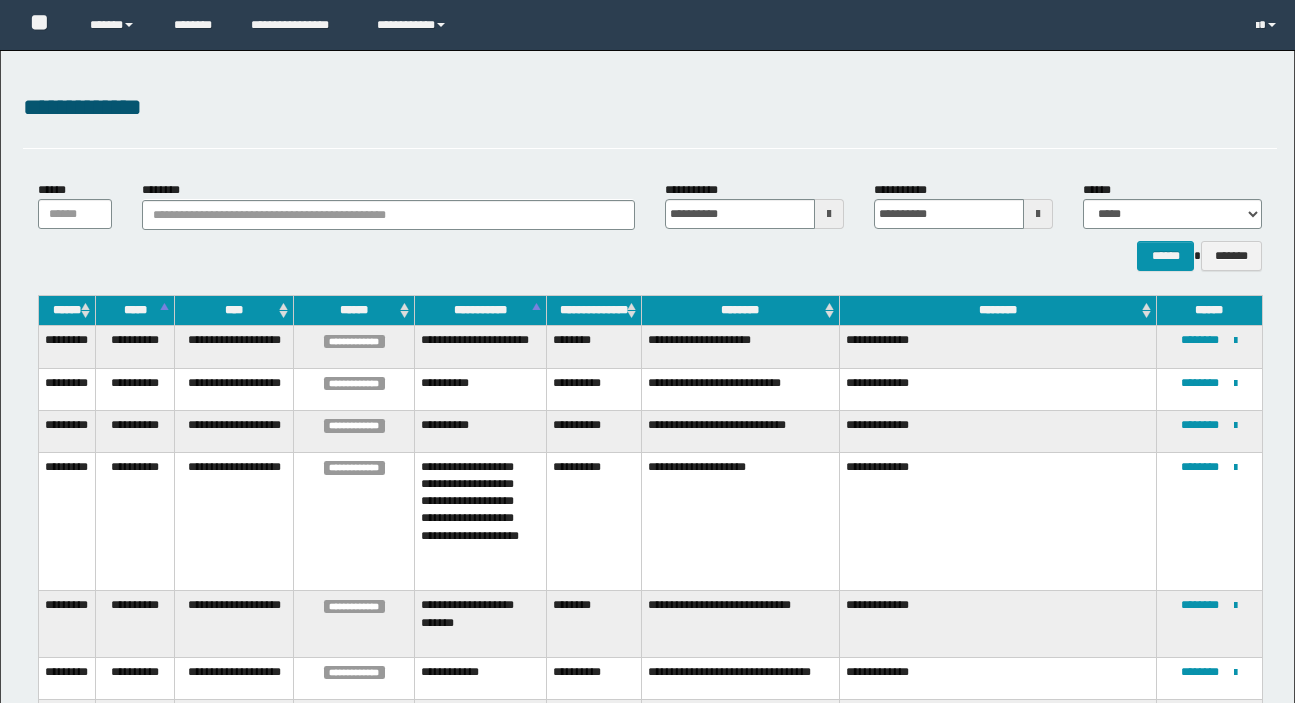 scroll, scrollTop: 195, scrollLeft: 0, axis: vertical 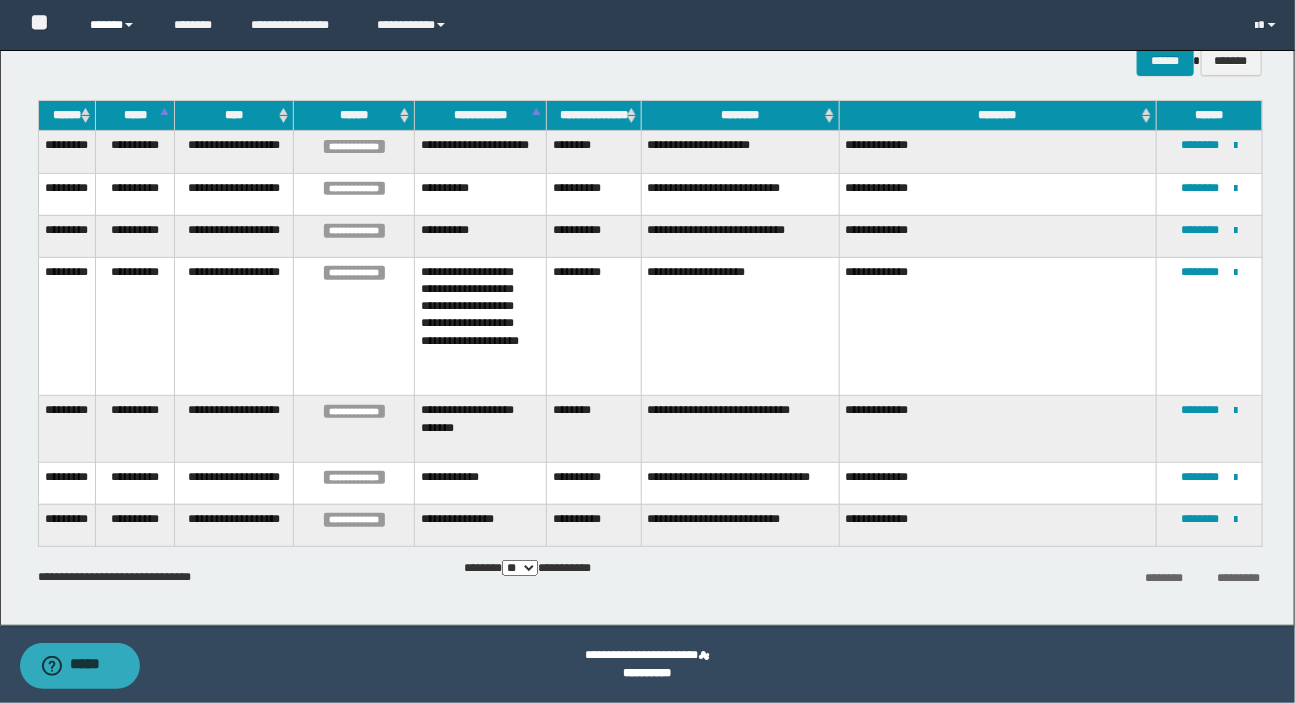 click on "******" at bounding box center (117, 25) 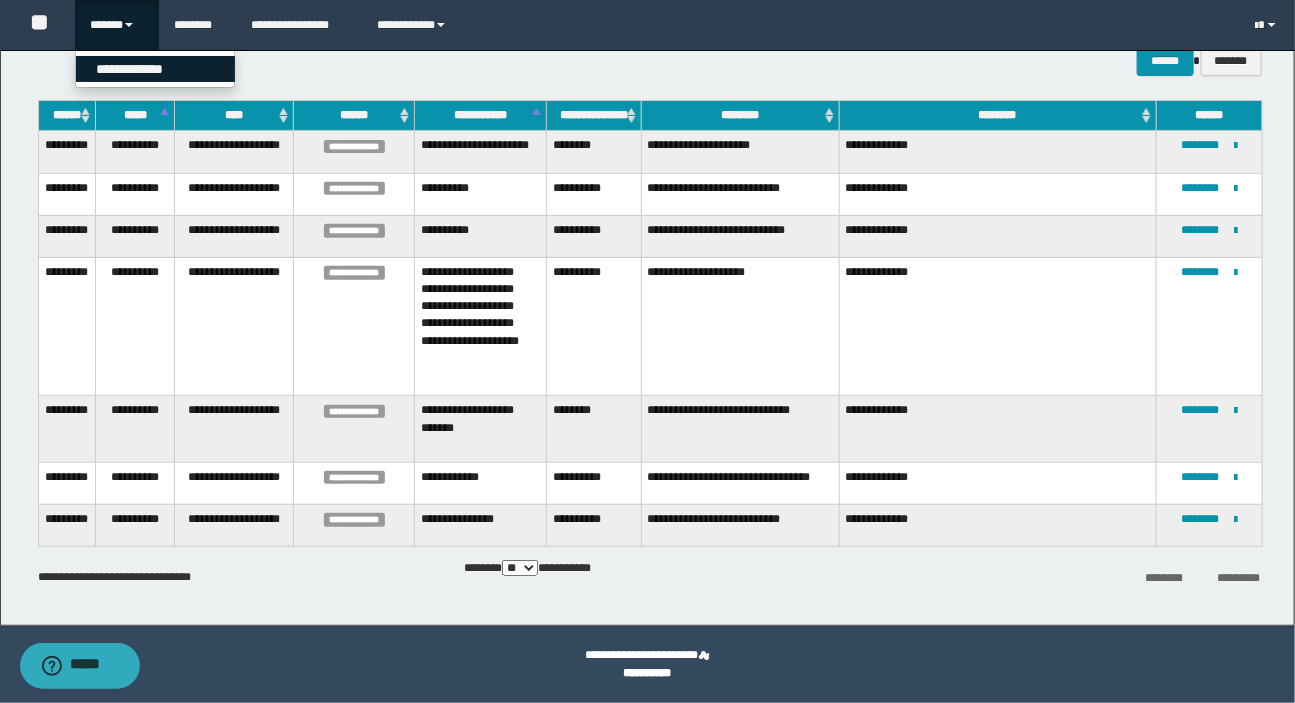 click on "**********" at bounding box center (155, 69) 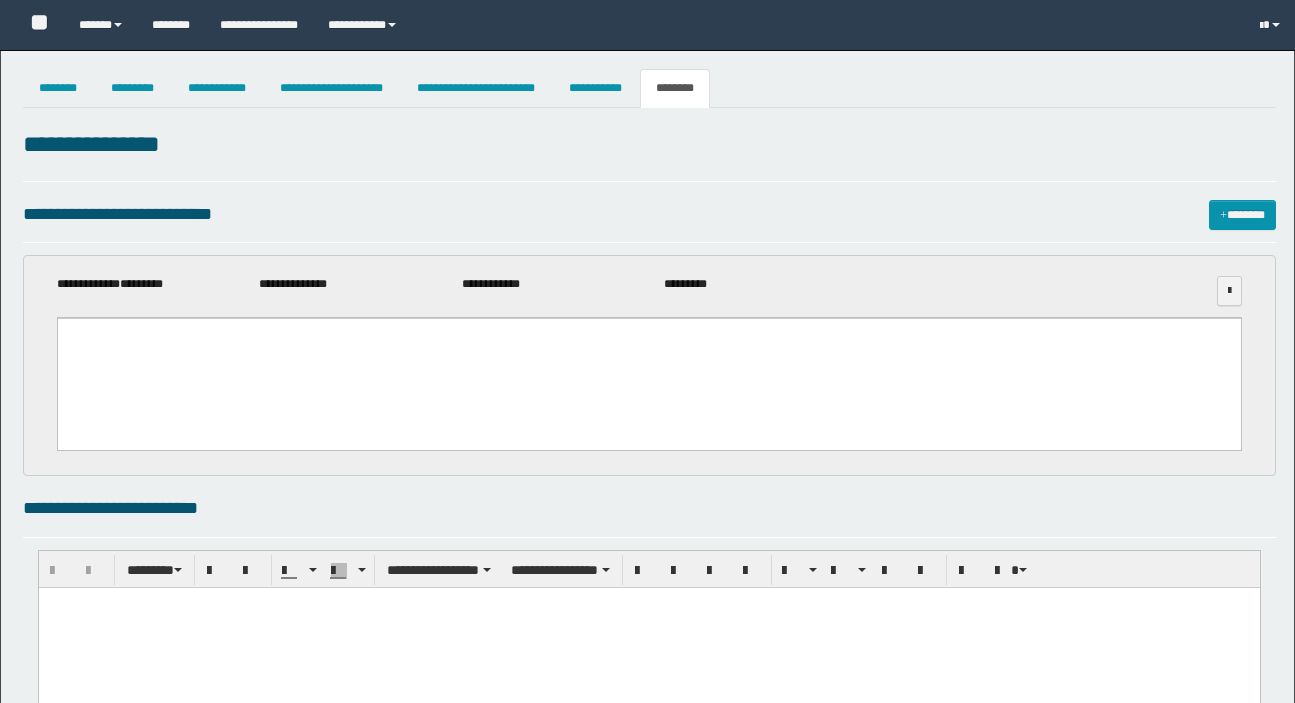 select 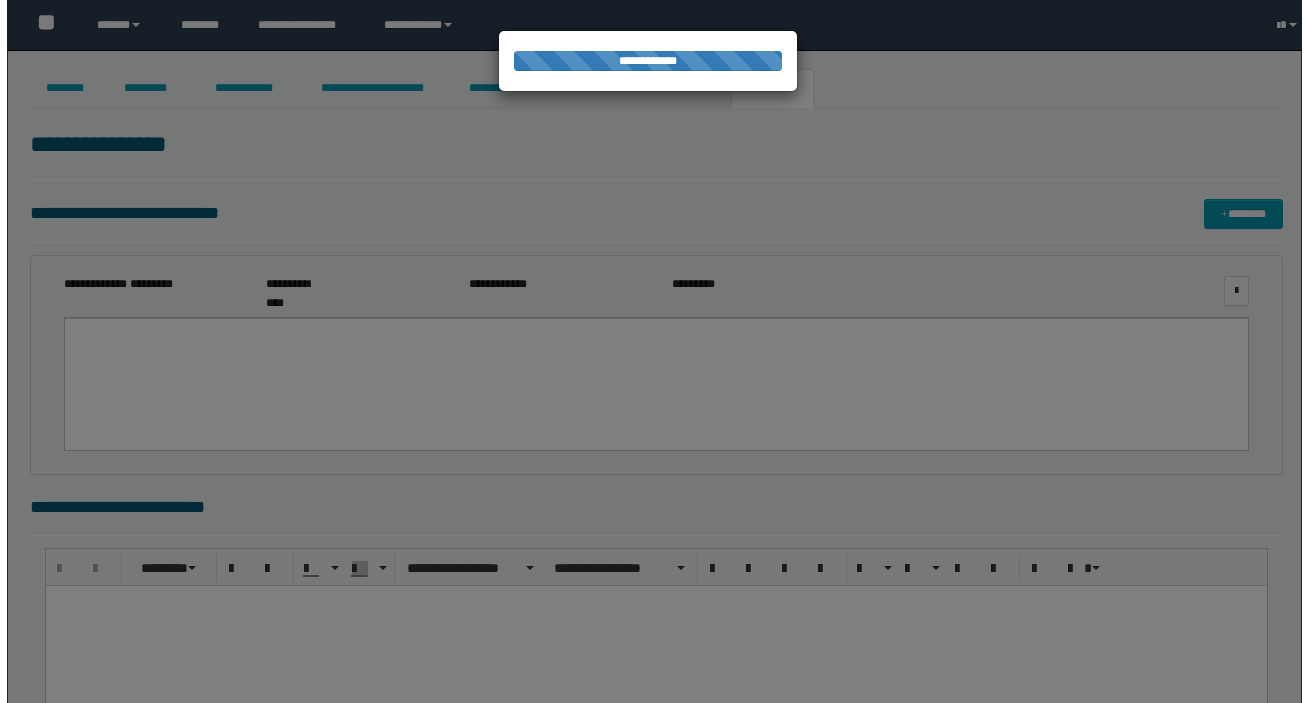 scroll, scrollTop: 1173, scrollLeft: 0, axis: vertical 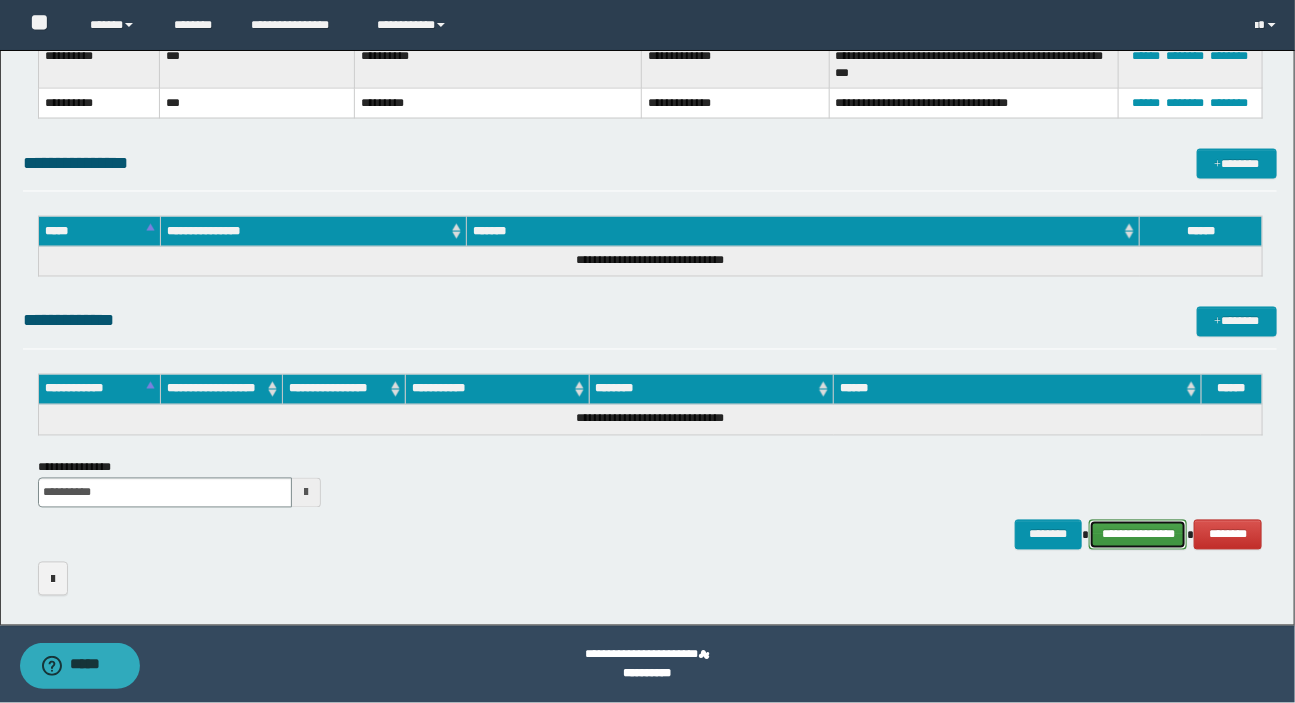 click on "**********" at bounding box center [1138, 535] 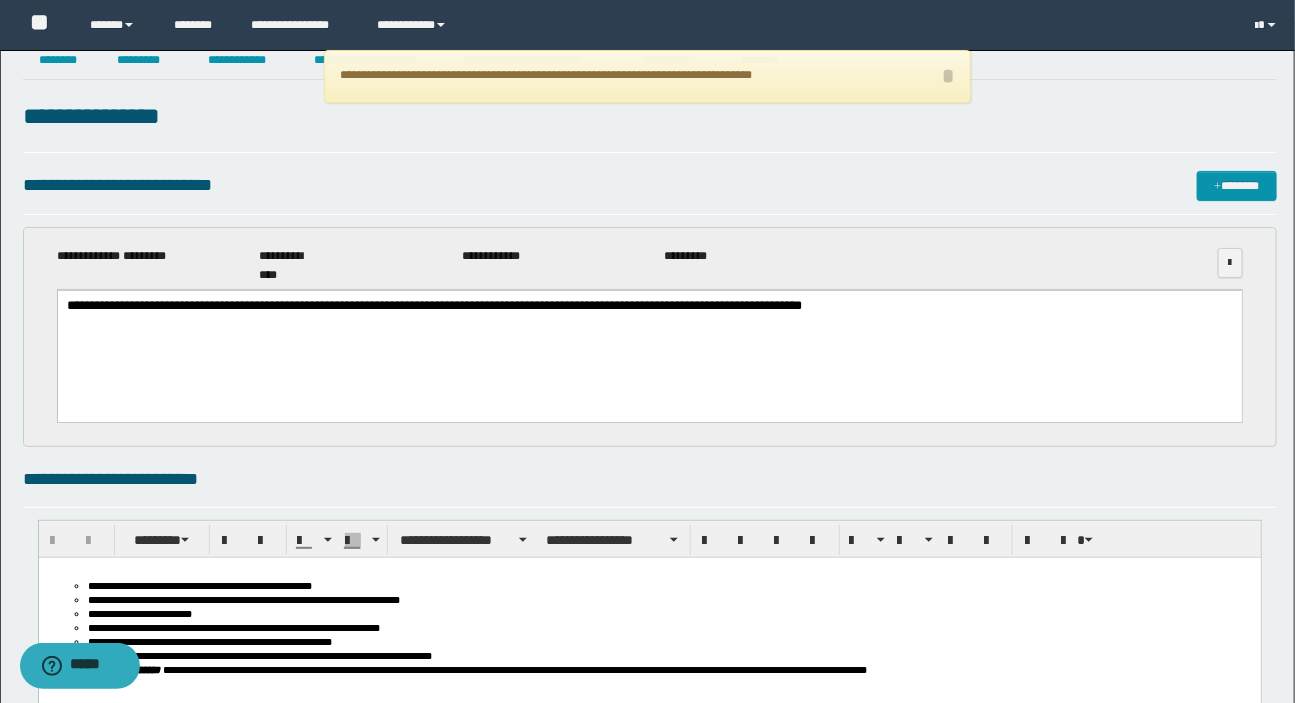 scroll, scrollTop: 0, scrollLeft: 0, axis: both 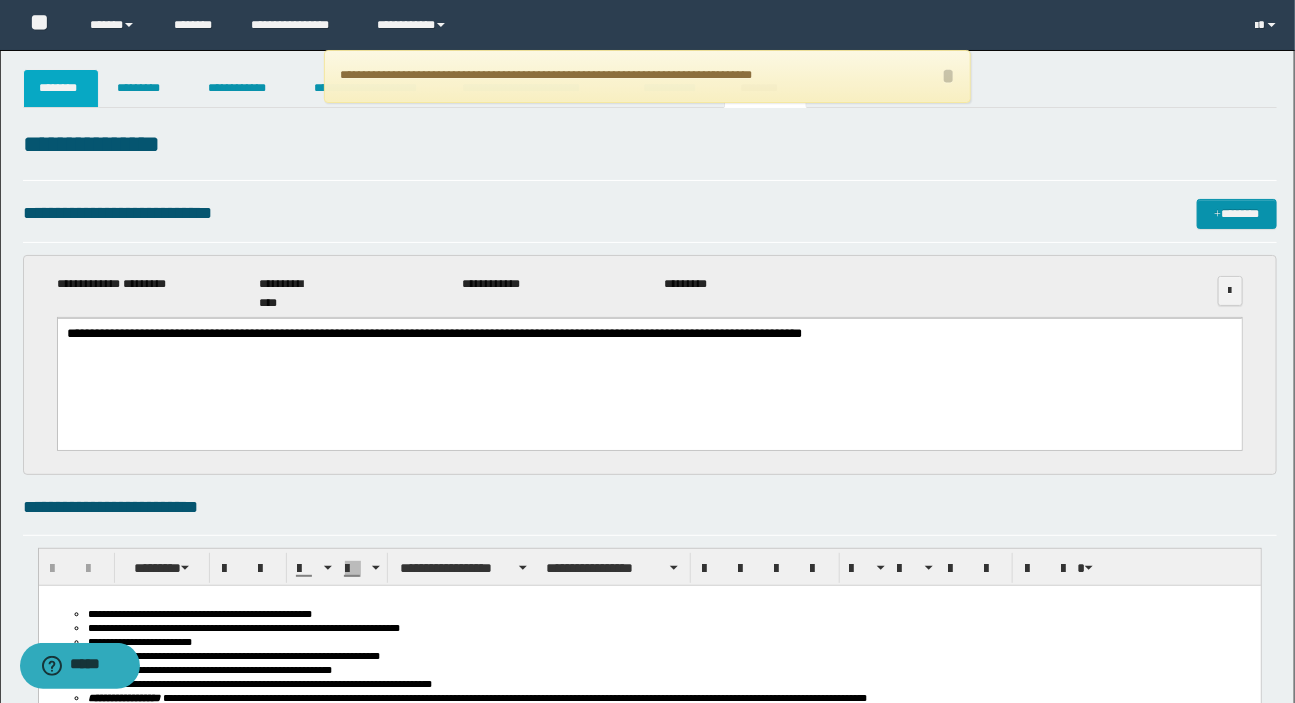 click on "********" at bounding box center (61, 88) 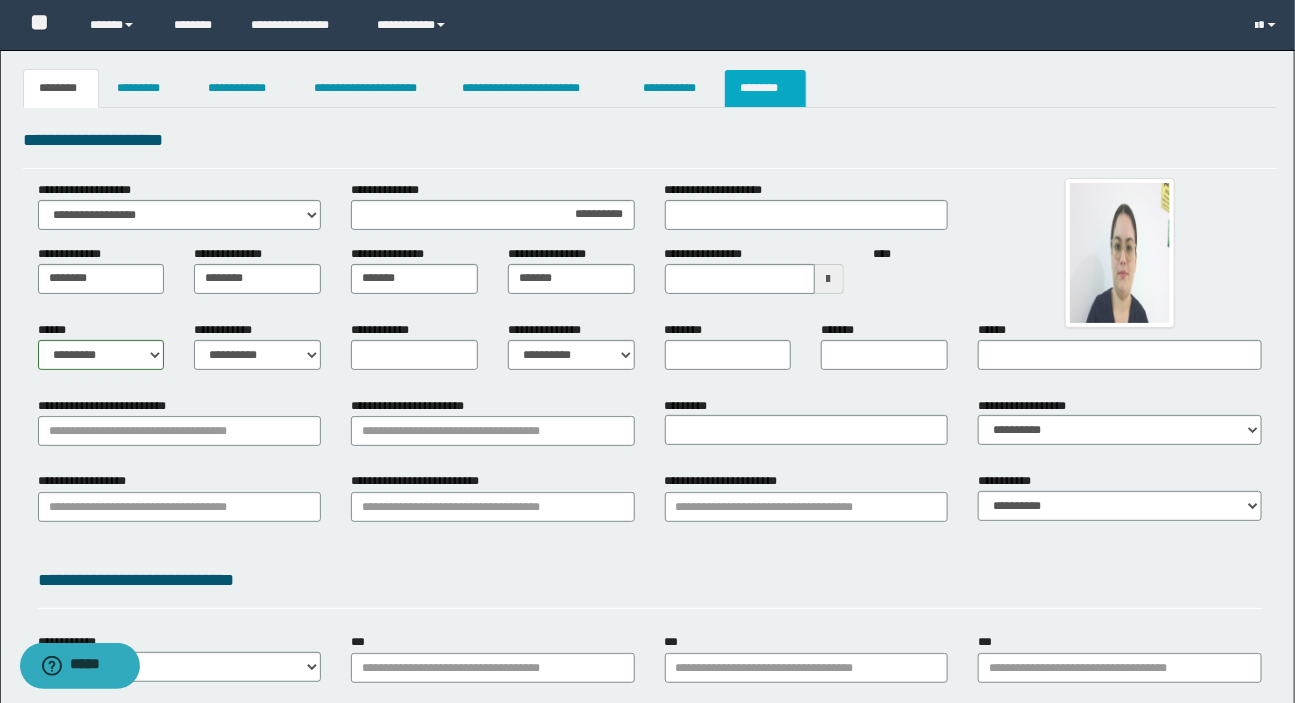 click on "********" at bounding box center [765, 88] 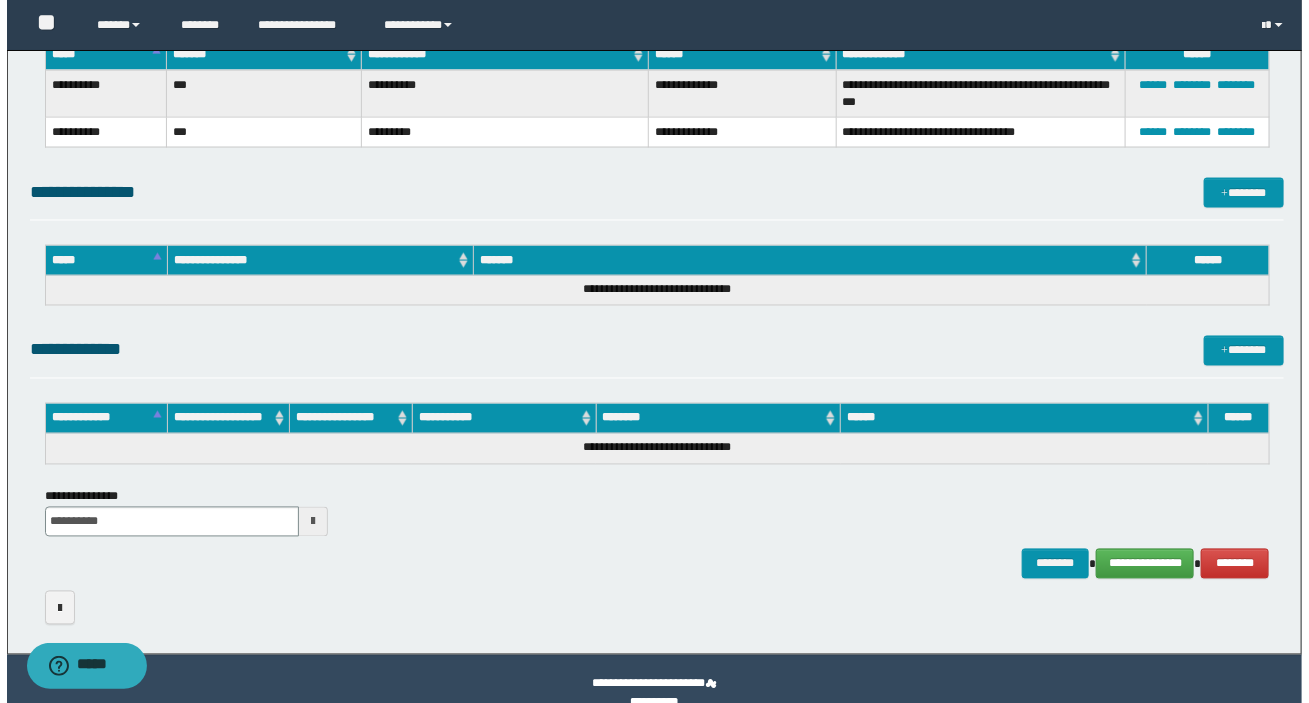 scroll, scrollTop: 1173, scrollLeft: 0, axis: vertical 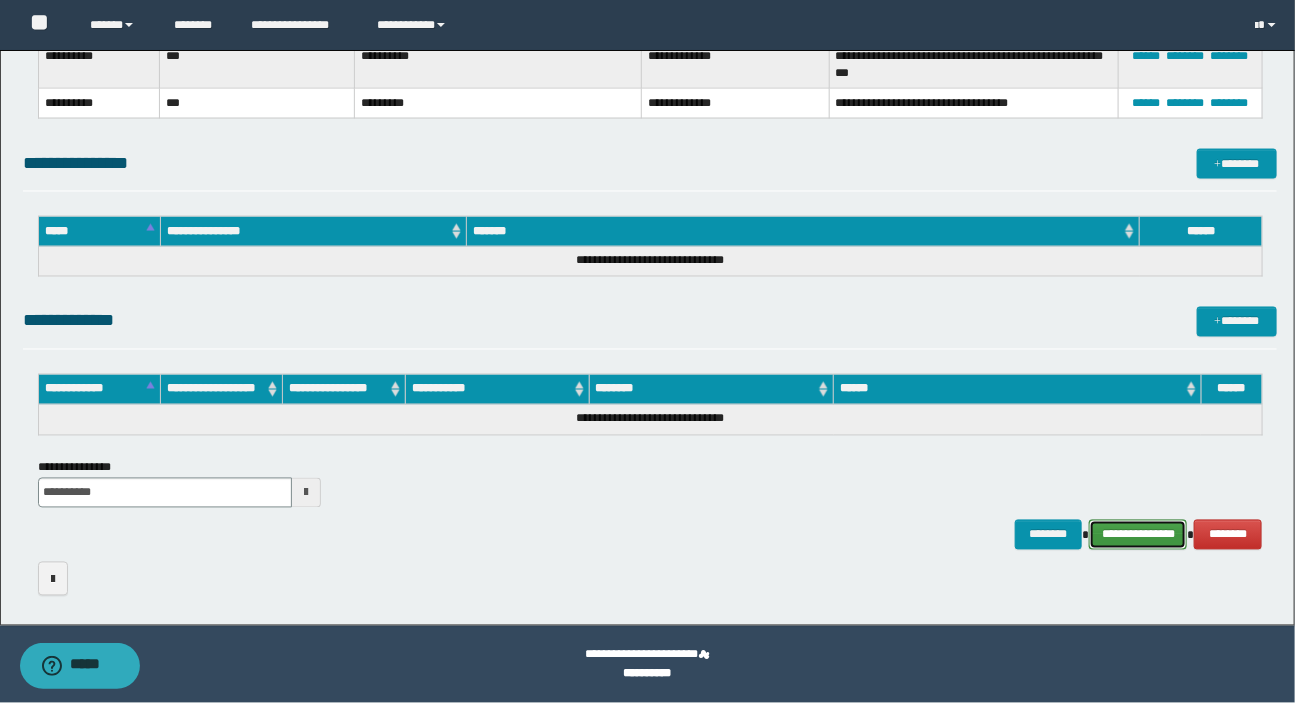 click on "**********" at bounding box center (1138, 535) 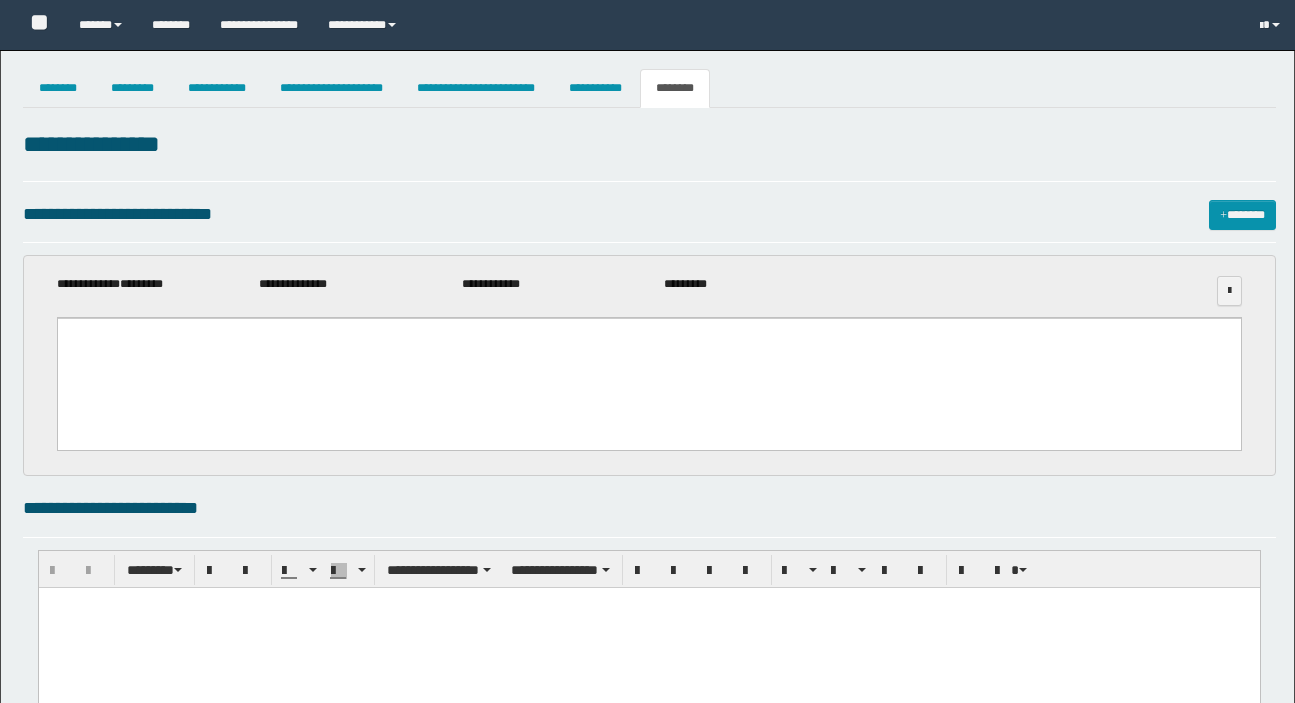 select 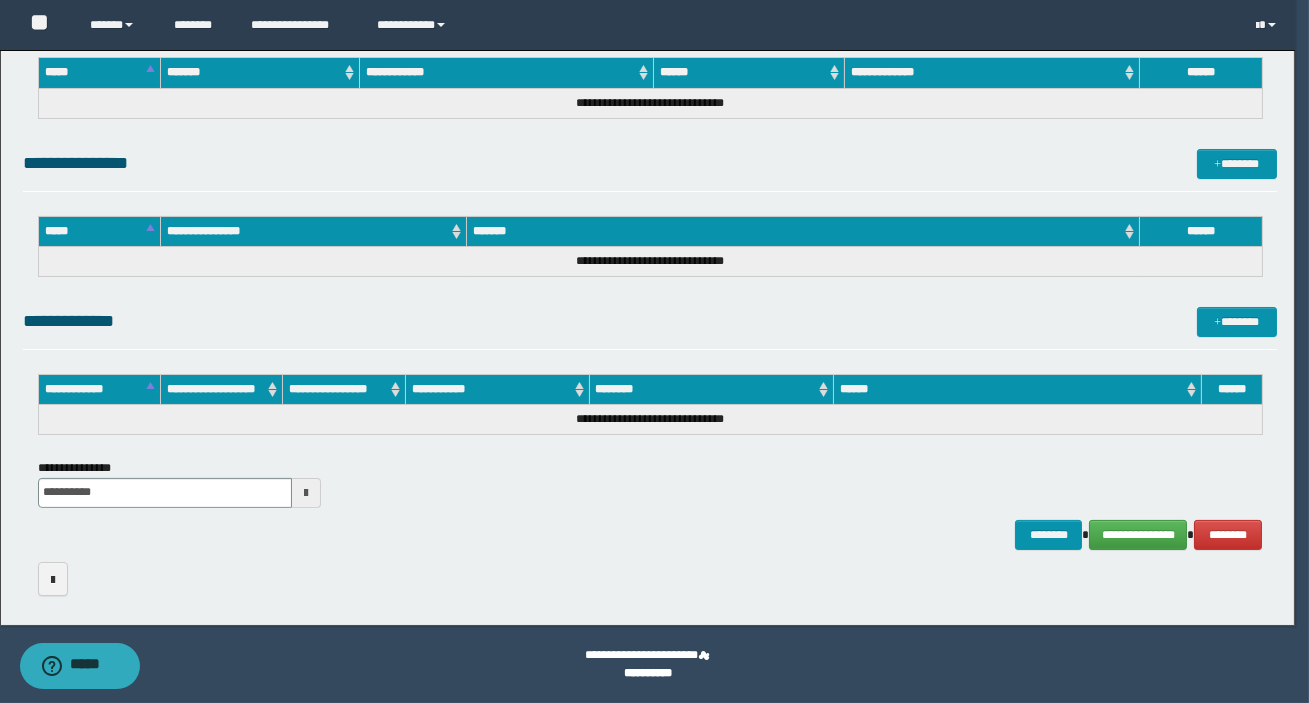 scroll, scrollTop: 0, scrollLeft: 0, axis: both 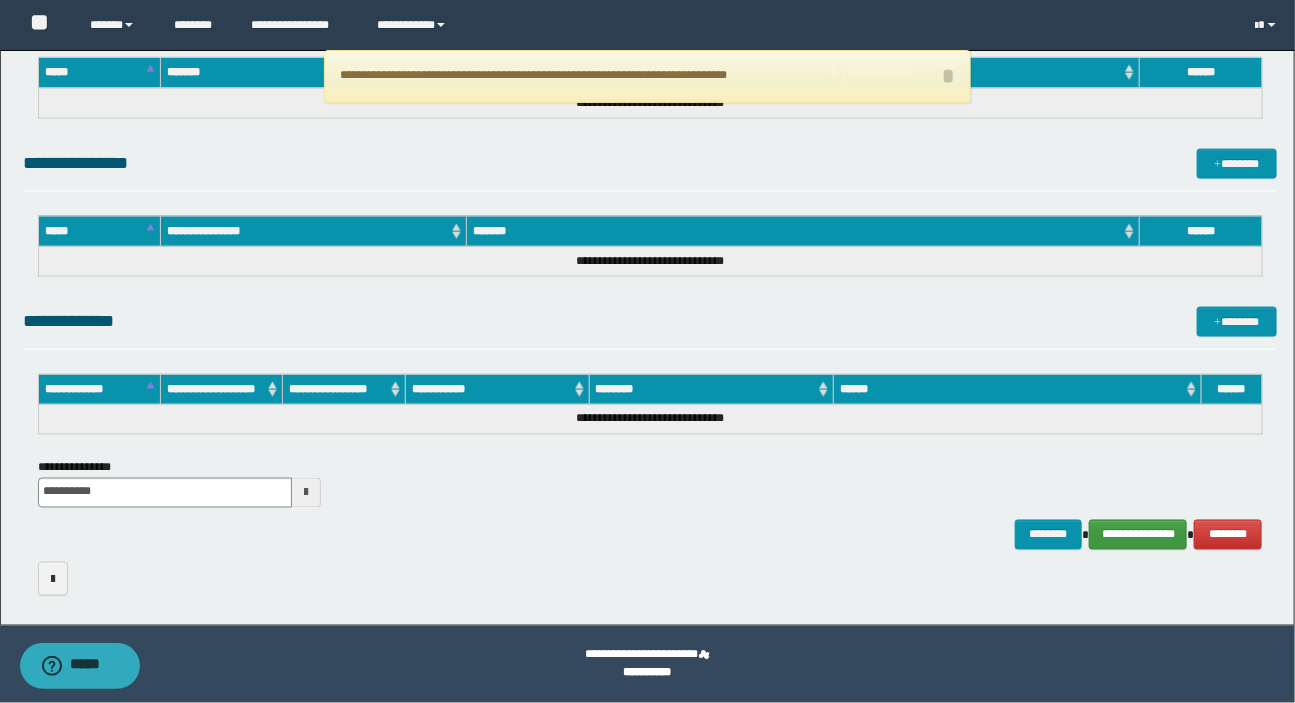 click on "**********" at bounding box center [1138, 535] 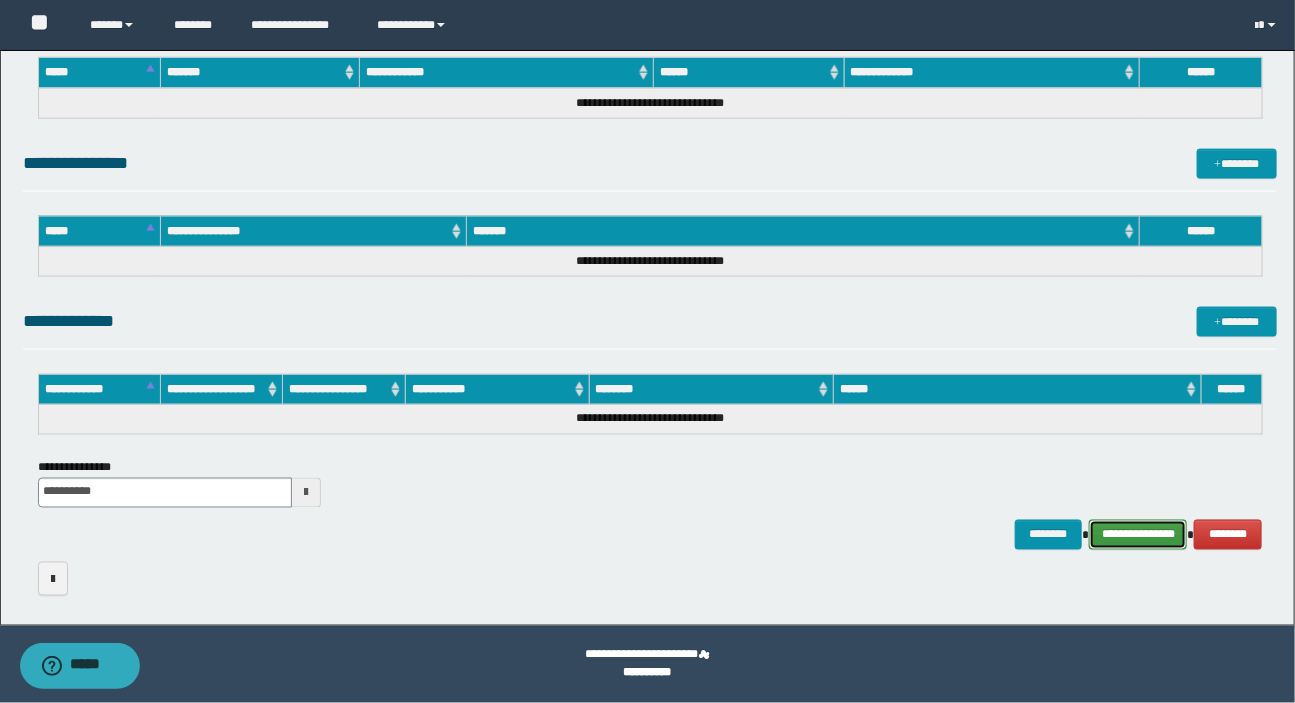 click on "**********" at bounding box center (1138, 535) 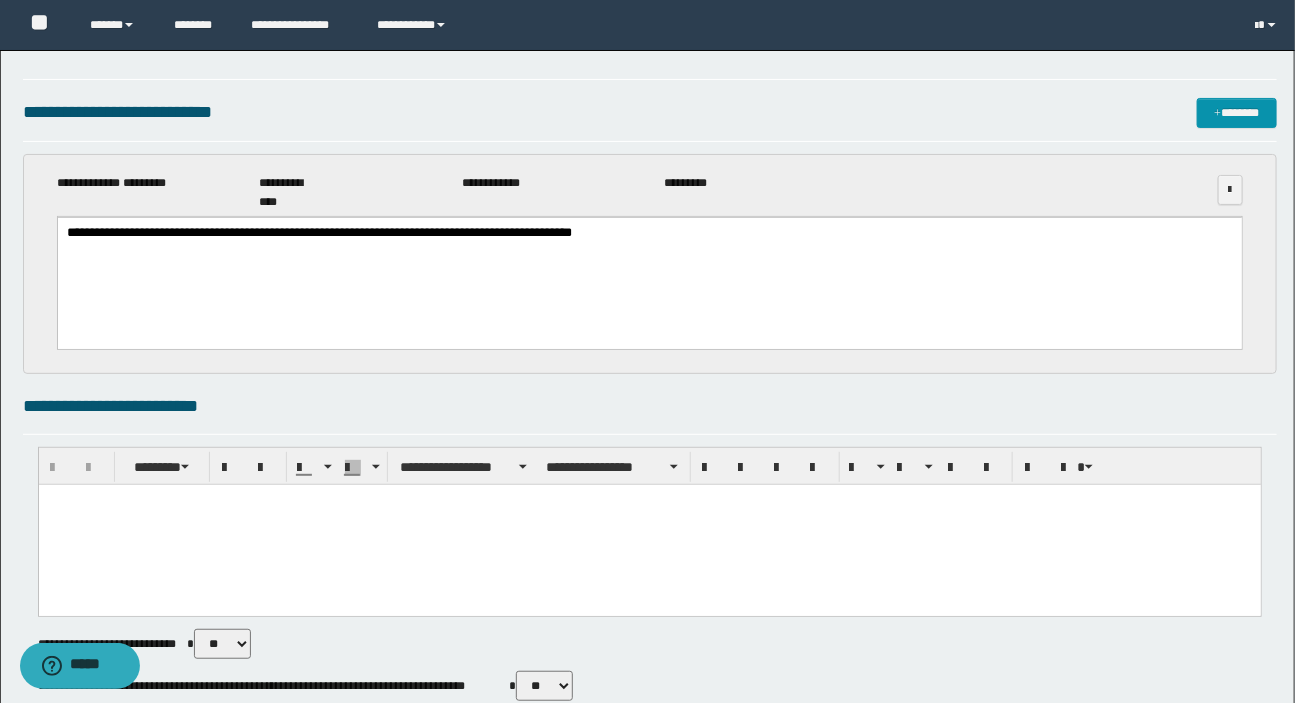 scroll, scrollTop: 0, scrollLeft: 0, axis: both 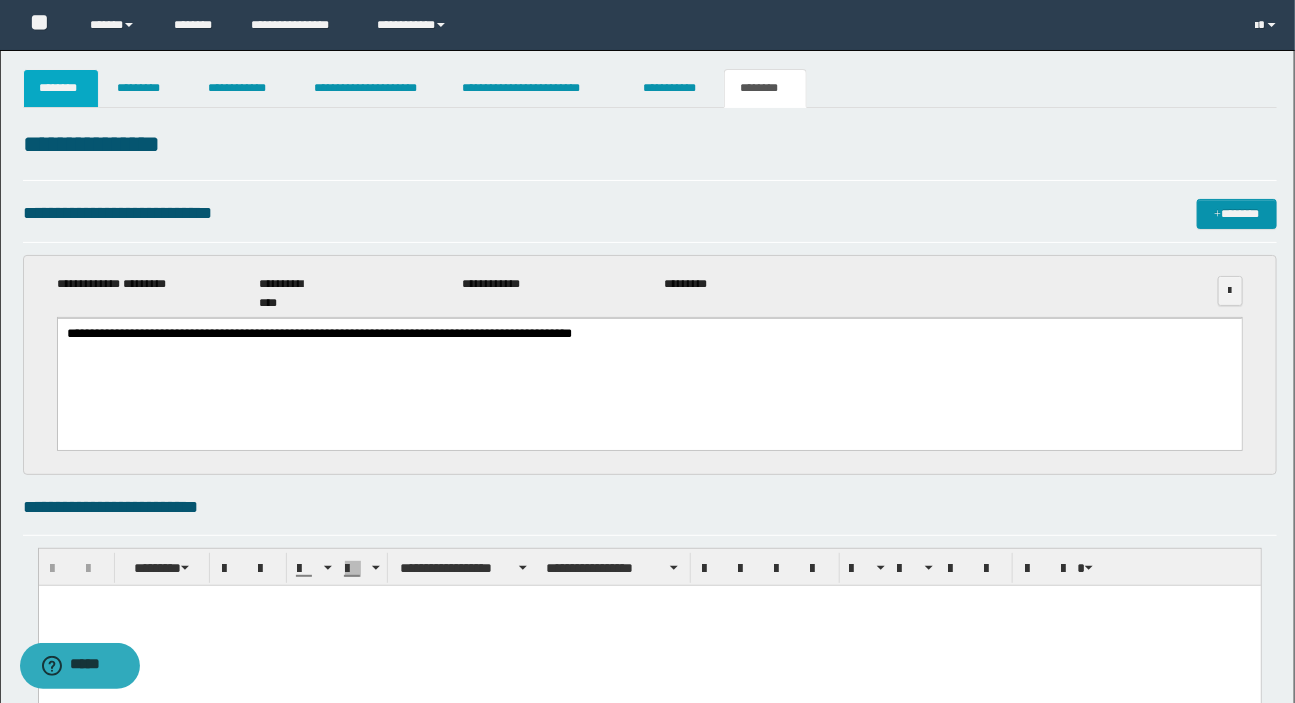click on "********" at bounding box center [61, 88] 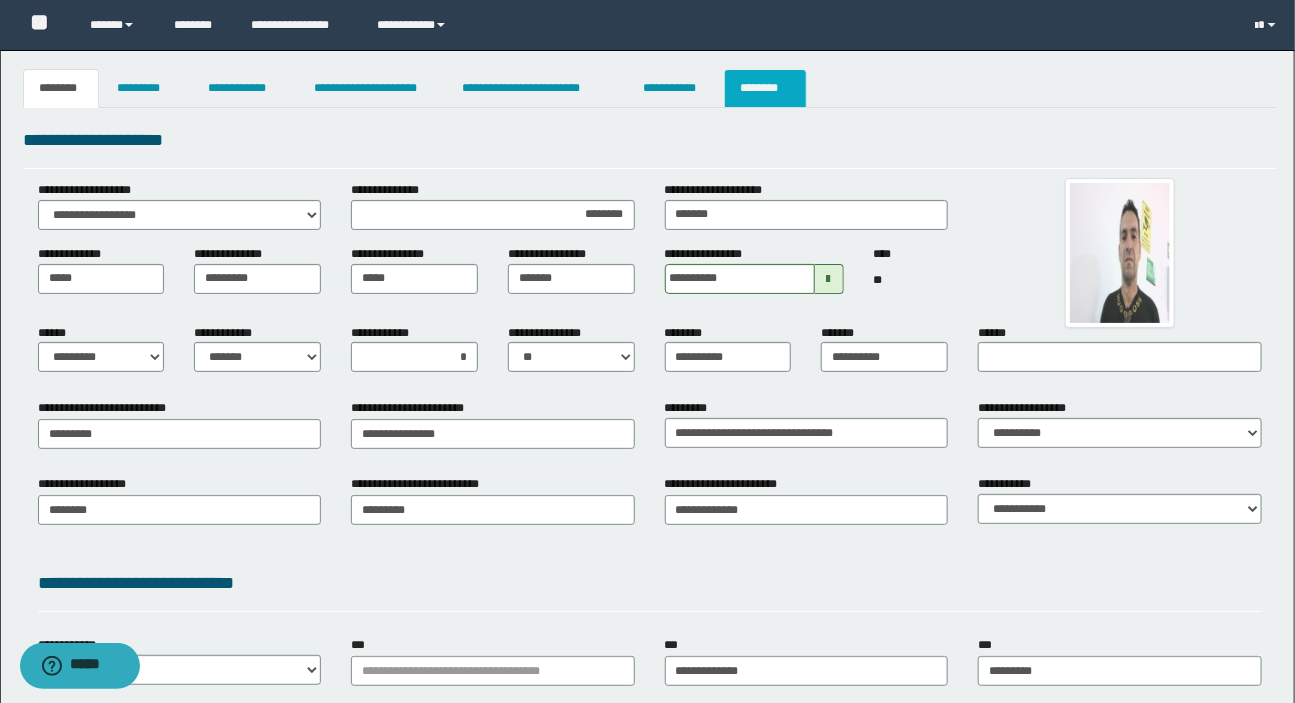 click on "********" at bounding box center [765, 88] 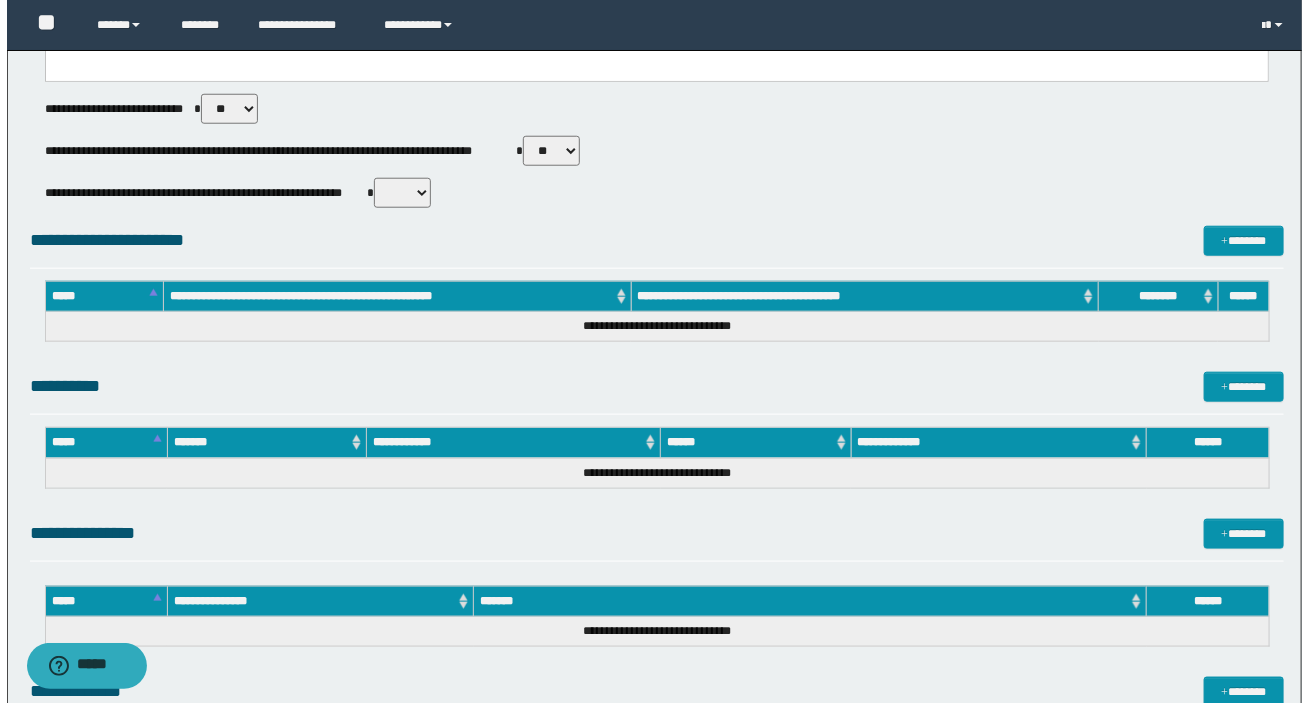 scroll, scrollTop: 1006, scrollLeft: 0, axis: vertical 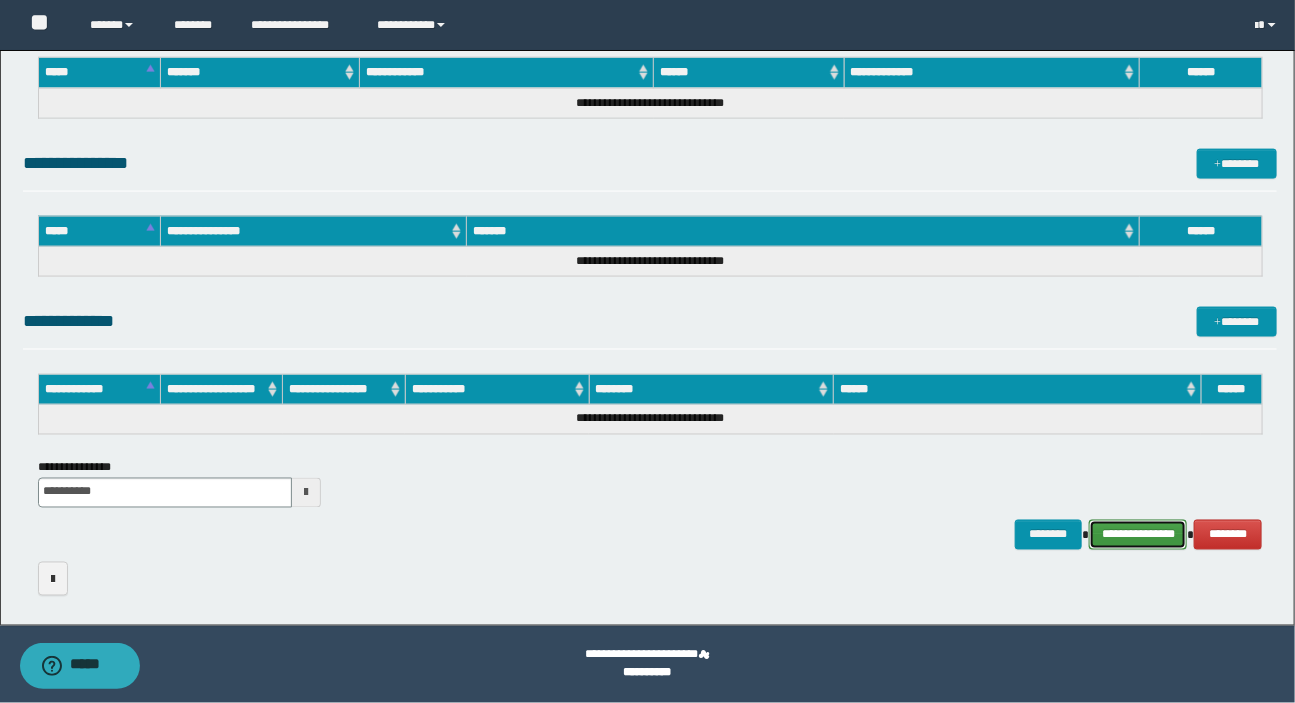 click on "**********" at bounding box center [1138, 535] 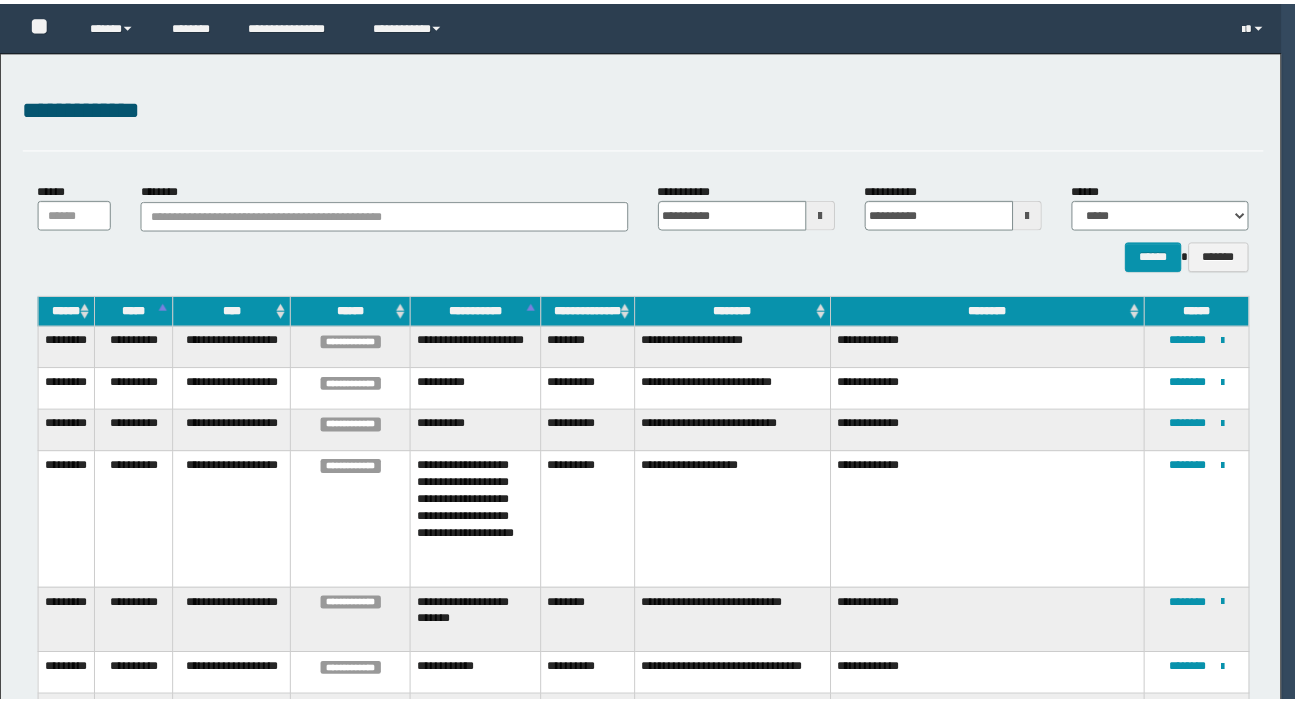 scroll, scrollTop: 0, scrollLeft: 0, axis: both 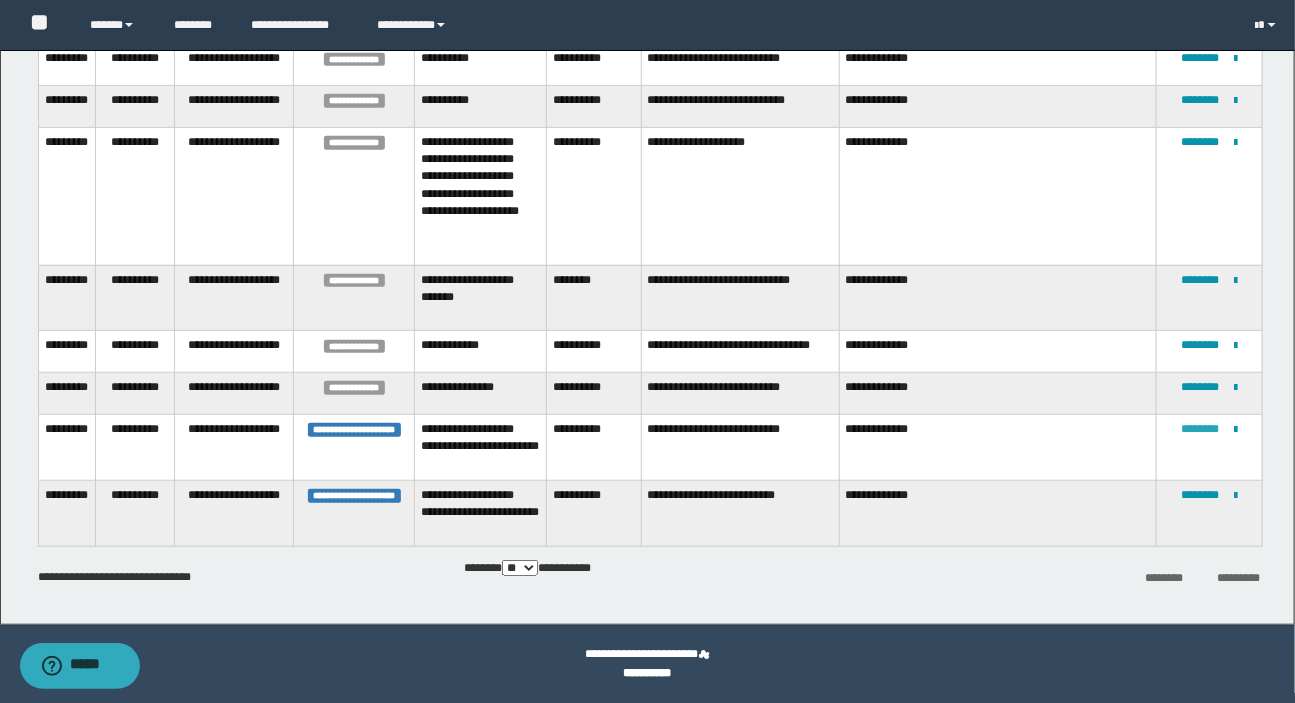 click on "********" at bounding box center [1200, 429] 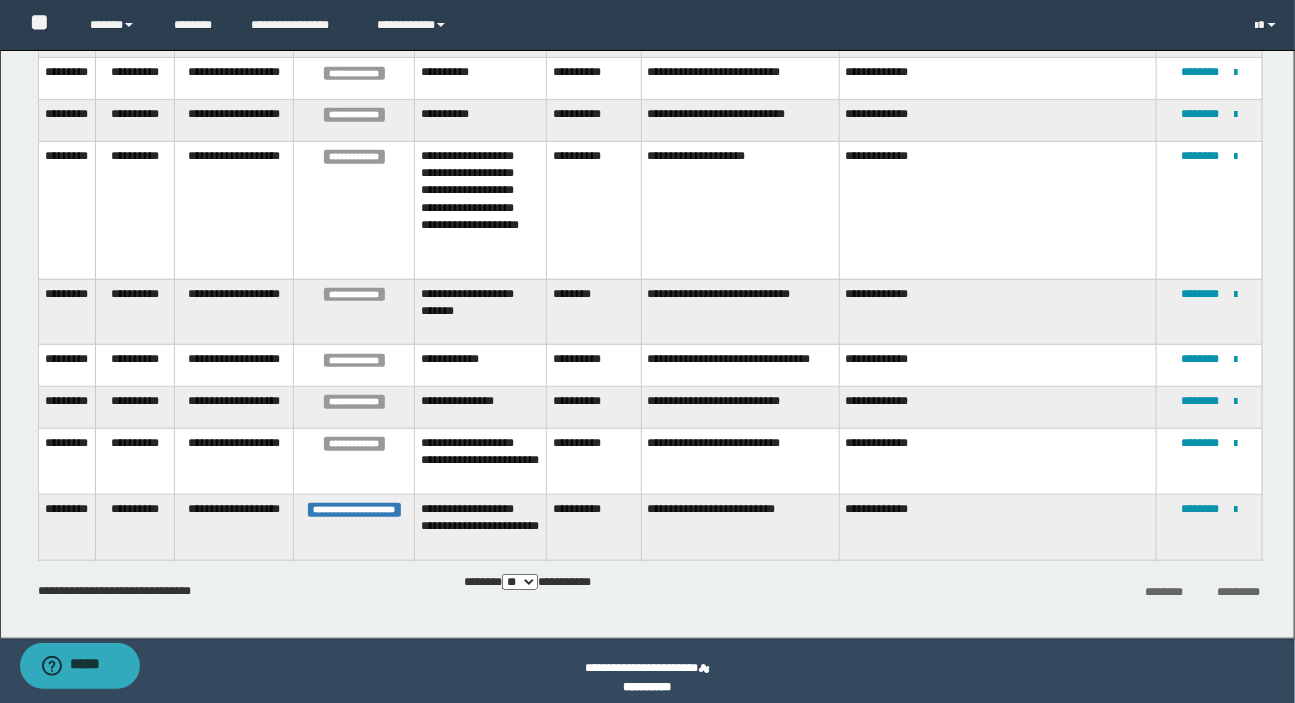 scroll, scrollTop: 324, scrollLeft: 0, axis: vertical 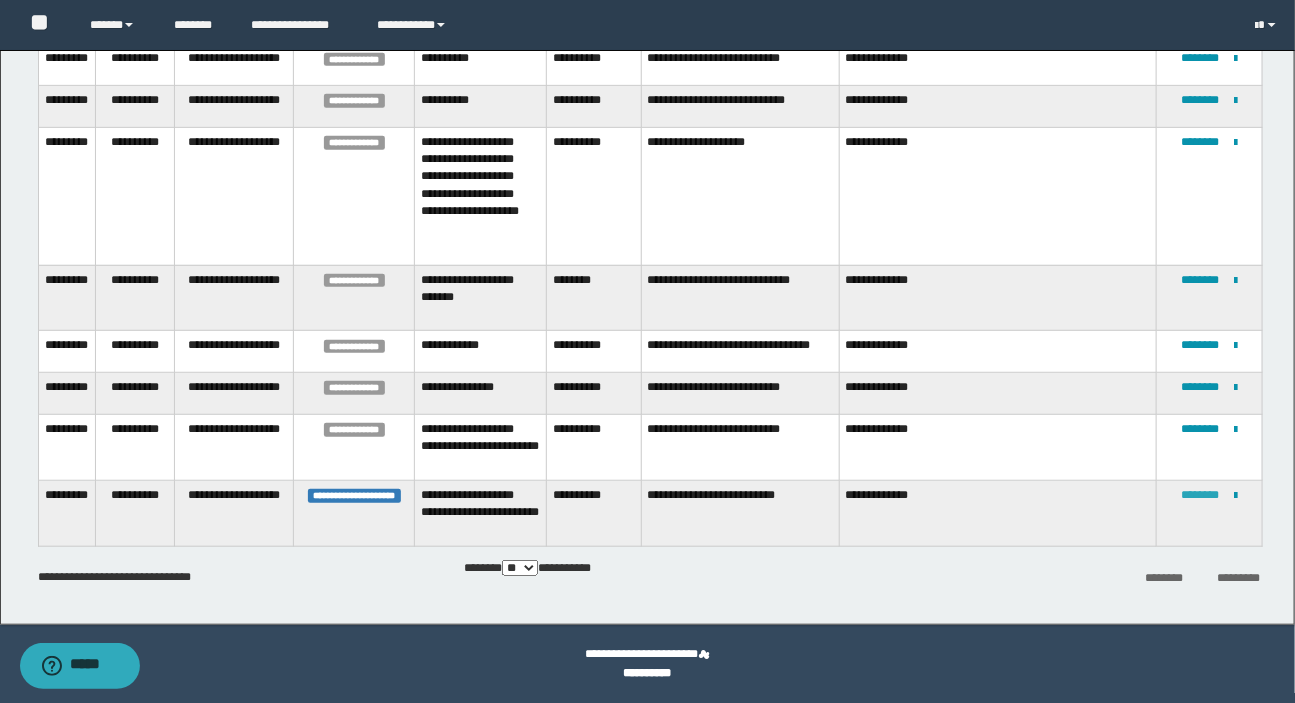 click on "********" at bounding box center (1200, 495) 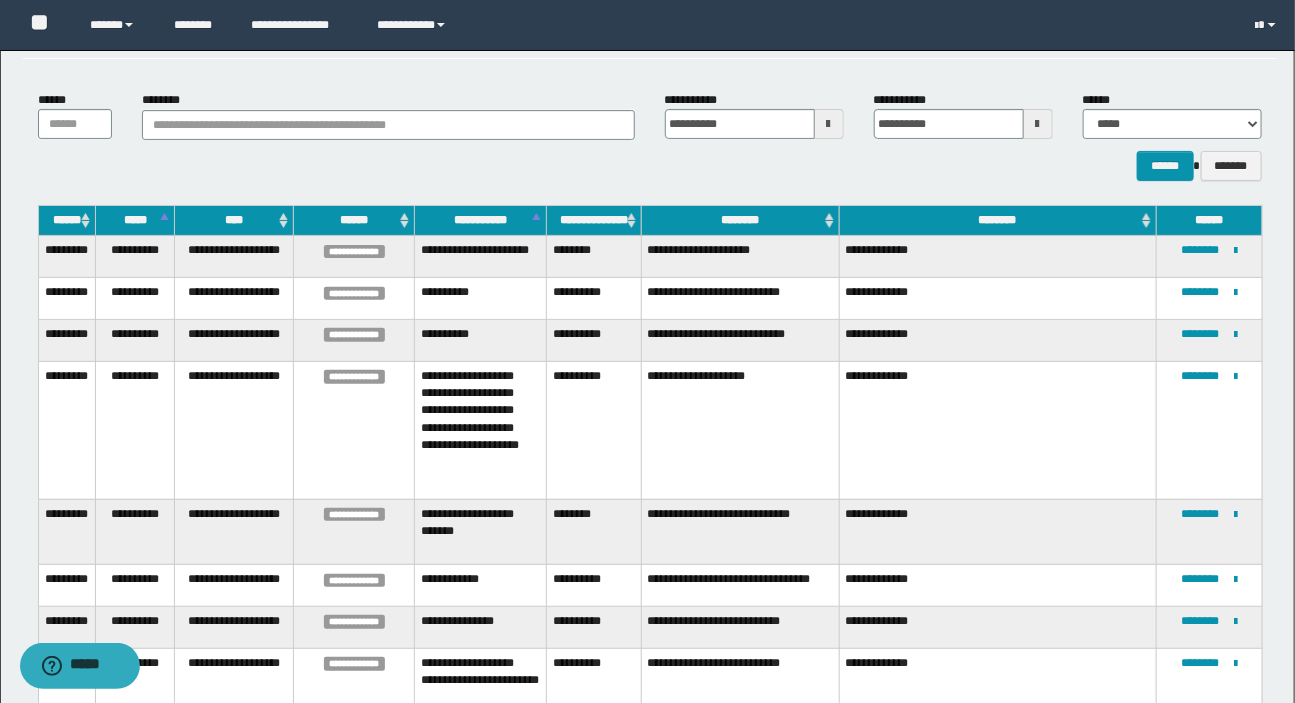 scroll, scrollTop: 324, scrollLeft: 0, axis: vertical 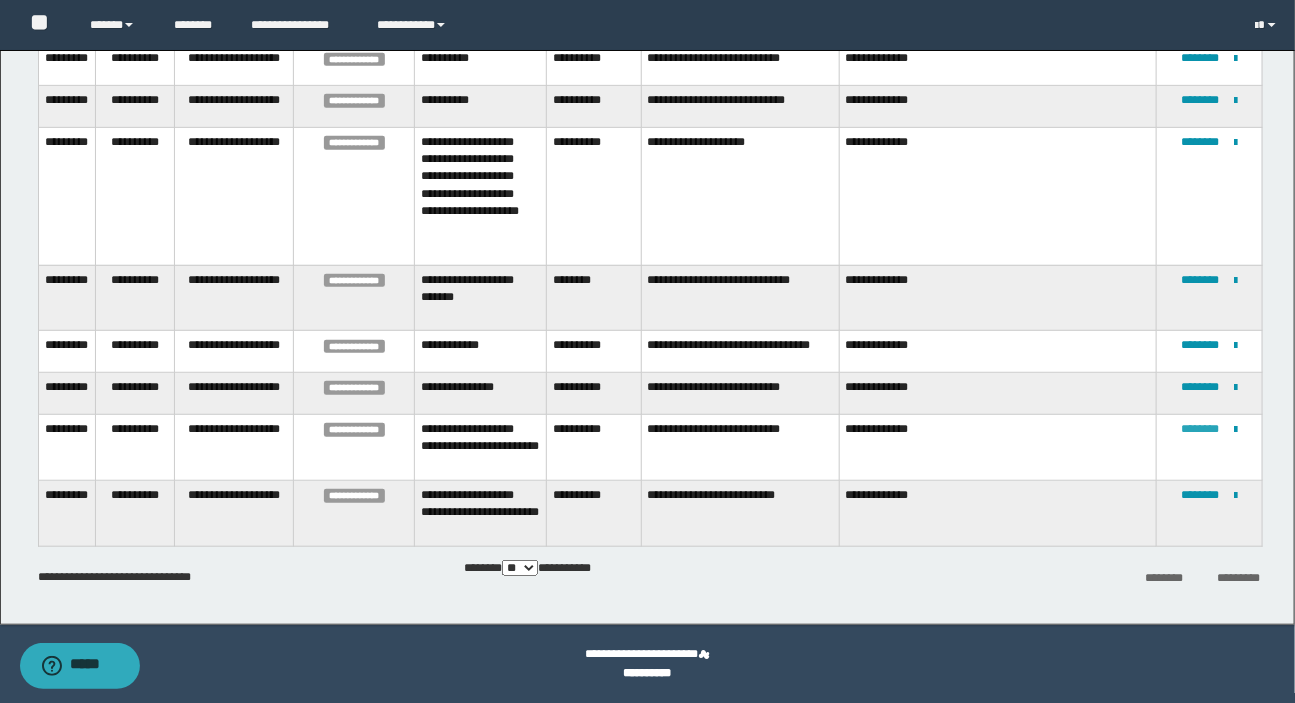 click on "********" at bounding box center [1200, 429] 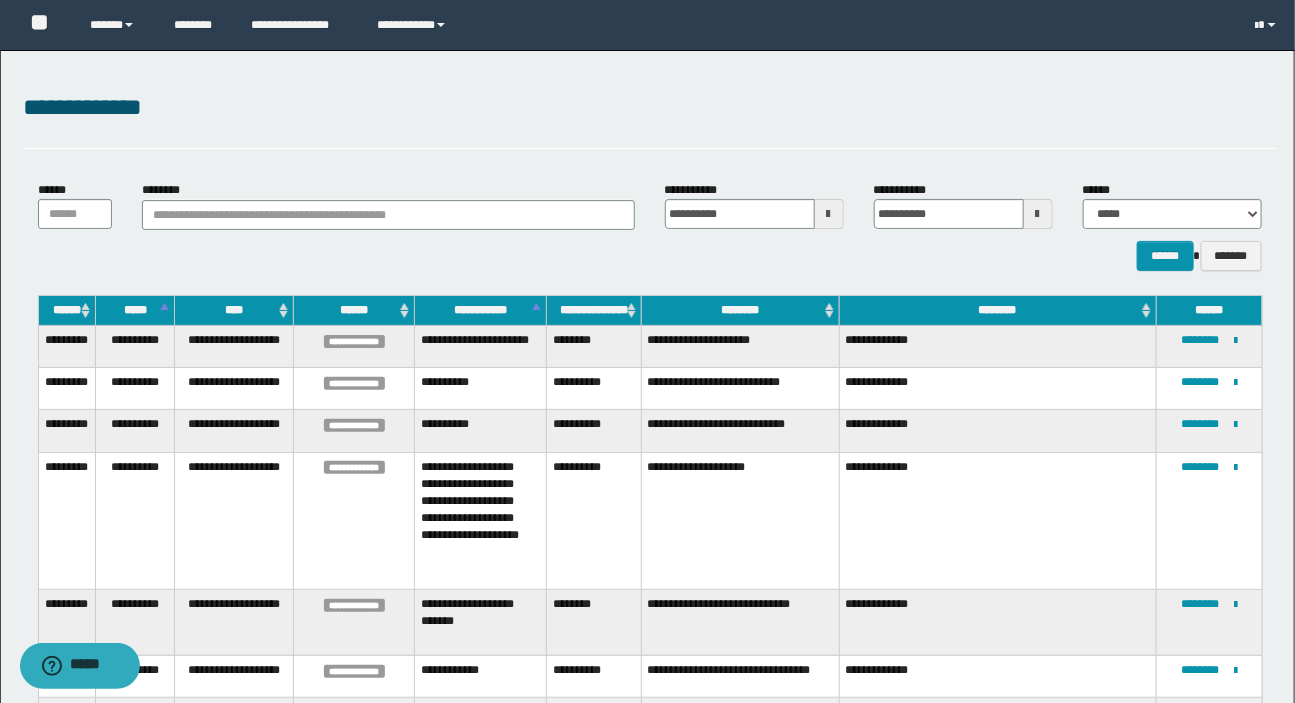scroll, scrollTop: 260, scrollLeft: 0, axis: vertical 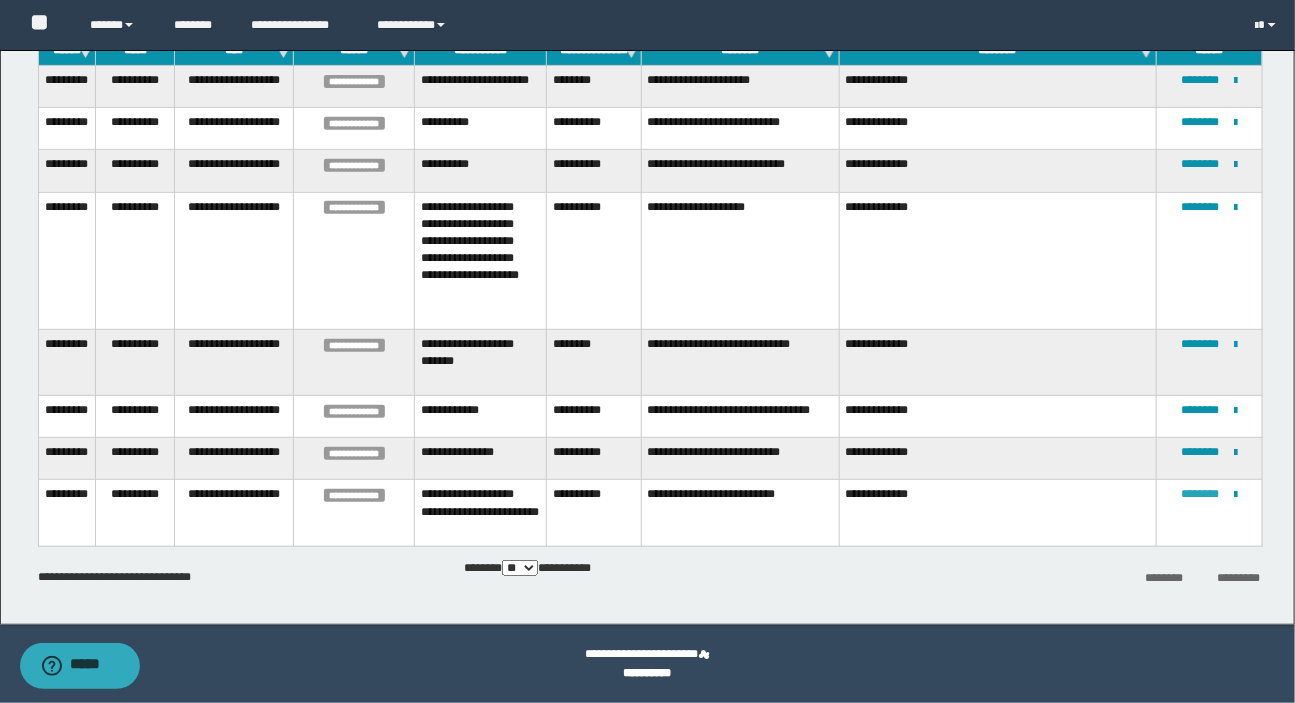 click on "********" at bounding box center [1200, 494] 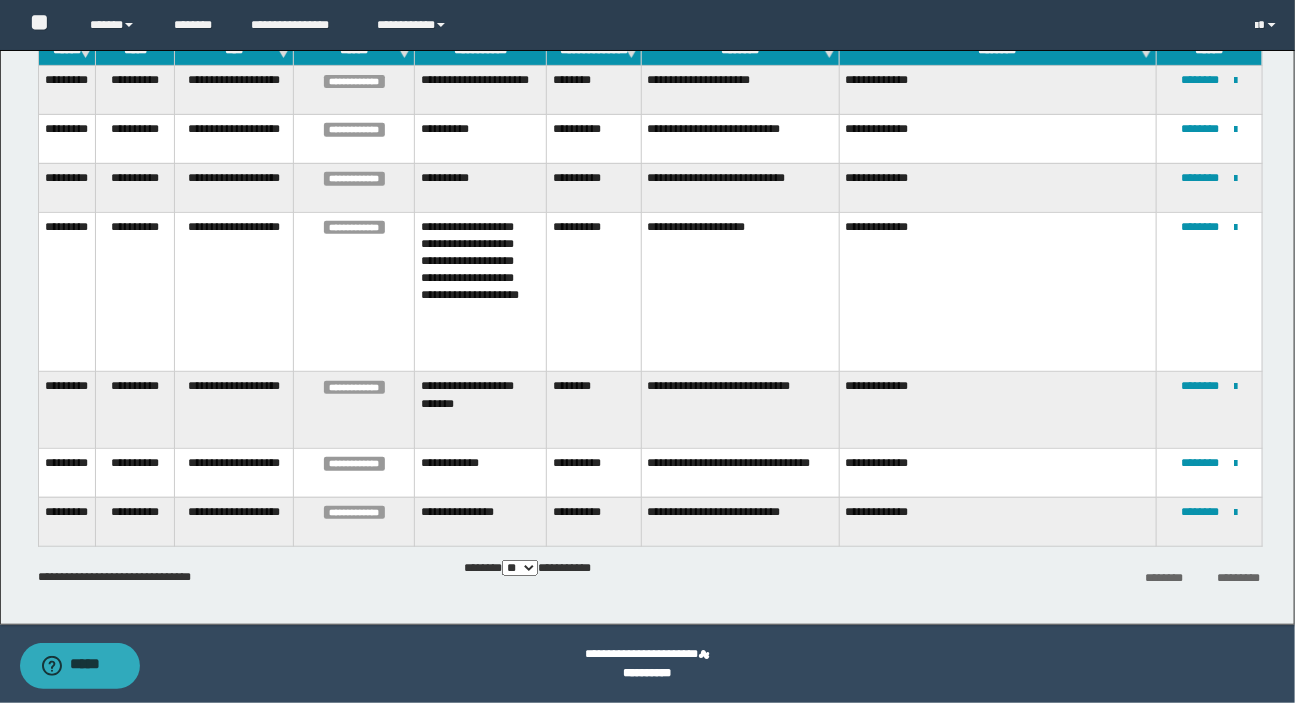 scroll, scrollTop: 0, scrollLeft: 0, axis: both 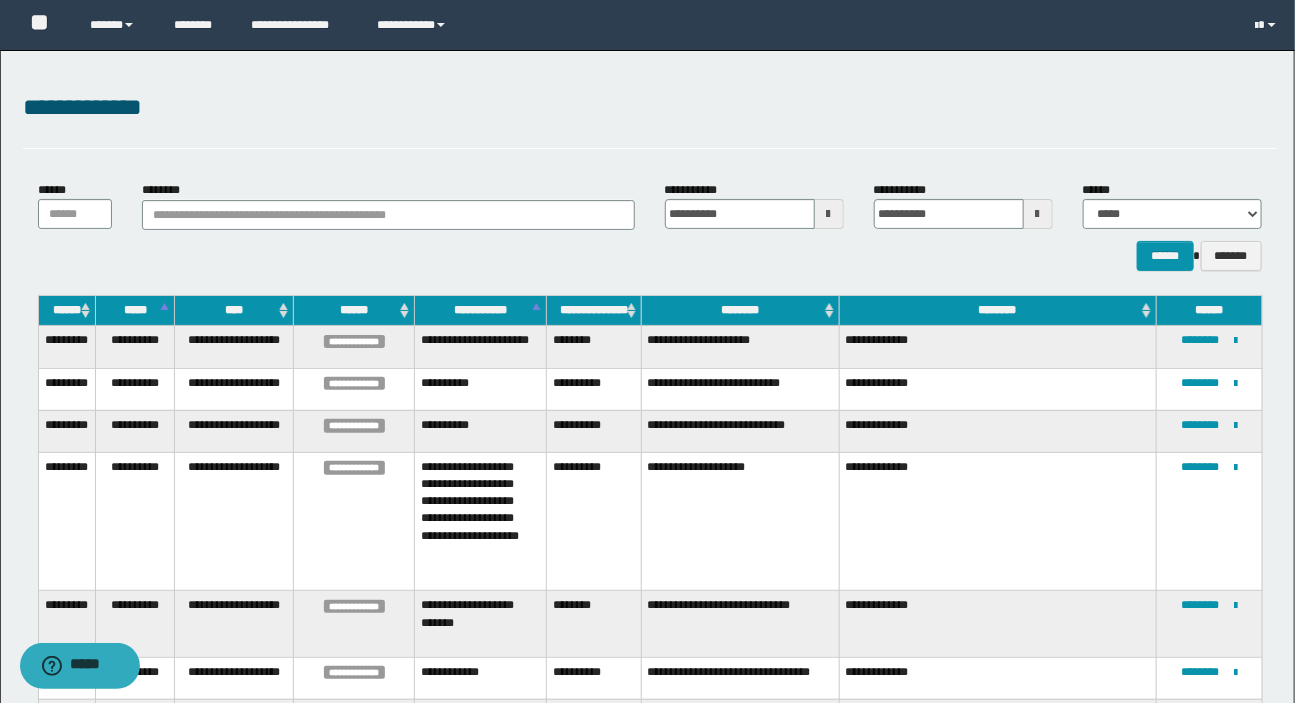 click on "**********" at bounding box center [650, 108] 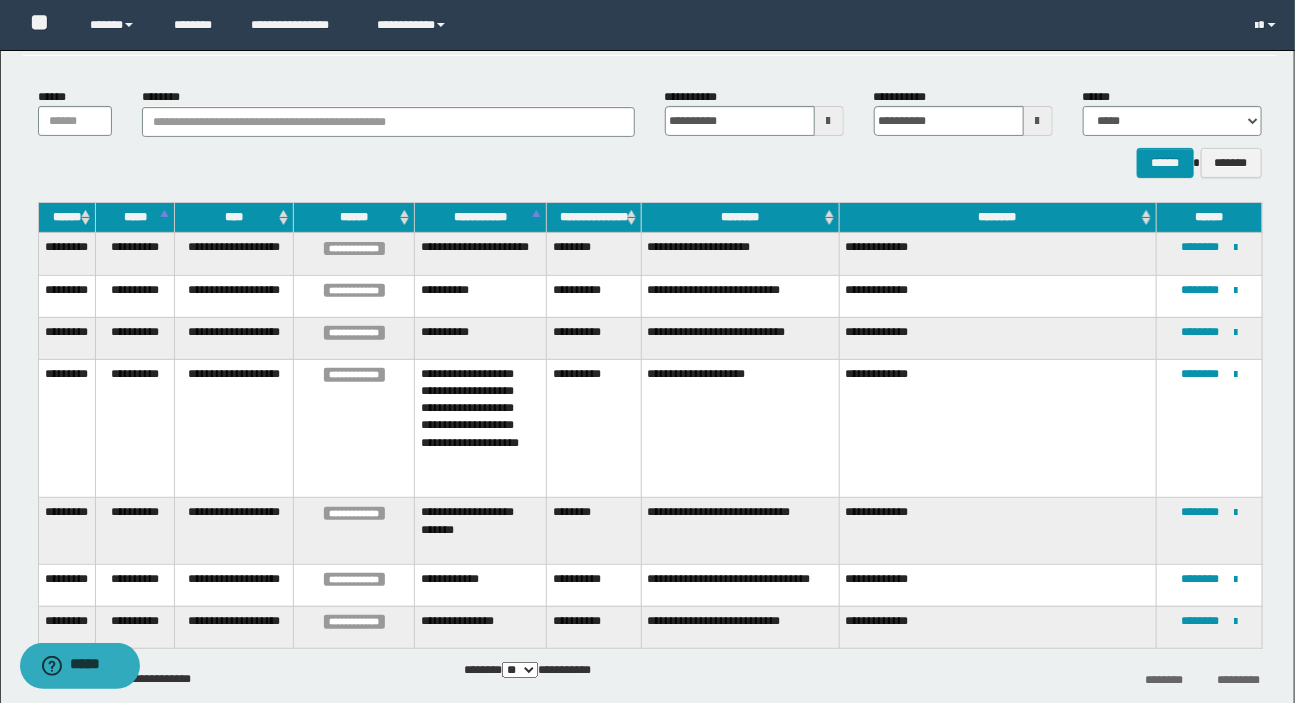 scroll, scrollTop: 181, scrollLeft: 0, axis: vertical 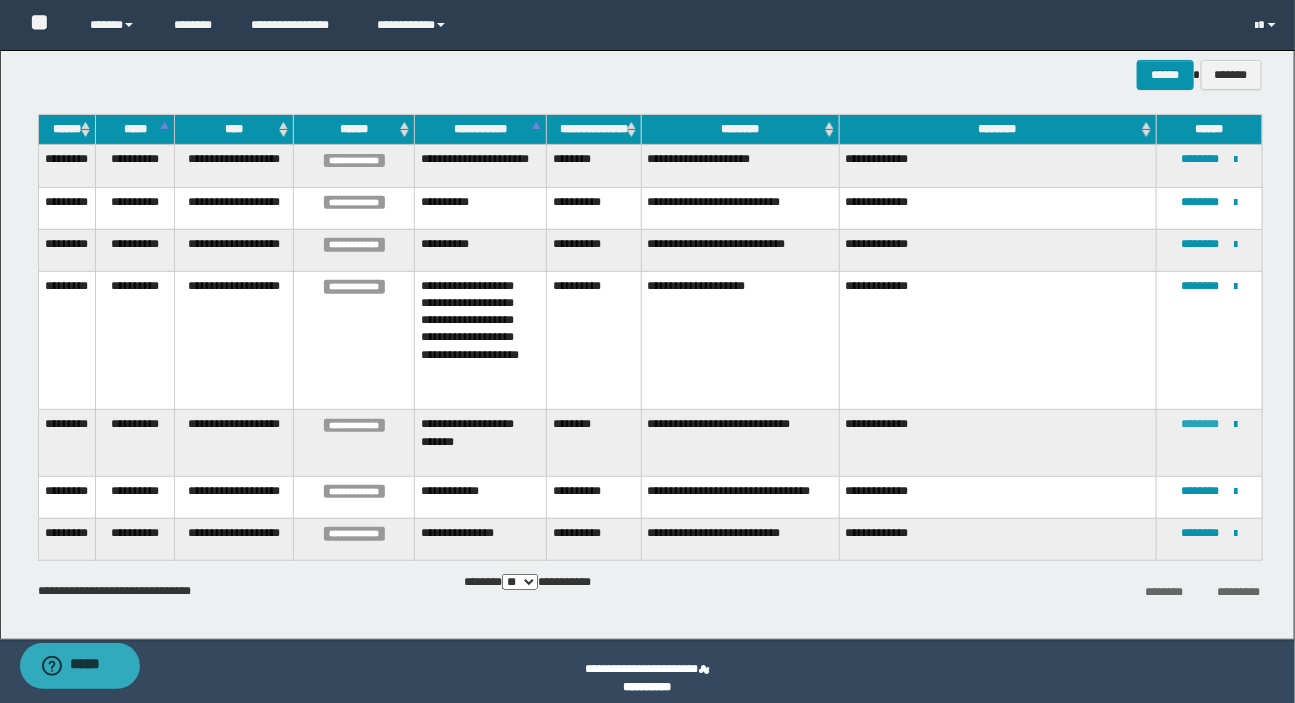 click on "********" at bounding box center [1200, 424] 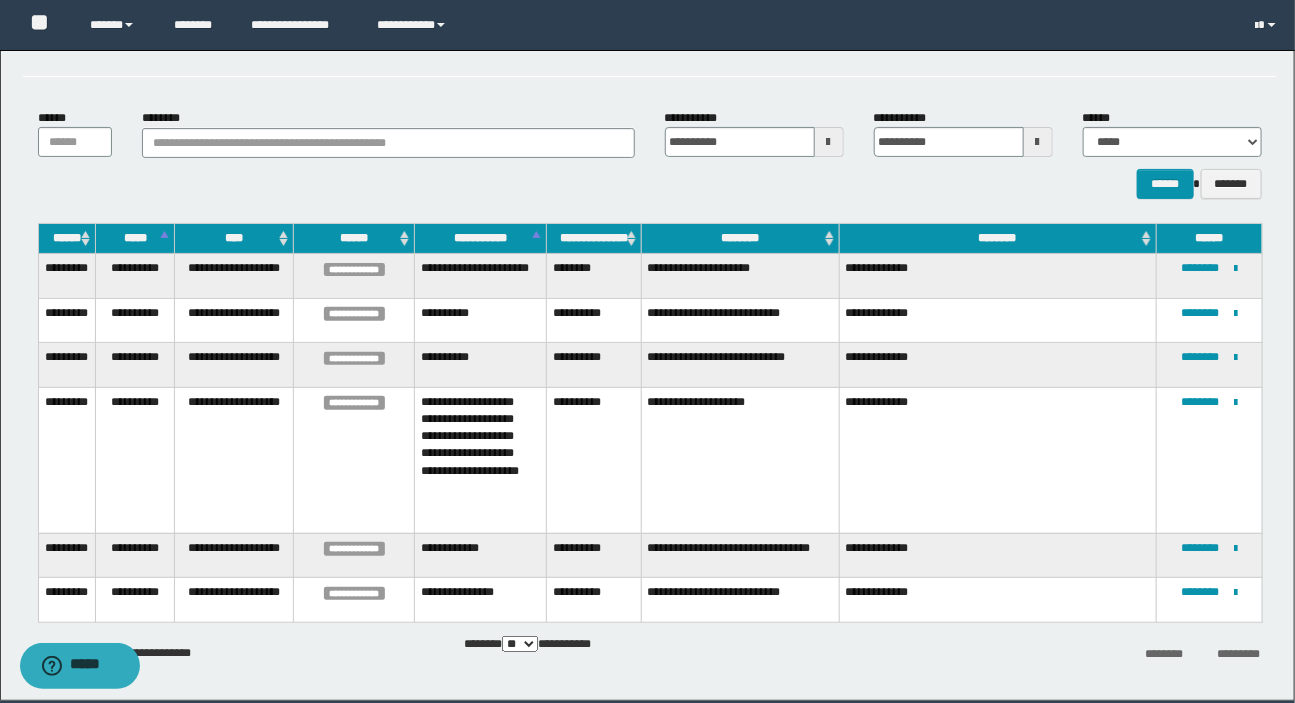 scroll, scrollTop: 148, scrollLeft: 0, axis: vertical 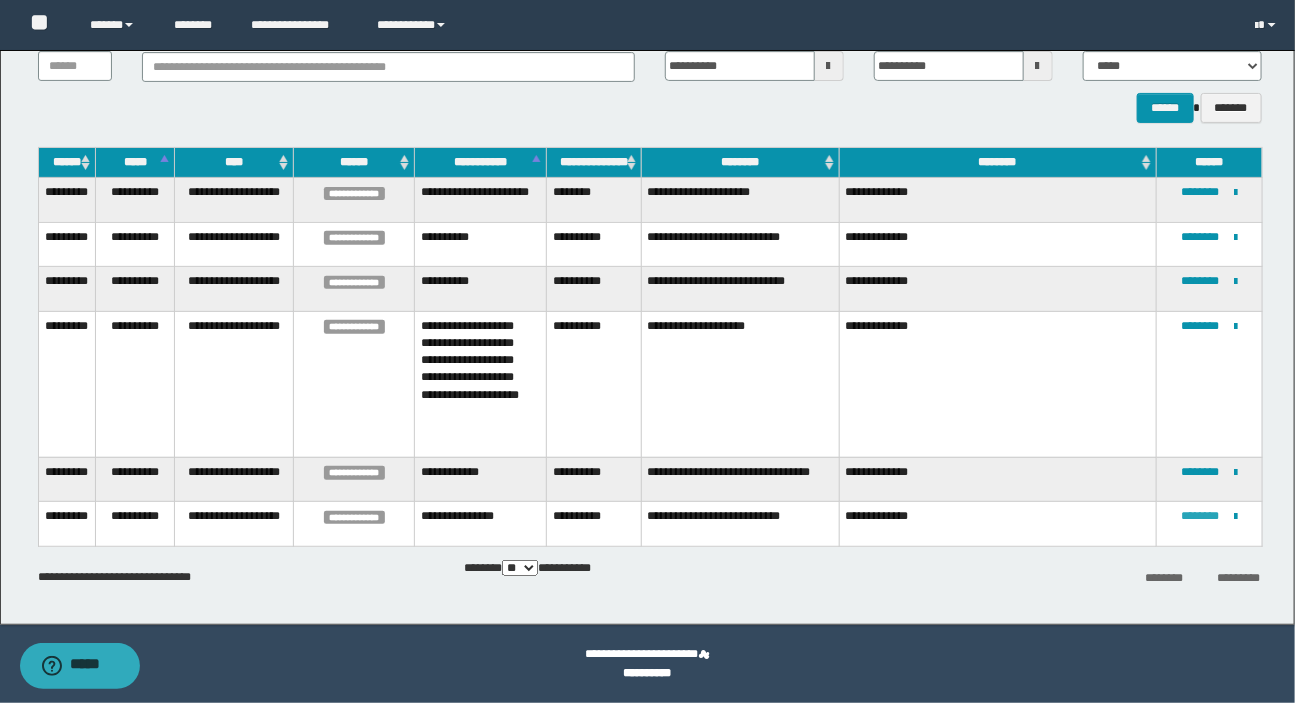 click on "********" at bounding box center (1200, 516) 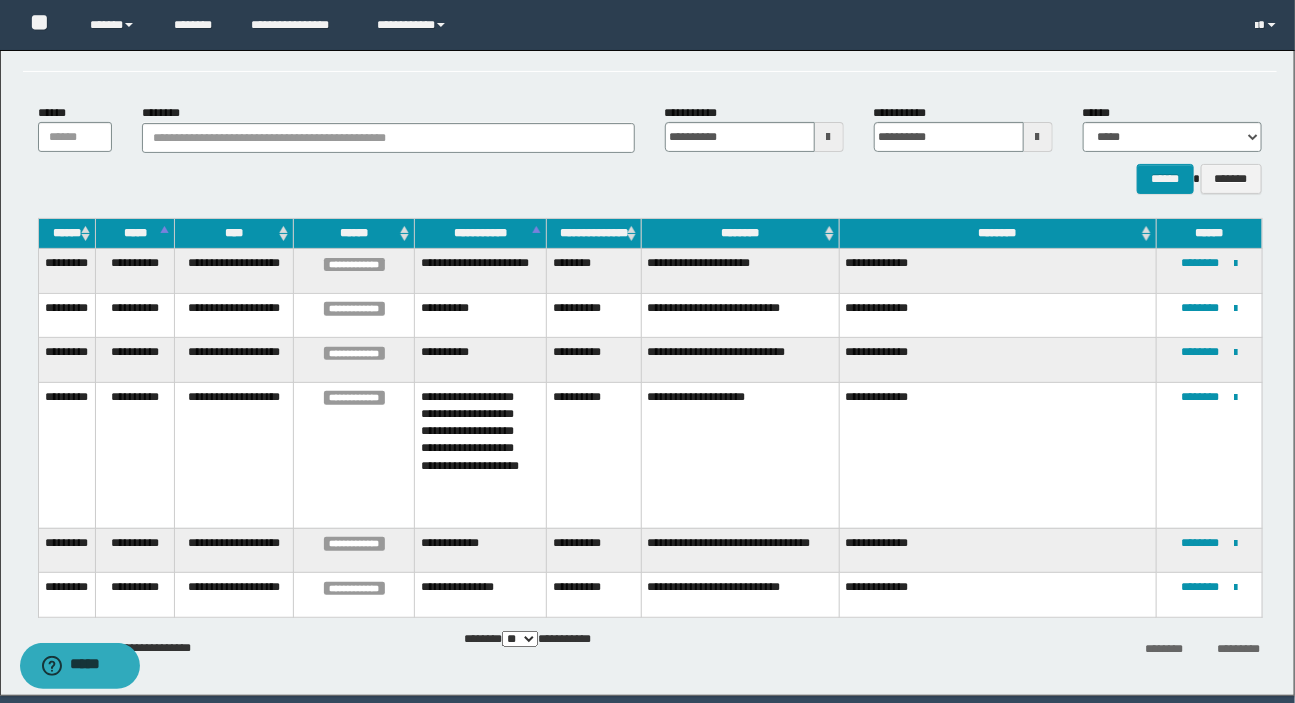 scroll, scrollTop: 148, scrollLeft: 0, axis: vertical 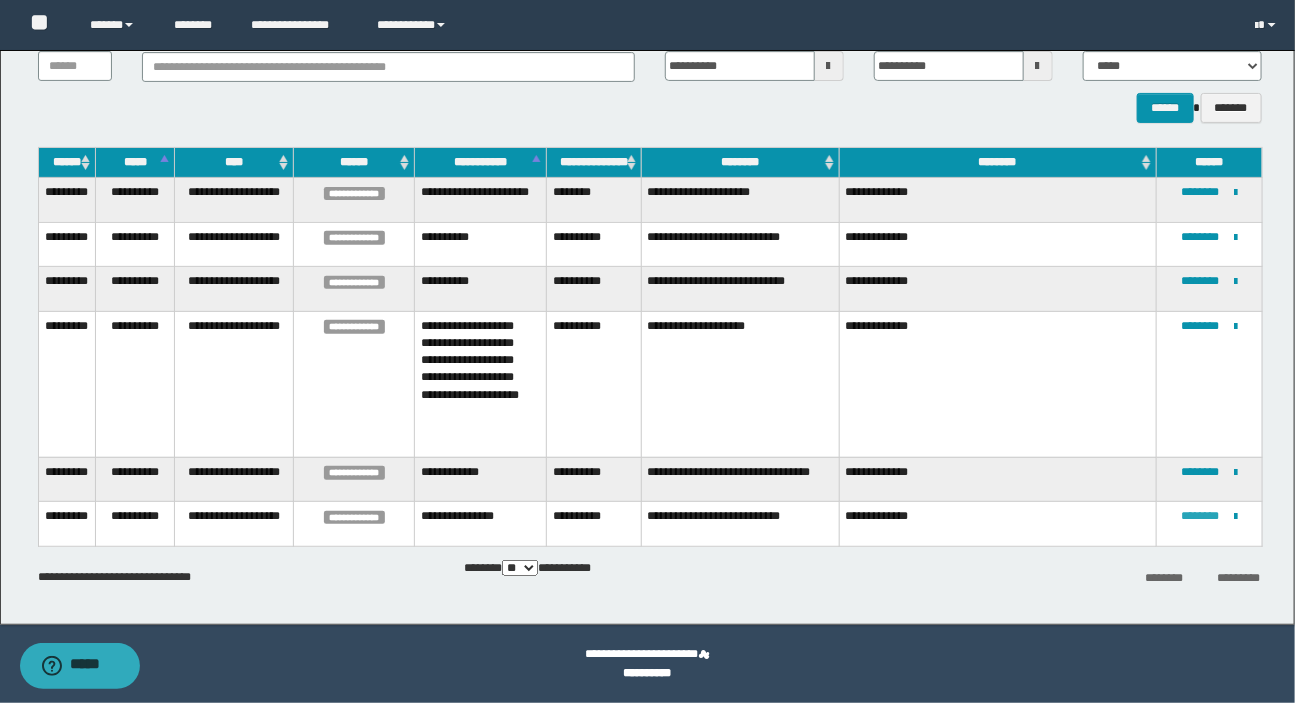 click on "********" at bounding box center [1200, 516] 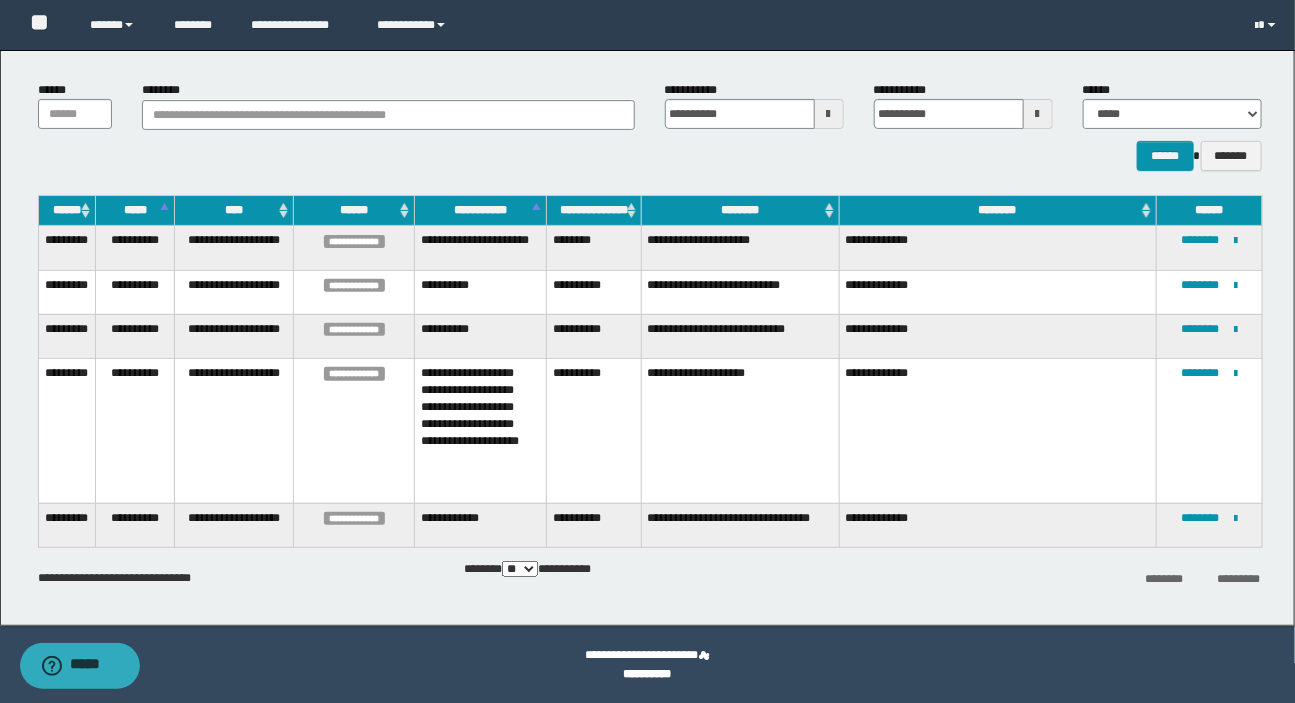 scroll, scrollTop: 100, scrollLeft: 0, axis: vertical 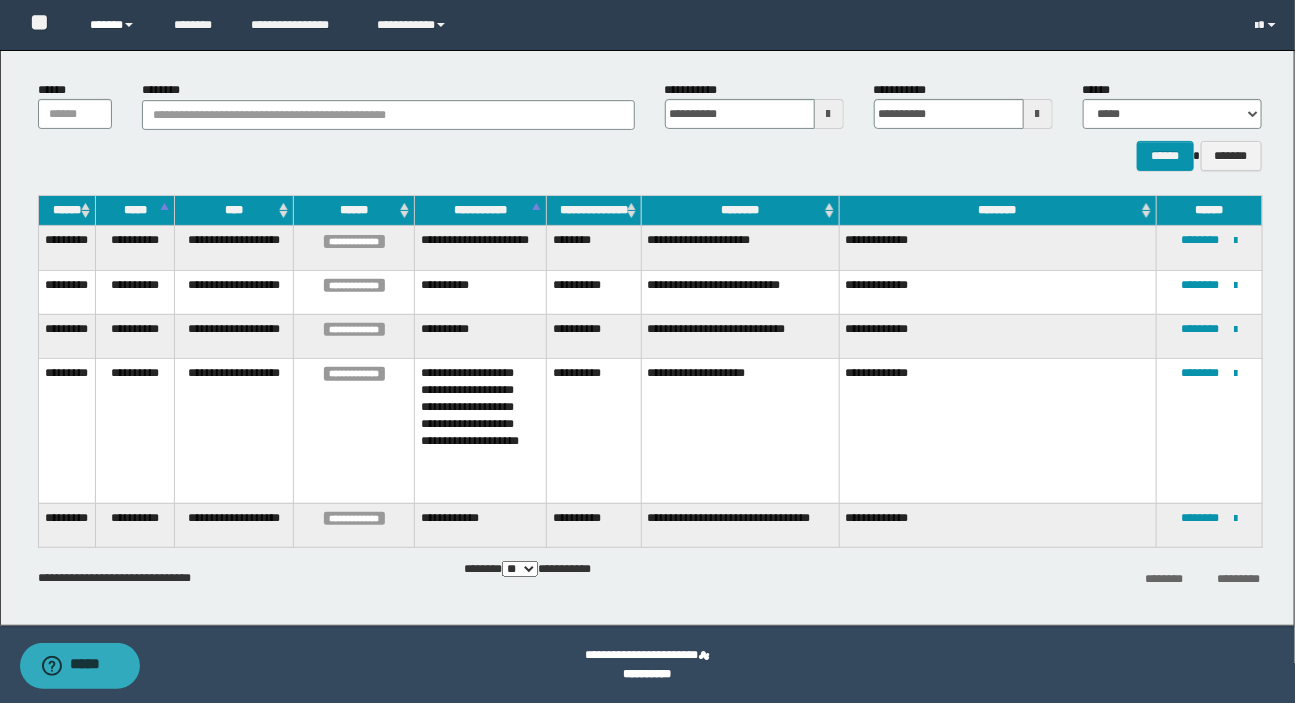 click on "******" at bounding box center (117, 25) 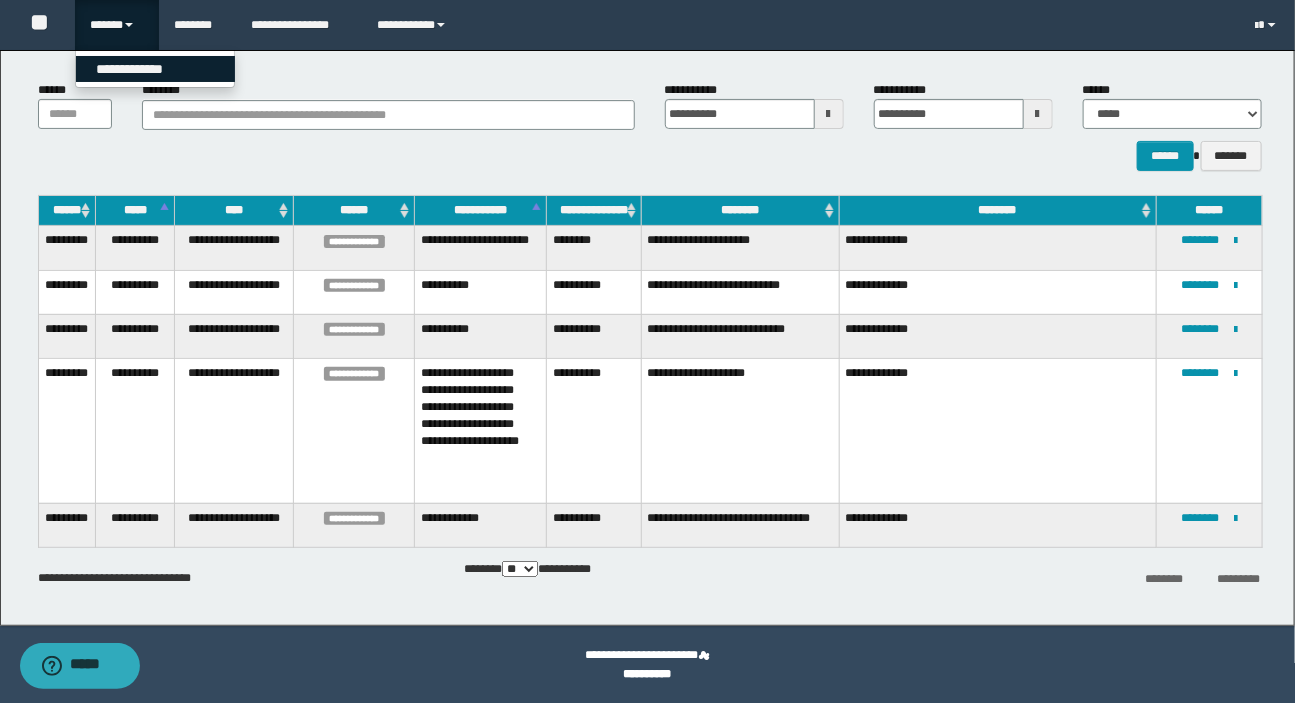 click on "**********" at bounding box center (155, 69) 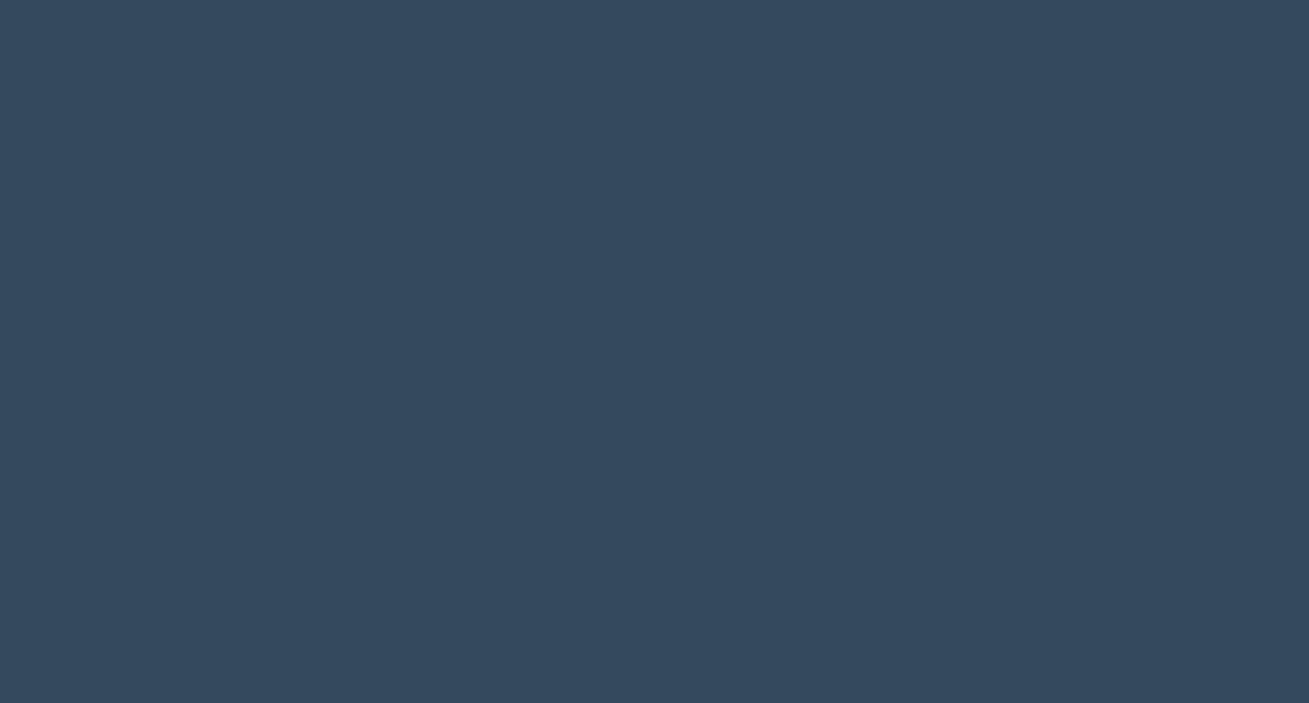 scroll, scrollTop: 0, scrollLeft: 0, axis: both 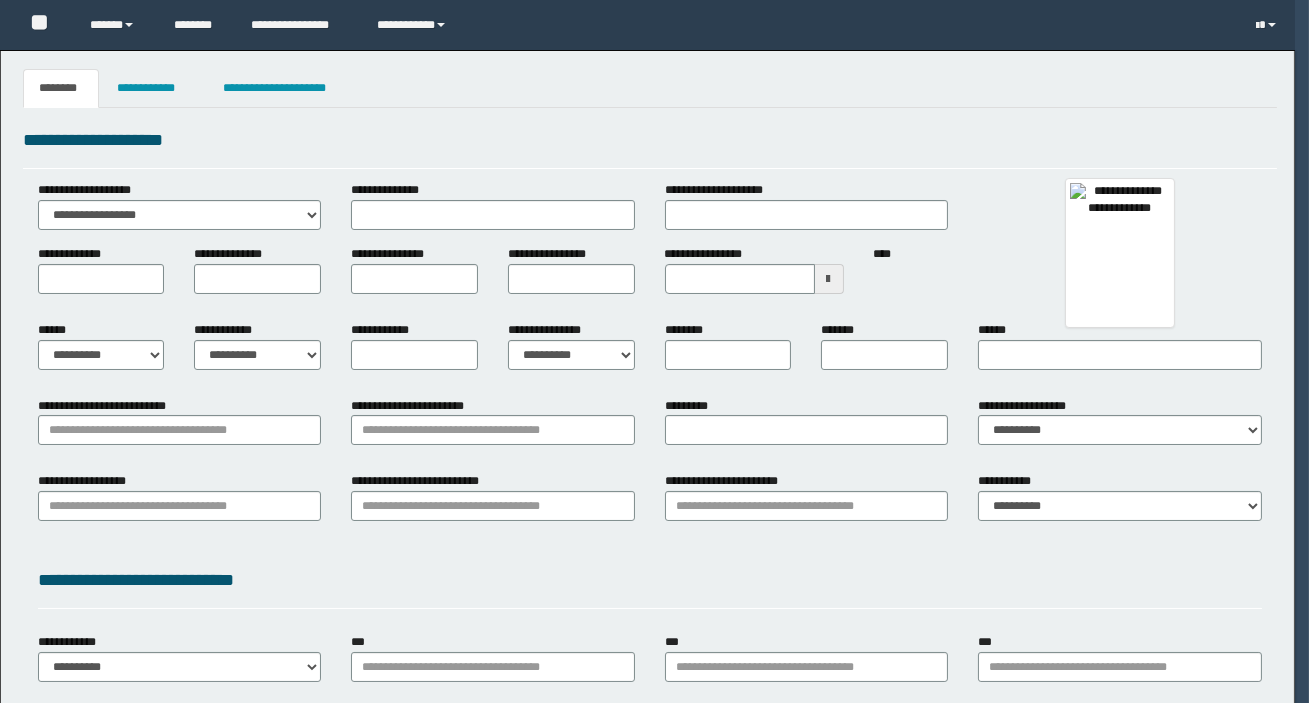 type 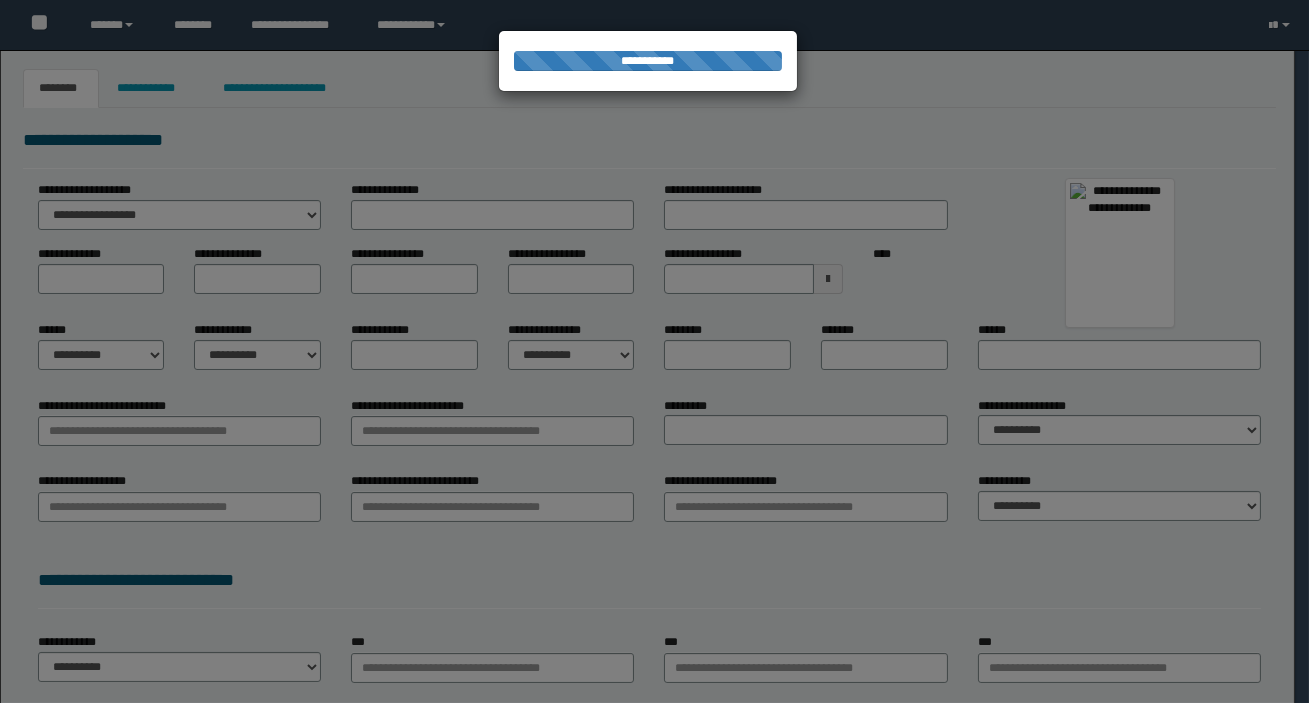 select on "***" 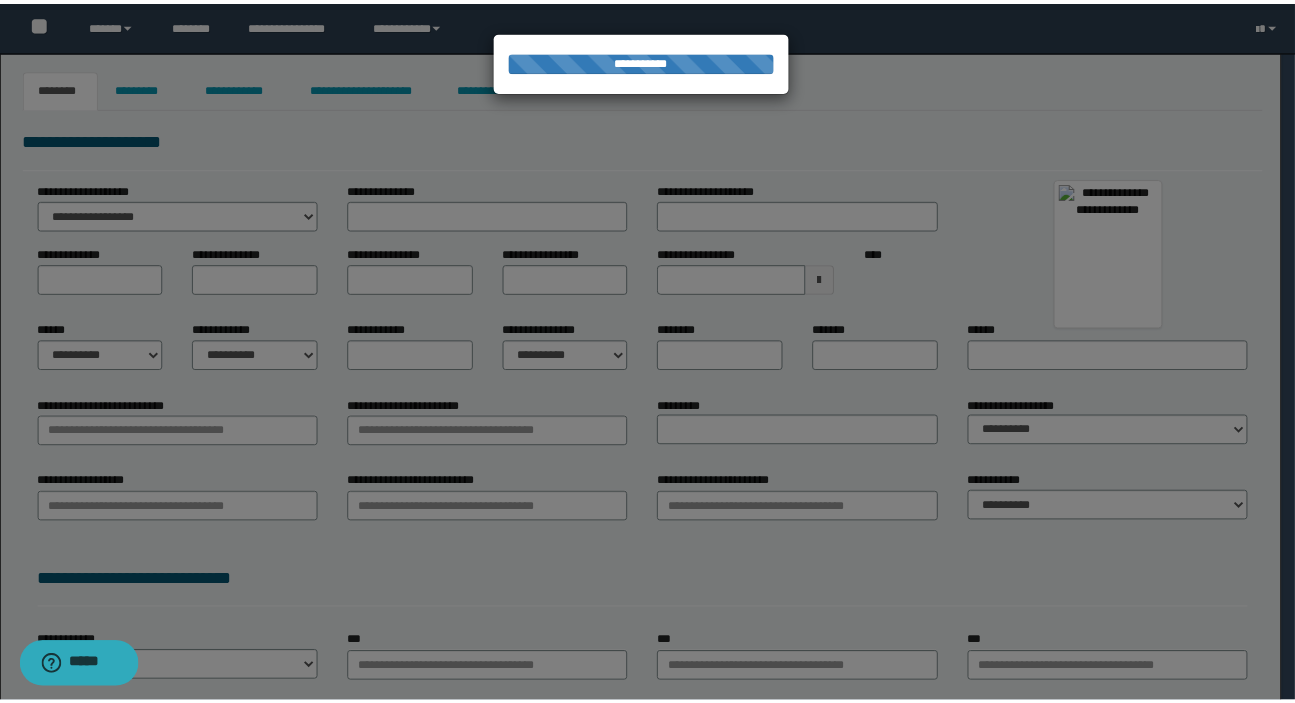 scroll, scrollTop: 0, scrollLeft: 0, axis: both 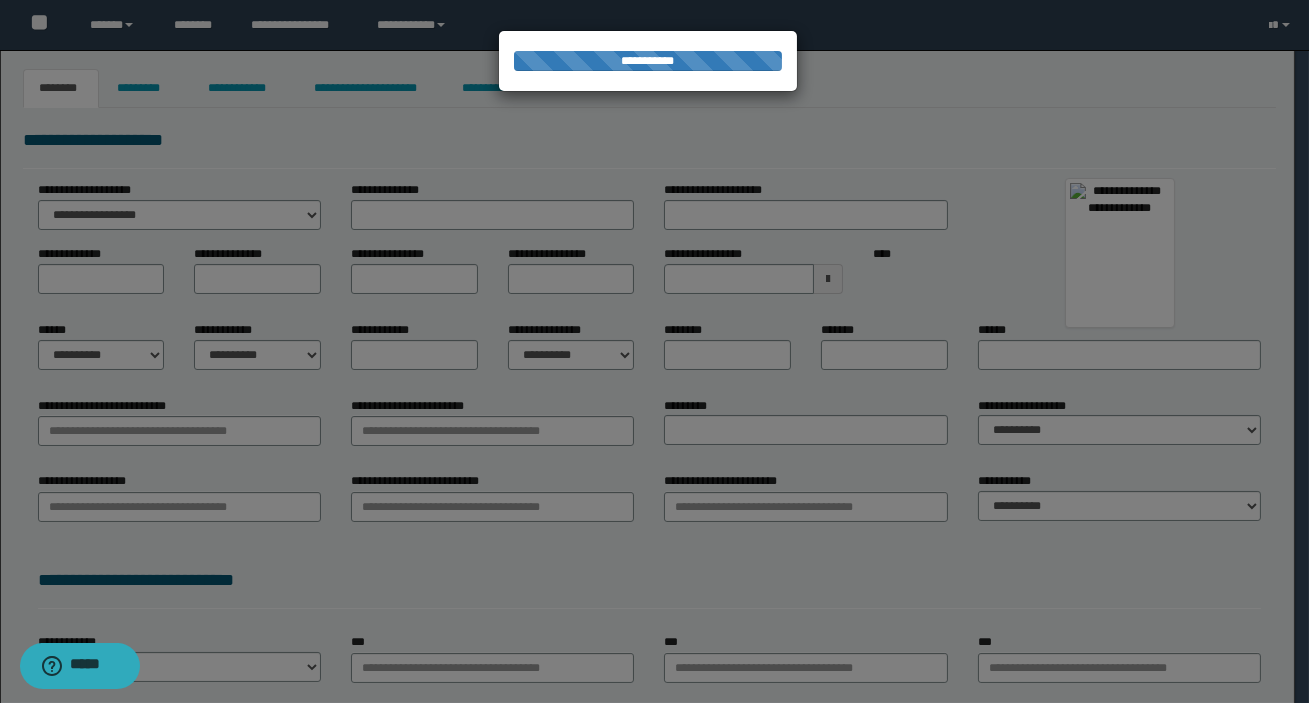 type on "**********" 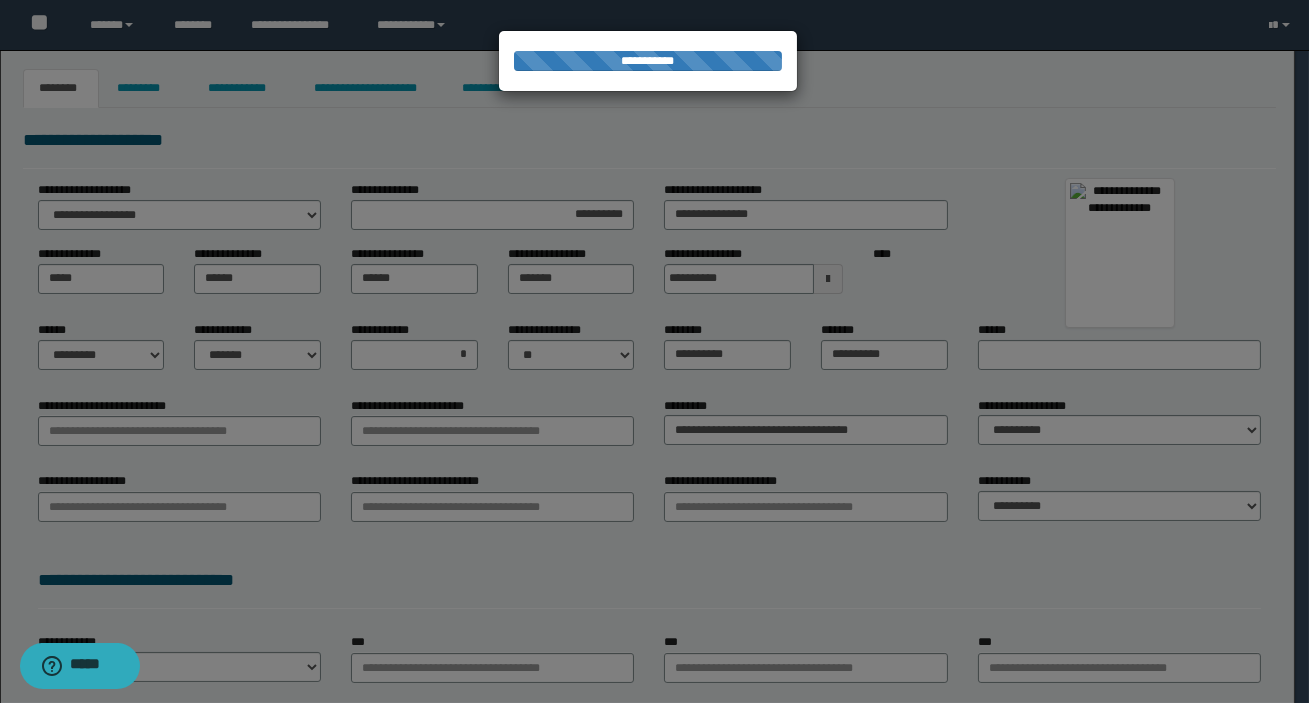 select on "*" 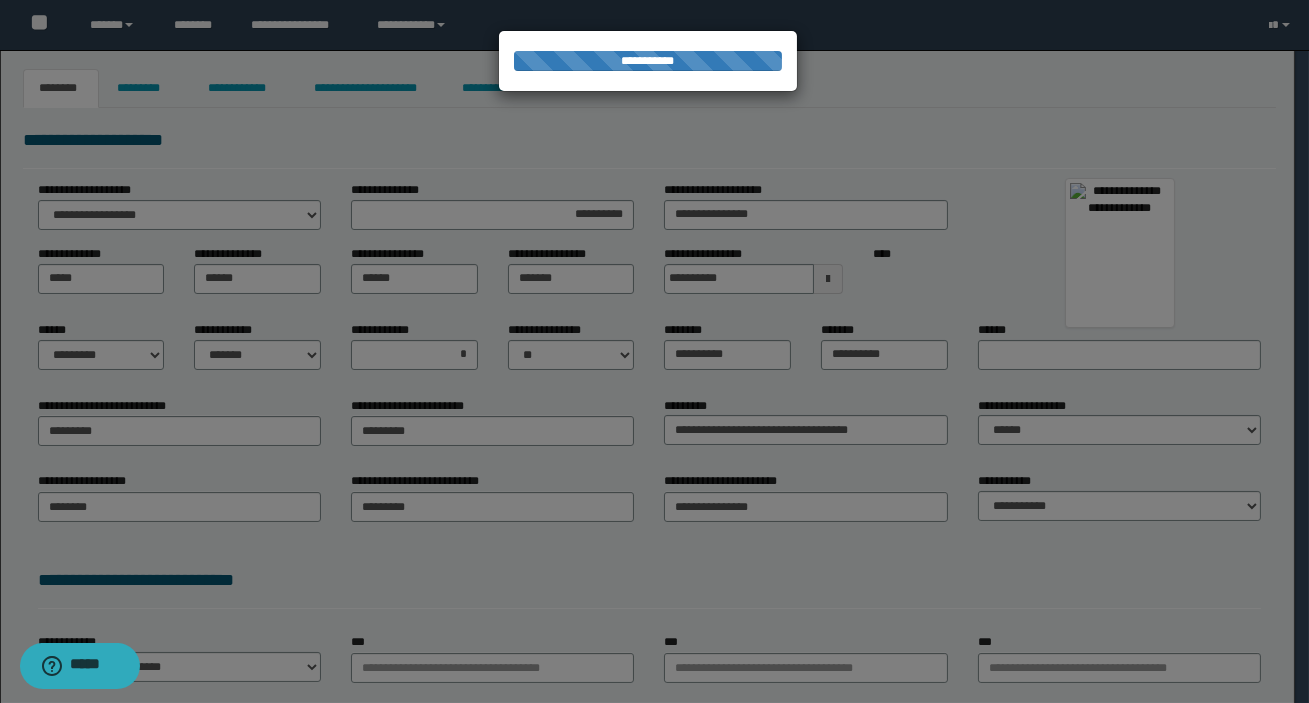 type on "**********" 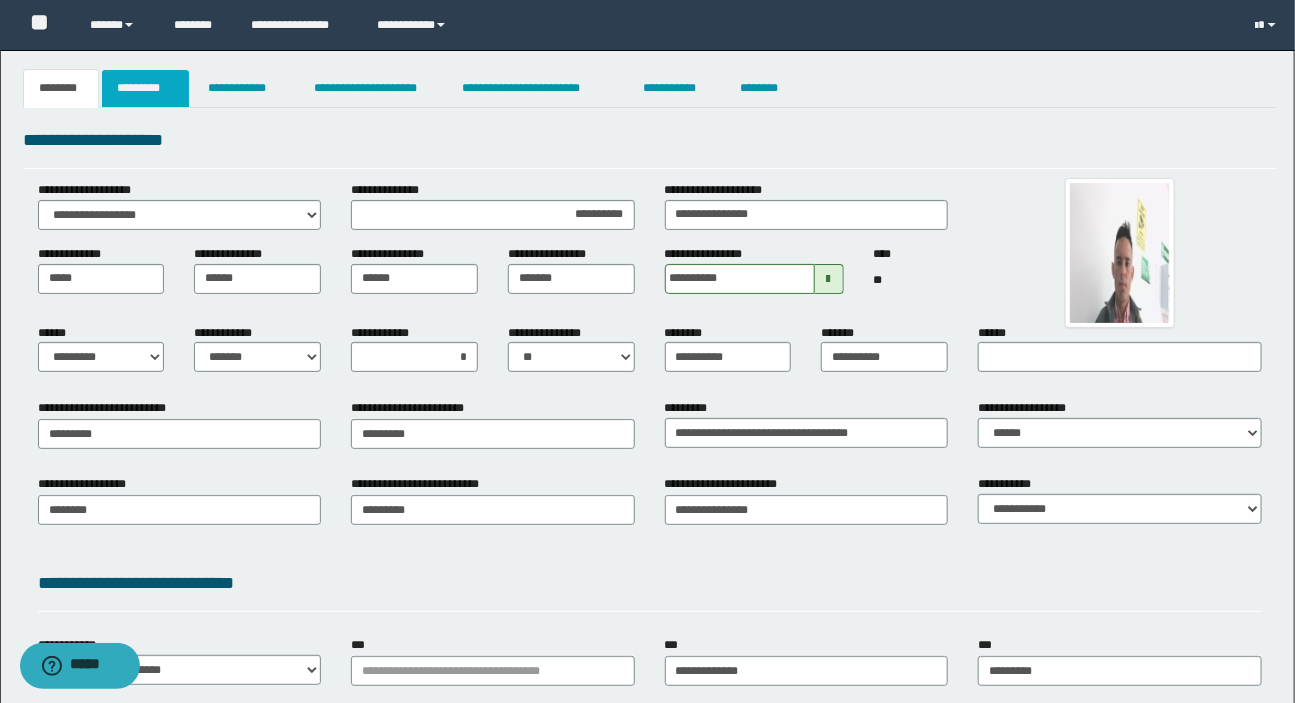 click on "*********" at bounding box center (145, 88) 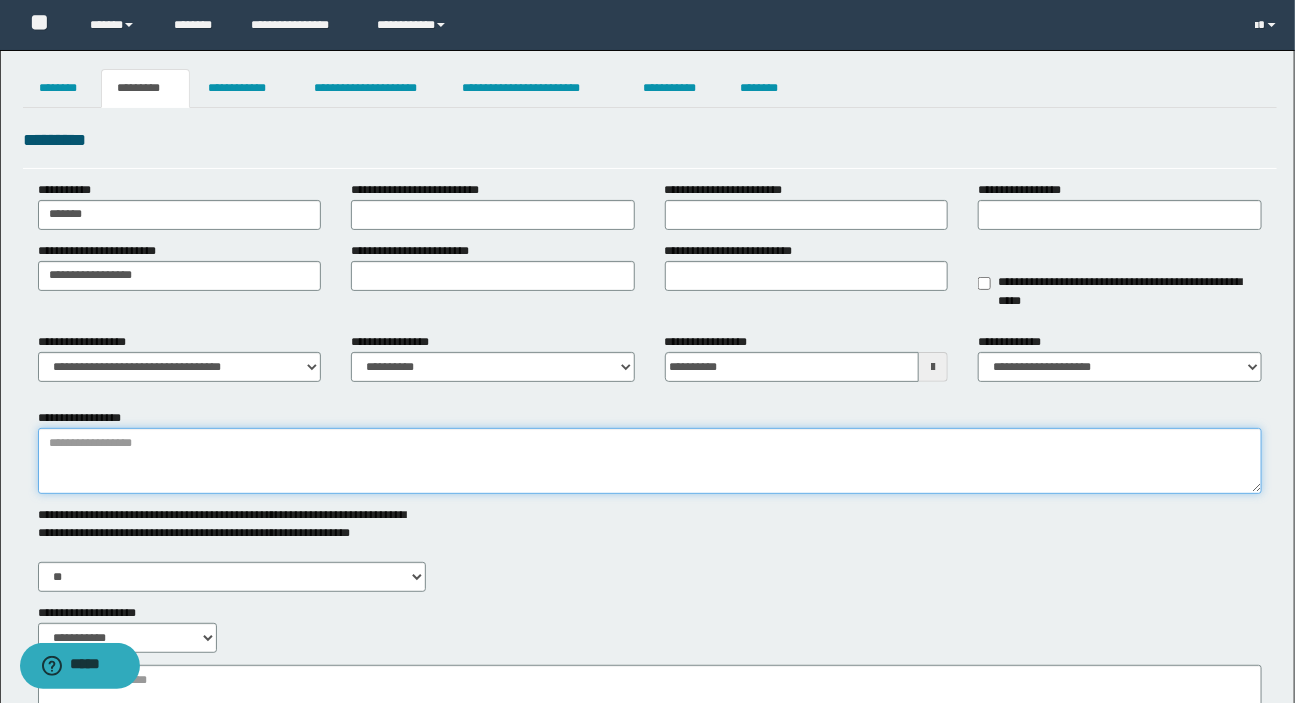 click on "**********" at bounding box center (650, 461) 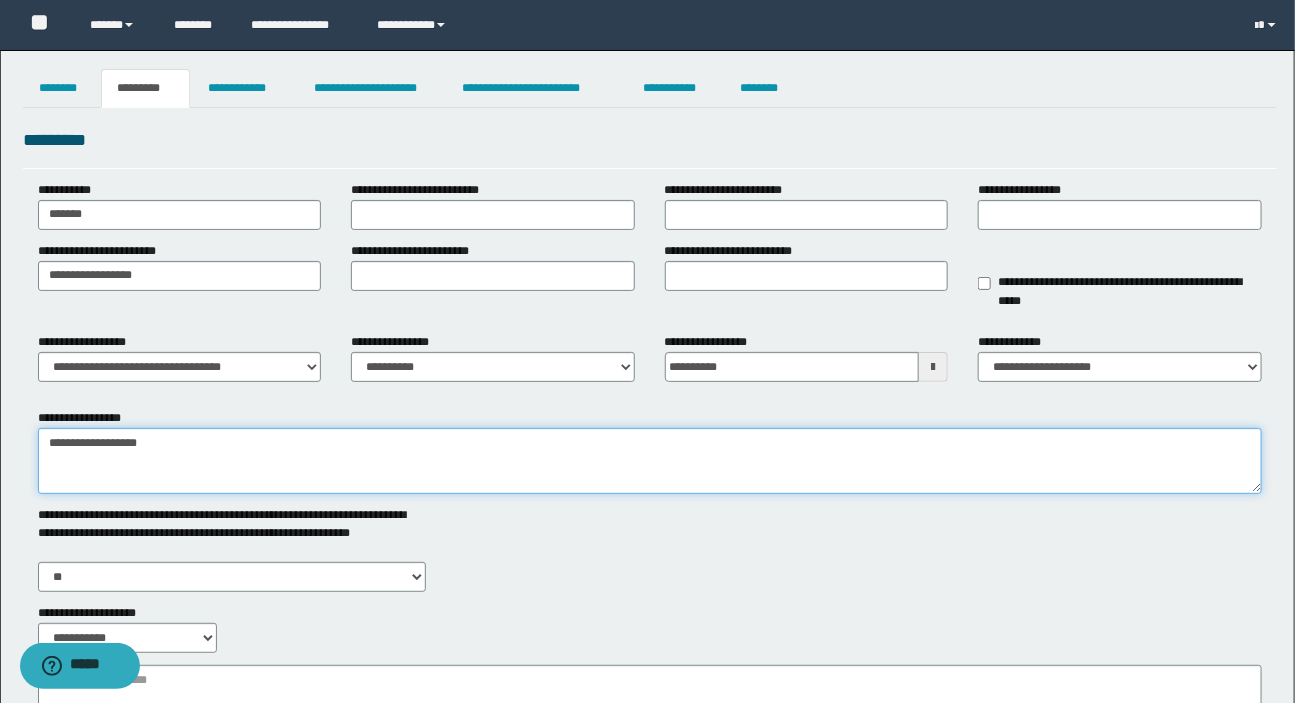 type on "**********" 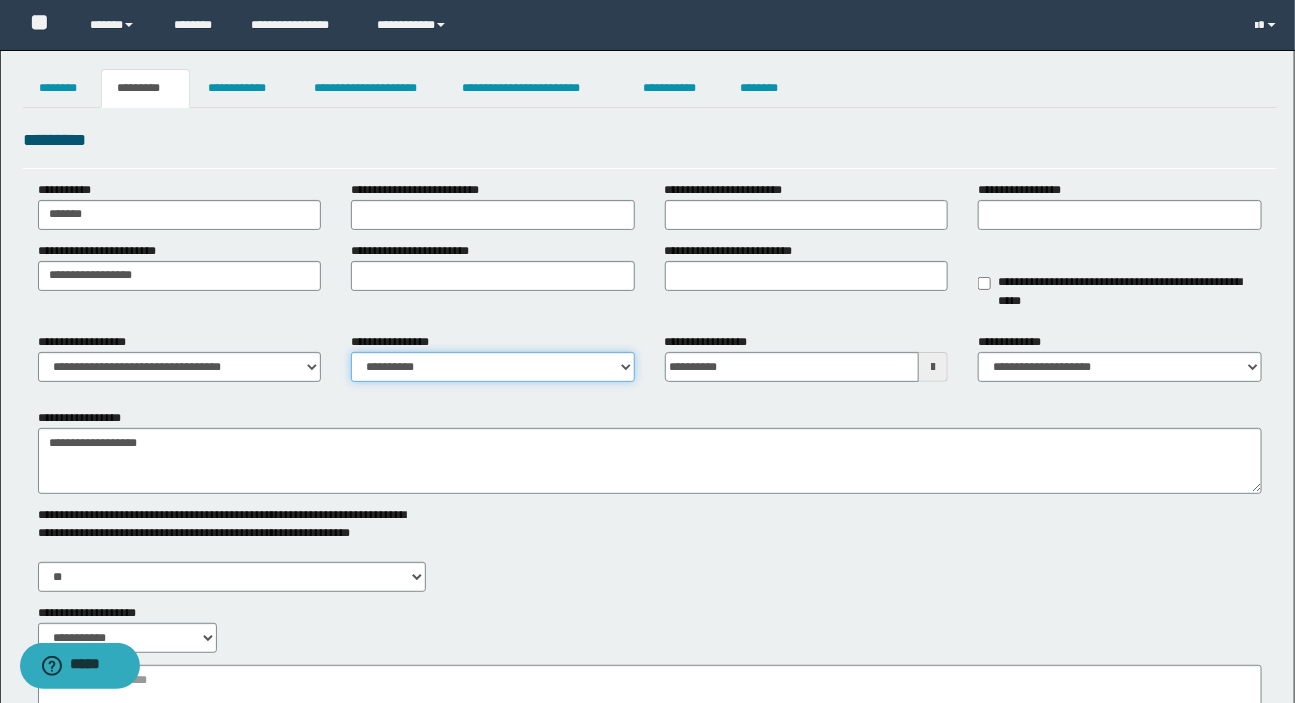 click on "**********" at bounding box center [493, 367] 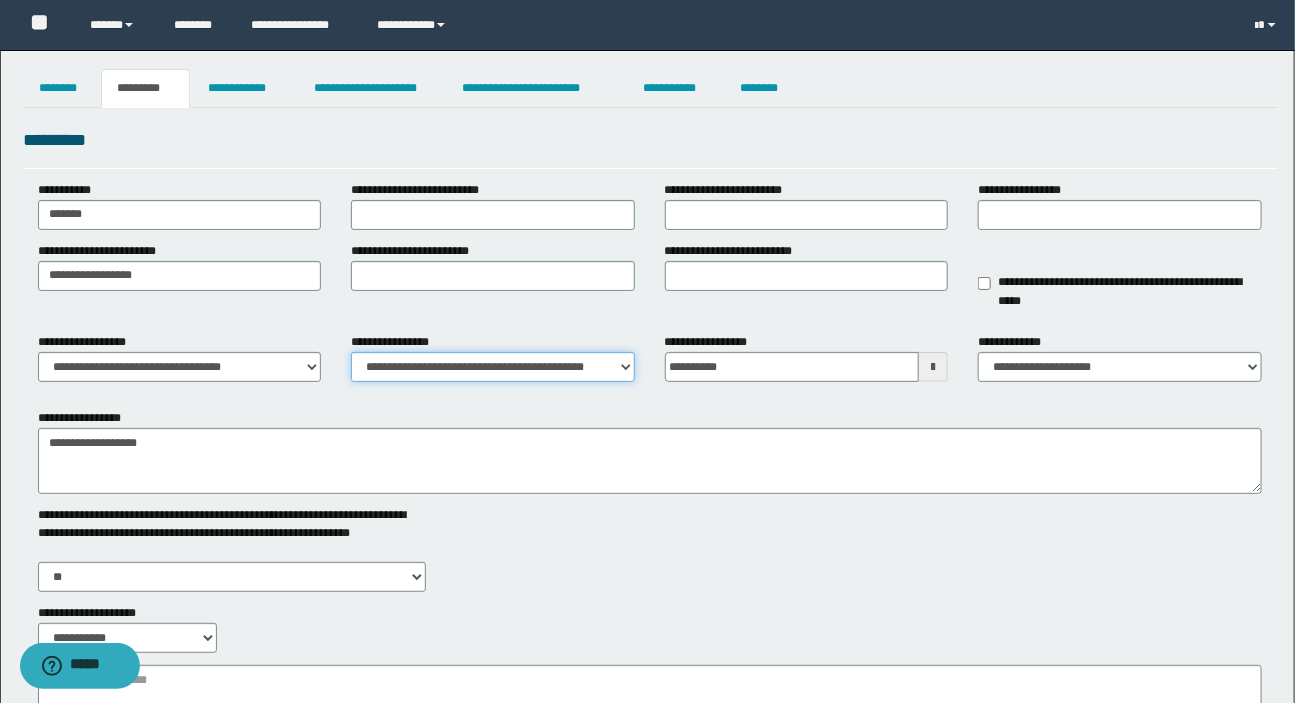 click on "**********" at bounding box center [493, 367] 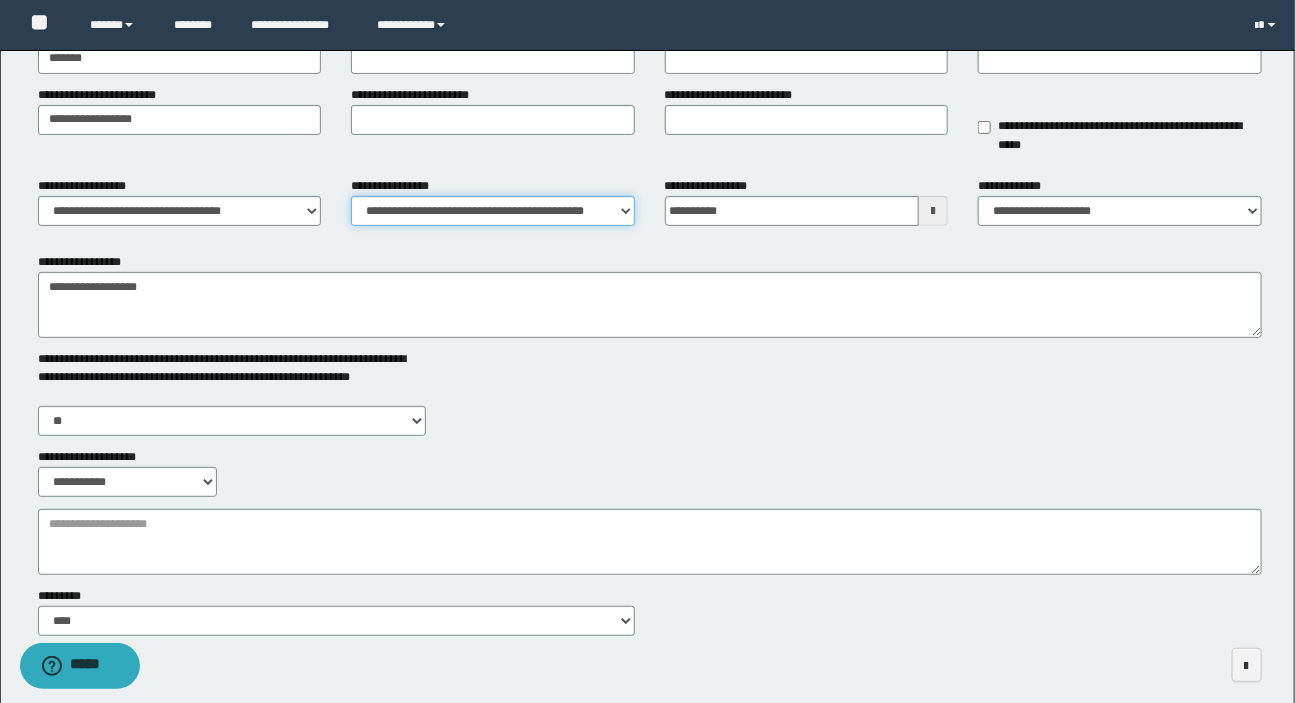 scroll, scrollTop: 242, scrollLeft: 0, axis: vertical 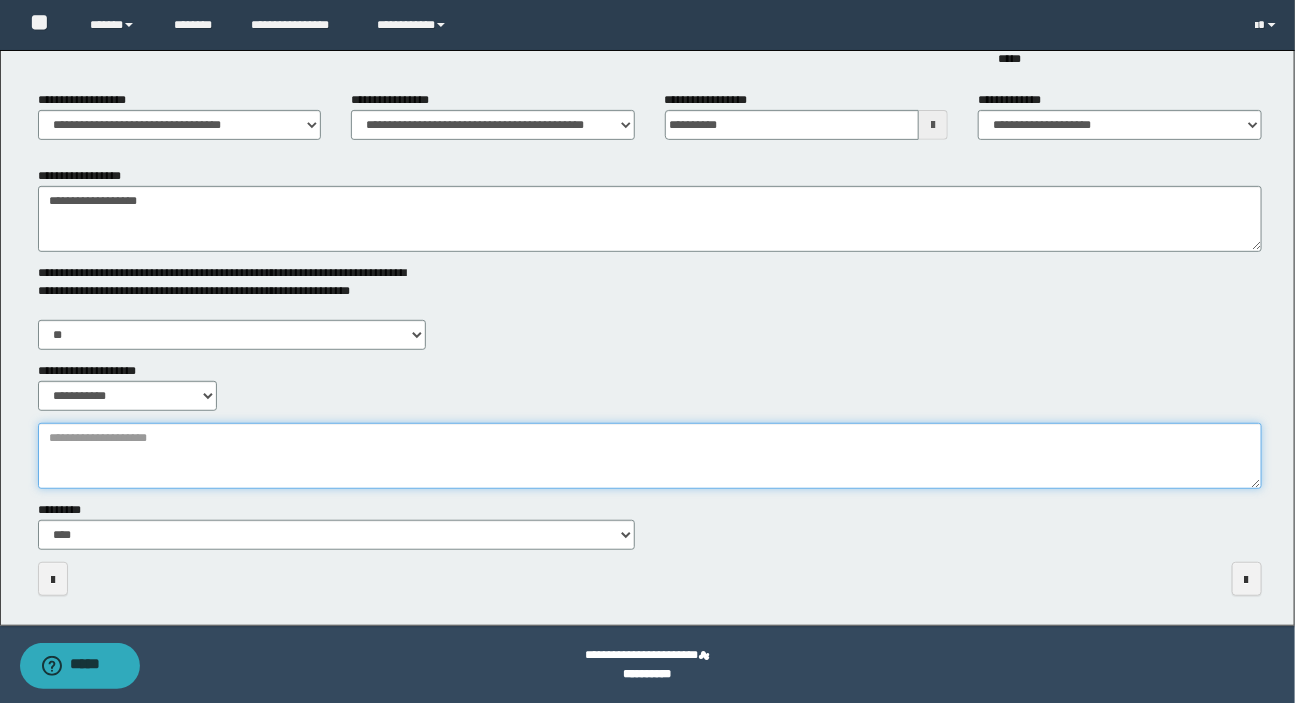click on "**********" at bounding box center [650, 456] 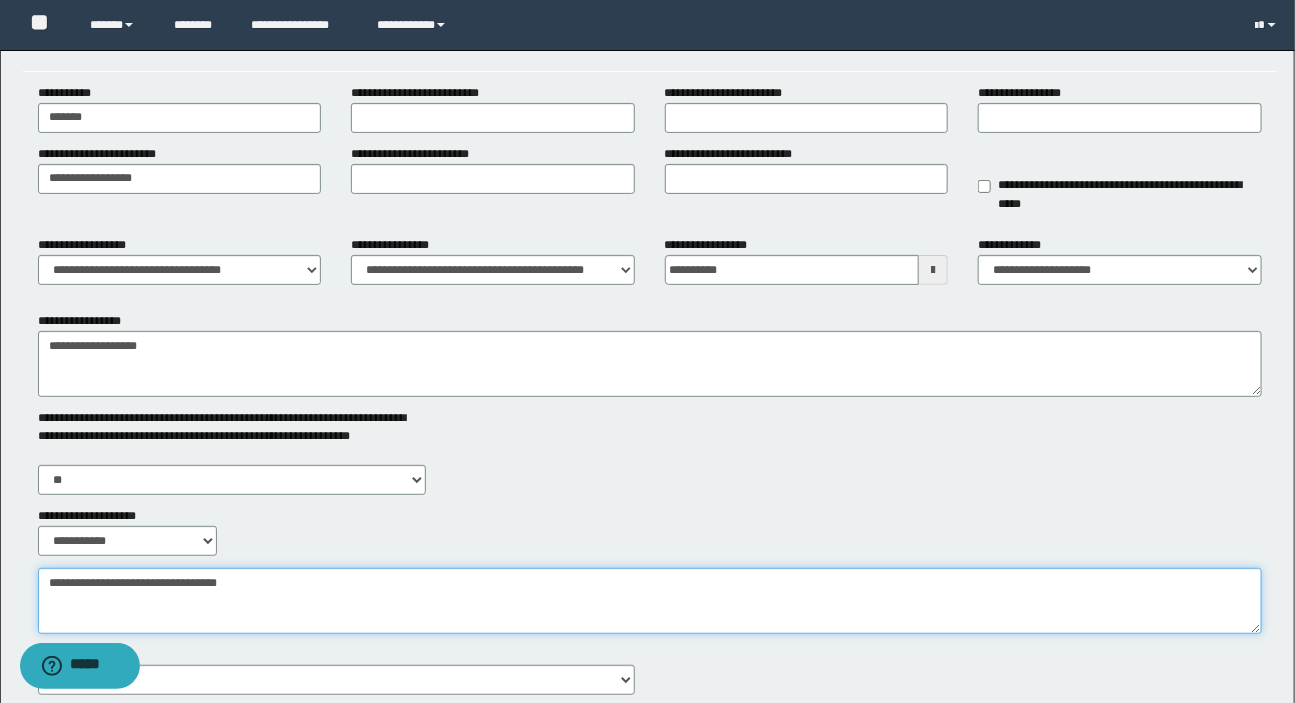 scroll, scrollTop: 0, scrollLeft: 0, axis: both 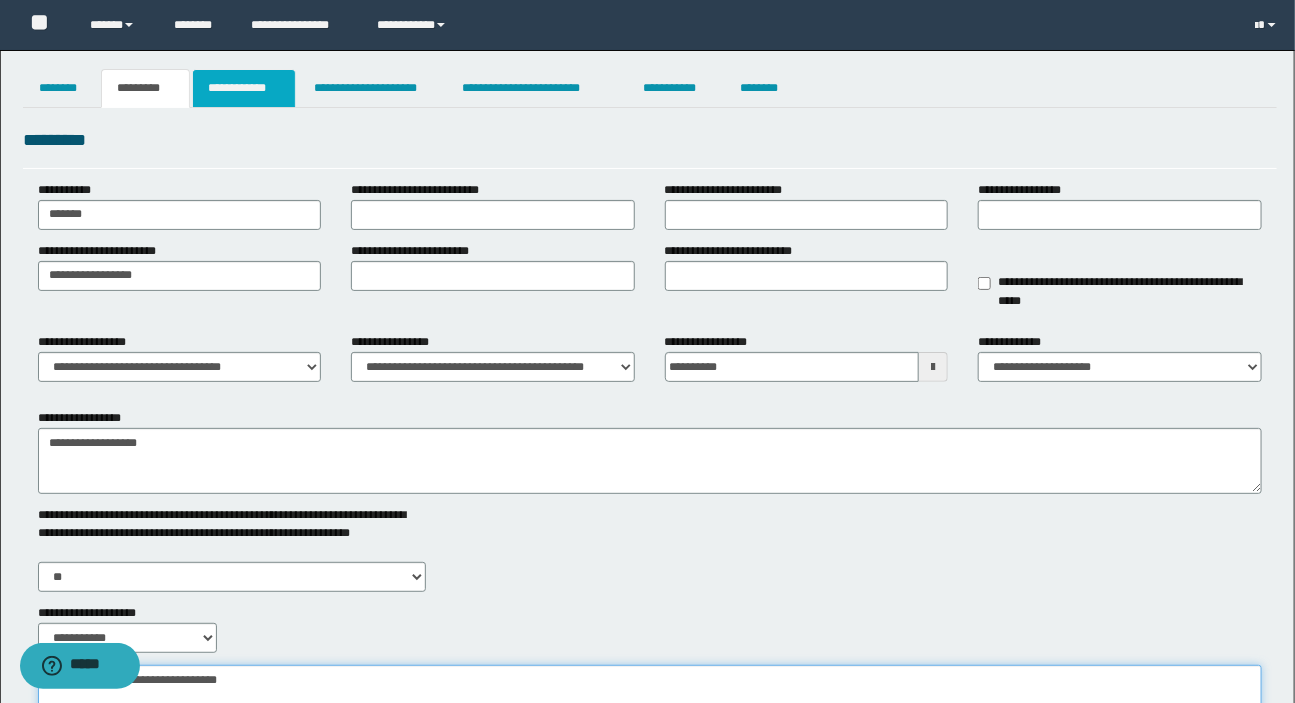 type on "**********" 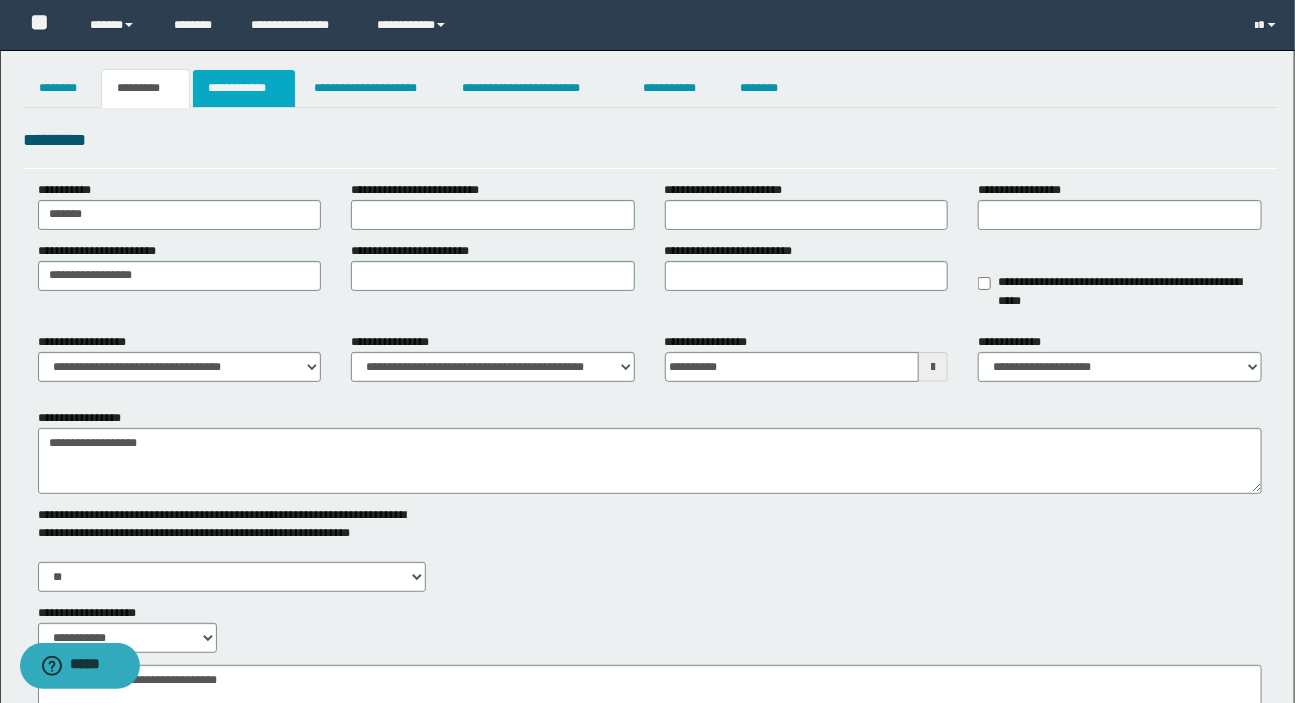 click on "**********" at bounding box center [244, 88] 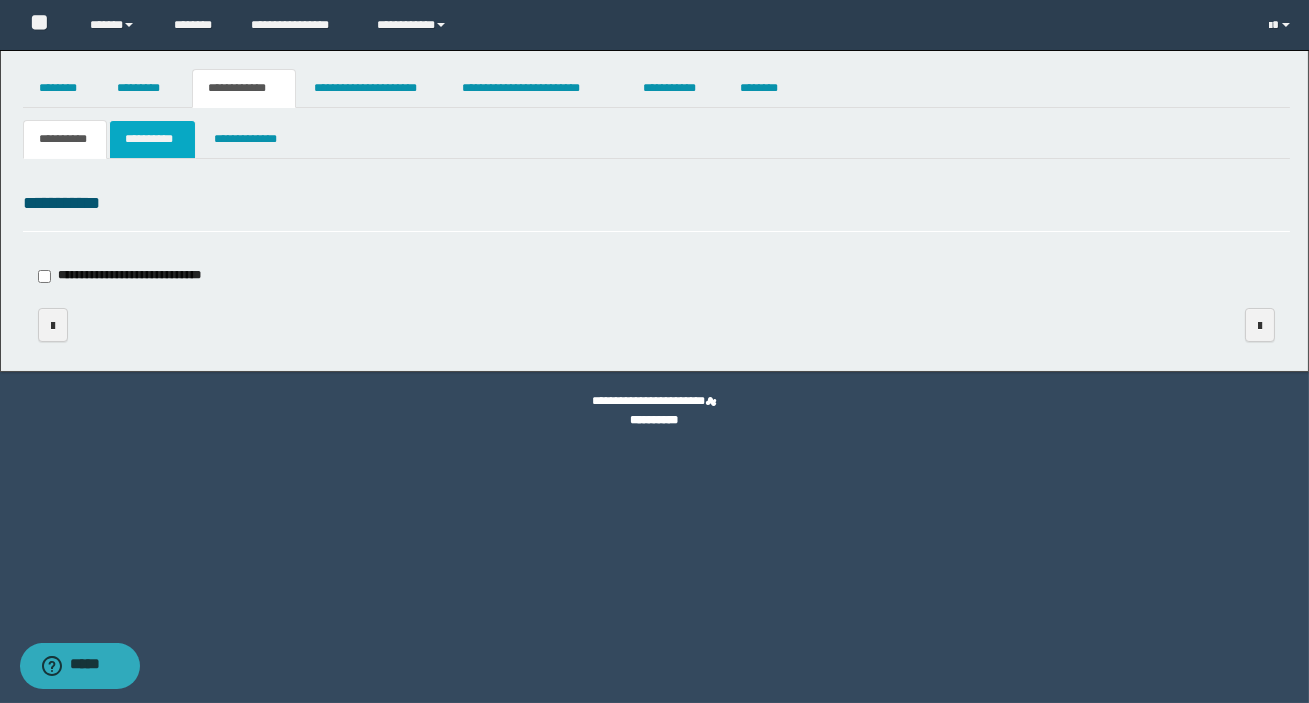 click on "**********" at bounding box center [153, 139] 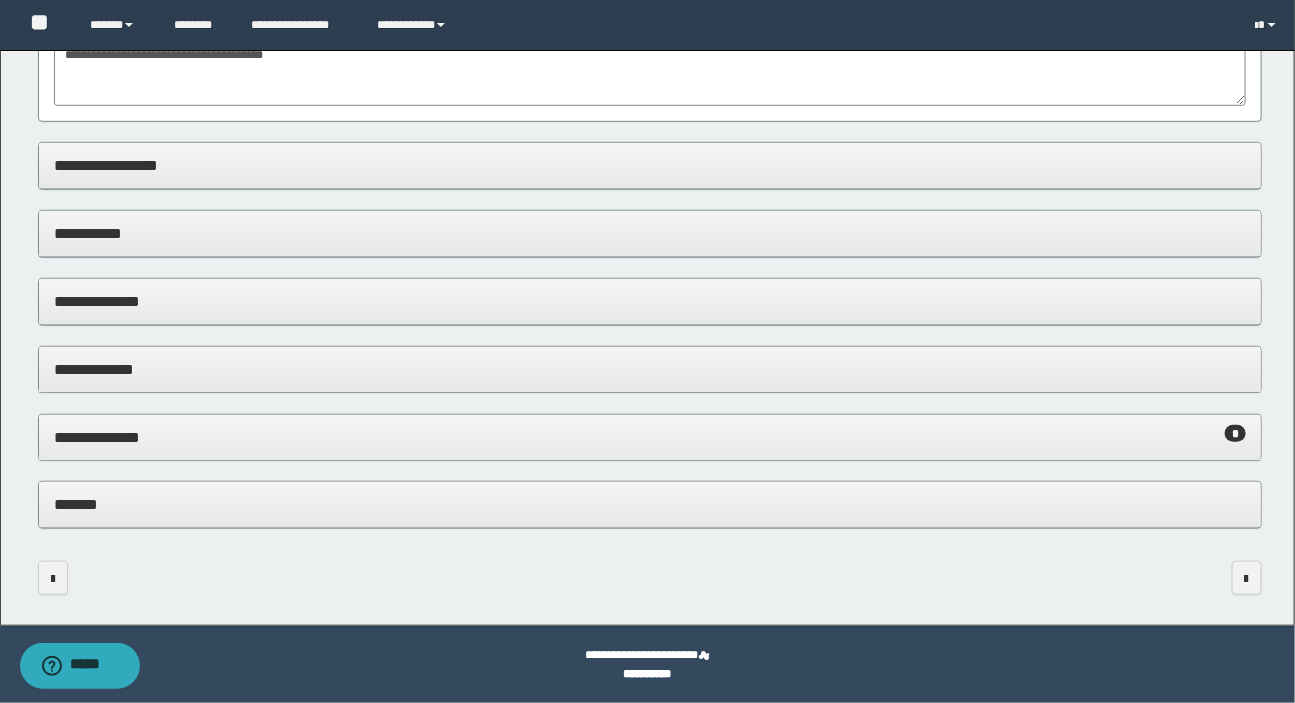 click on "**********" at bounding box center (650, 437) 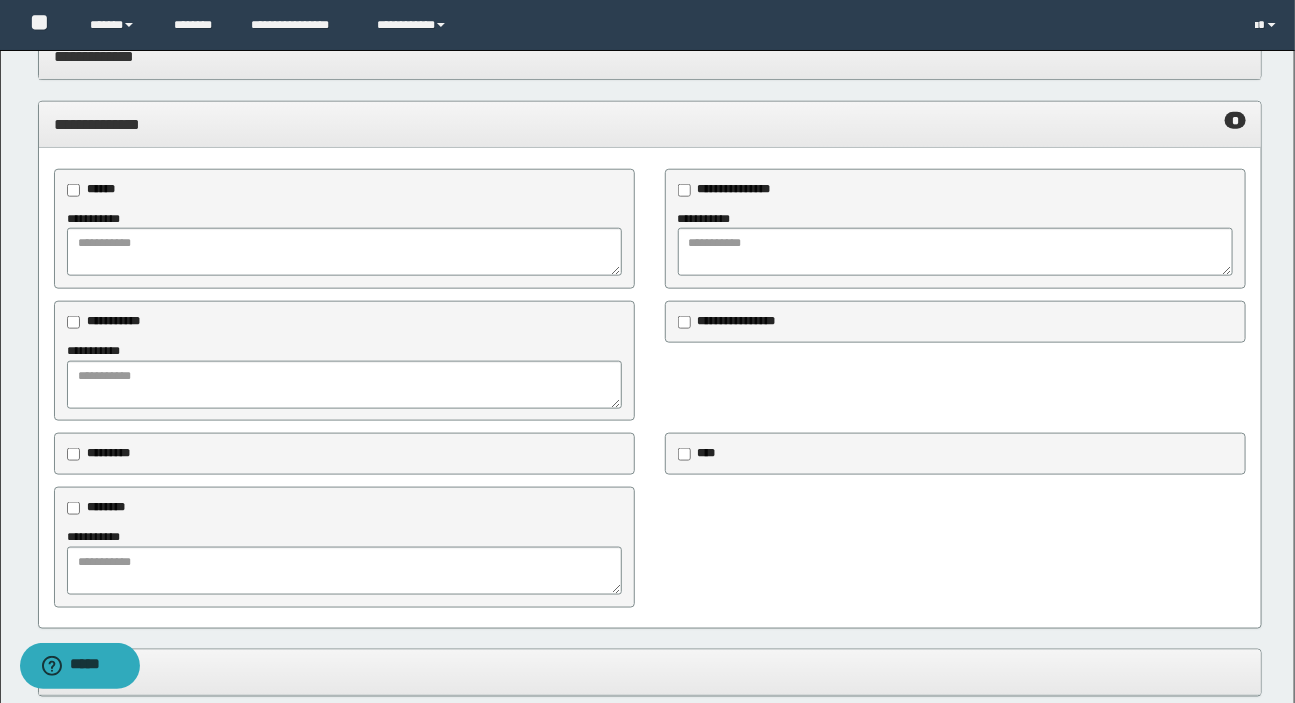 scroll, scrollTop: 847, scrollLeft: 0, axis: vertical 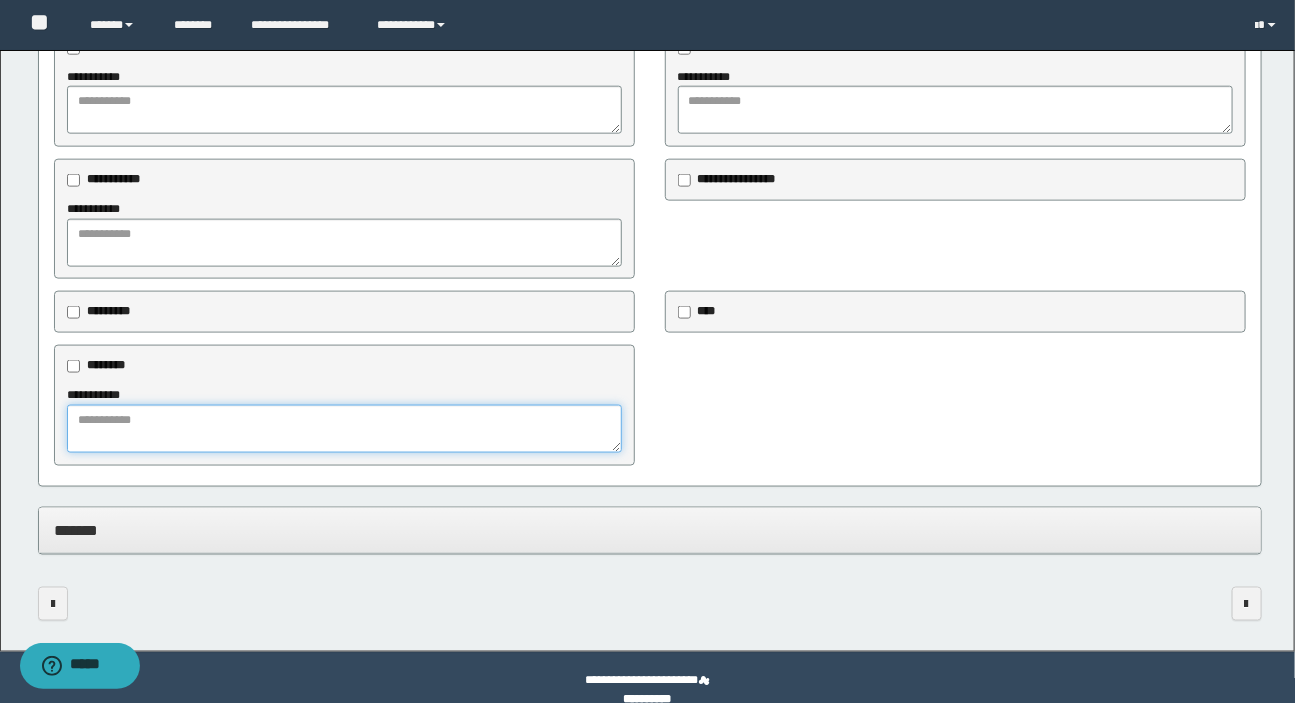 click at bounding box center [344, 429] 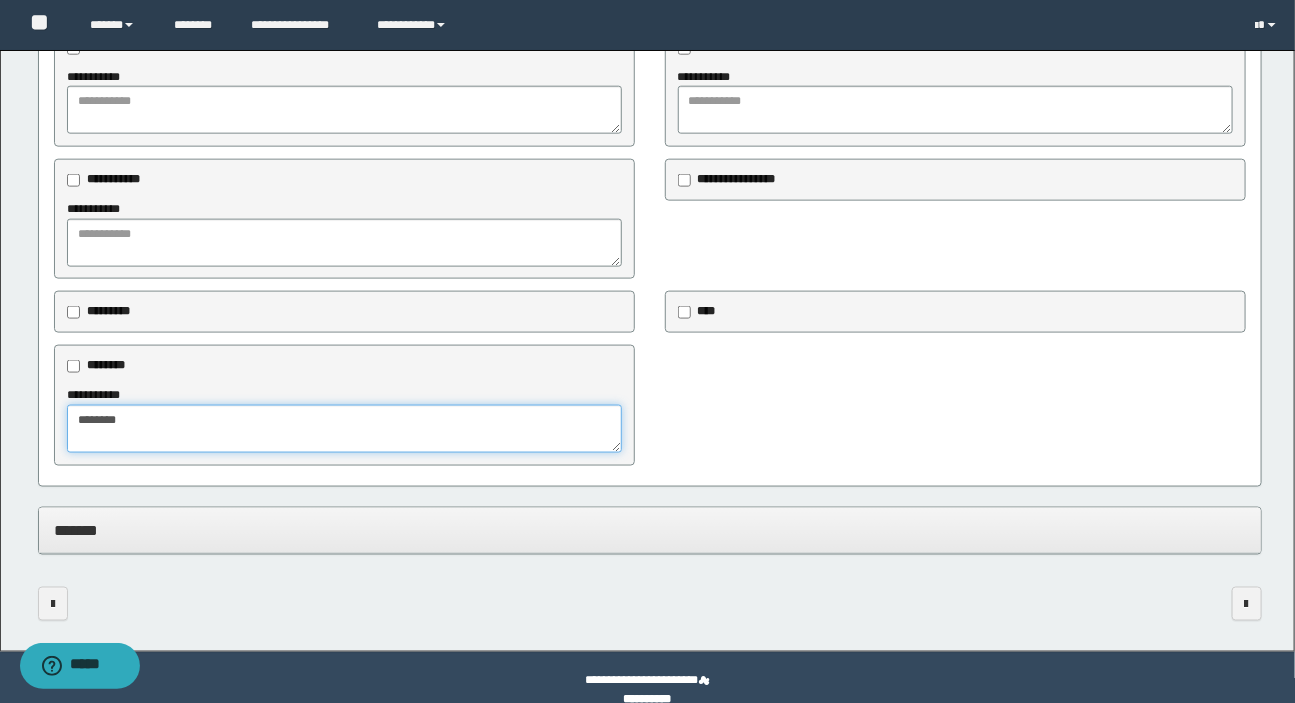 type on "*******" 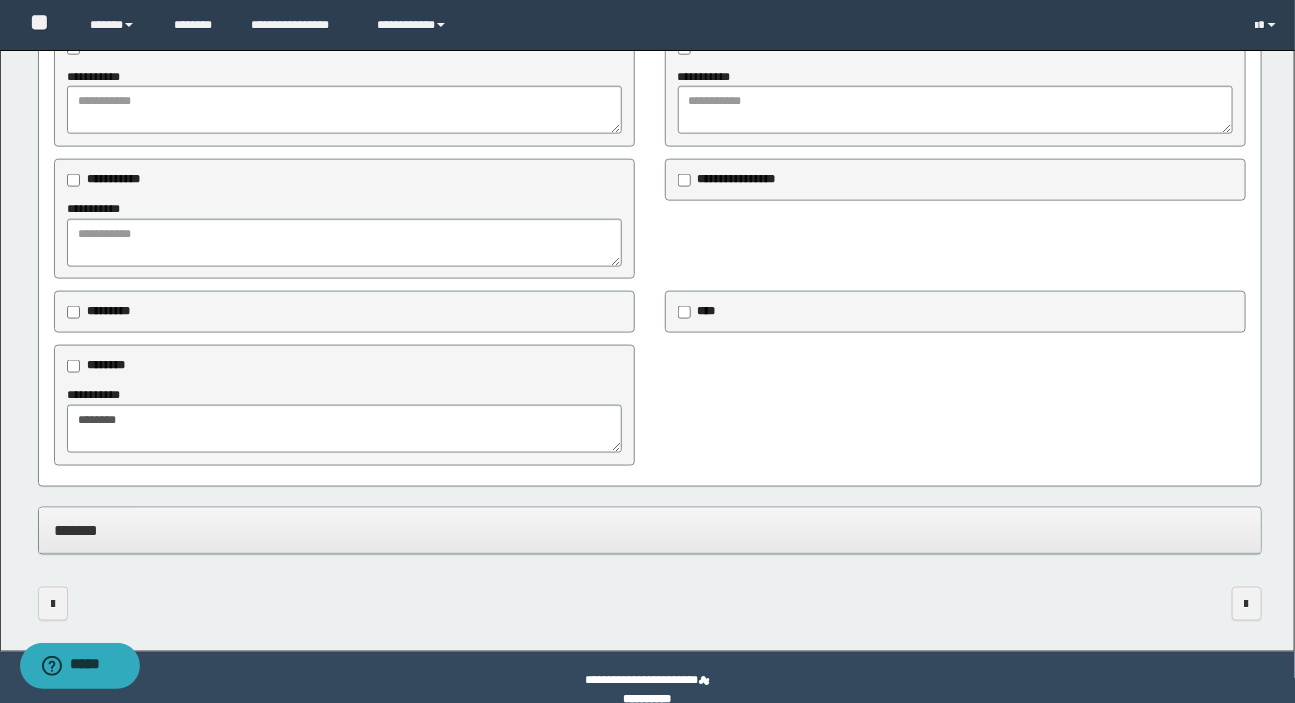 click on "*******" at bounding box center (650, 530) 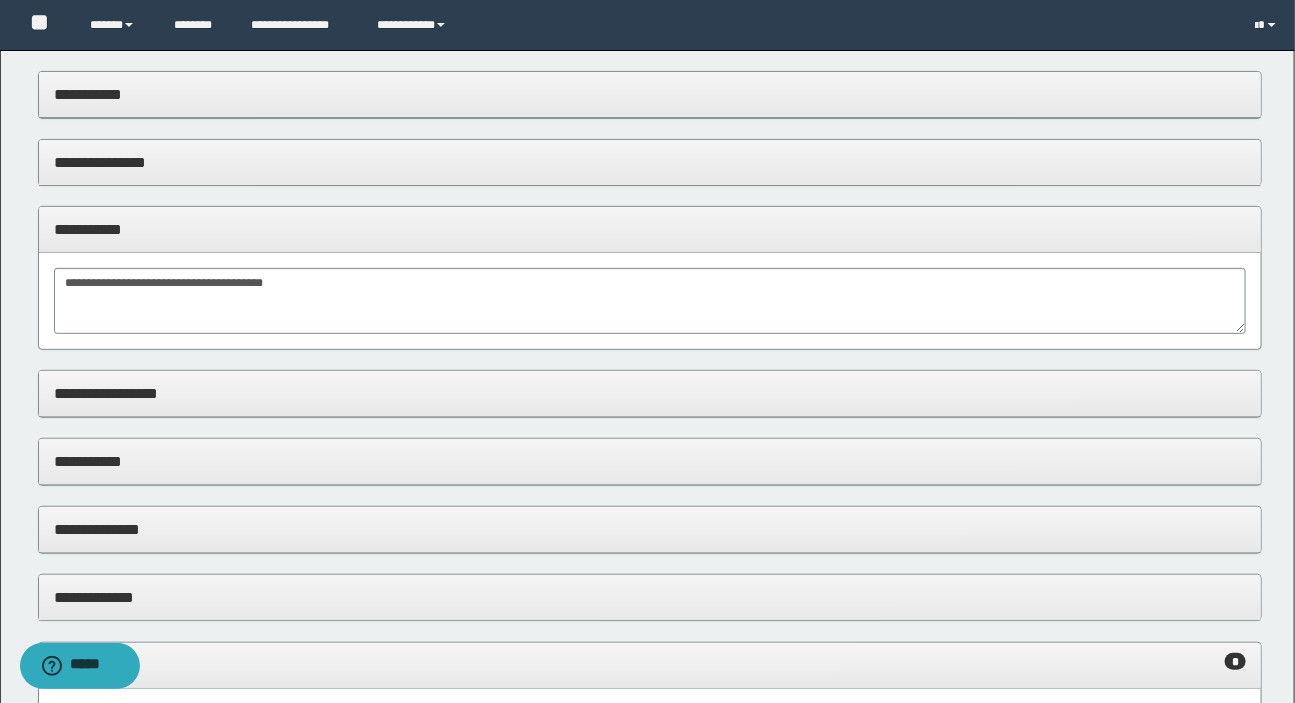 scroll, scrollTop: 0, scrollLeft: 0, axis: both 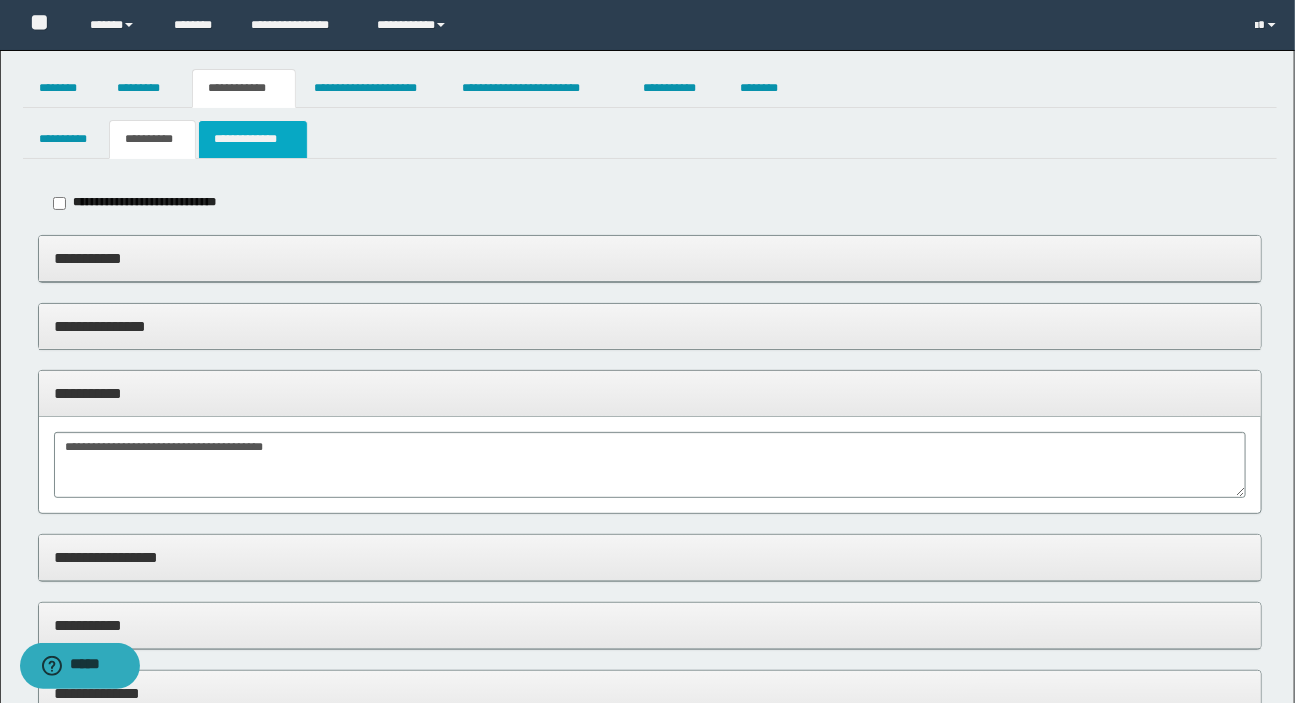 click on "**********" at bounding box center [252, 139] 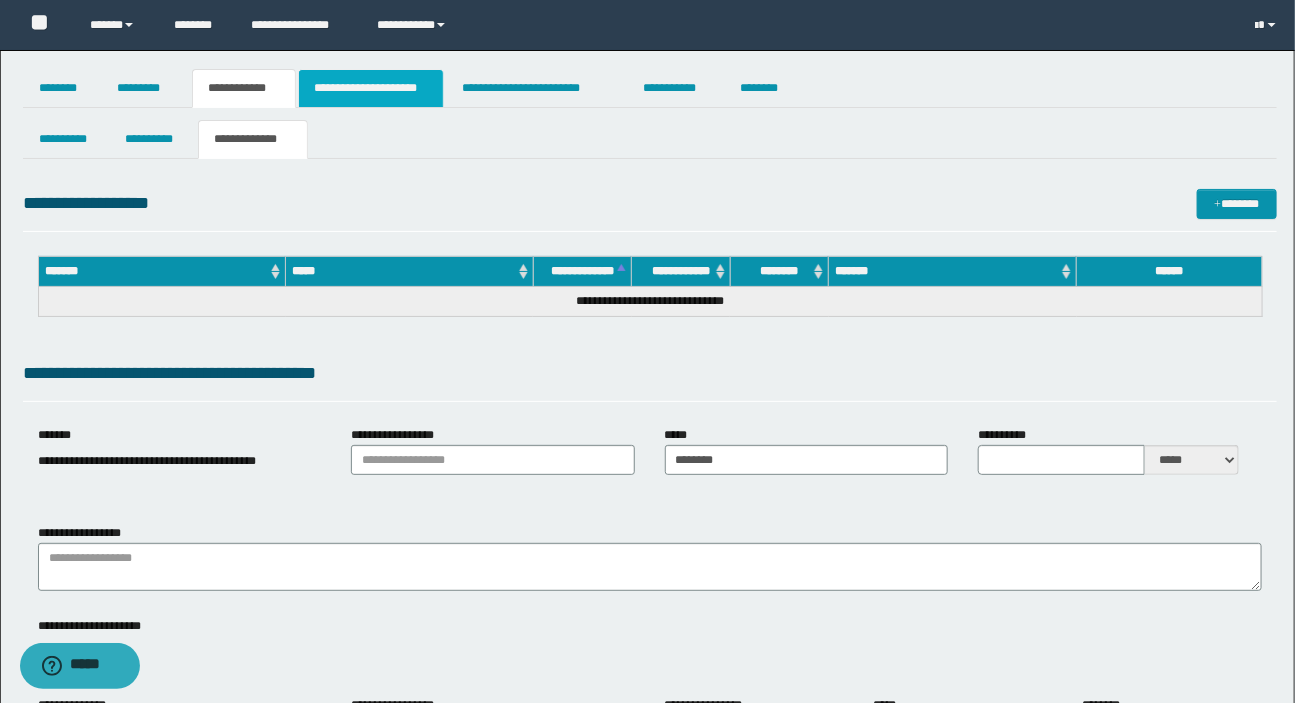 click on "**********" at bounding box center (371, 88) 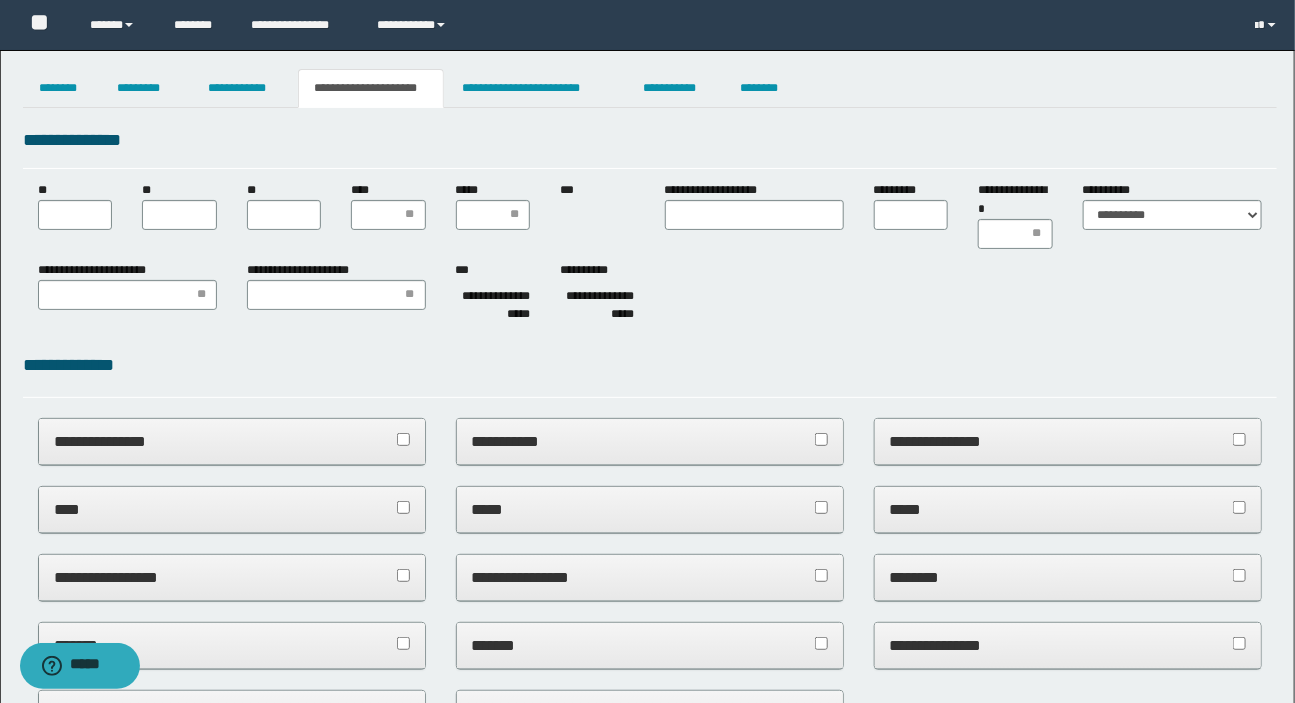 click on "*********" at bounding box center [899, 190] 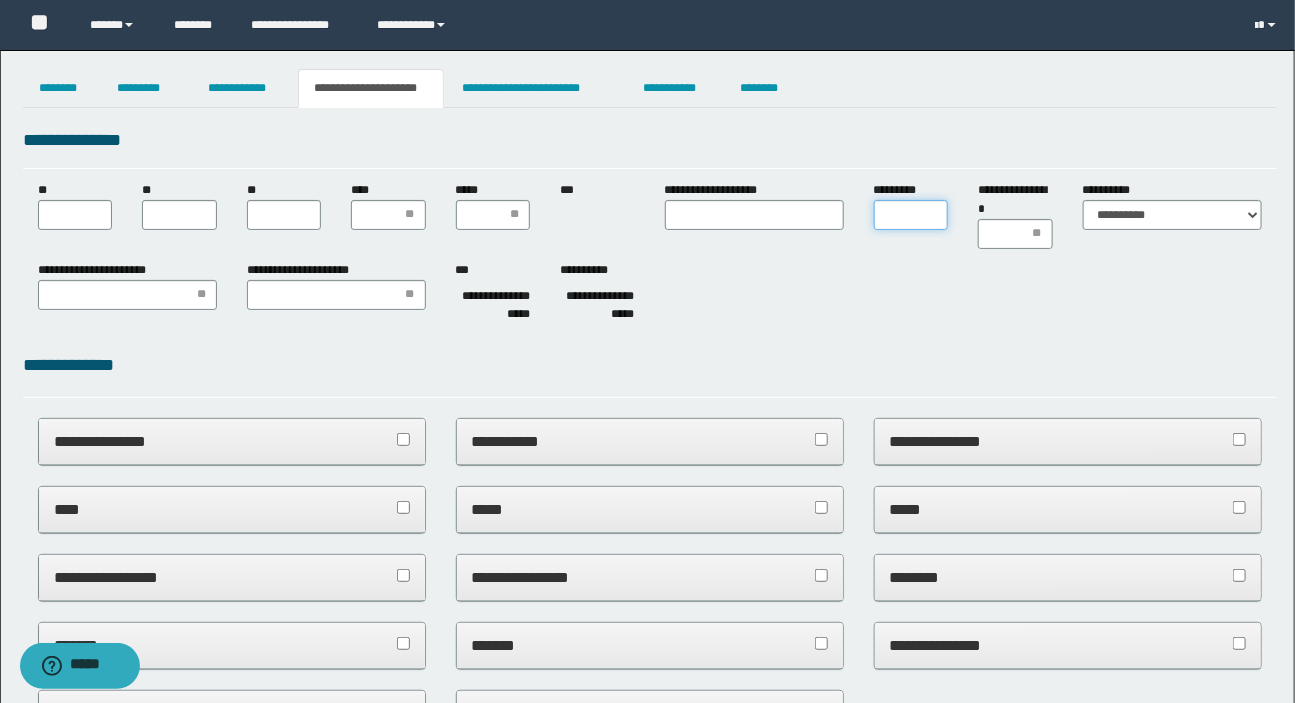 click on "*********" at bounding box center (911, 215) 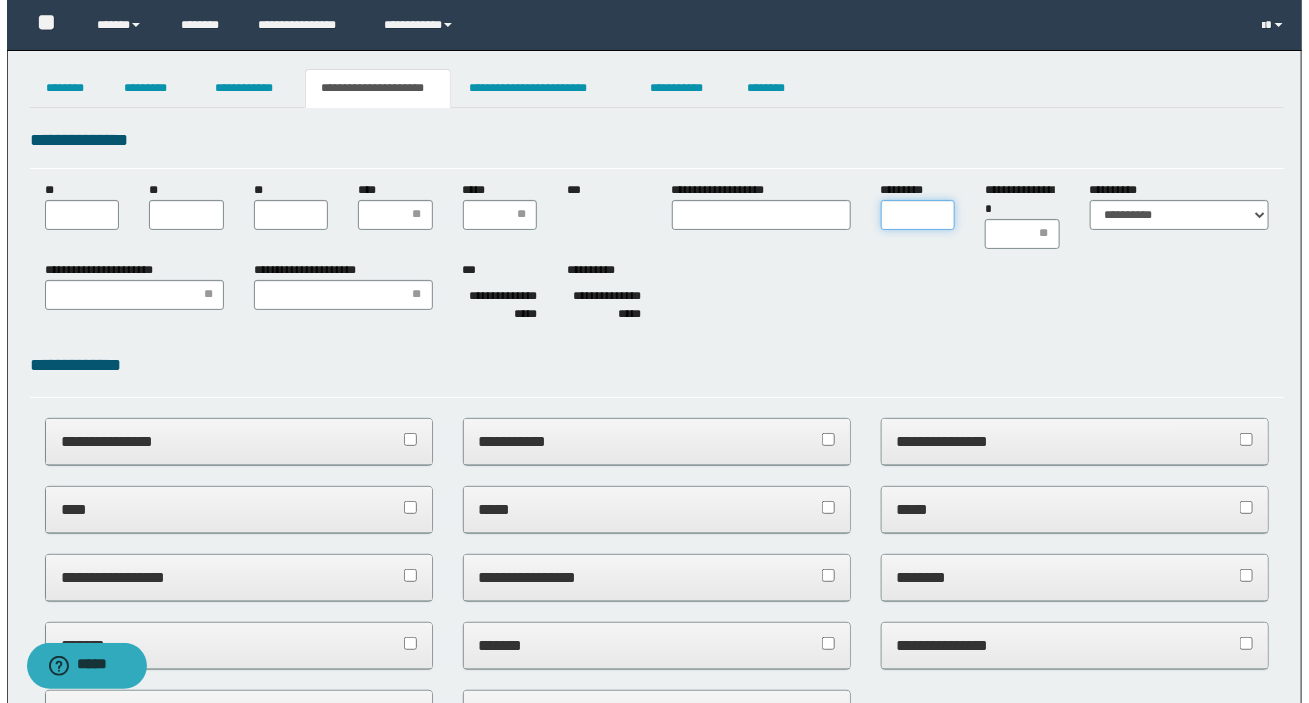 scroll, scrollTop: 0, scrollLeft: 0, axis: both 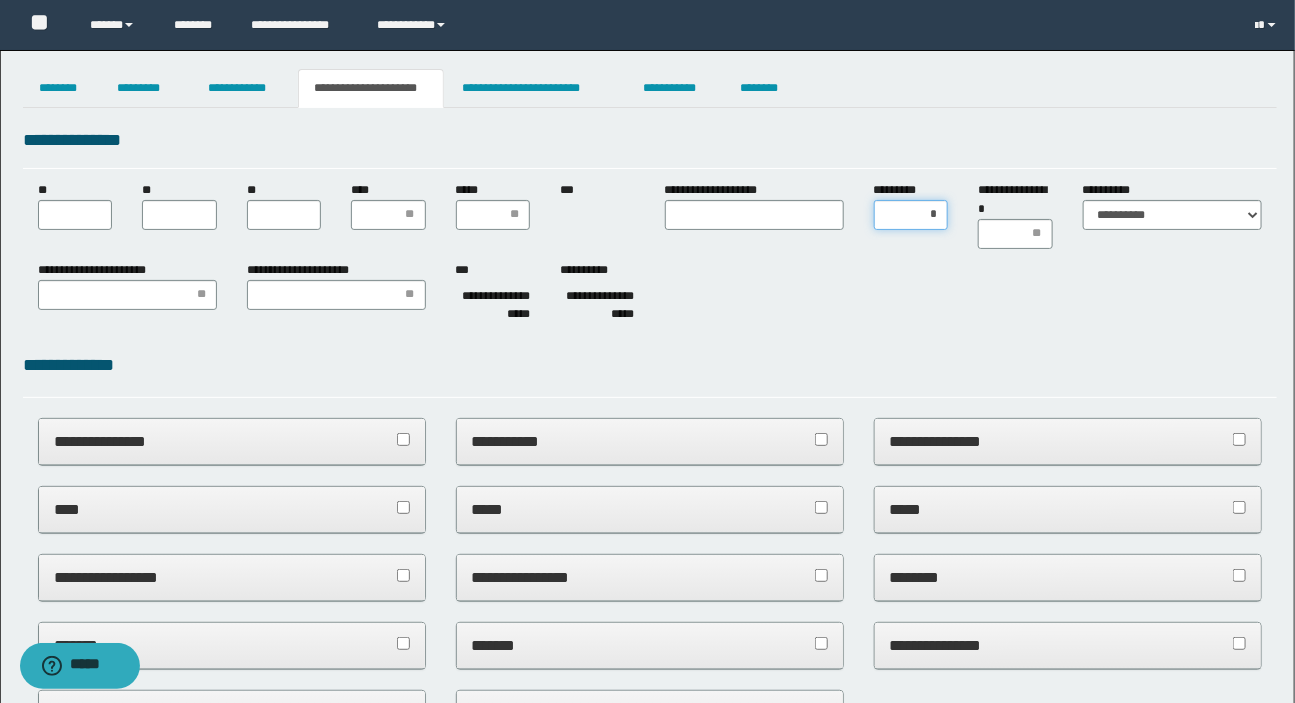 type on "**" 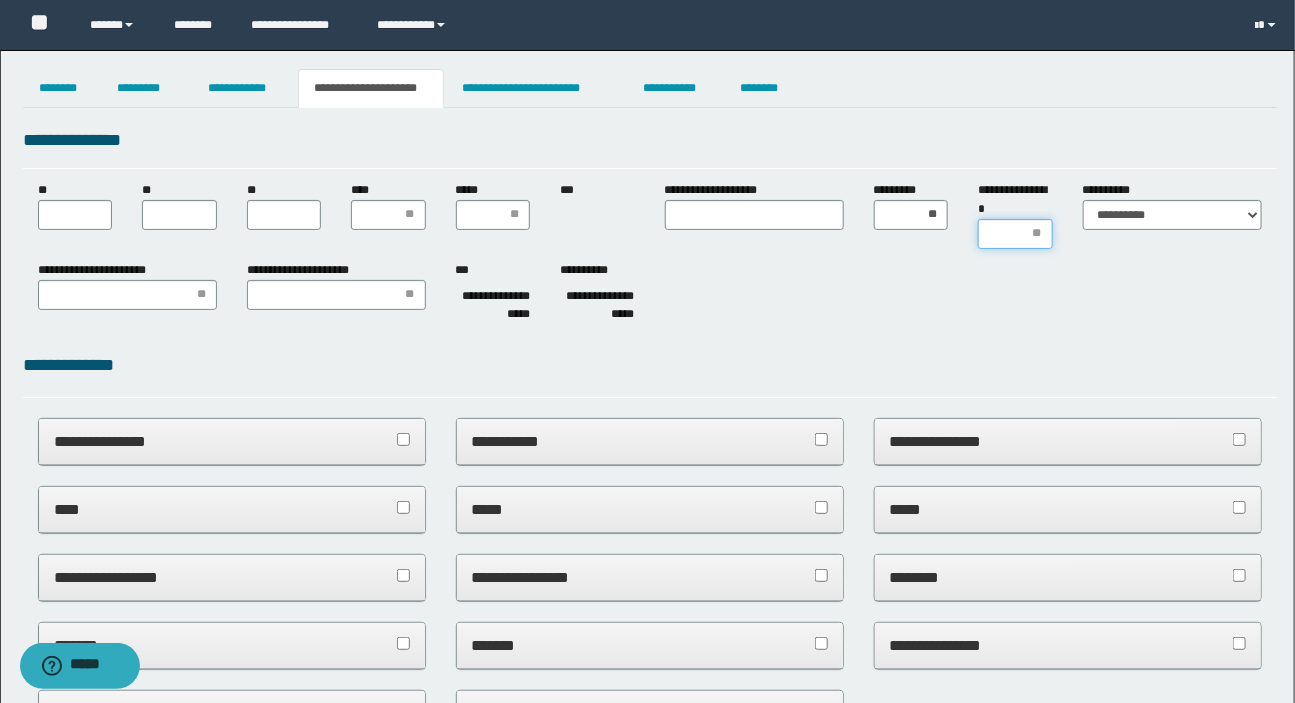click on "**********" at bounding box center (1015, 234) 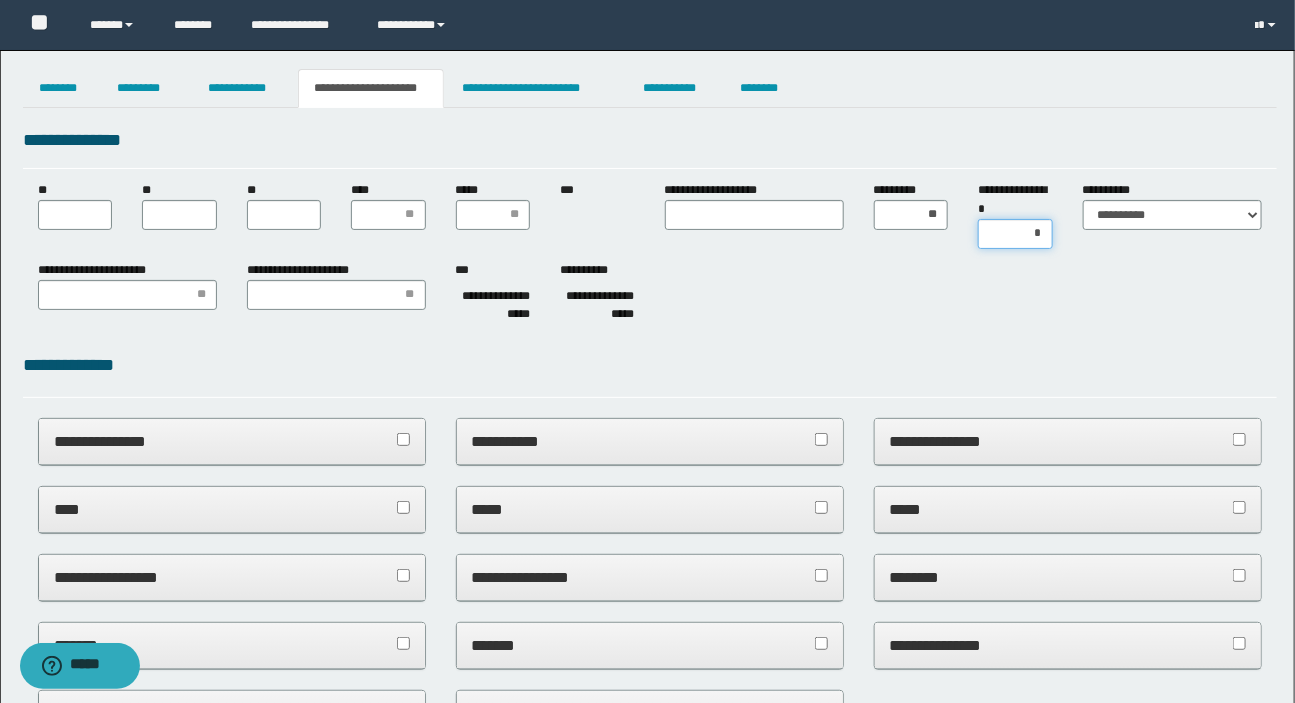 type on "**" 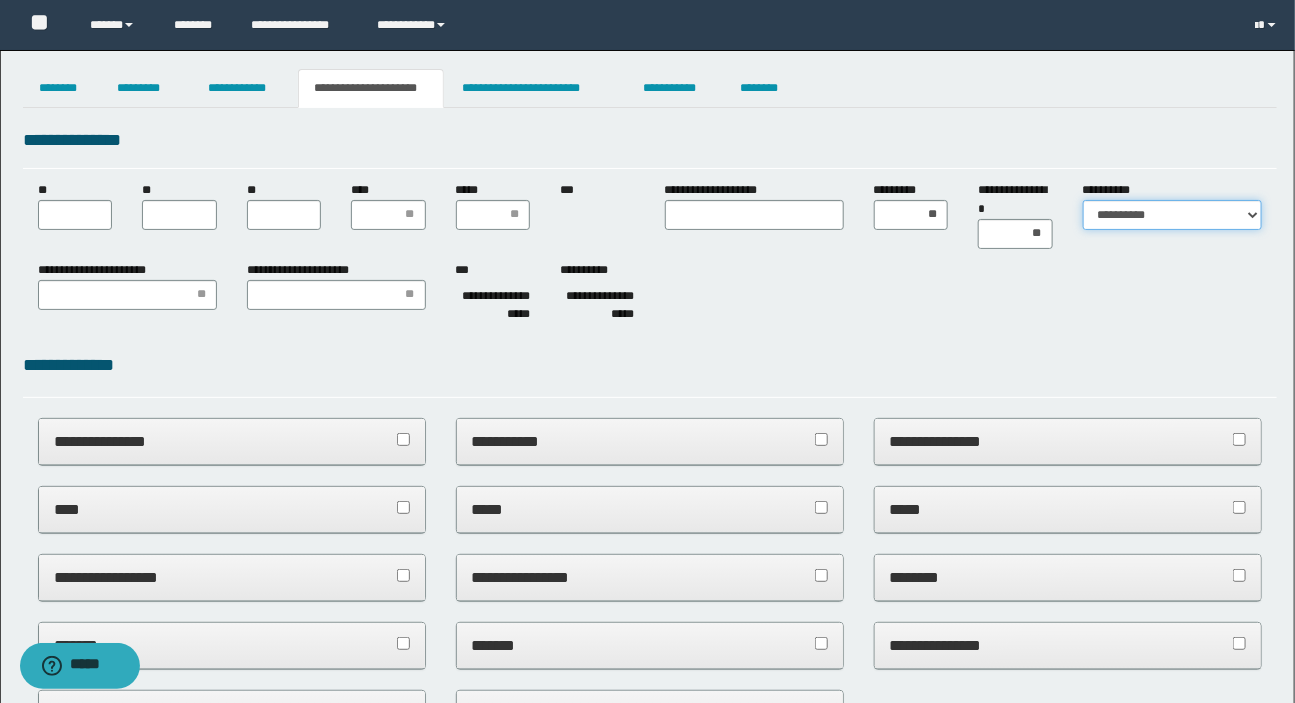 click on "**********" at bounding box center (1172, 215) 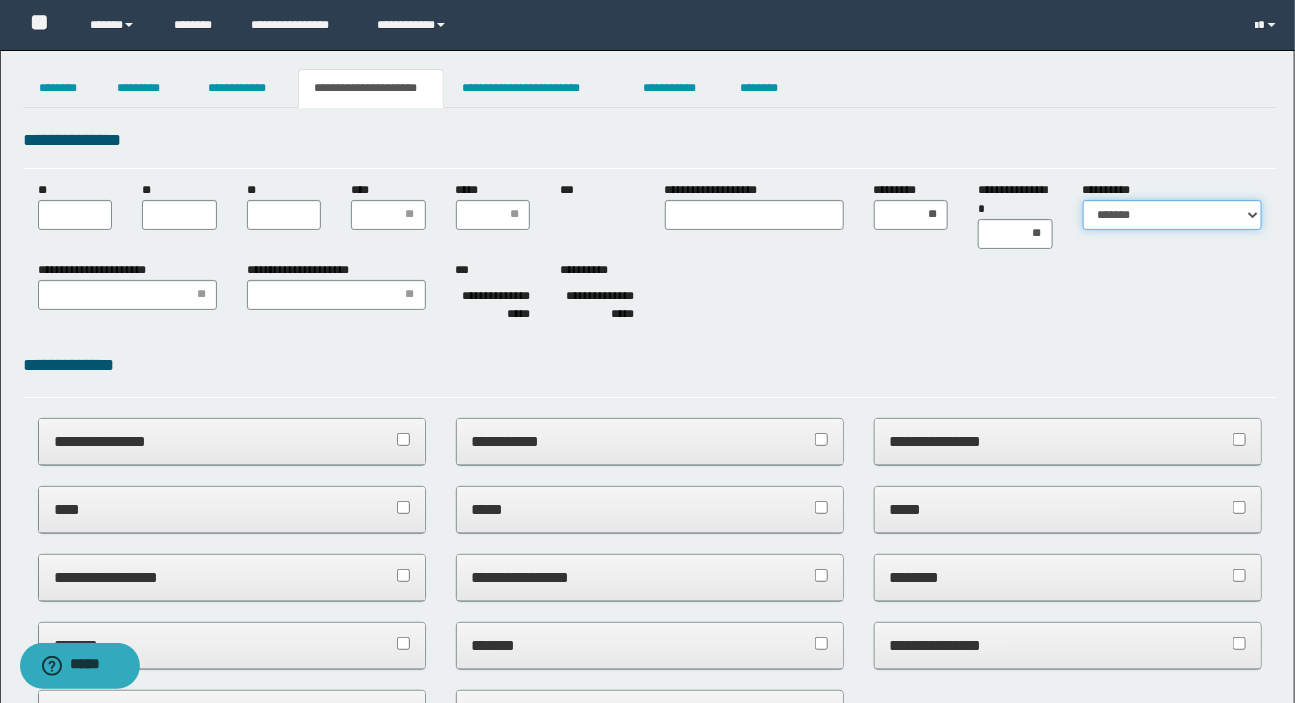 click on "**********" at bounding box center (1172, 215) 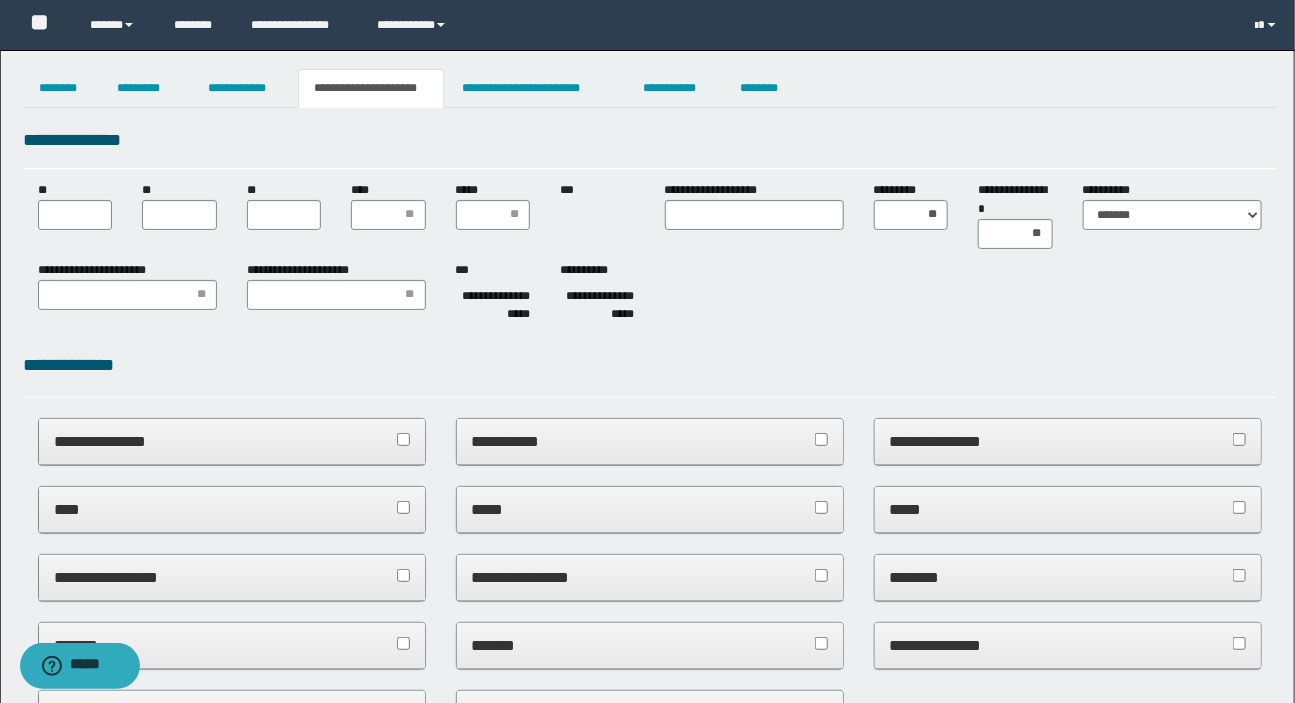 drag, startPoint x: 767, startPoint y: 382, endPoint x: 578, endPoint y: 199, distance: 263.07794 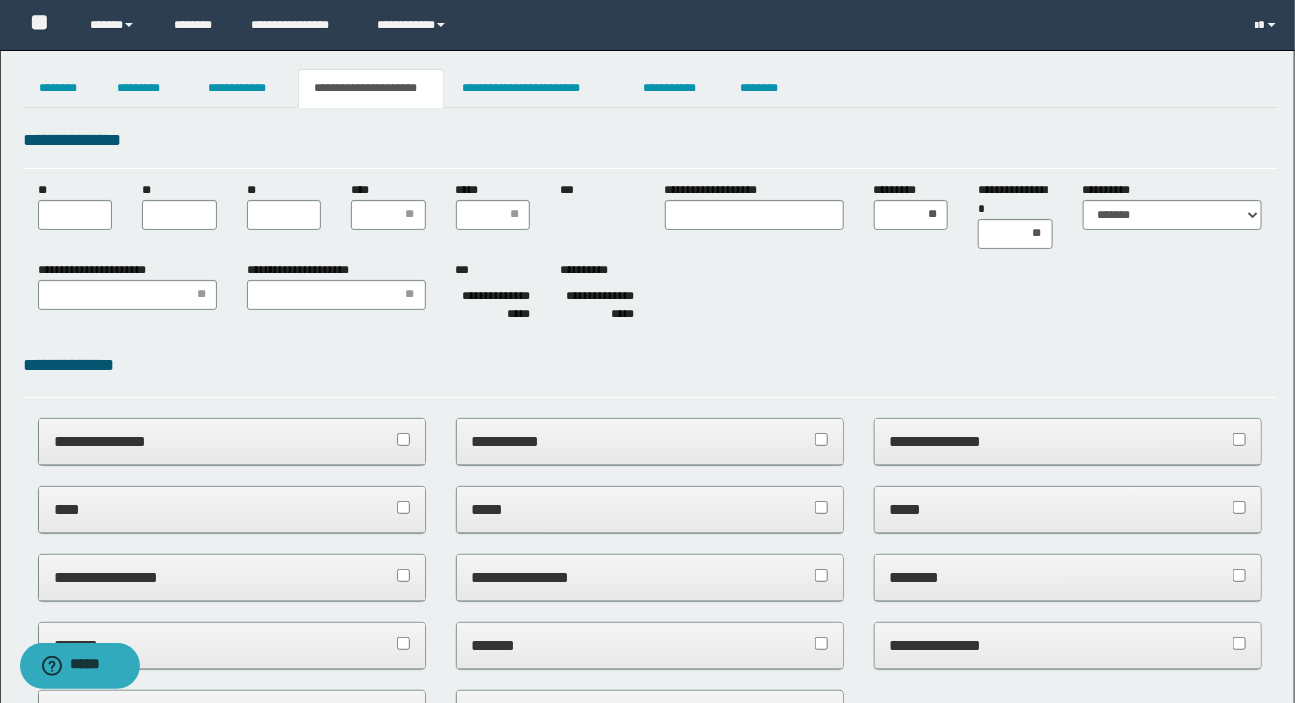 click on "**********" at bounding box center [650, 374] 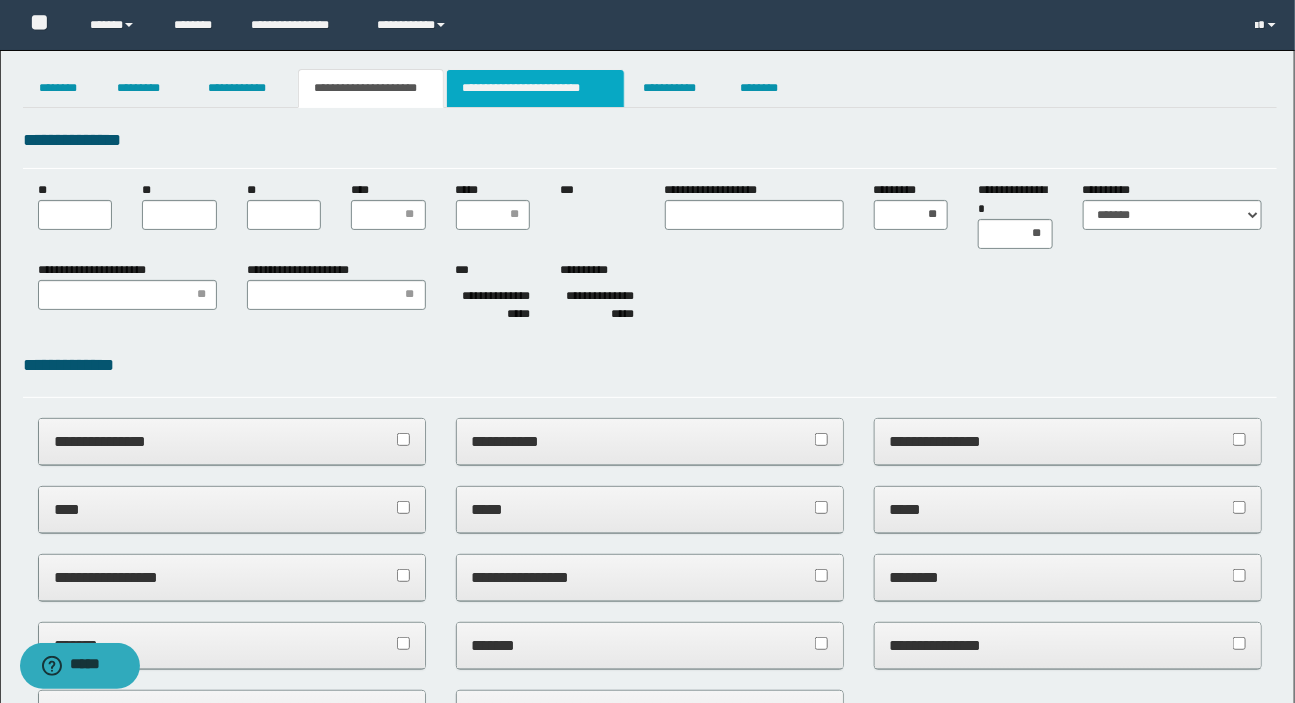click on "**********" at bounding box center [535, 88] 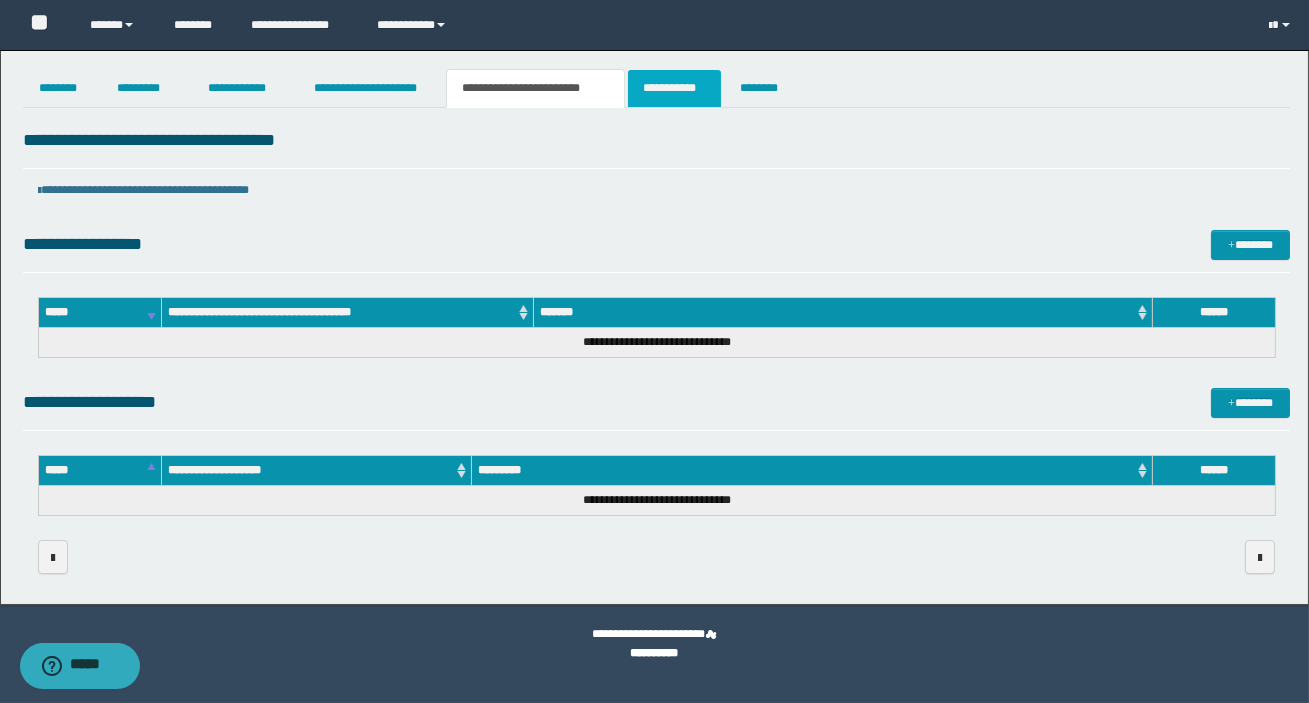 click on "**********" at bounding box center (674, 88) 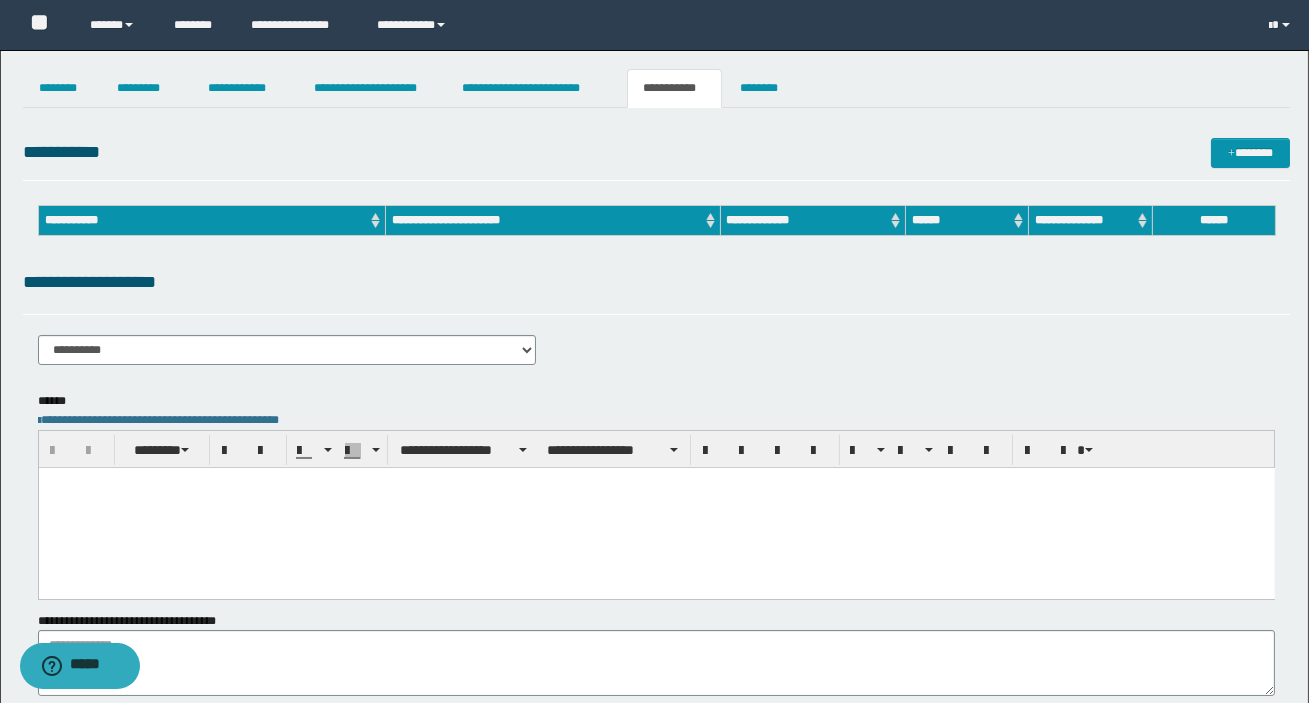 scroll, scrollTop: 0, scrollLeft: 0, axis: both 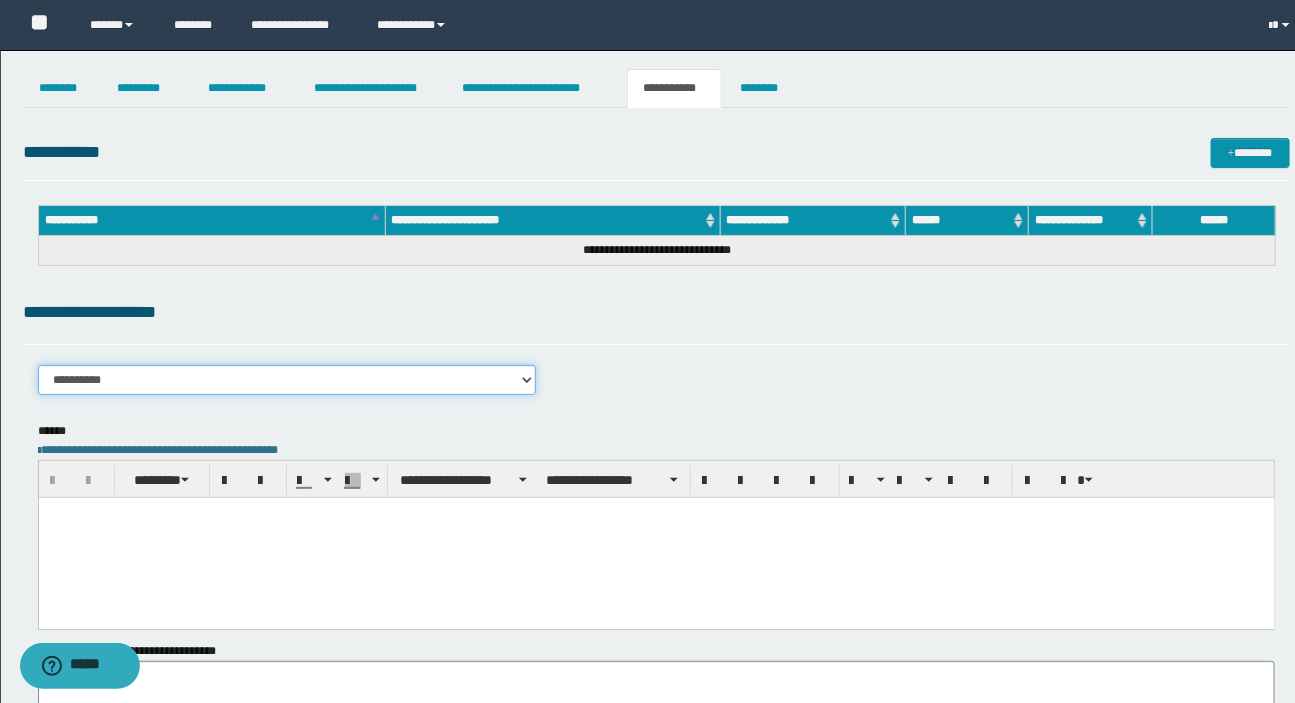 drag, startPoint x: 118, startPoint y: 370, endPoint x: 118, endPoint y: 383, distance: 13 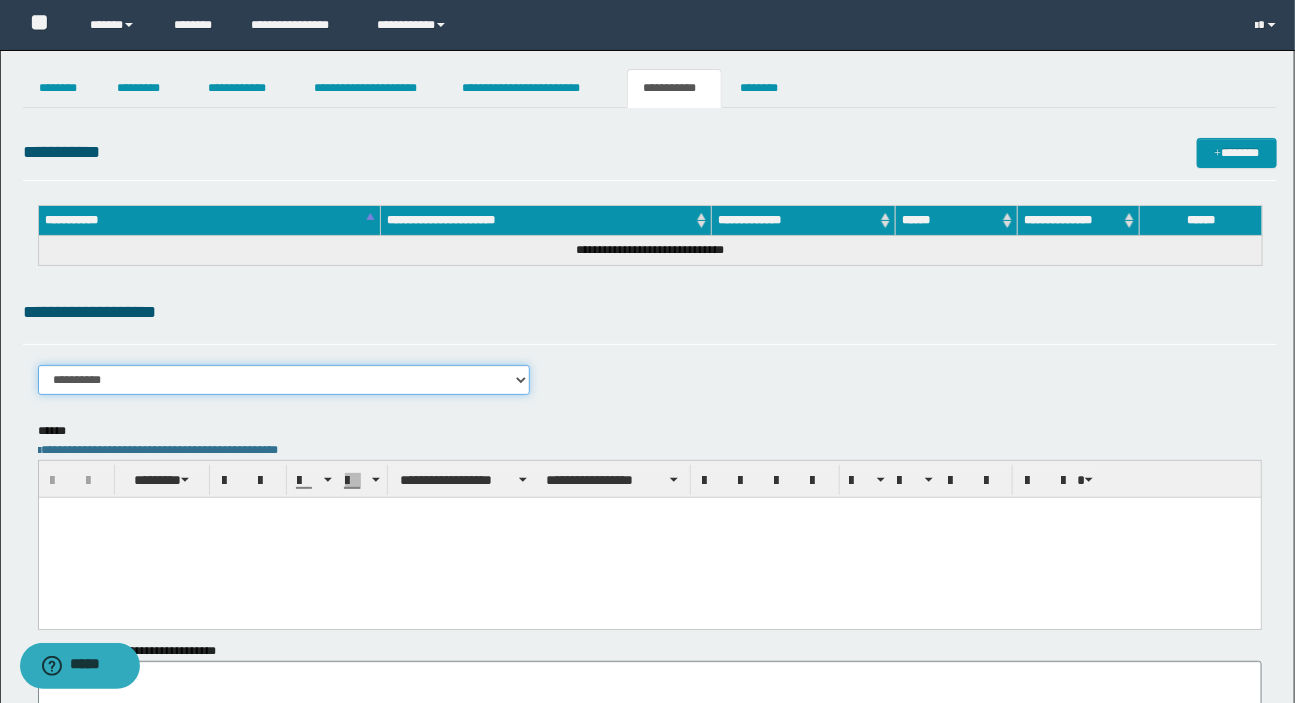 select on "****" 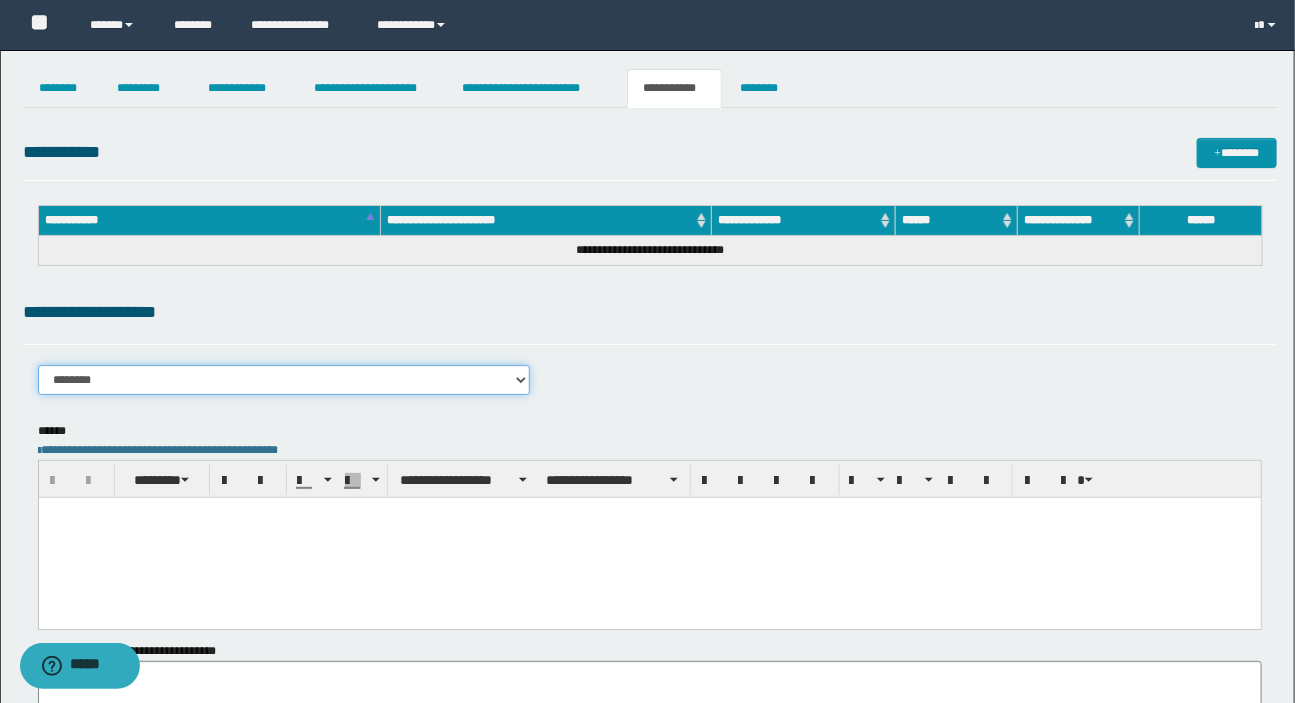 click on "**********" at bounding box center (284, 380) 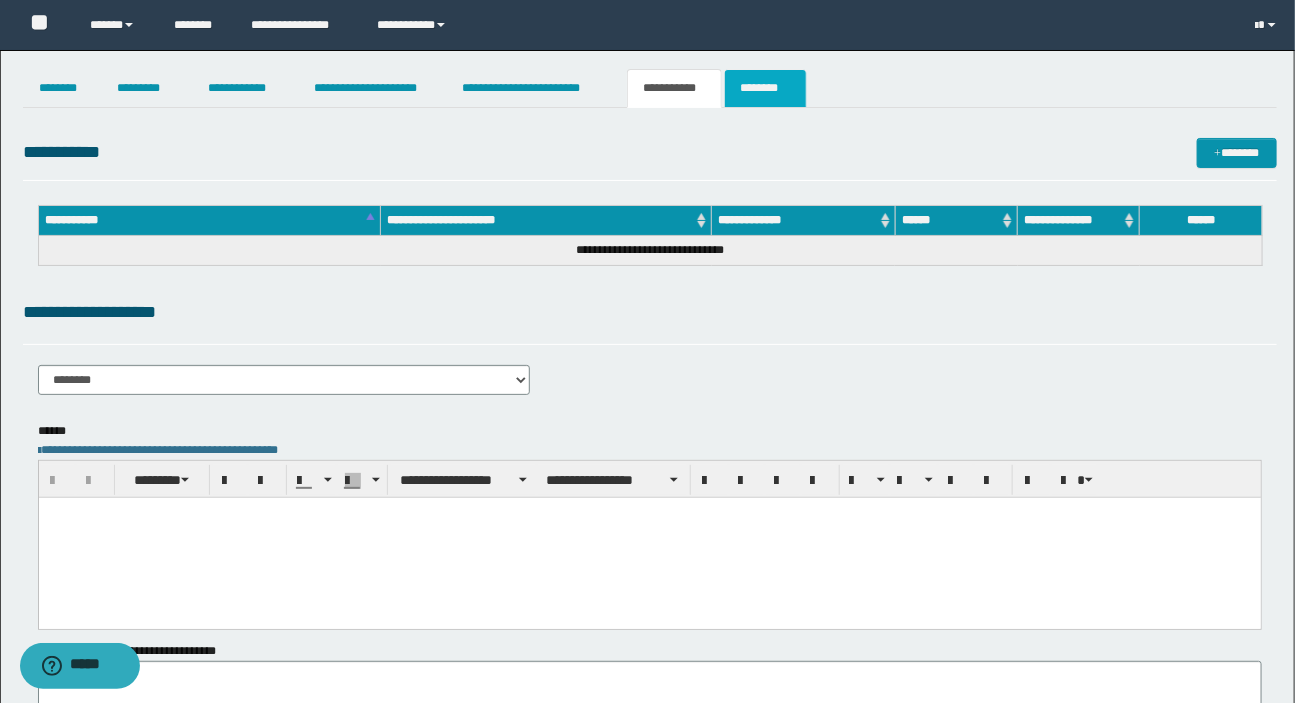 click on "********" at bounding box center [765, 88] 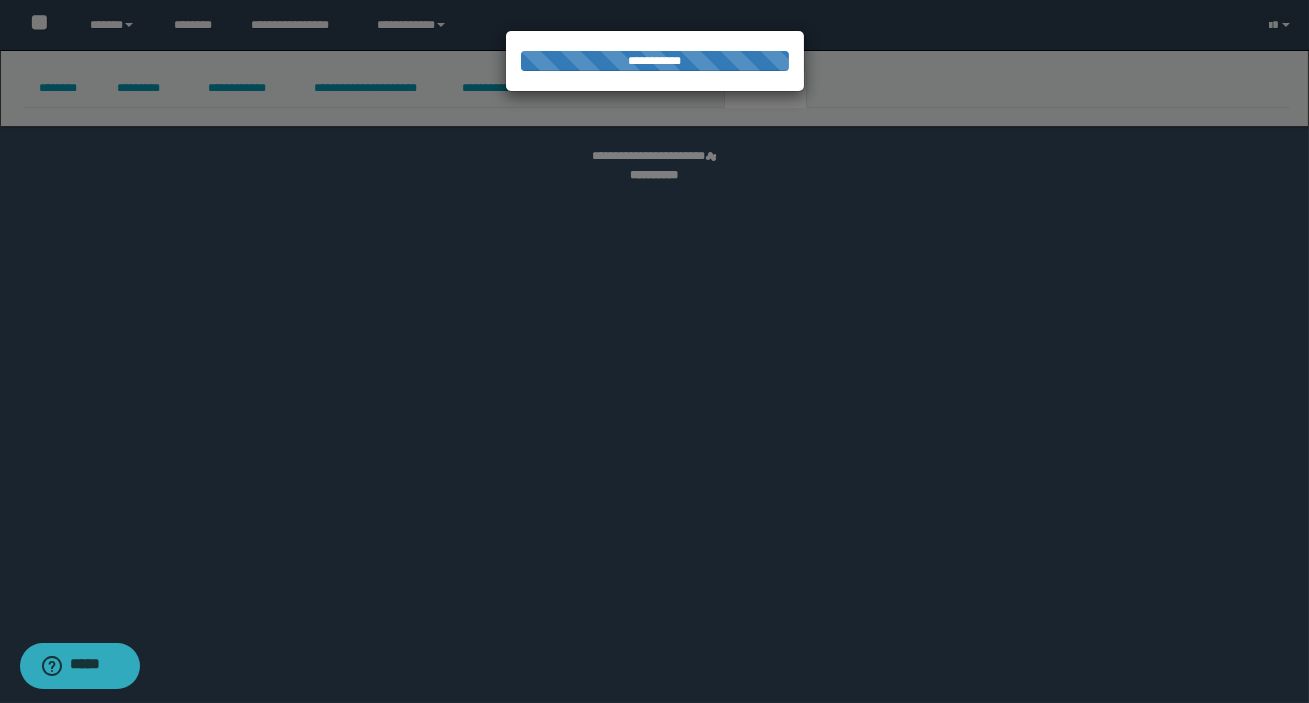 select 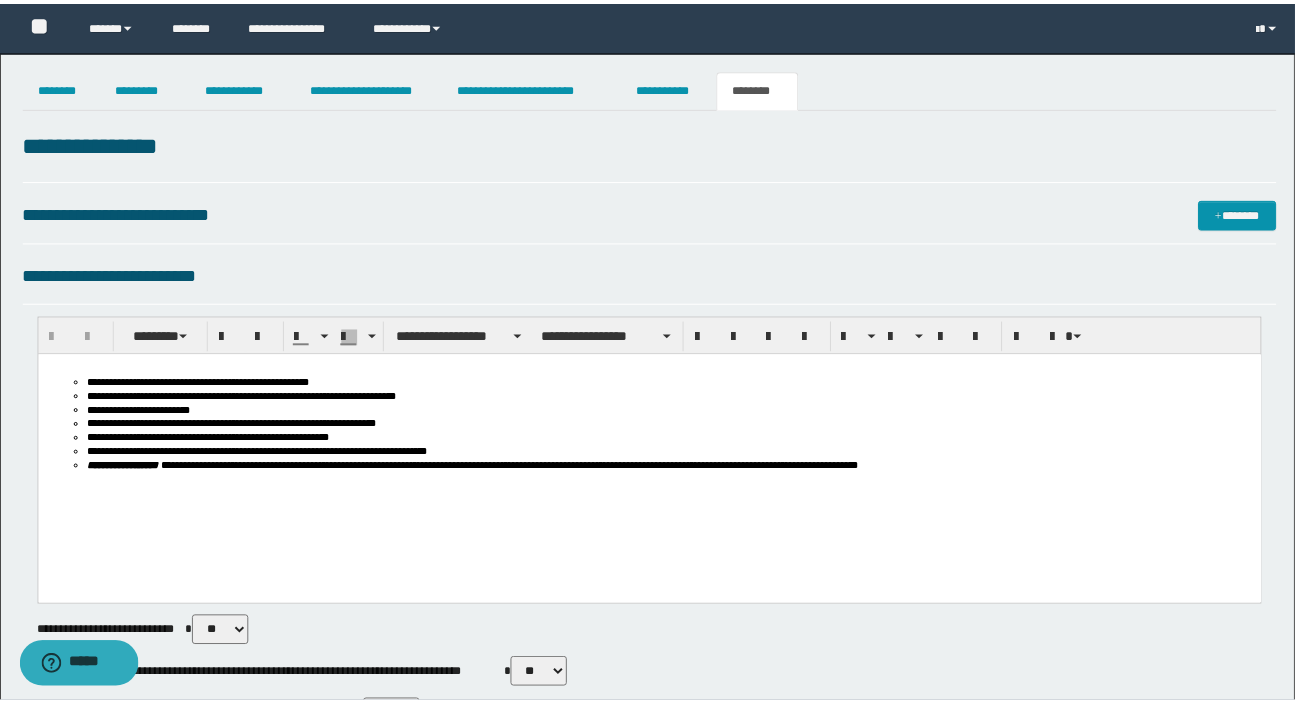 scroll, scrollTop: 0, scrollLeft: 0, axis: both 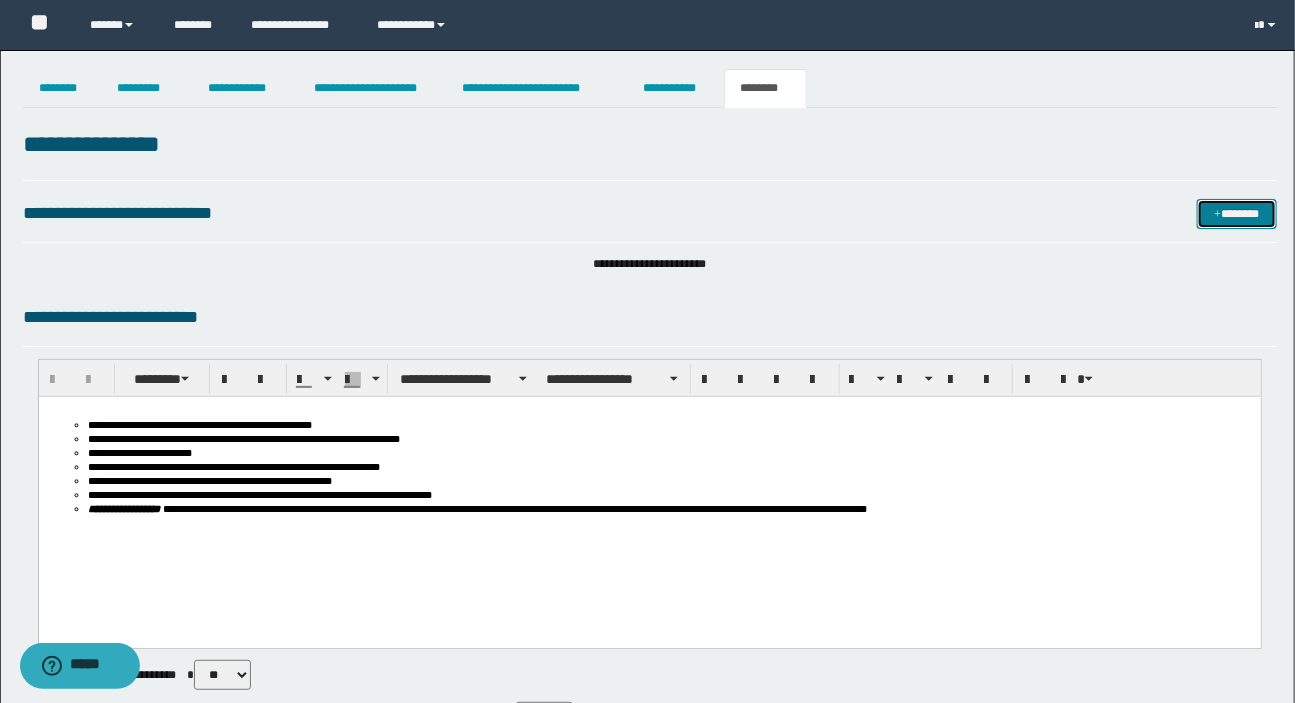 click on "*******" at bounding box center (1237, 214) 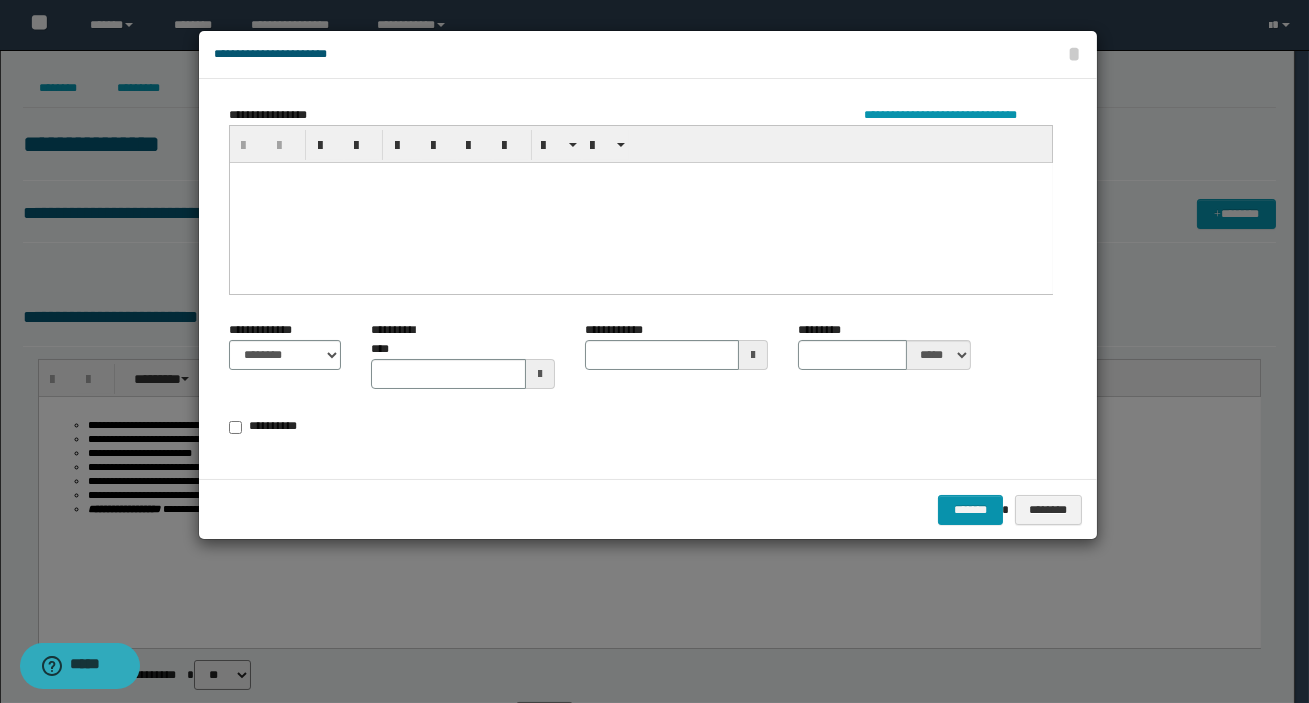 click at bounding box center [640, 202] 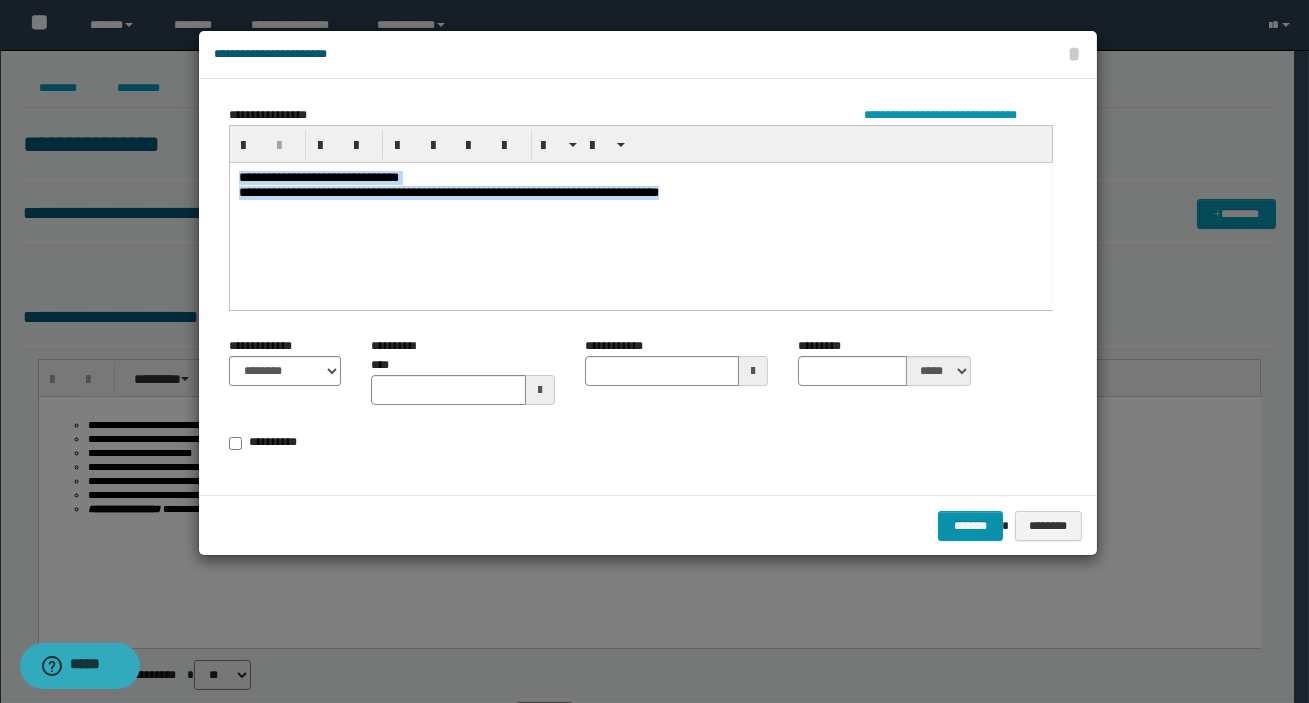 drag, startPoint x: 503, startPoint y: 186, endPoint x: 43, endPoint y: 172, distance: 460.21298 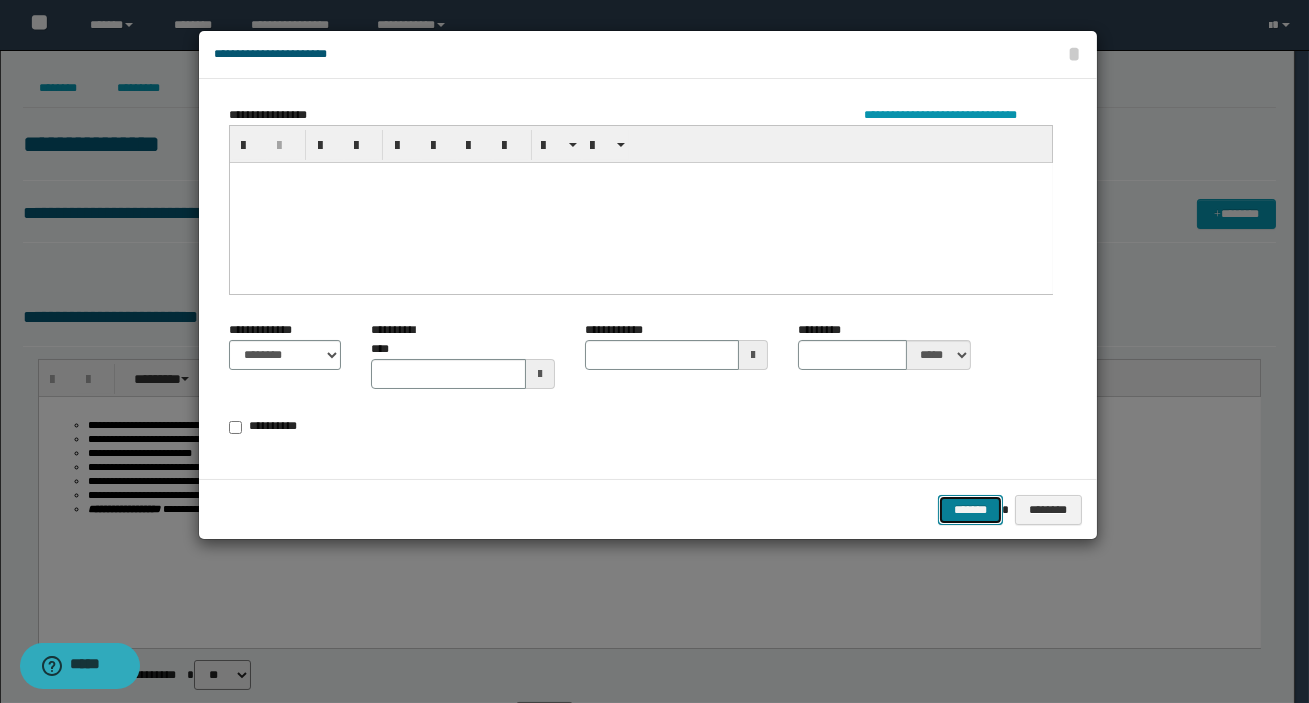click on "*******" at bounding box center [970, 510] 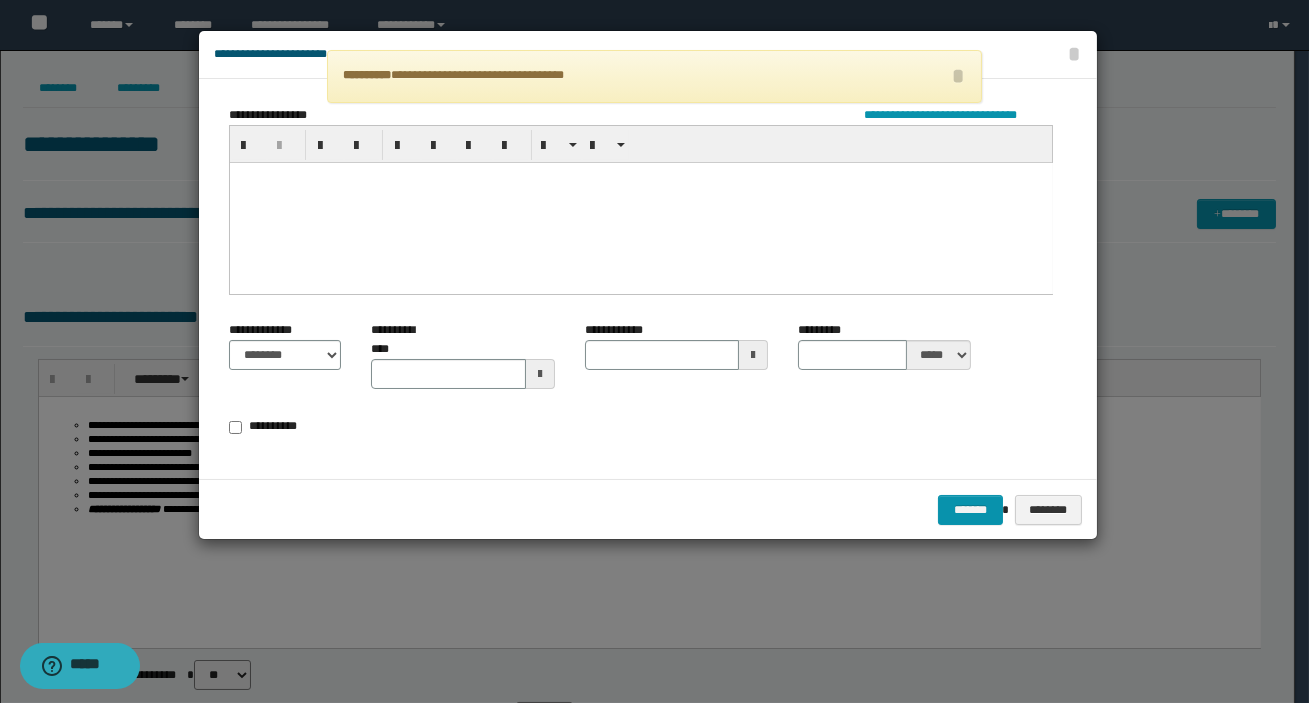 click at bounding box center (654, 351) 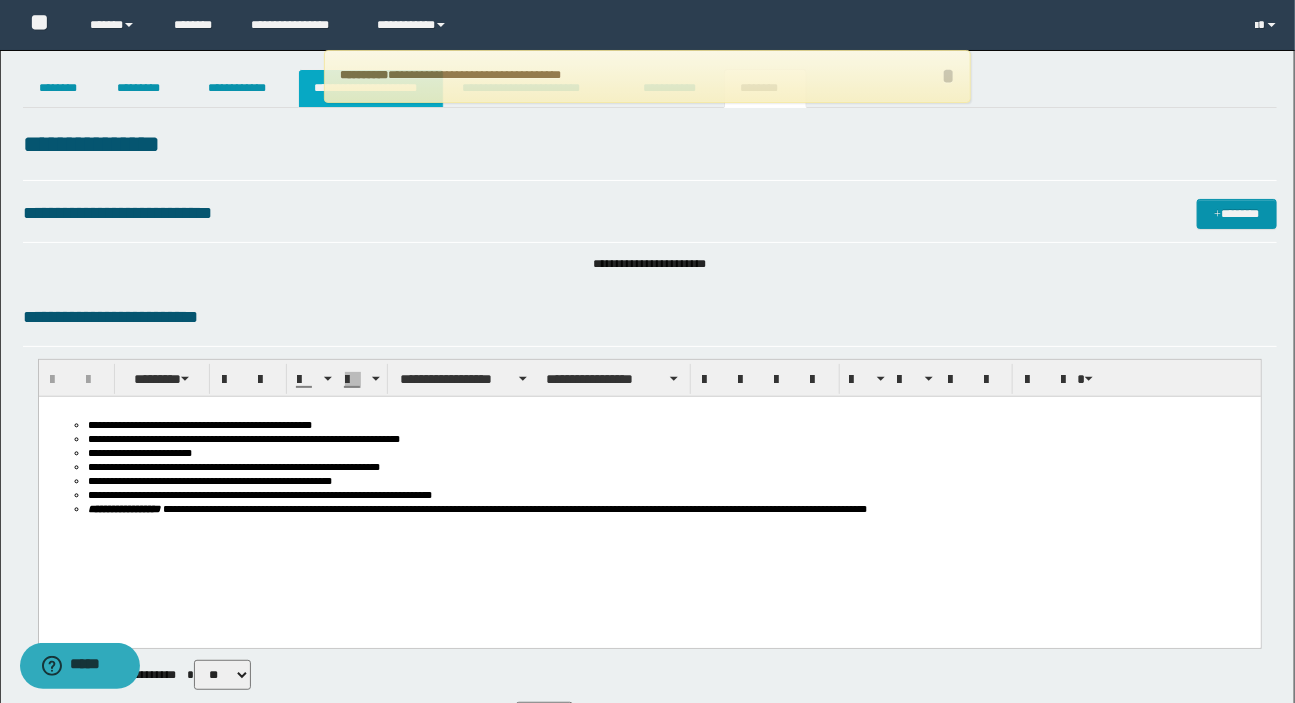click on "**********" at bounding box center (371, 88) 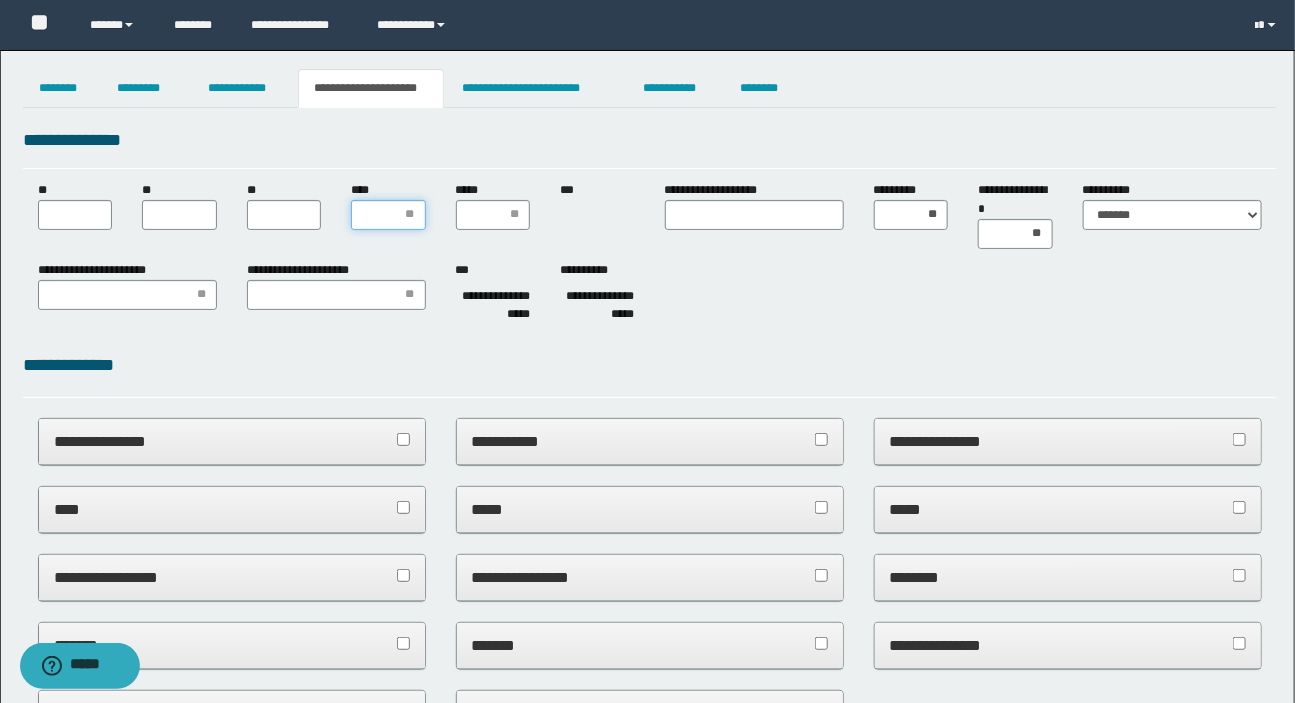 click on "****" at bounding box center [388, 215] 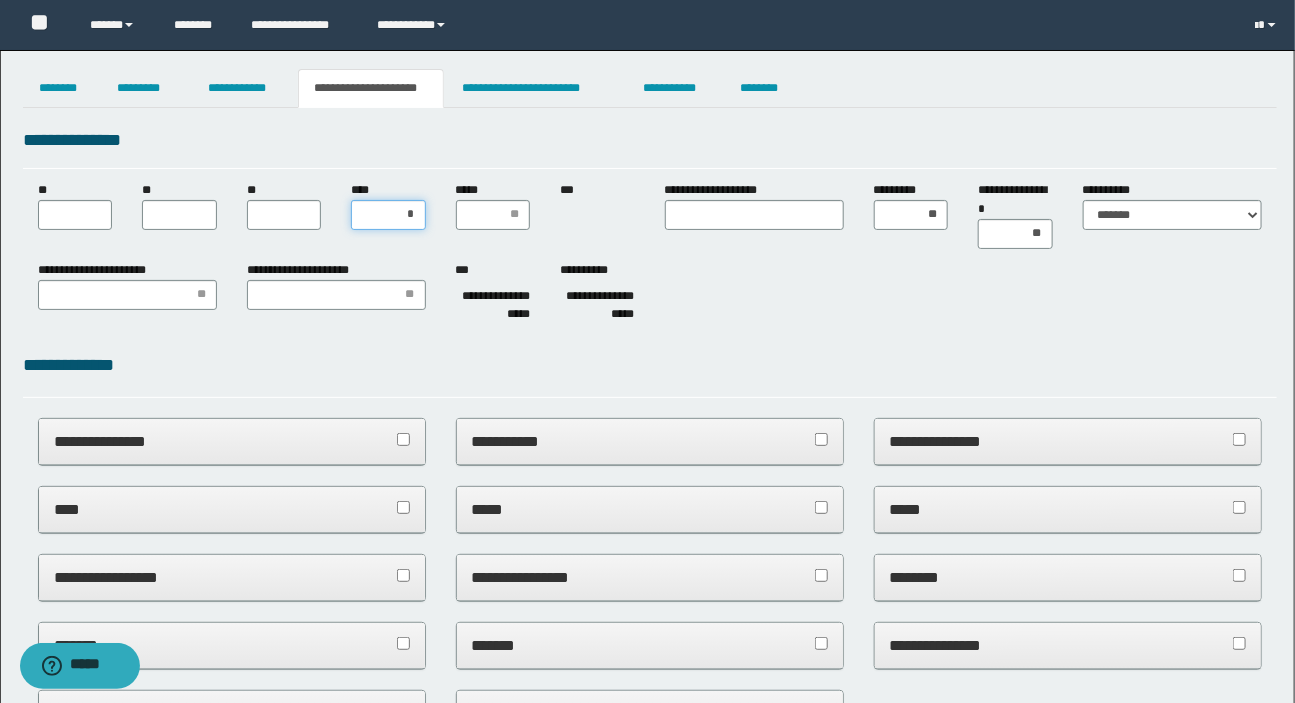 type on "**" 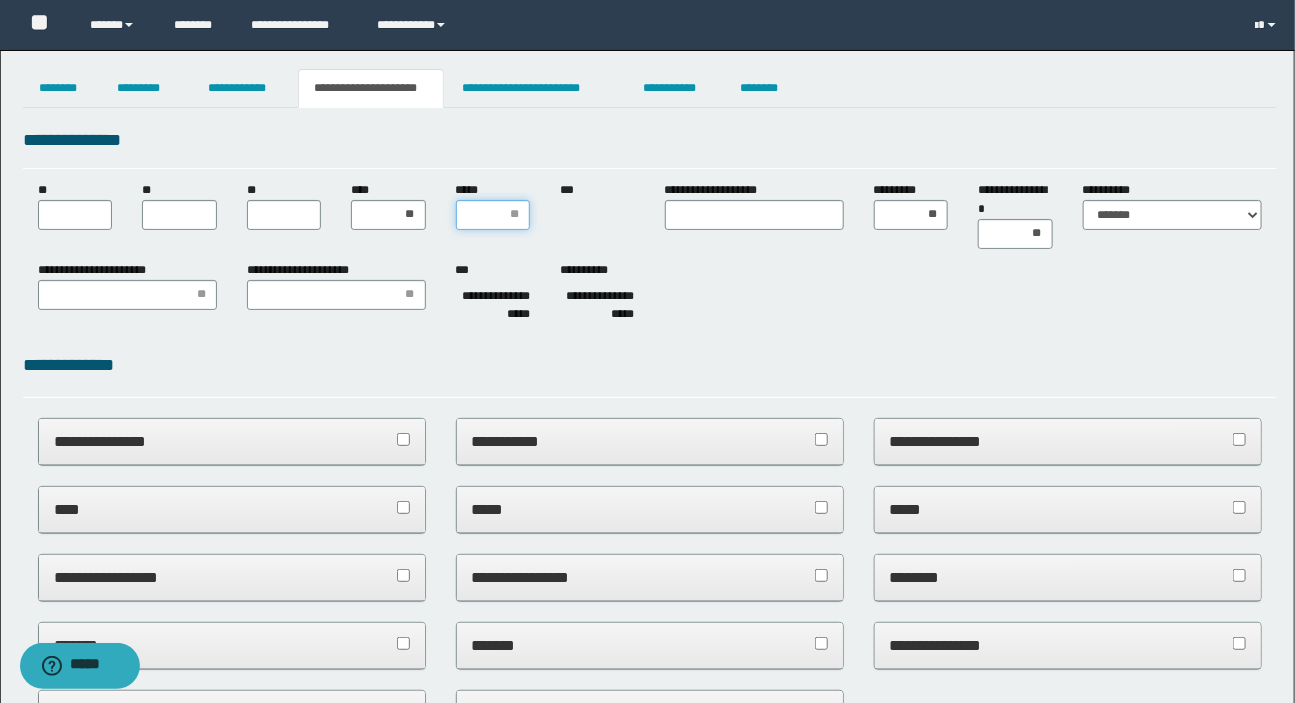 click on "*****" at bounding box center (493, 215) 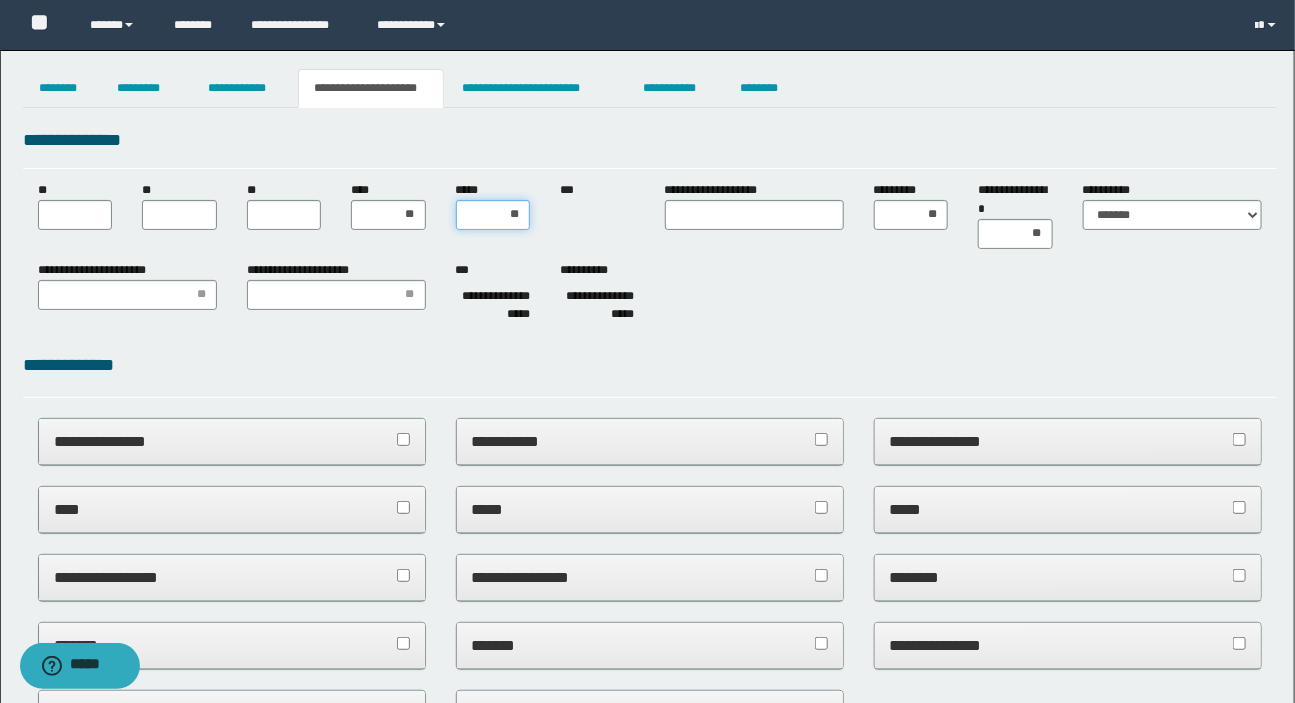 type on "***" 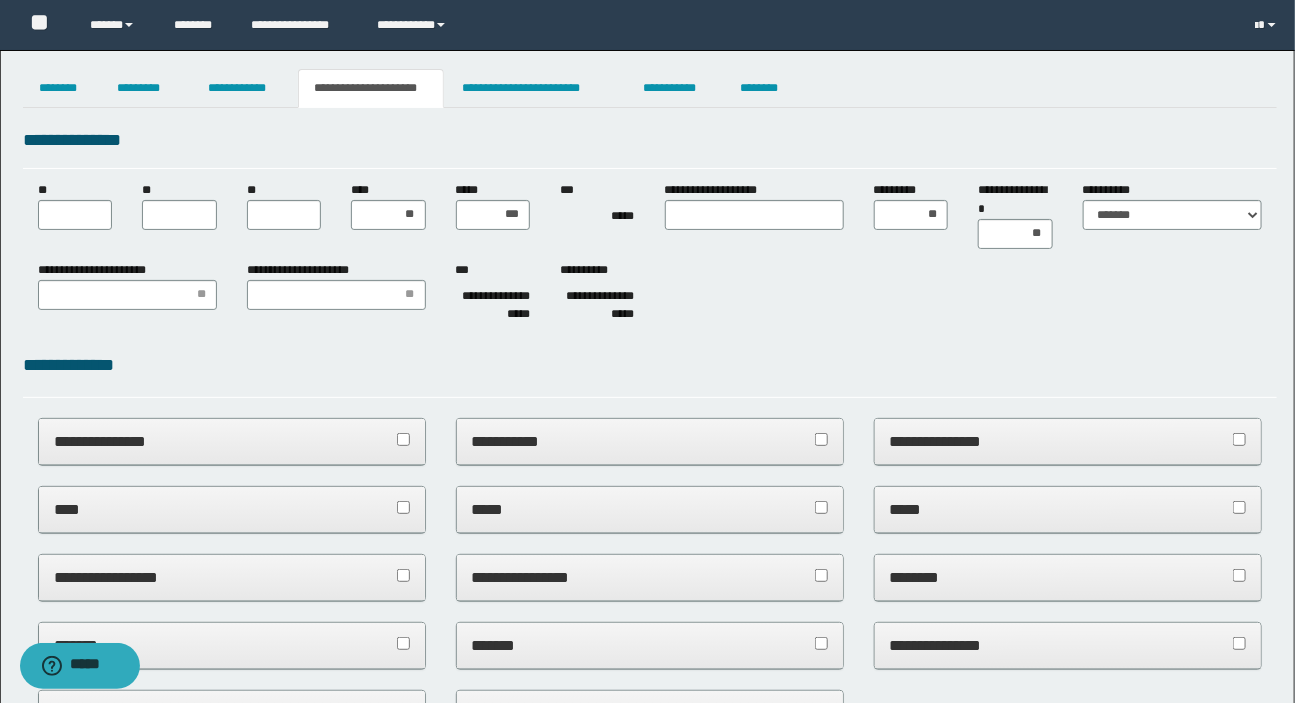 click on "**********" at bounding box center [650, 296] 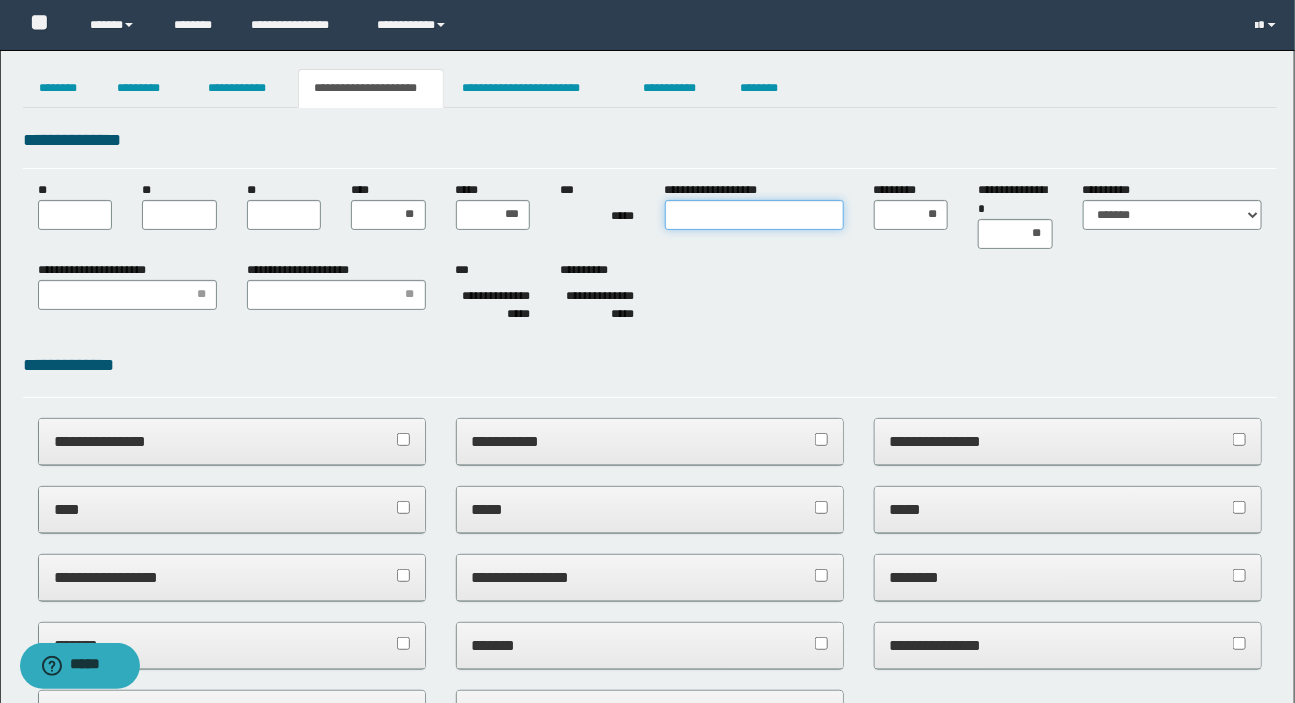 click on "**********" at bounding box center (754, 215) 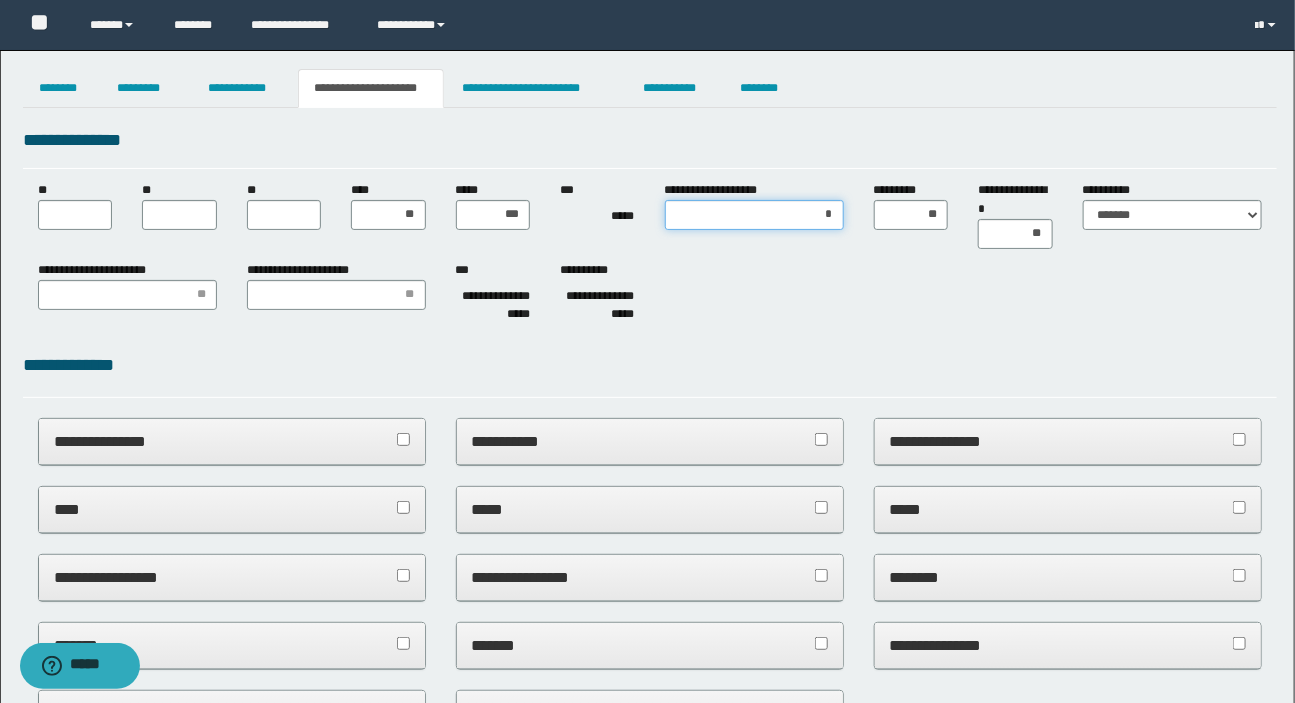 type on "**" 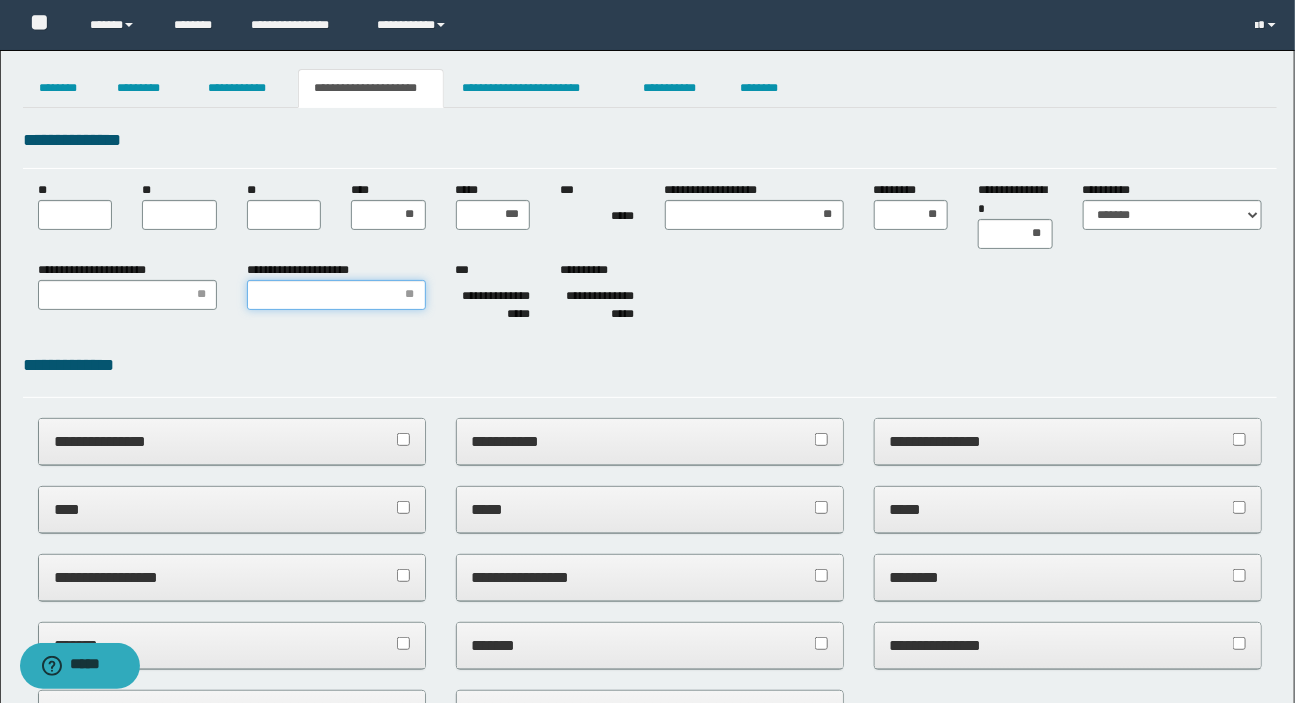 click on "**********" at bounding box center (336, 295) 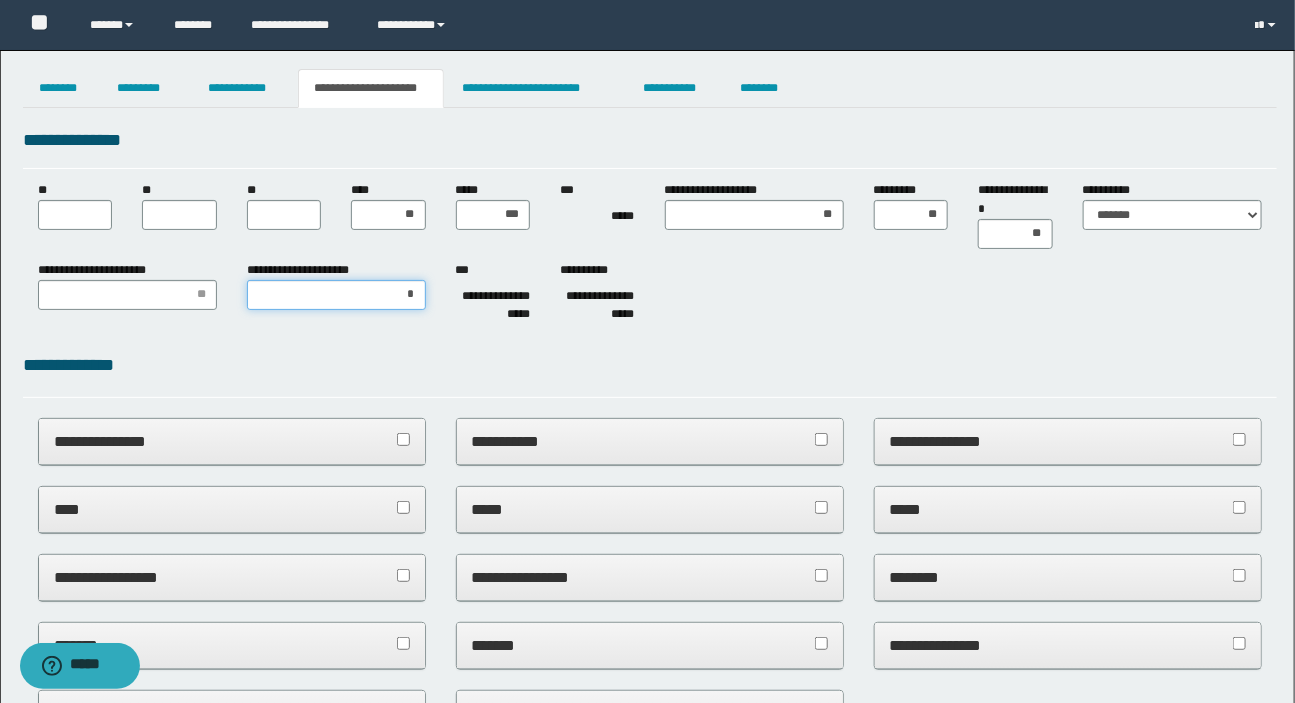 type on "**" 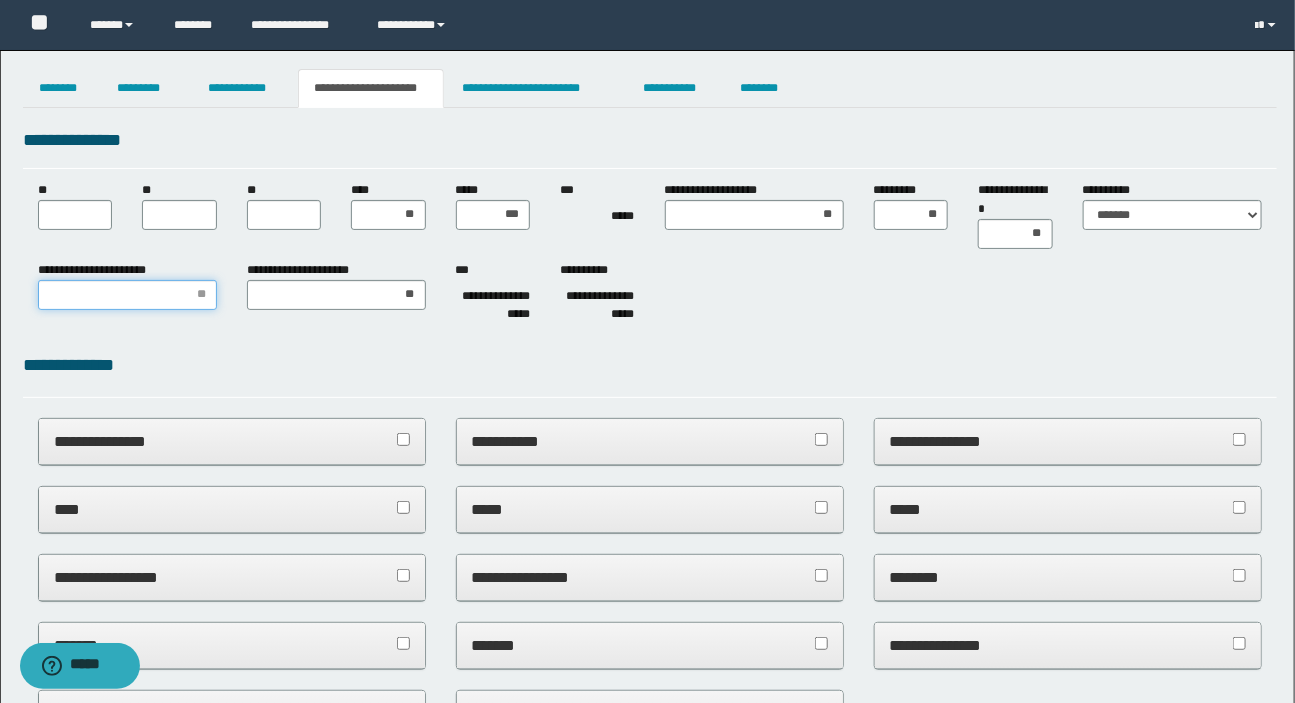 click on "**********" at bounding box center [127, 295] 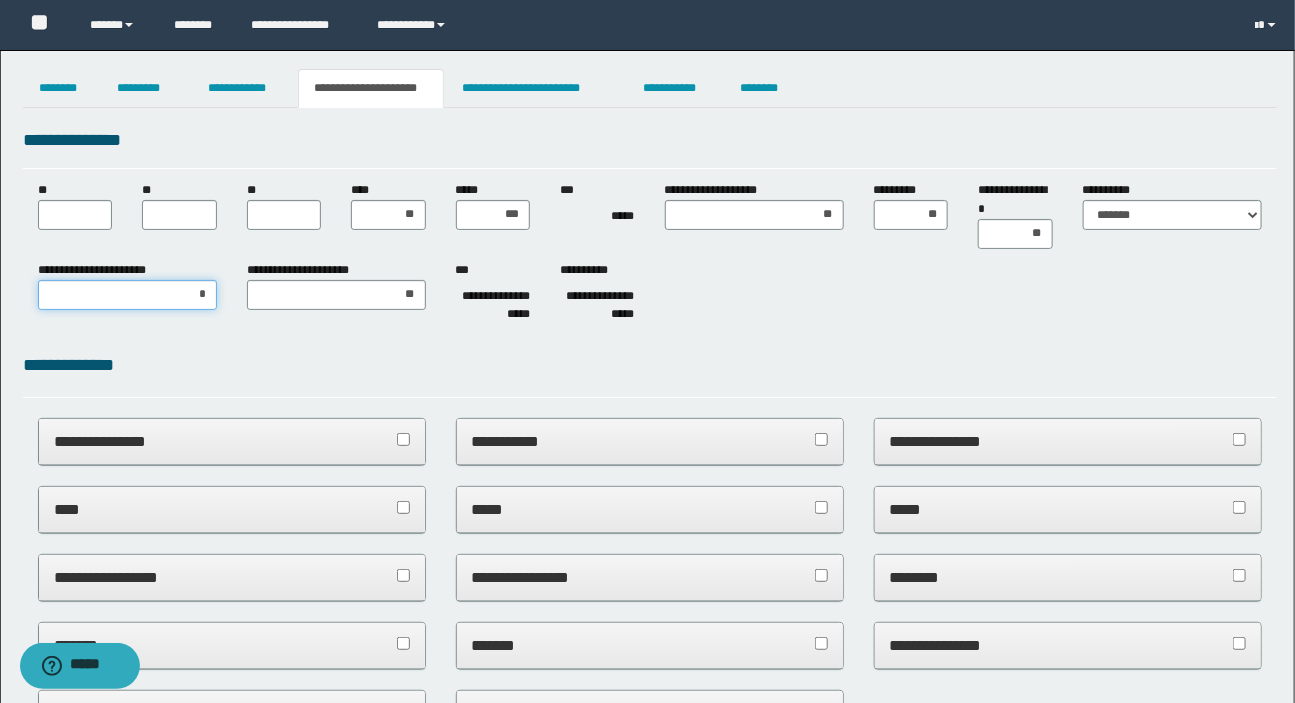 type on "**" 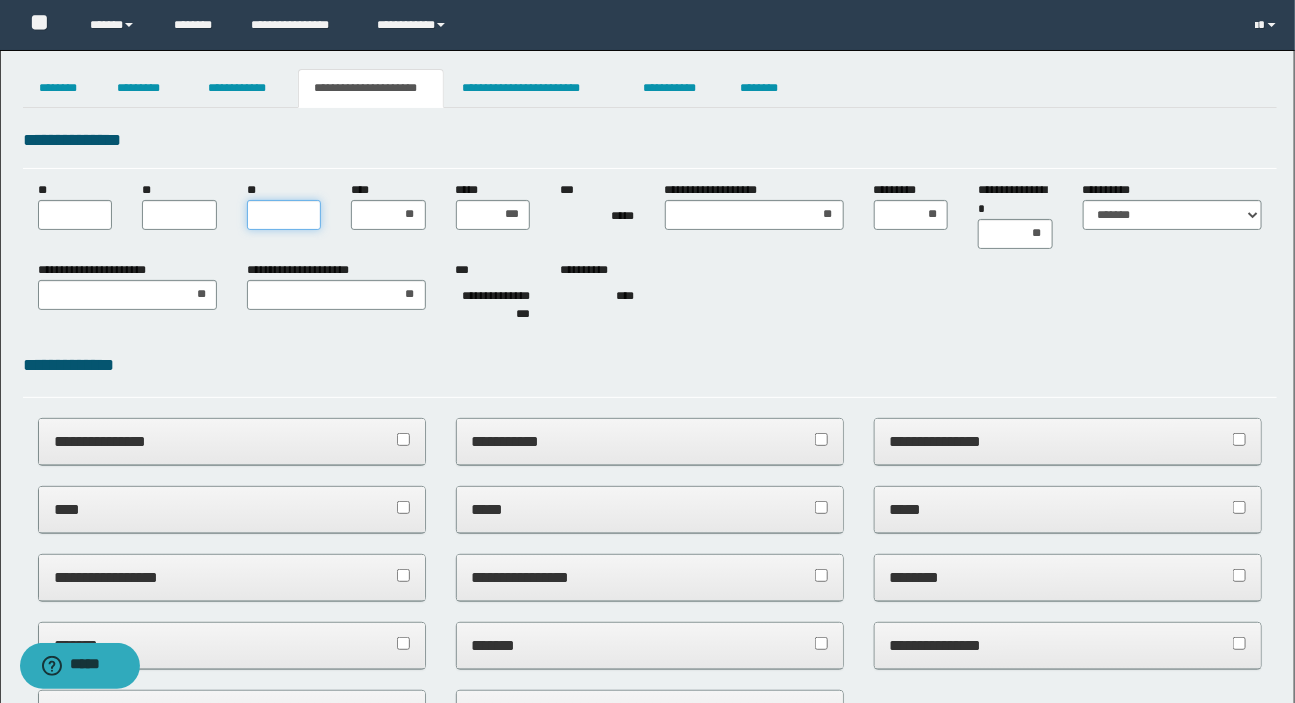 click on "**" at bounding box center [284, 215] 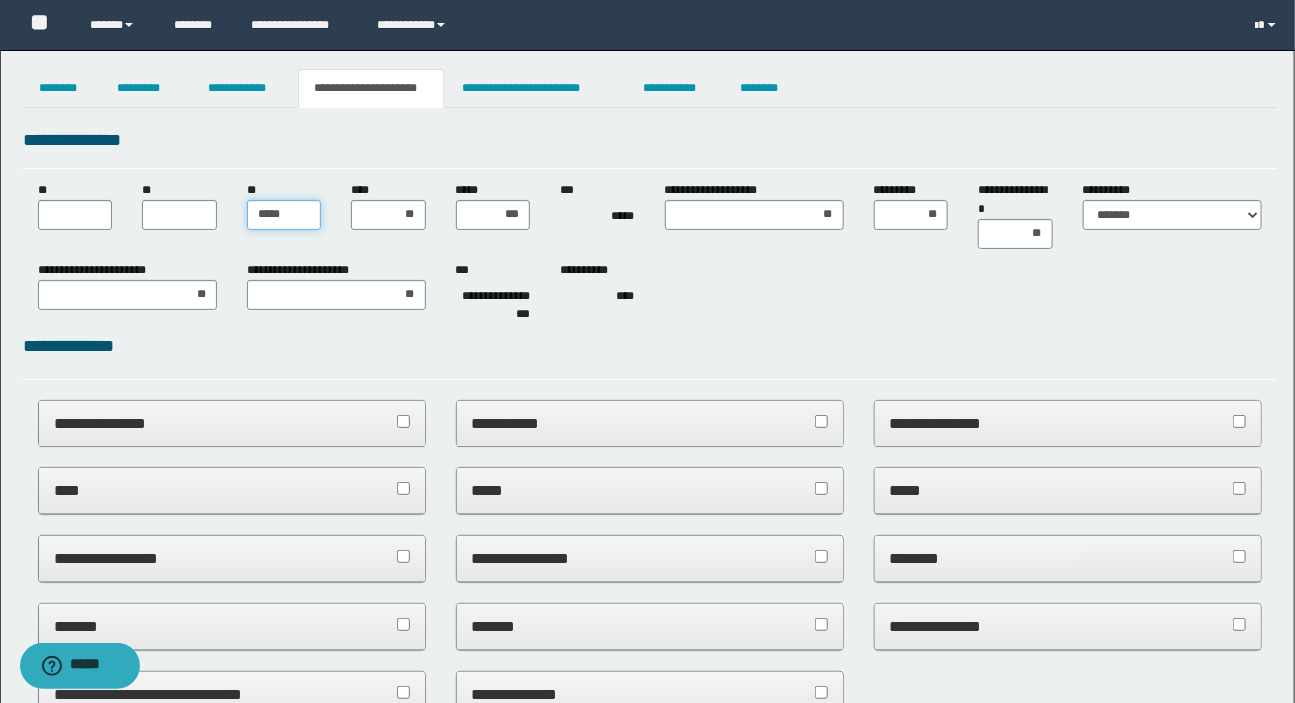 type on "*****" 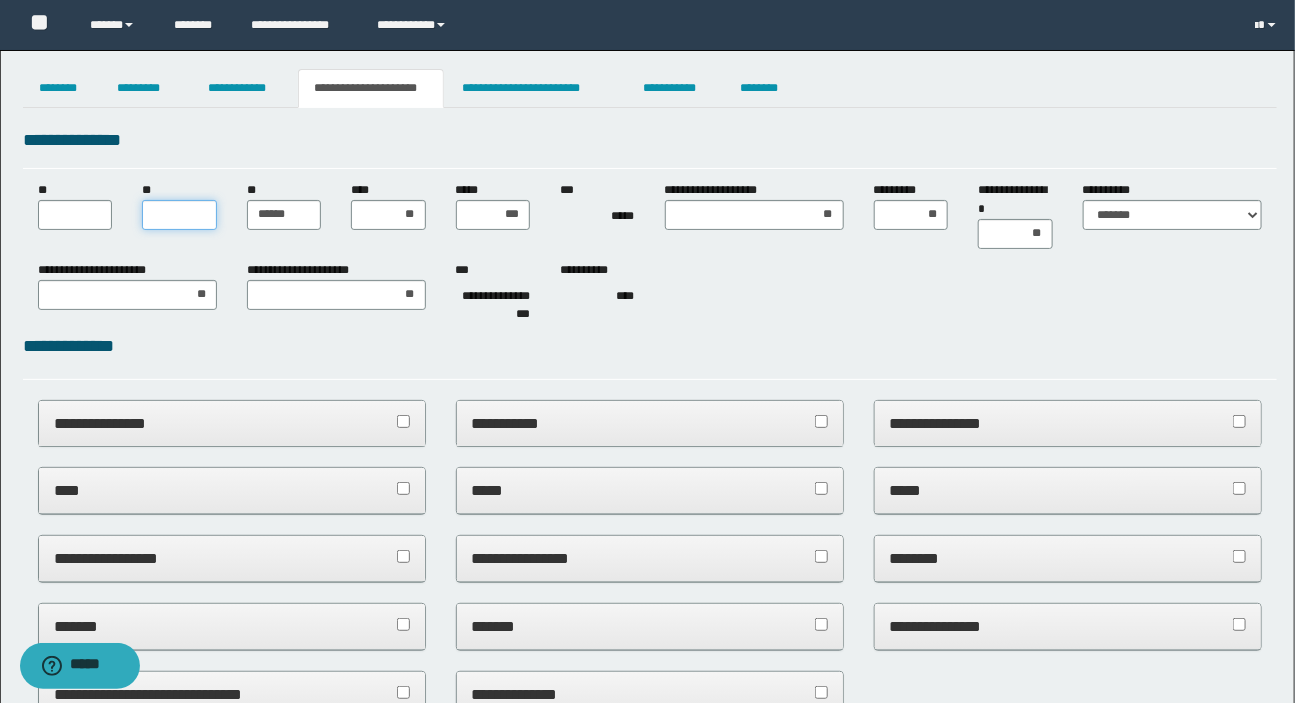 click on "**" at bounding box center (179, 215) 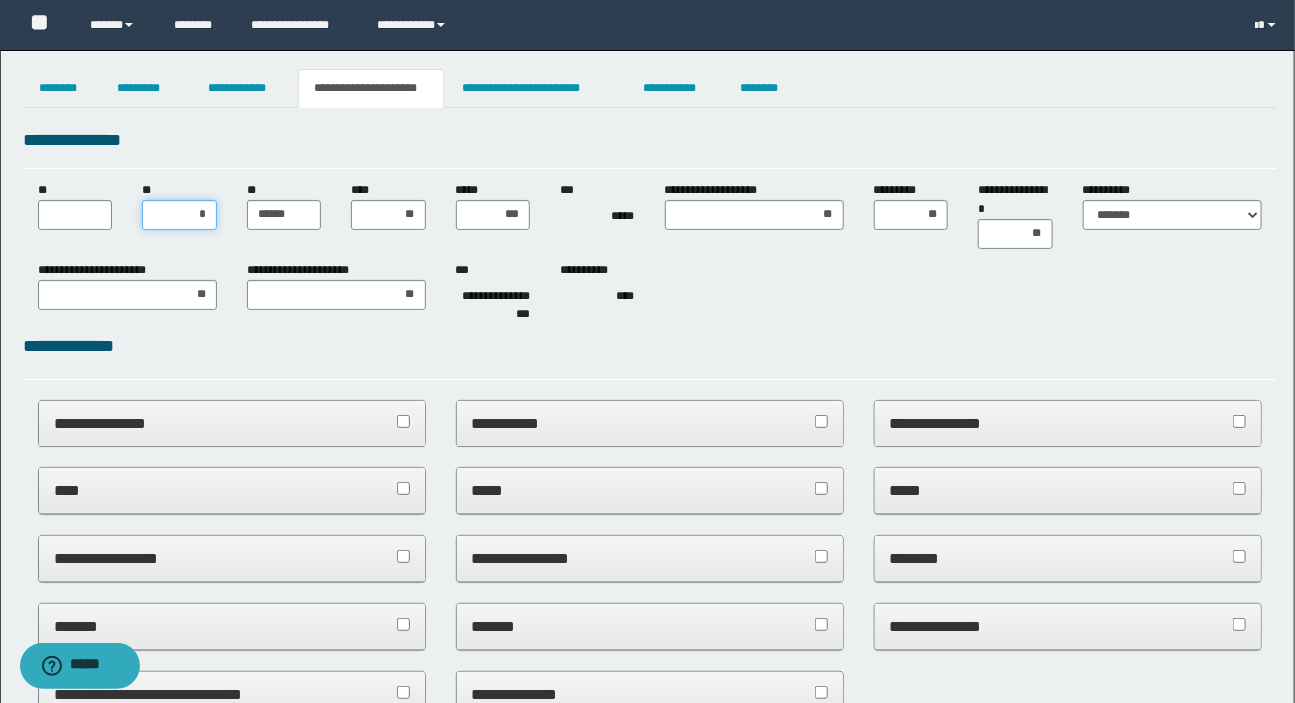 type on "**" 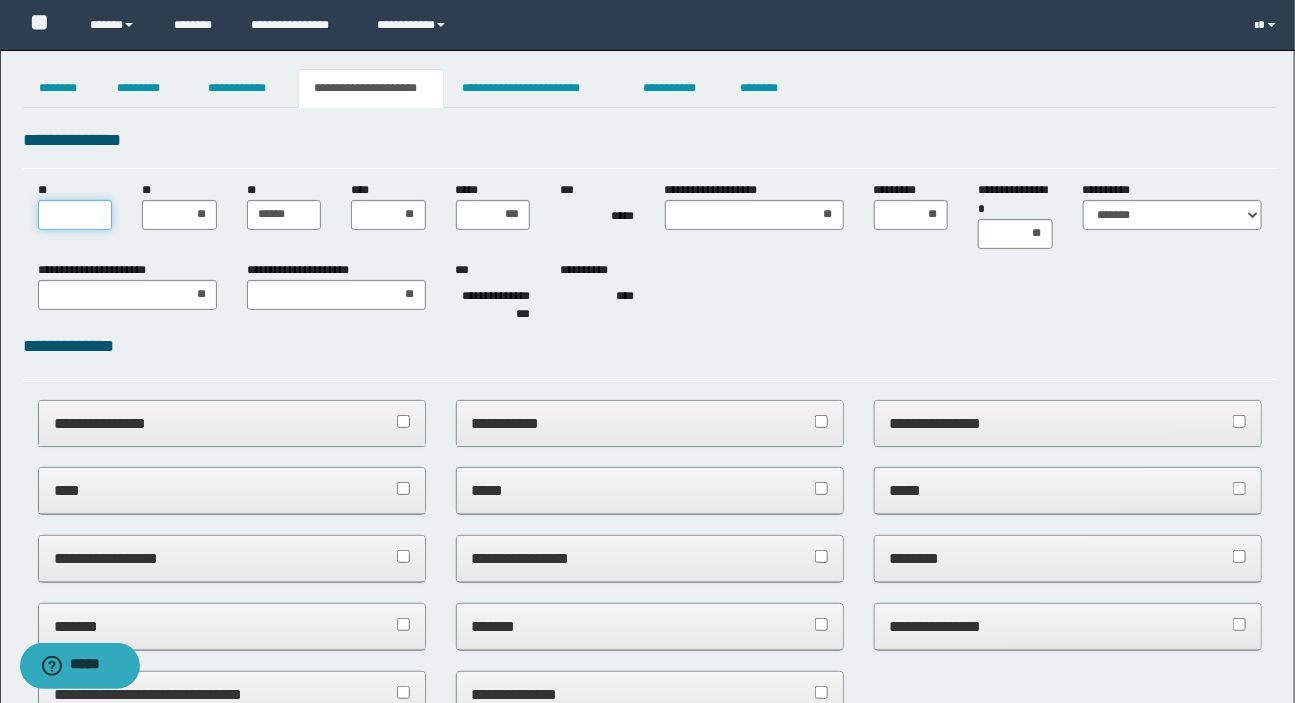 click on "**" at bounding box center [75, 215] 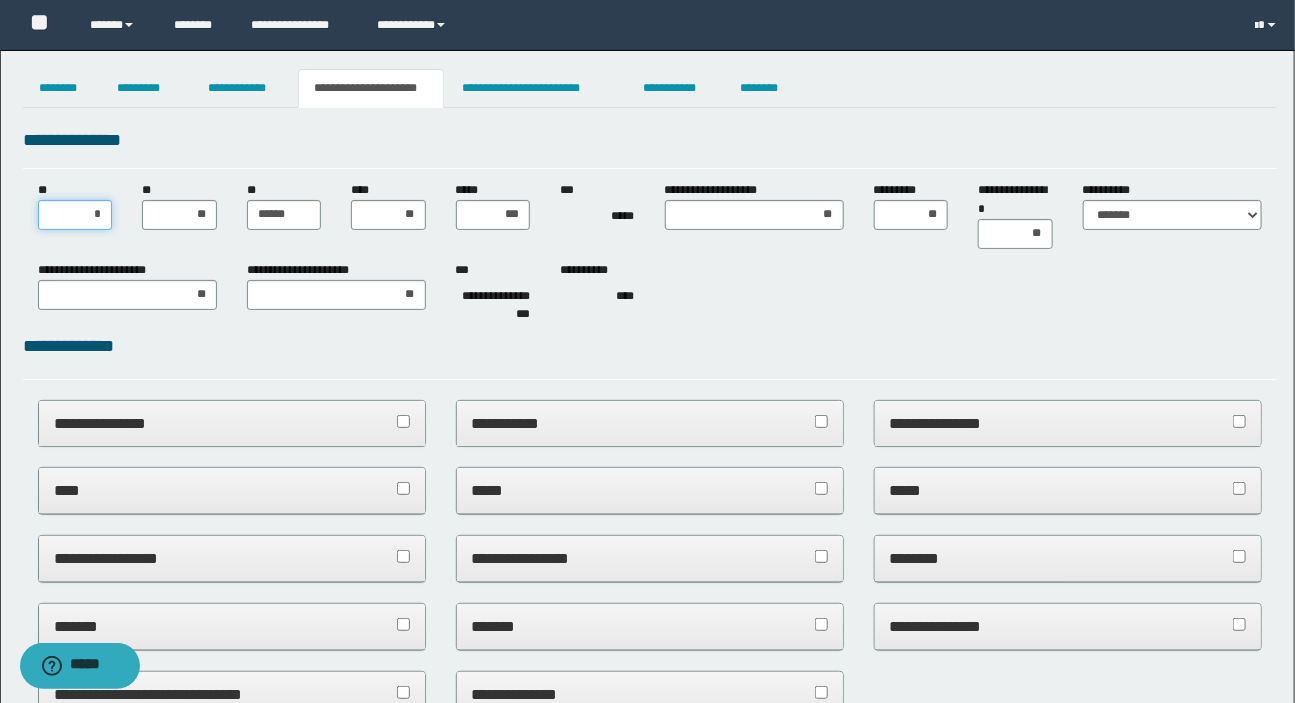 type on "**" 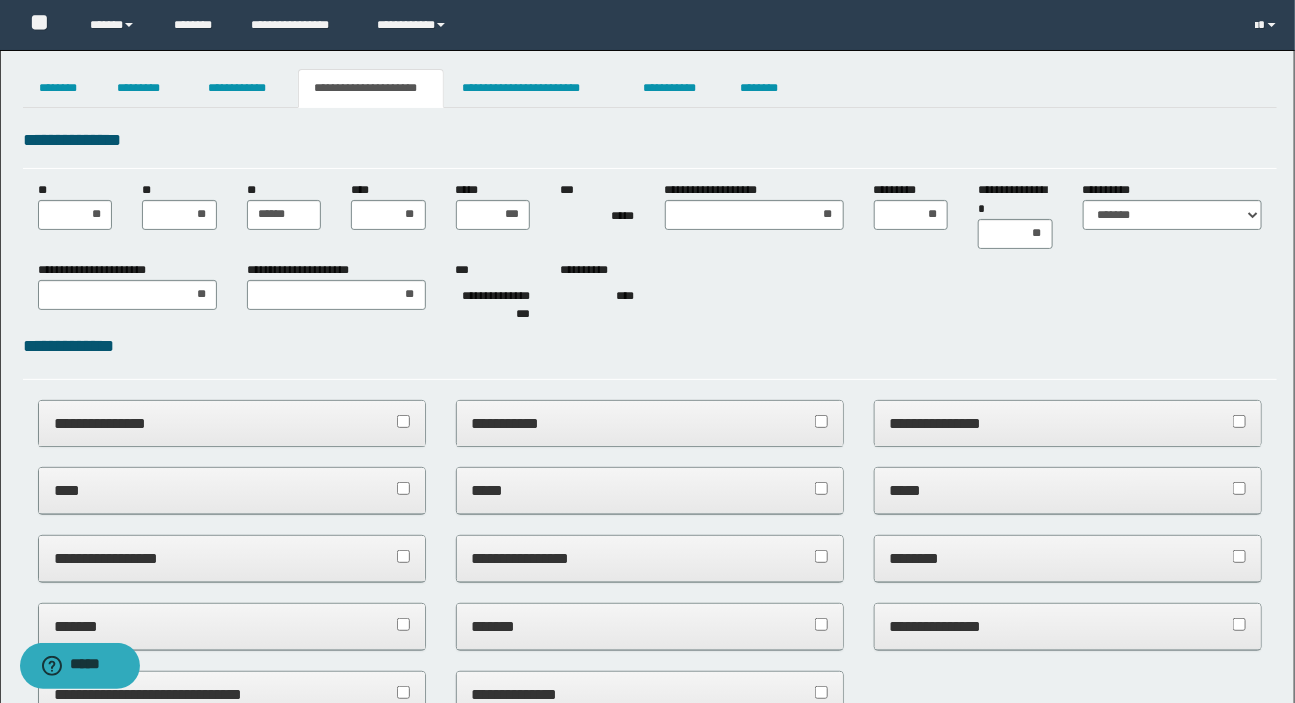 click on "**********" at bounding box center [650, 287] 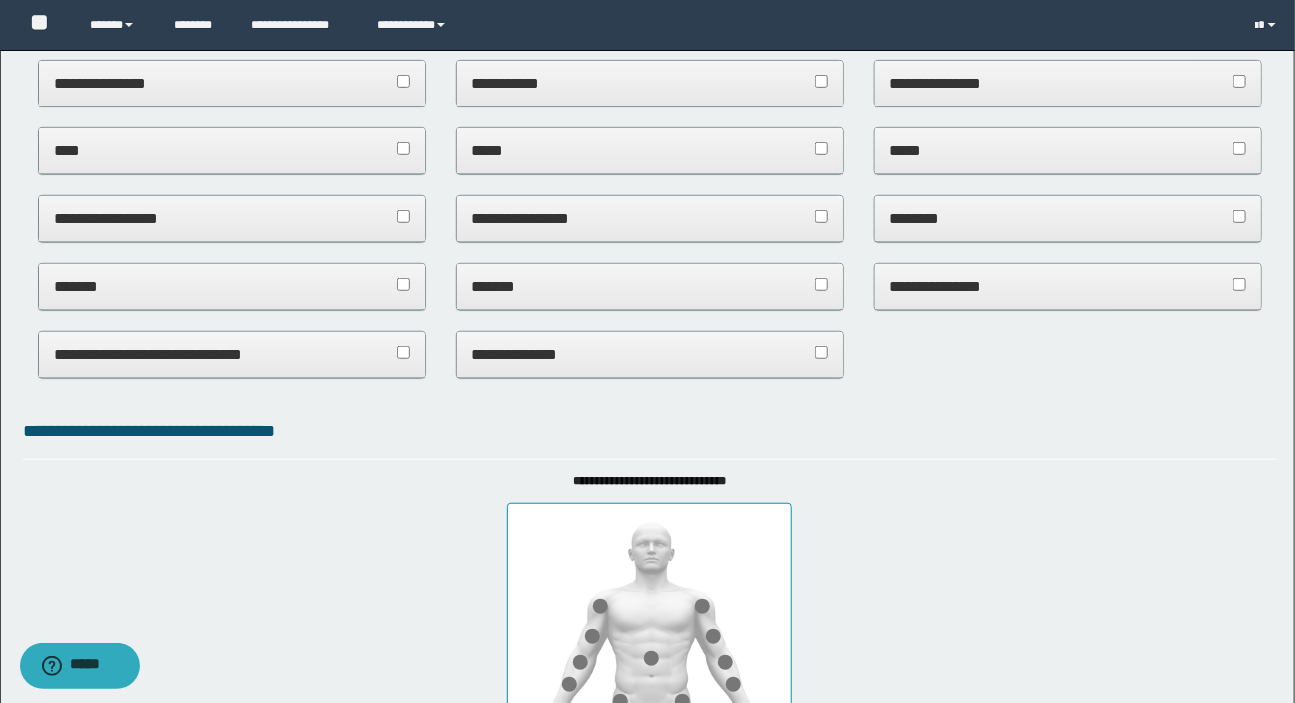 scroll, scrollTop: 454, scrollLeft: 0, axis: vertical 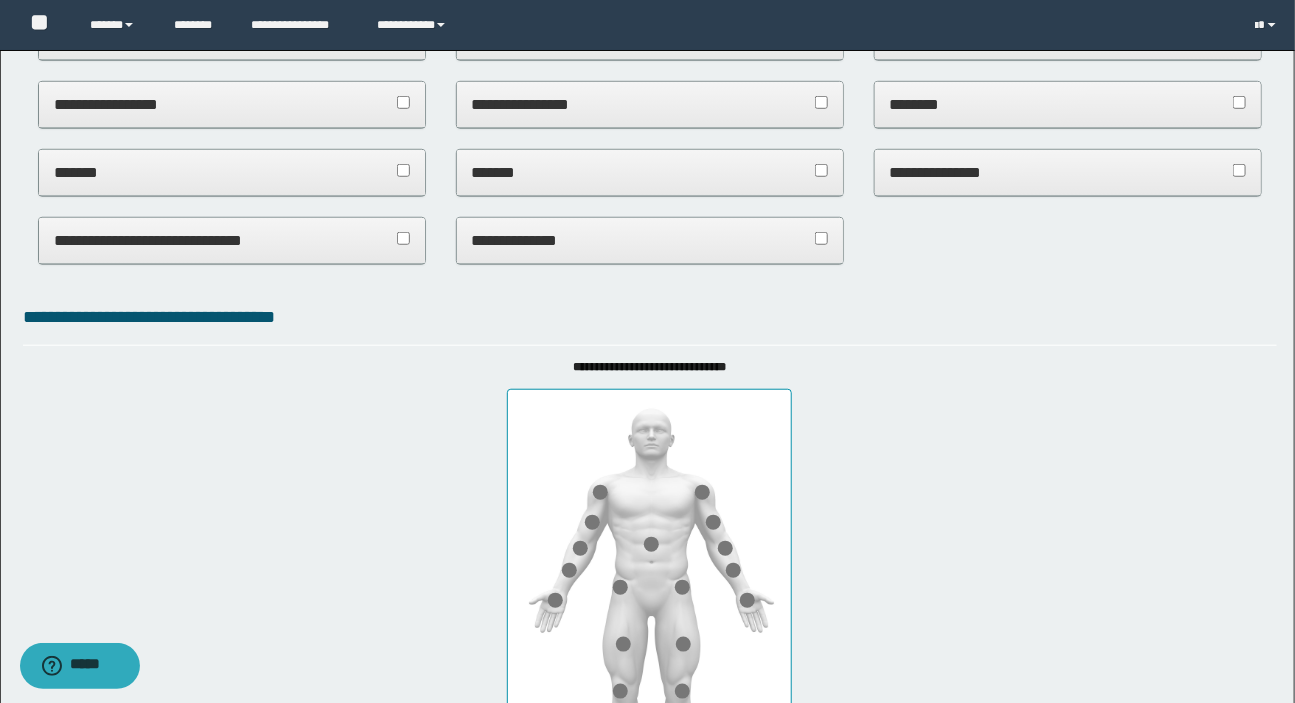 drag, startPoint x: 492, startPoint y: 160, endPoint x: 493, endPoint y: 170, distance: 10.049875 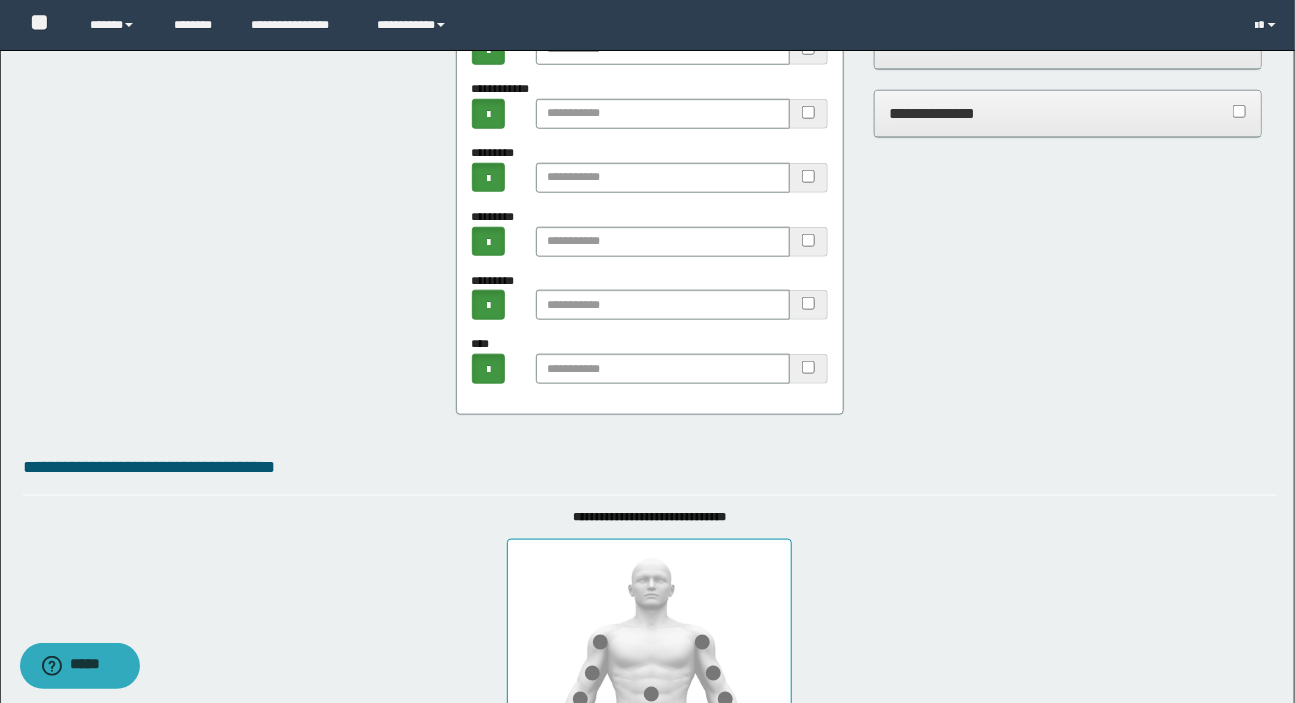 scroll, scrollTop: 545, scrollLeft: 0, axis: vertical 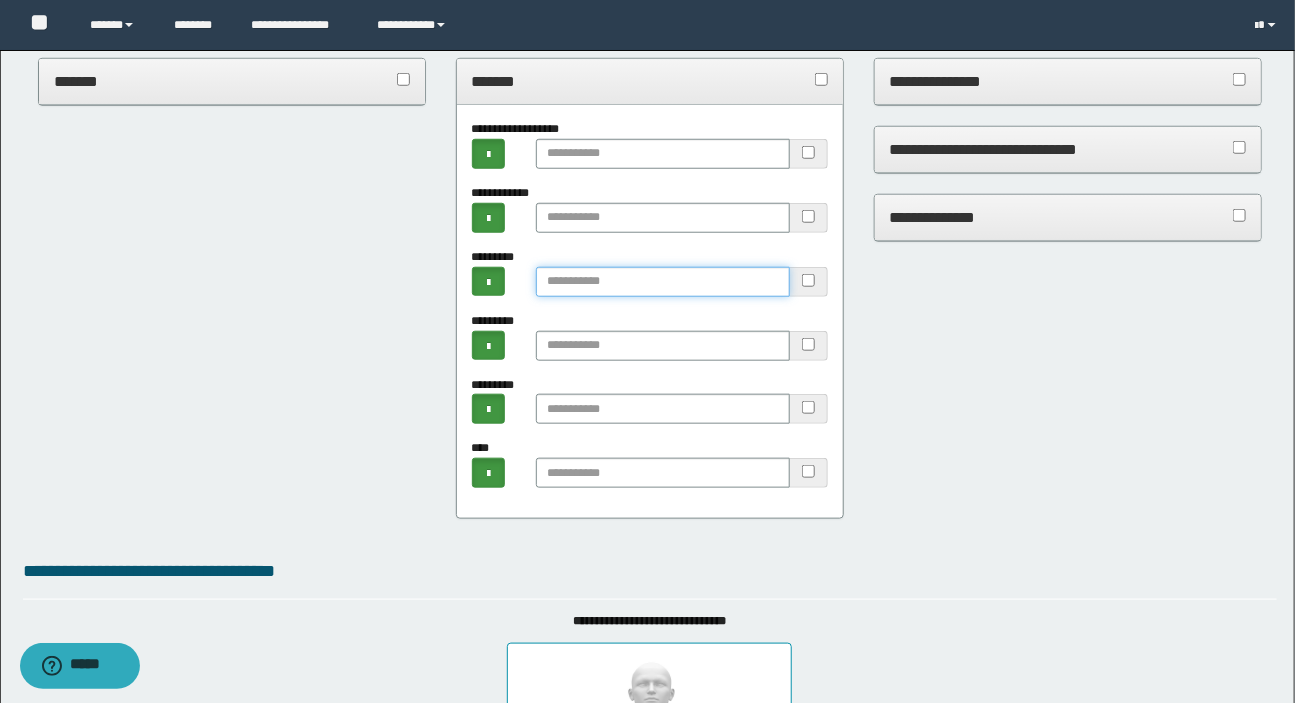 click at bounding box center [663, 282] 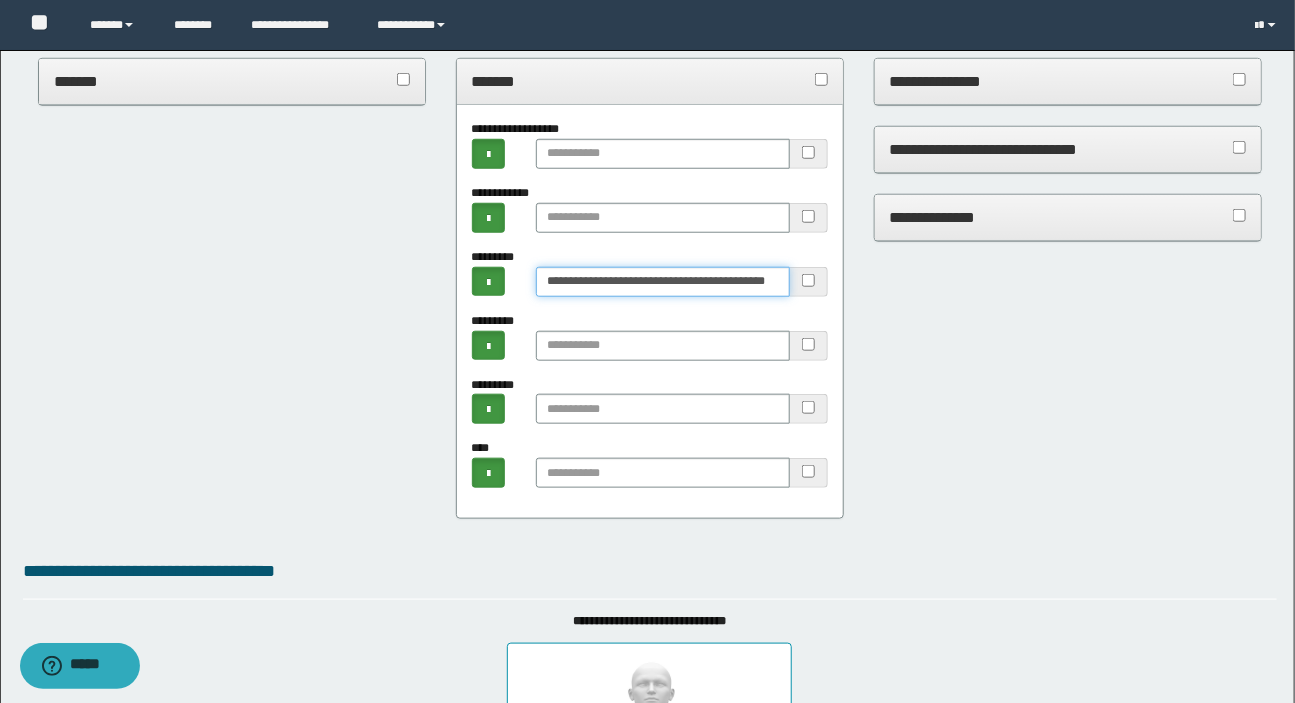 scroll, scrollTop: 0, scrollLeft: 37, axis: horizontal 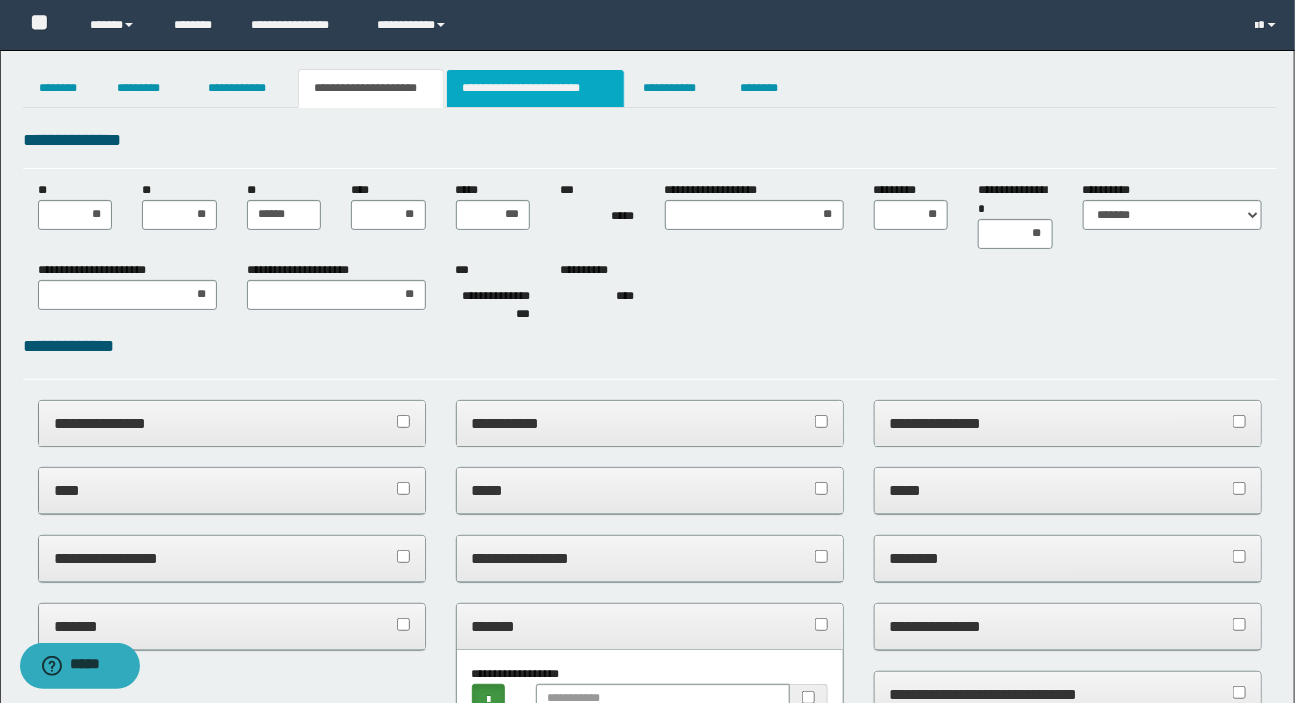 type on "**********" 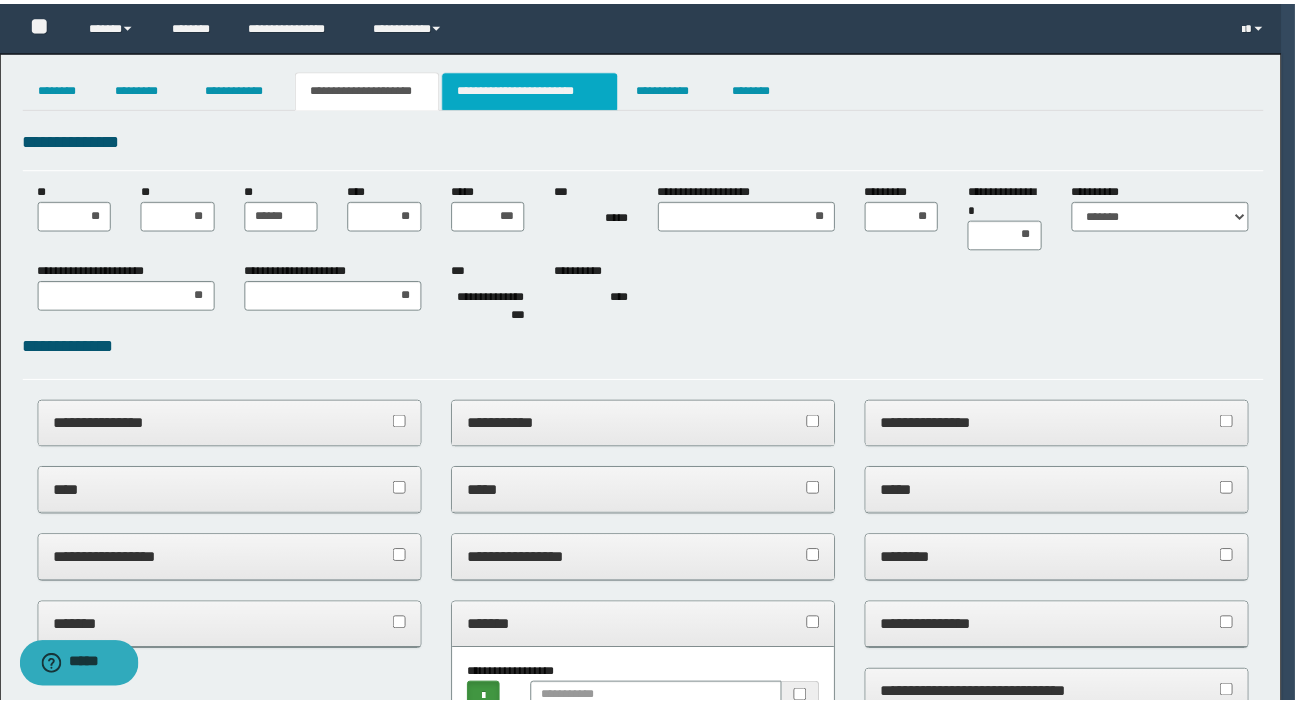 scroll, scrollTop: 0, scrollLeft: 0, axis: both 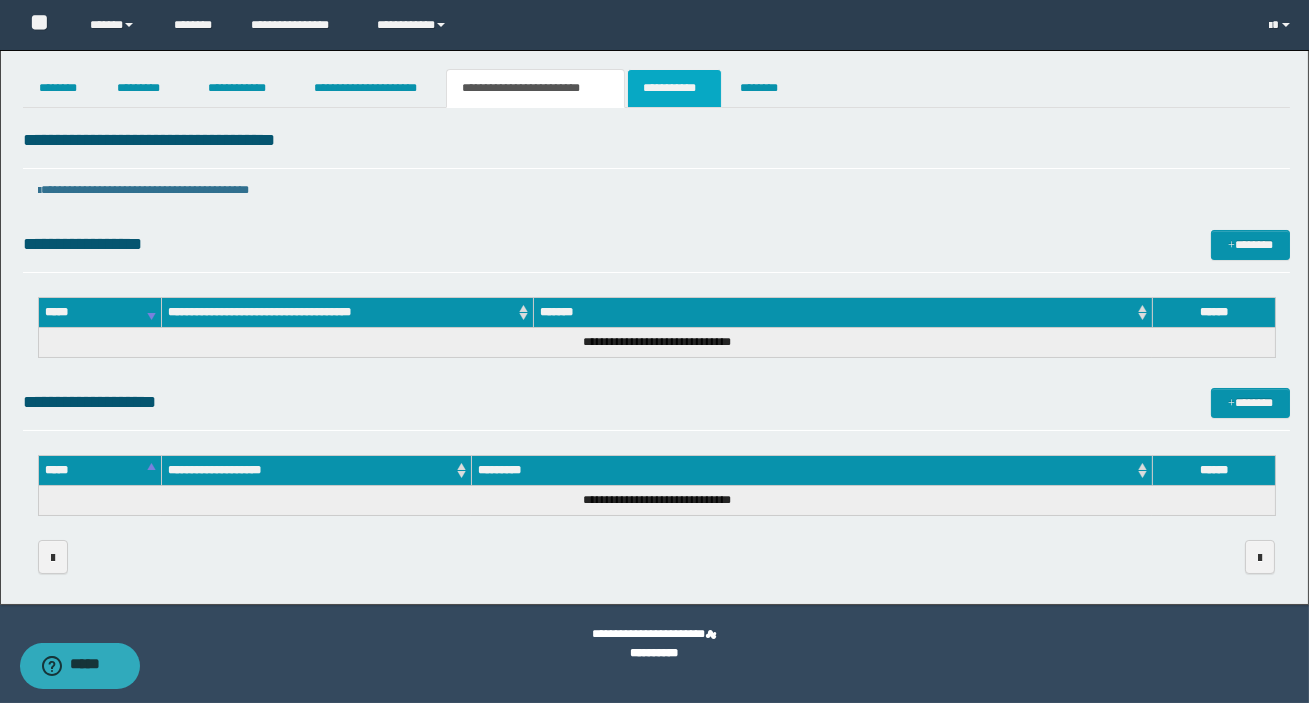 click on "**********" at bounding box center [674, 88] 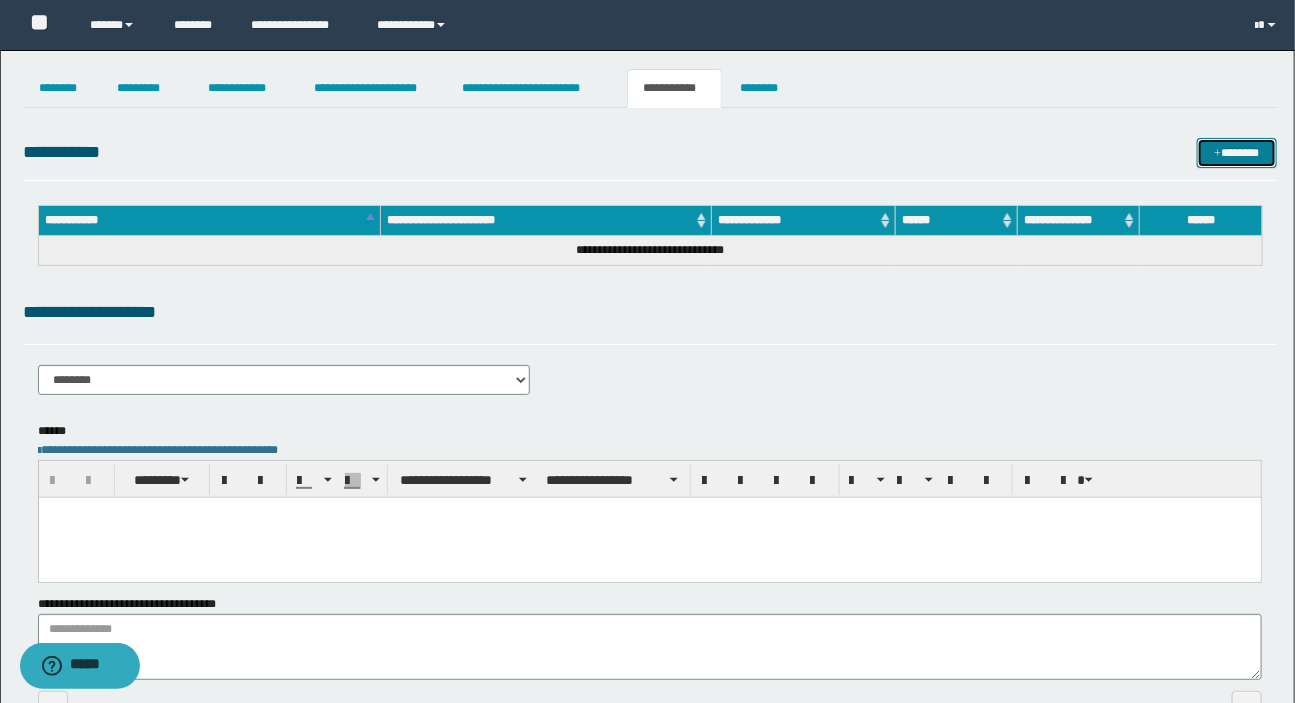 click on "*******" at bounding box center (1237, 153) 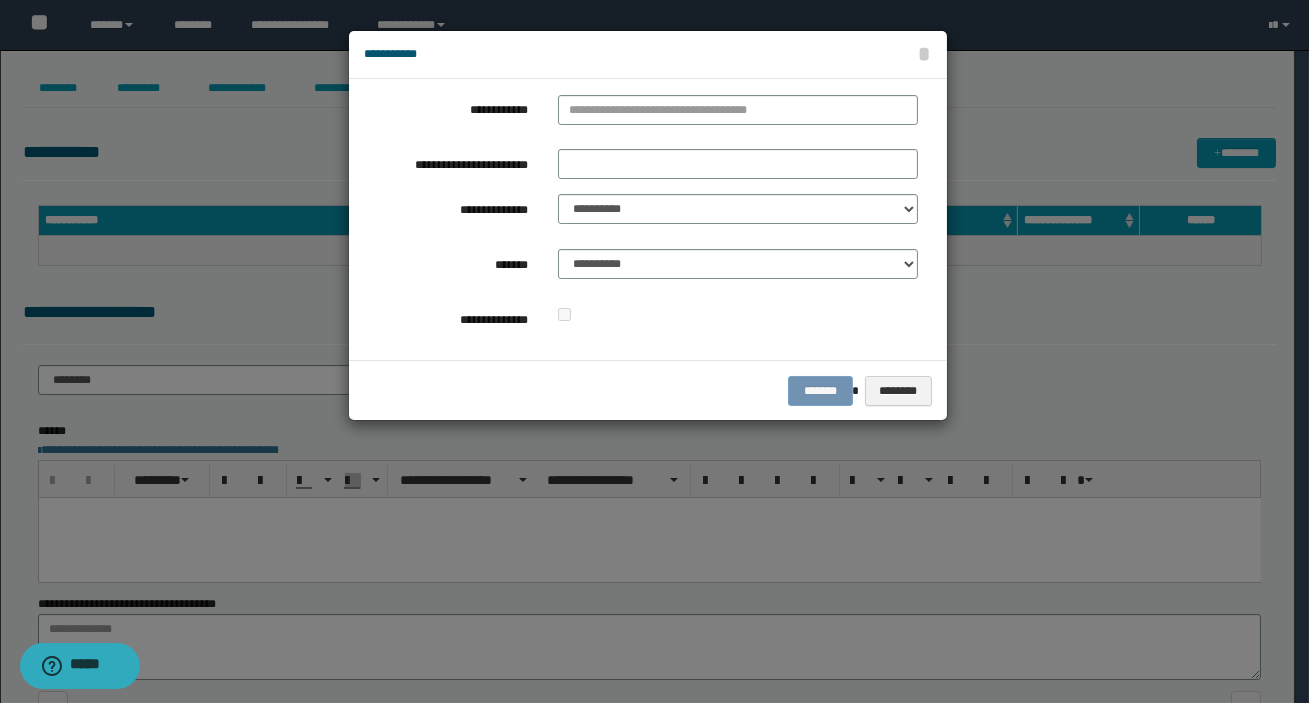 click on "**********" at bounding box center (648, 219) 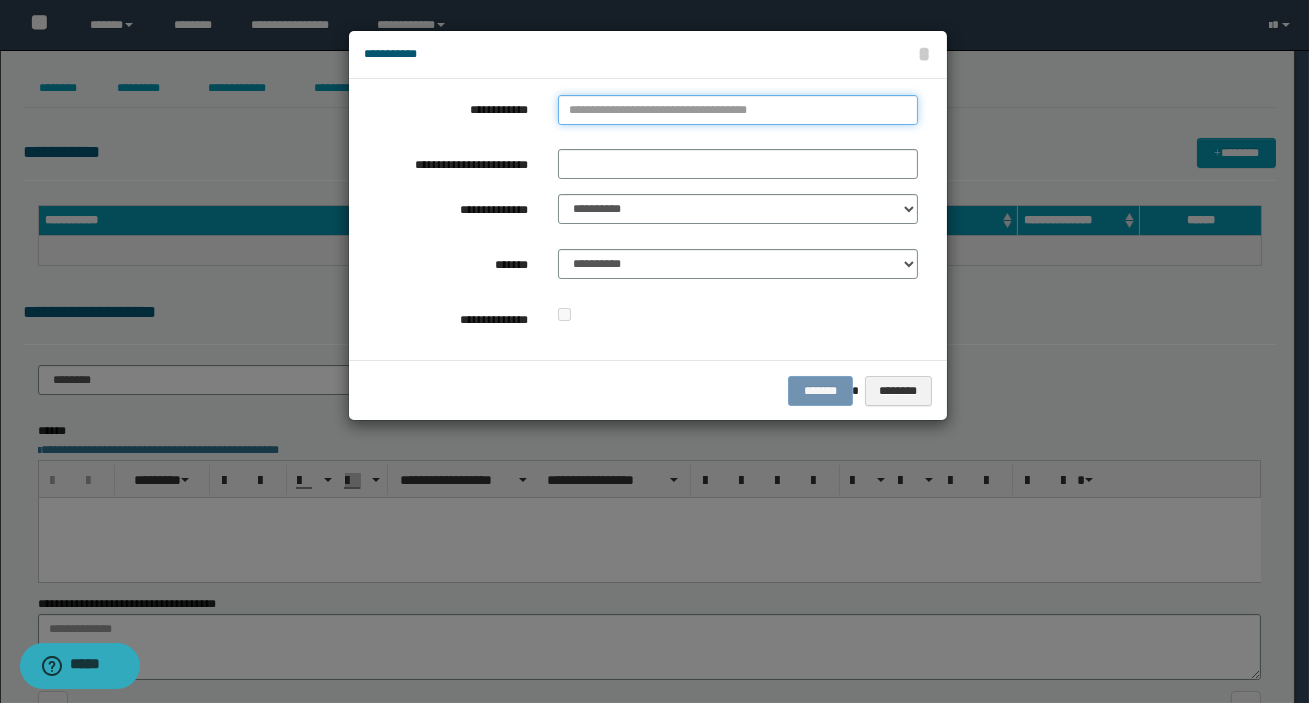 click on "**********" at bounding box center (738, 110) 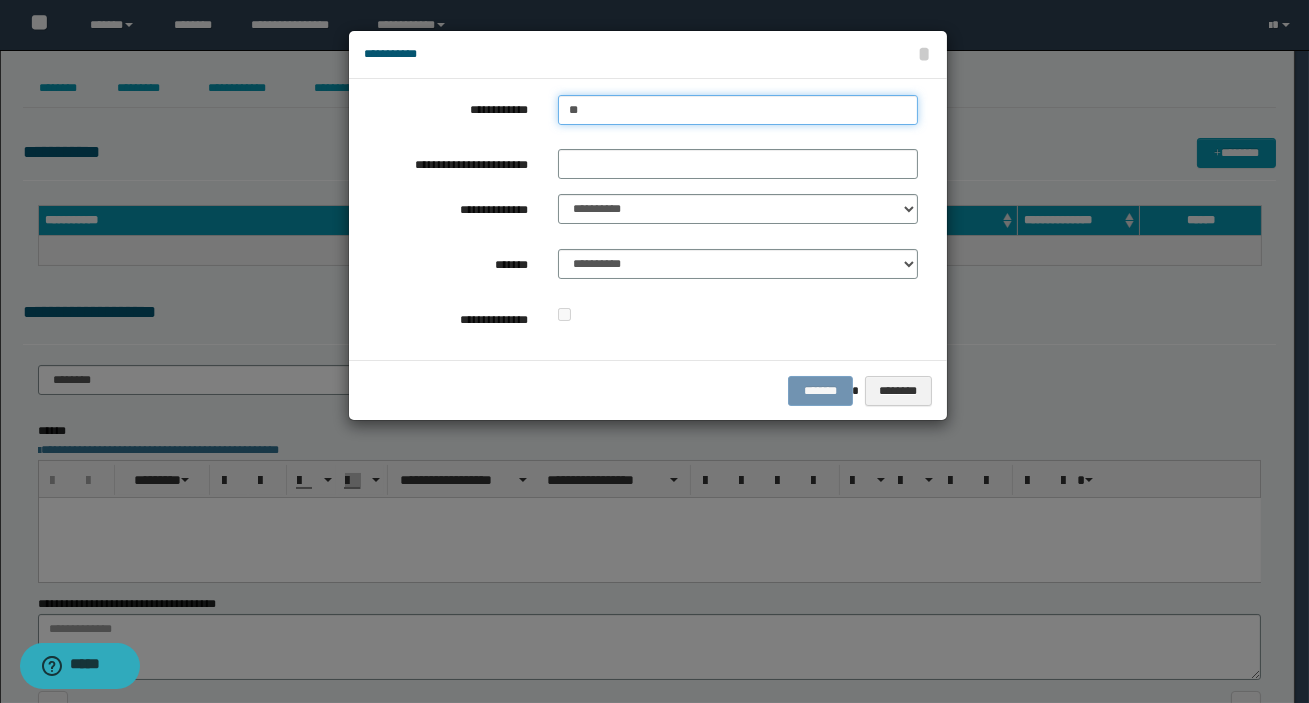 type on "*" 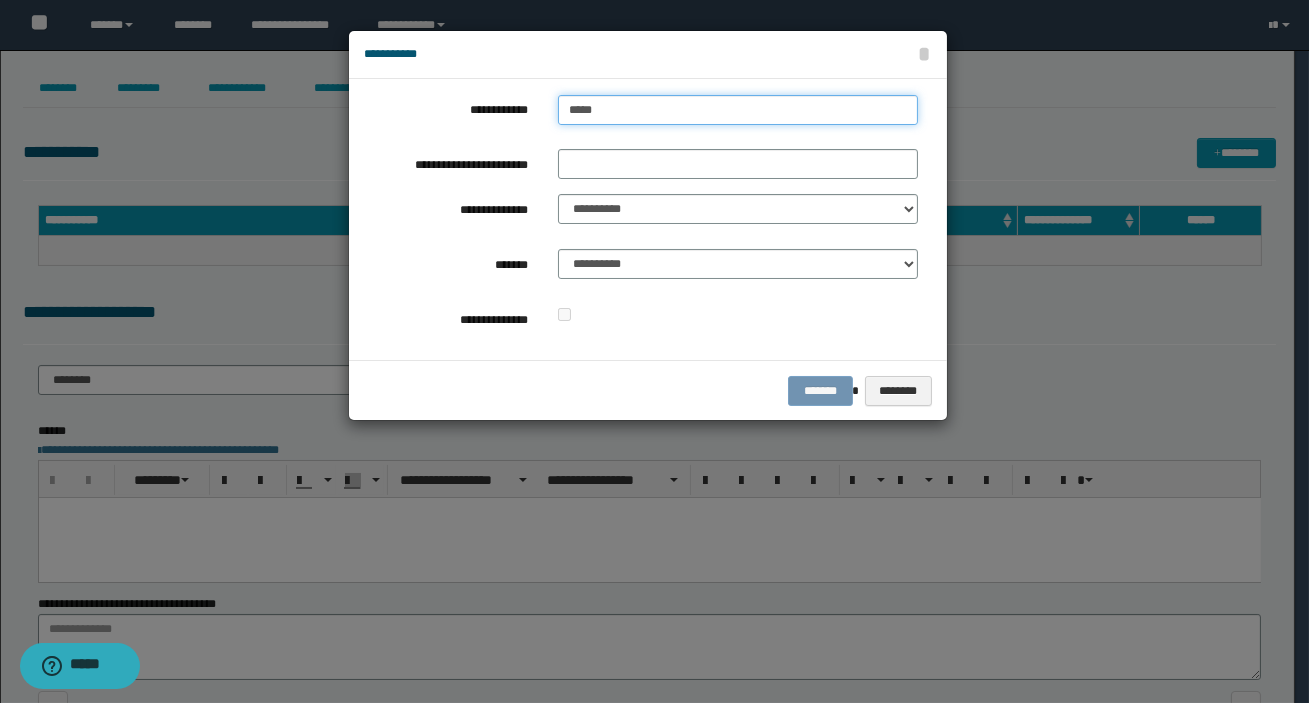 type on "******" 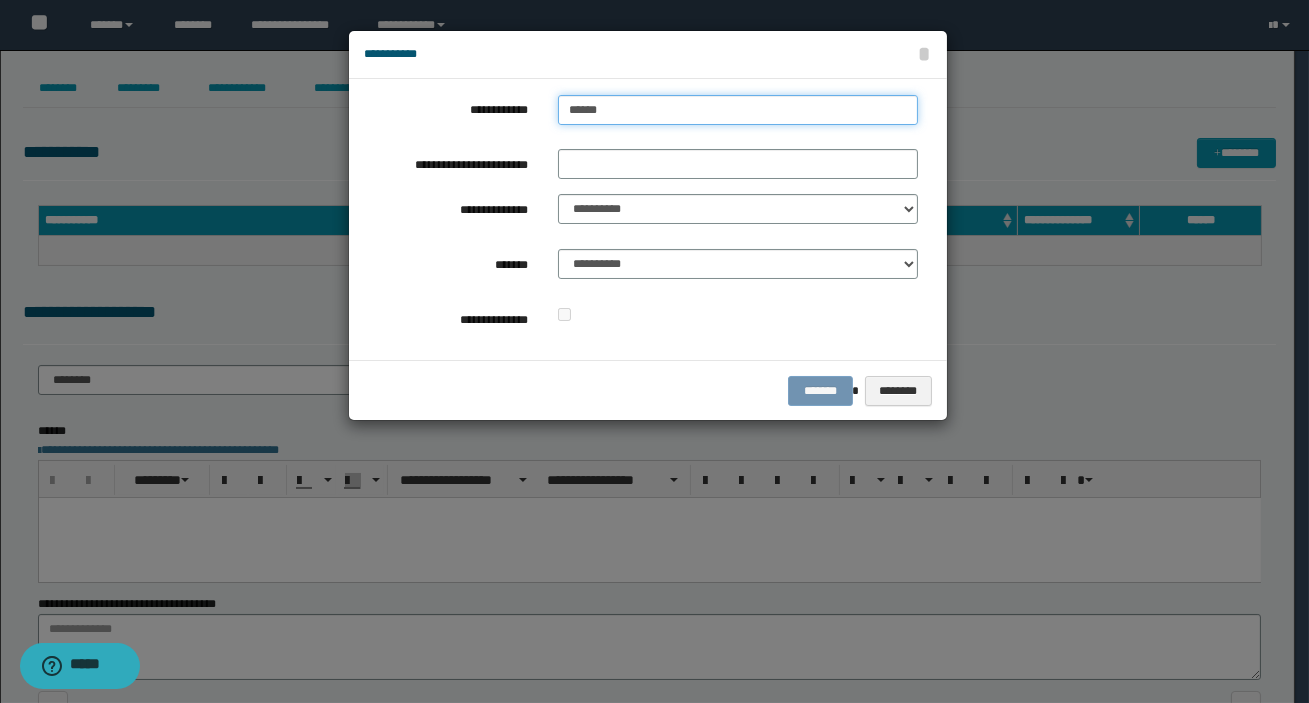 type on "******" 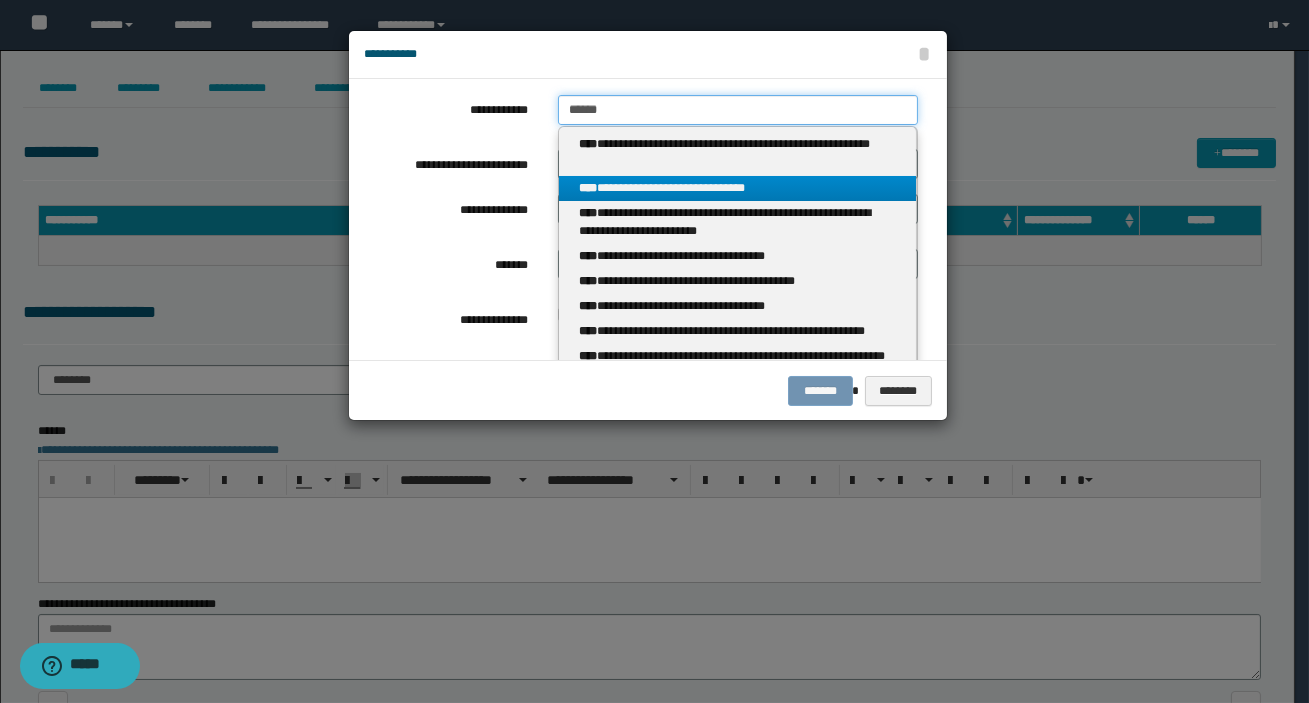 type on "******" 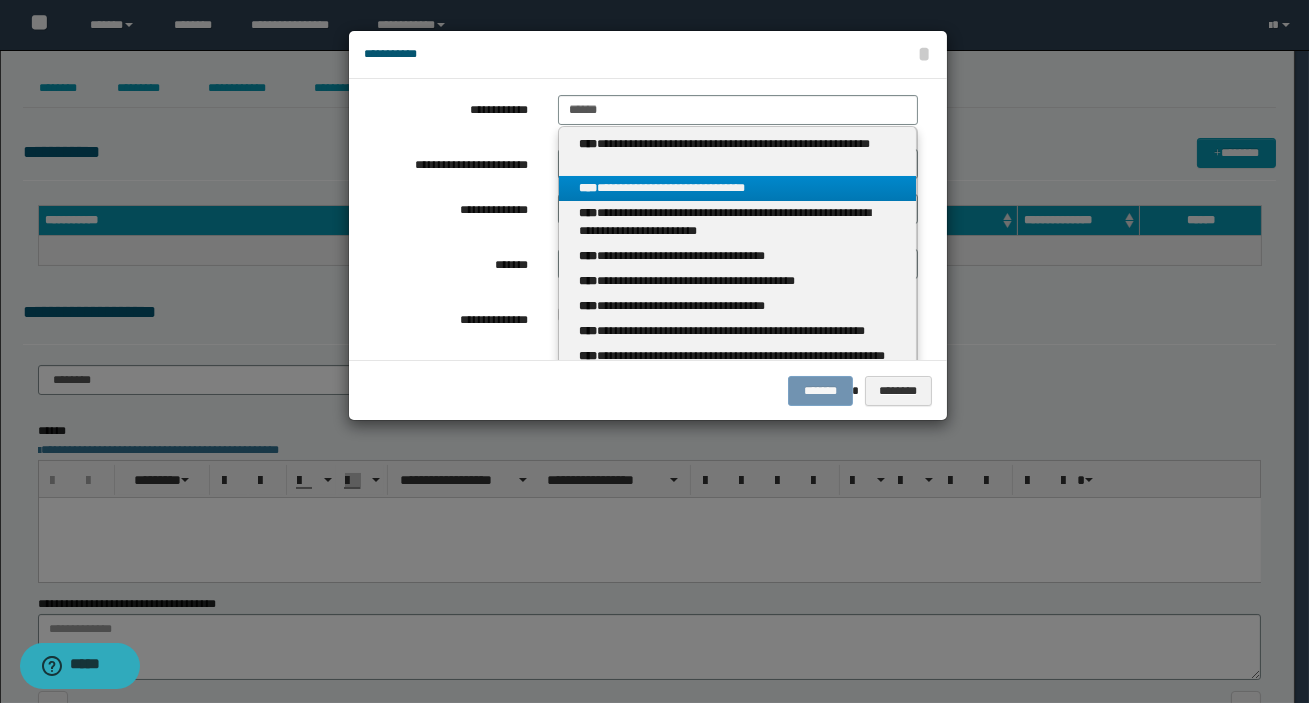 click on "**********" at bounding box center (737, 188) 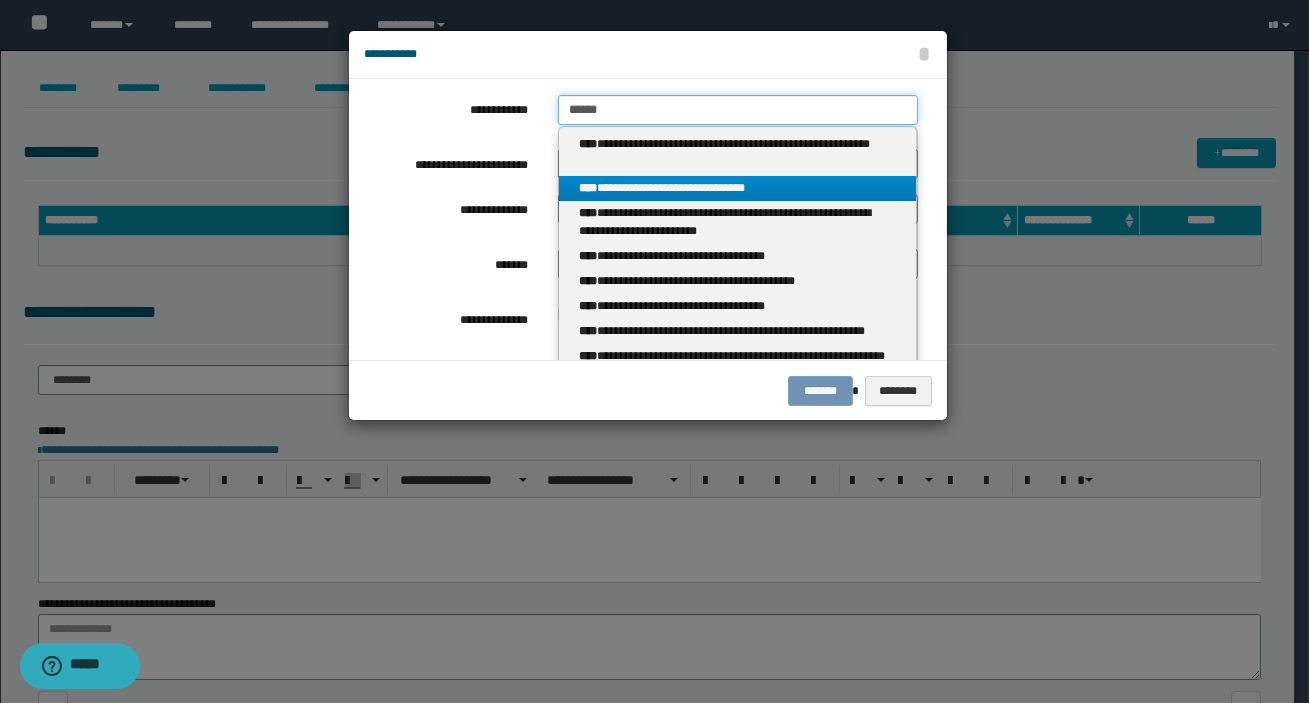 type 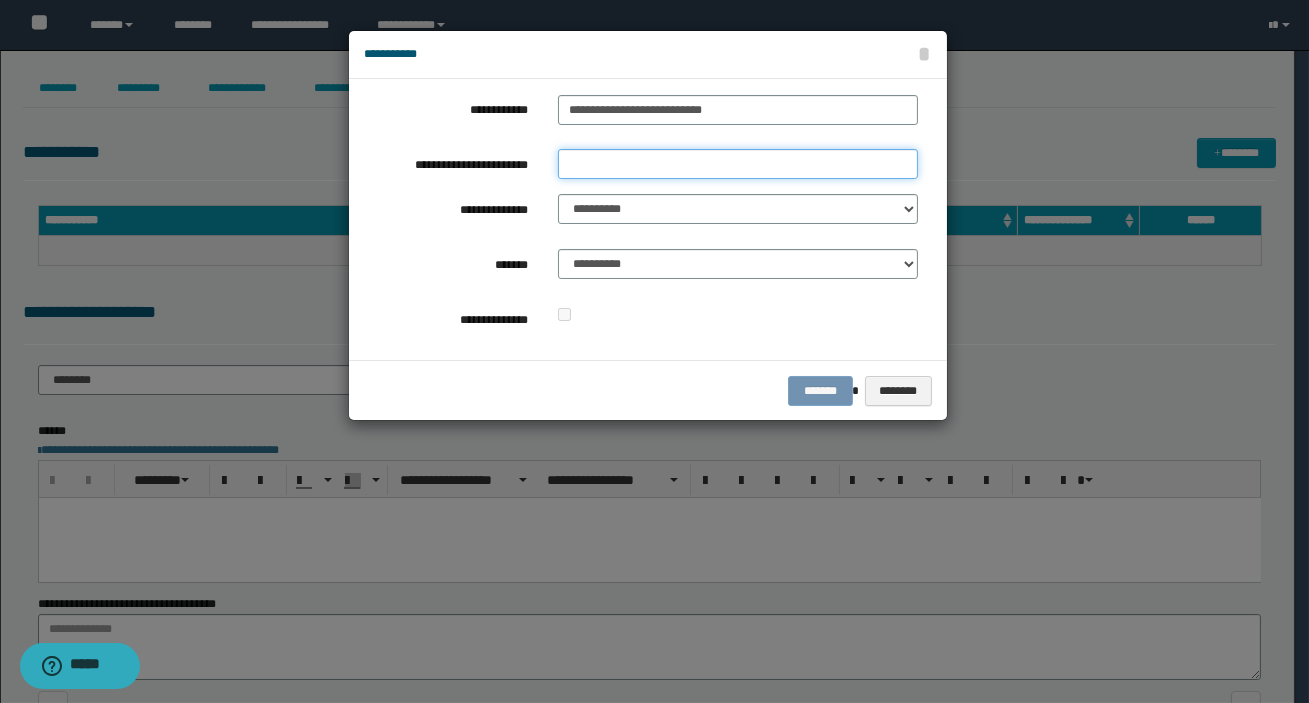 click on "**********" at bounding box center (738, 164) 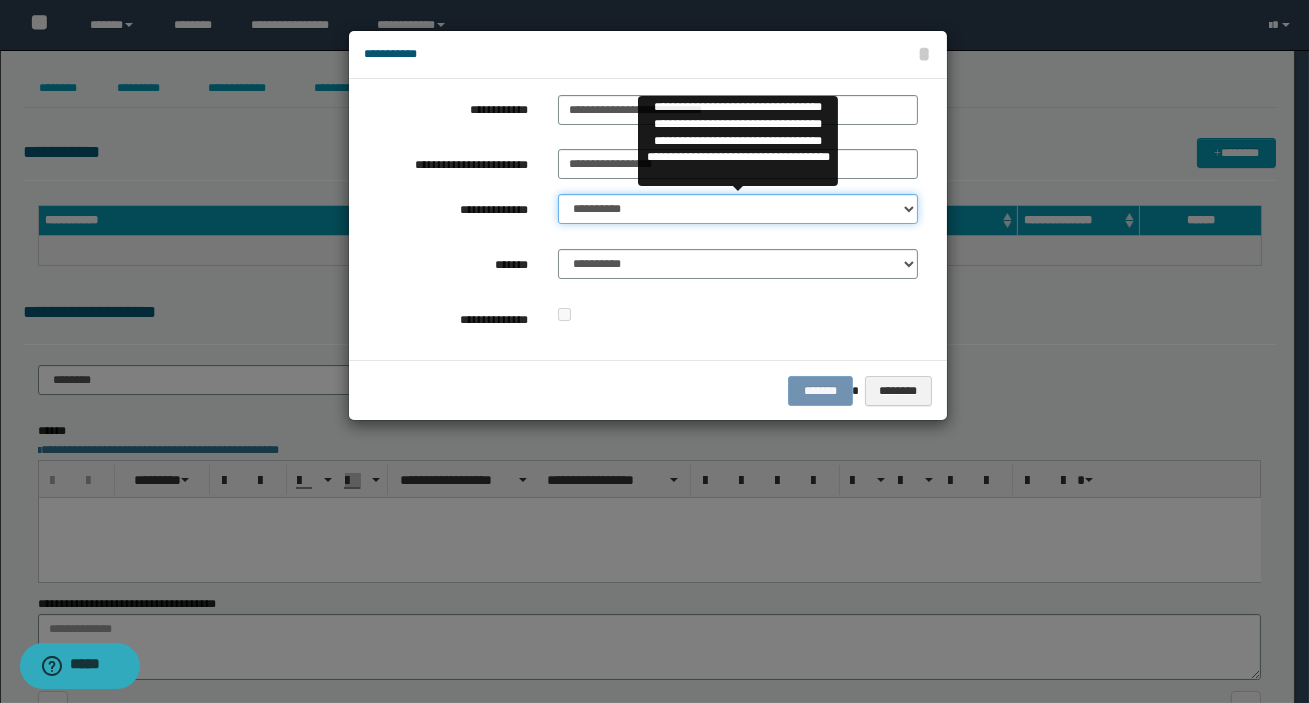 click on "**********" at bounding box center (738, 209) 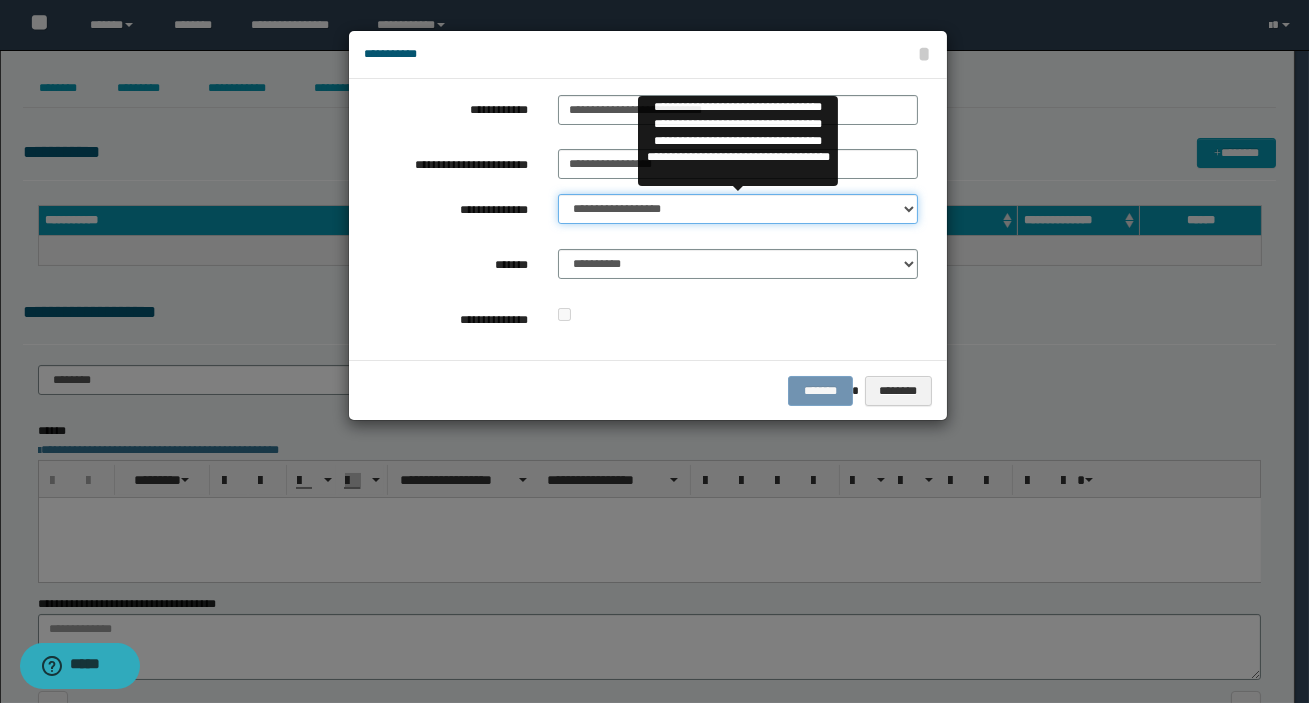 click on "**********" at bounding box center (738, 209) 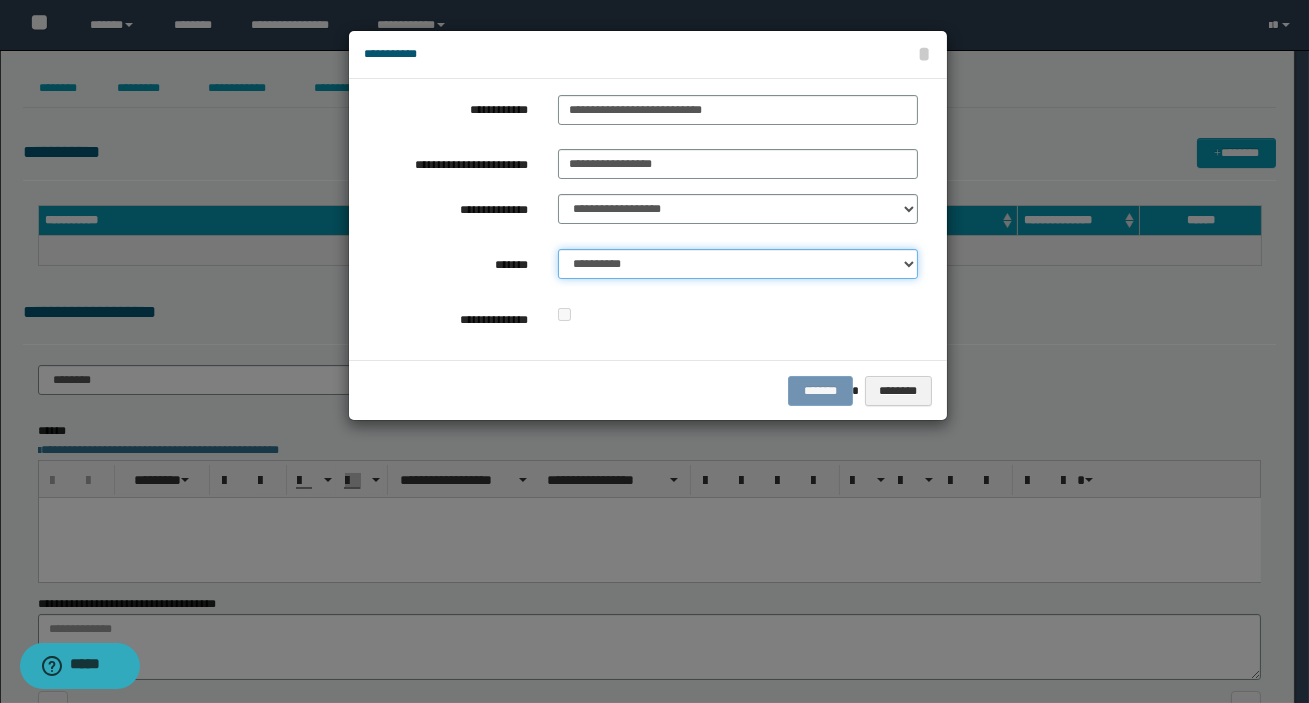 click on "**********" at bounding box center [738, 264] 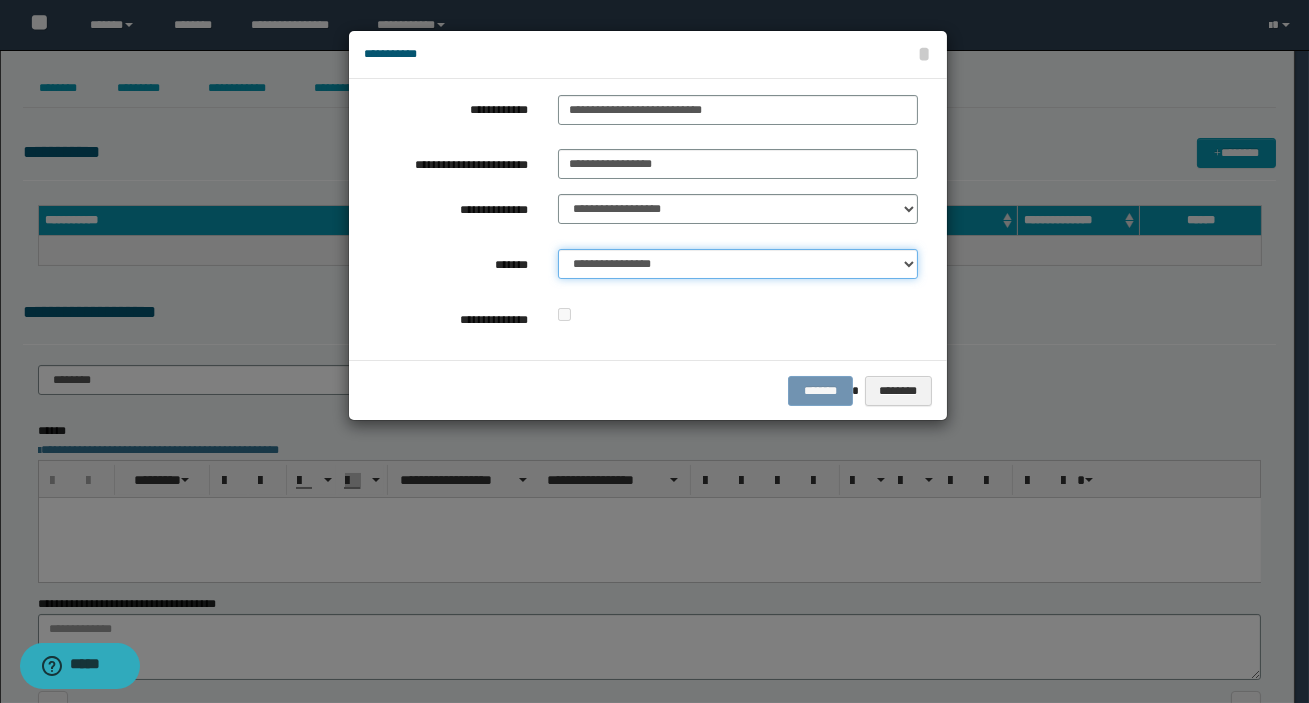 click on "**********" at bounding box center (738, 264) 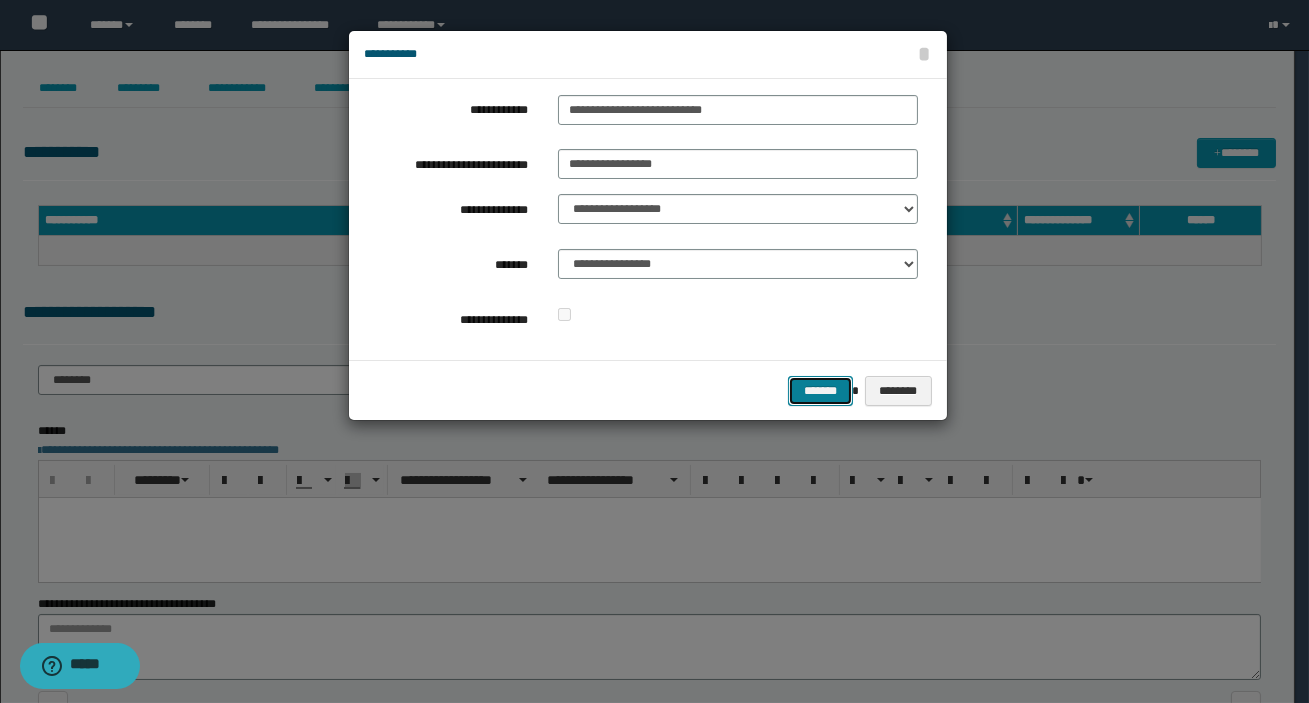 click on "*******" at bounding box center (820, 391) 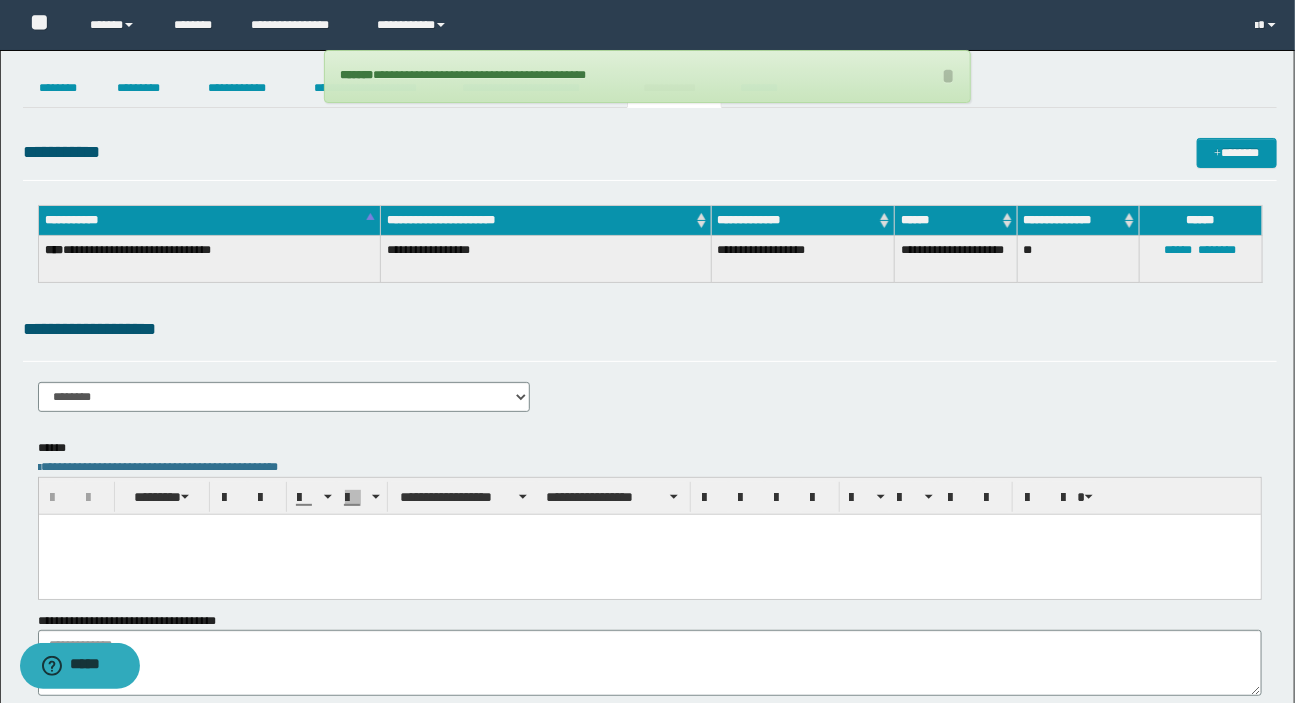 click on "**********" at bounding box center (650, 371) 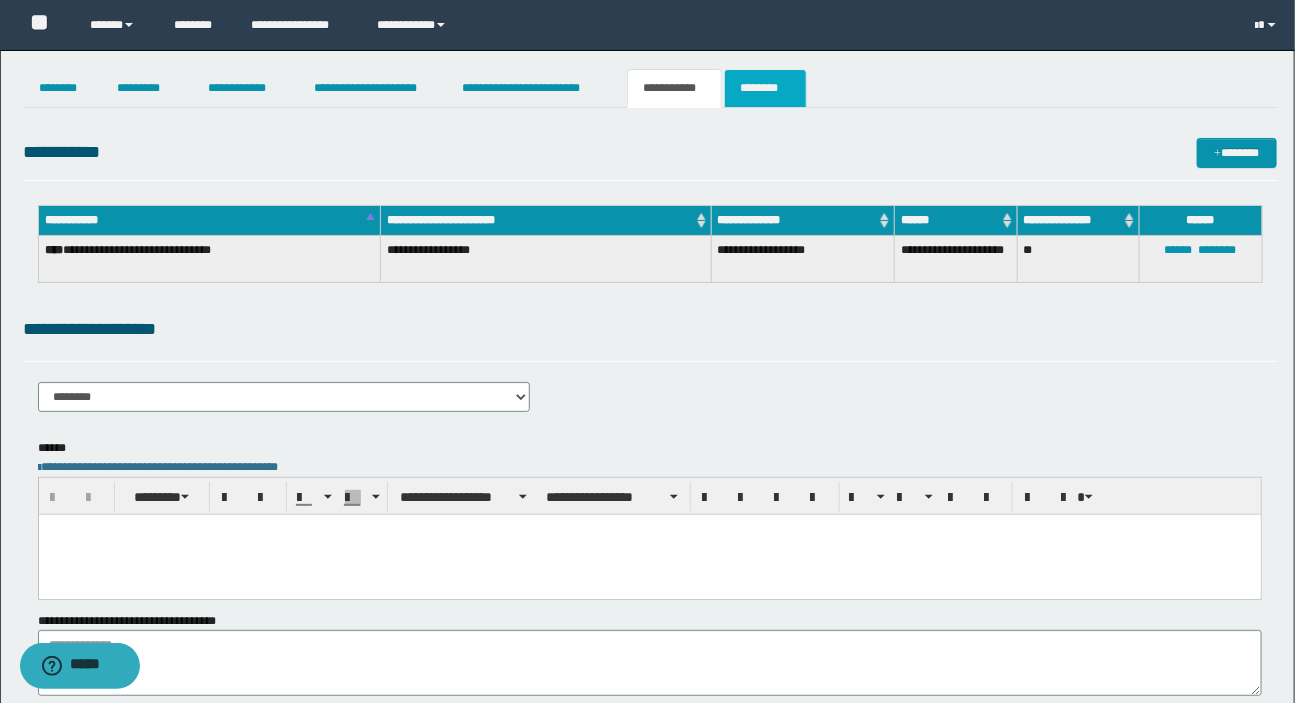 click on "********" at bounding box center (765, 88) 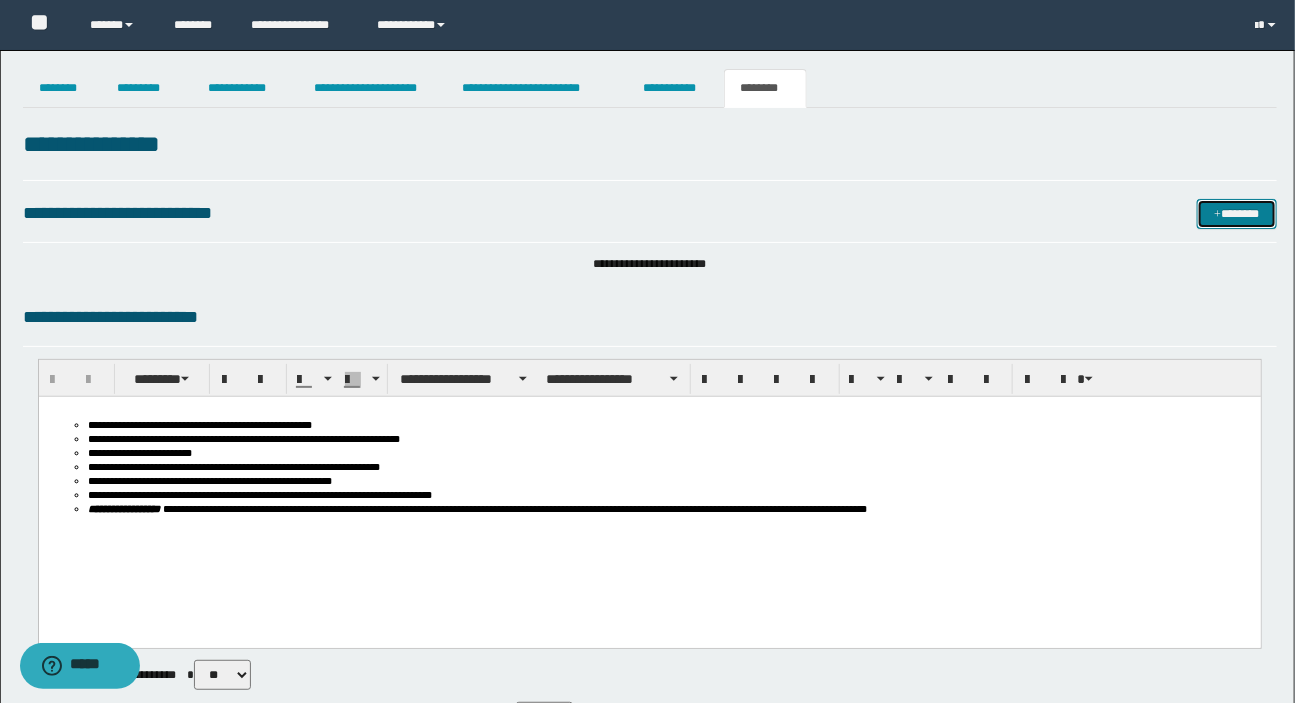 click on "*******" at bounding box center (1237, 214) 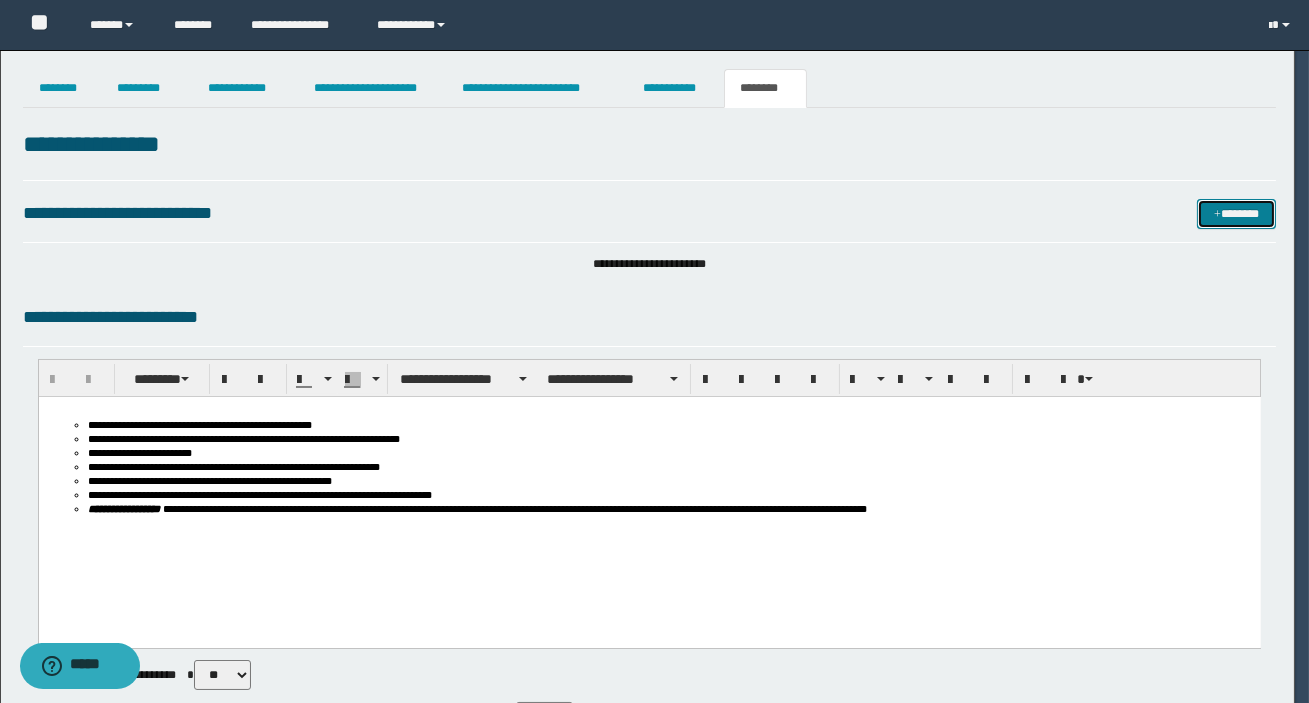 type 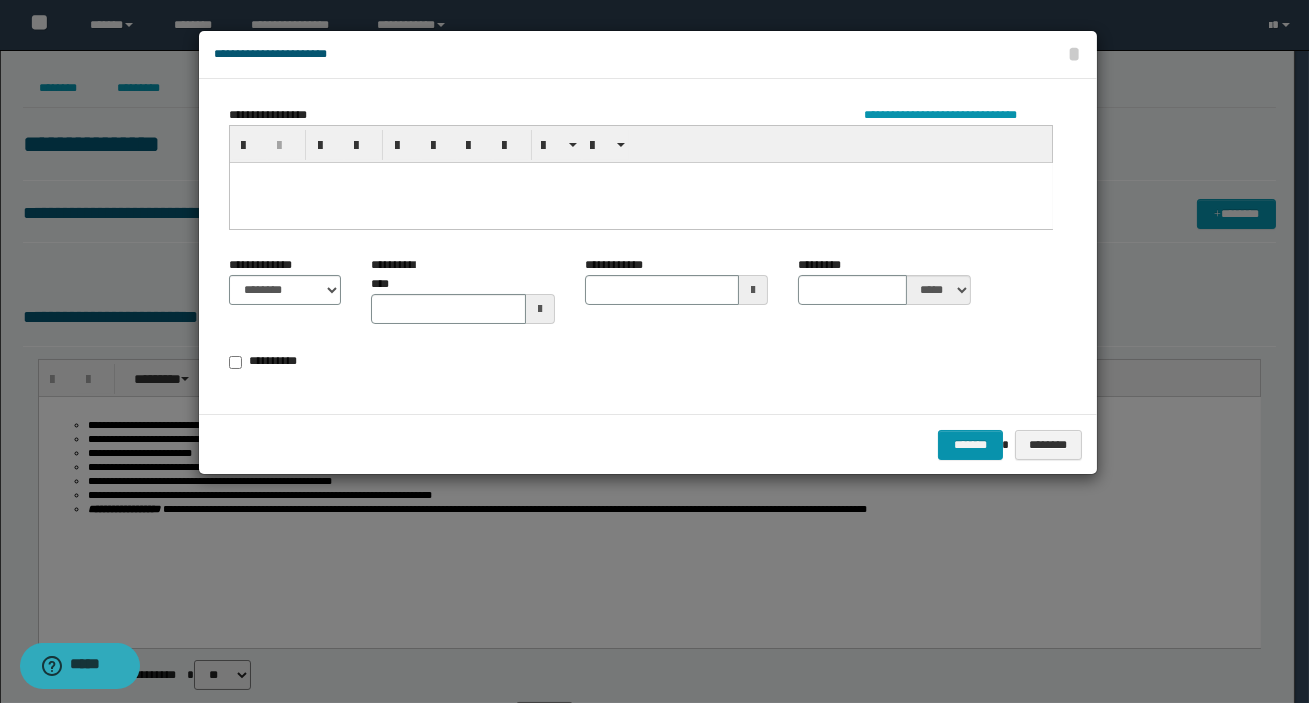 click at bounding box center (640, 177) 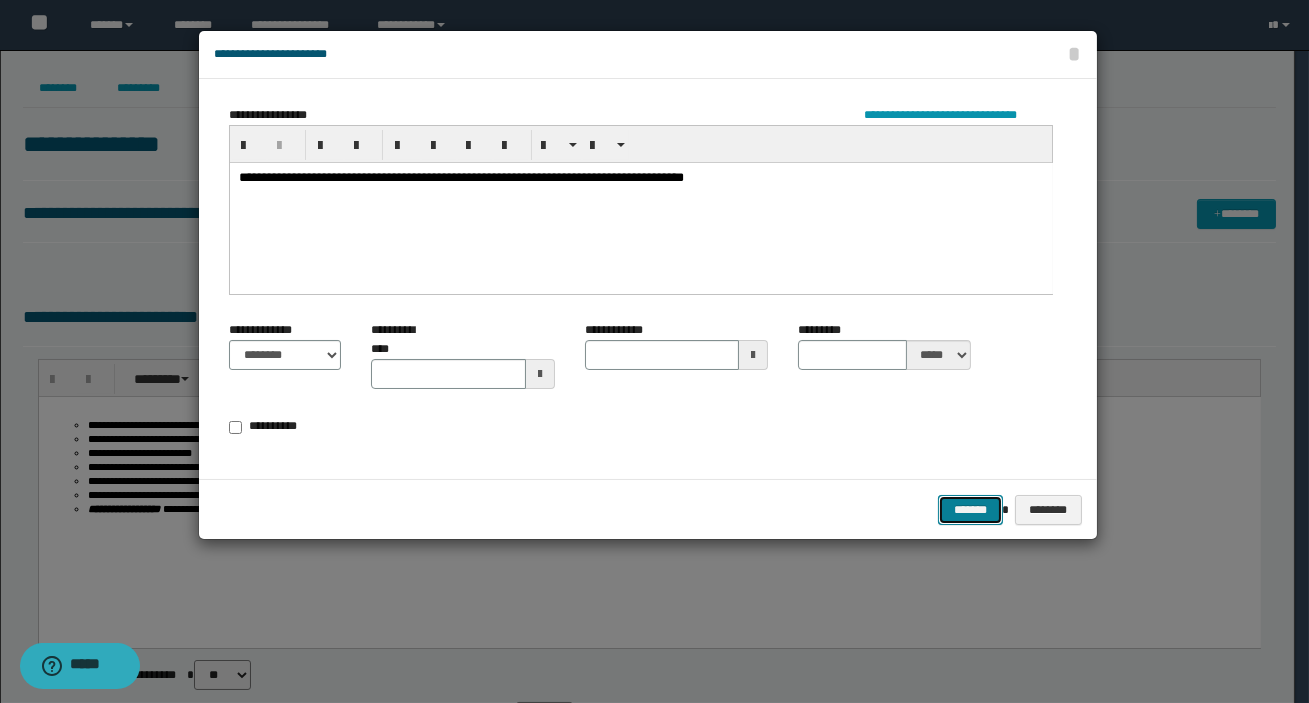click on "*******" at bounding box center [970, 510] 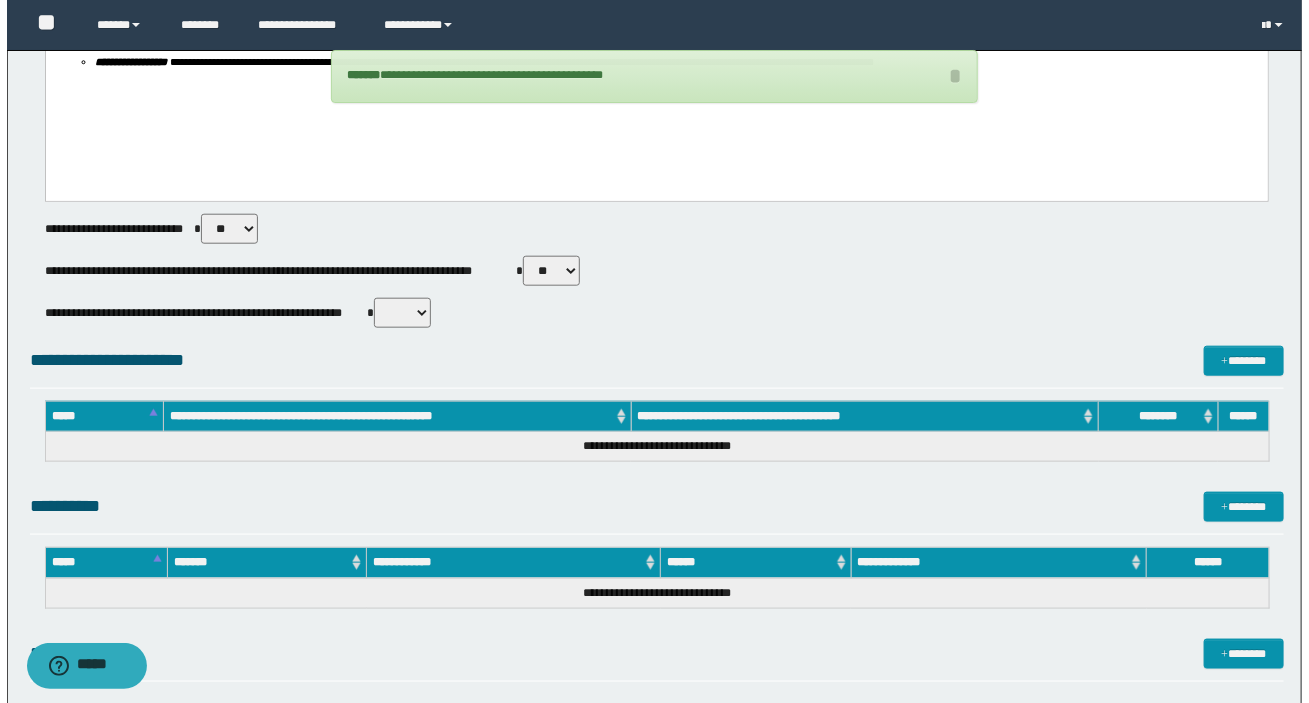 scroll, scrollTop: 1126, scrollLeft: 0, axis: vertical 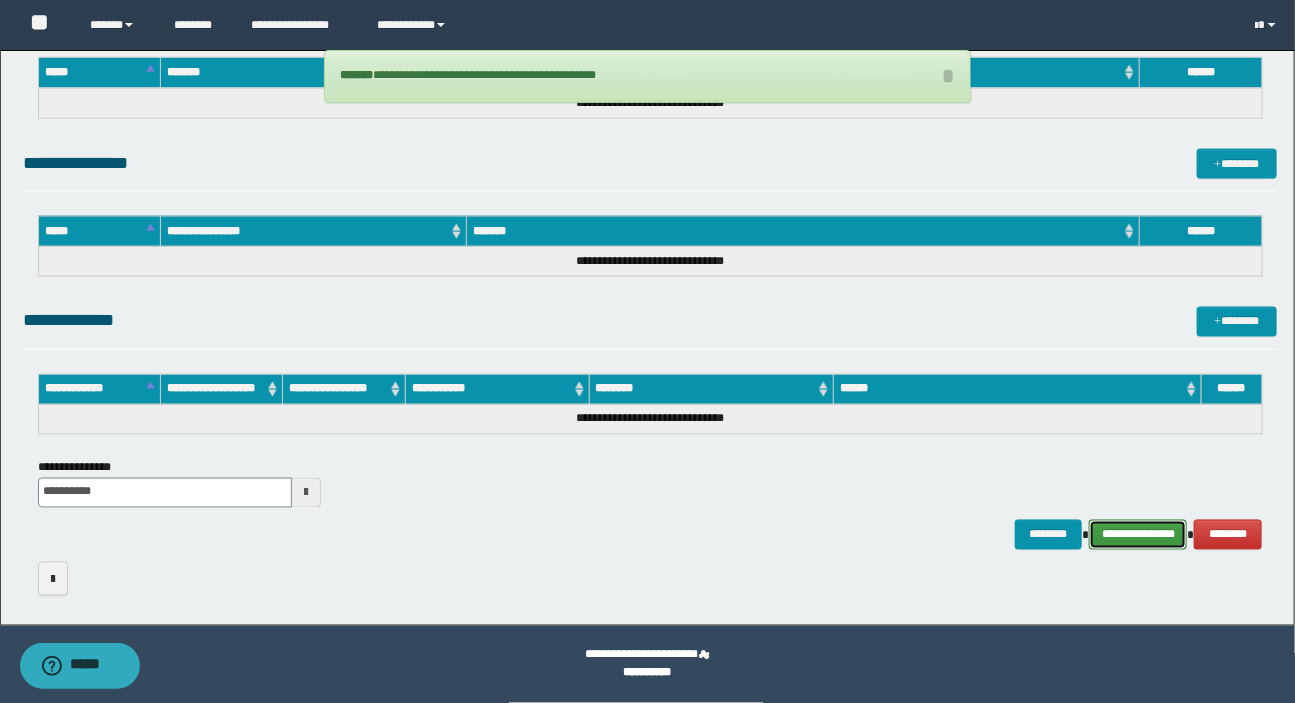 click on "**********" at bounding box center (1138, 535) 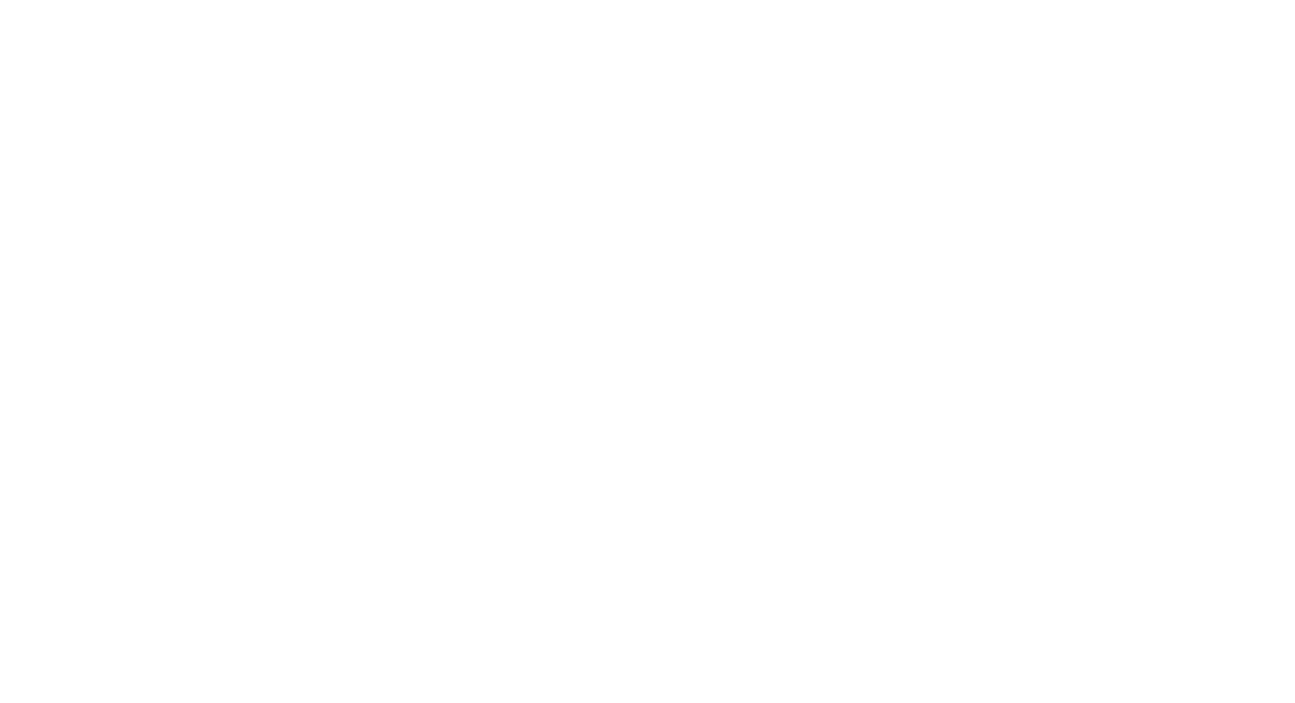type 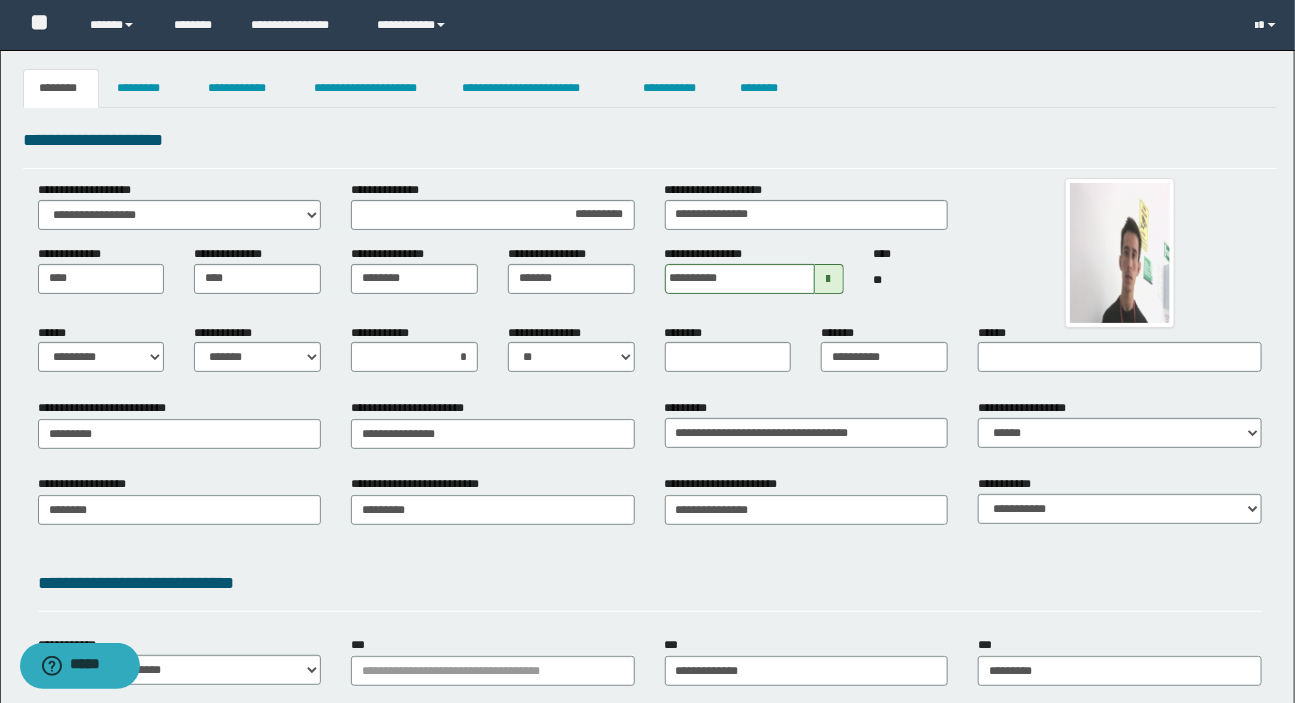 scroll, scrollTop: 0, scrollLeft: 0, axis: both 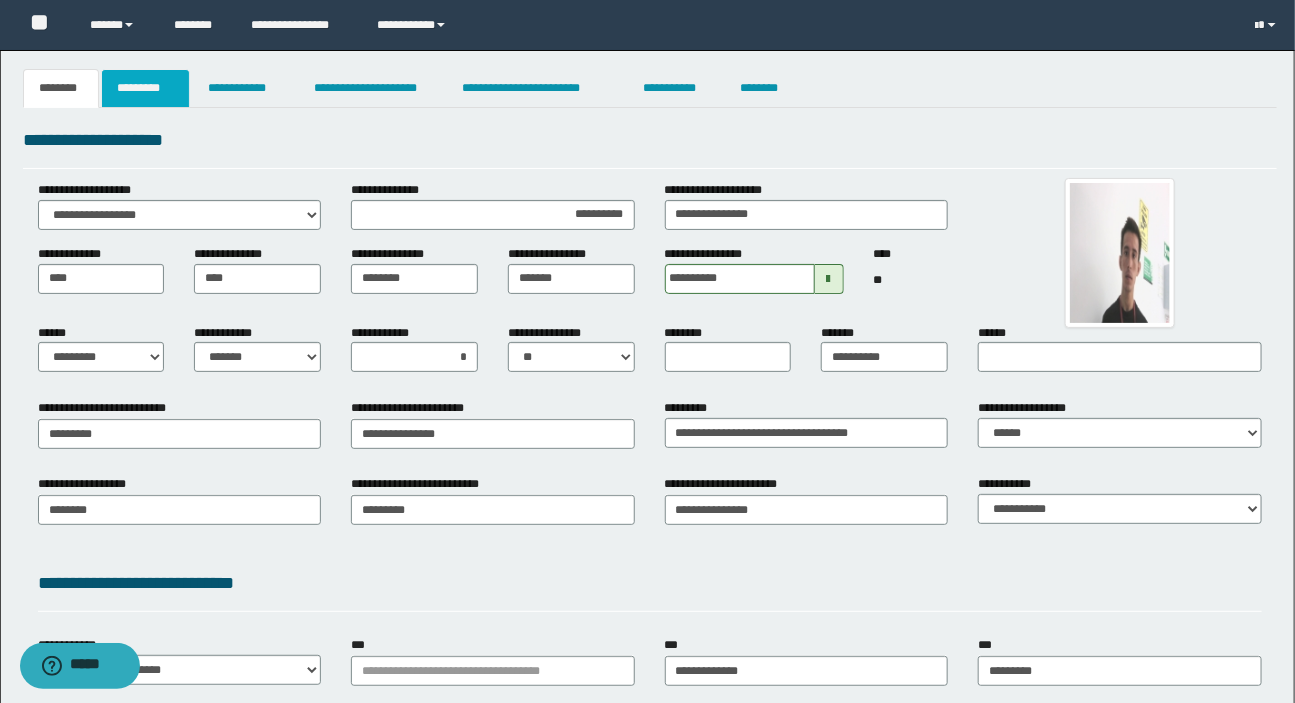 click on "*********" at bounding box center (145, 88) 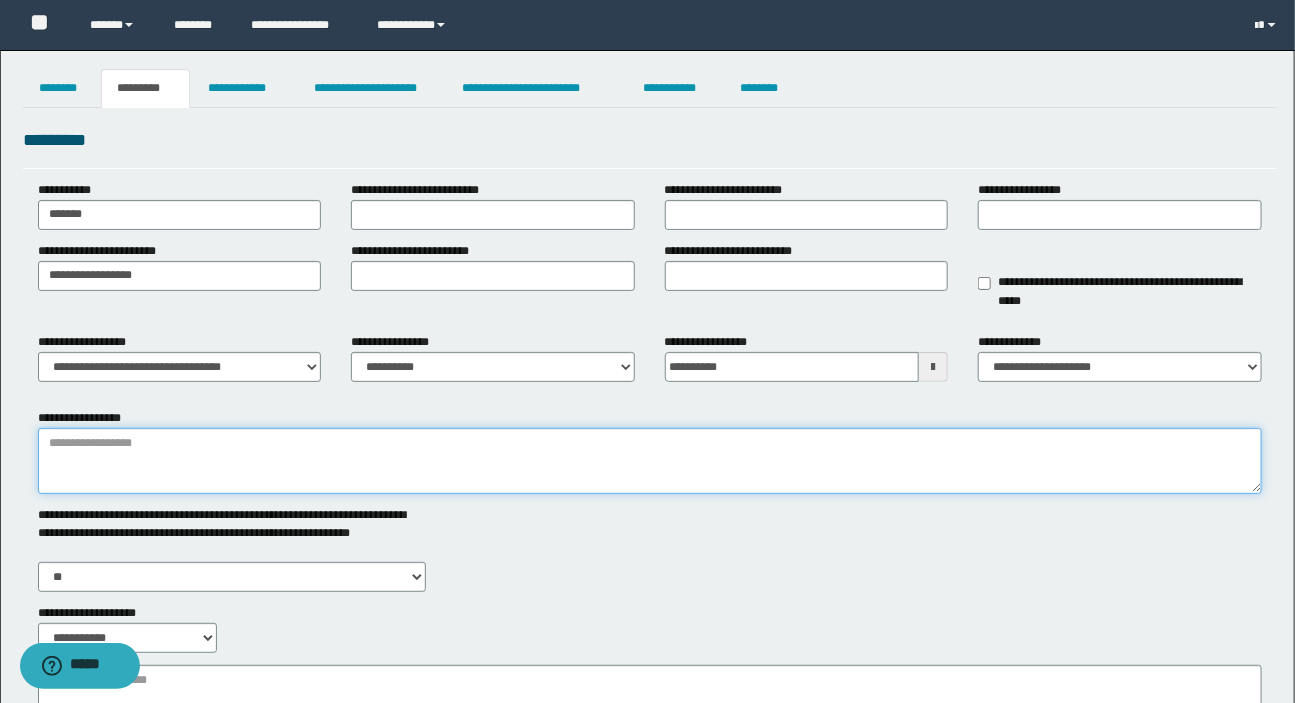click on "**********" at bounding box center [650, 461] 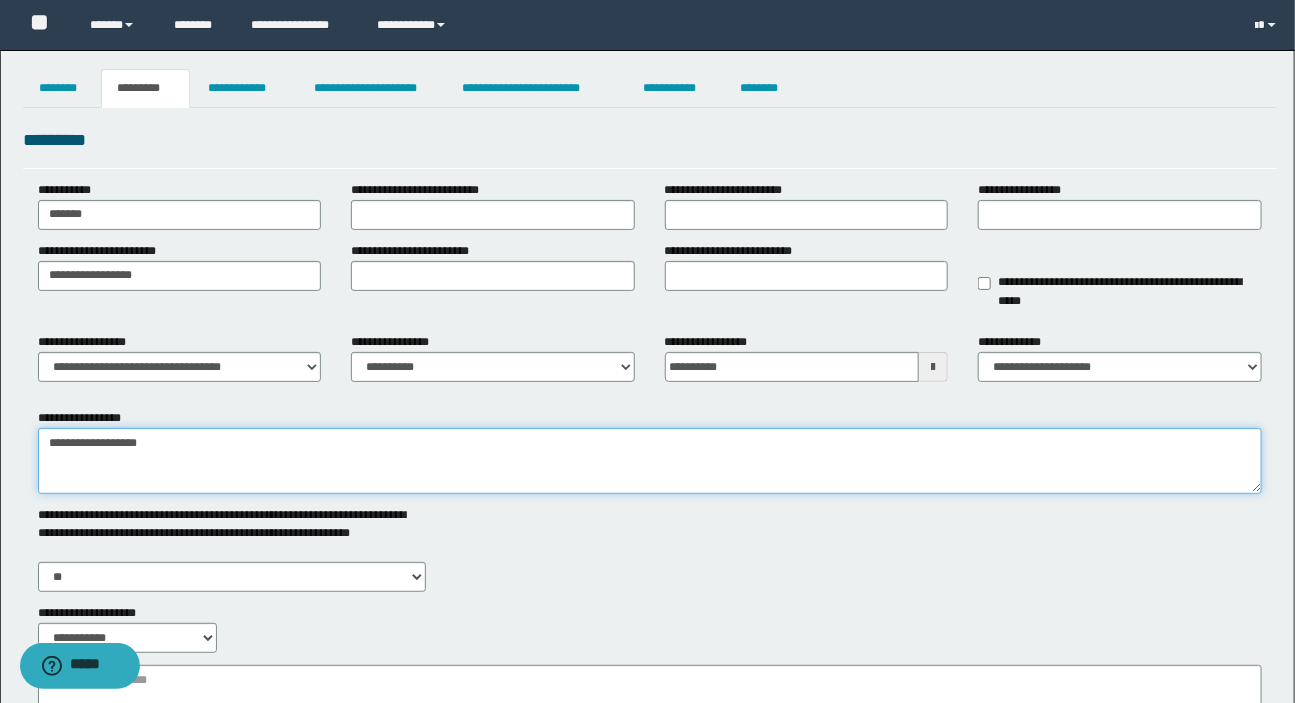 type on "**********" 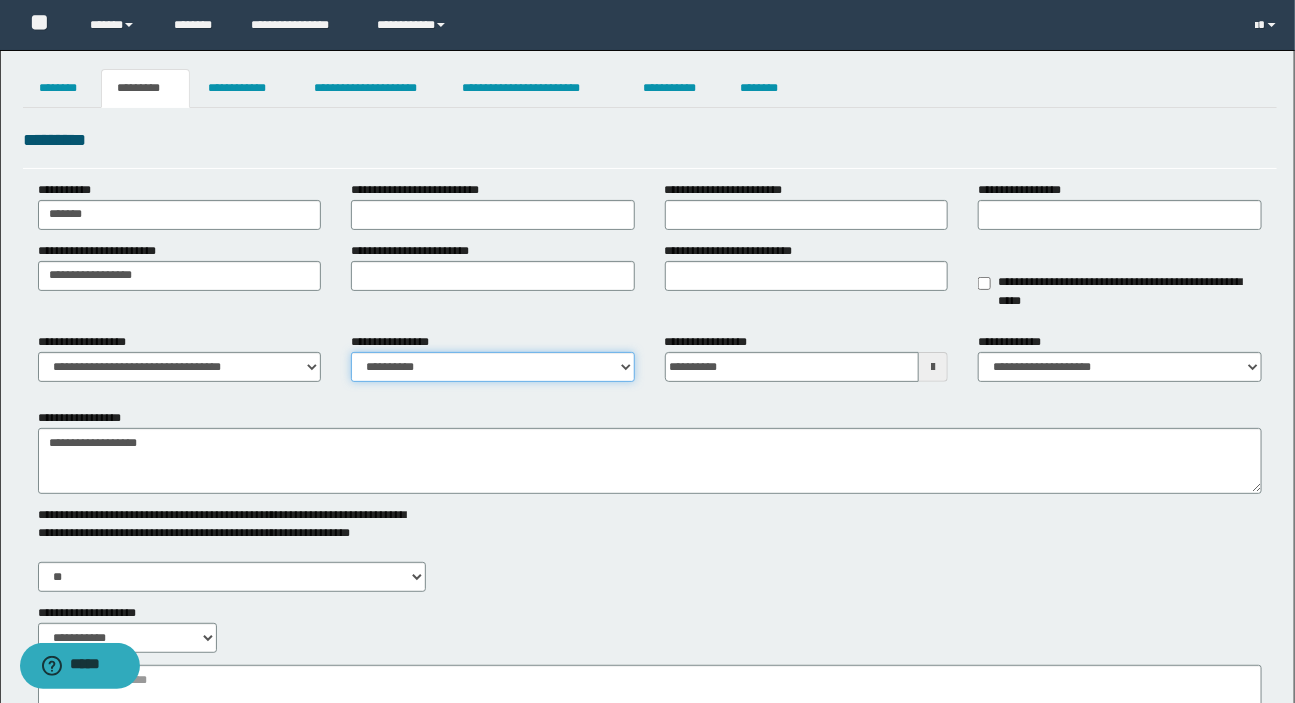 click on "**********" at bounding box center [493, 367] 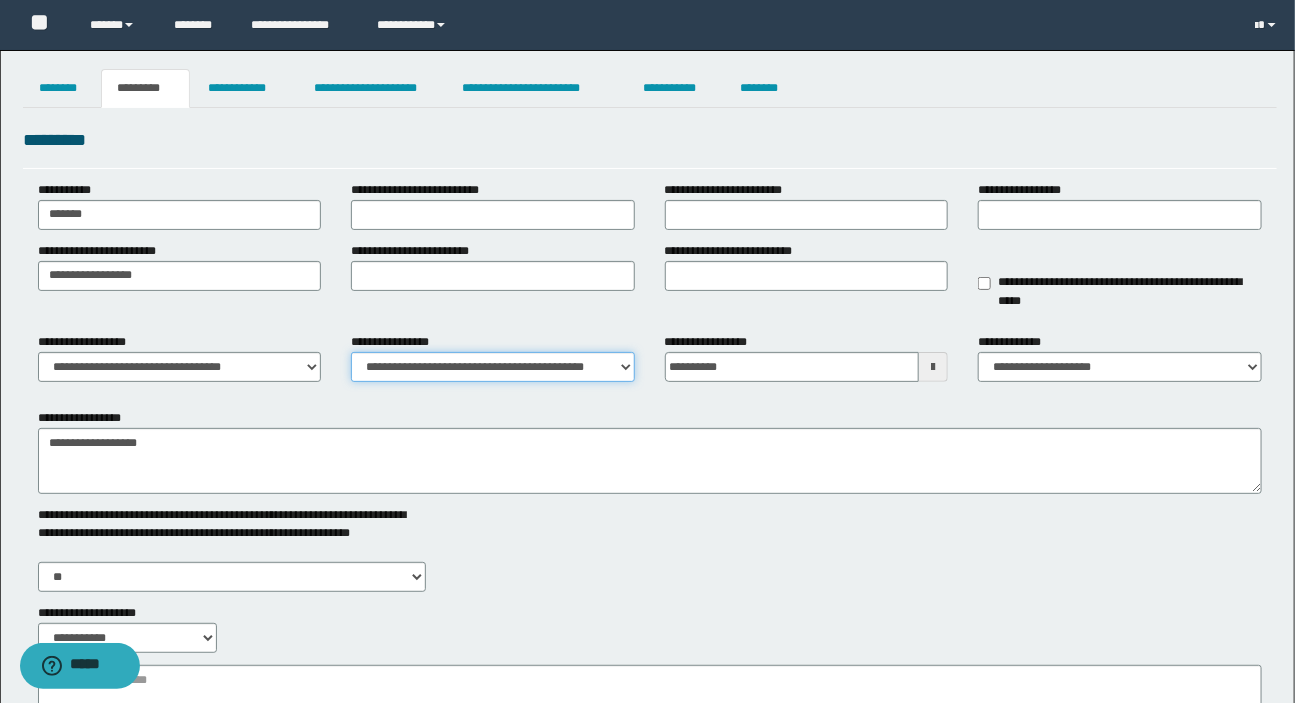 click on "**********" at bounding box center [493, 367] 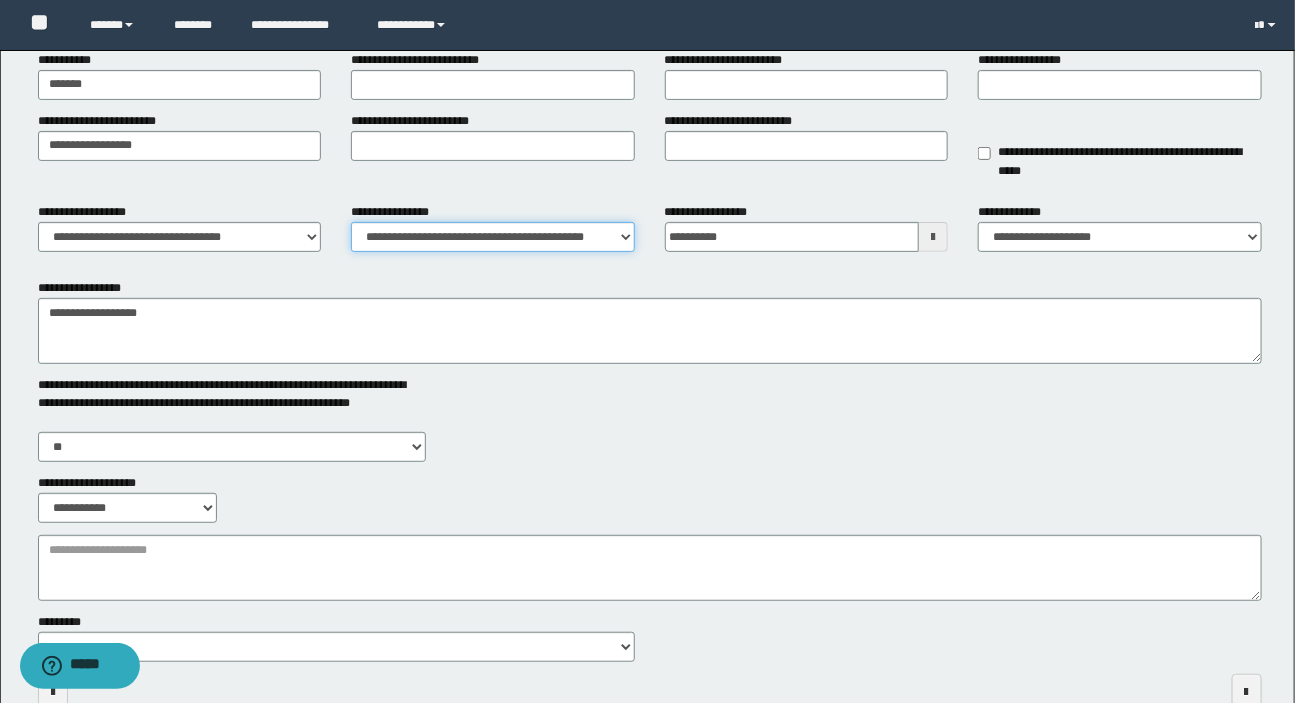 scroll, scrollTop: 242, scrollLeft: 0, axis: vertical 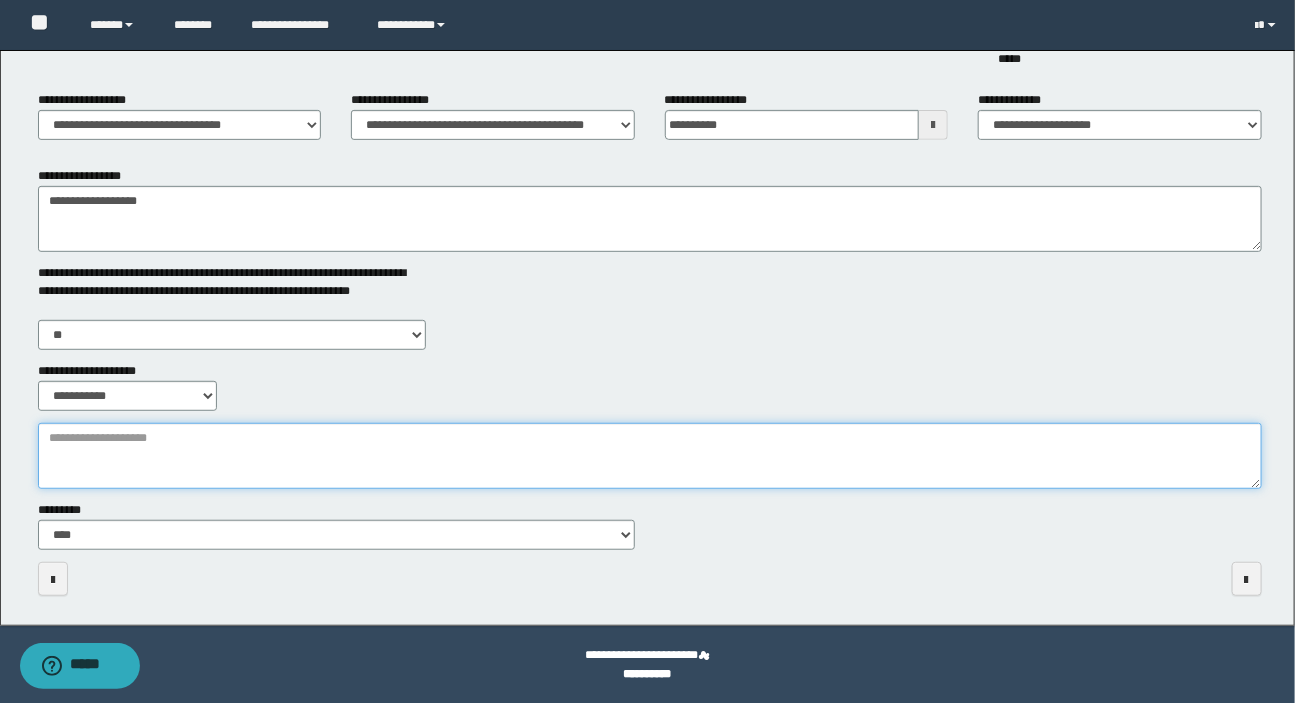 click on "**********" at bounding box center (650, 456) 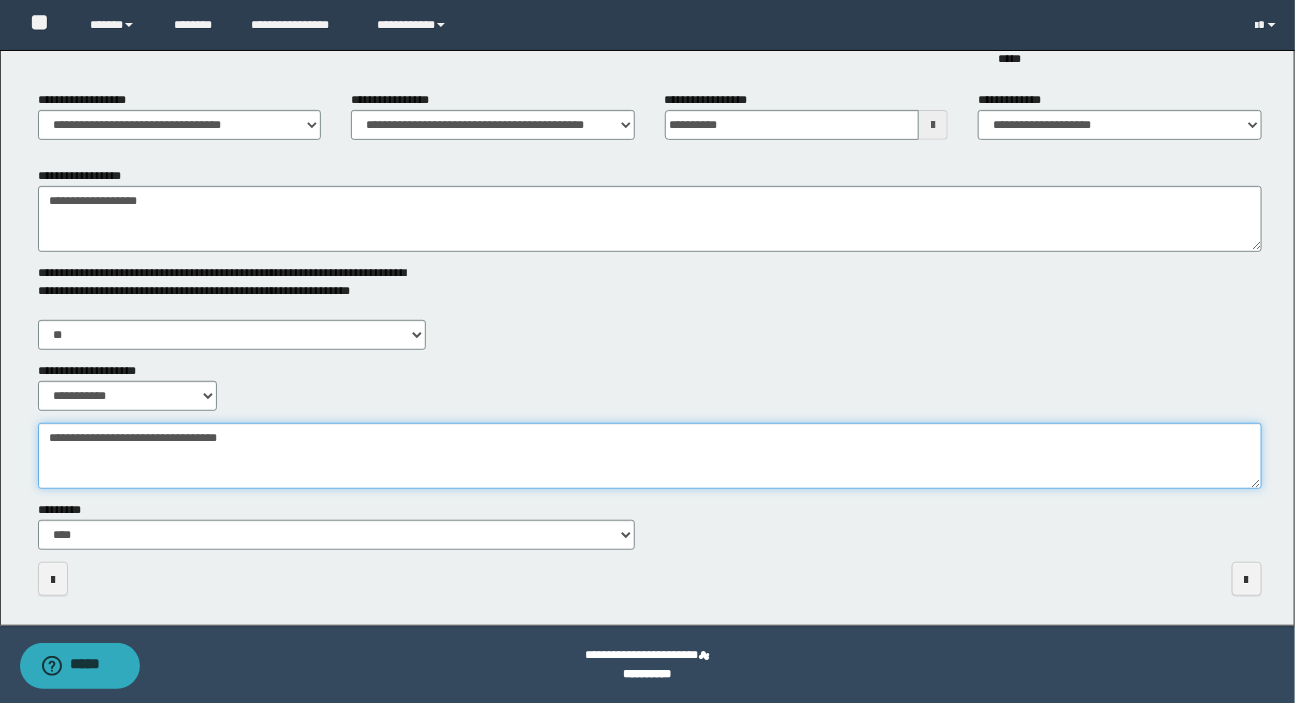 click on "**********" at bounding box center (650, 456) 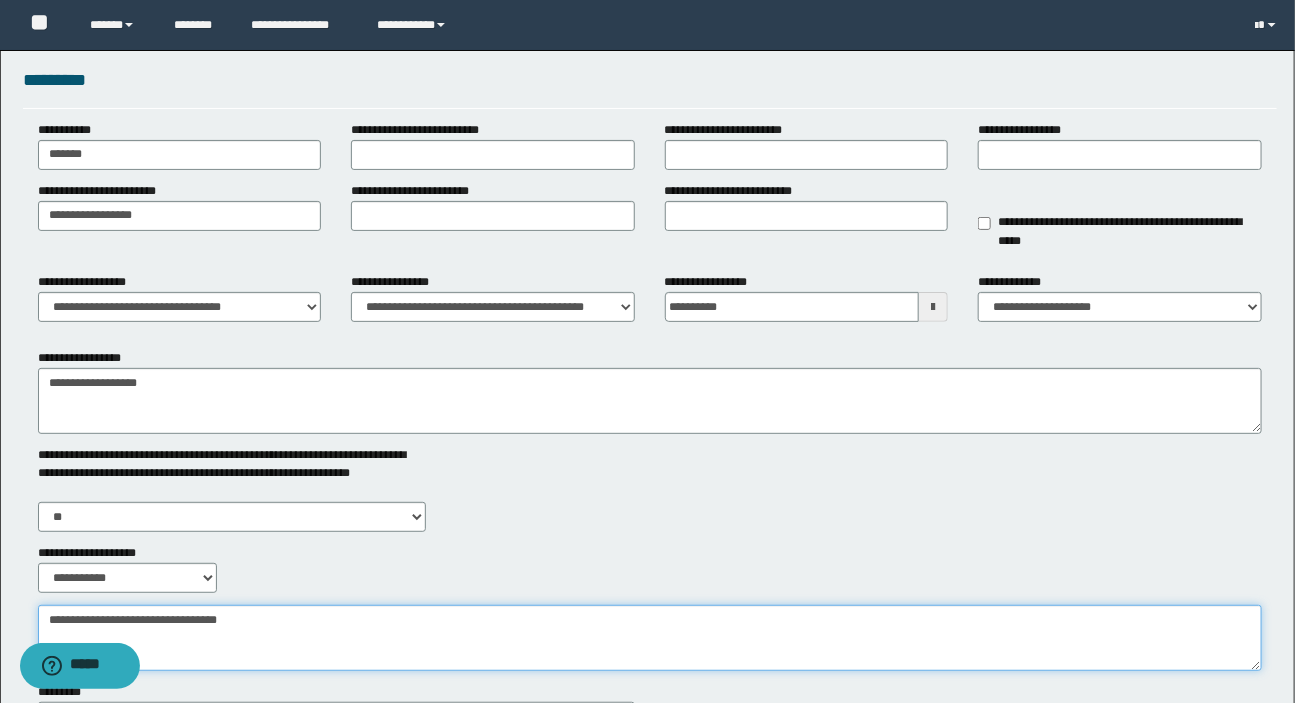scroll, scrollTop: 0, scrollLeft: 0, axis: both 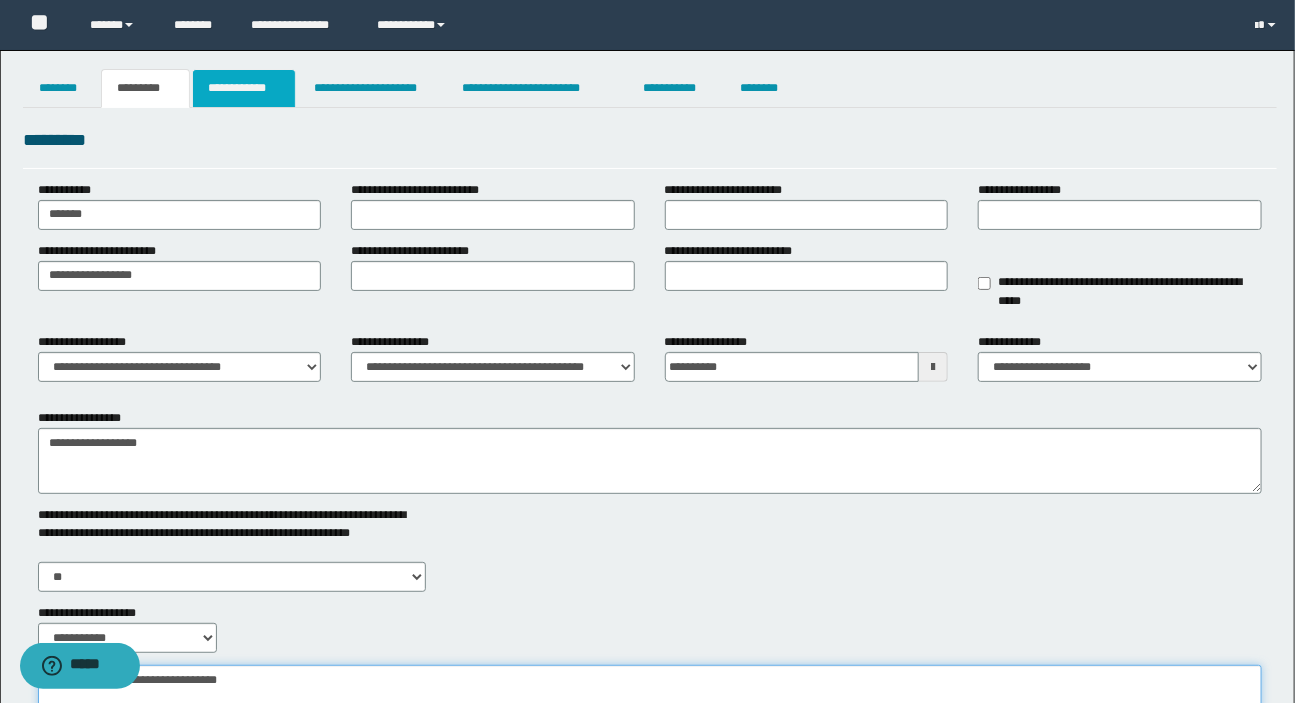 type on "**********" 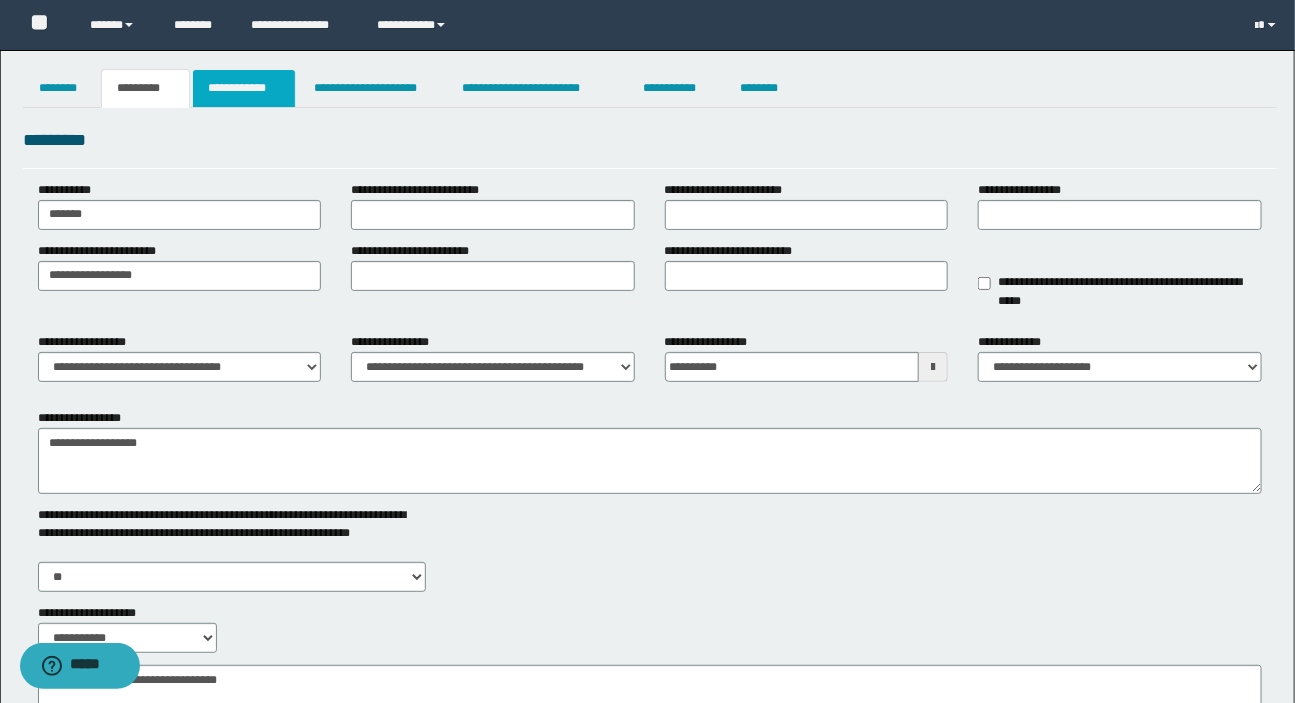 click on "**********" at bounding box center [244, 88] 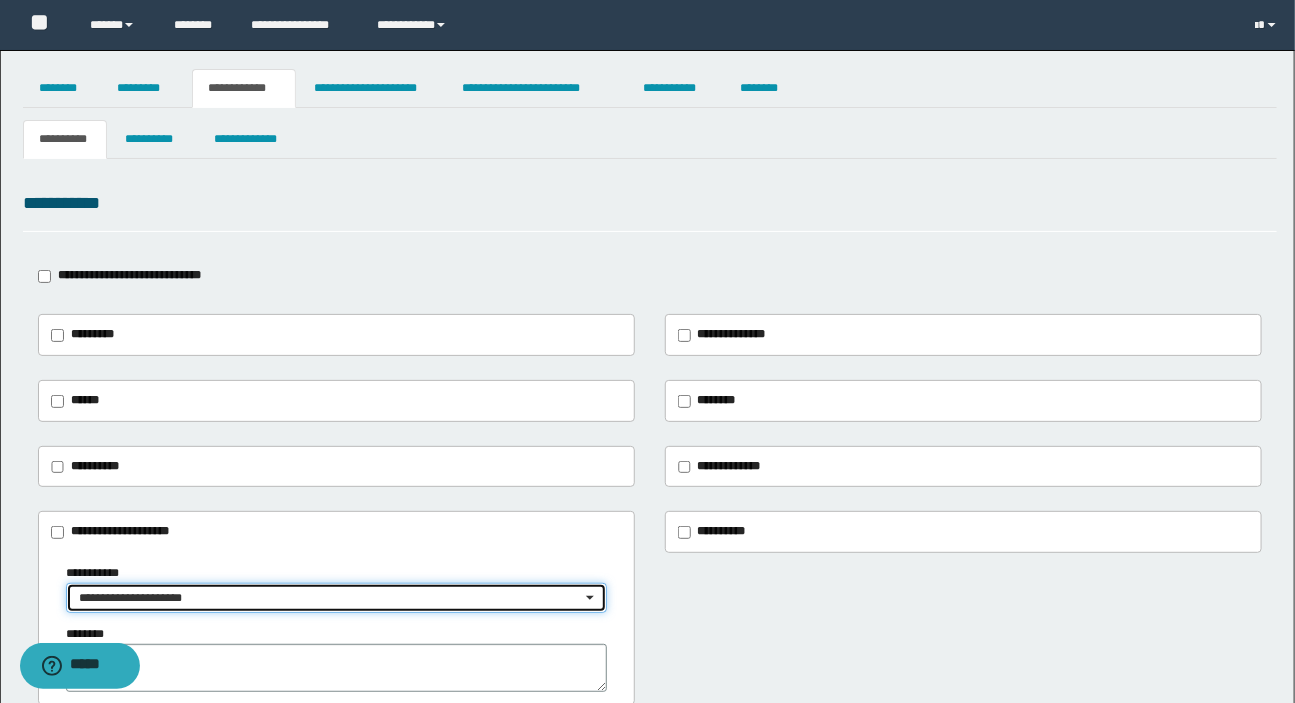 click on "**********" at bounding box center (330, 598) 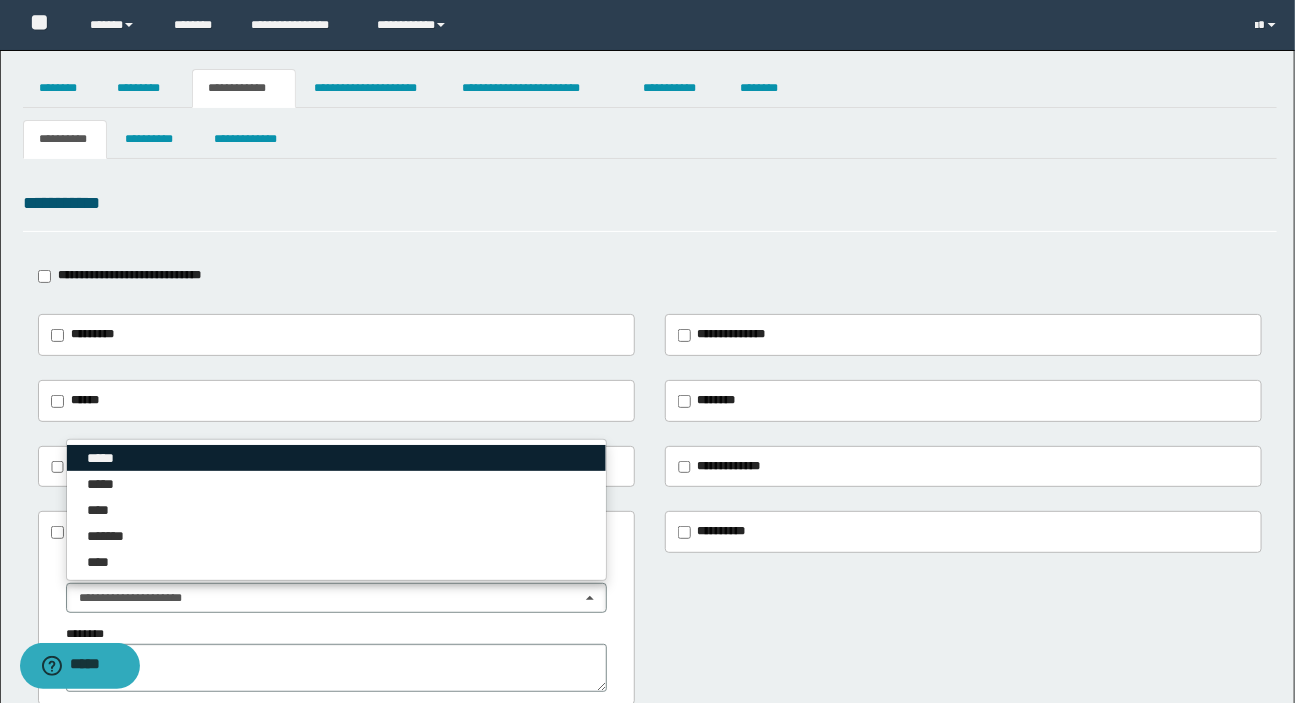 click on "*****" at bounding box center (336, 458) 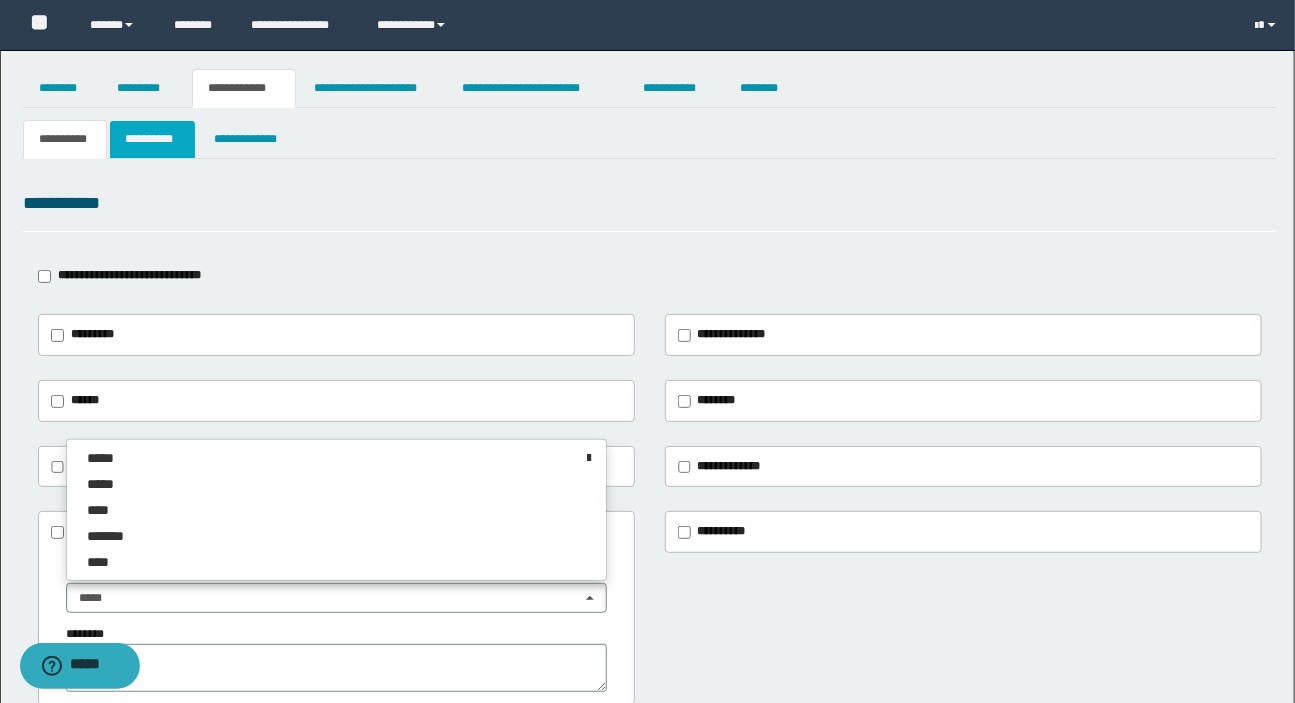 click on "**********" at bounding box center [153, 139] 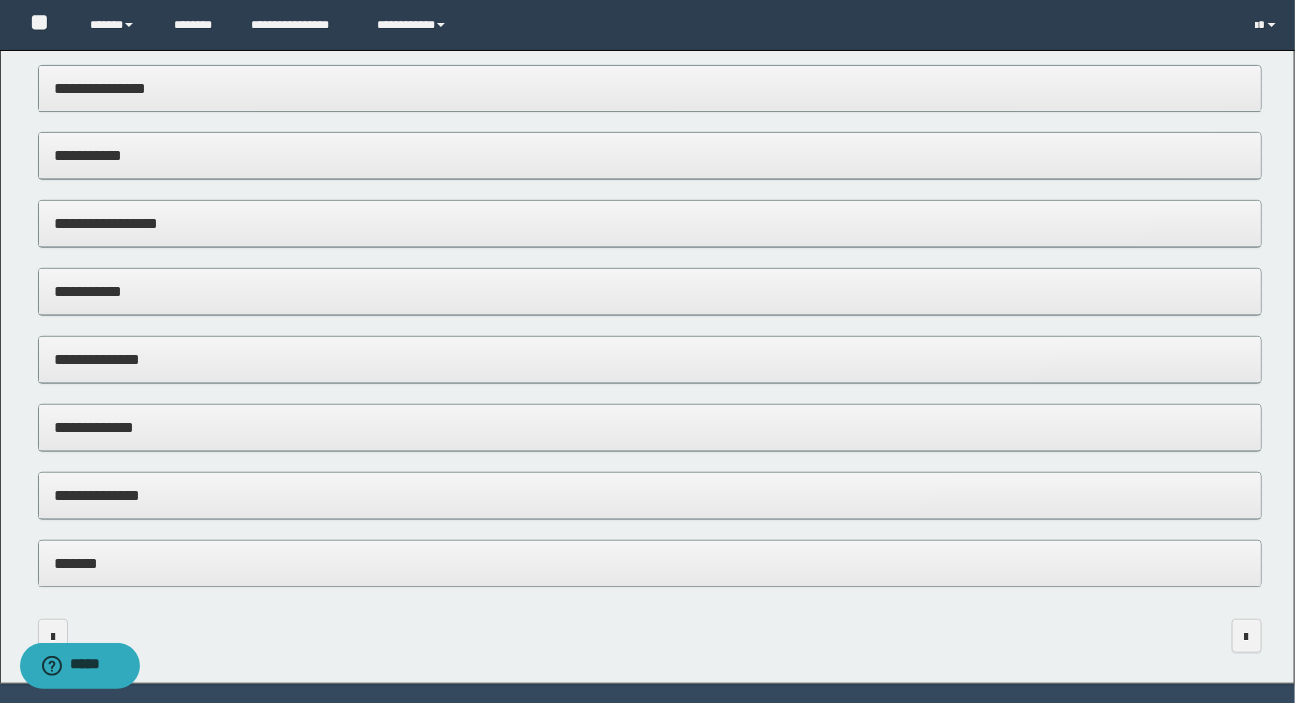 scroll, scrollTop: 297, scrollLeft: 0, axis: vertical 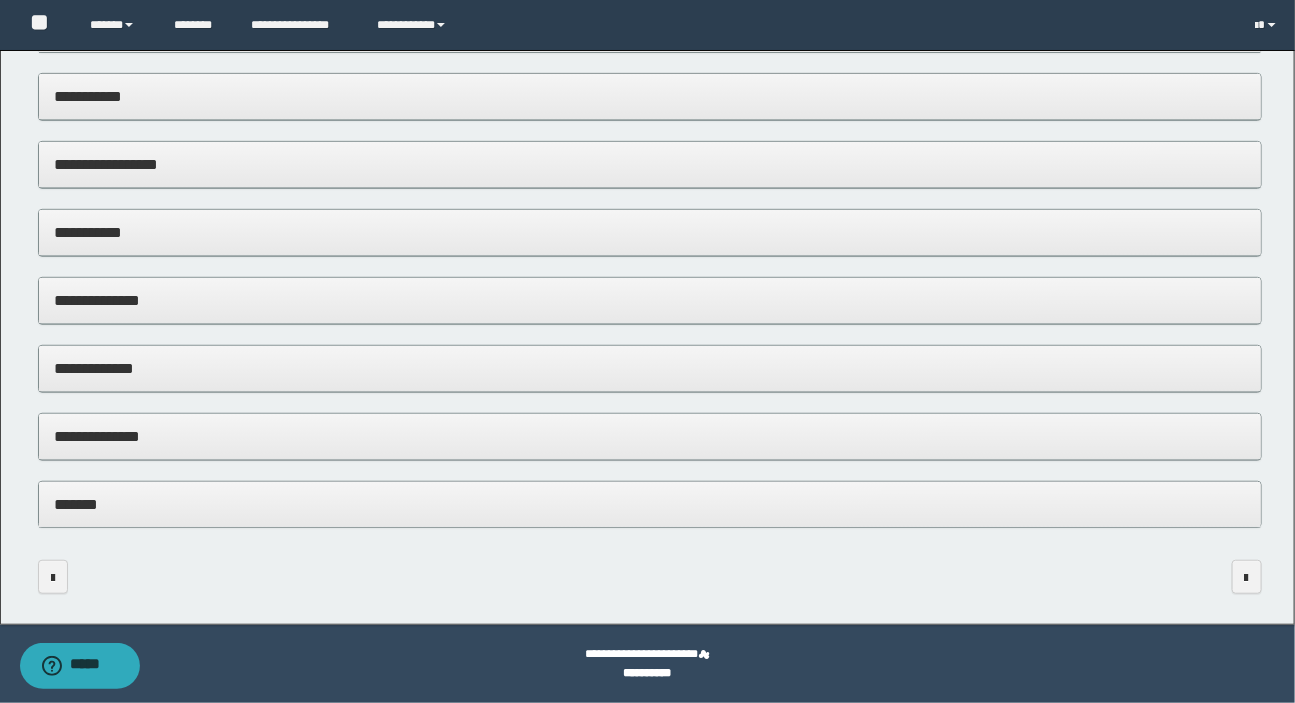 click on "**********" at bounding box center [650, 436] 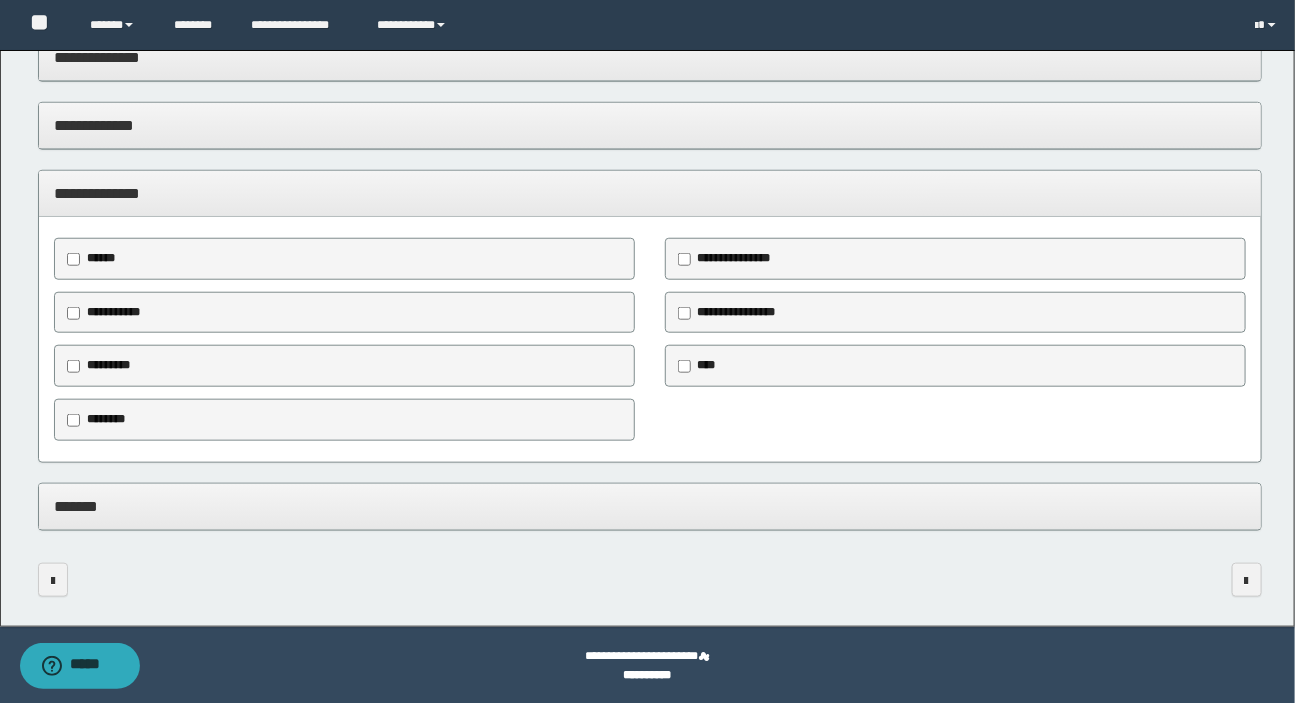 scroll, scrollTop: 541, scrollLeft: 0, axis: vertical 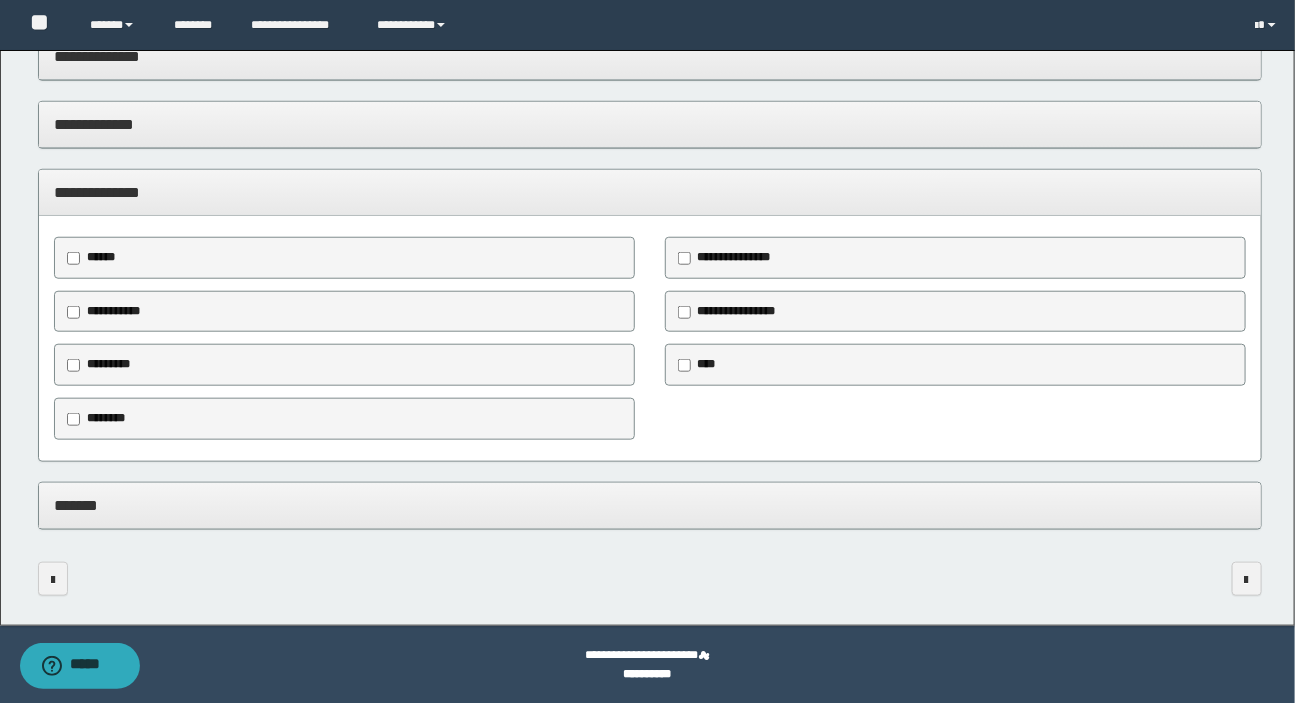 click on "********" at bounding box center (105, 419) 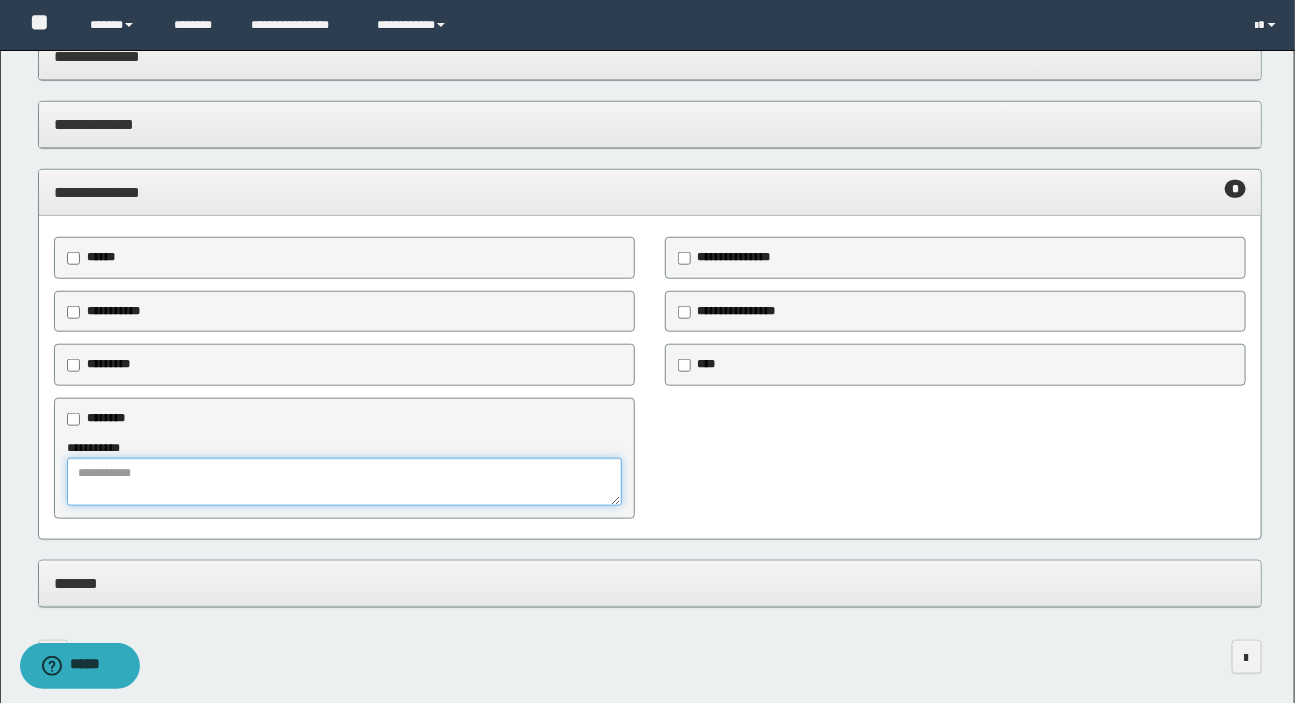 click at bounding box center (344, 482) 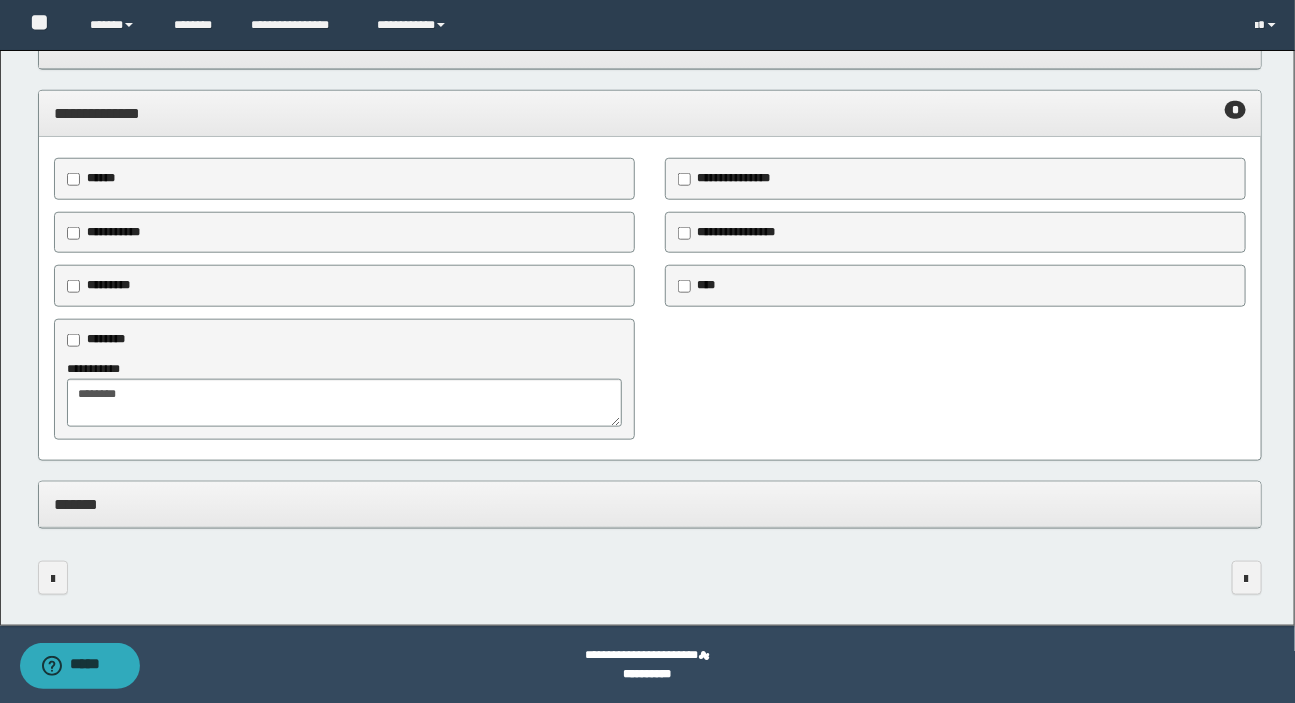 scroll, scrollTop: 620, scrollLeft: 0, axis: vertical 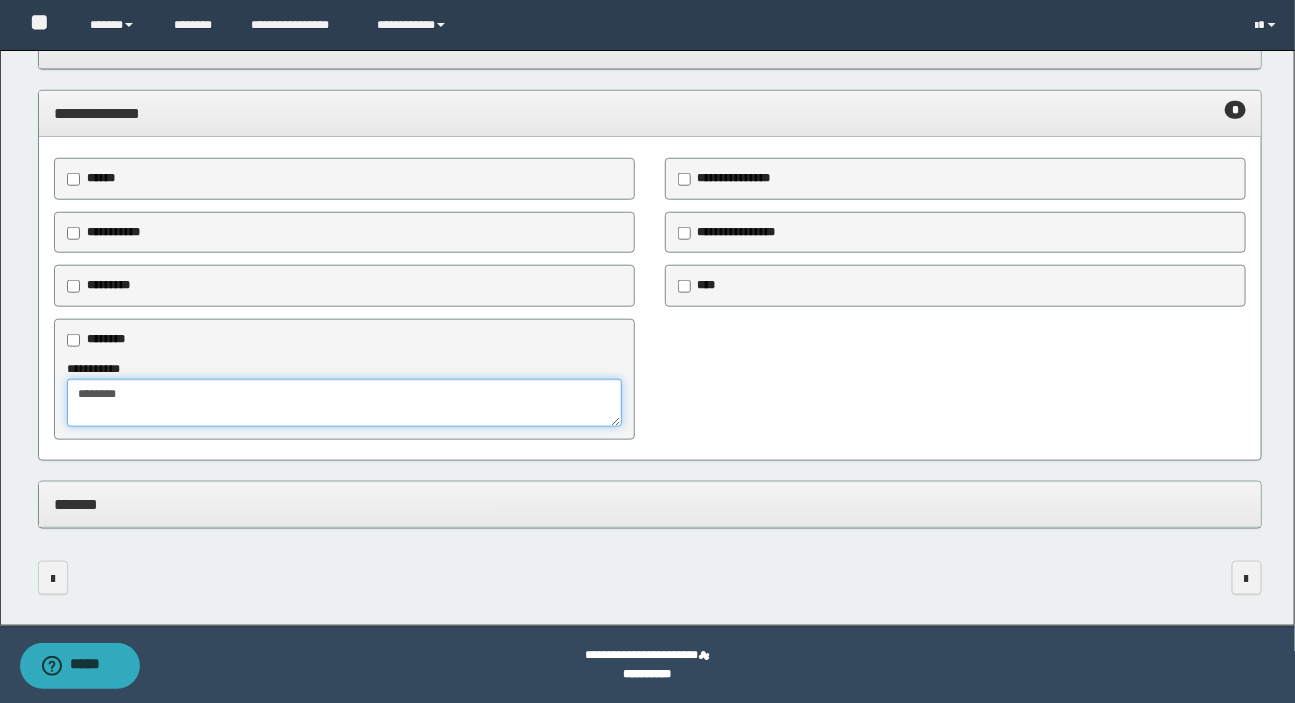 click on "********" at bounding box center [344, 403] 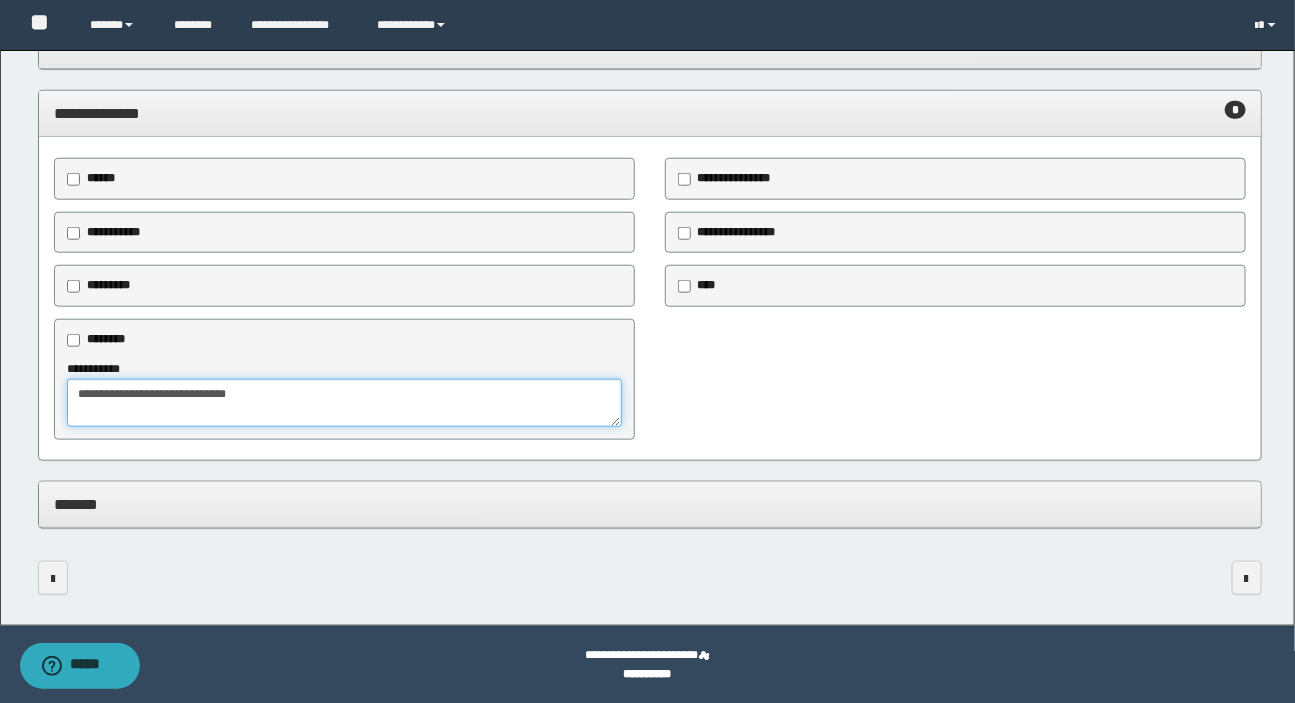 type on "**********" 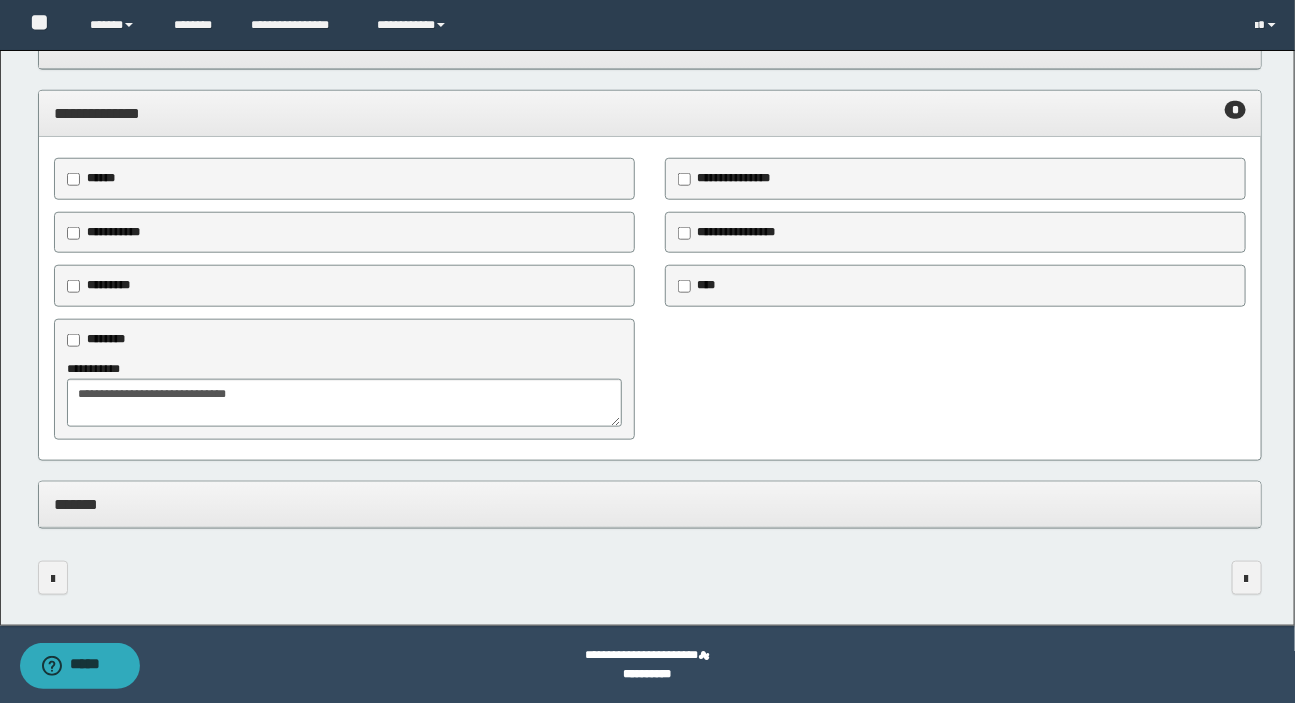 click on "**********" at bounding box center [730, 179] 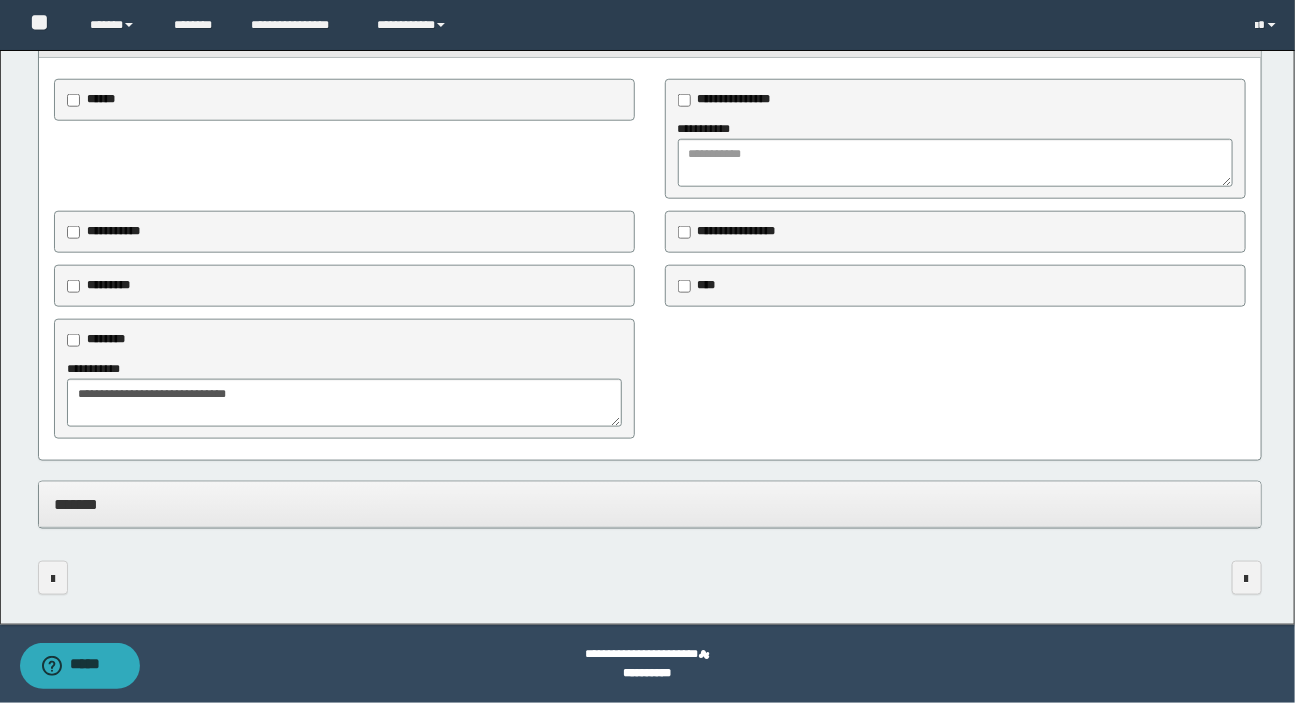 click on "*******" at bounding box center (650, 504) 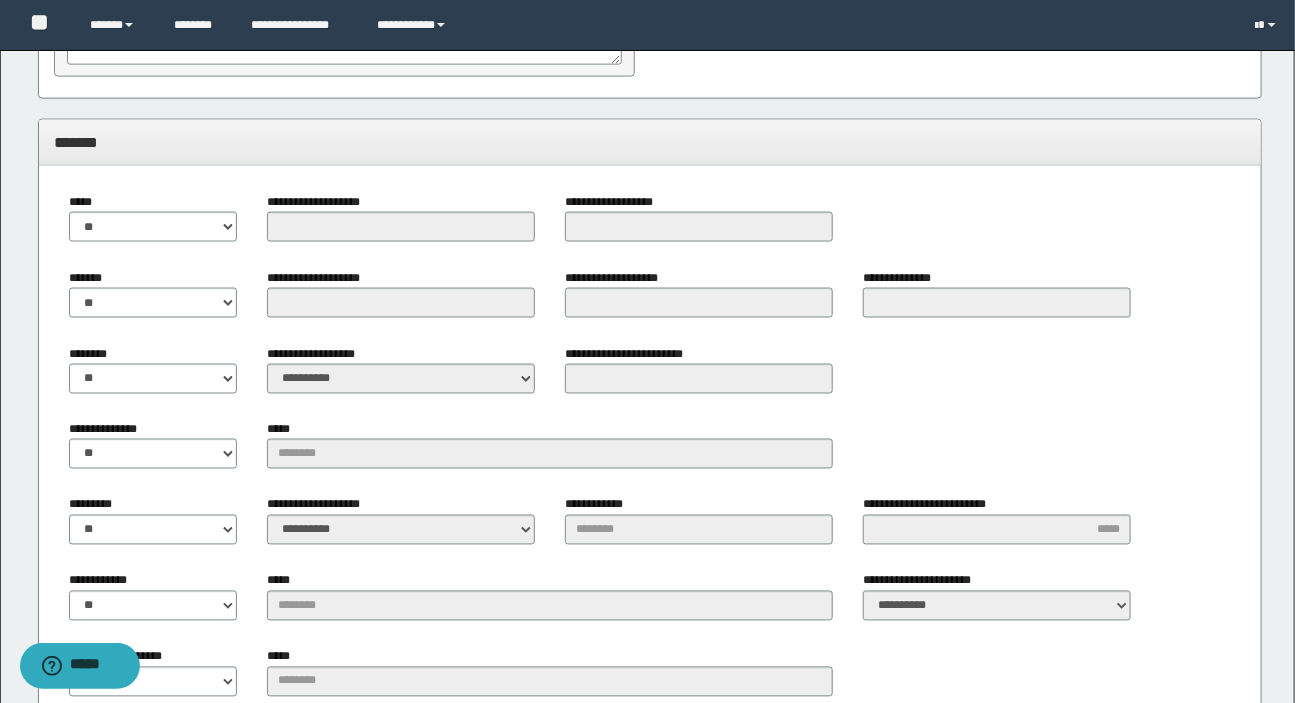 scroll, scrollTop: 1062, scrollLeft: 0, axis: vertical 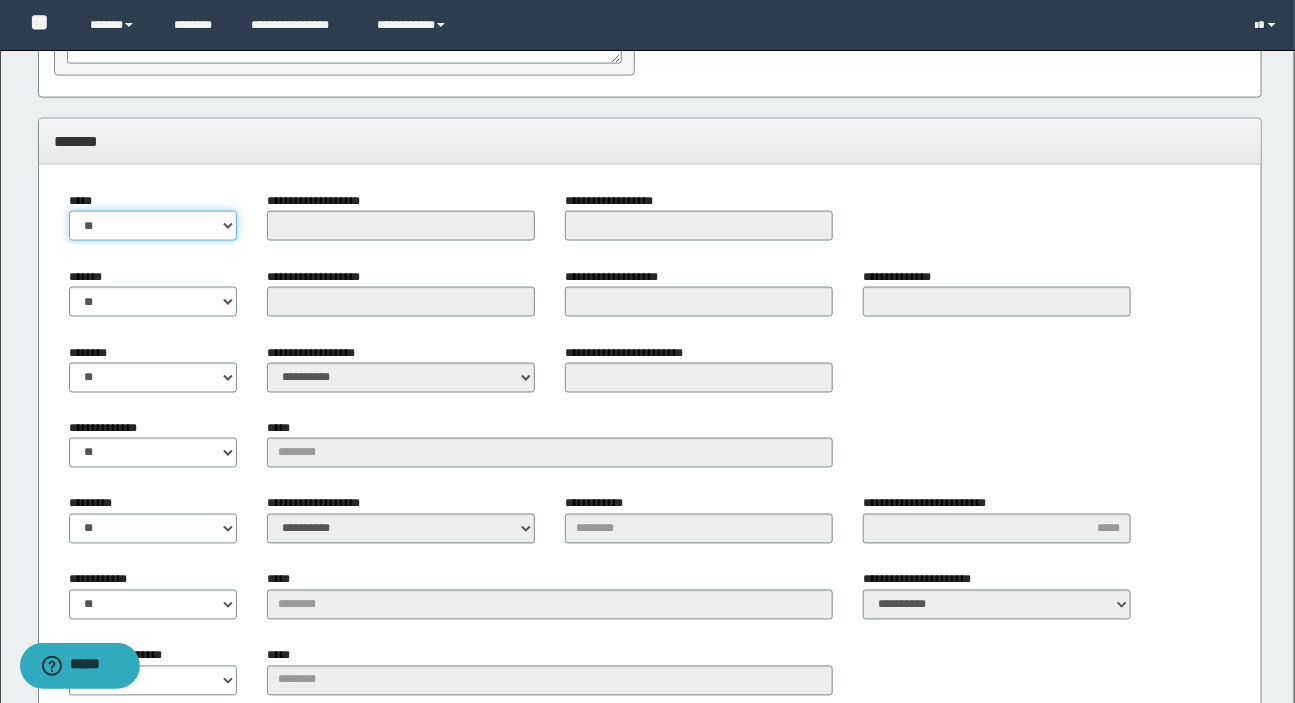 click on "**
**" at bounding box center (153, 226) 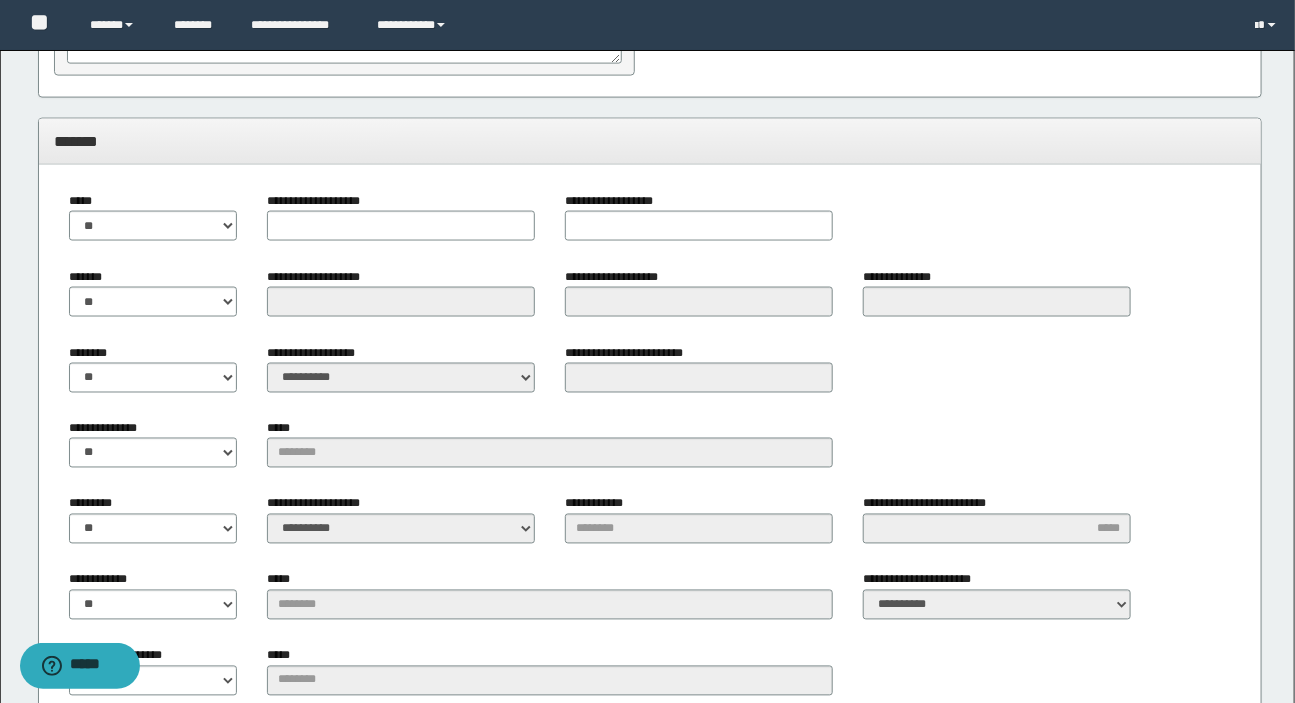 click on "**********" at bounding box center (314, 201) 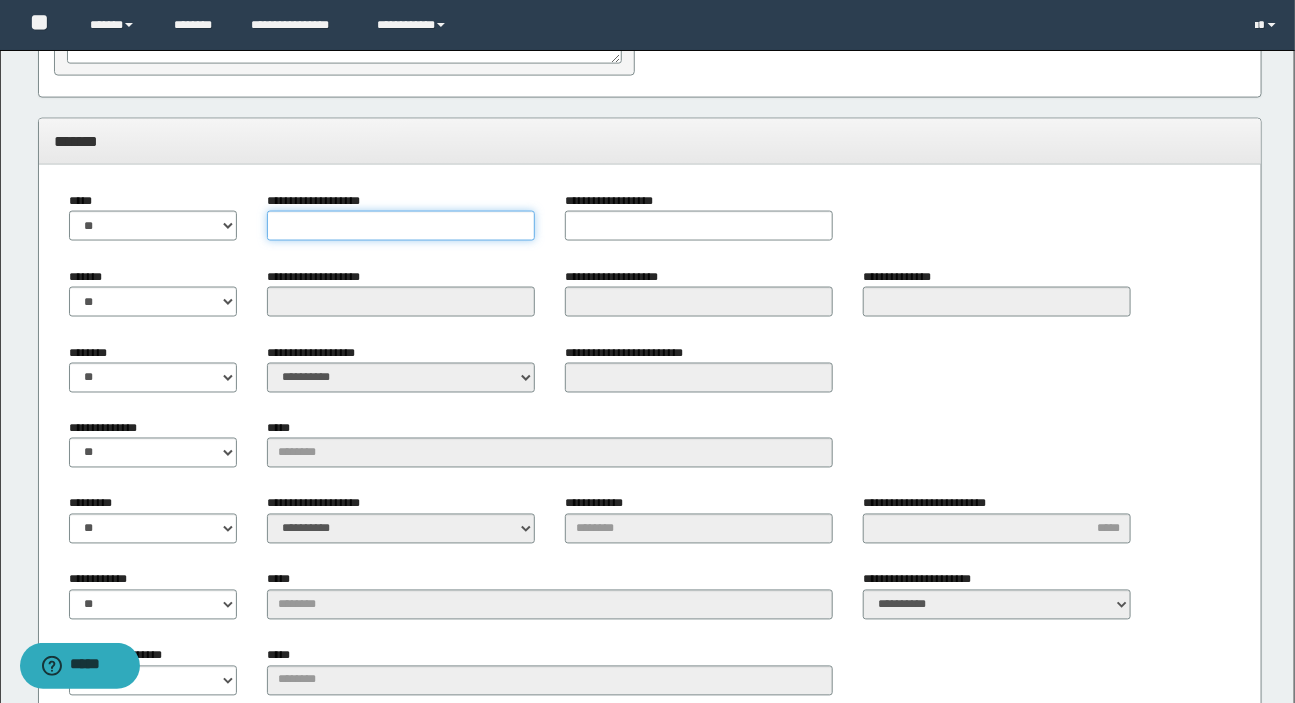 click on "**********" at bounding box center [401, 226] 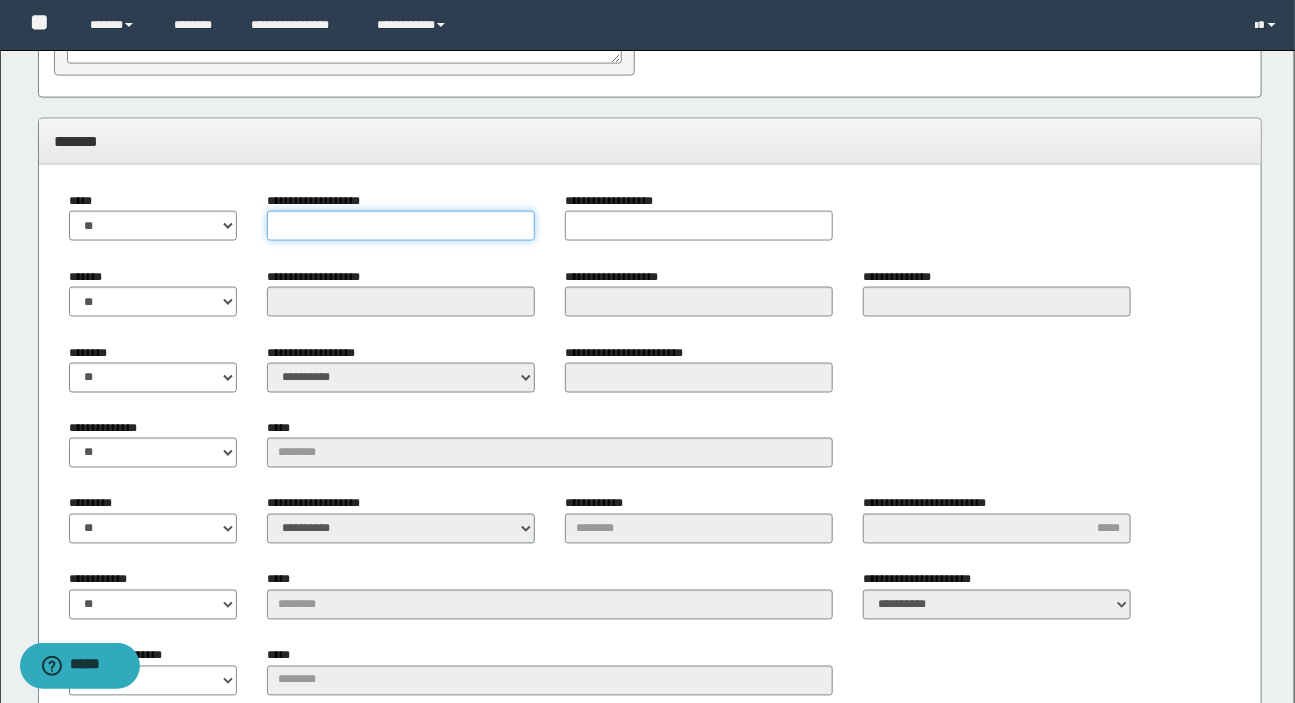 type on "*" 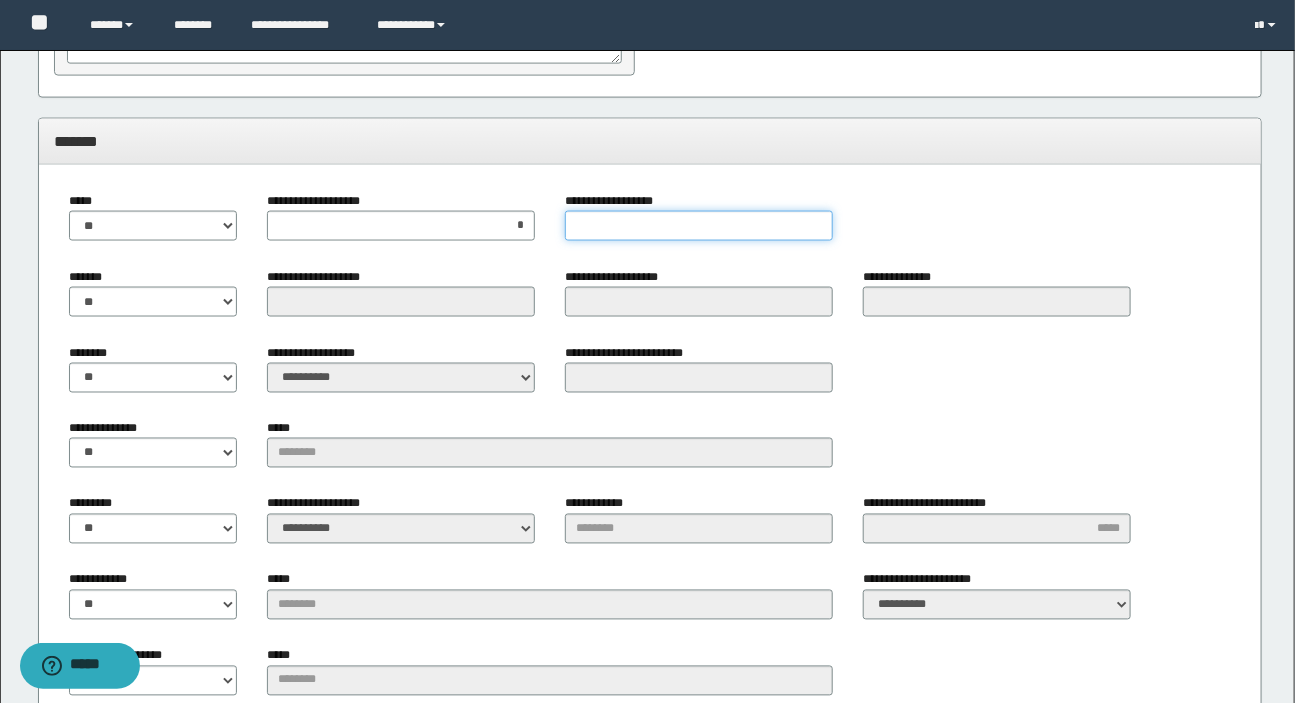 click on "**********" at bounding box center (699, 226) 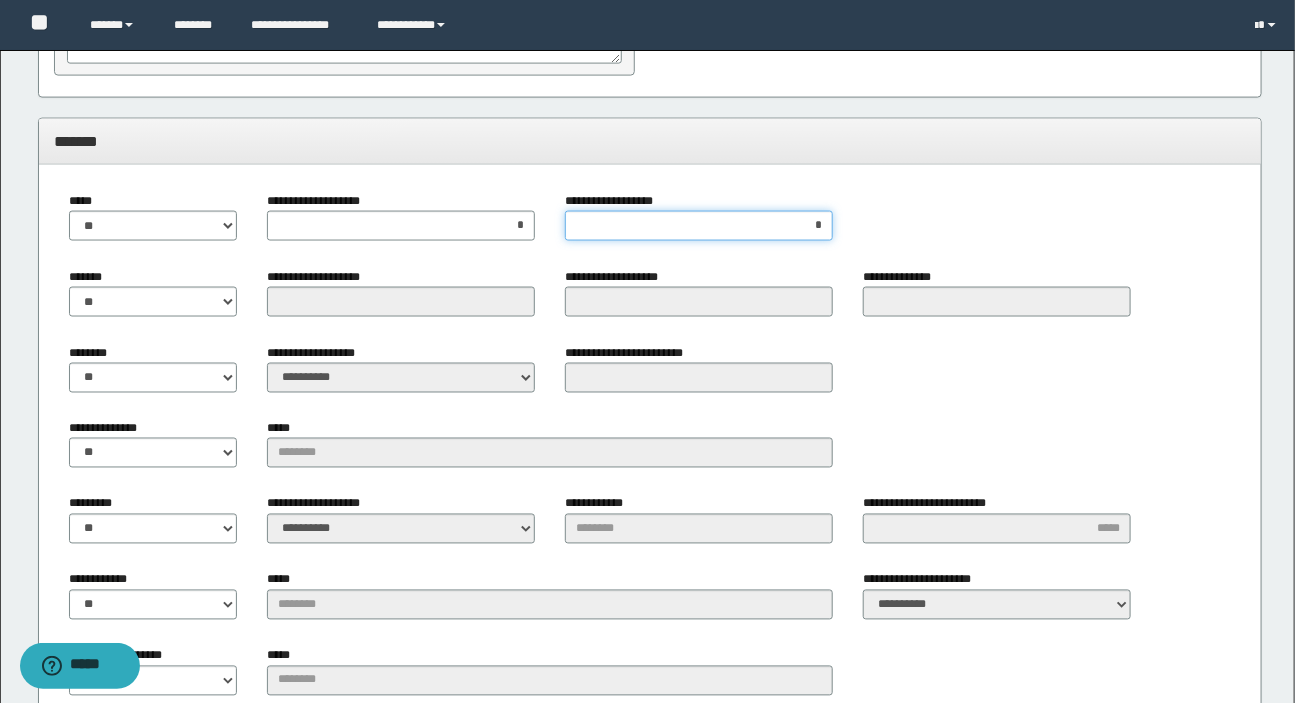scroll, scrollTop: 1153, scrollLeft: 0, axis: vertical 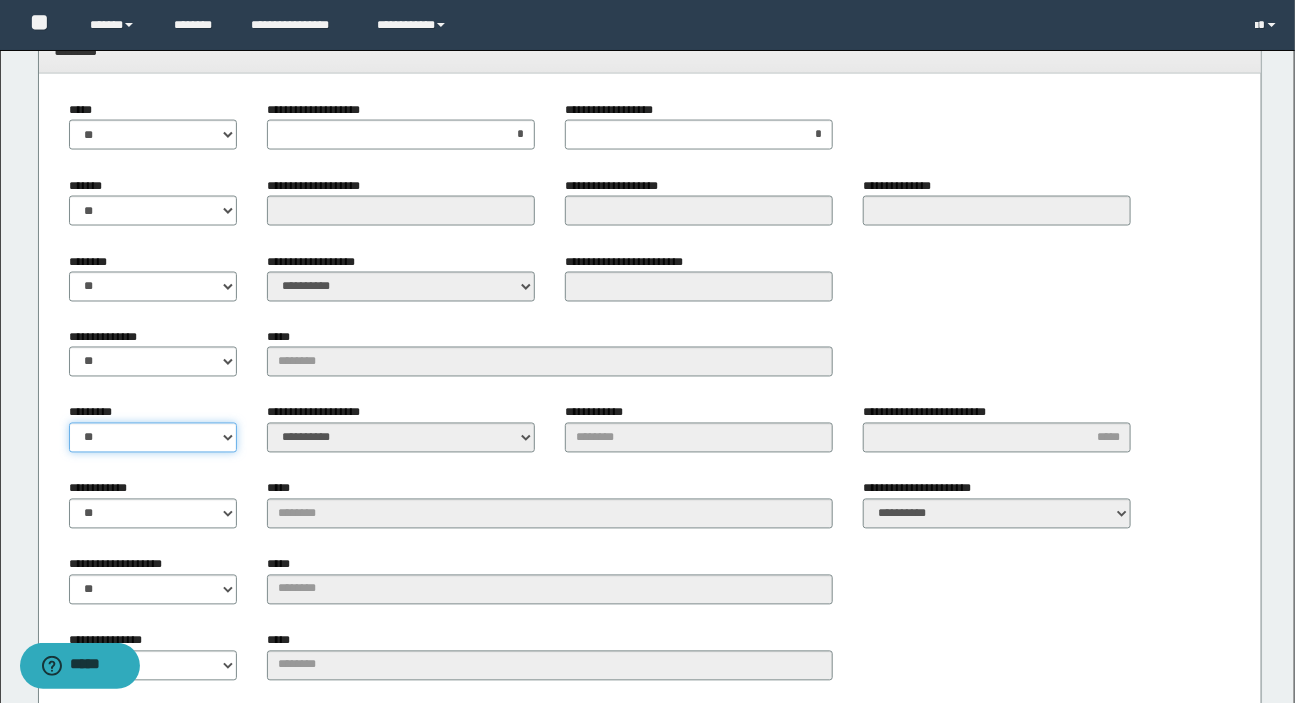 click on "**
**" at bounding box center (153, 438) 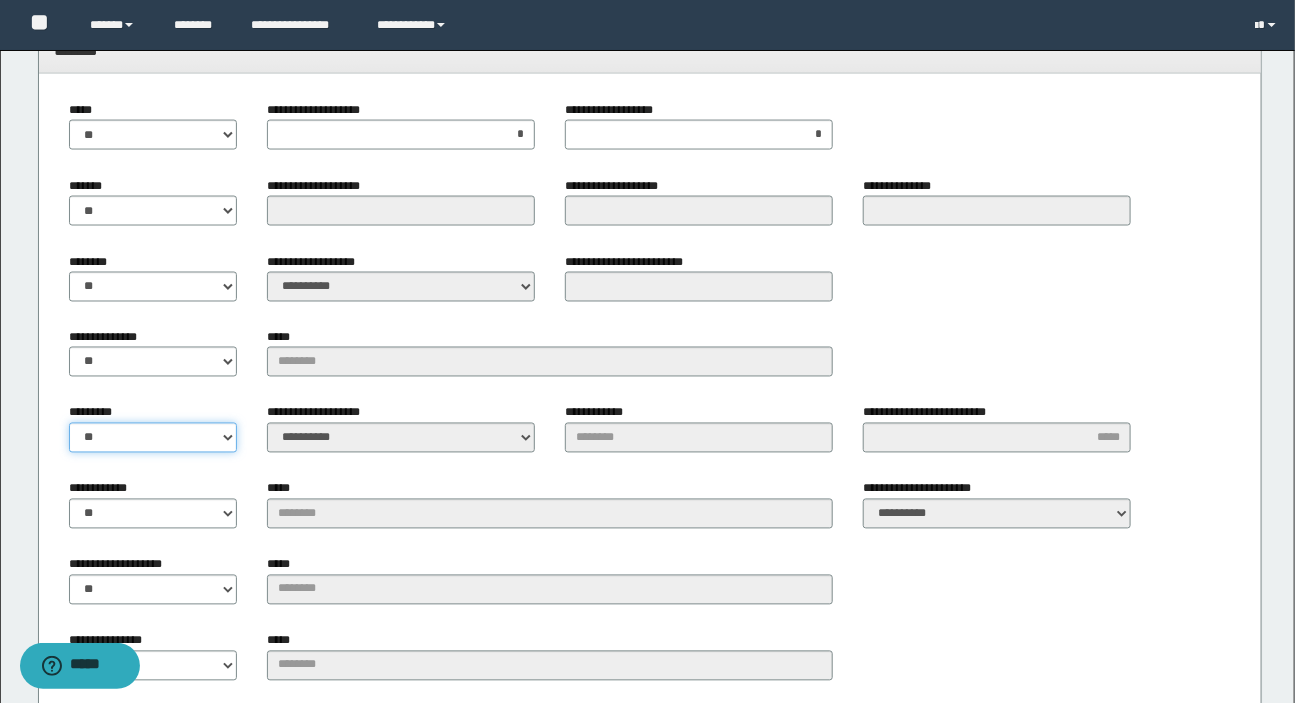 select on "****" 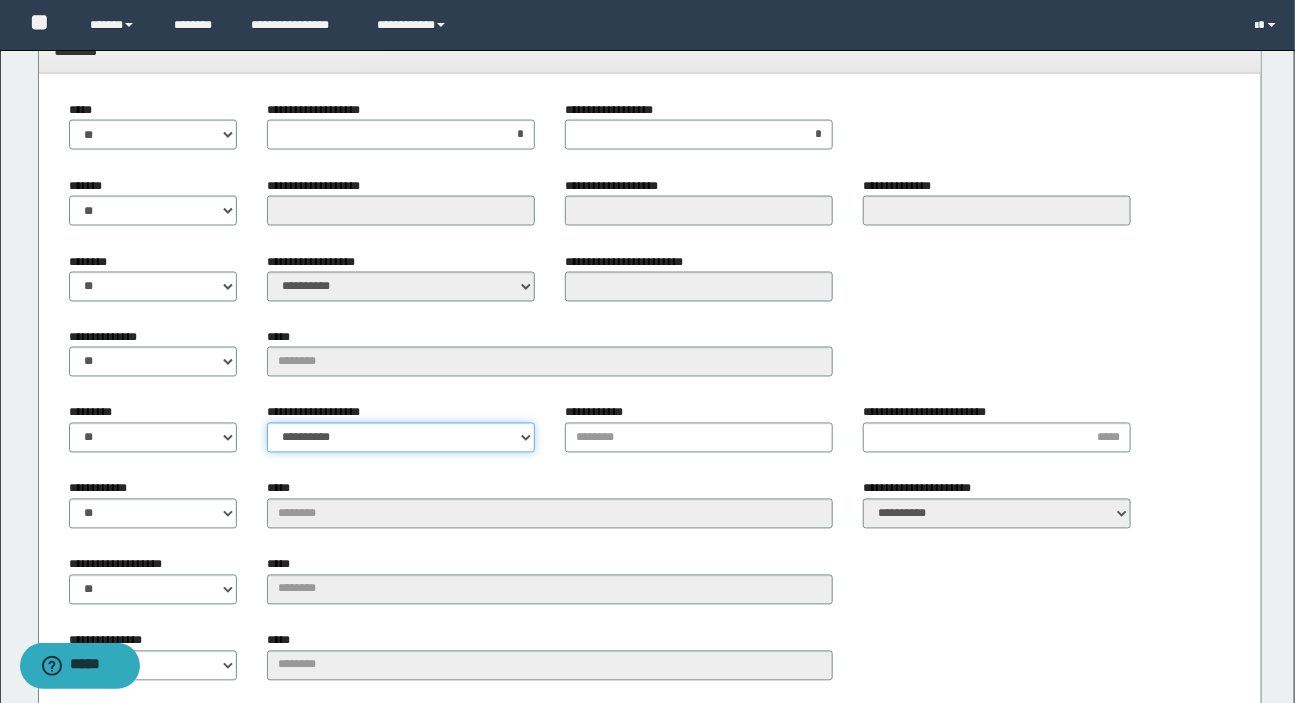 click on "**********" at bounding box center [401, 438] 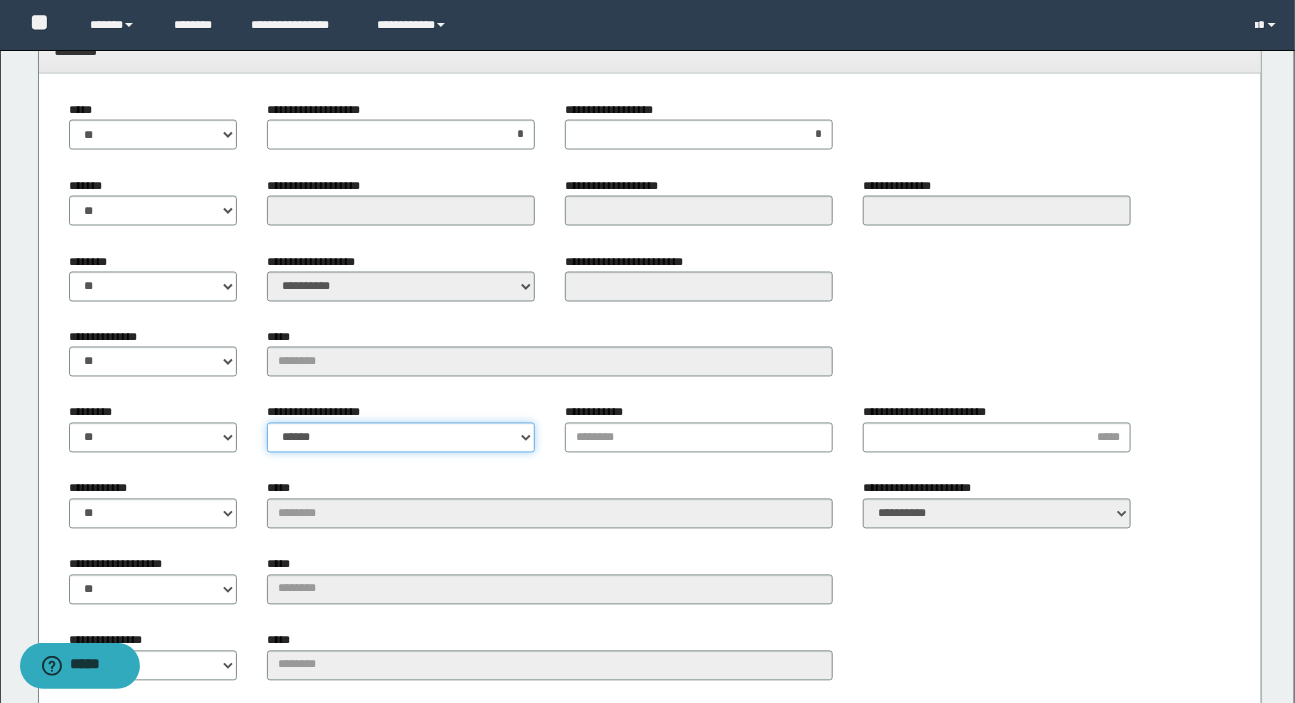 click on "**********" at bounding box center (401, 438) 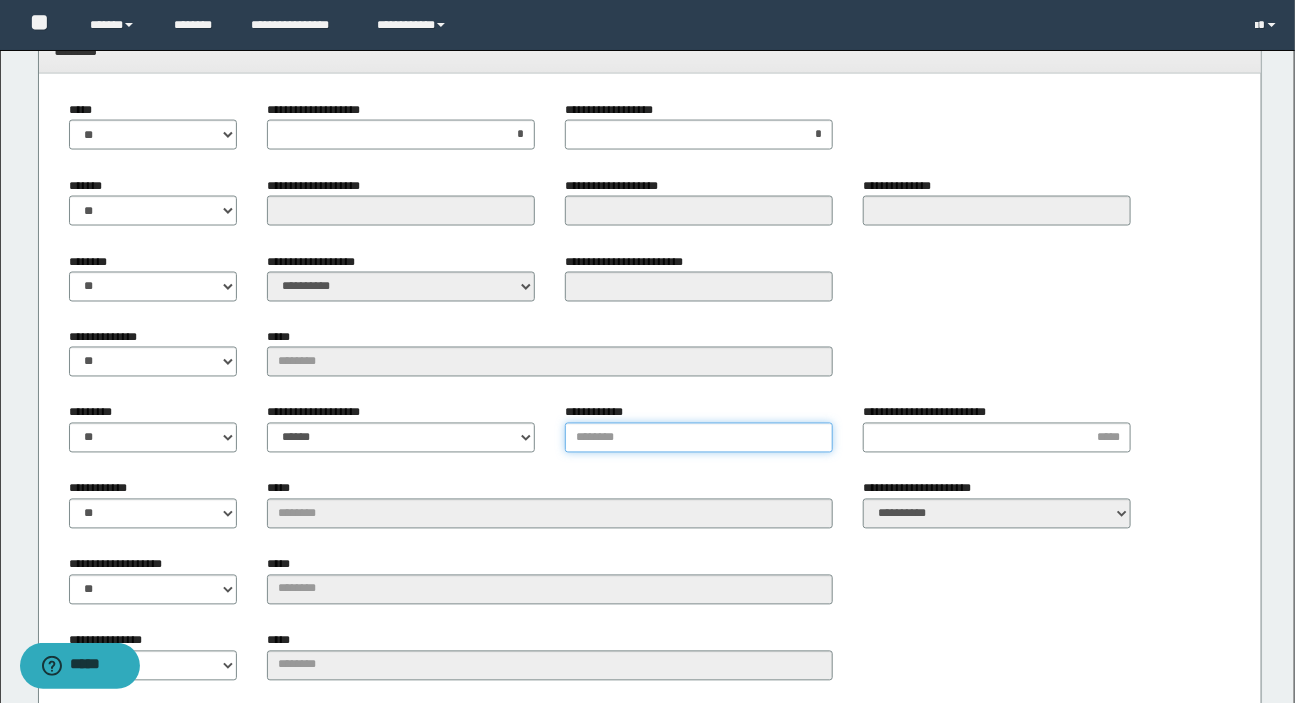 click on "**********" at bounding box center (699, 438) 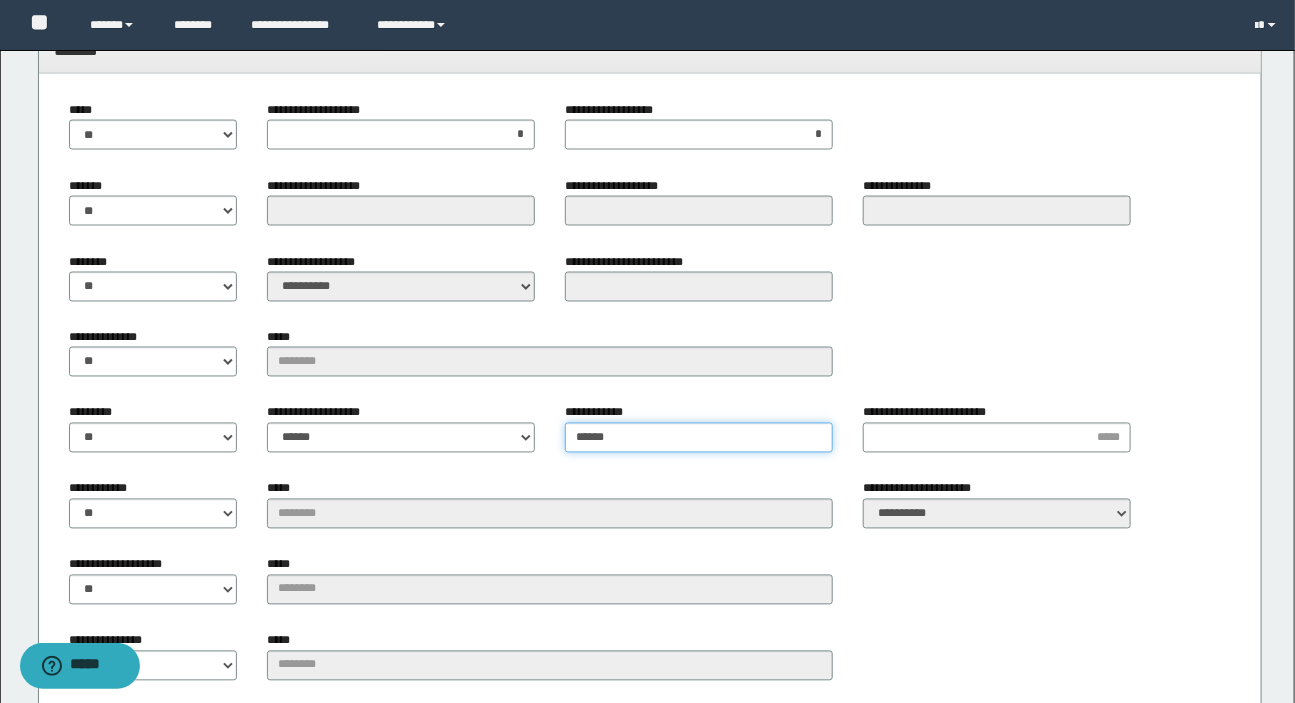 type on "******" 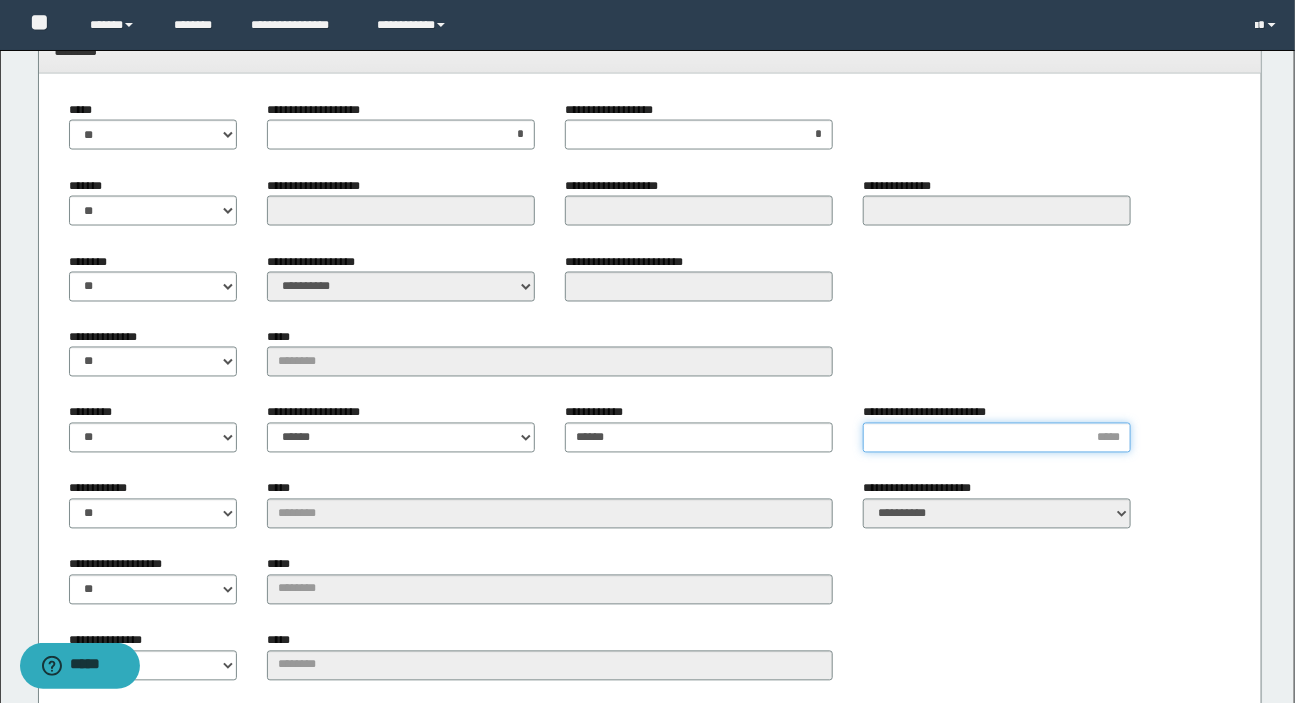click on "**********" at bounding box center (997, 438) 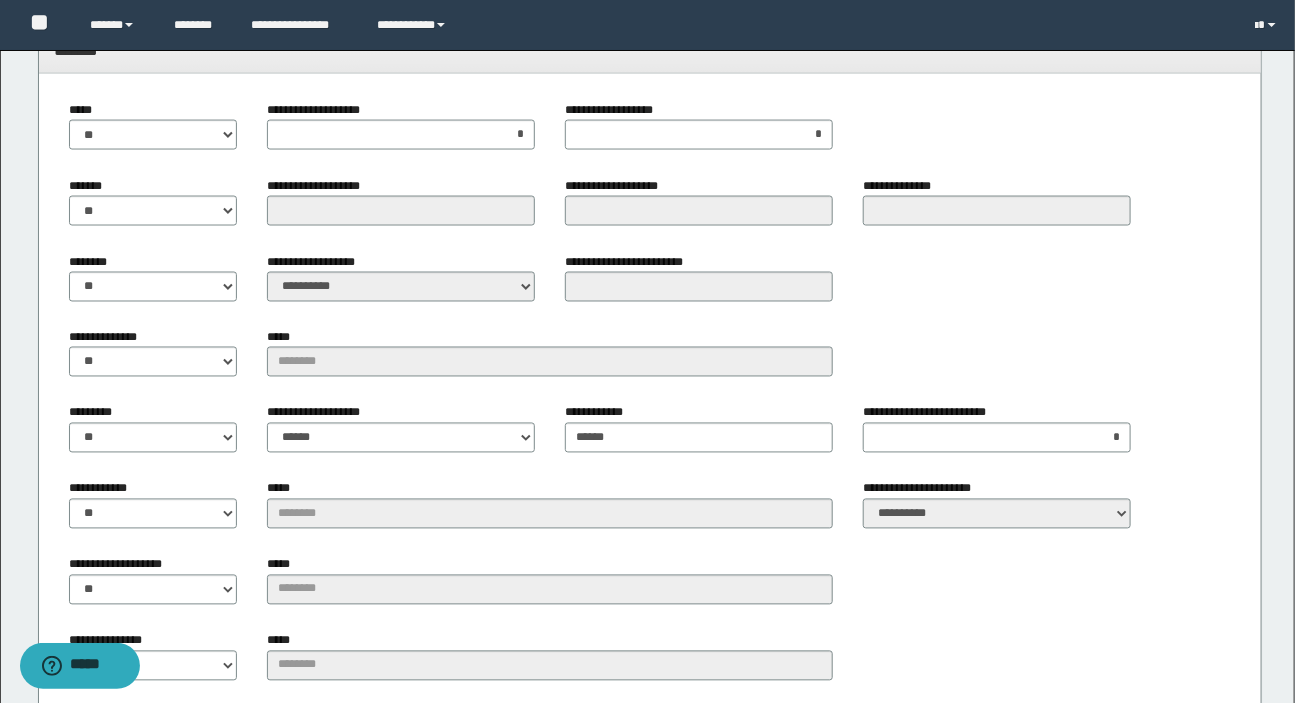 click on "**********" at bounding box center (650, 361) 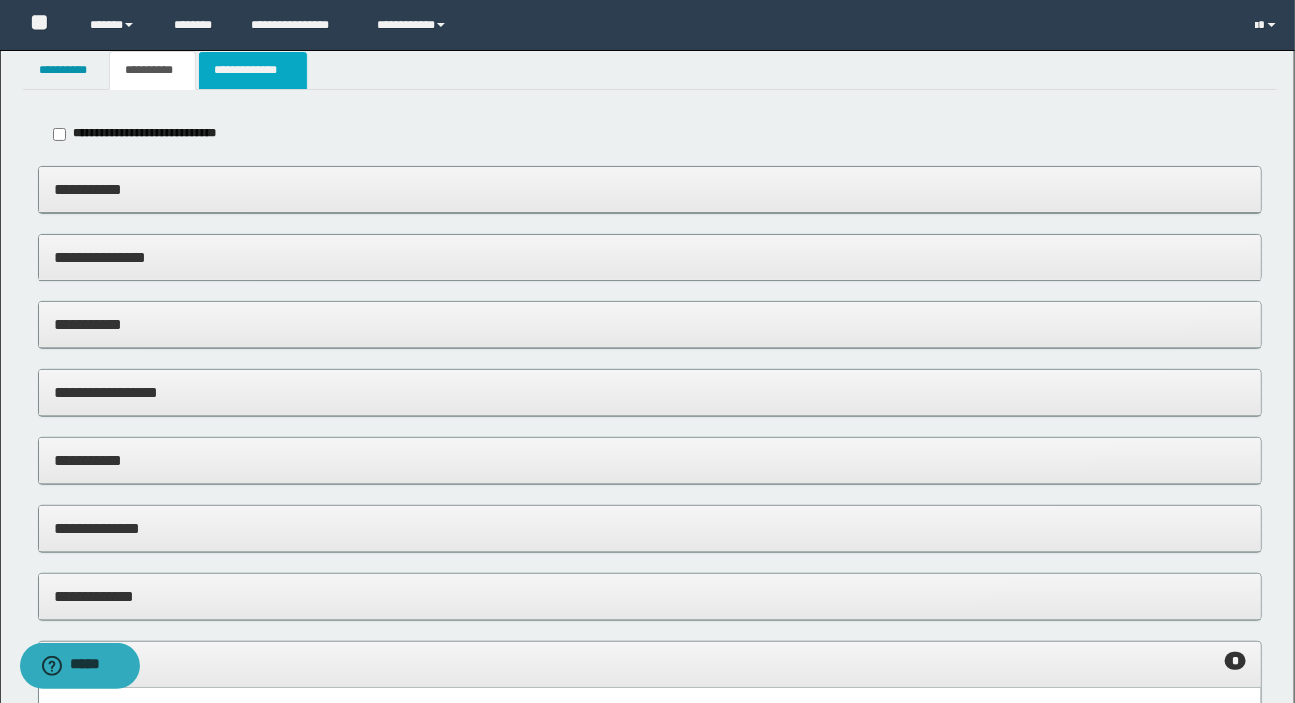 scroll, scrollTop: 0, scrollLeft: 0, axis: both 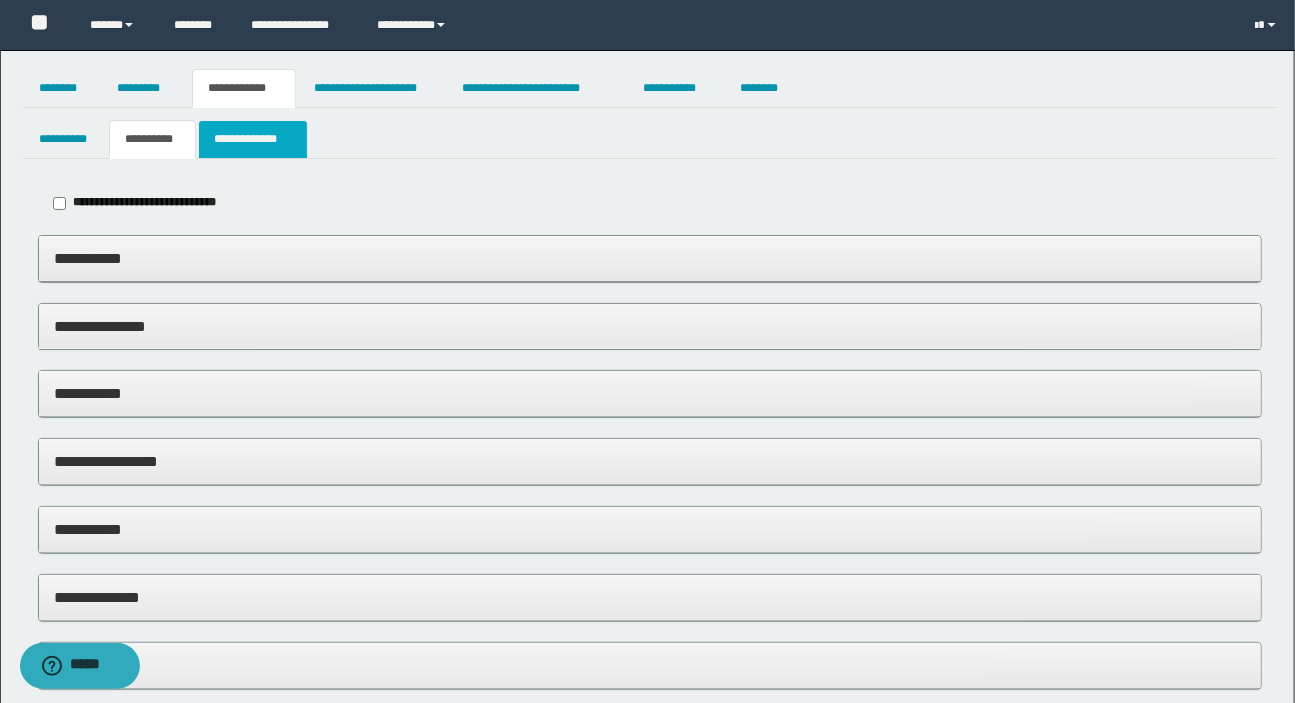 click on "**********" at bounding box center (252, 139) 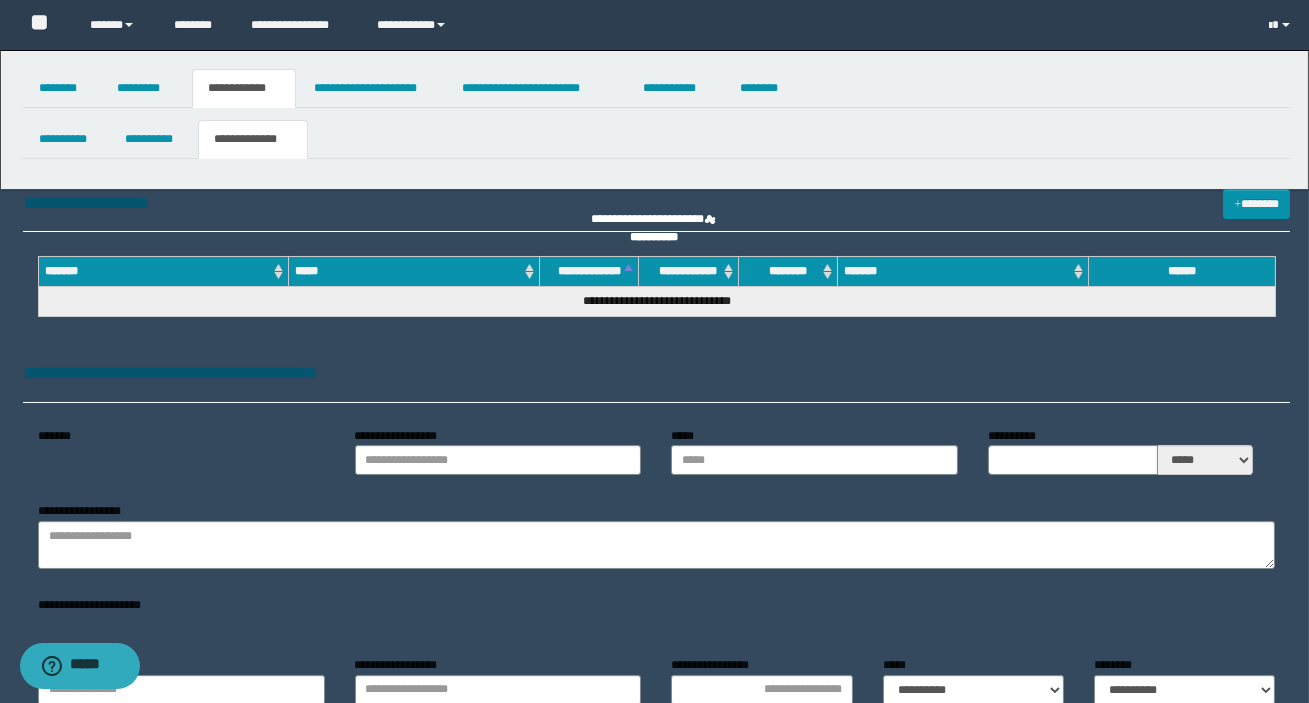 type on "**********" 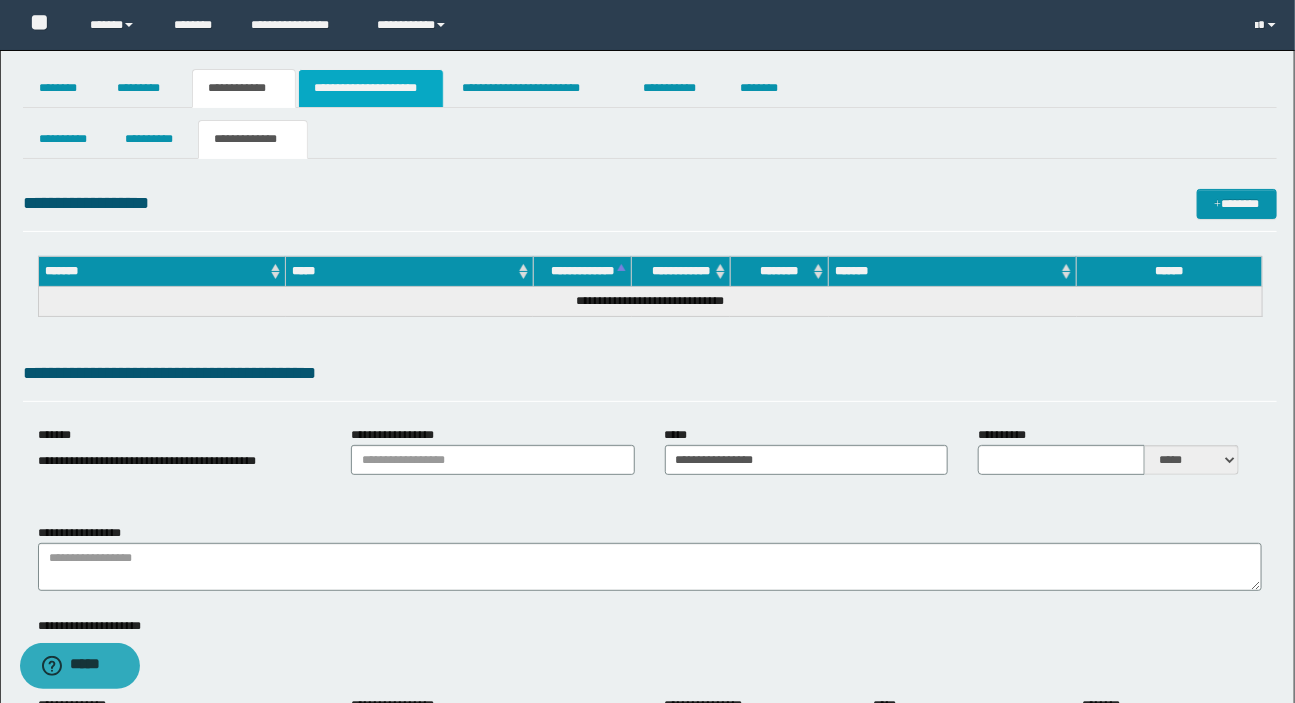 click on "**********" at bounding box center [371, 88] 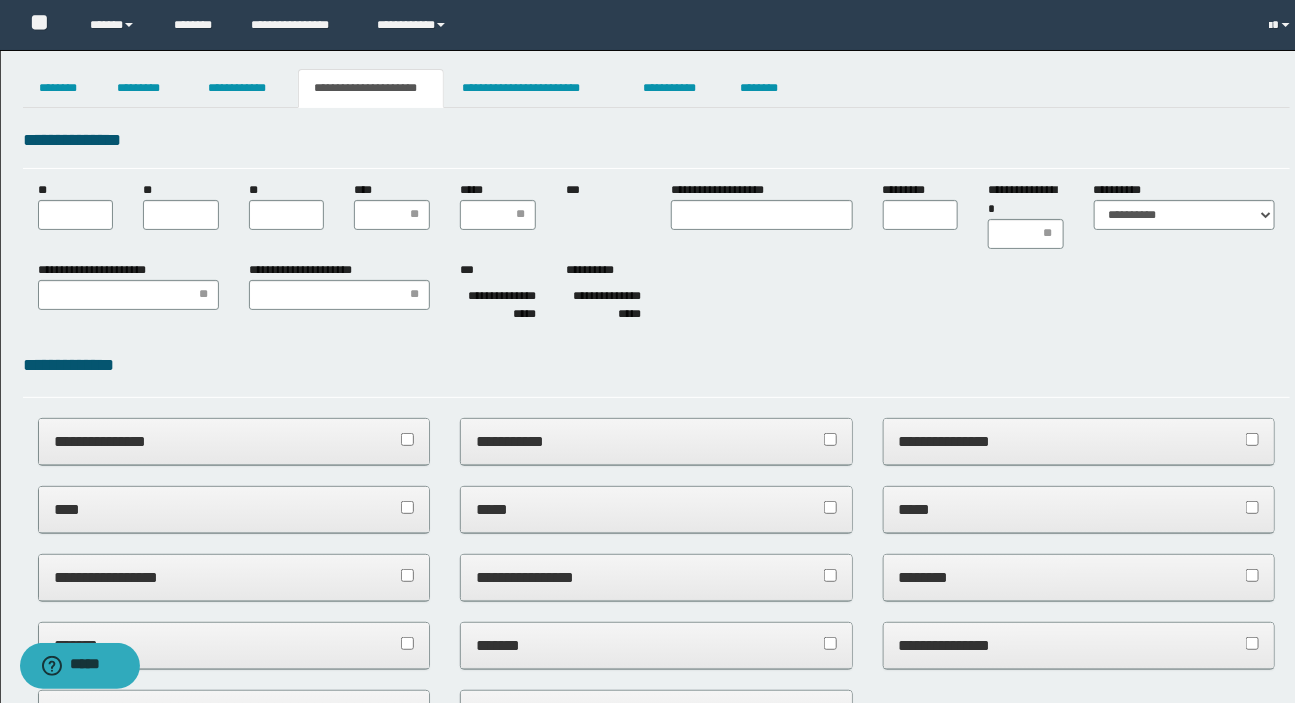 scroll, scrollTop: 0, scrollLeft: 0, axis: both 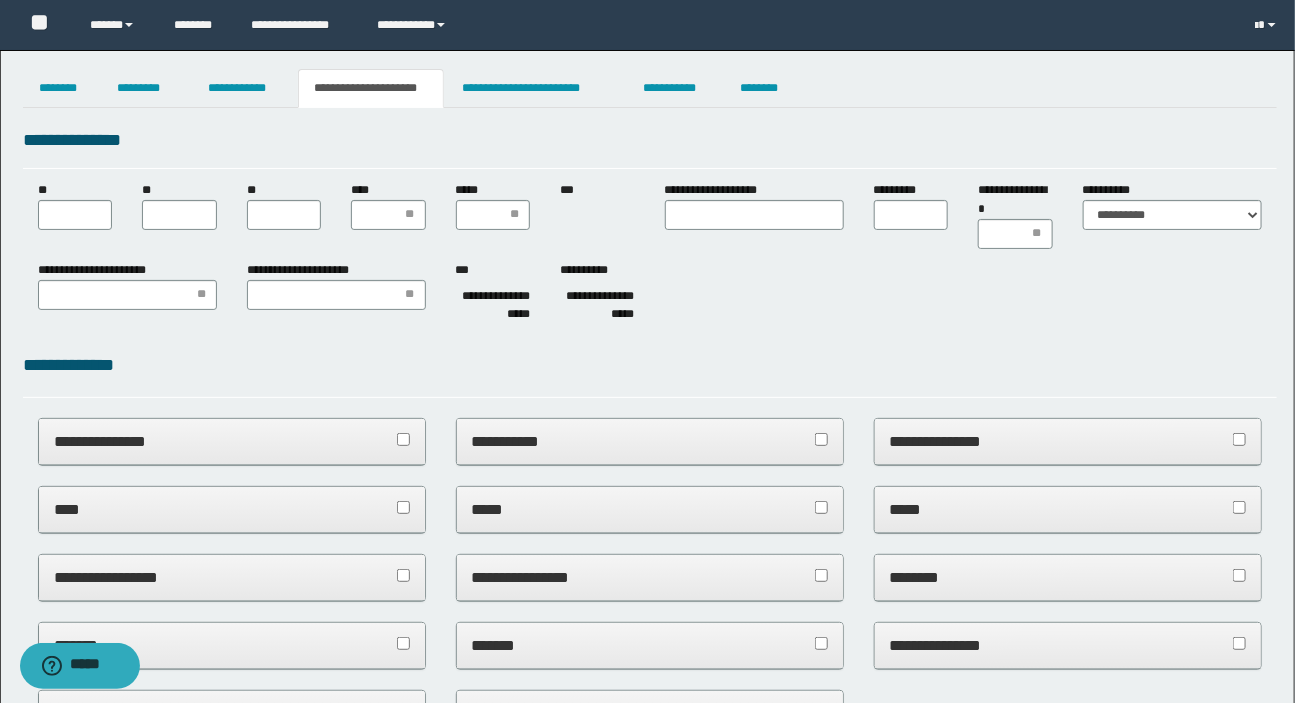 click on "*********" at bounding box center (911, 205) 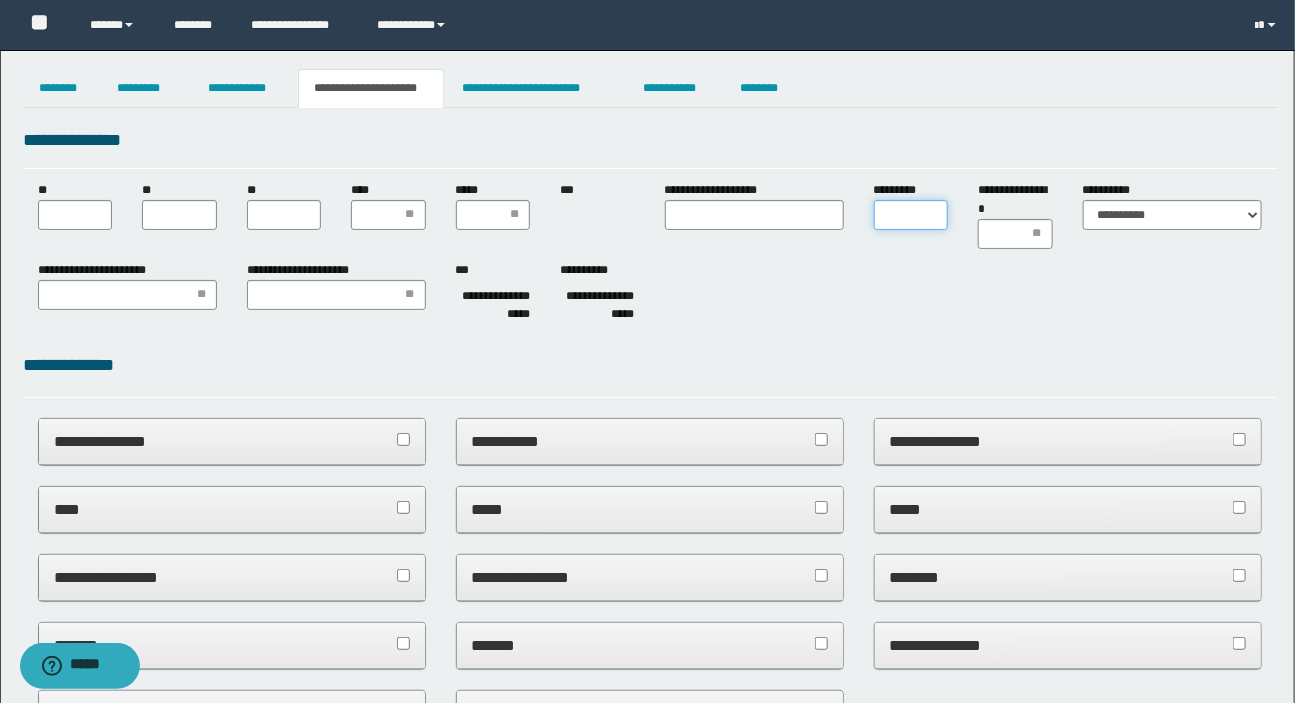 click on "*********" at bounding box center [911, 215] 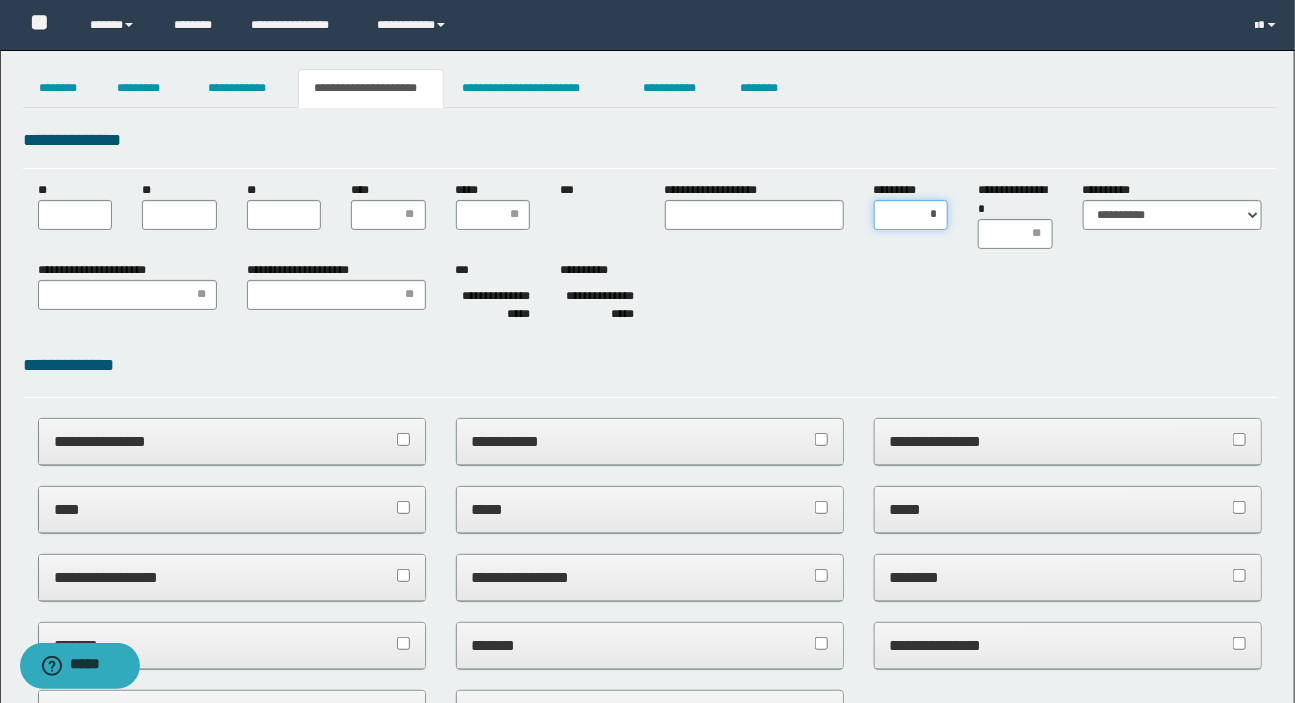 type on "**" 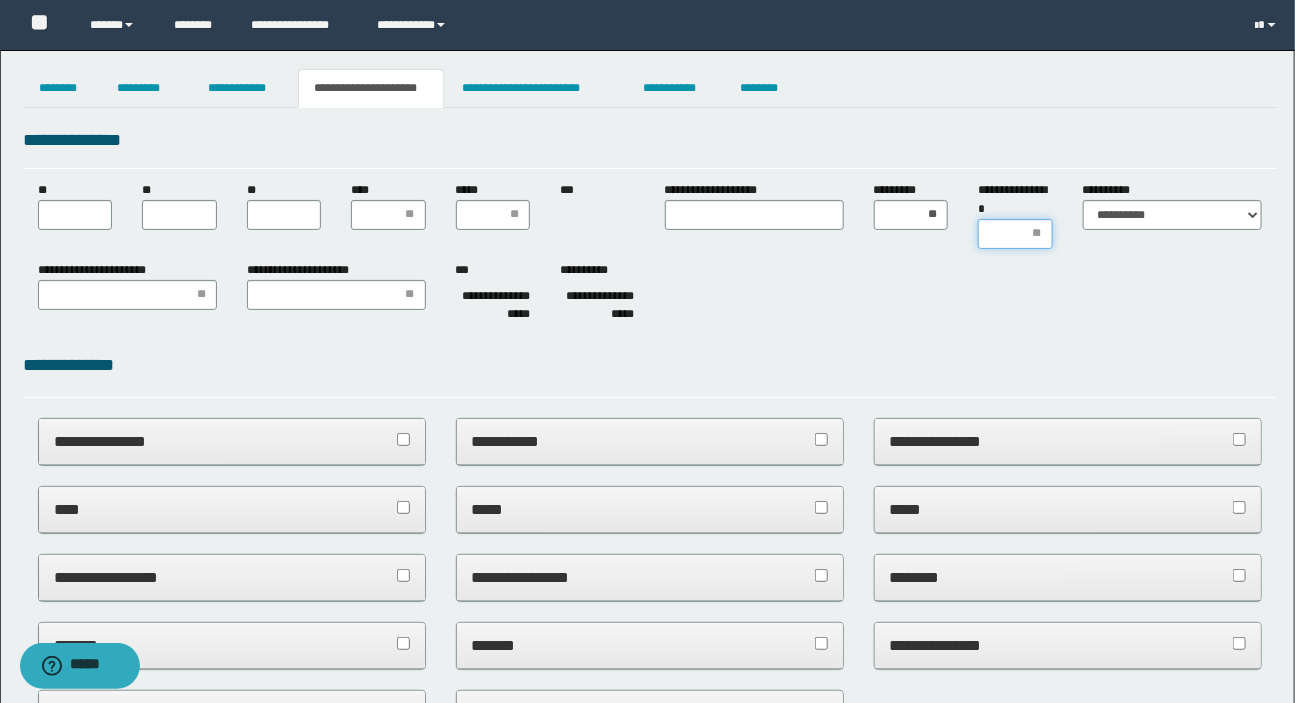 click on "**********" at bounding box center (1015, 234) 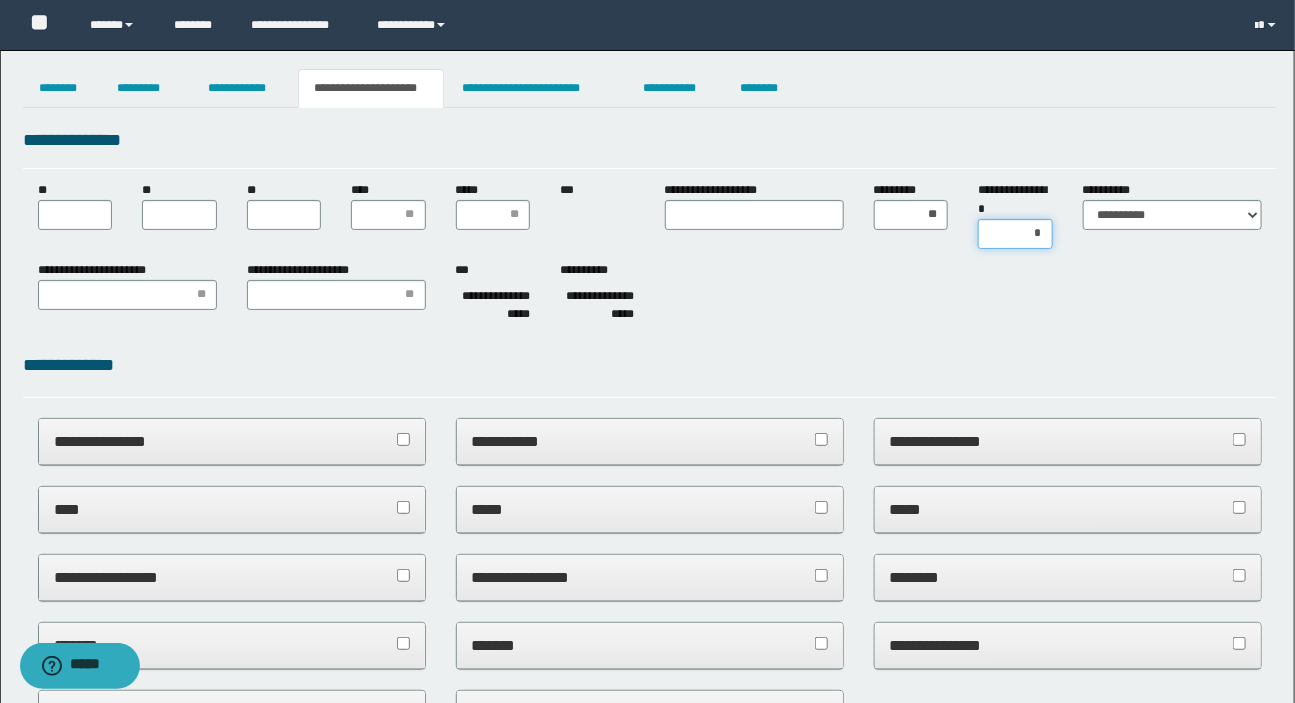 type on "**" 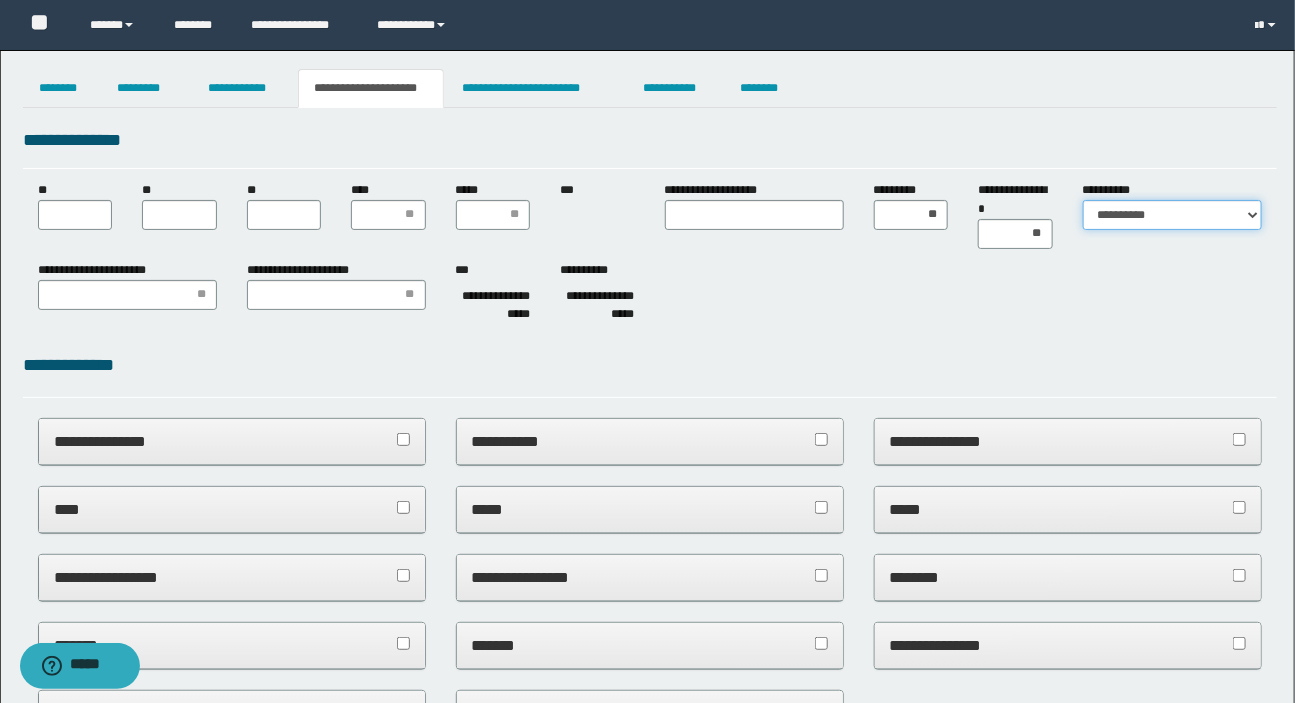 click on "**********" at bounding box center [1172, 215] 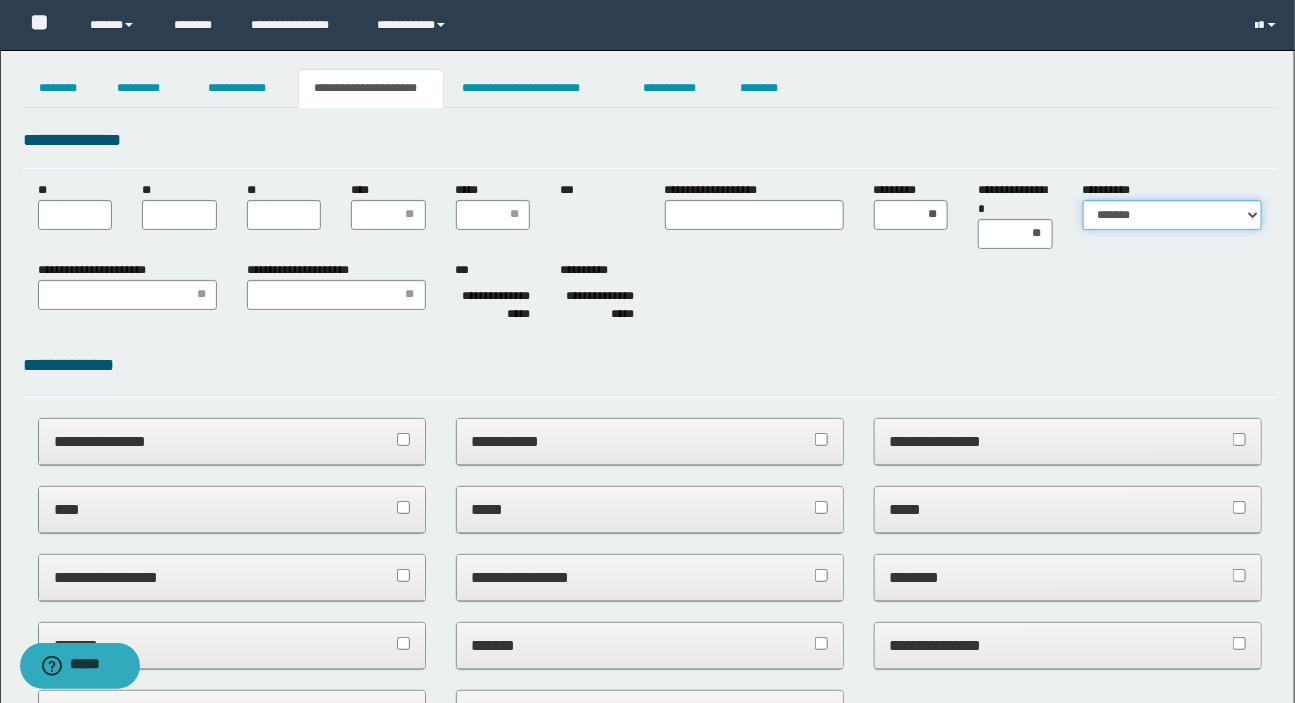 click on "**********" at bounding box center [1172, 215] 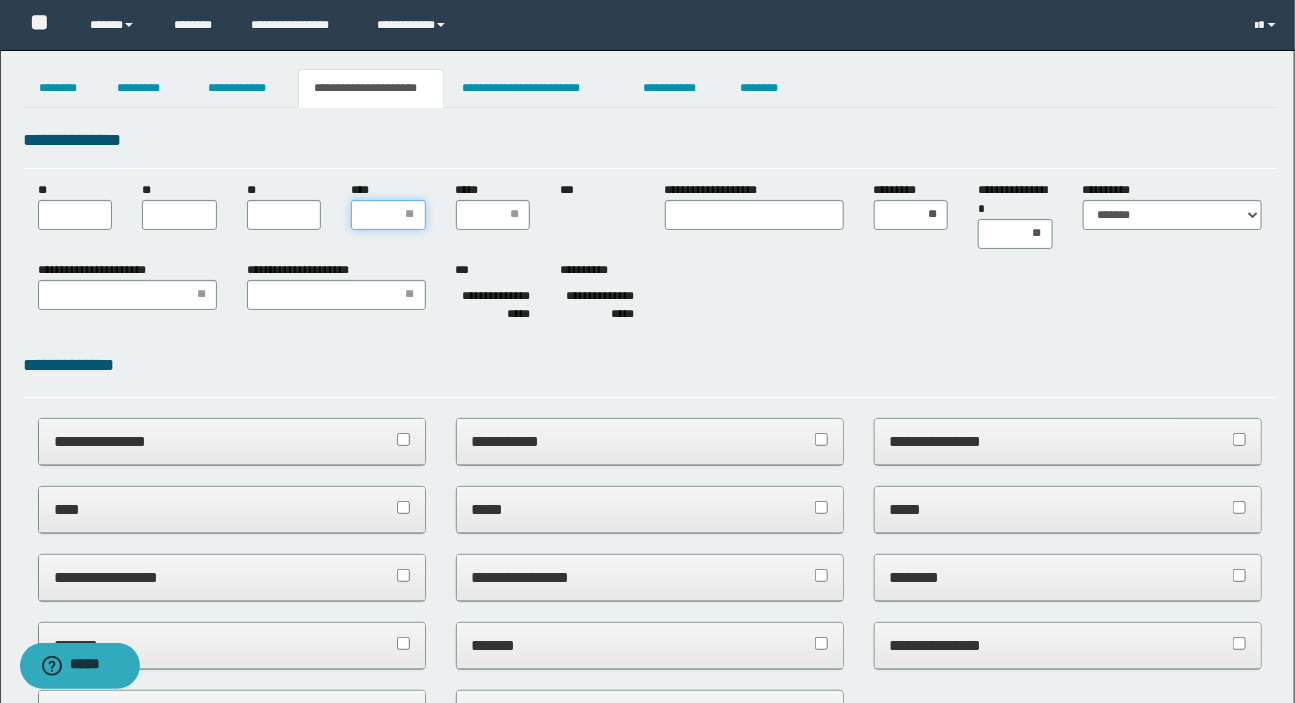 click on "****" at bounding box center [388, 215] 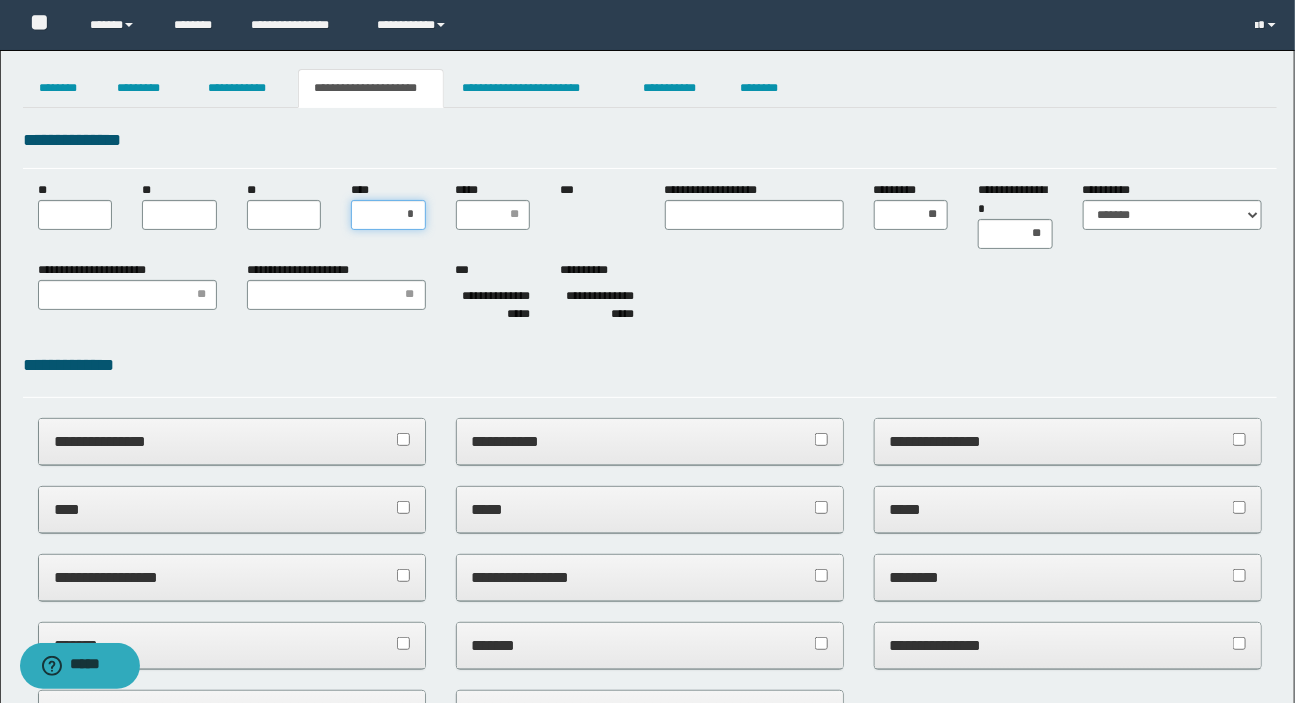 type on "**" 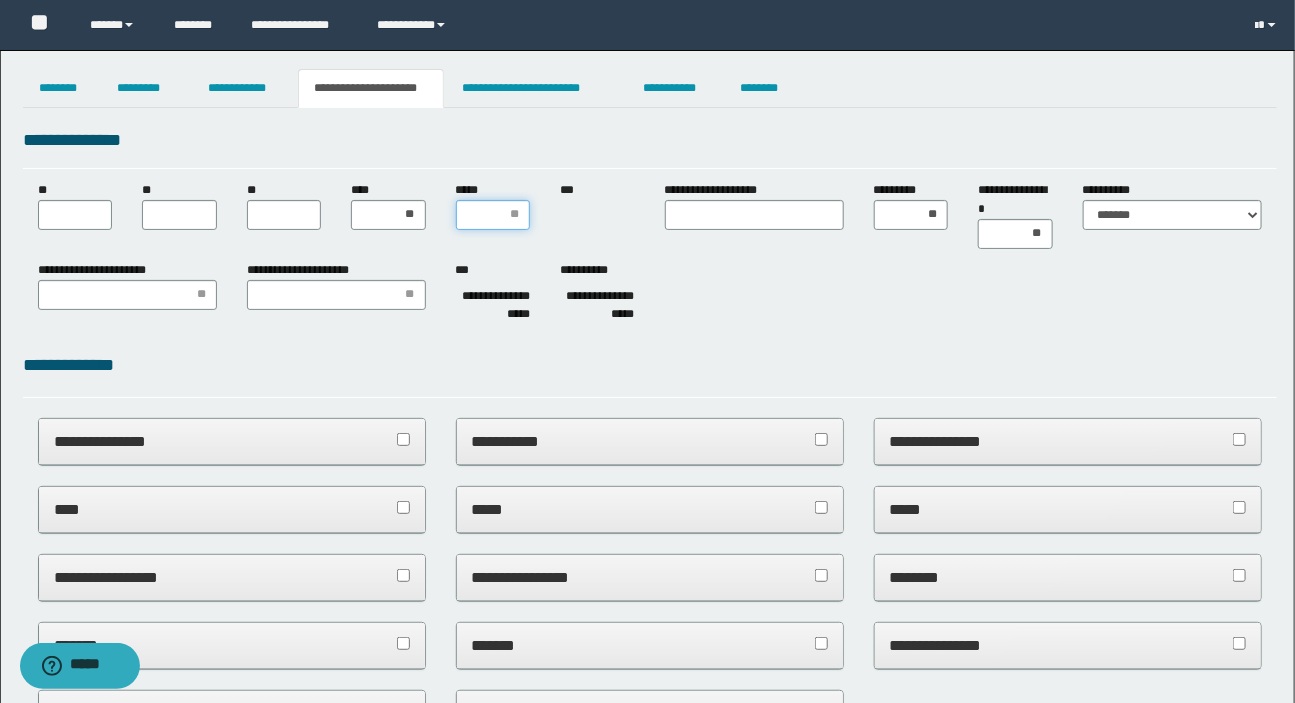 click on "*****" at bounding box center (493, 215) 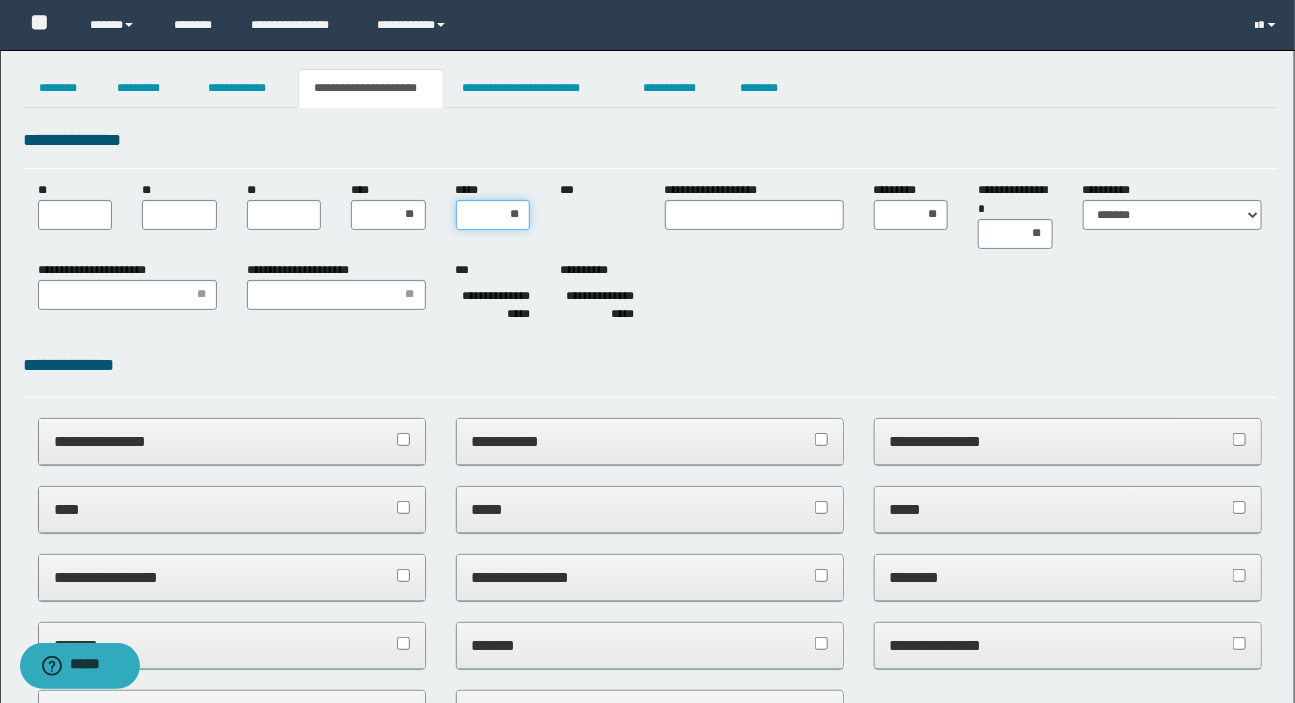 type on "***" 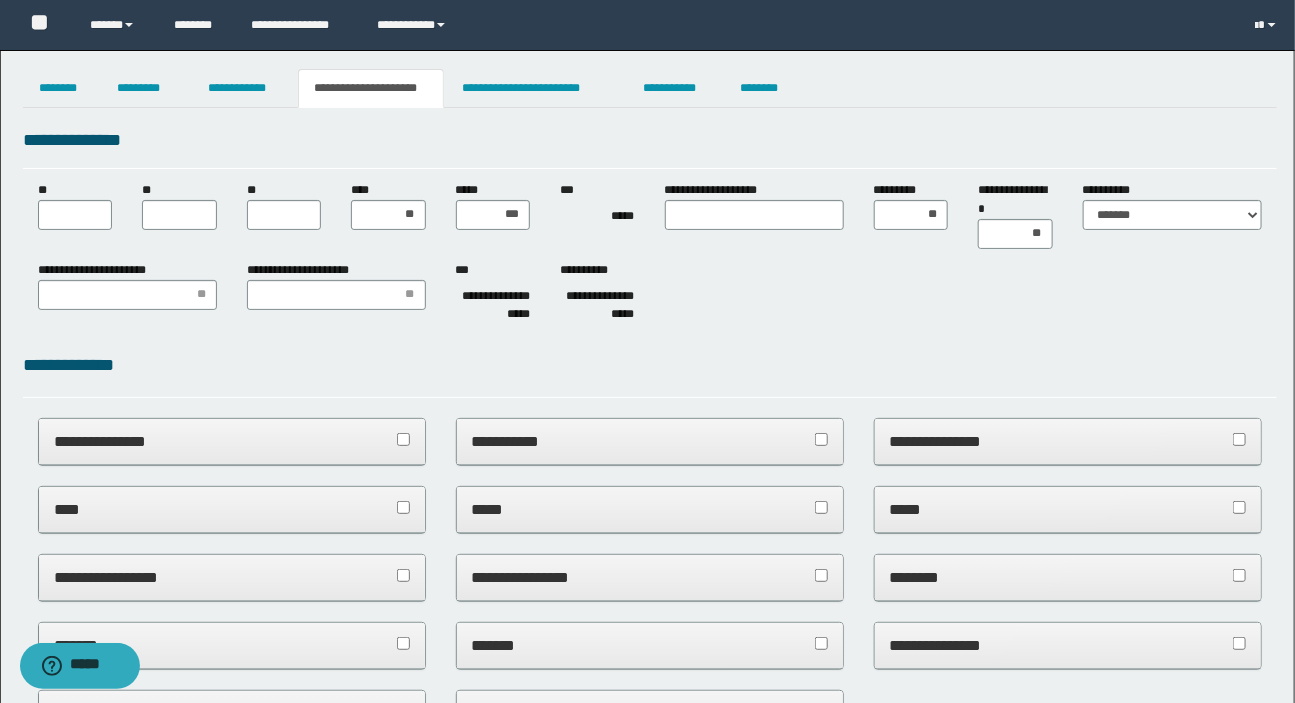 click on "**********" at bounding box center [650, 256] 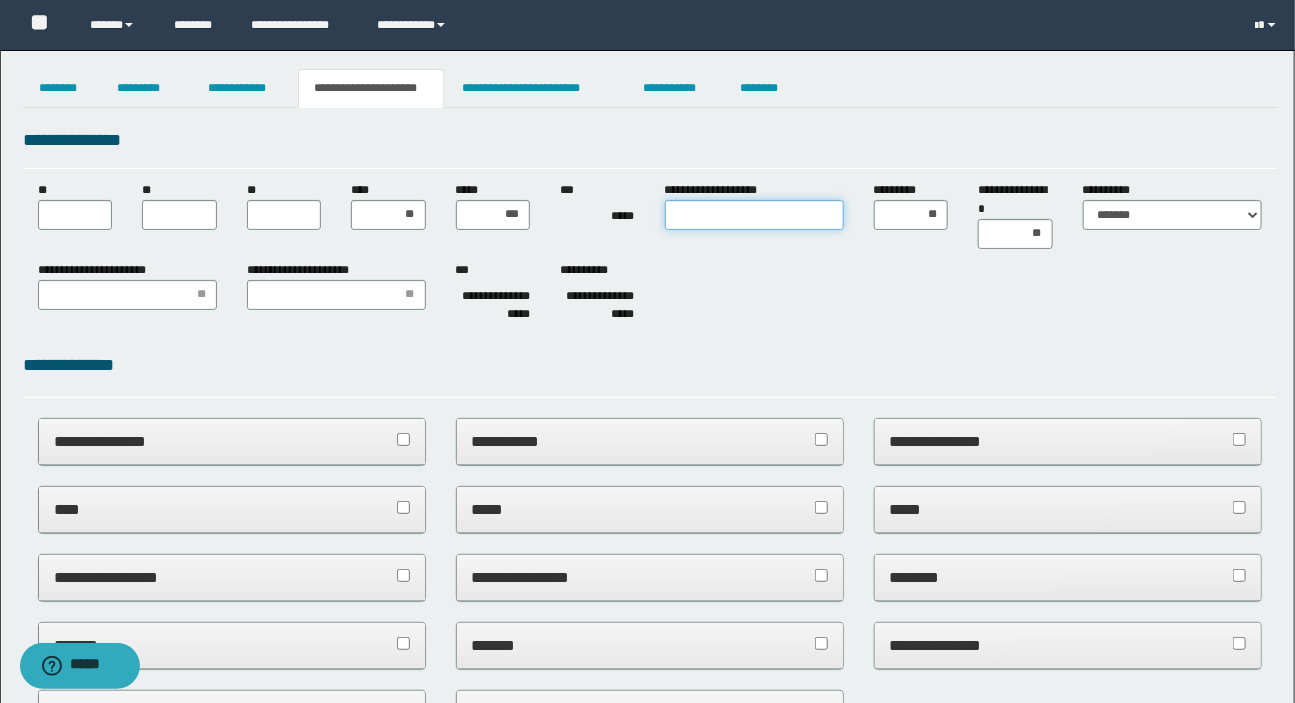 click on "**********" at bounding box center [754, 215] 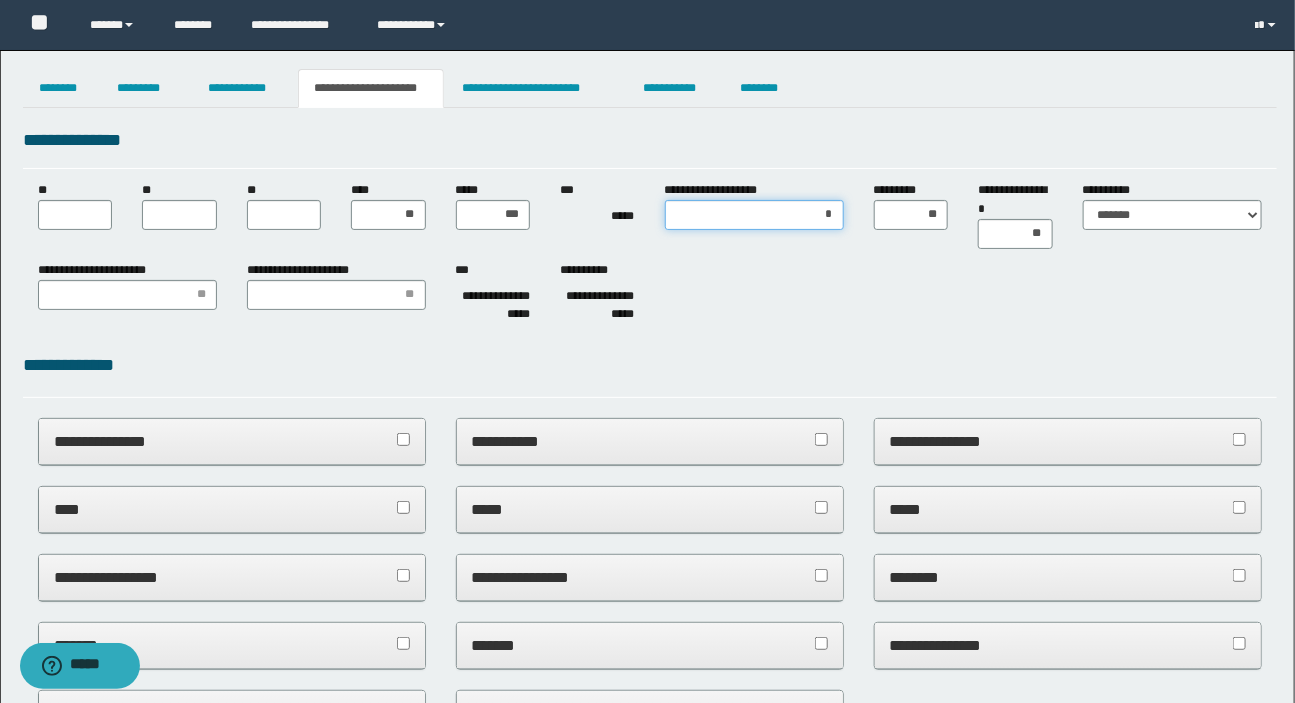 type on "**" 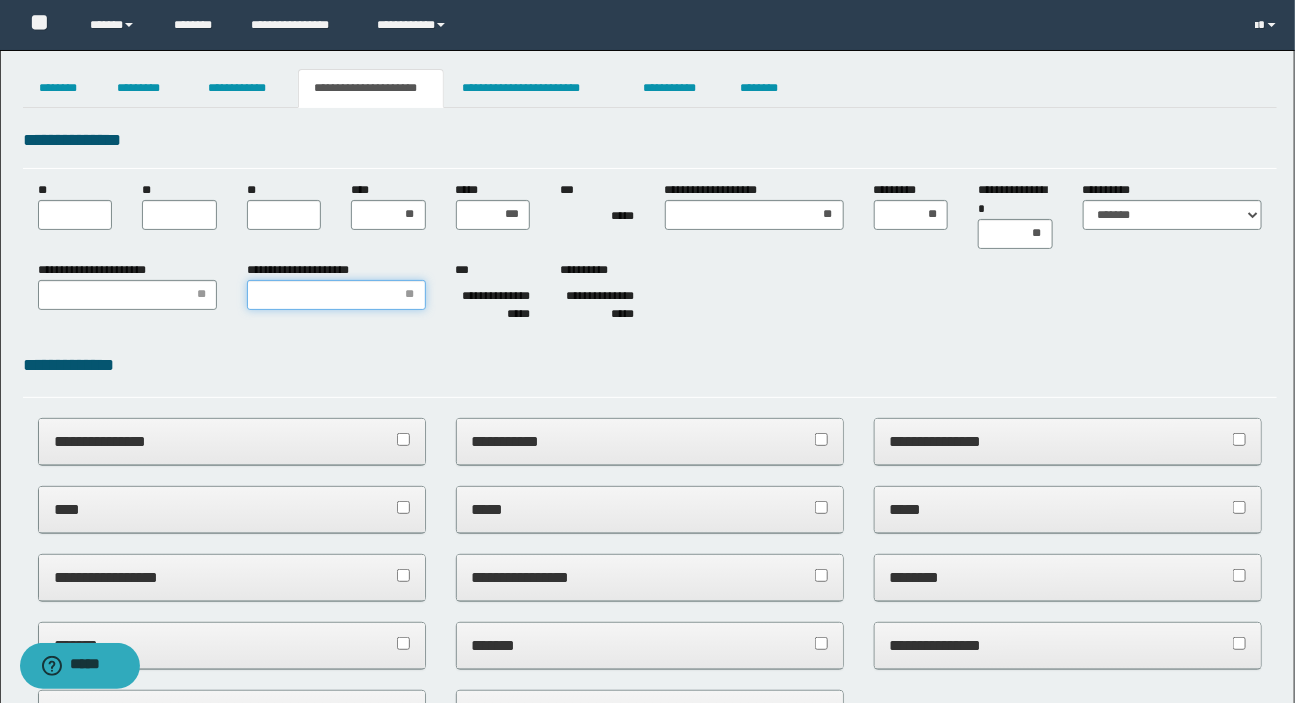 click on "**********" at bounding box center (336, 295) 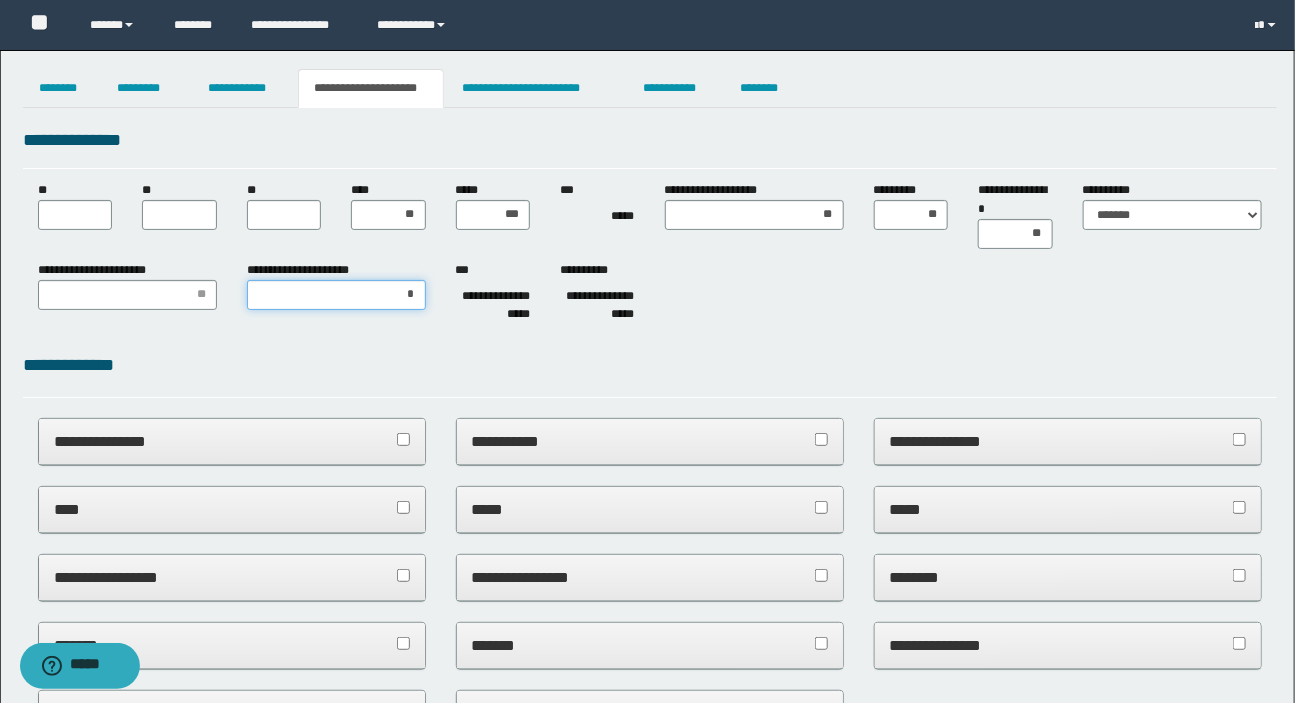type on "**" 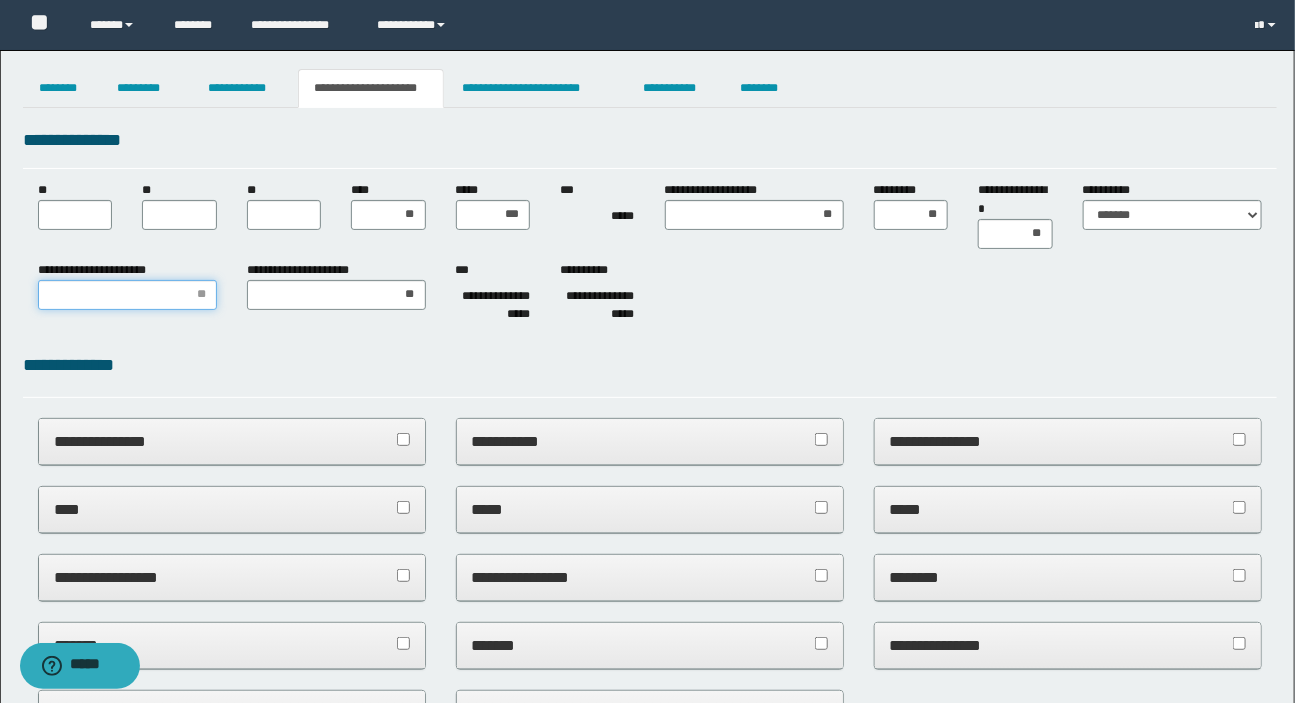 click on "**********" at bounding box center [127, 295] 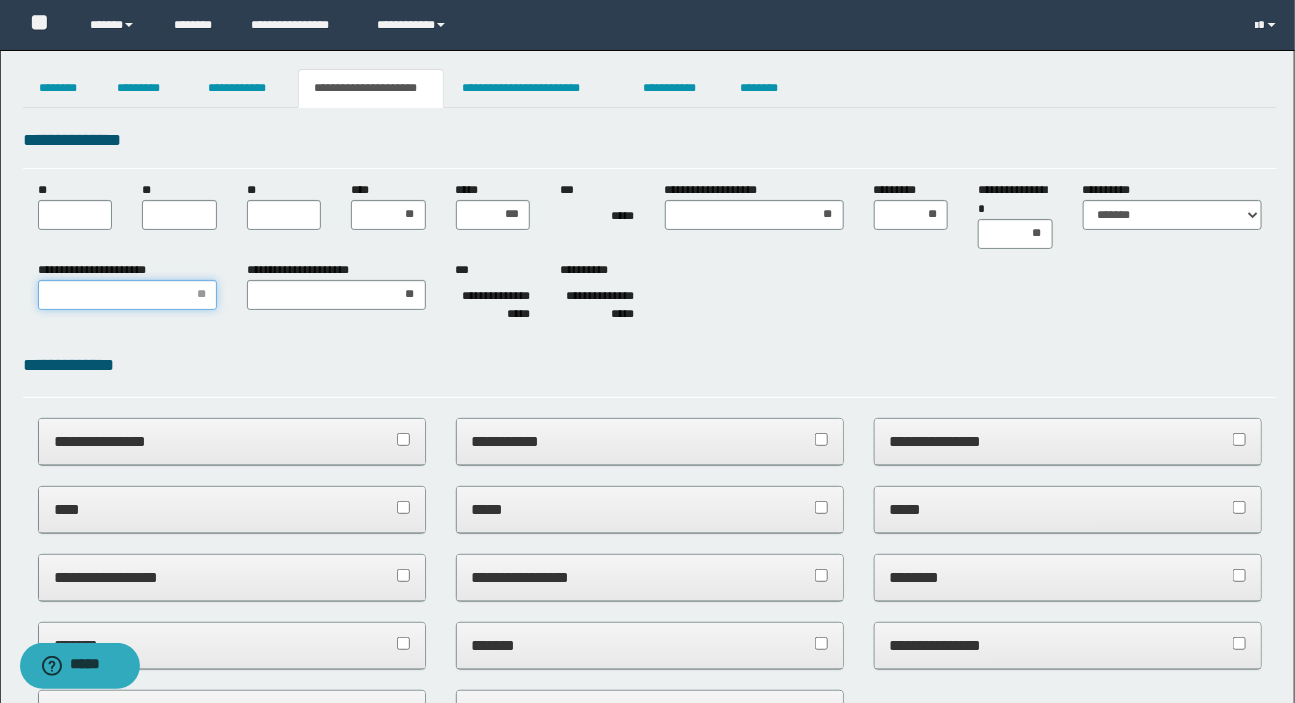 type on "*" 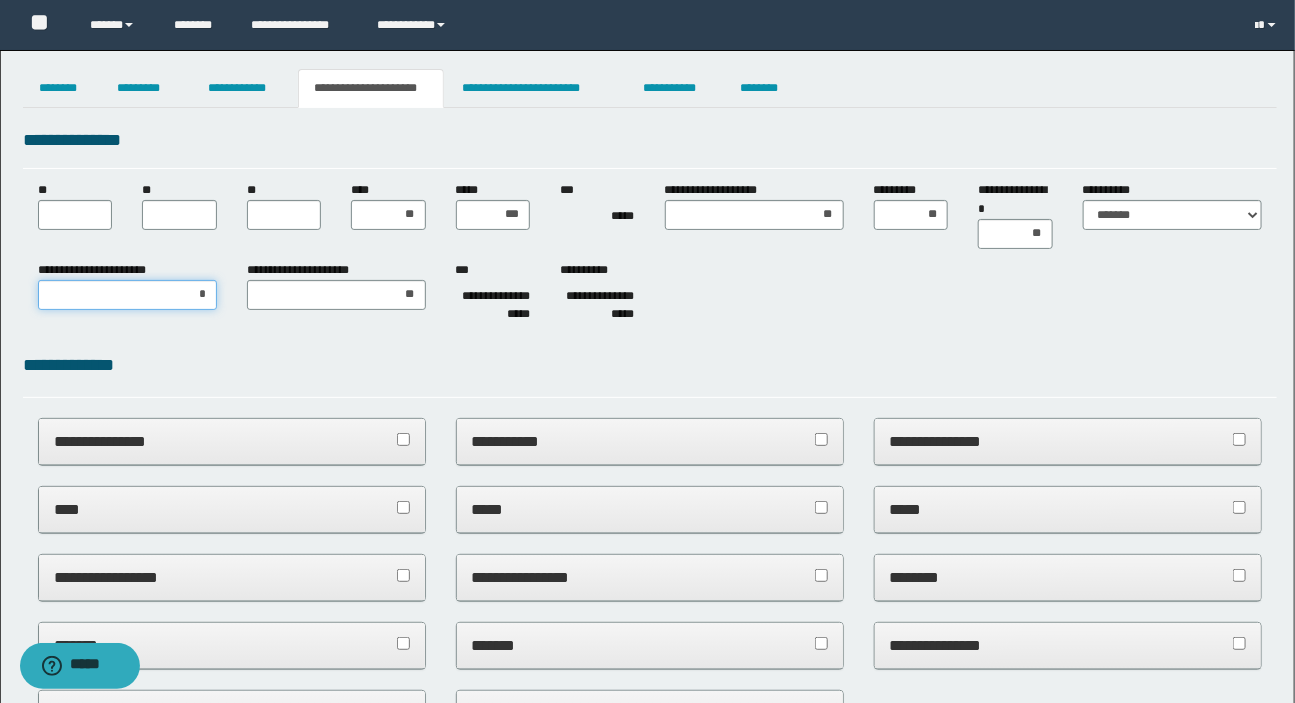 type on "**" 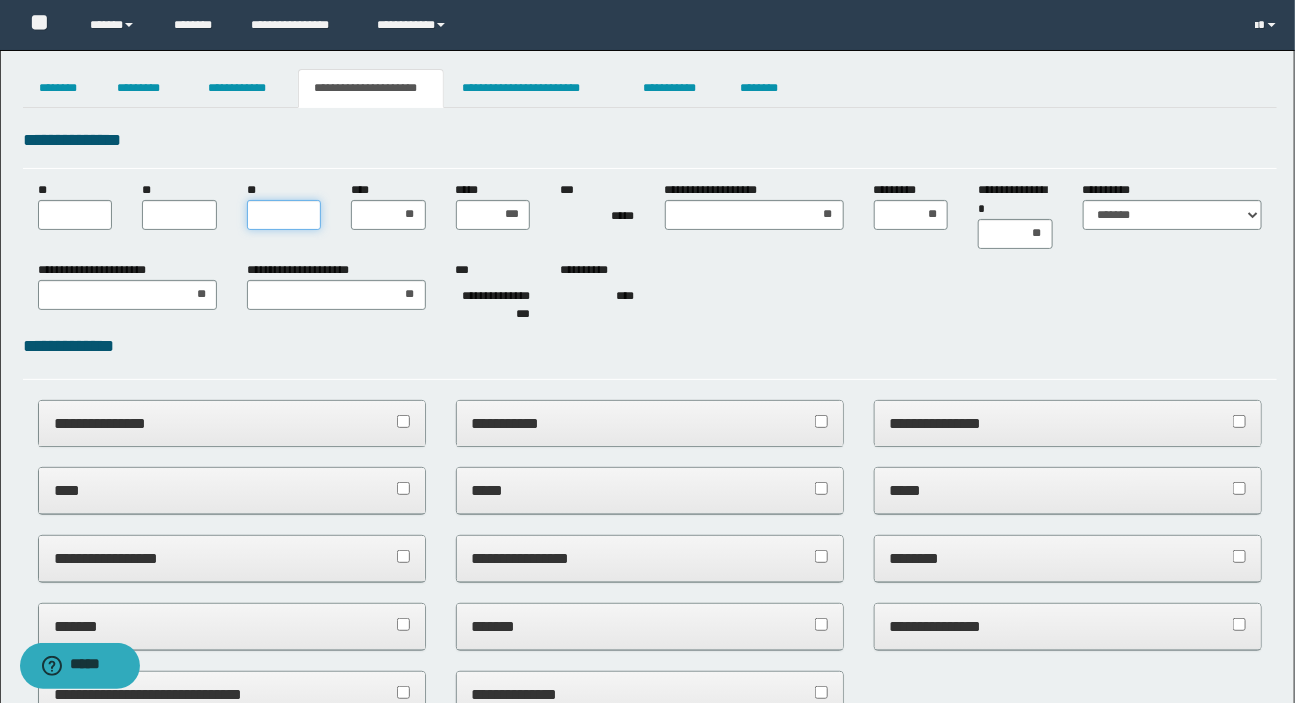 click on "**" at bounding box center (284, 215) 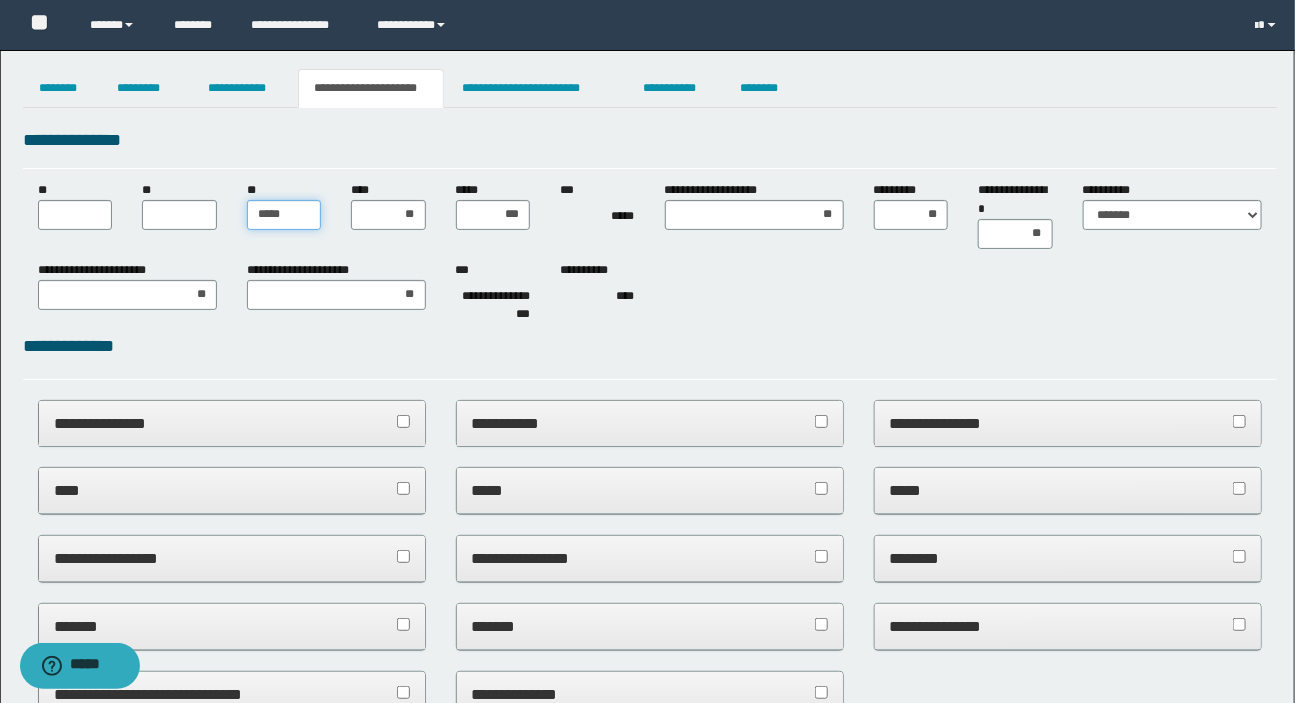 type on "******" 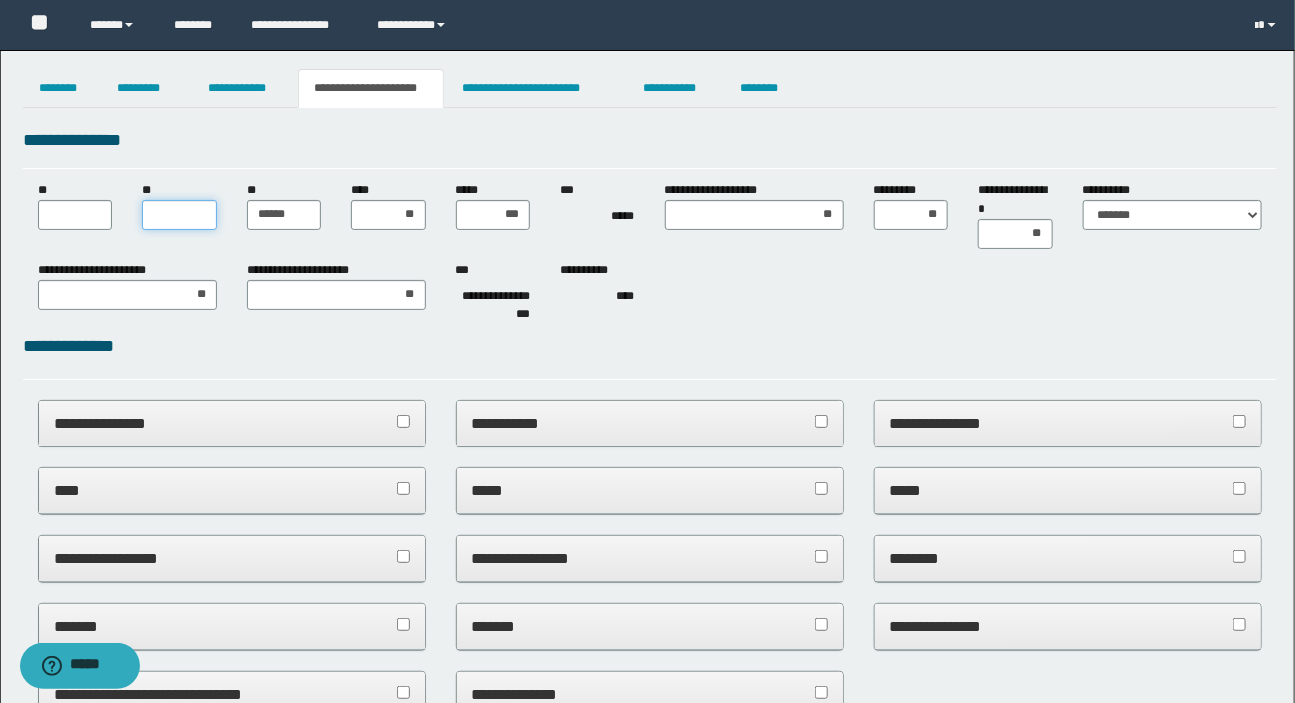 click on "**" at bounding box center [179, 215] 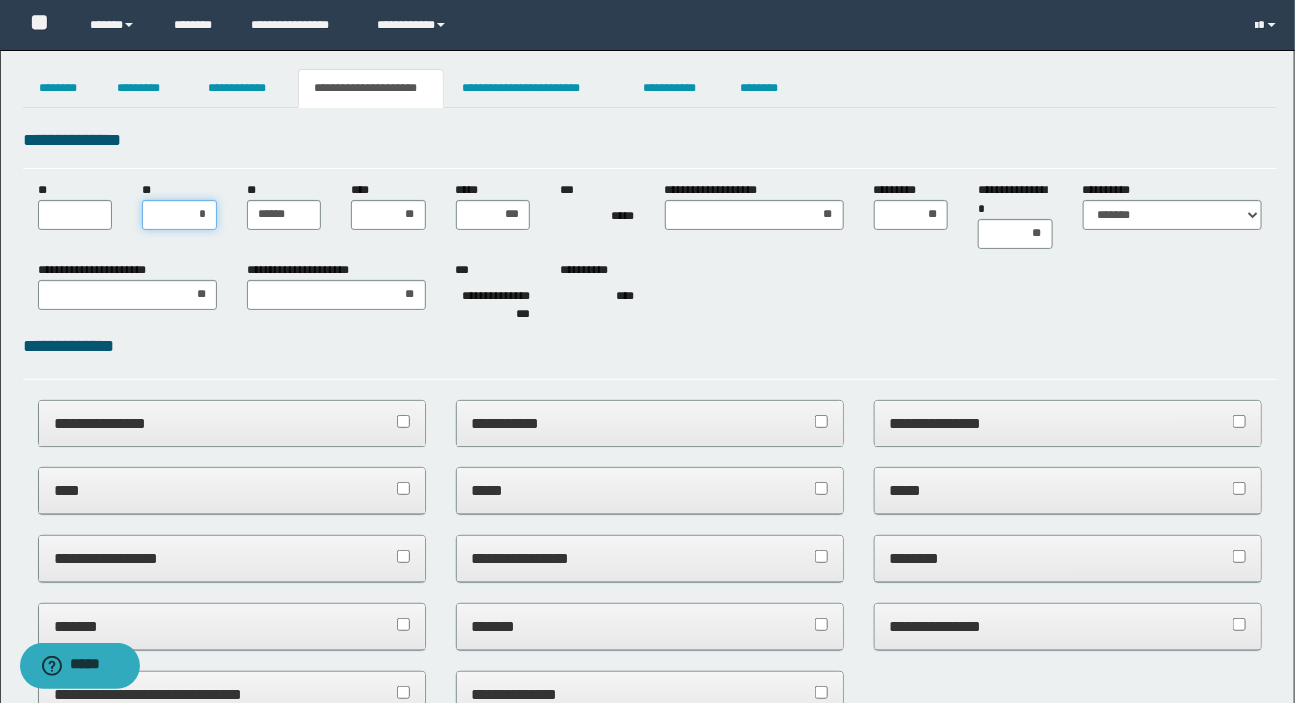 type on "**" 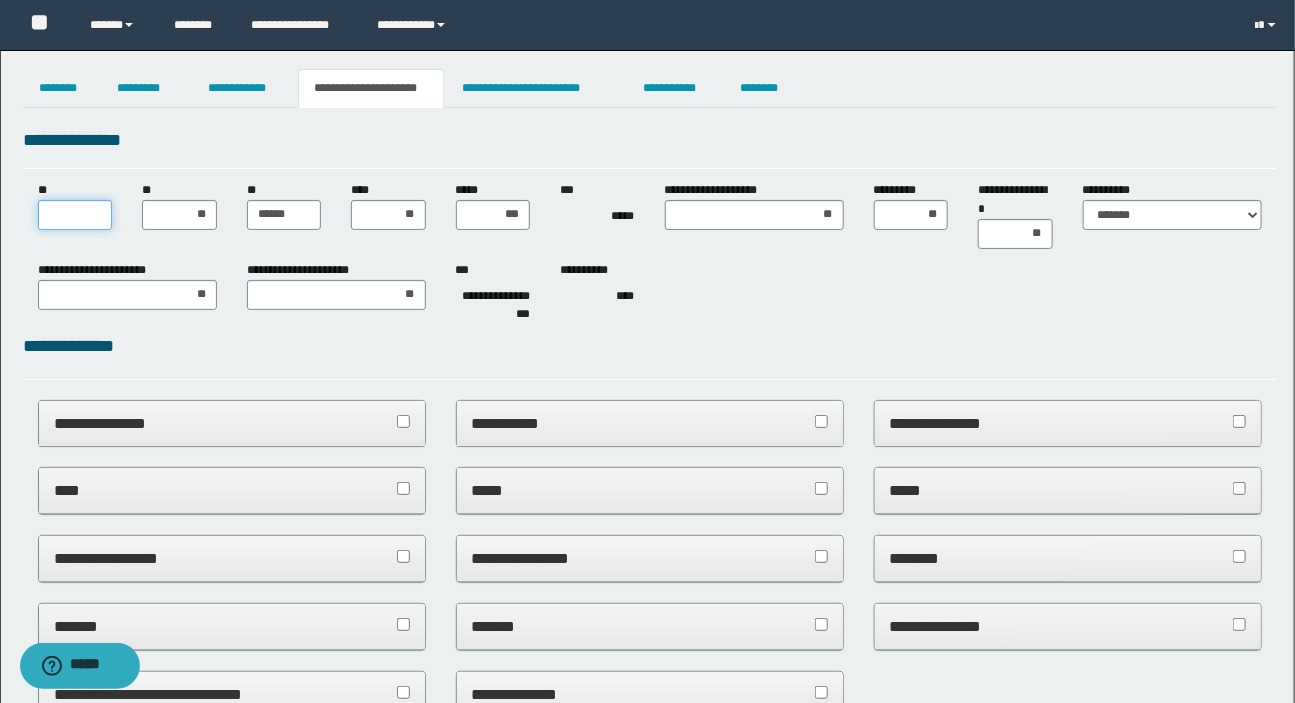 click on "**" at bounding box center [75, 215] 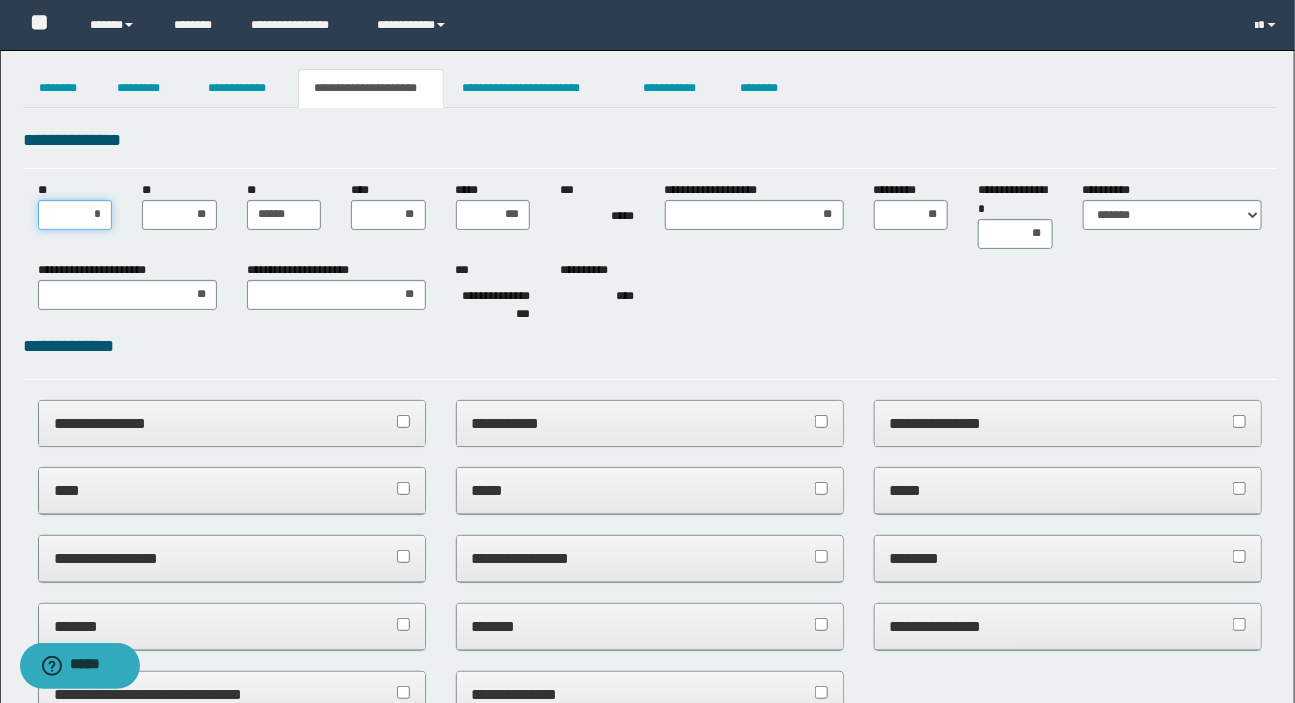 type on "**" 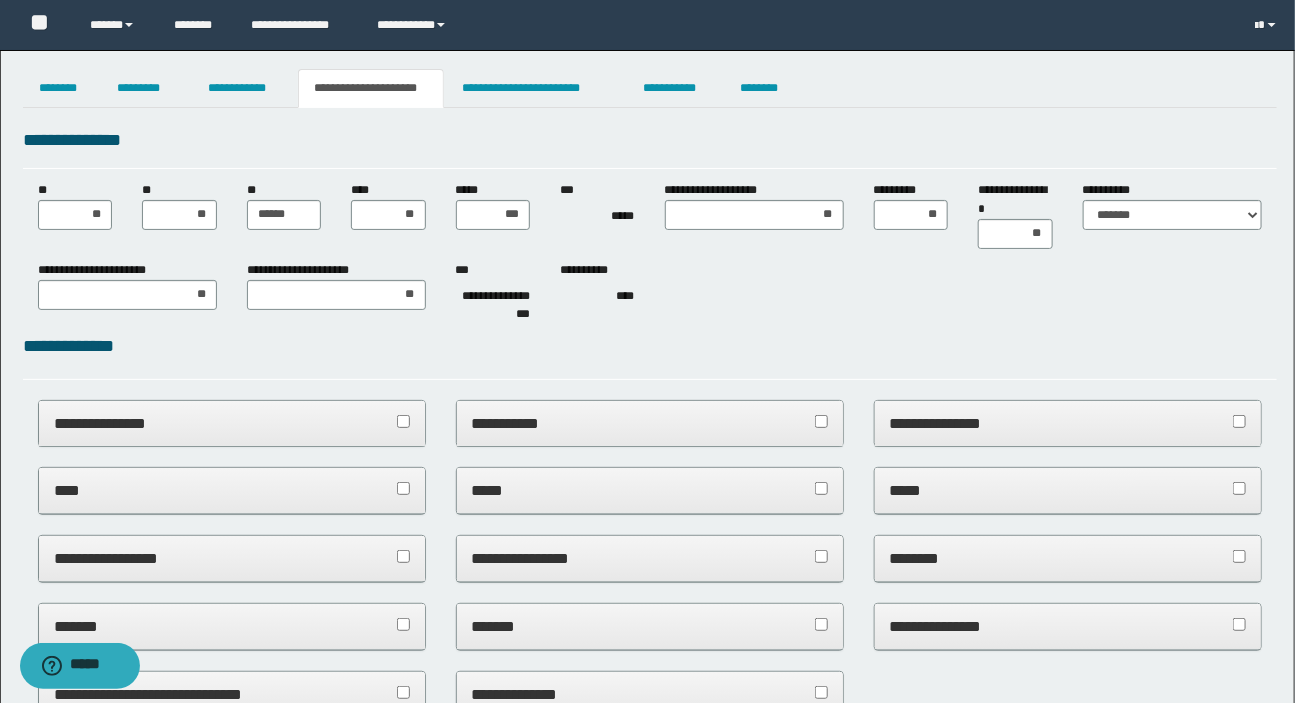 click on "**********" at bounding box center [650, 287] 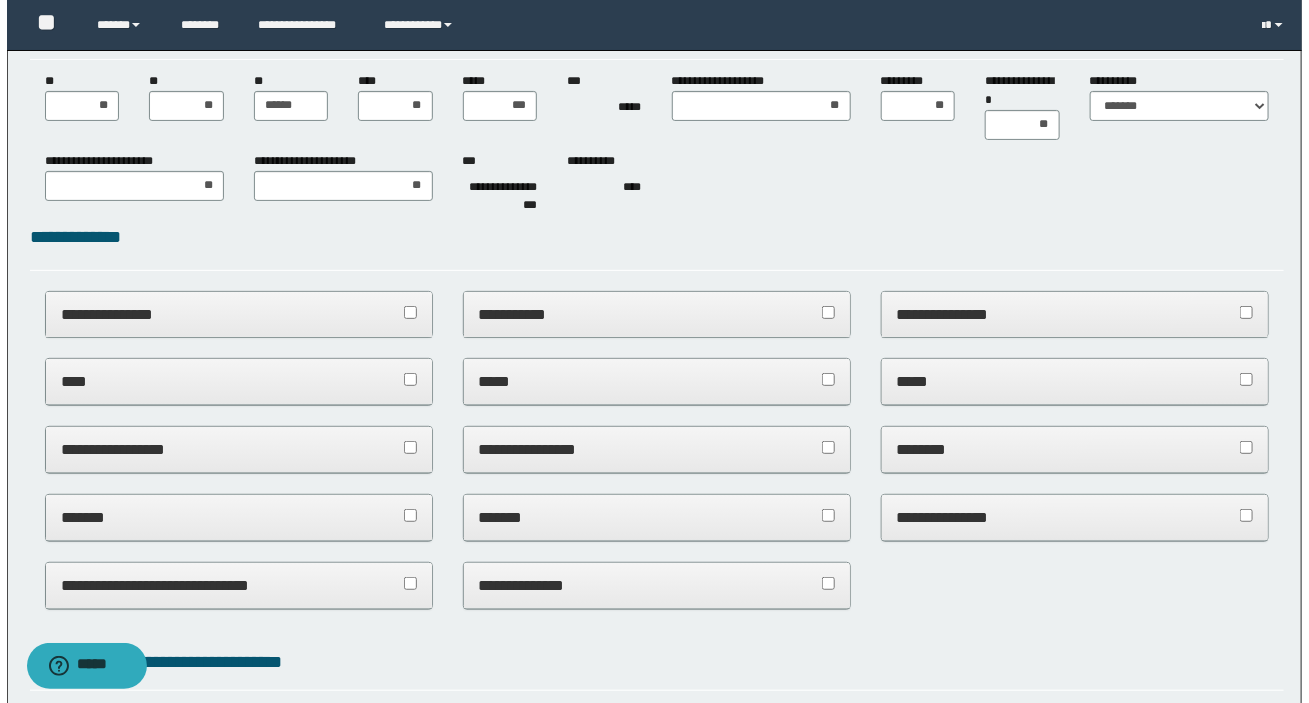 scroll, scrollTop: 0, scrollLeft: 0, axis: both 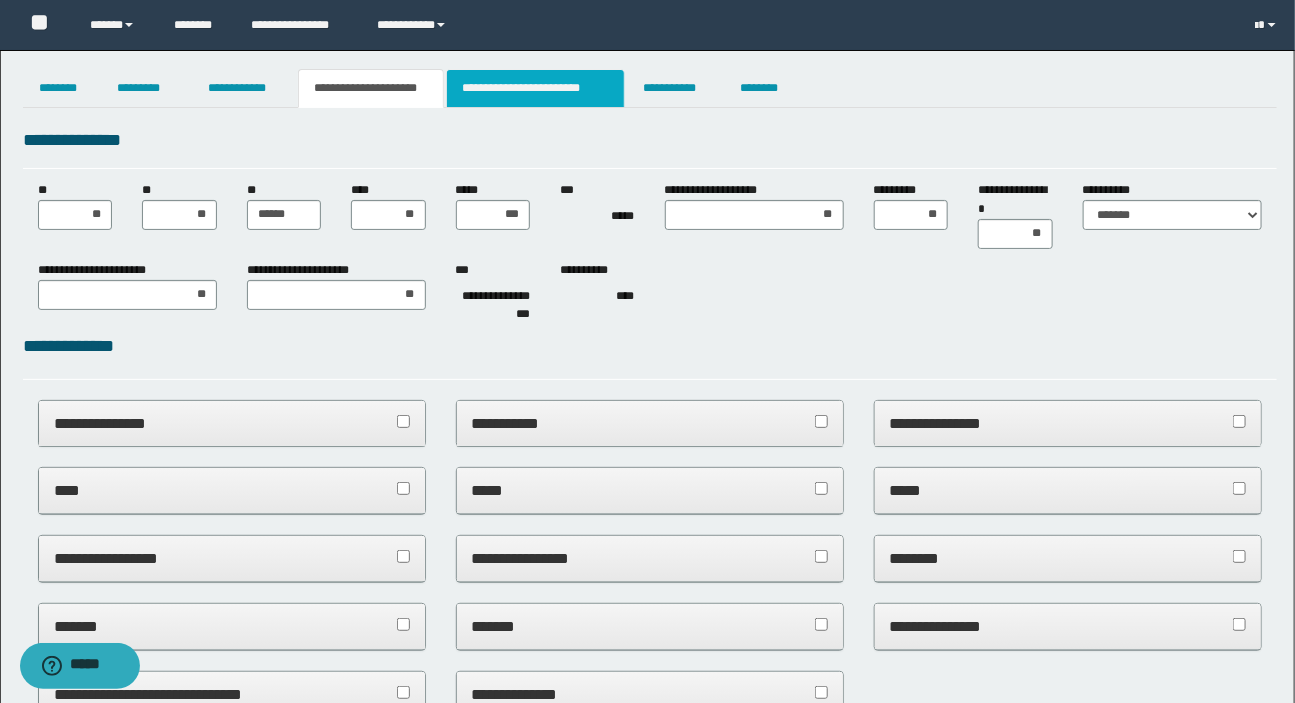 click on "**********" at bounding box center (535, 88) 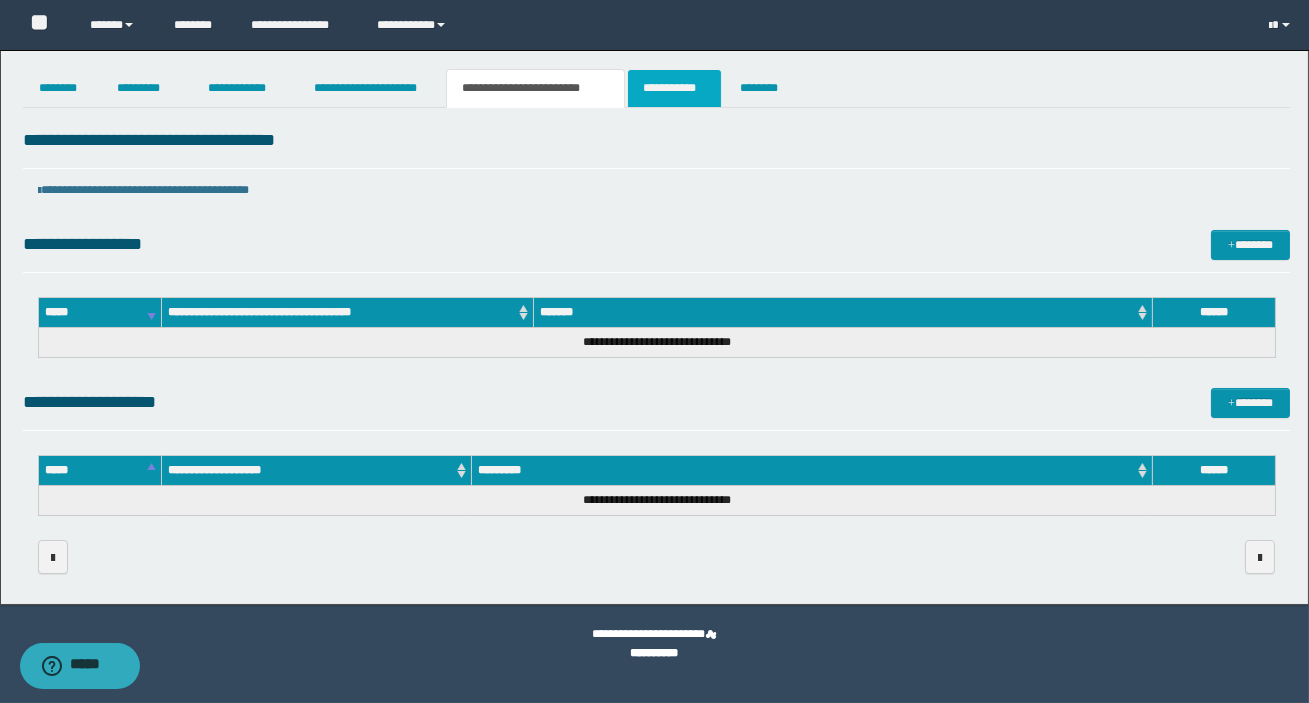 click on "**********" at bounding box center [674, 88] 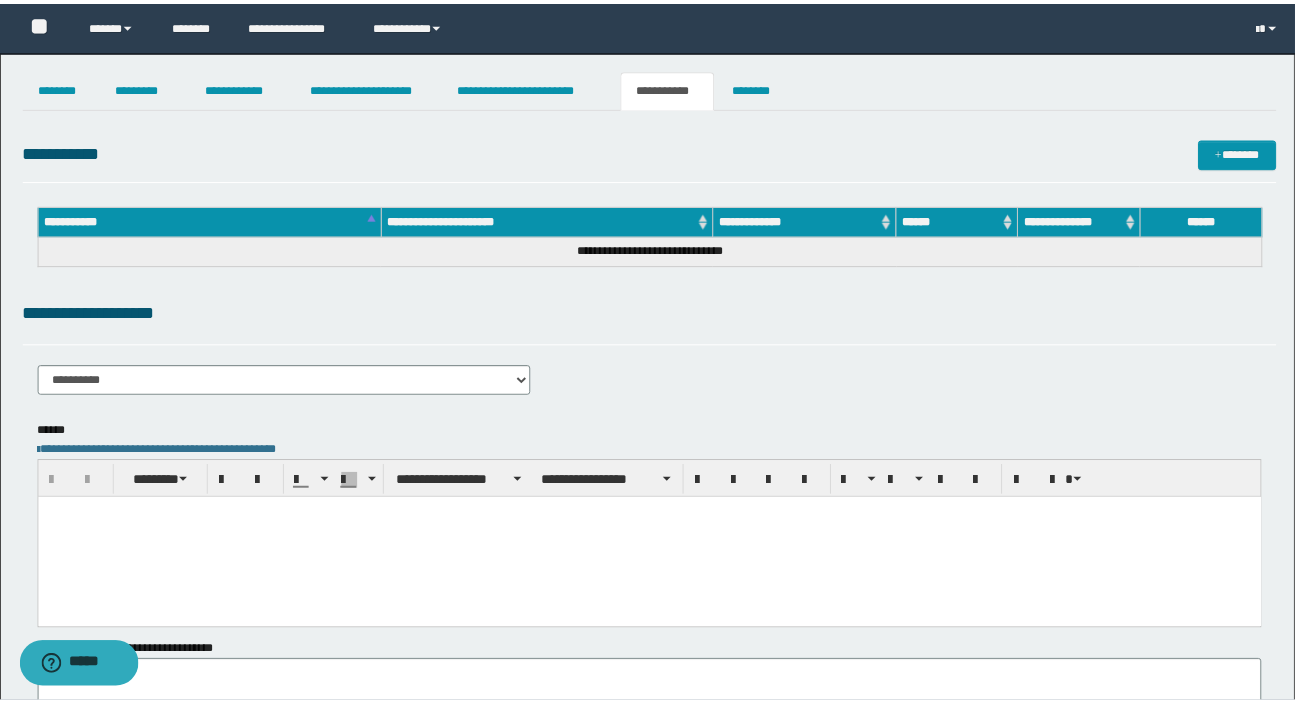 scroll, scrollTop: 0, scrollLeft: 0, axis: both 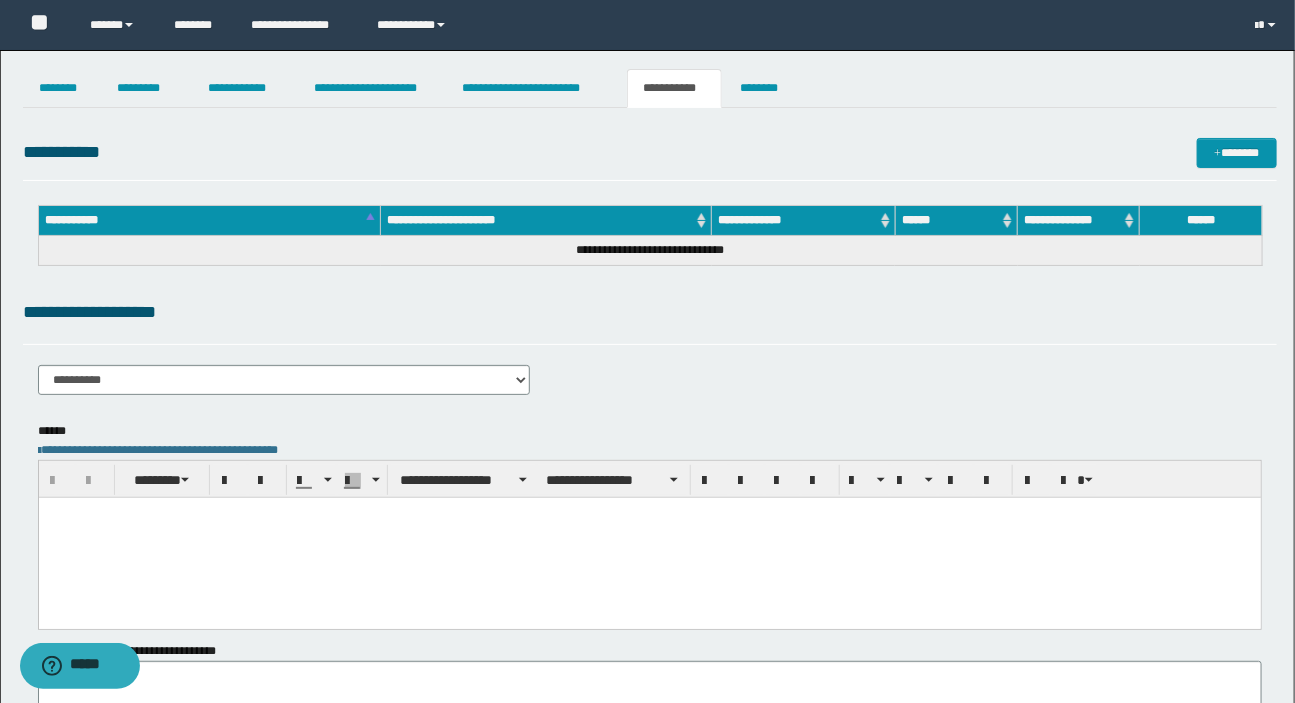 click on "**********" at bounding box center [284, 387] 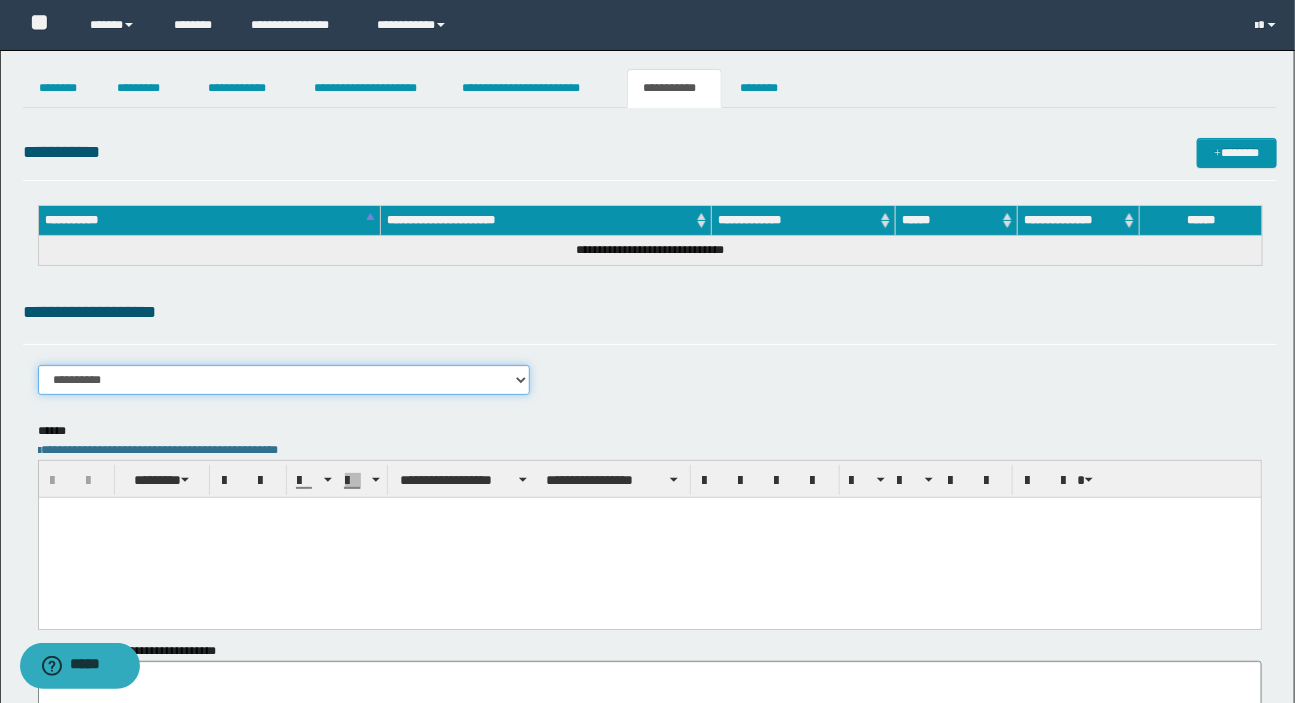 click on "**********" at bounding box center [284, 380] 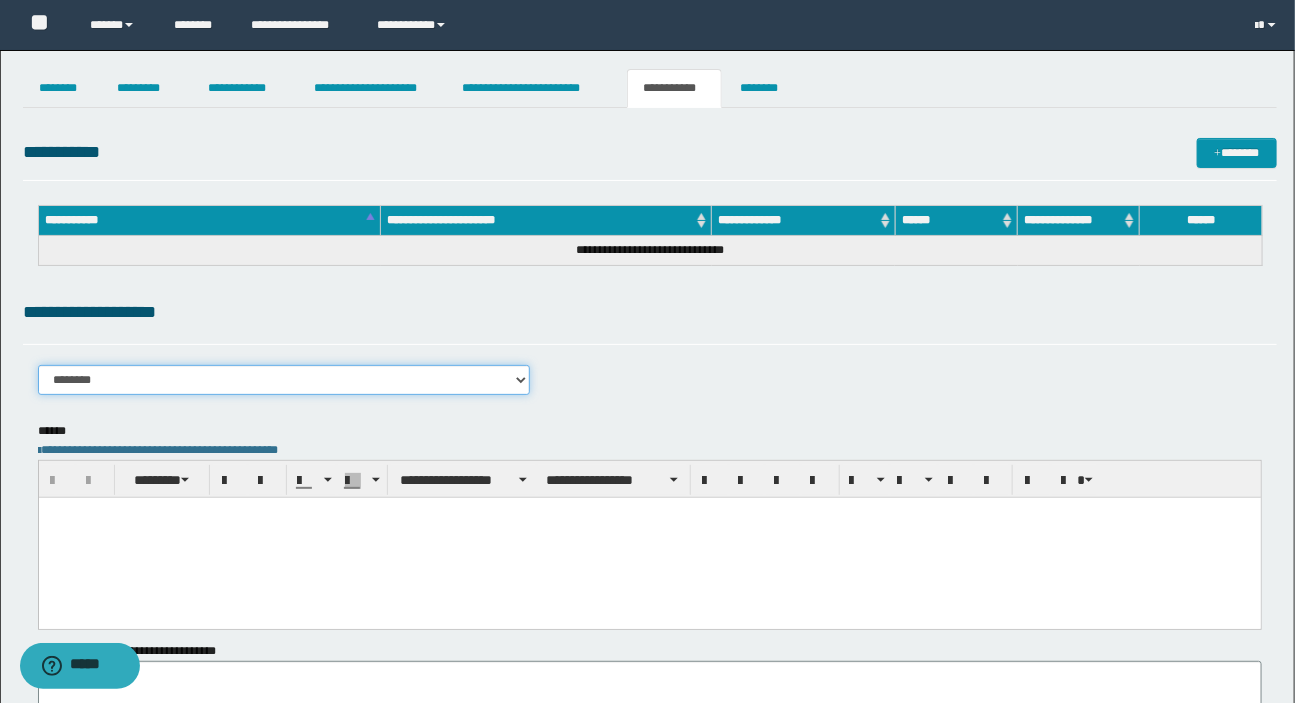 click on "**********" at bounding box center [284, 380] 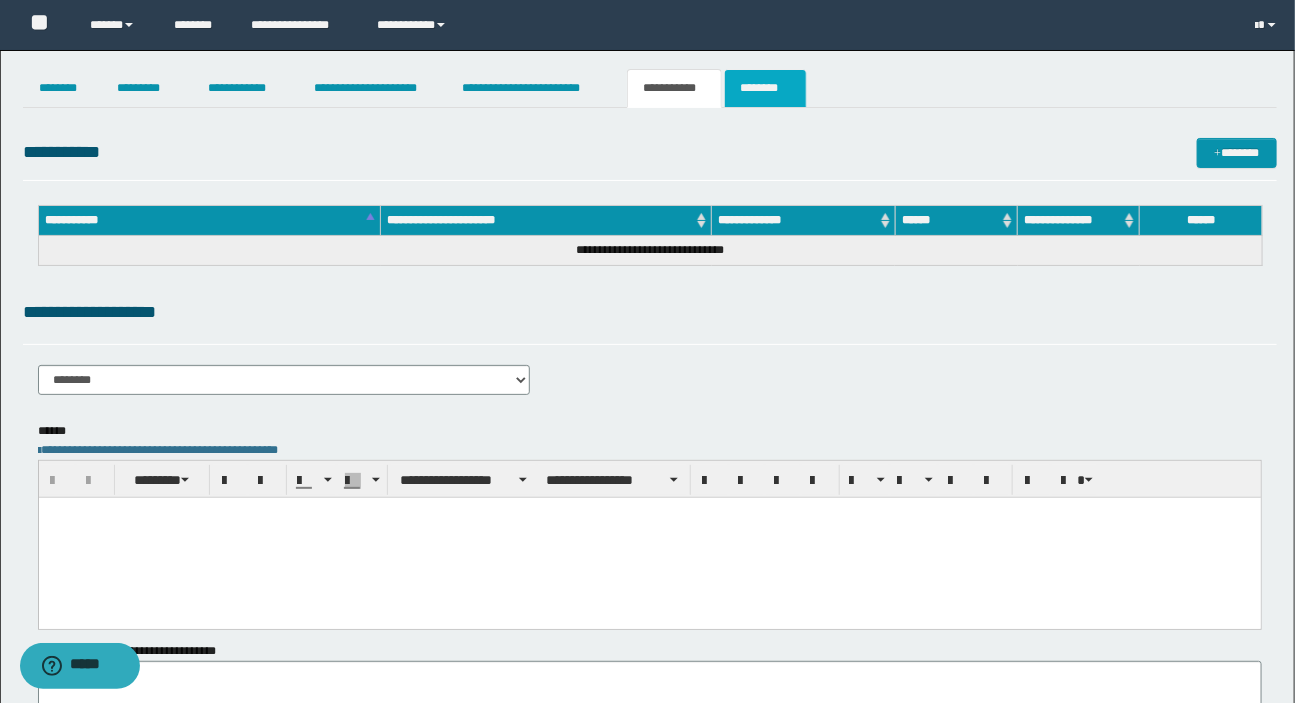 click on "********" at bounding box center (765, 88) 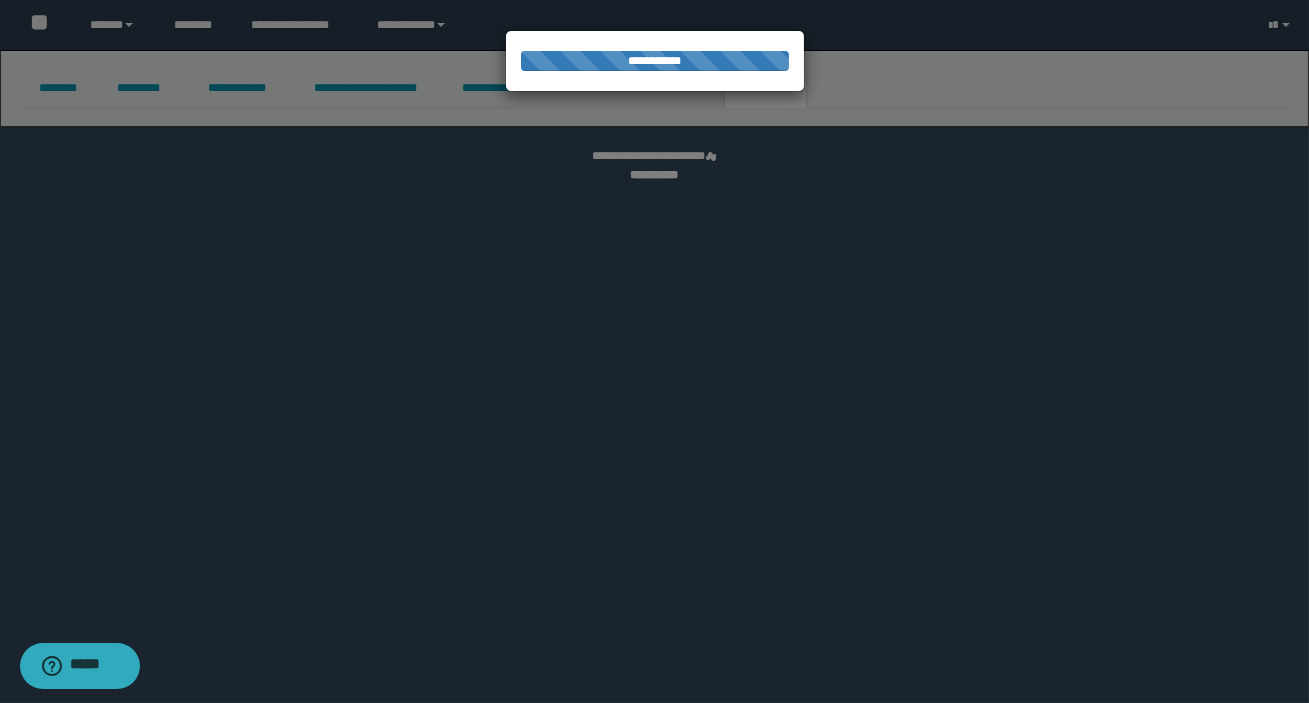 select 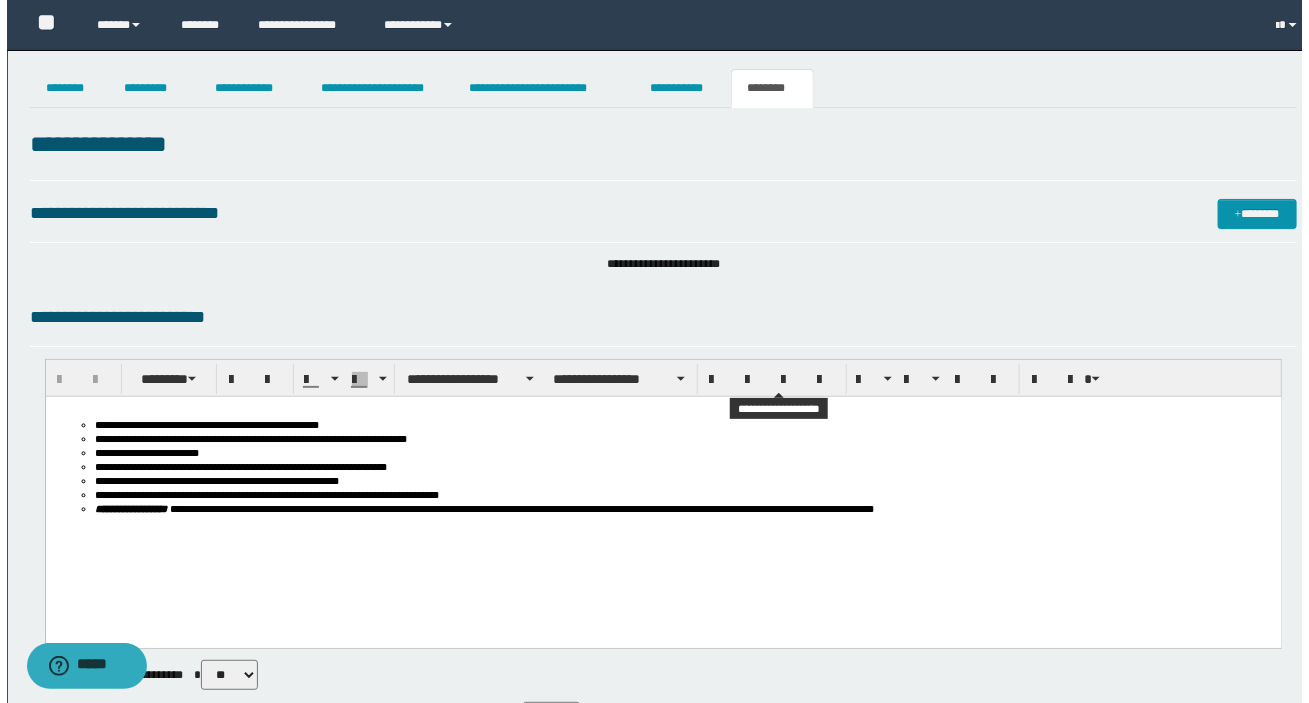 scroll, scrollTop: 0, scrollLeft: 0, axis: both 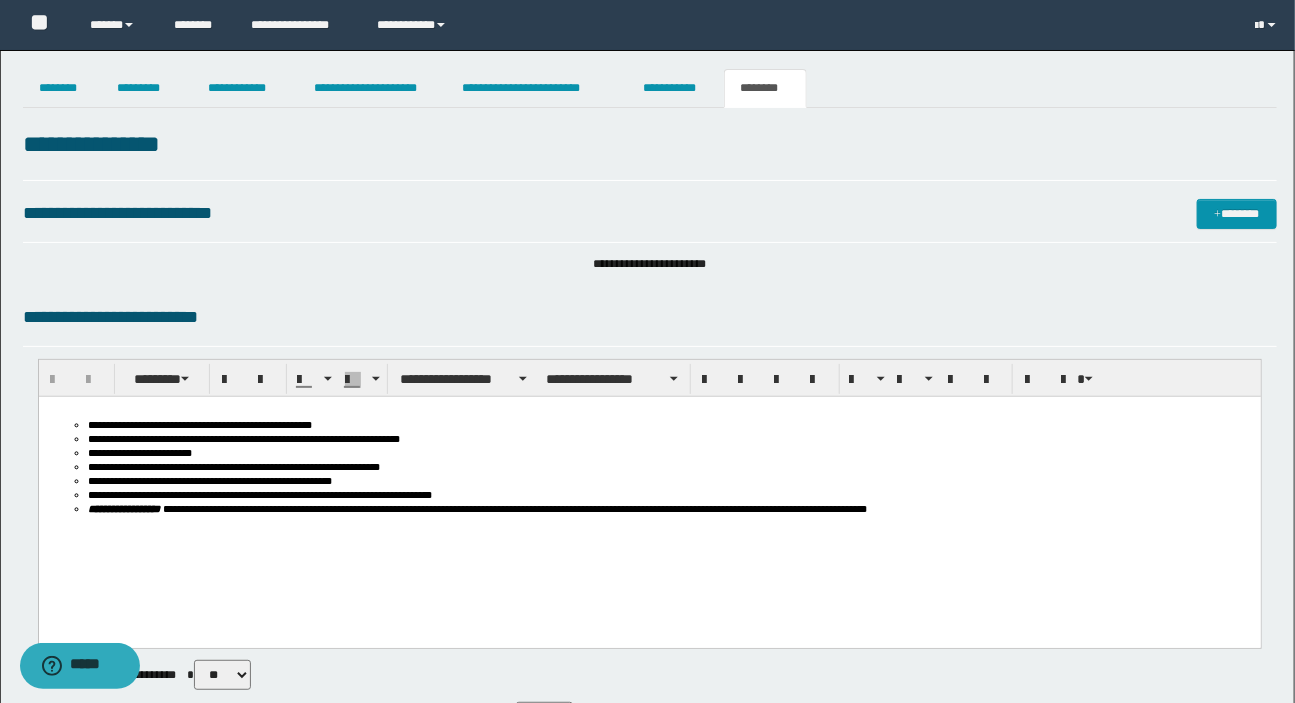 click on "**********" at bounding box center (650, 220) 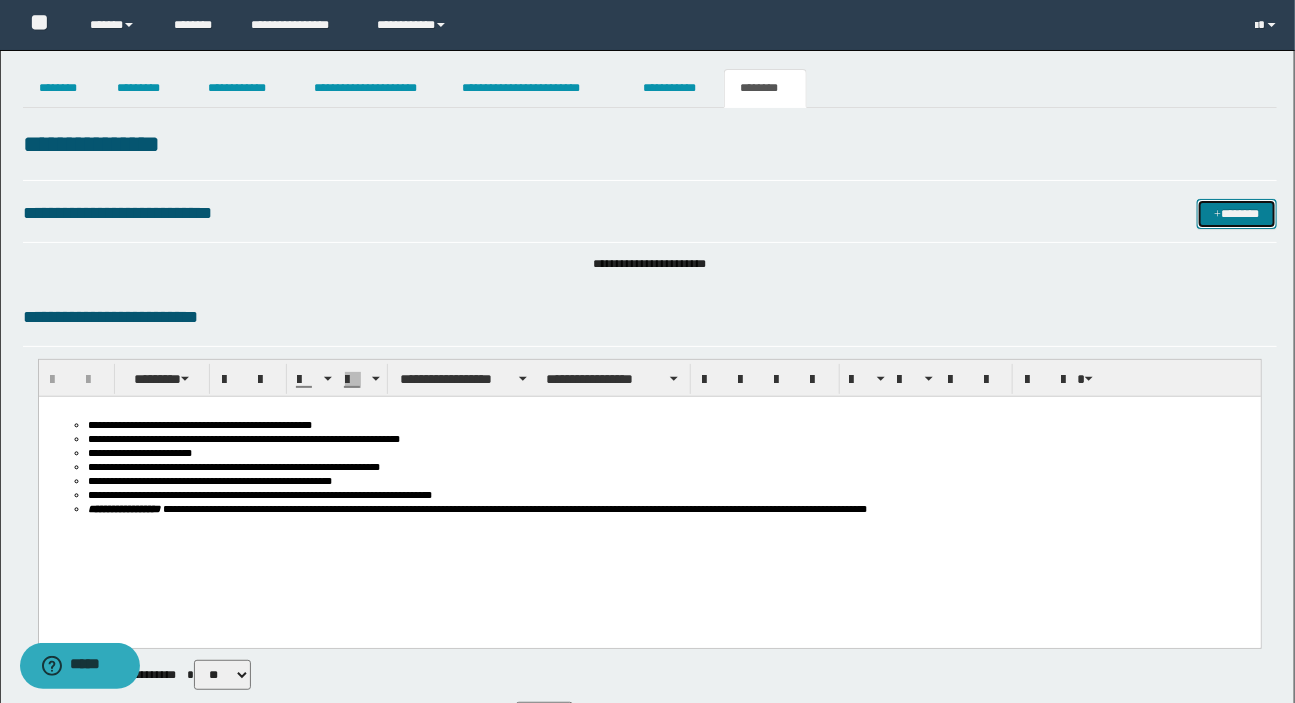 click at bounding box center [1217, 215] 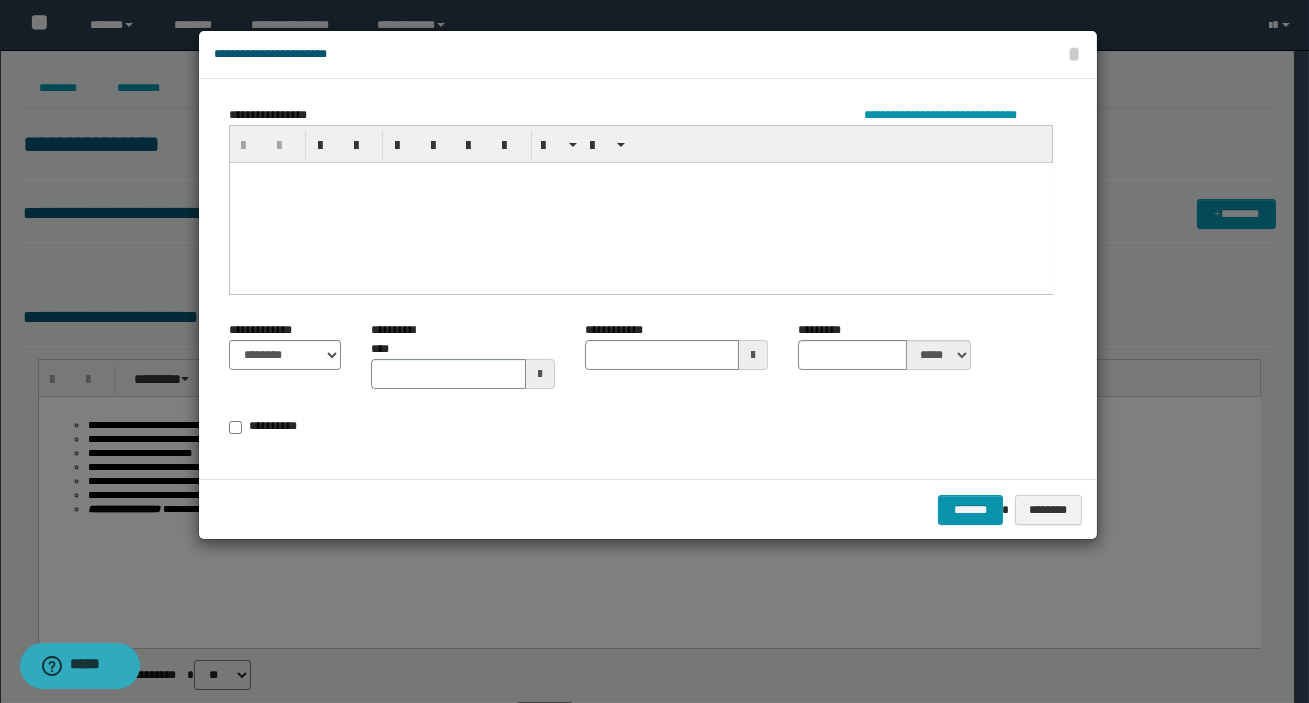 drag, startPoint x: 688, startPoint y: 254, endPoint x: 688, endPoint y: 240, distance: 14 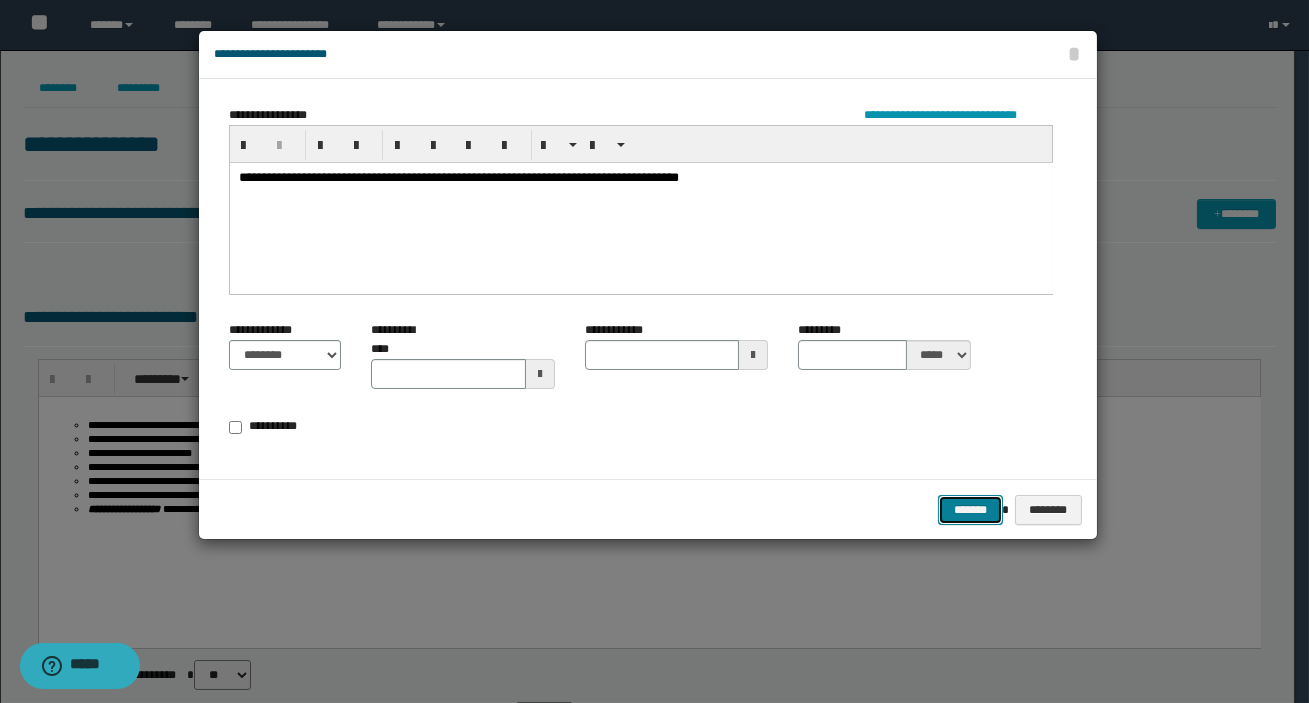 click on "*******" at bounding box center (970, 510) 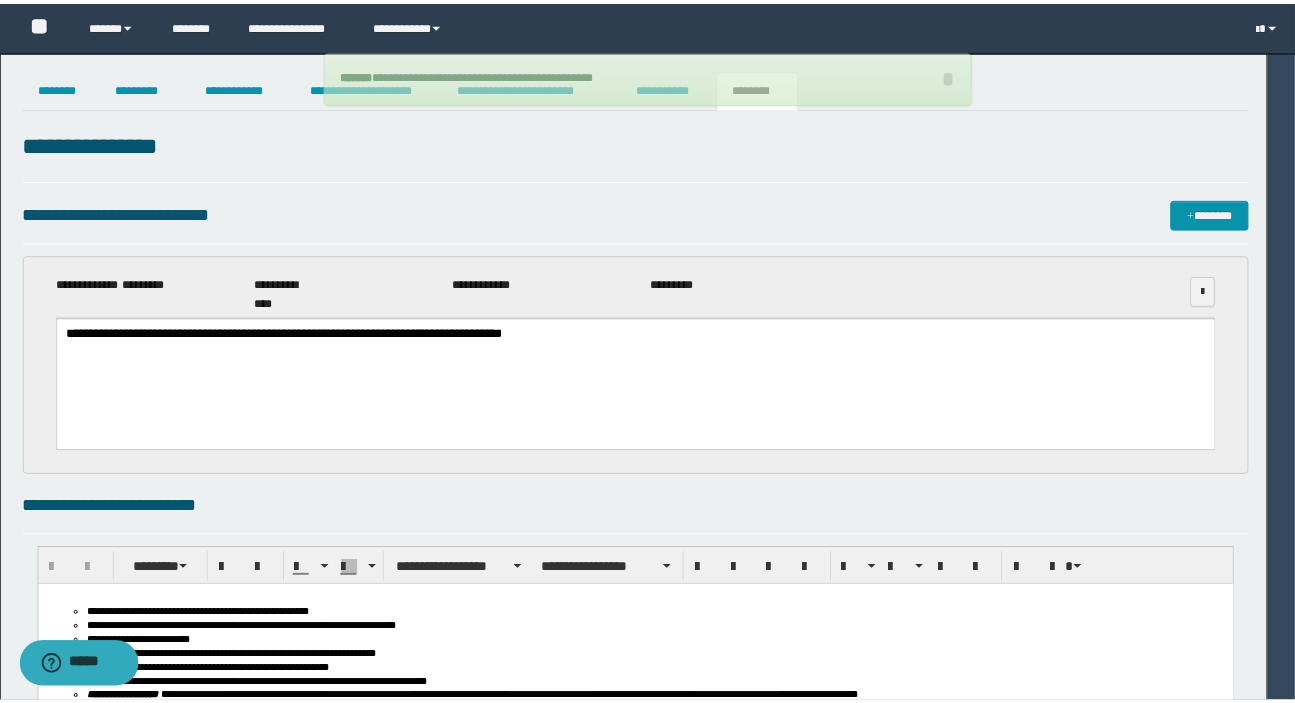 scroll, scrollTop: 0, scrollLeft: 0, axis: both 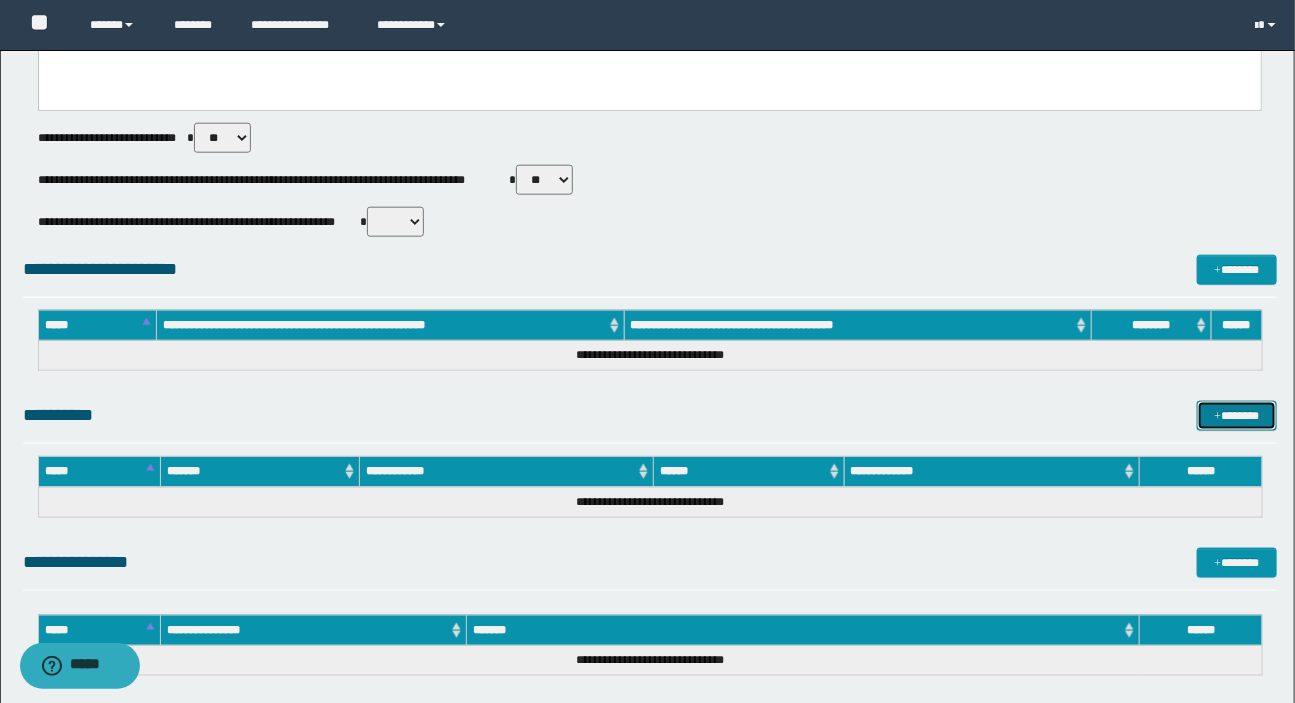 click at bounding box center [1217, 417] 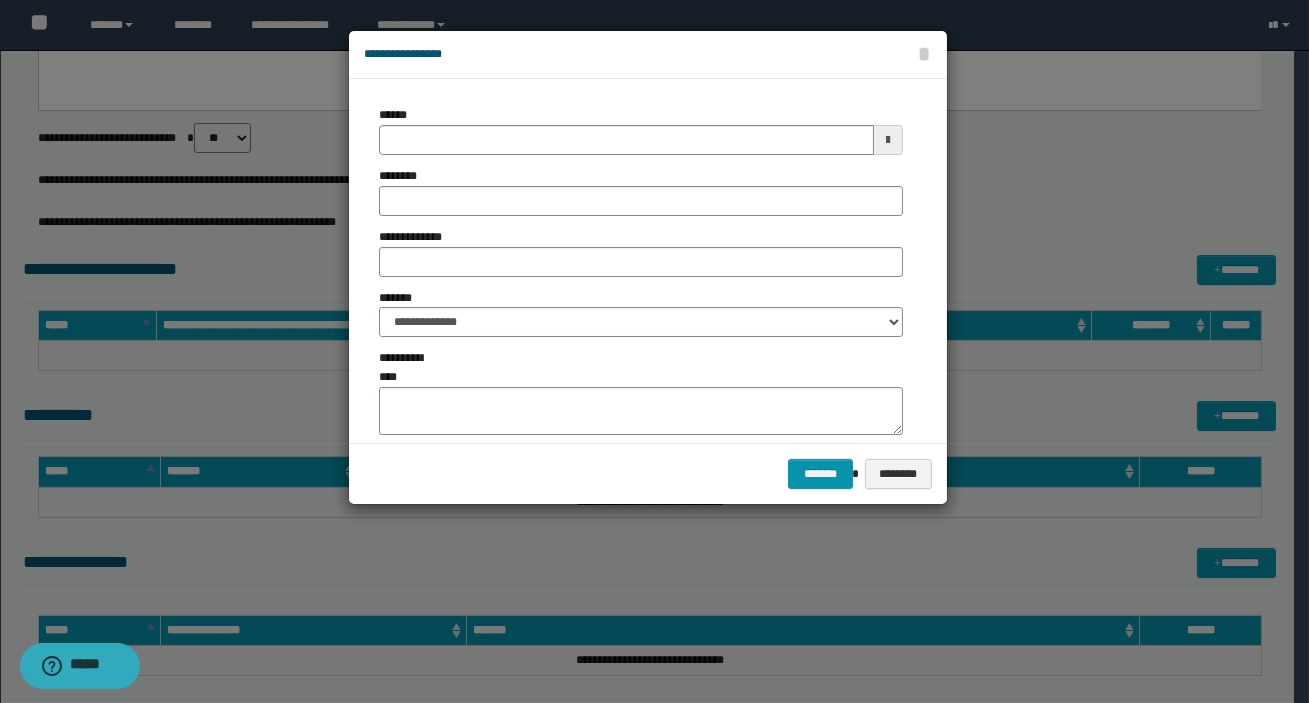 type on "**********" 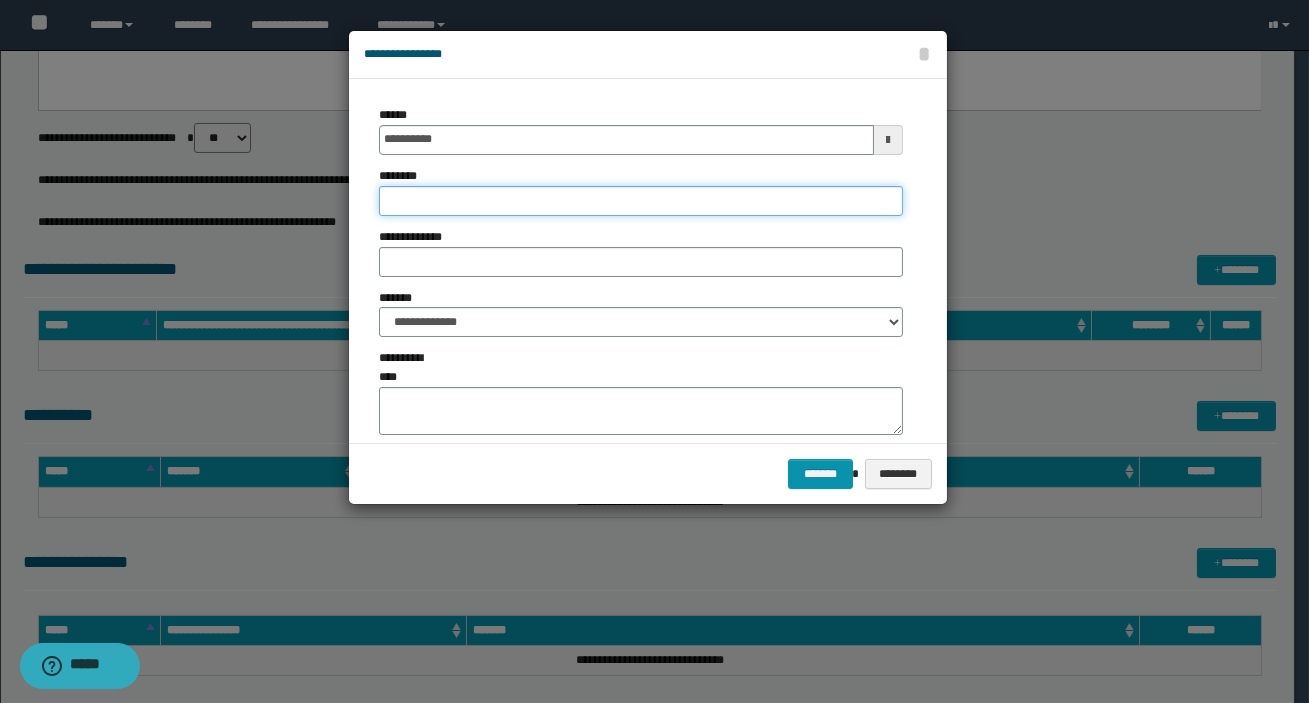 click on "********" at bounding box center (641, 201) 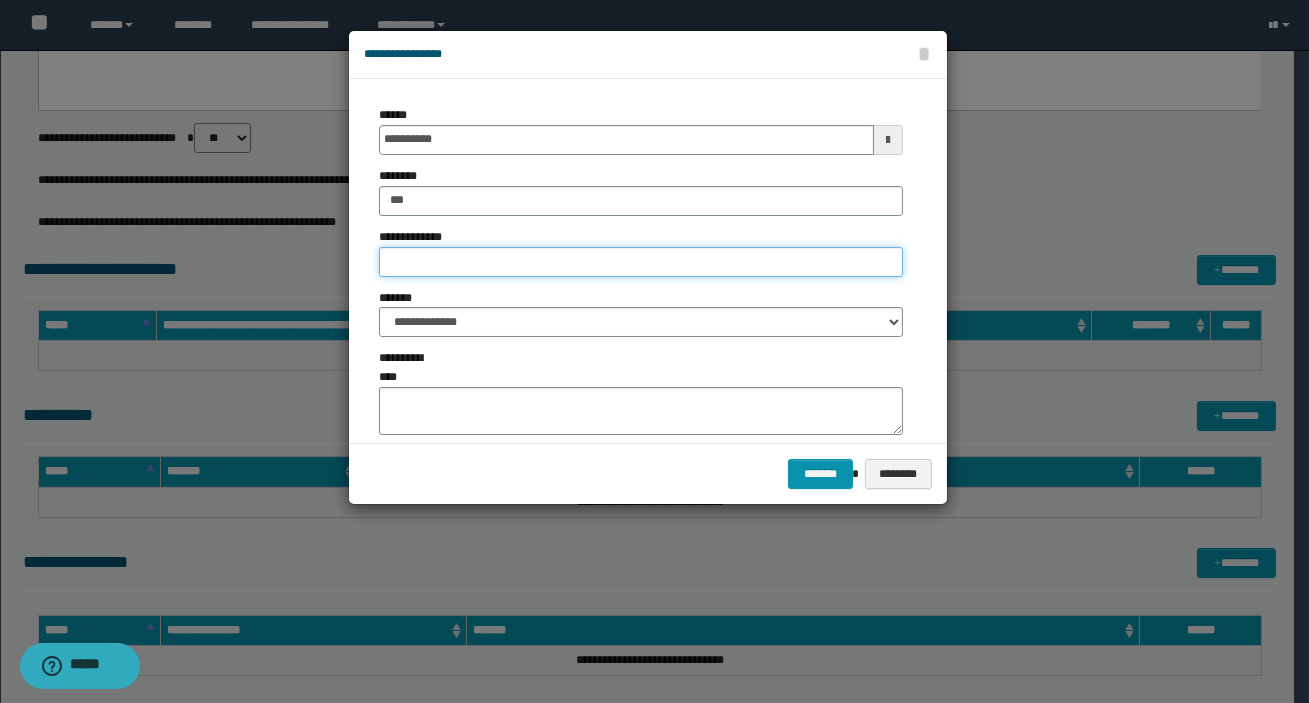 drag, startPoint x: 404, startPoint y: 269, endPoint x: 424, endPoint y: 279, distance: 22.36068 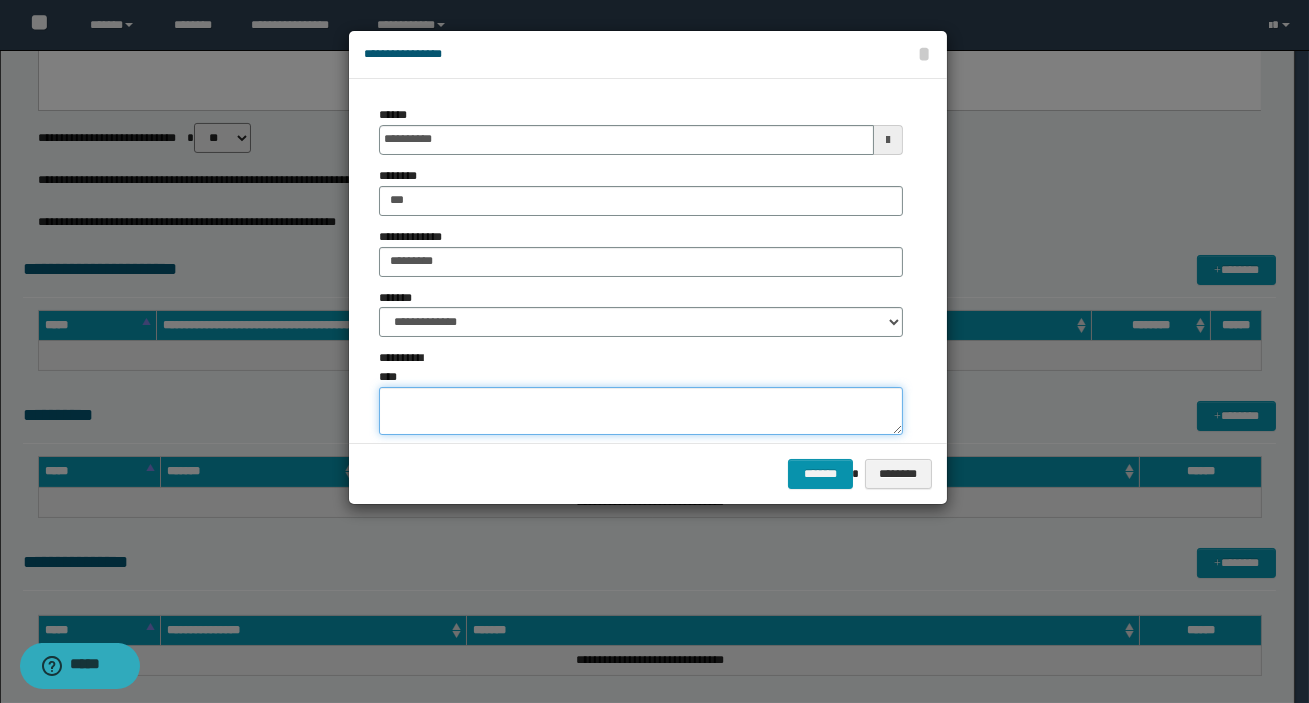 click on "**********" at bounding box center [641, 411] 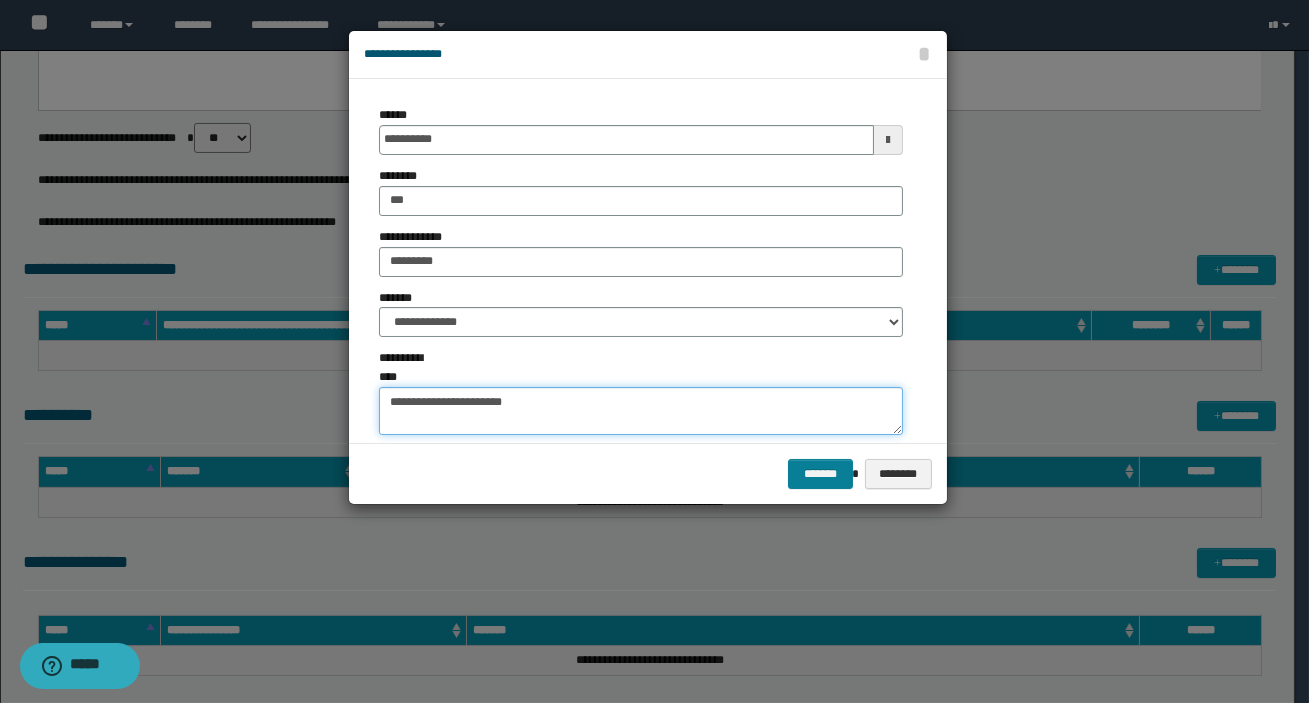 type on "**********" 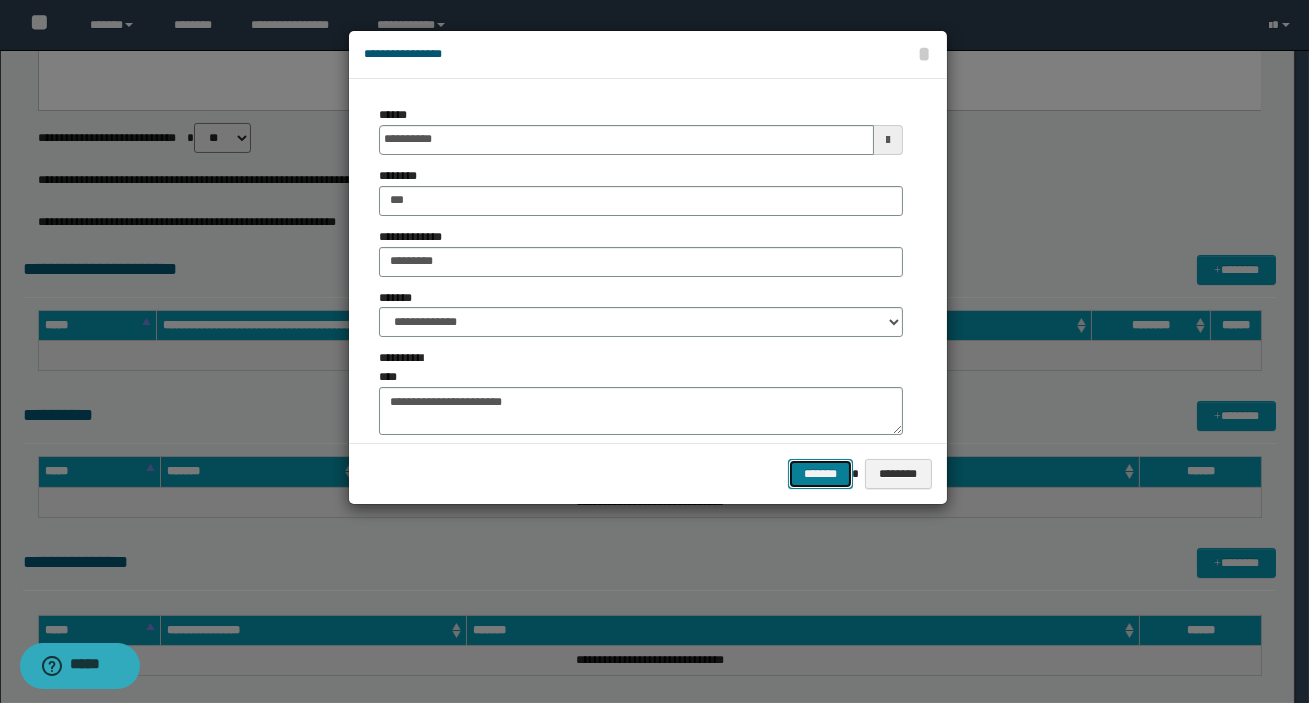 click on "*******" at bounding box center (820, 474) 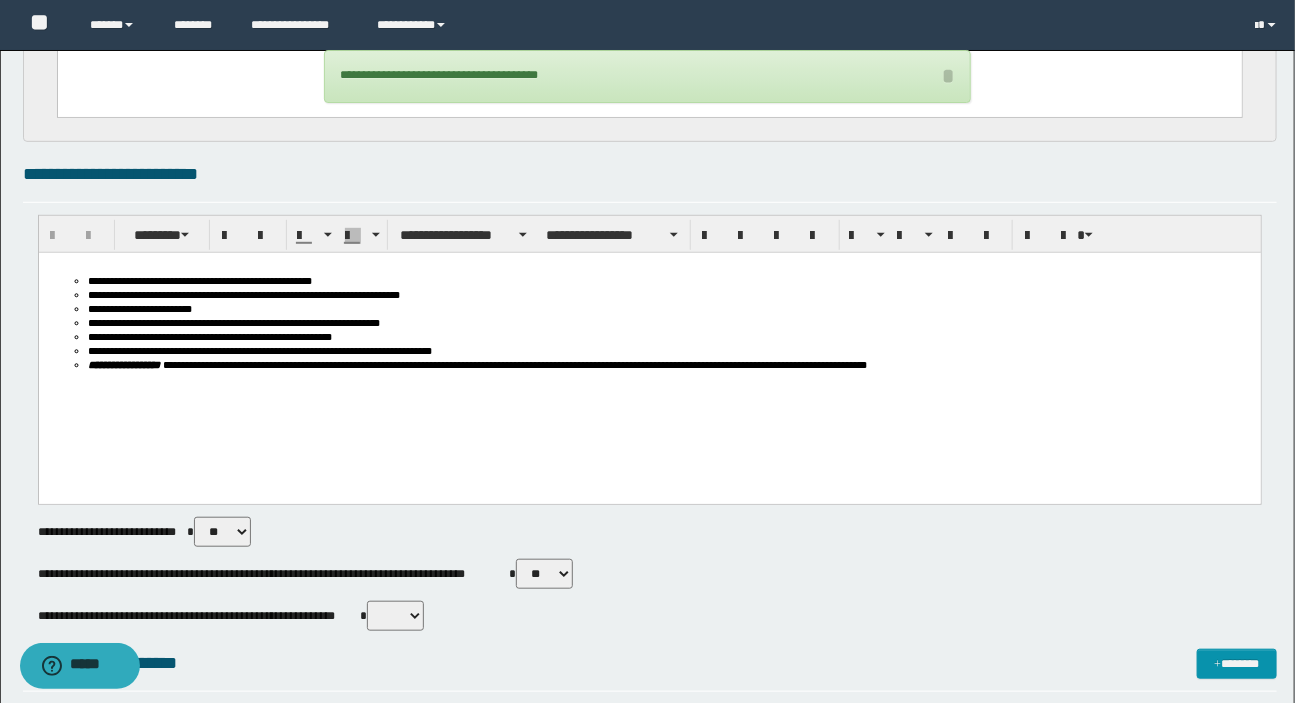 scroll, scrollTop: 0, scrollLeft: 0, axis: both 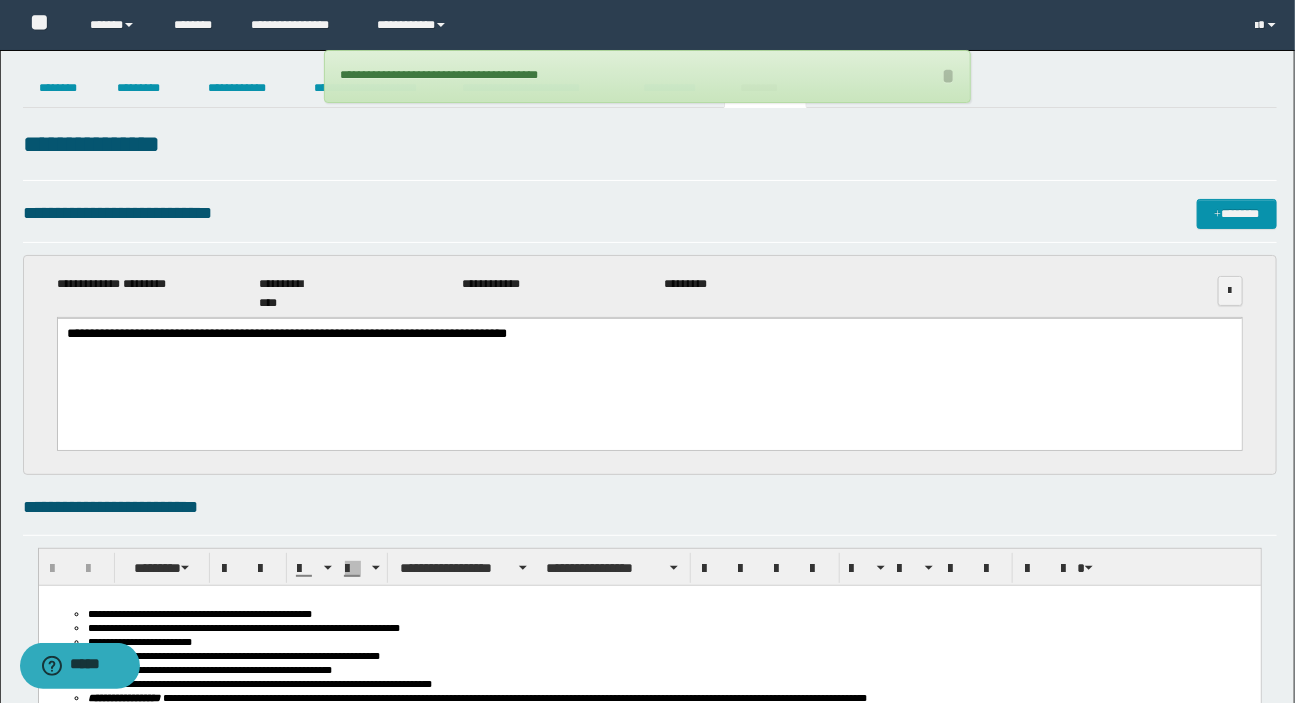 click on "**********" at bounding box center (647, 901) 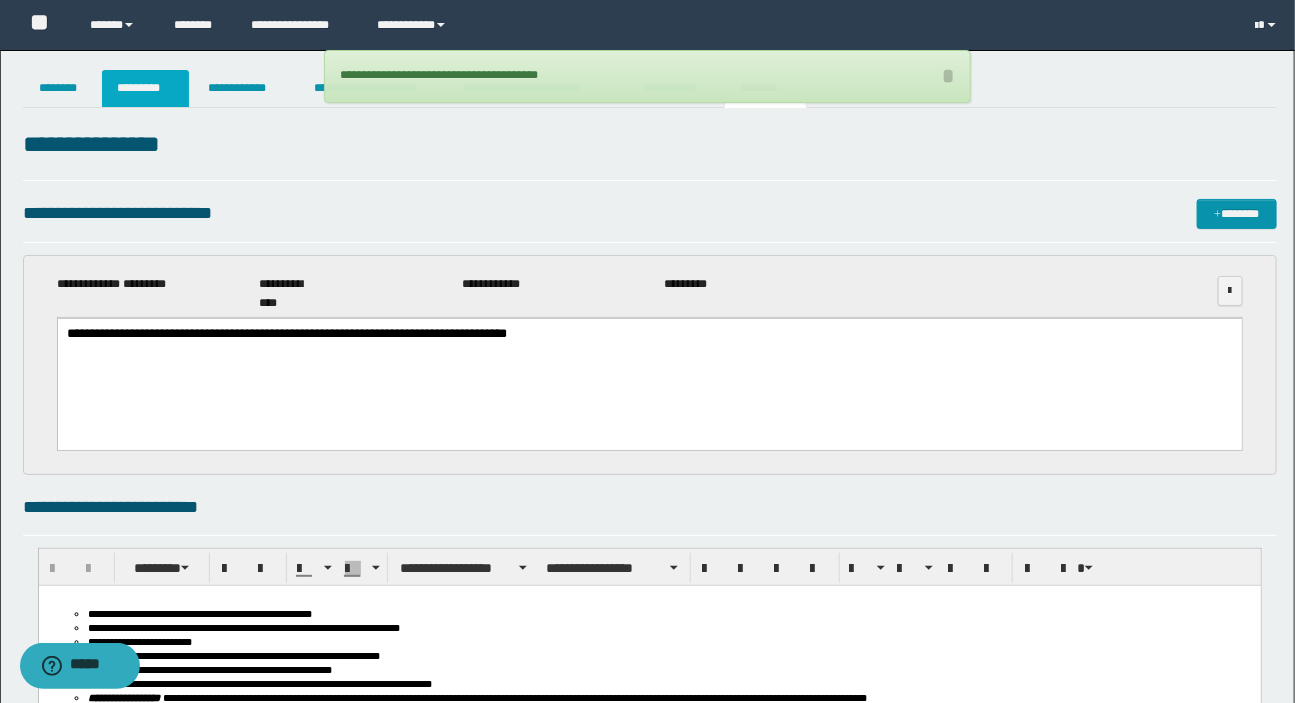click on "*********" at bounding box center (145, 88) 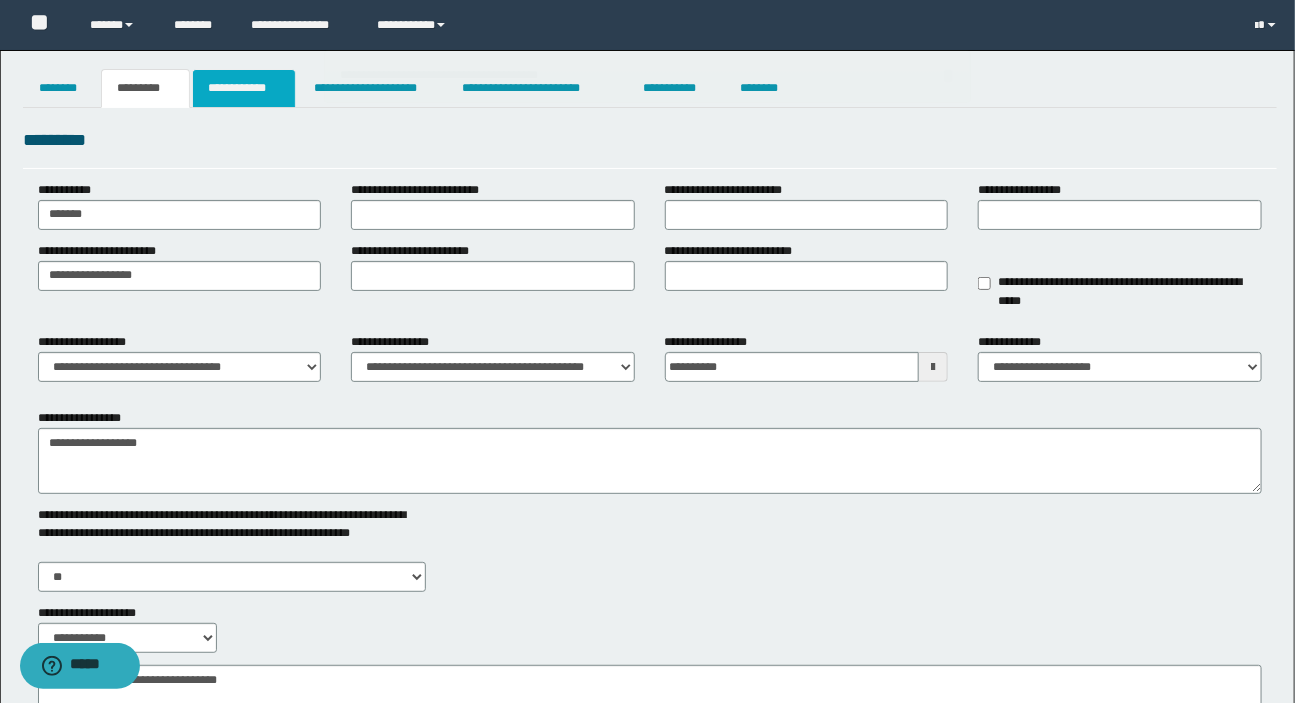 click on "**********" at bounding box center [244, 88] 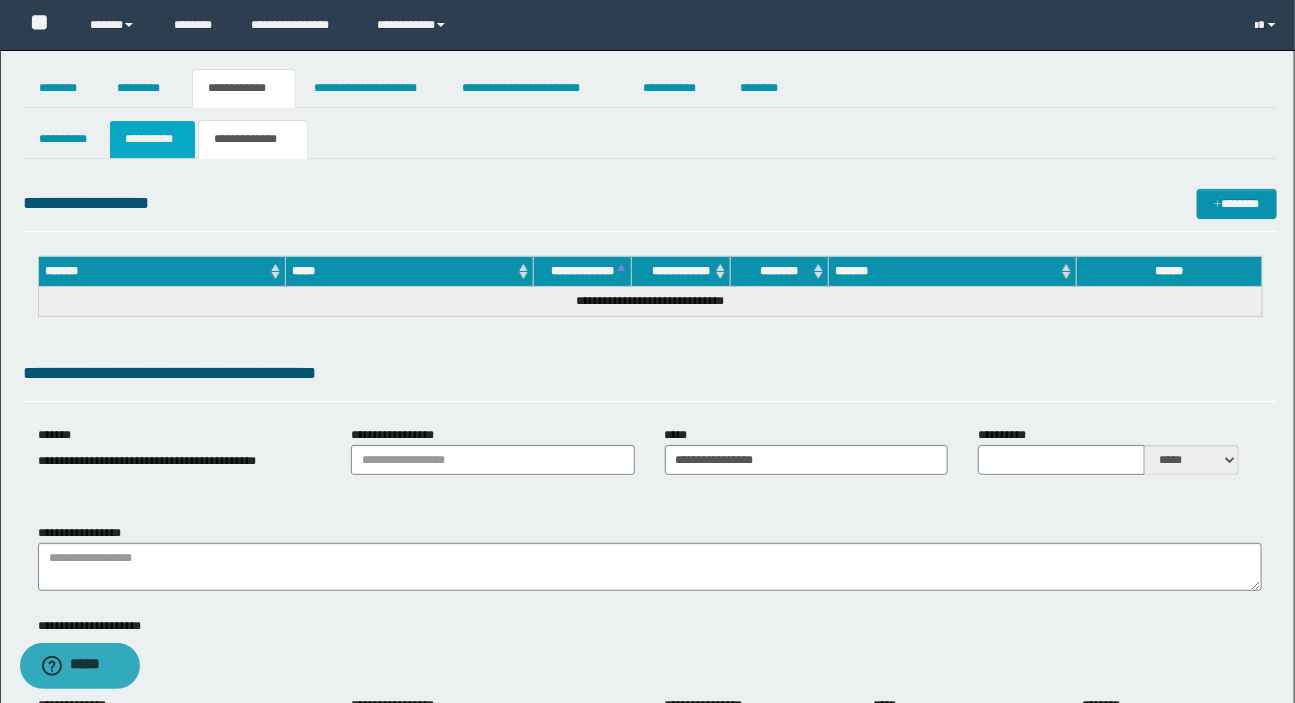 click on "**********" at bounding box center (153, 139) 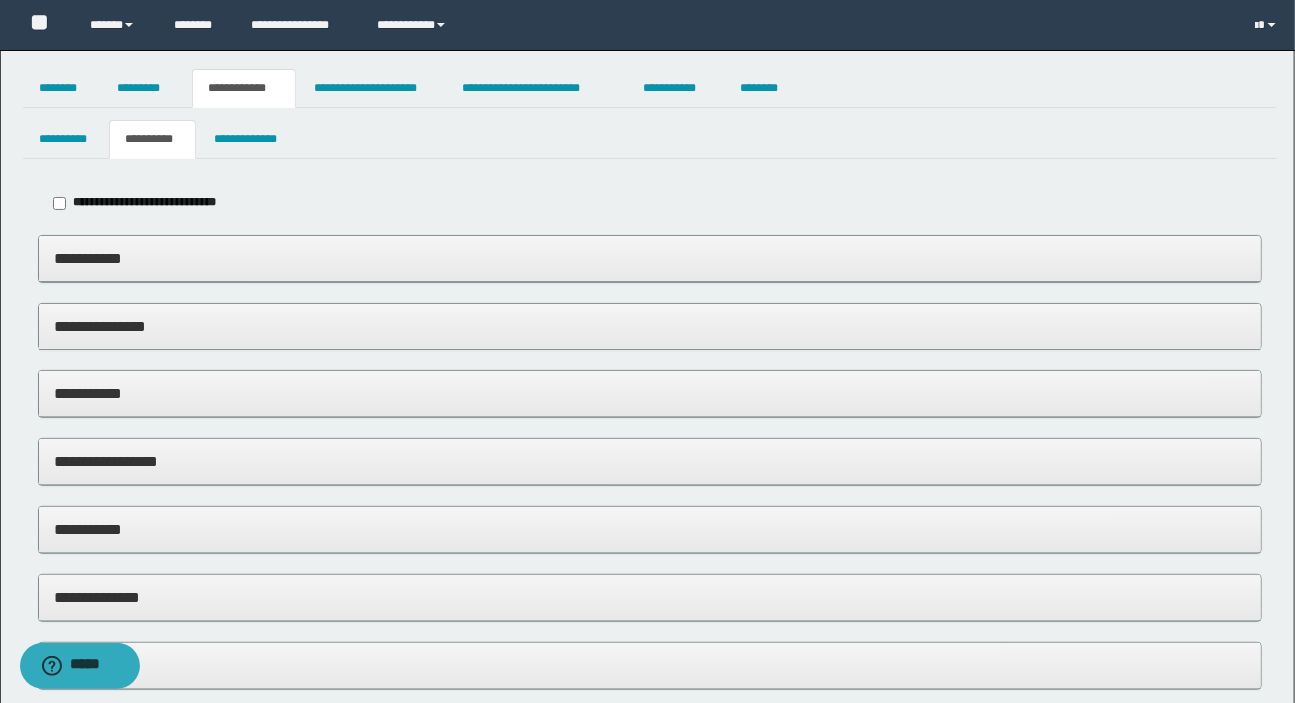 click on "**********" at bounding box center (650, 258) 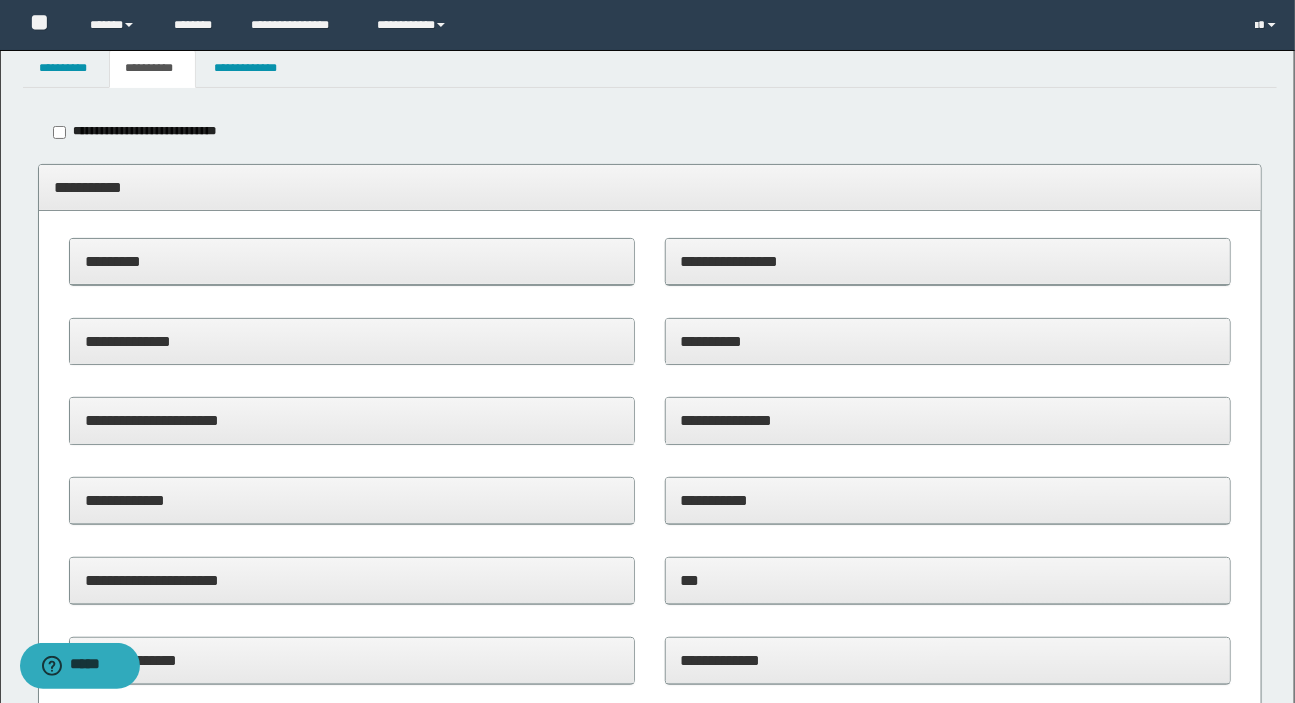 scroll, scrollTop: 181, scrollLeft: 0, axis: vertical 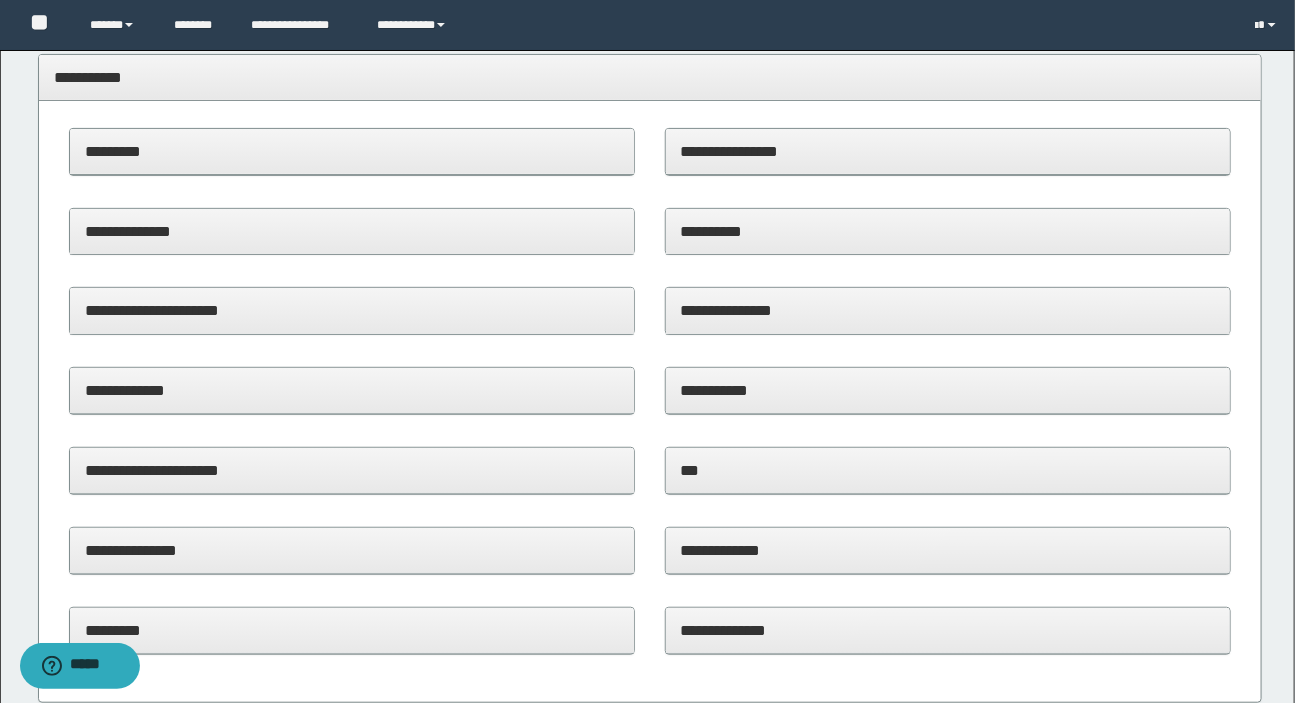 drag, startPoint x: 98, startPoint y: 305, endPoint x: 111, endPoint y: 310, distance: 13.928389 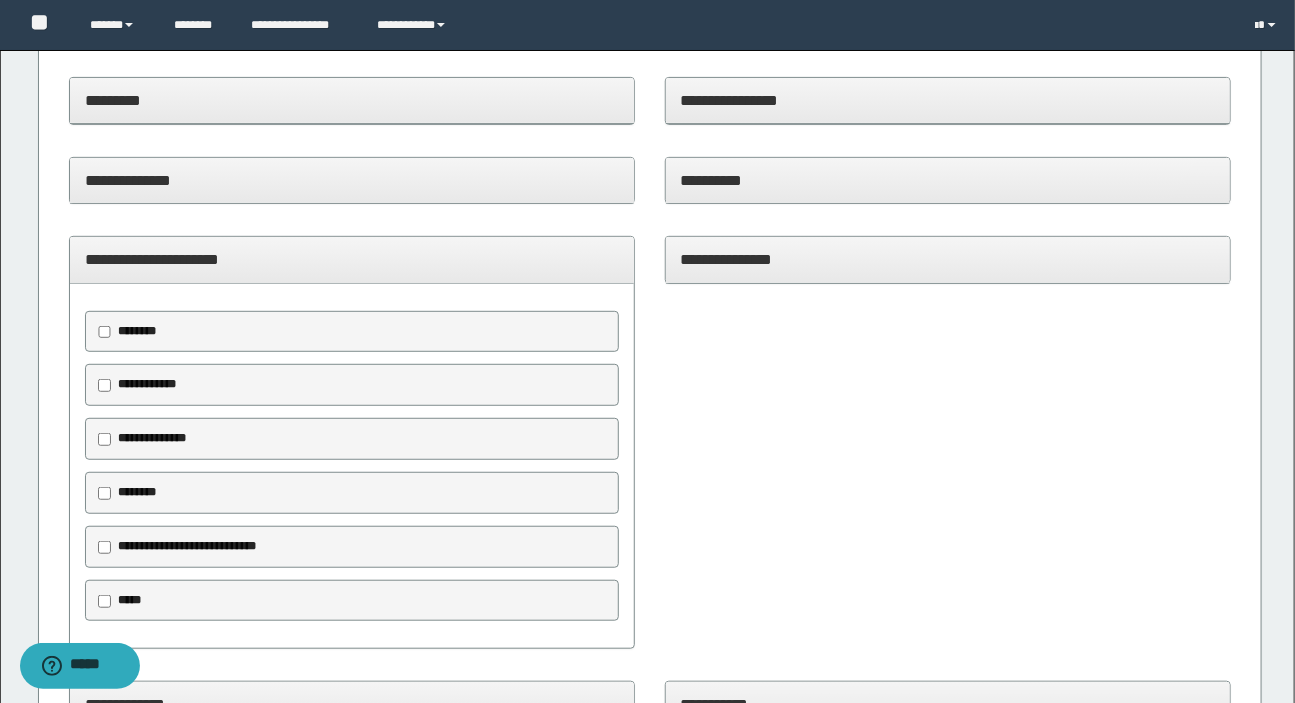 scroll, scrollTop: 272, scrollLeft: 0, axis: vertical 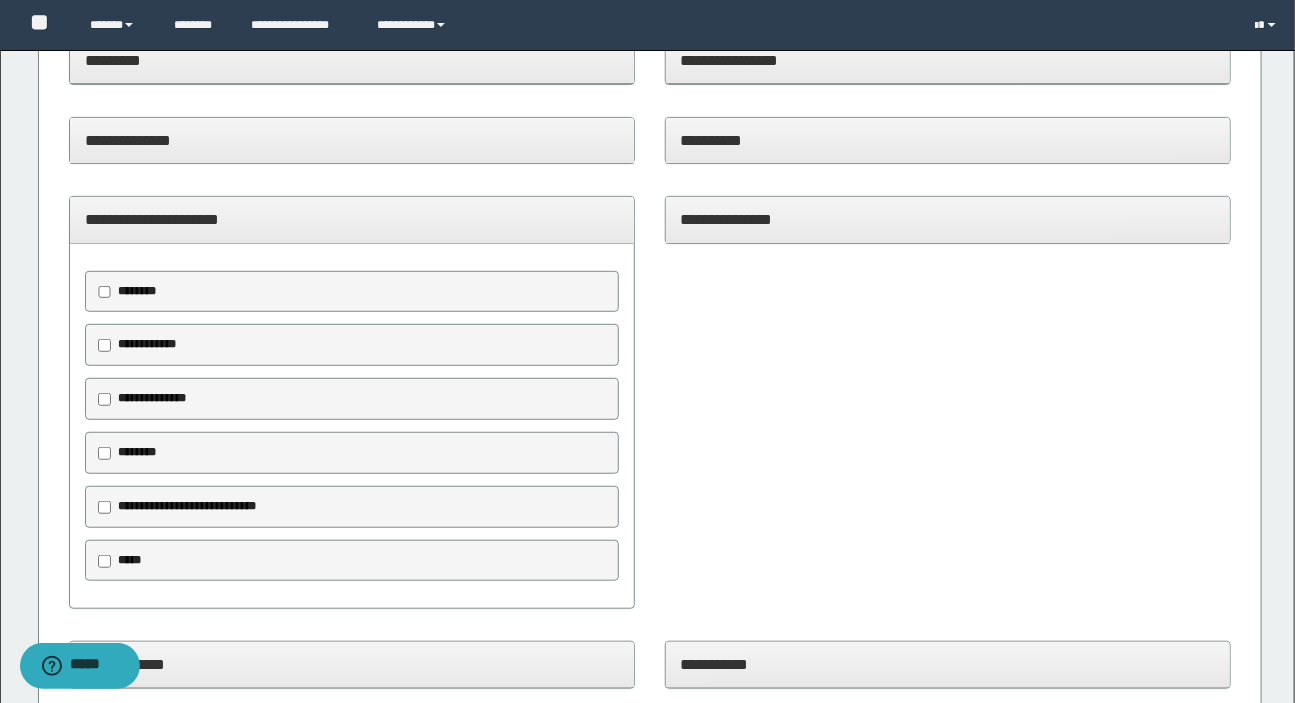 click on "*****" at bounding box center (352, 561) 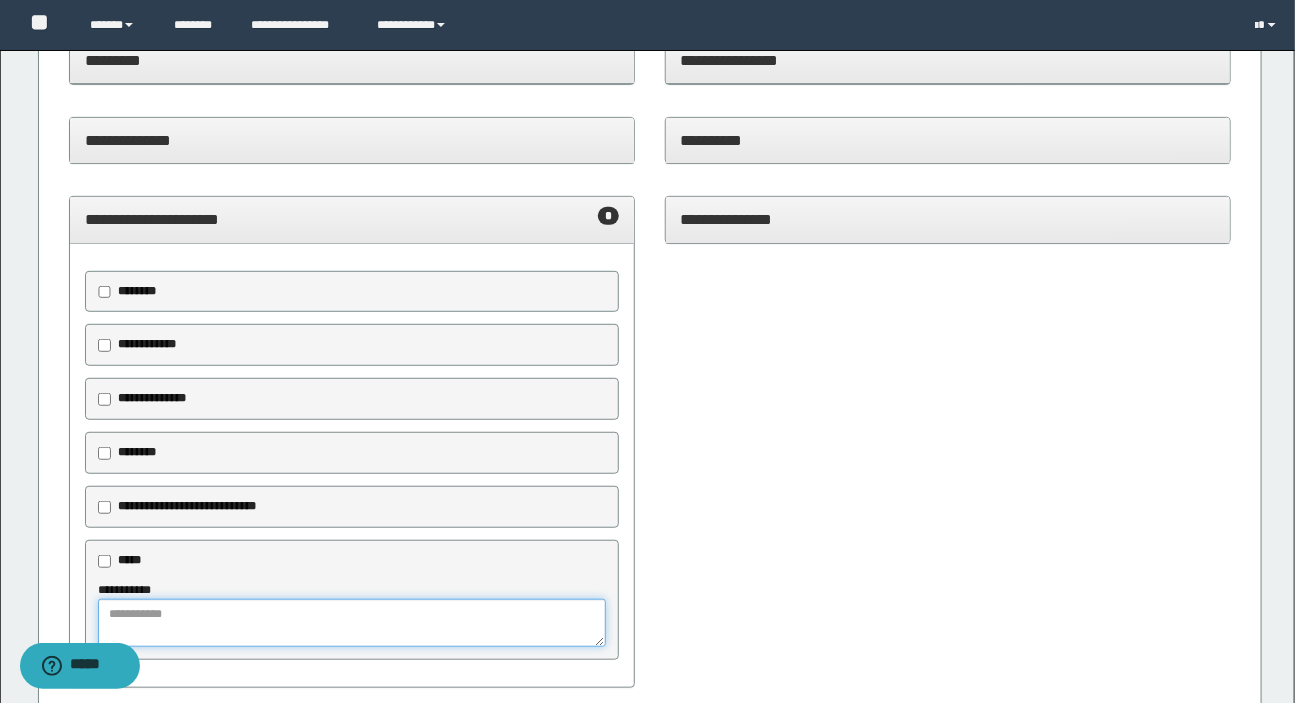 click at bounding box center [352, 623] 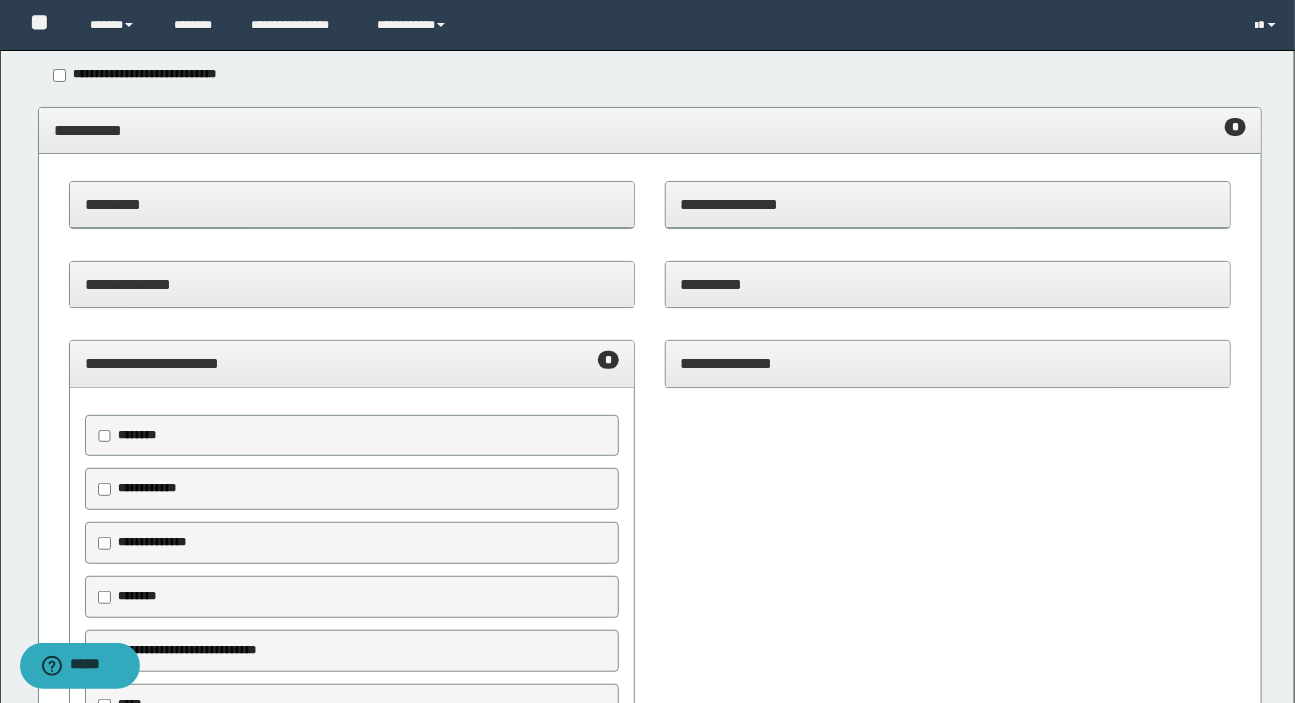 scroll, scrollTop: 0, scrollLeft: 0, axis: both 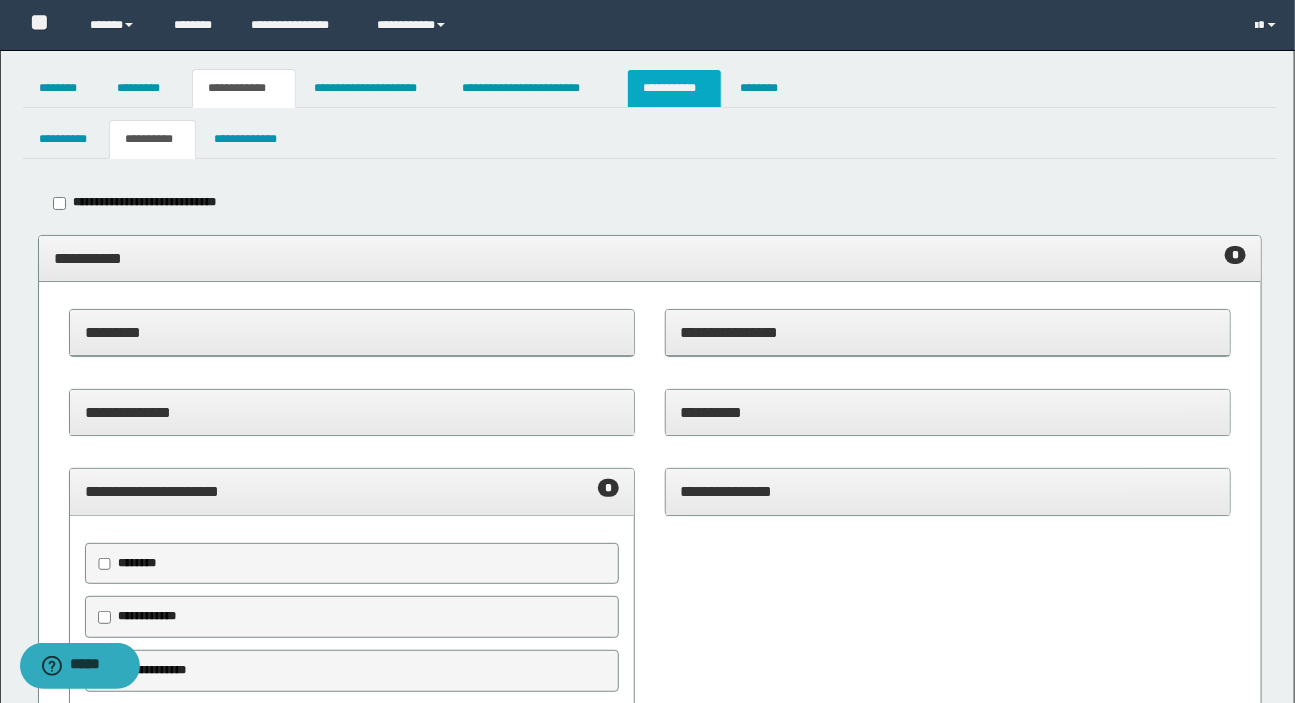 type on "*********" 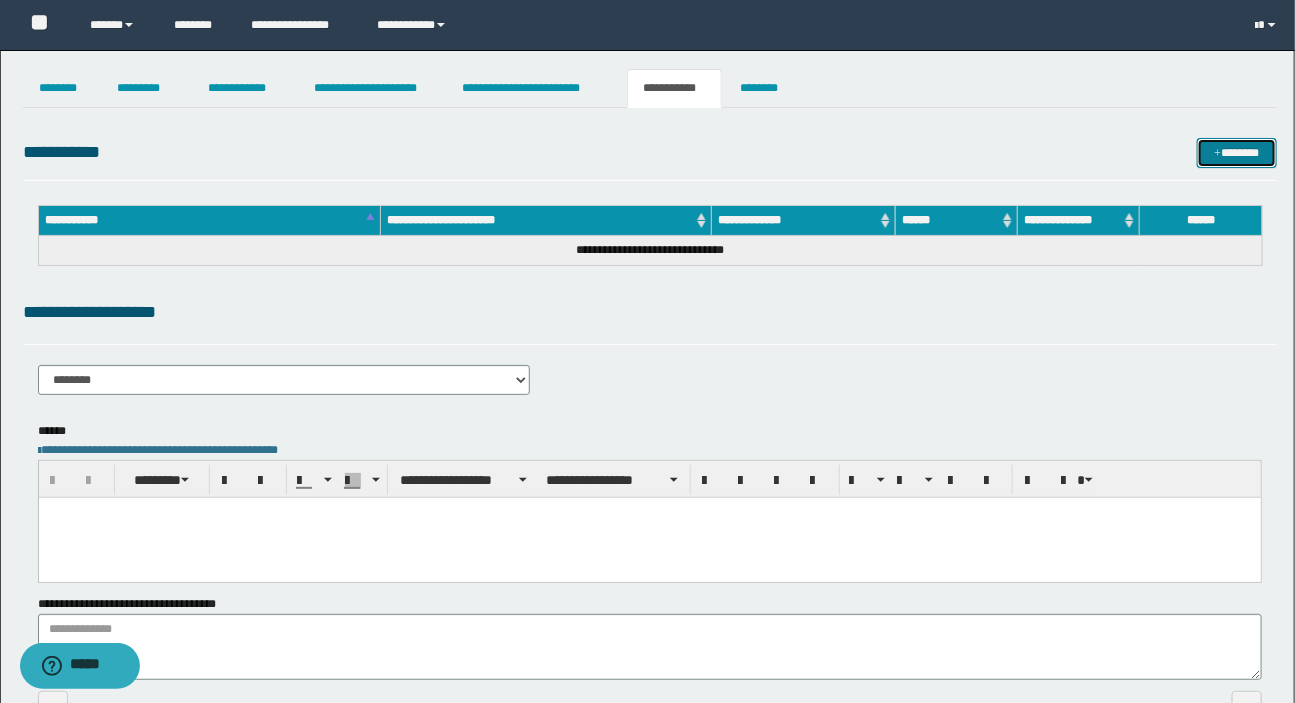 click at bounding box center (1217, 154) 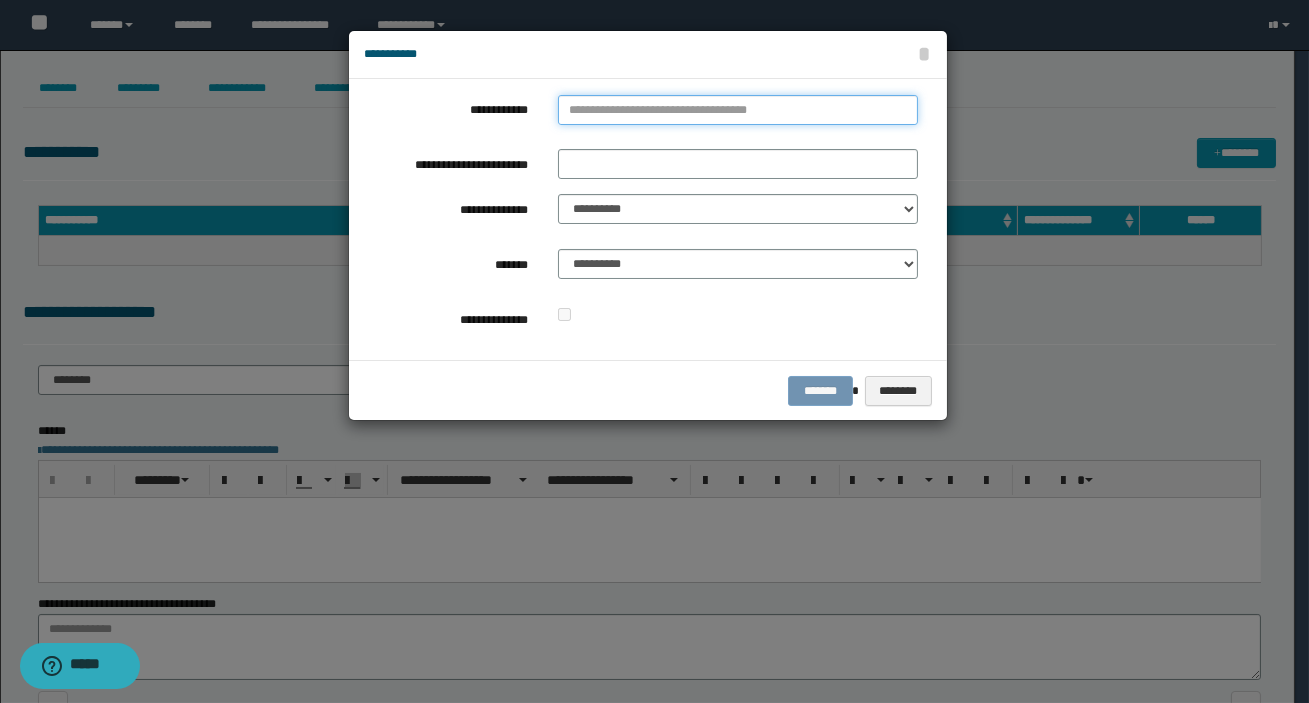 click on "**********" at bounding box center [738, 110] 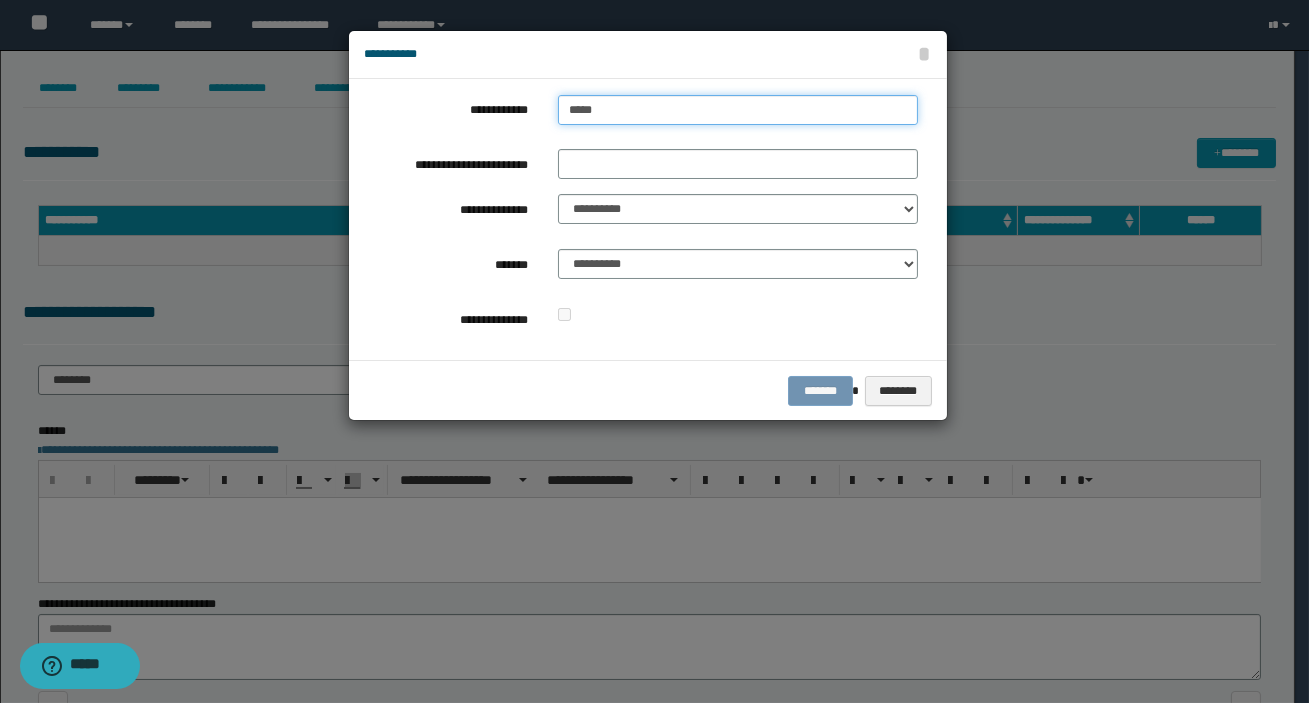 type on "******" 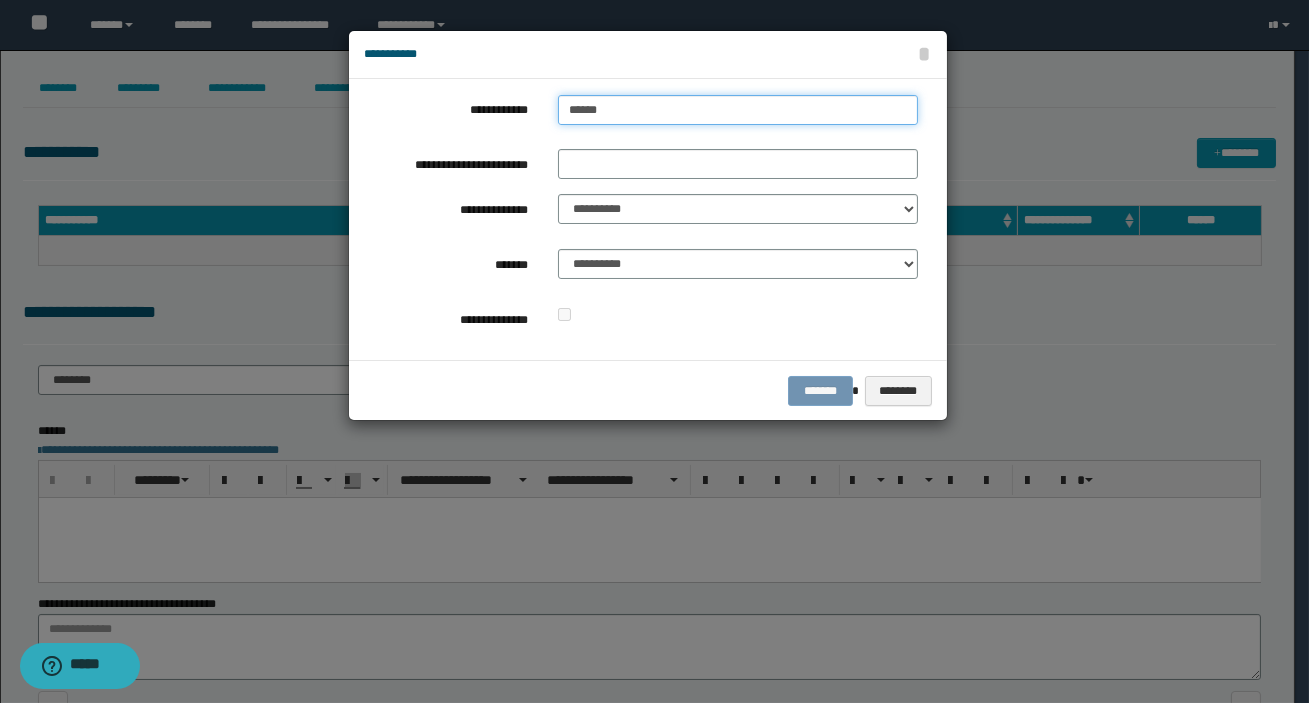type on "******" 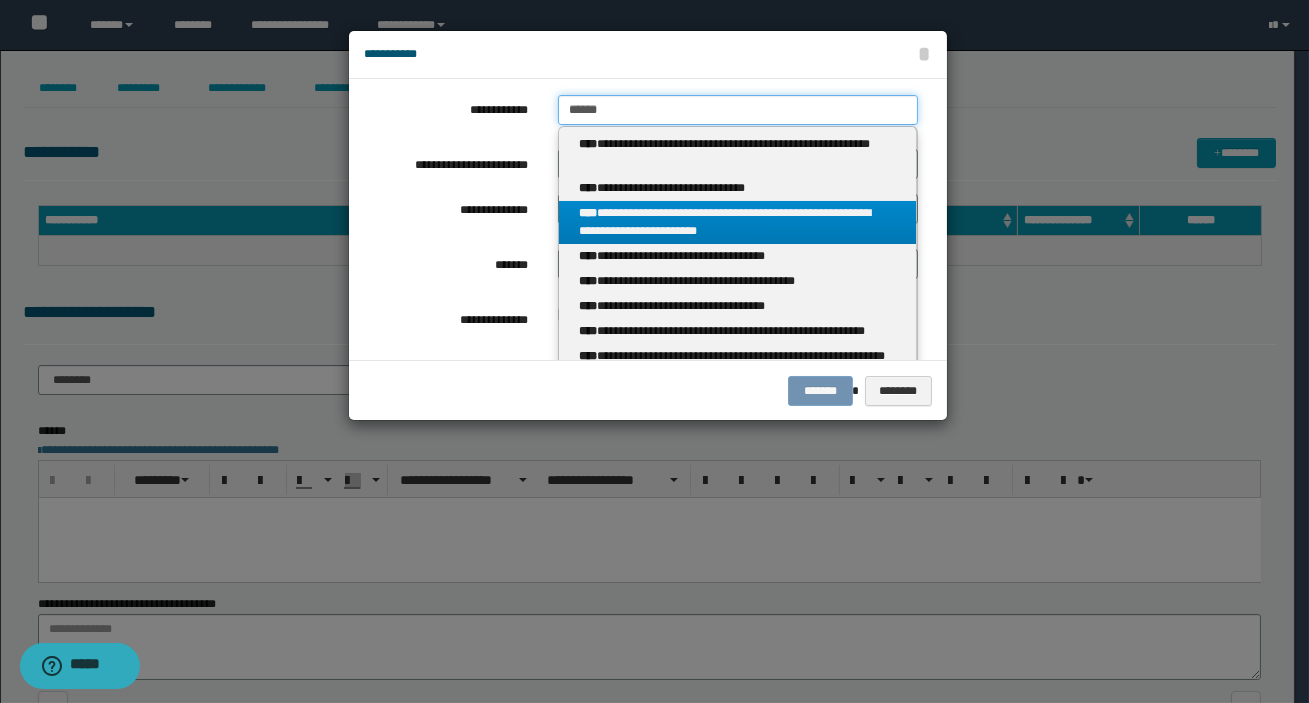 type on "******" 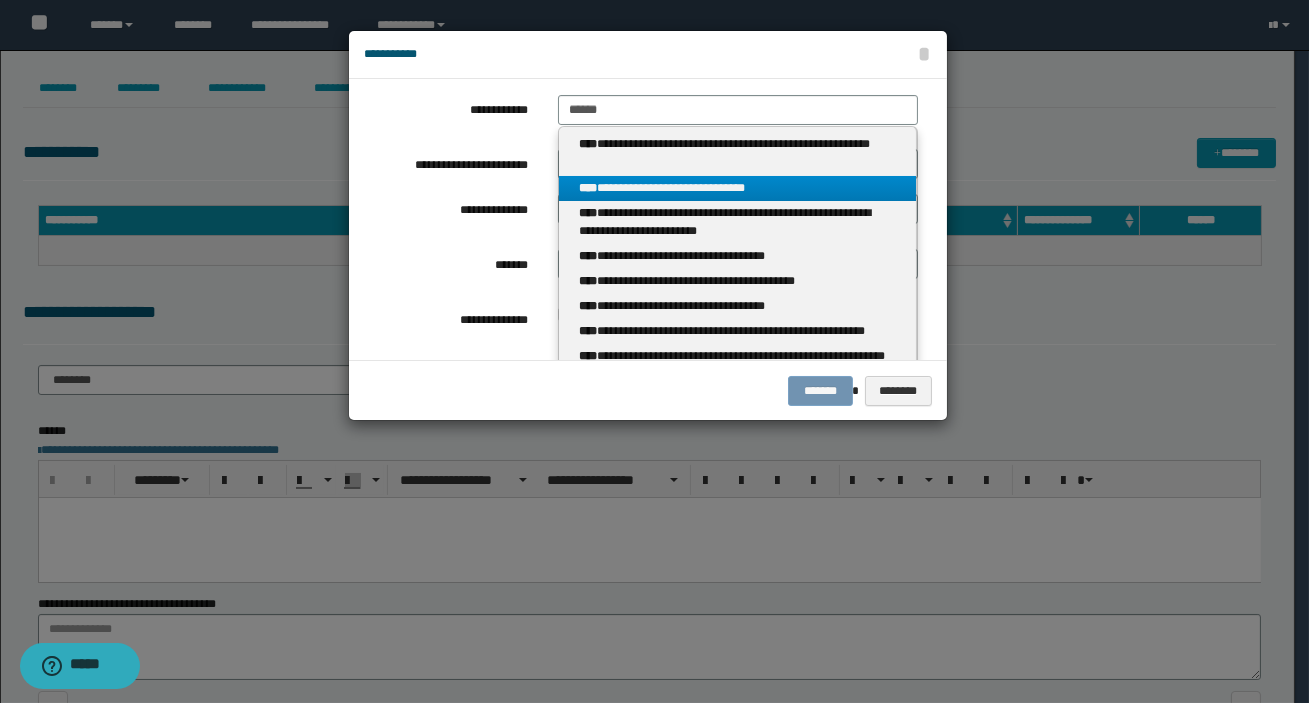 click on "**********" at bounding box center [737, 188] 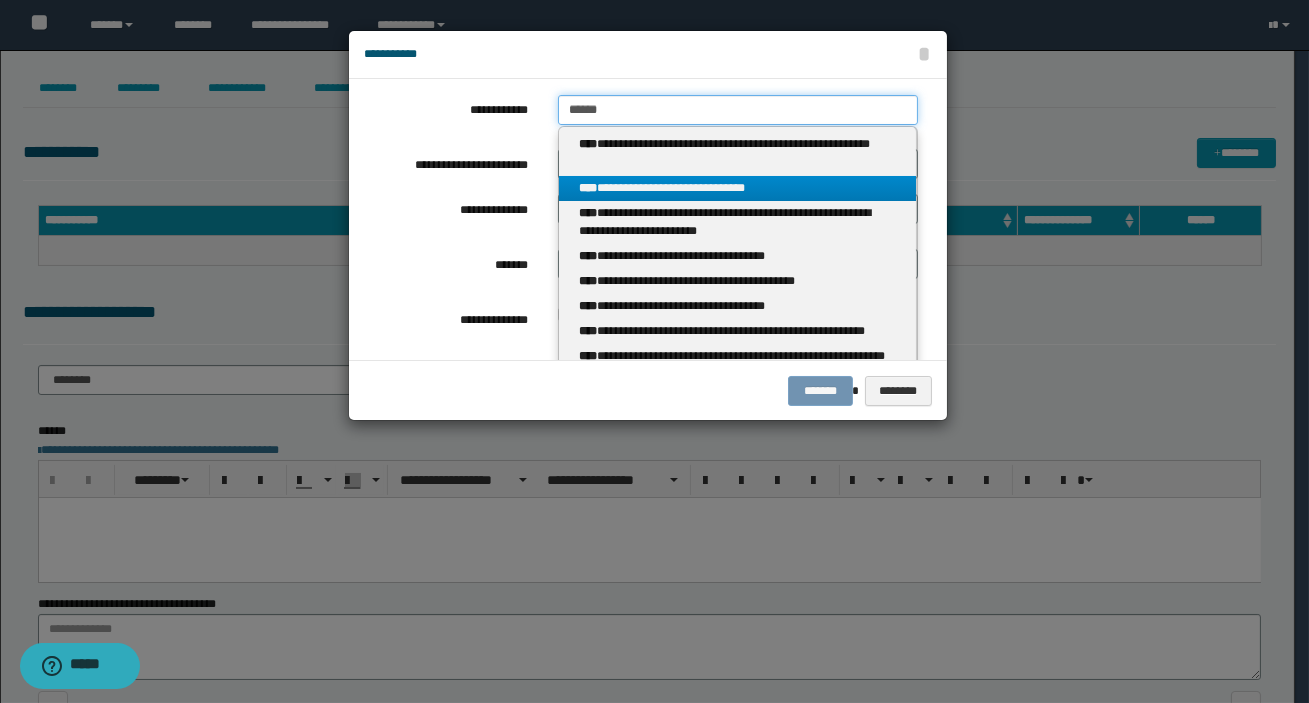 type 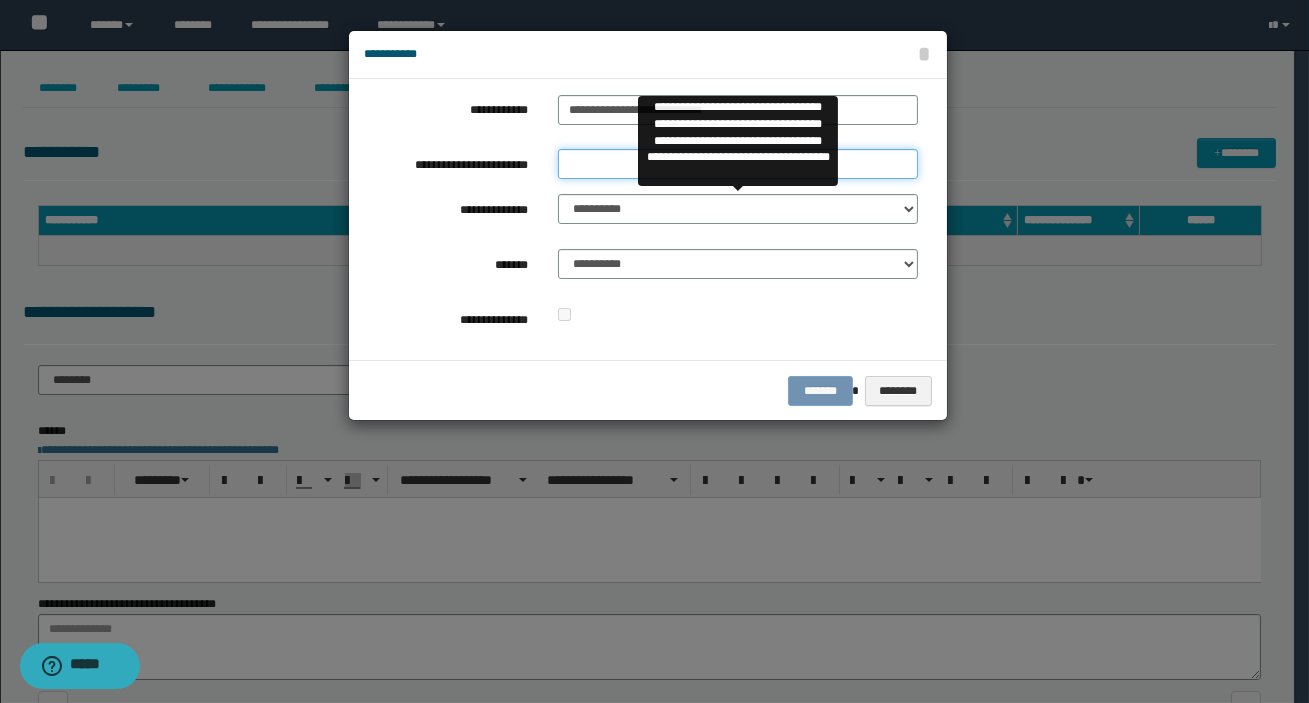 click on "**********" at bounding box center [738, 164] 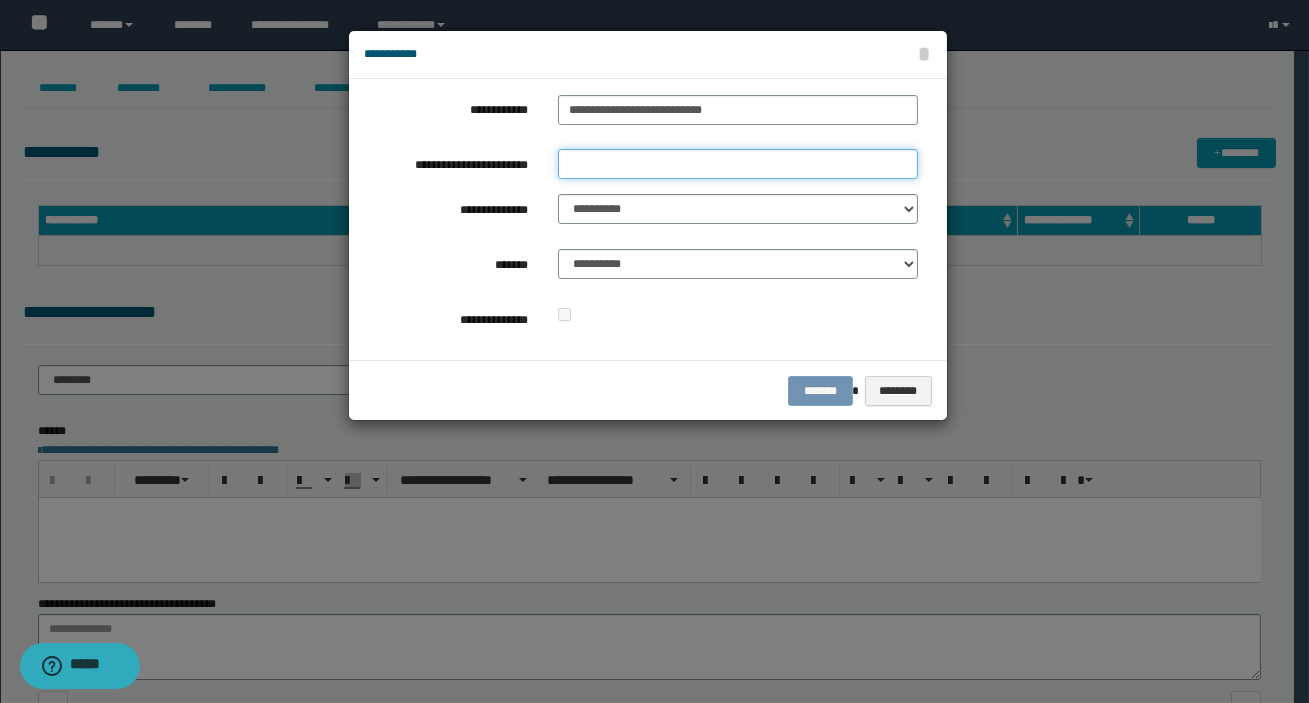 type on "**********" 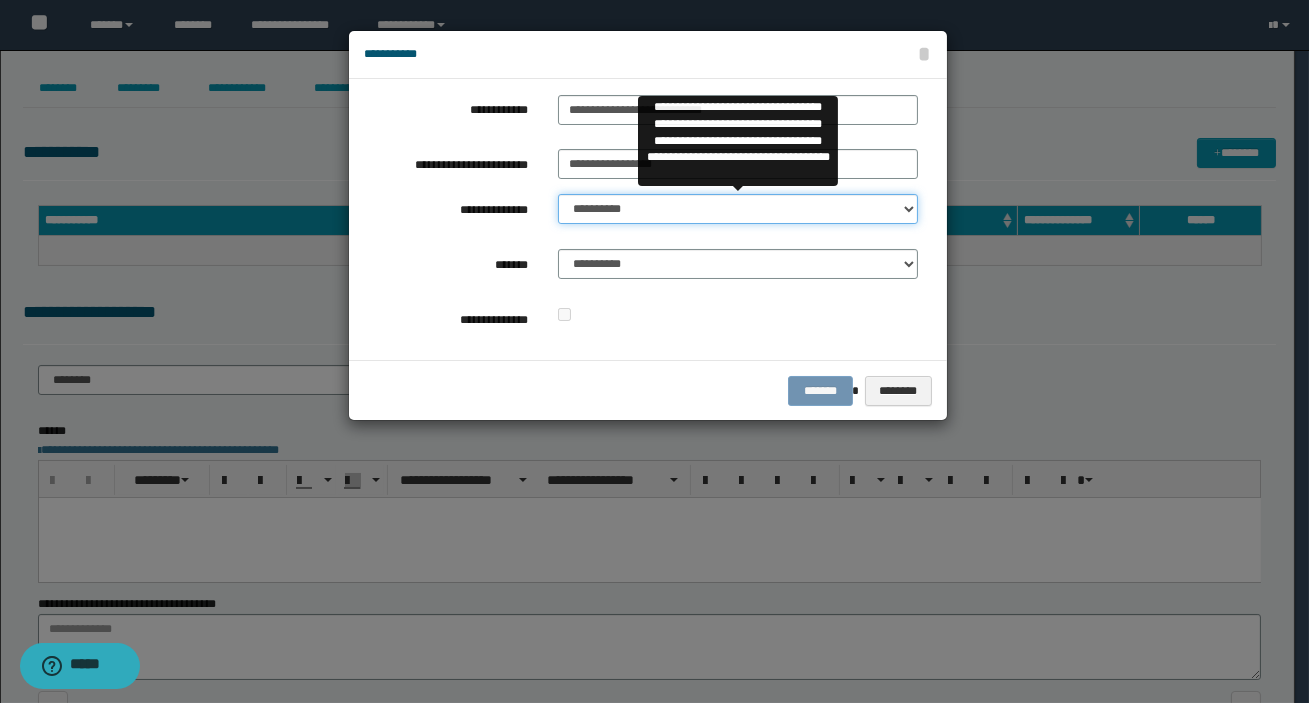 click on "**********" at bounding box center (738, 209) 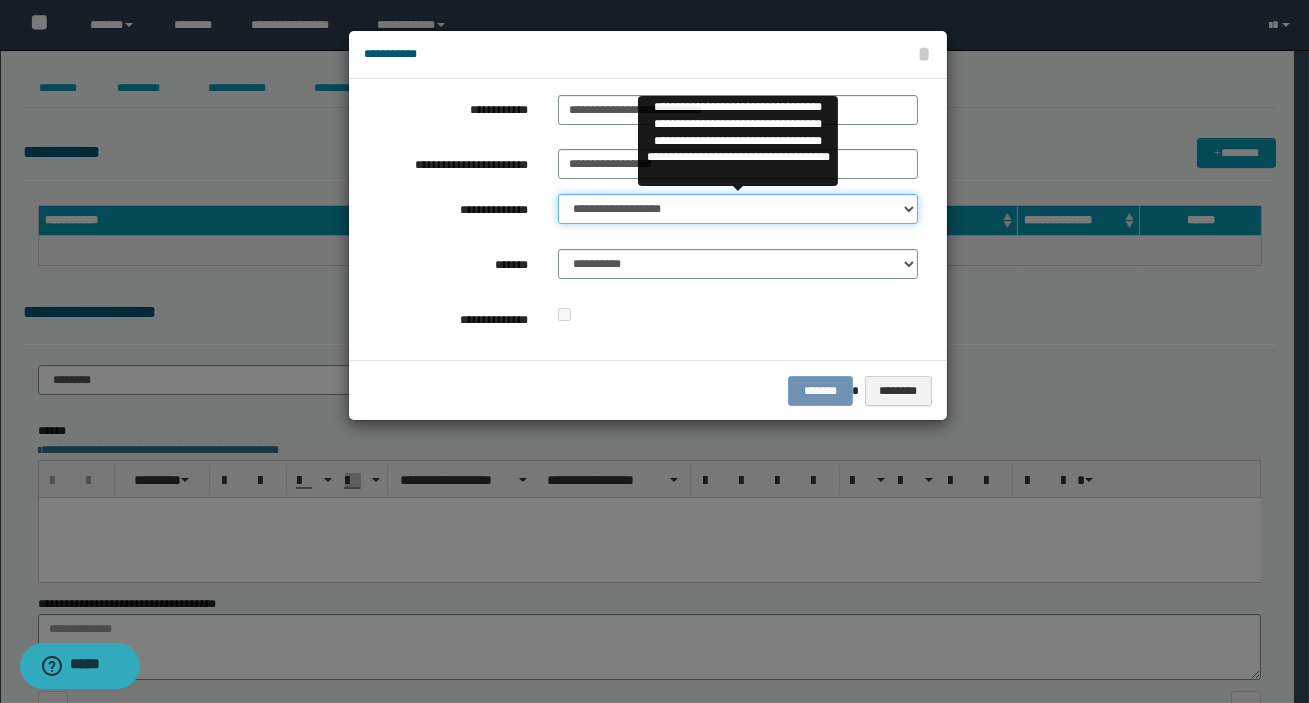 click on "**********" at bounding box center (738, 209) 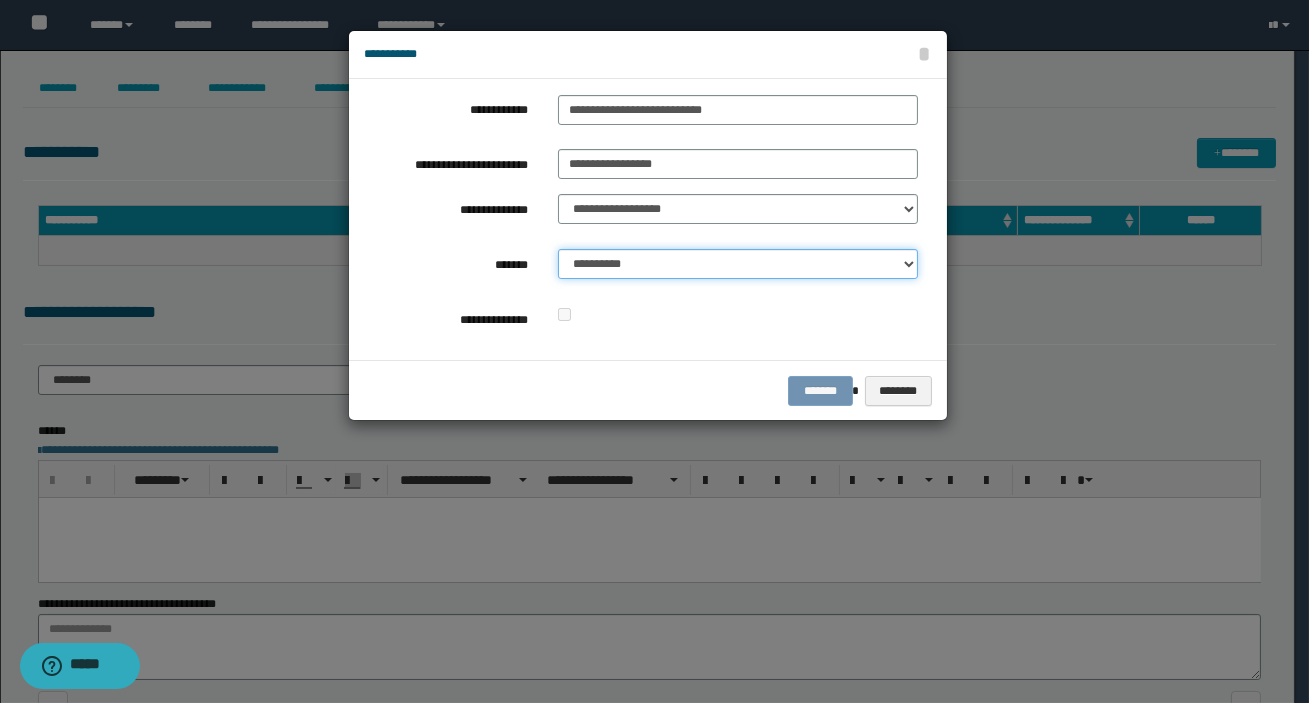 click on "**********" at bounding box center (738, 264) 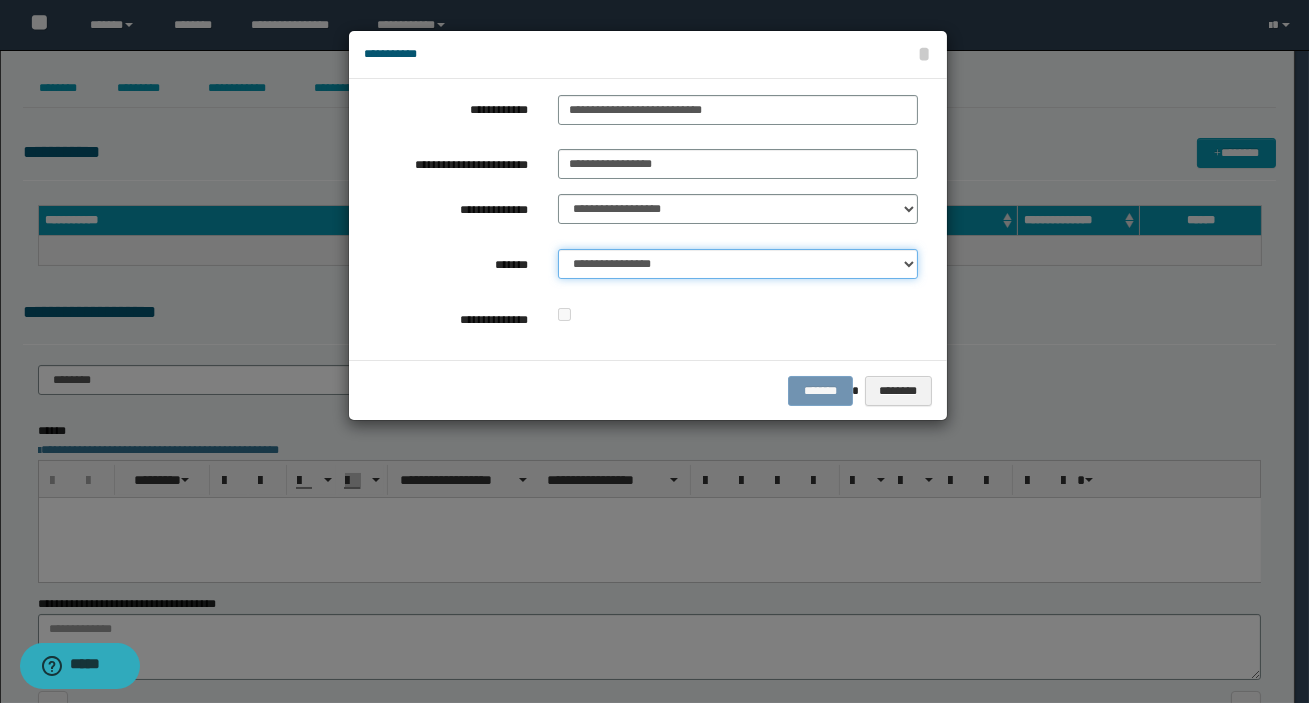 click on "**********" at bounding box center (738, 264) 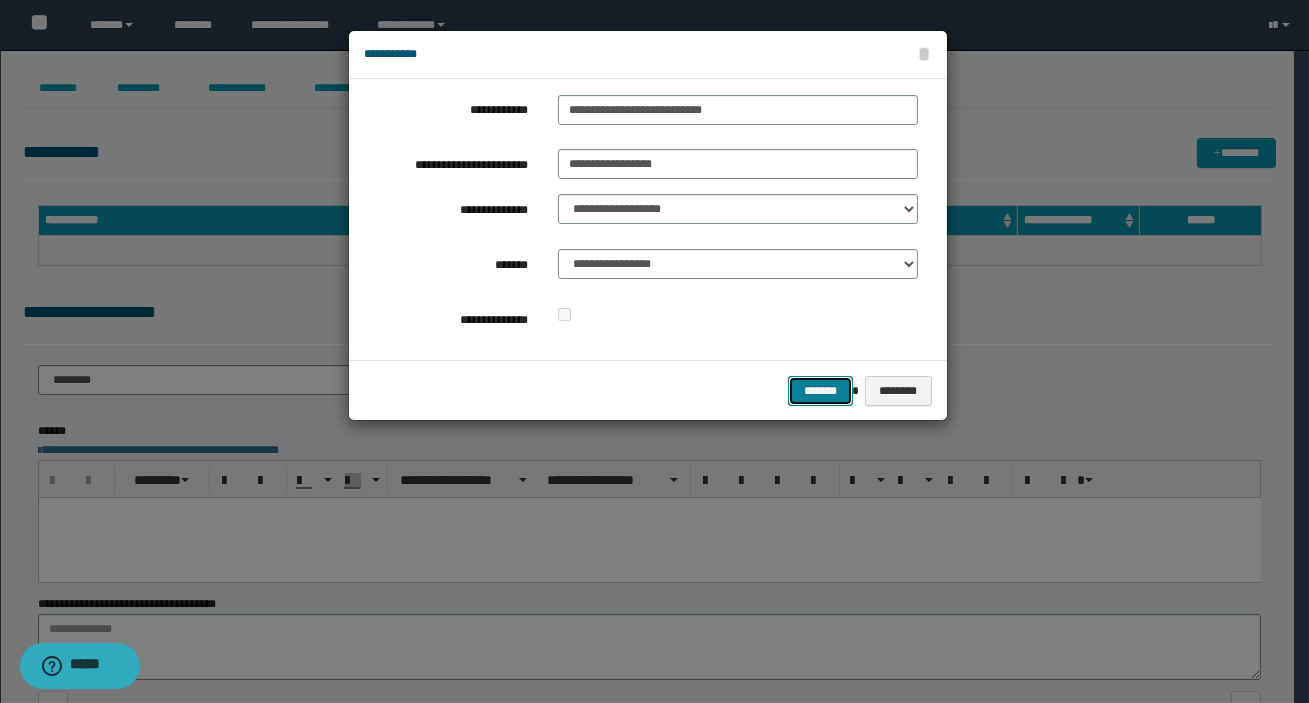 click on "*******" at bounding box center [820, 391] 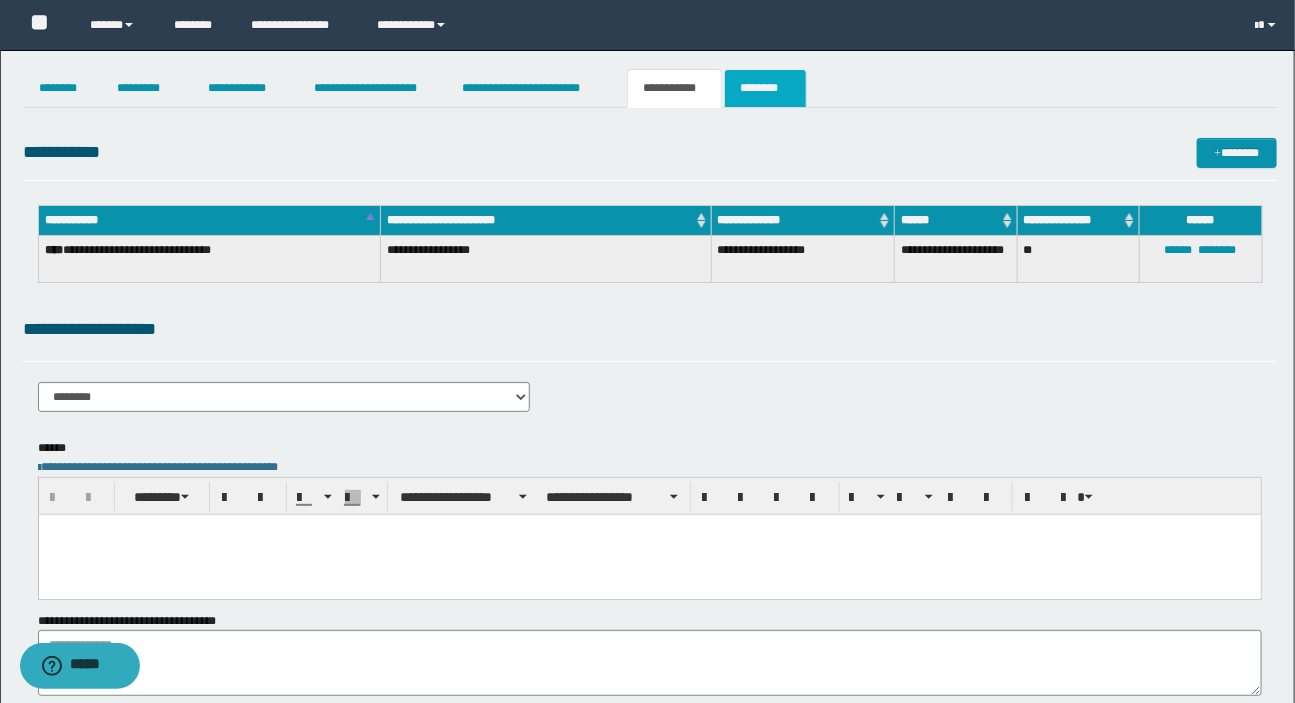 click on "********" at bounding box center [765, 88] 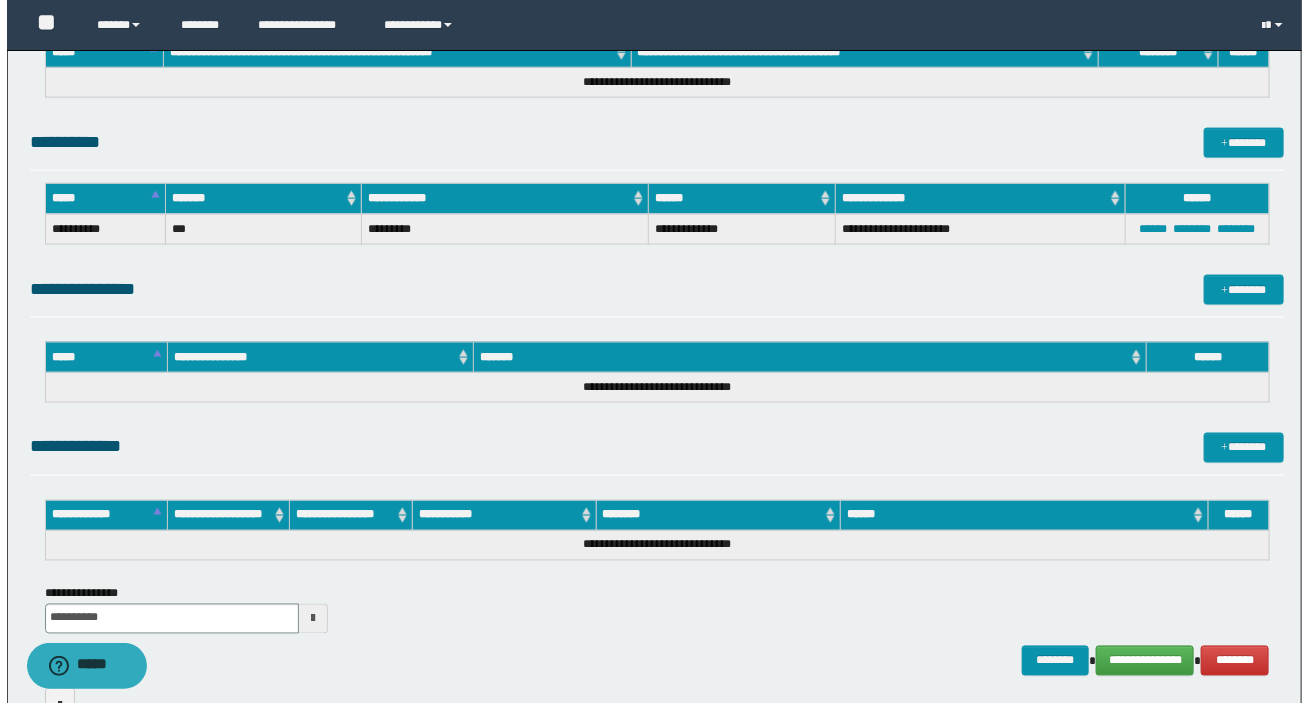 scroll, scrollTop: 1090, scrollLeft: 0, axis: vertical 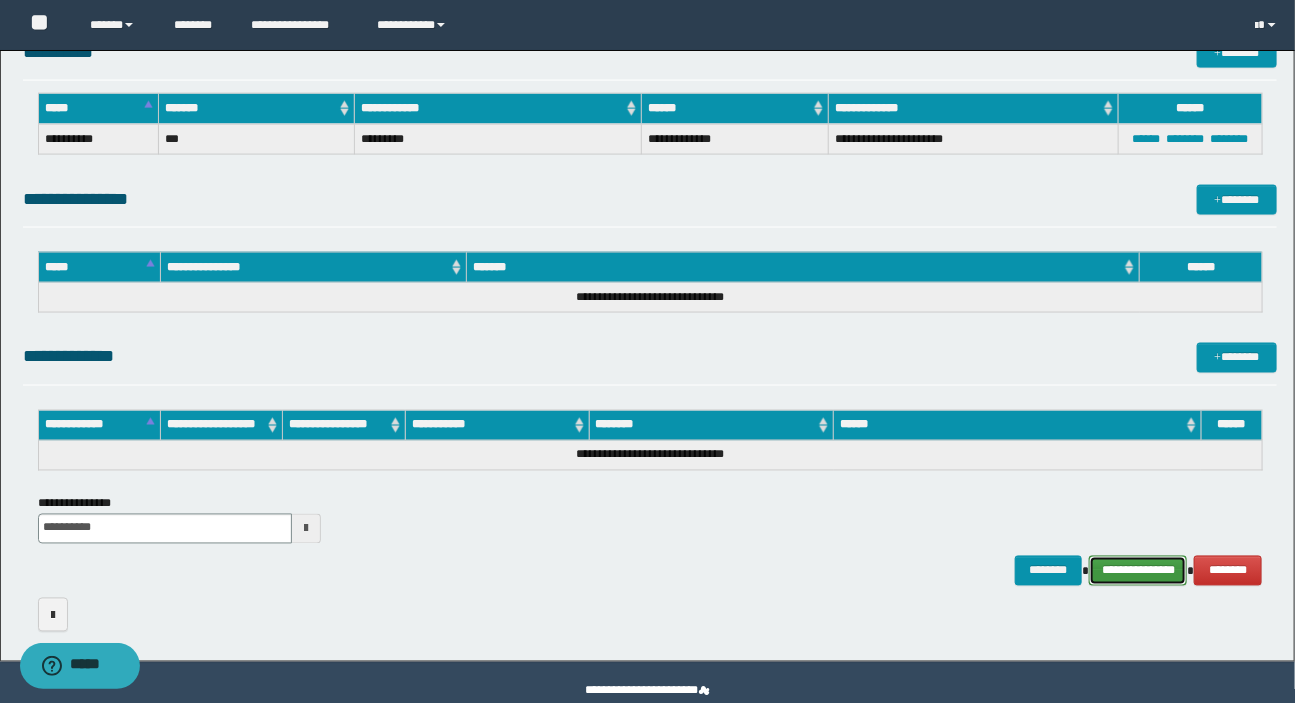 click on "**********" at bounding box center [1138, 571] 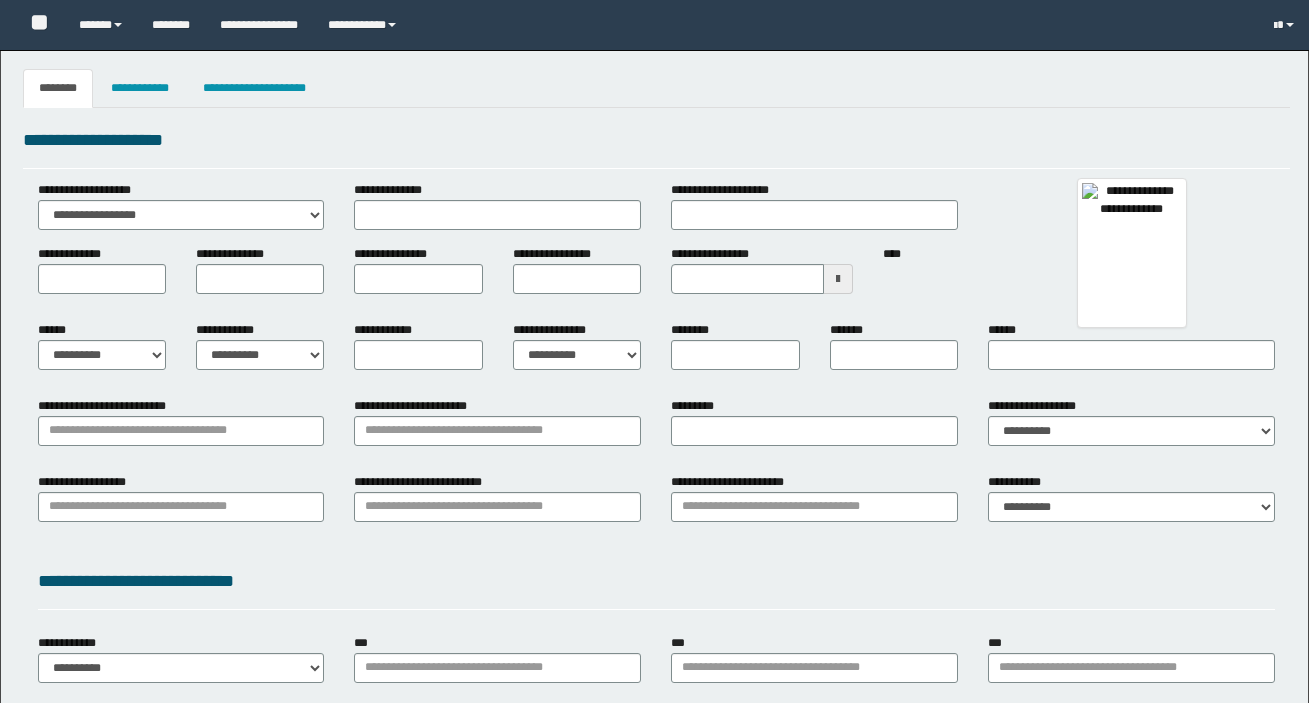type 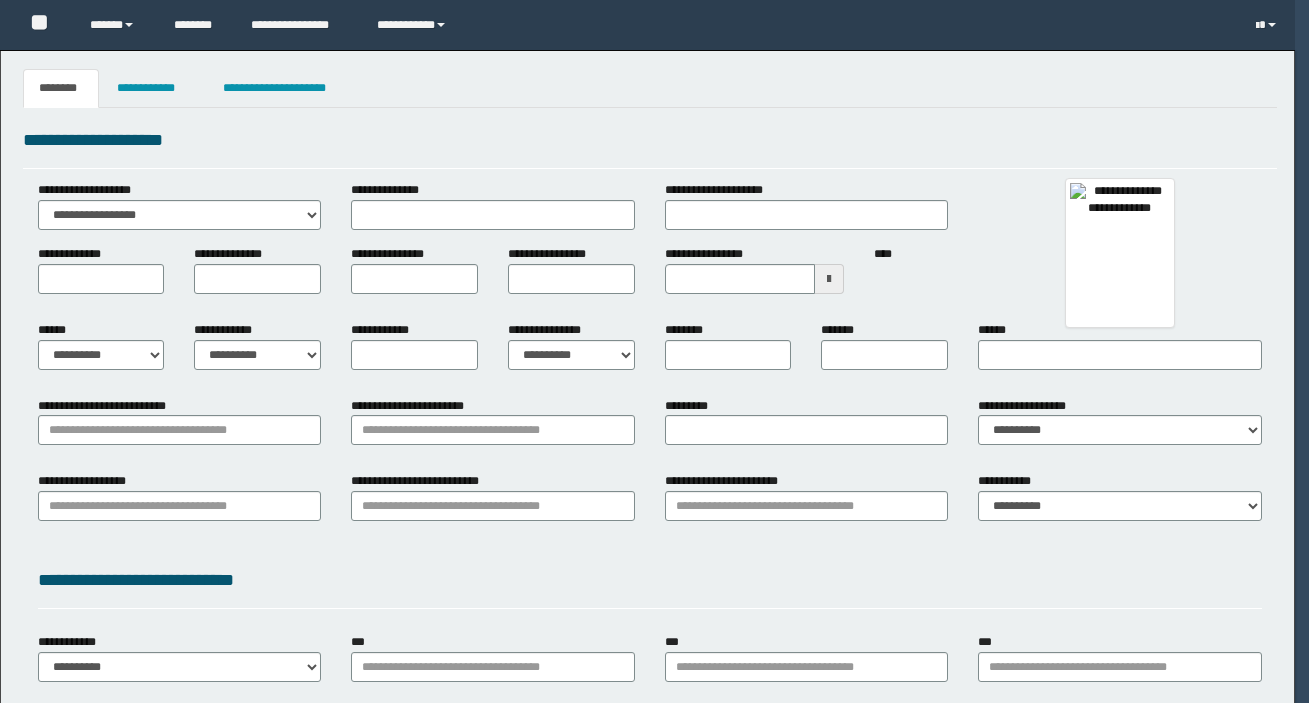 scroll, scrollTop: 0, scrollLeft: 0, axis: both 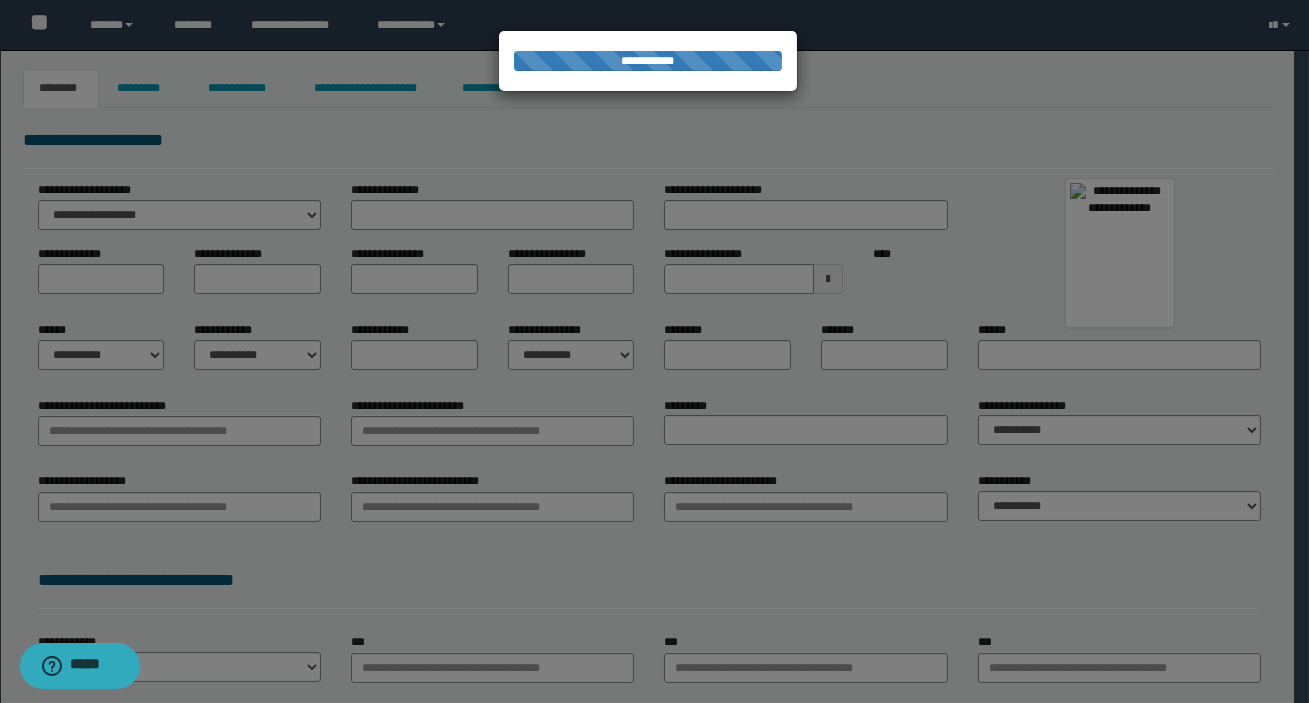 type on "**********" 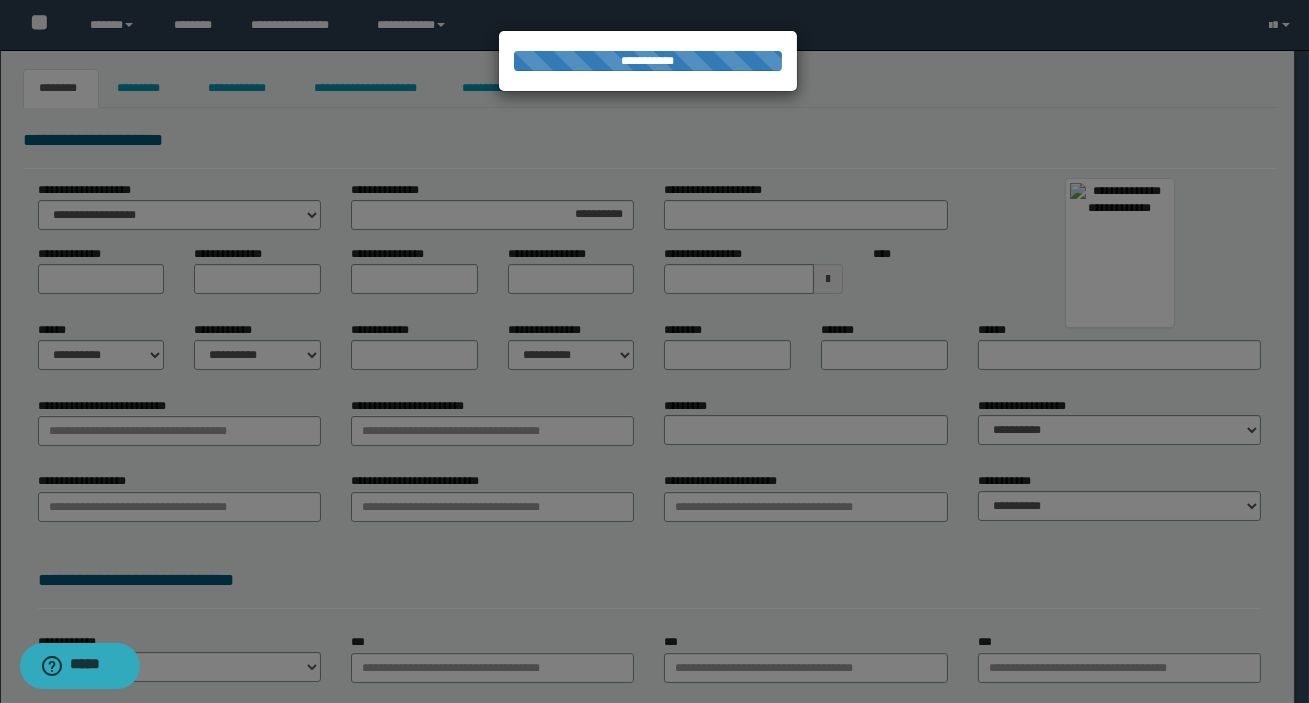 type on "**********" 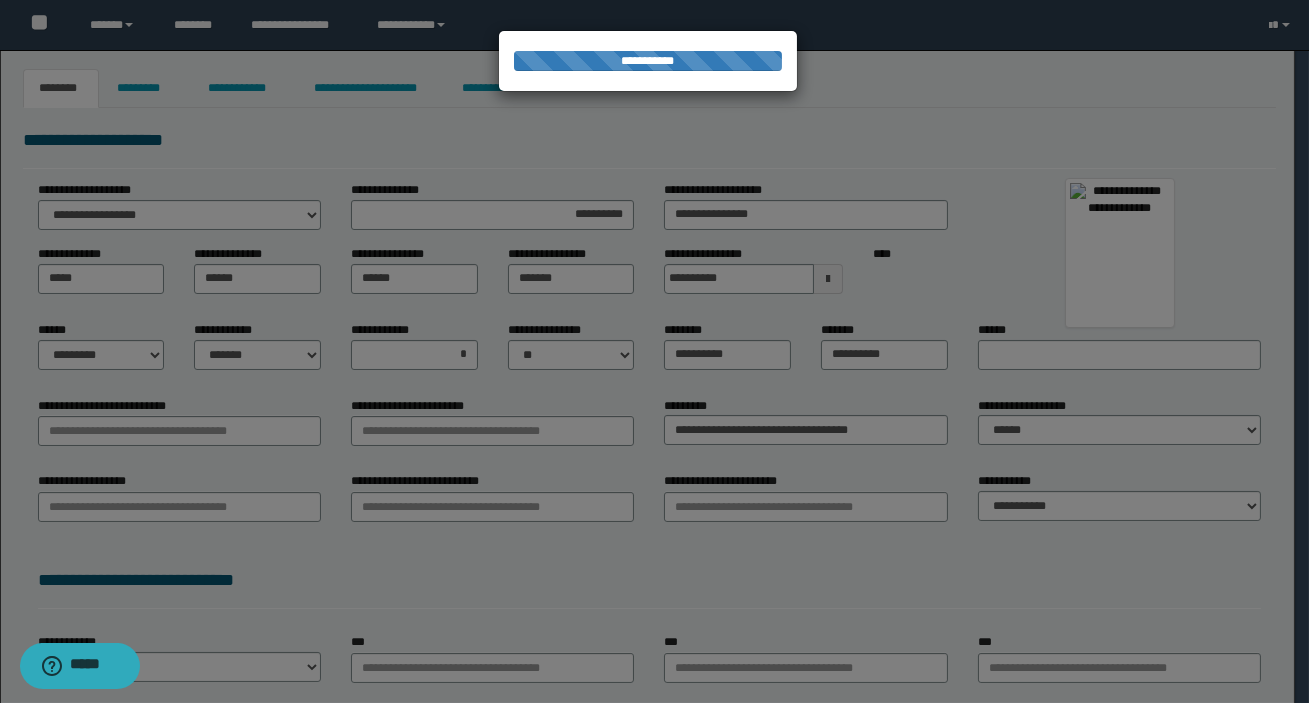 select on "**" 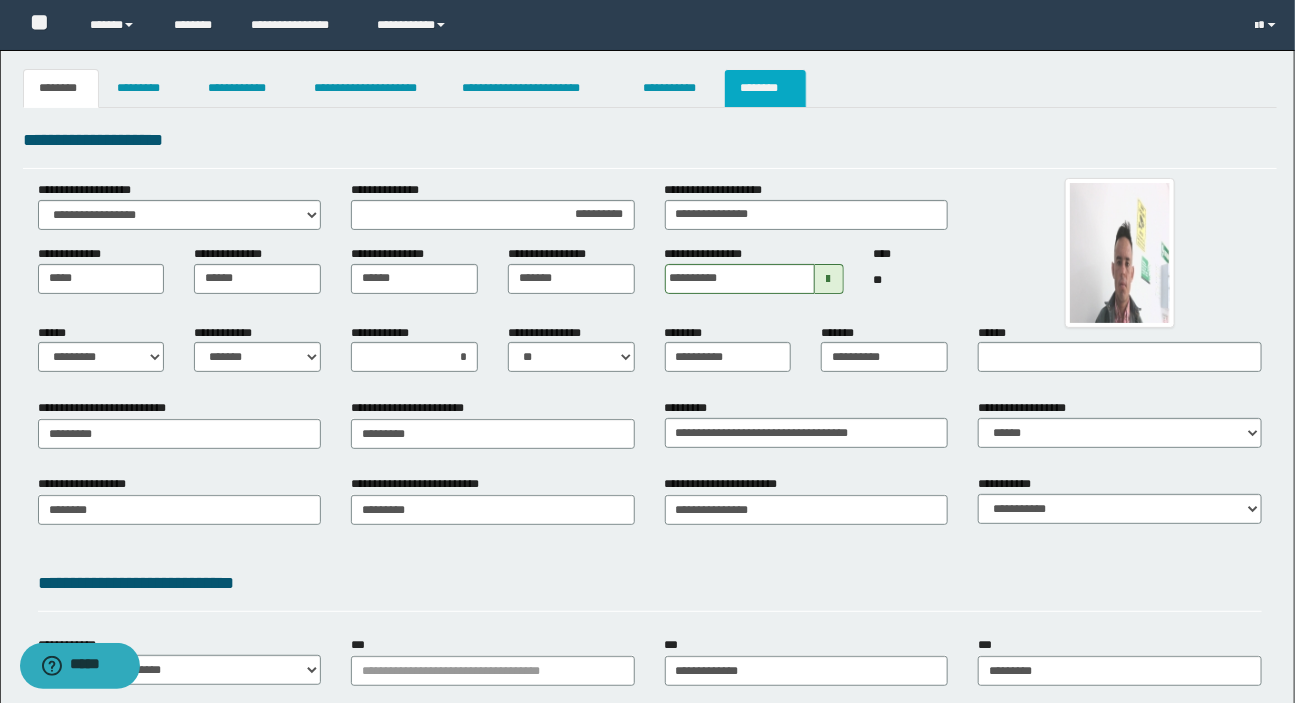 click on "********" at bounding box center (765, 88) 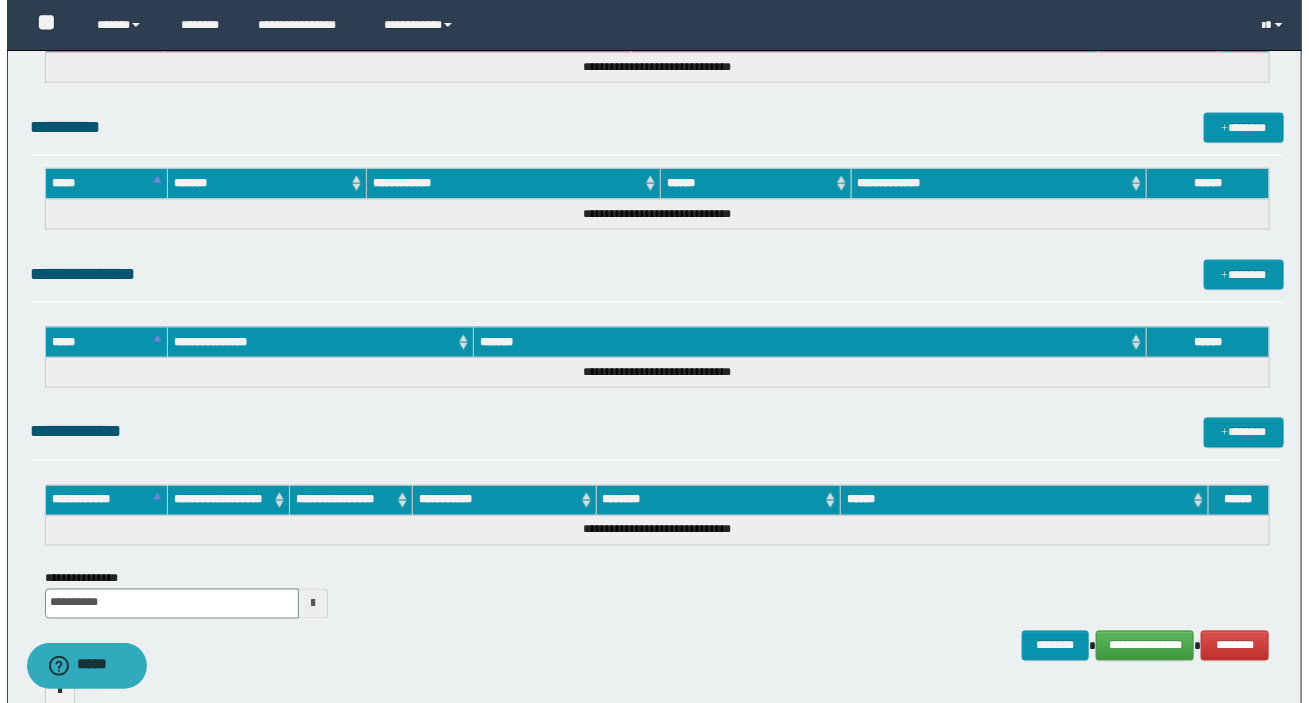 scroll, scrollTop: 1126, scrollLeft: 0, axis: vertical 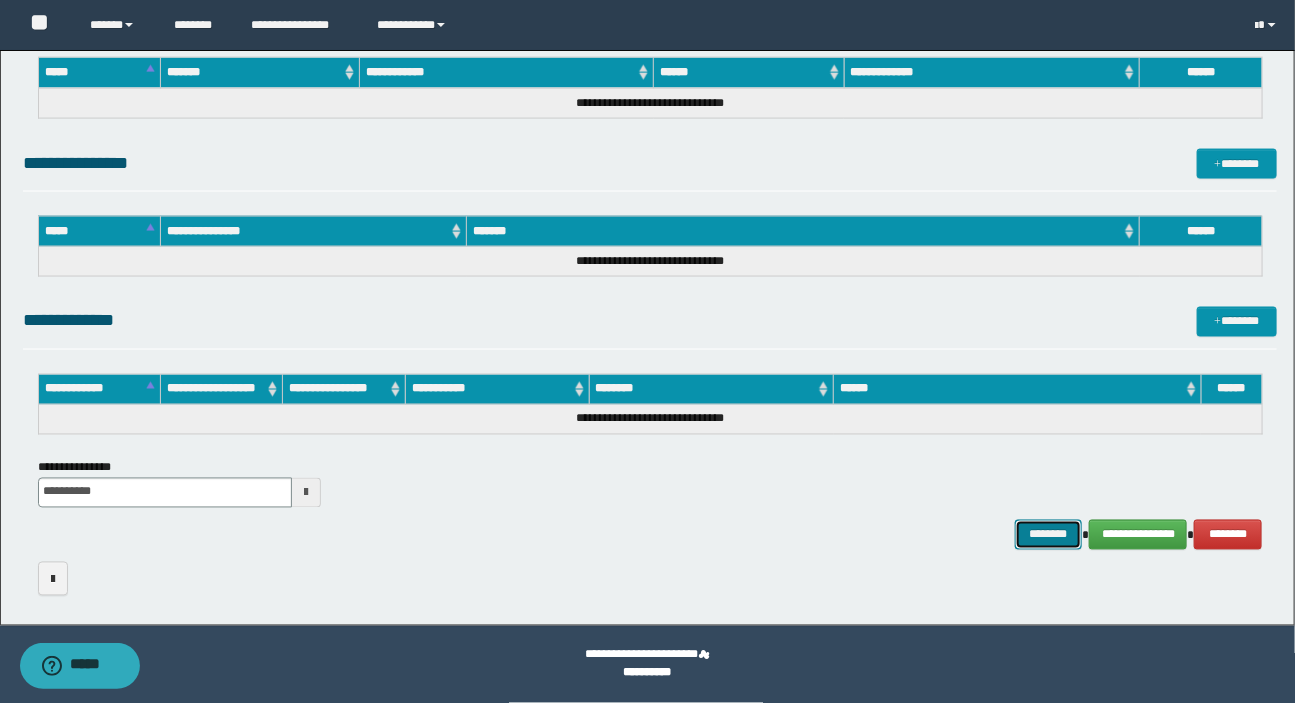 click on "********" at bounding box center [1049, 535] 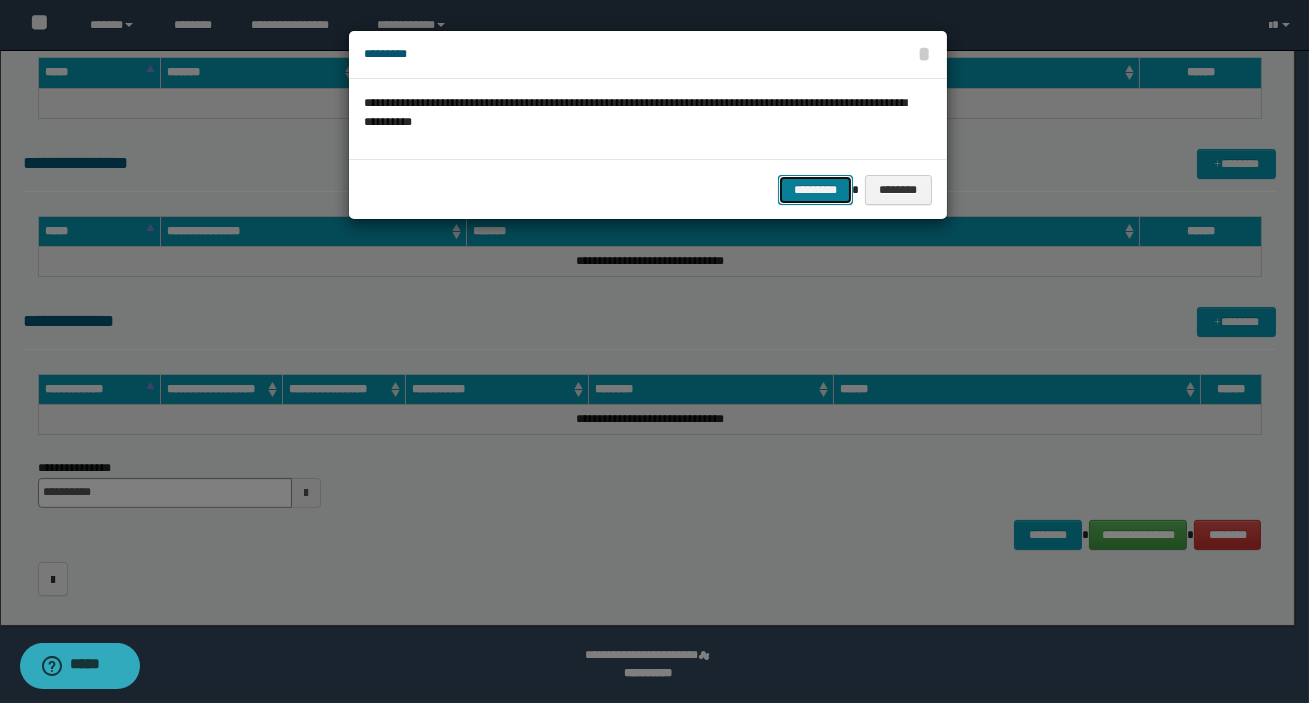 click on "*********" at bounding box center [815, 190] 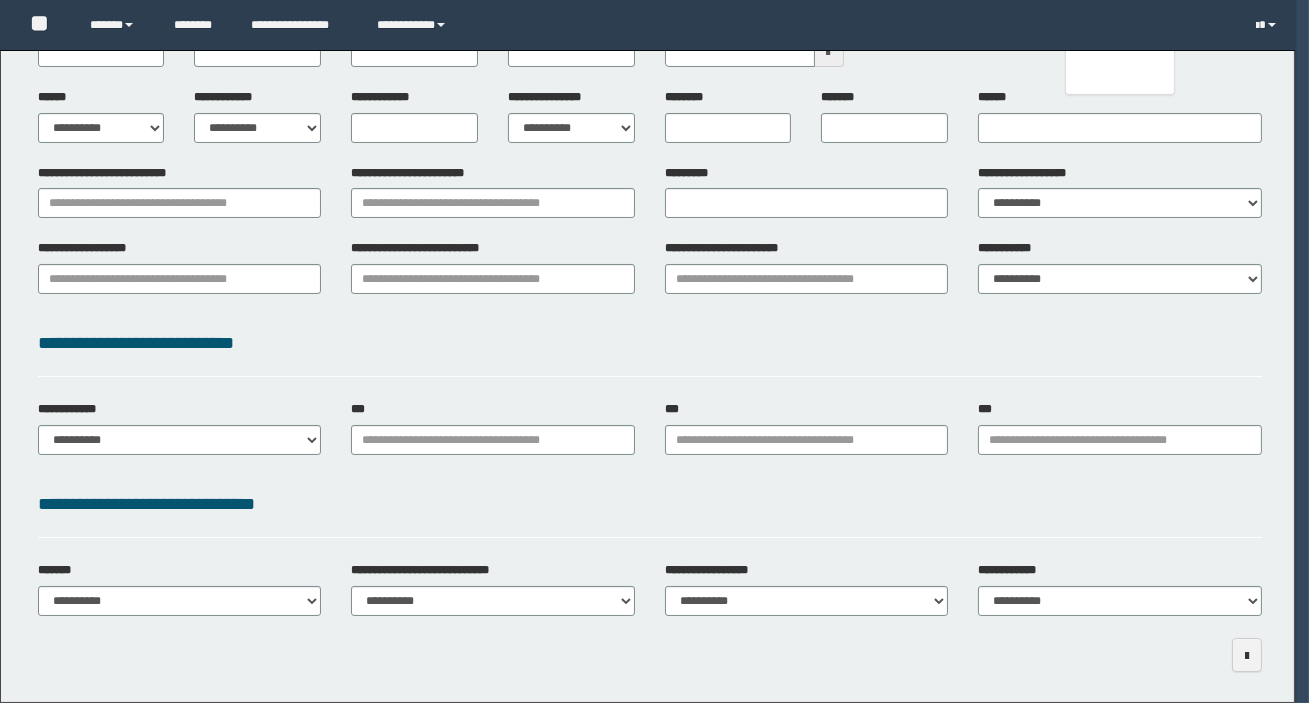 type 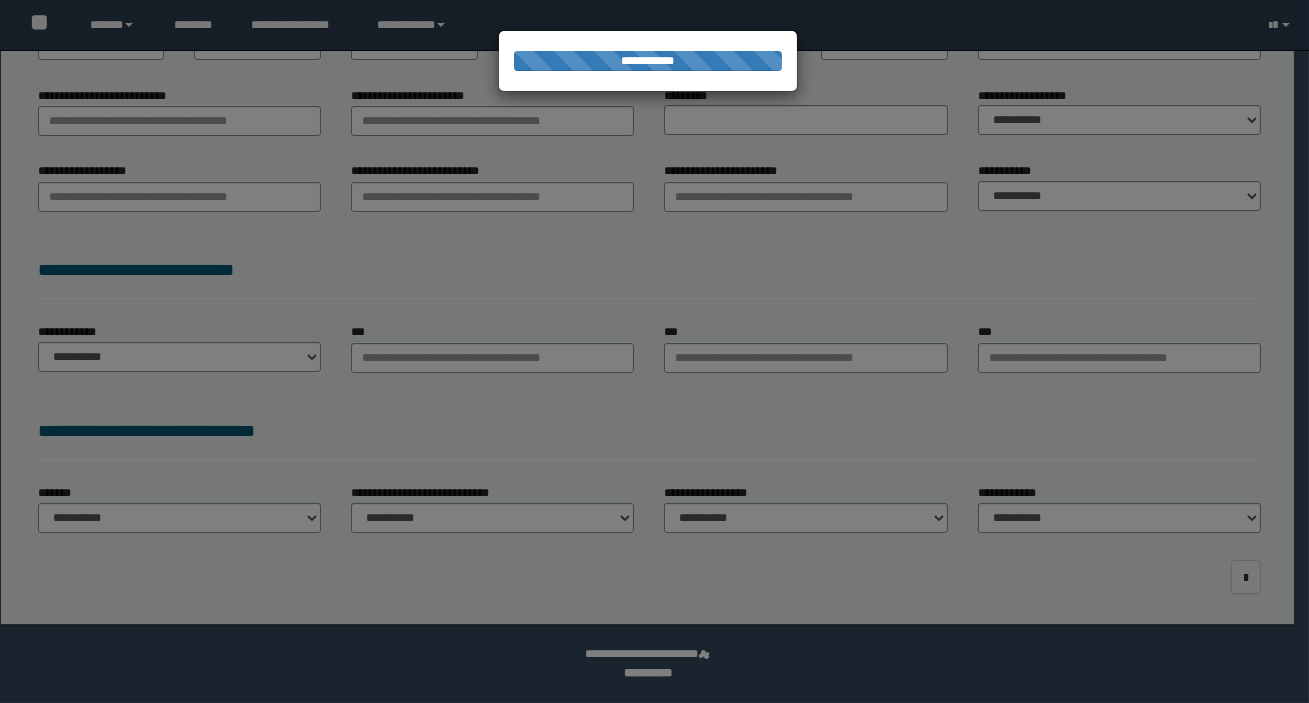 scroll, scrollTop: 310, scrollLeft: 0, axis: vertical 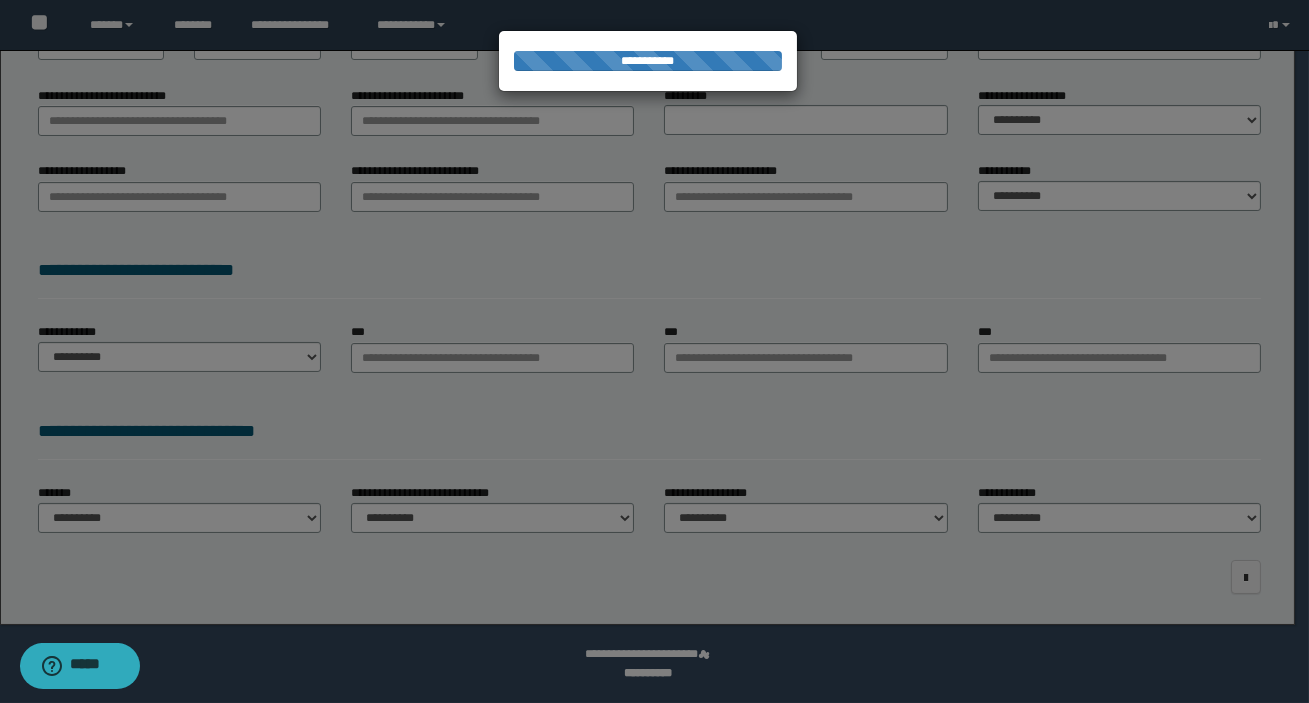 type on "**********" 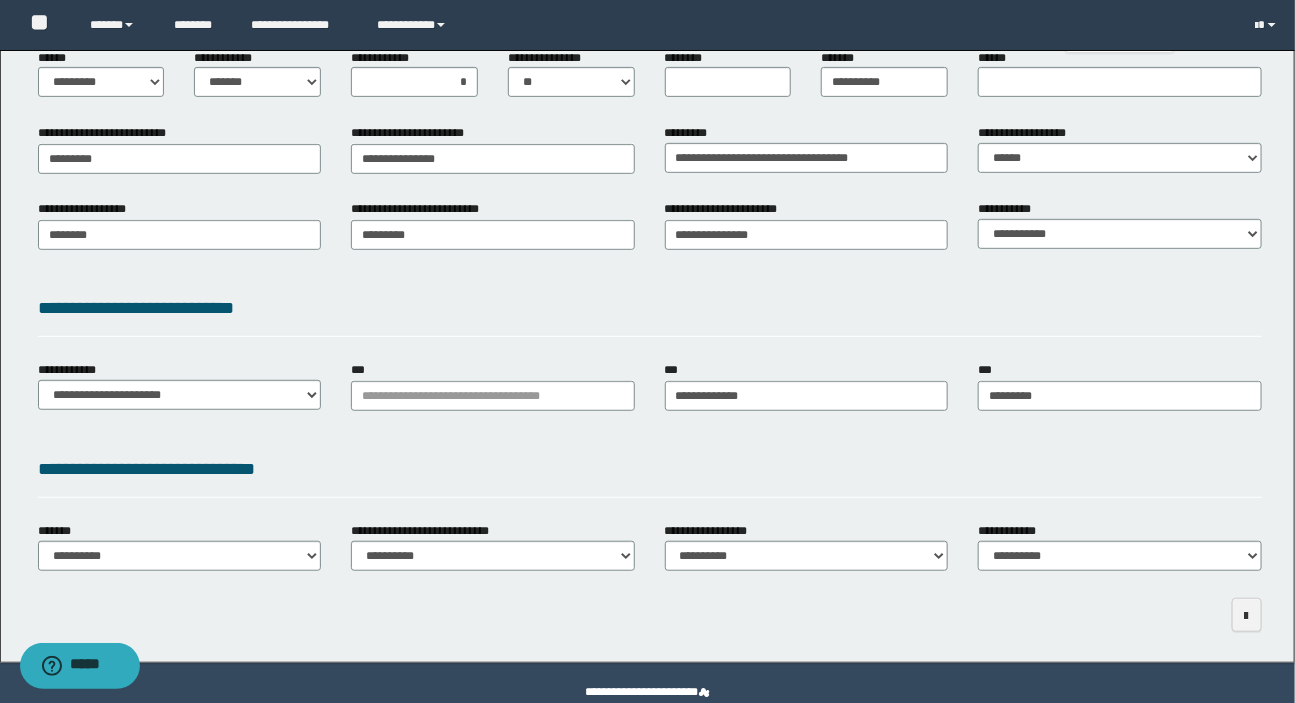scroll, scrollTop: 0, scrollLeft: 0, axis: both 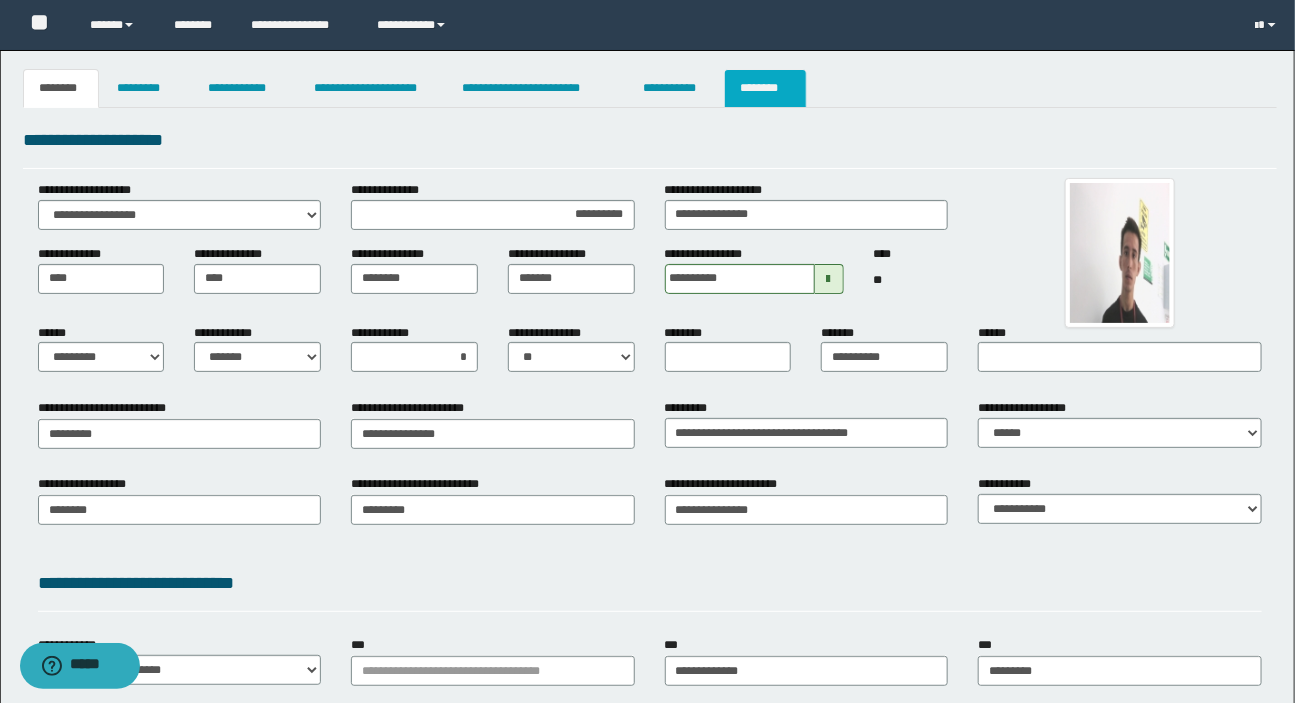 click on "********" at bounding box center [765, 88] 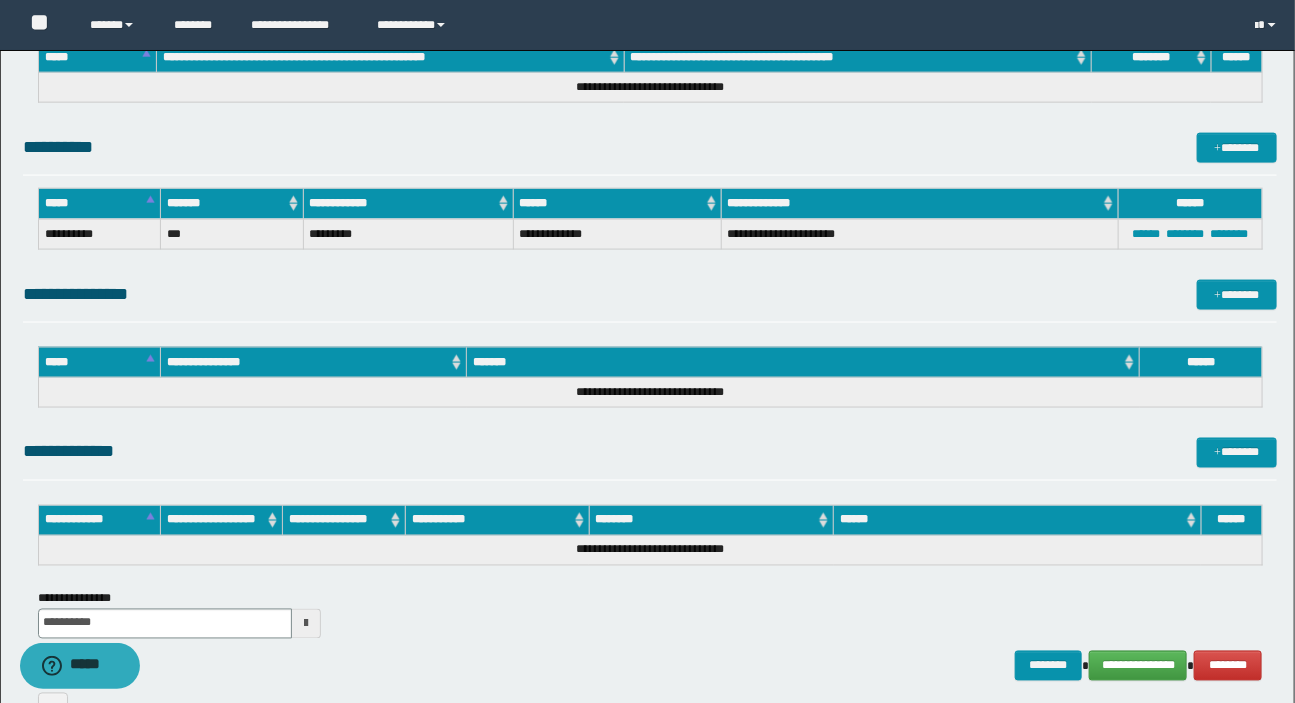 scroll, scrollTop: 1126, scrollLeft: 0, axis: vertical 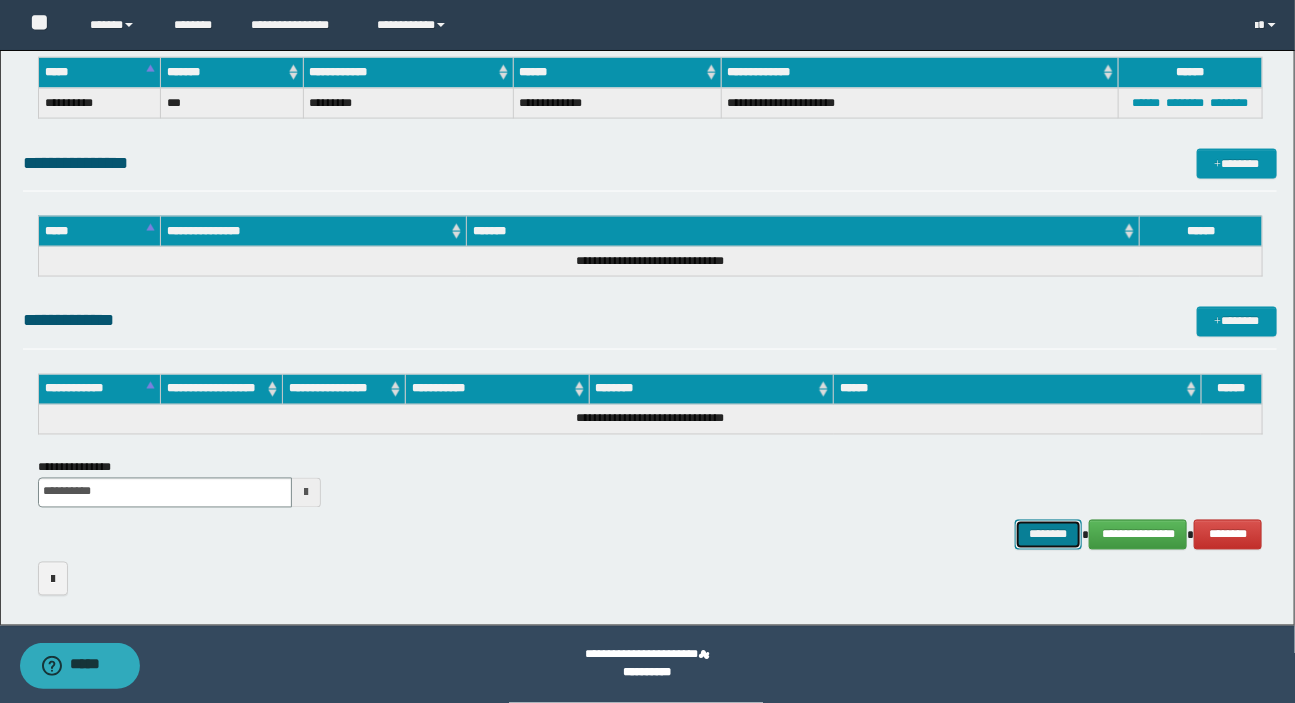 click on "********" at bounding box center [1049, 535] 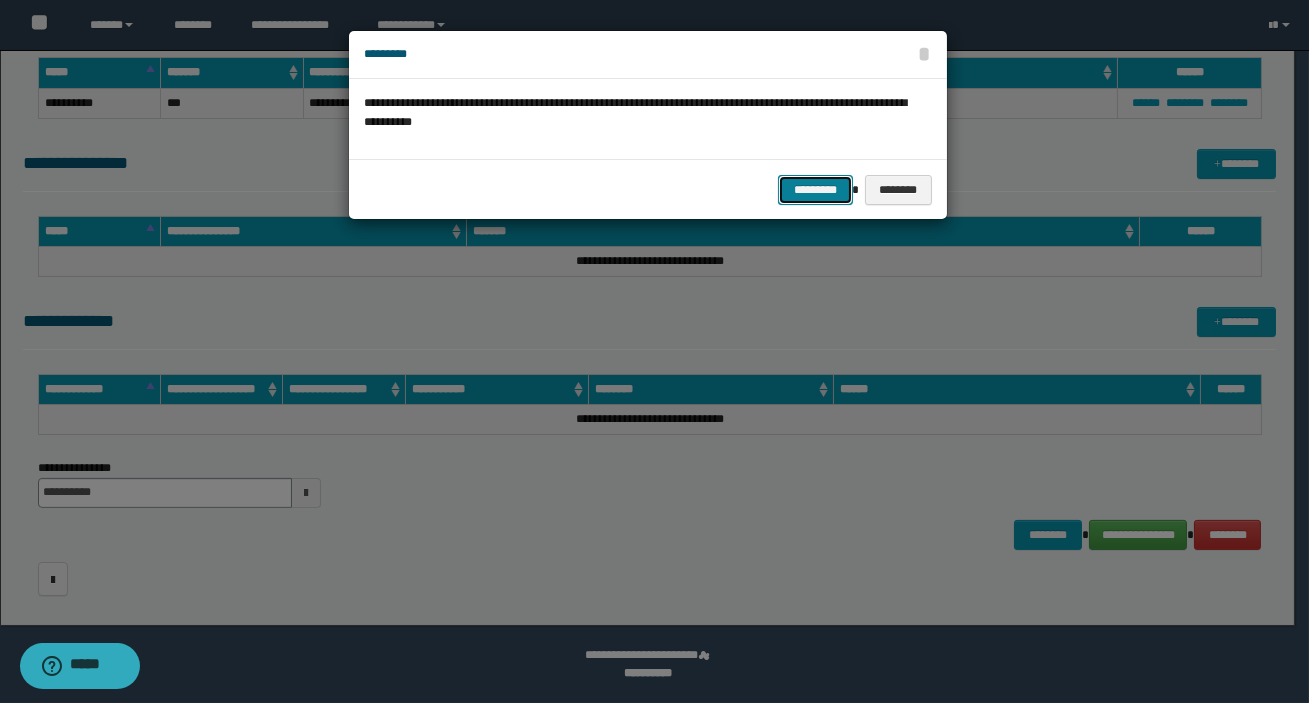click on "*********" at bounding box center (815, 190) 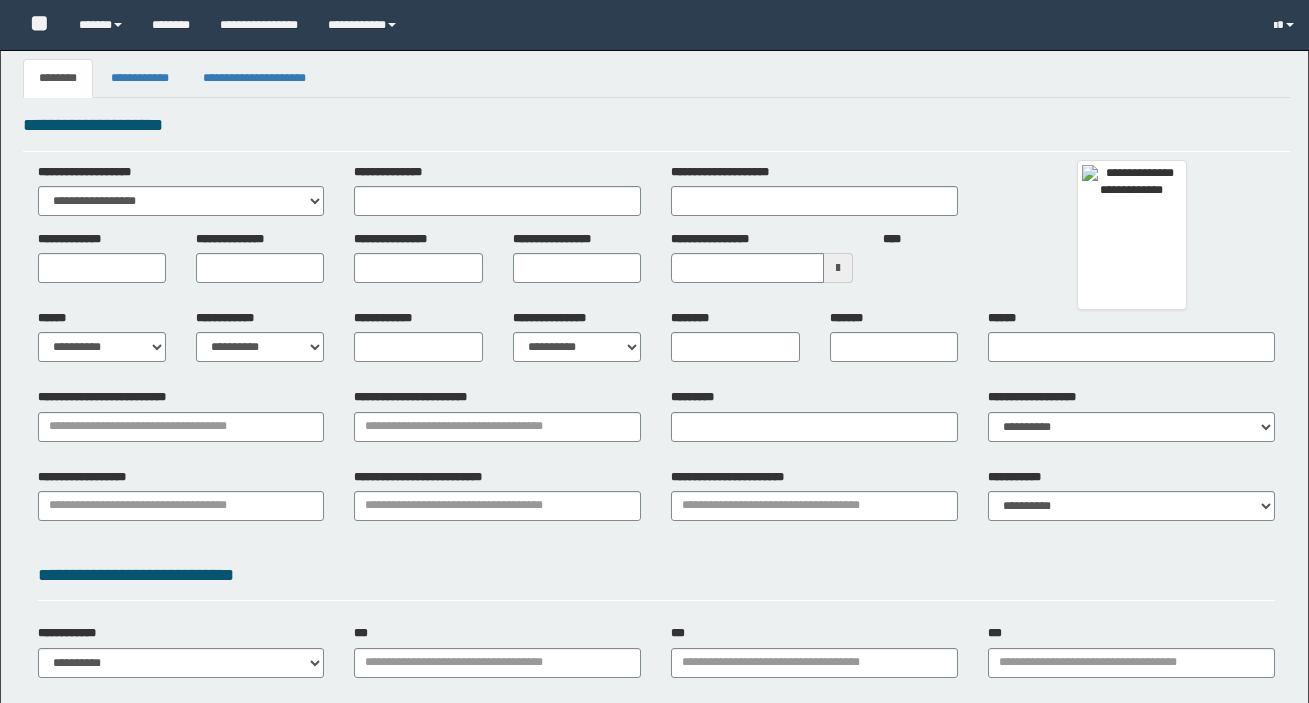 type 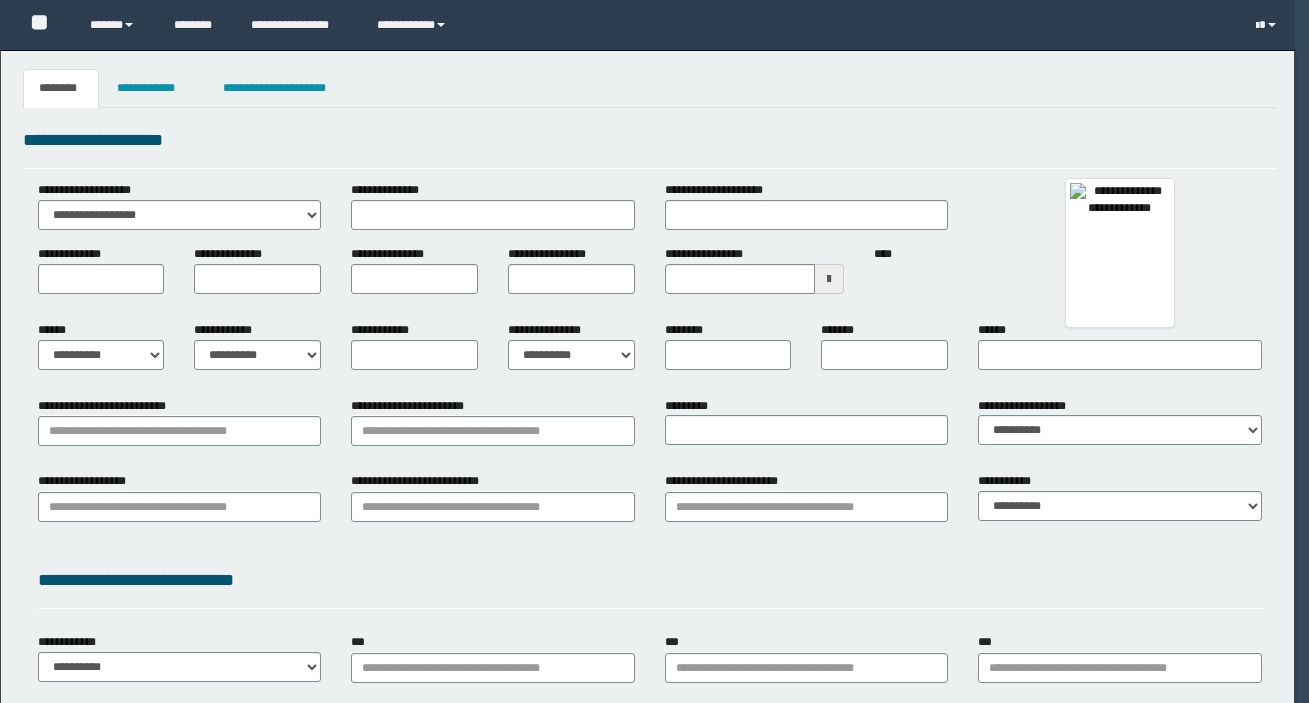 scroll, scrollTop: 0, scrollLeft: 0, axis: both 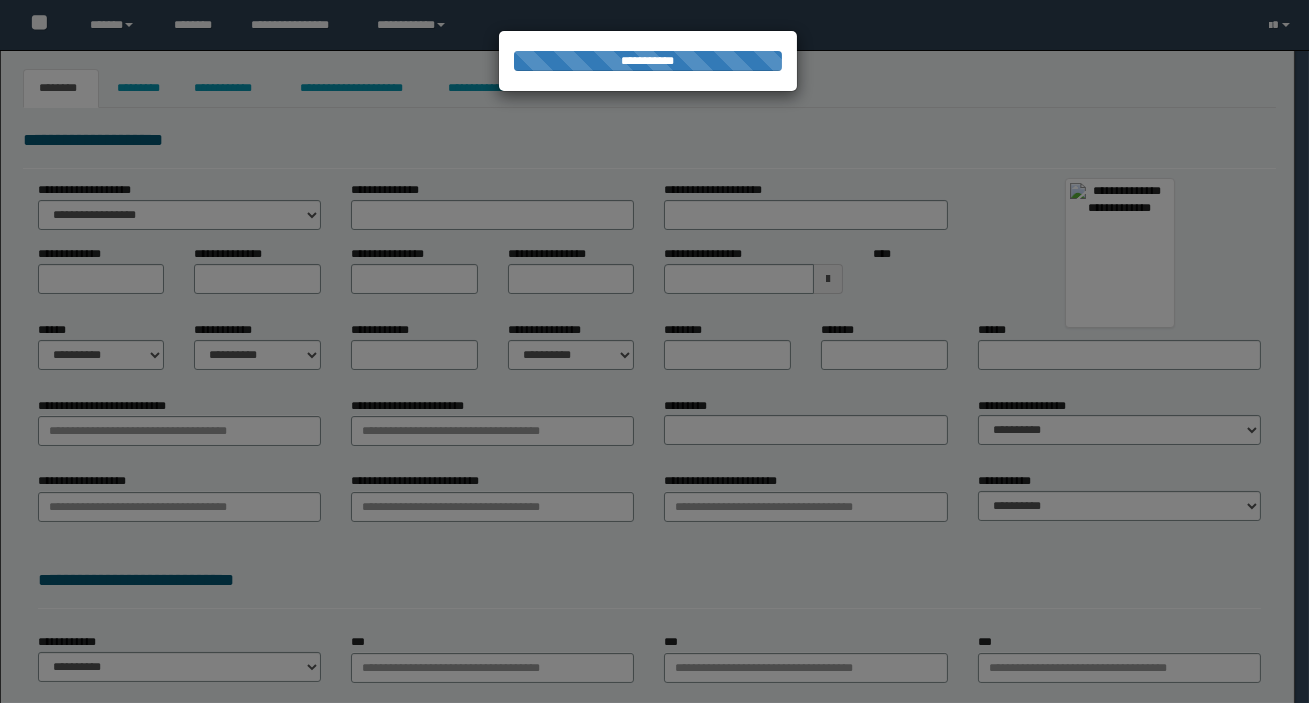 type on "********" 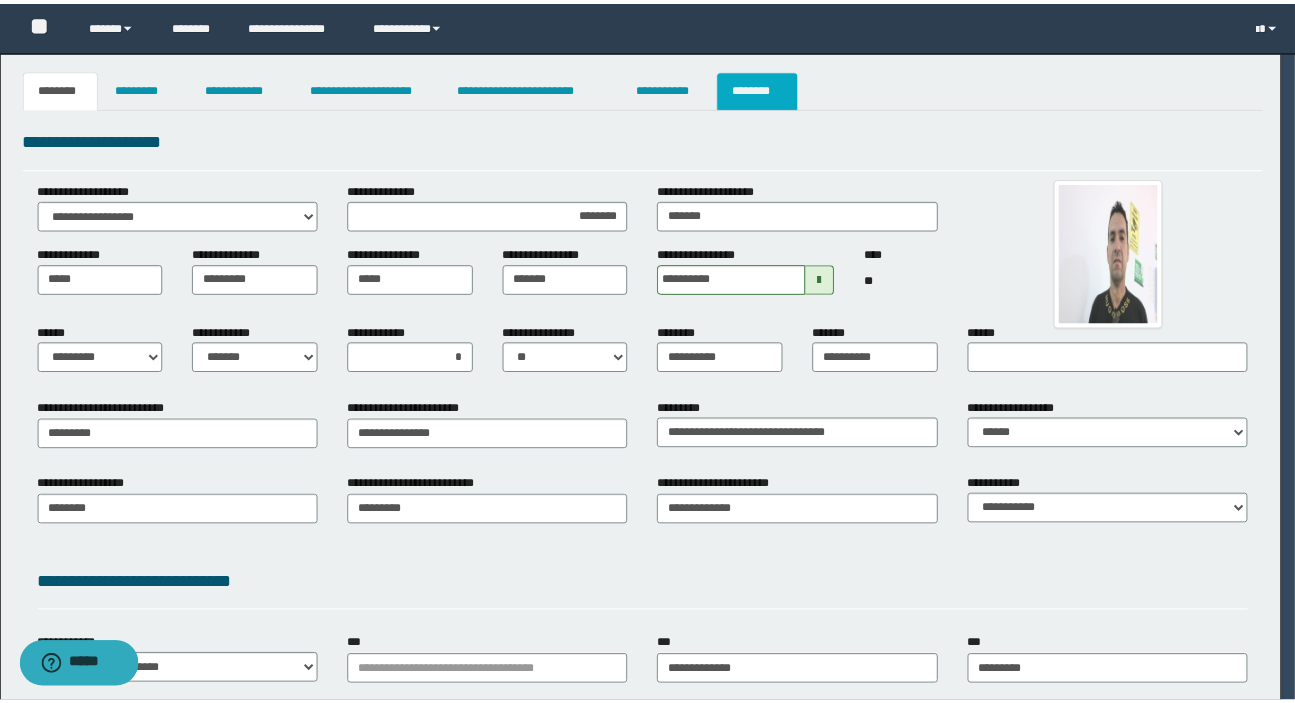 scroll, scrollTop: 0, scrollLeft: 0, axis: both 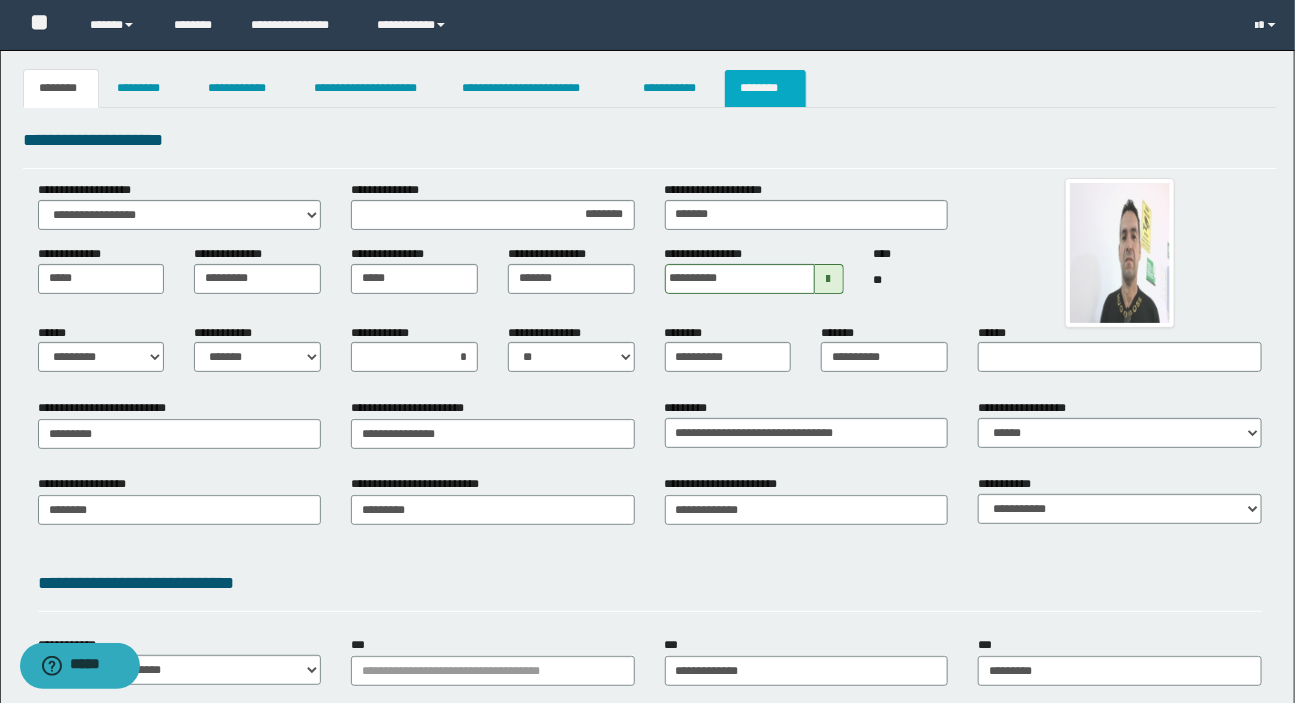 click on "********" at bounding box center [765, 88] 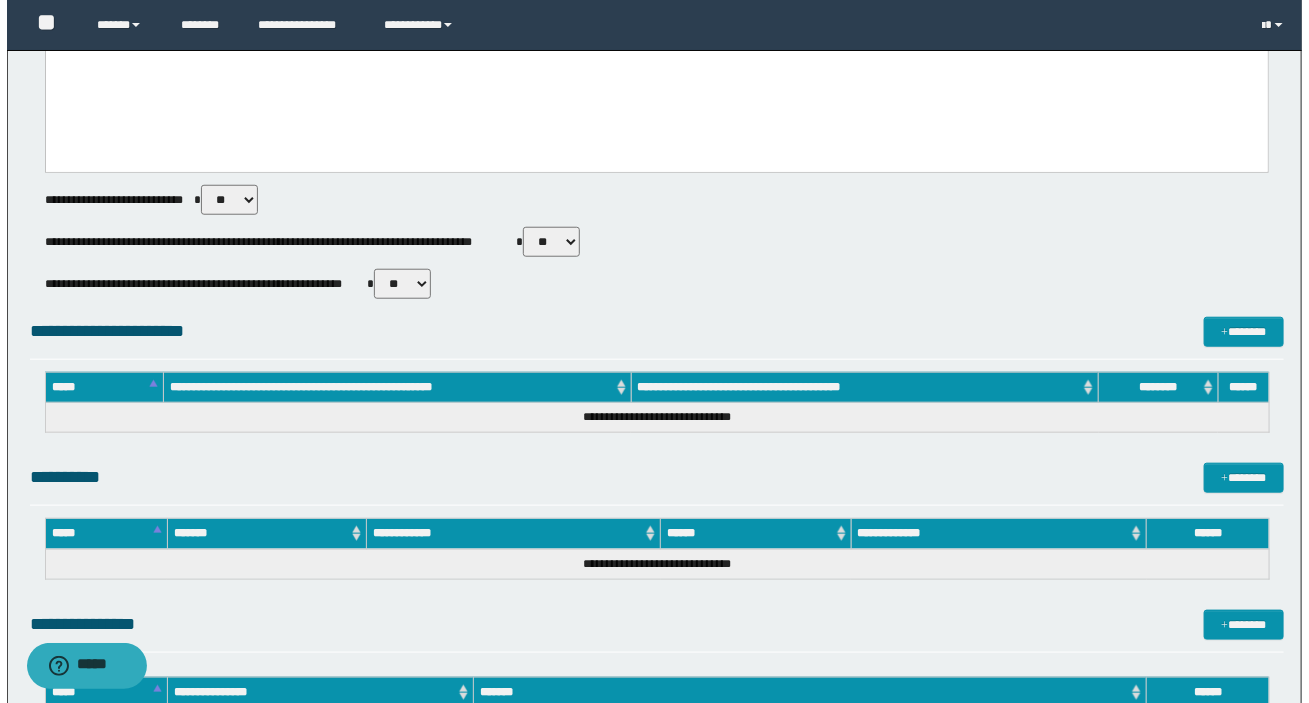 scroll, scrollTop: 0, scrollLeft: 0, axis: both 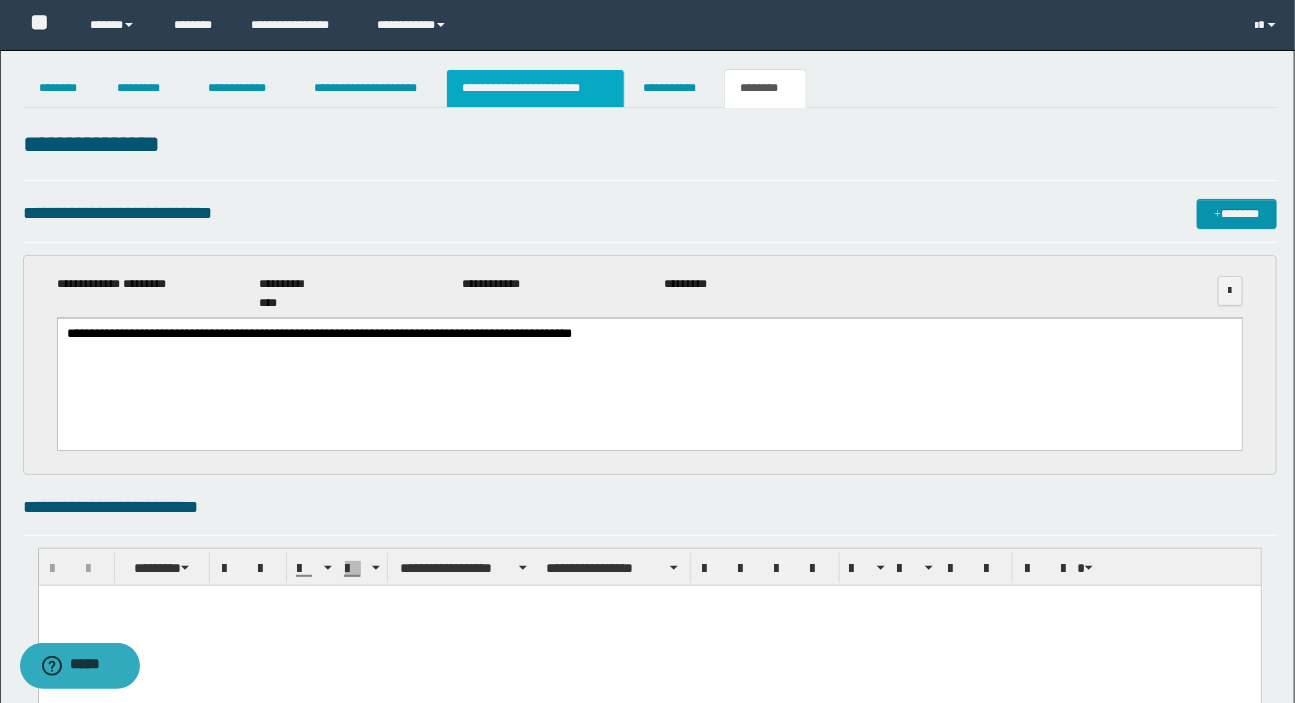 click on "**********" at bounding box center [535, 88] 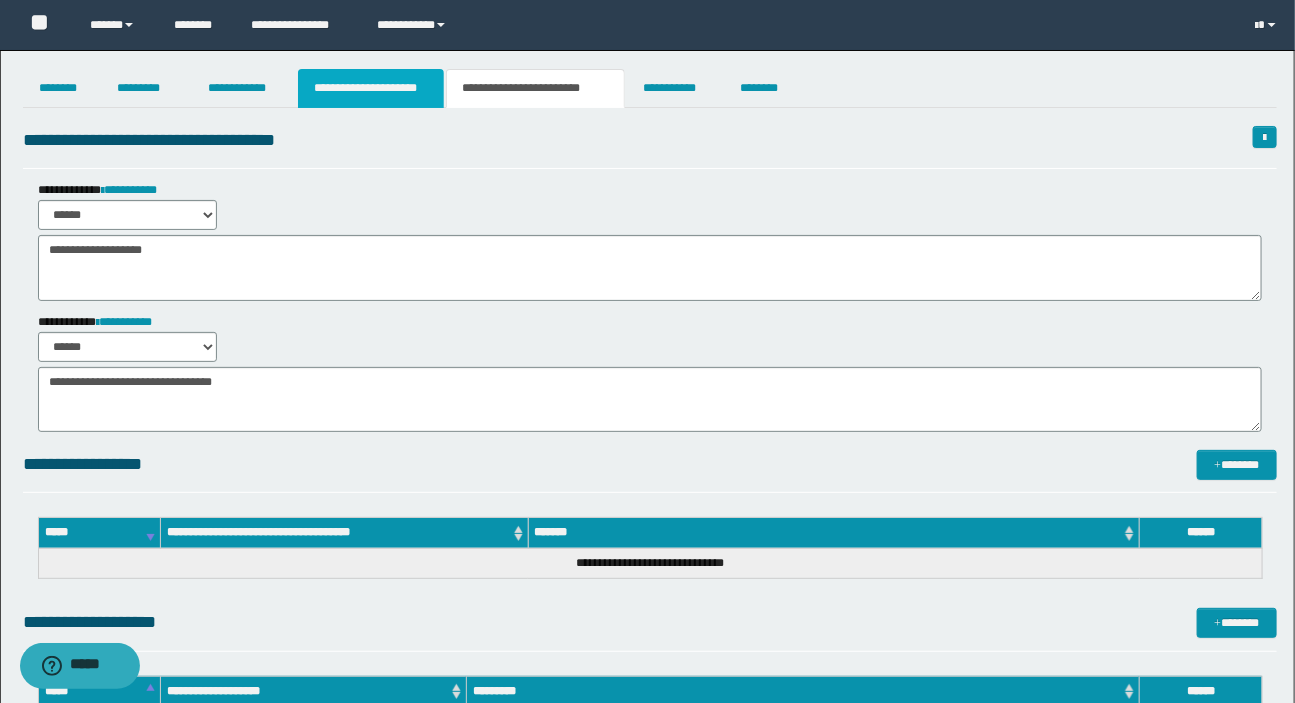 click on "**********" at bounding box center (371, 88) 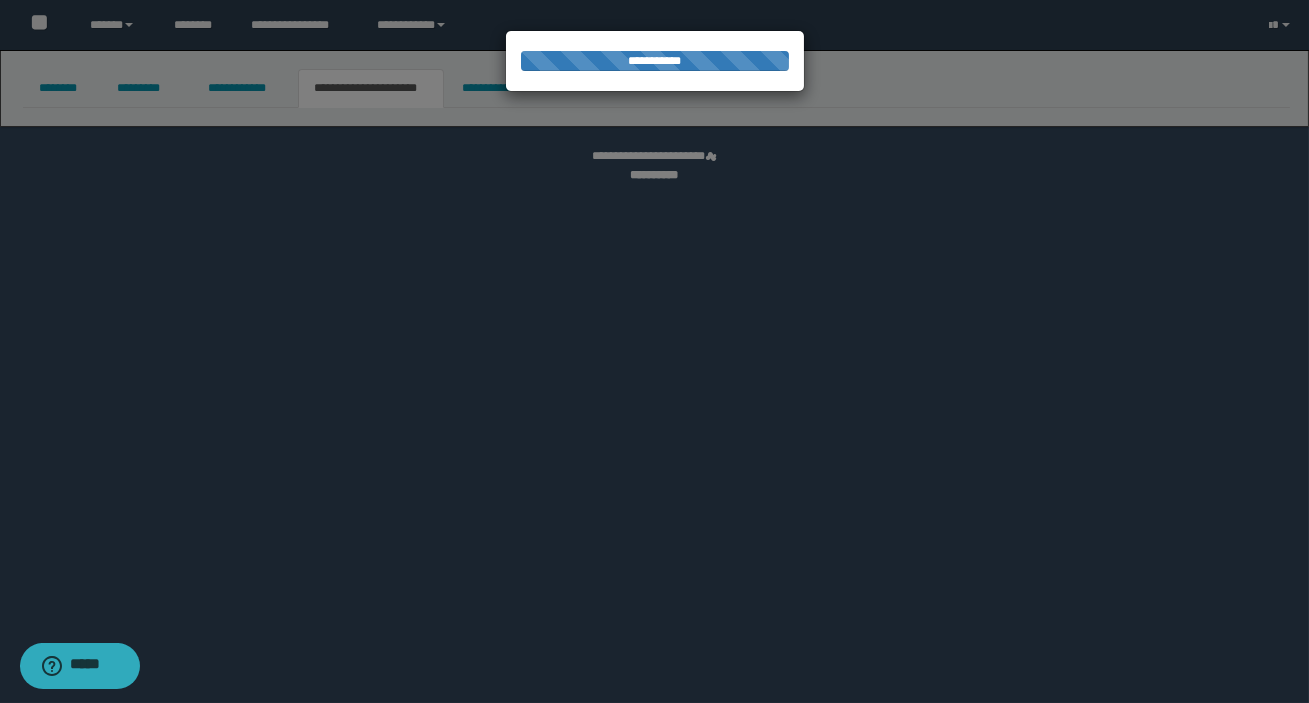 select on "*" 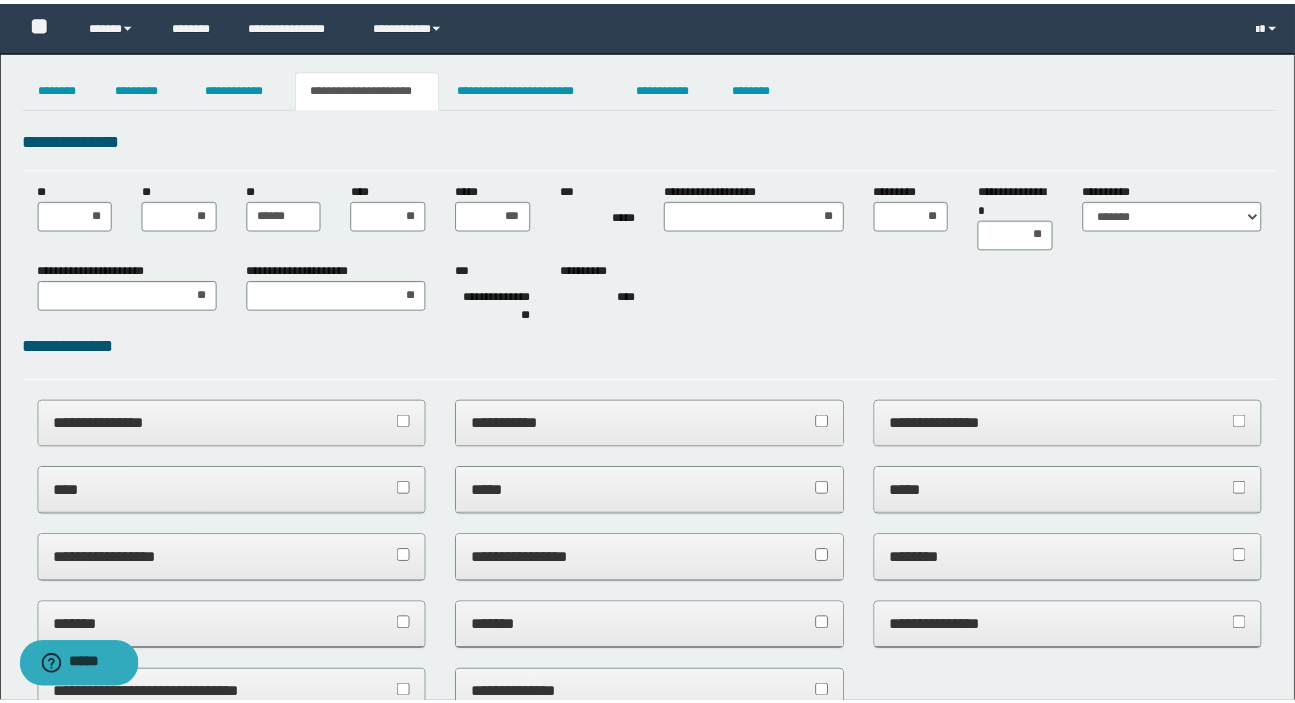 scroll, scrollTop: 0, scrollLeft: 0, axis: both 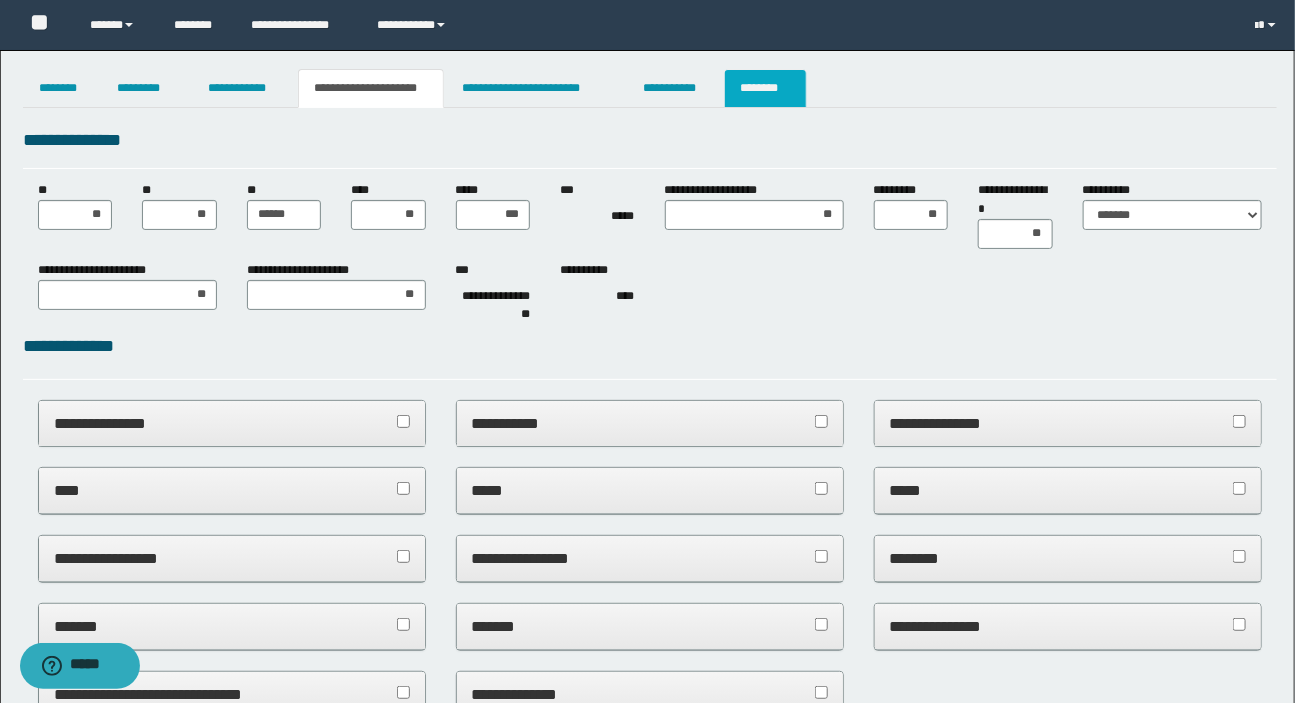 click on "********" at bounding box center (765, 88) 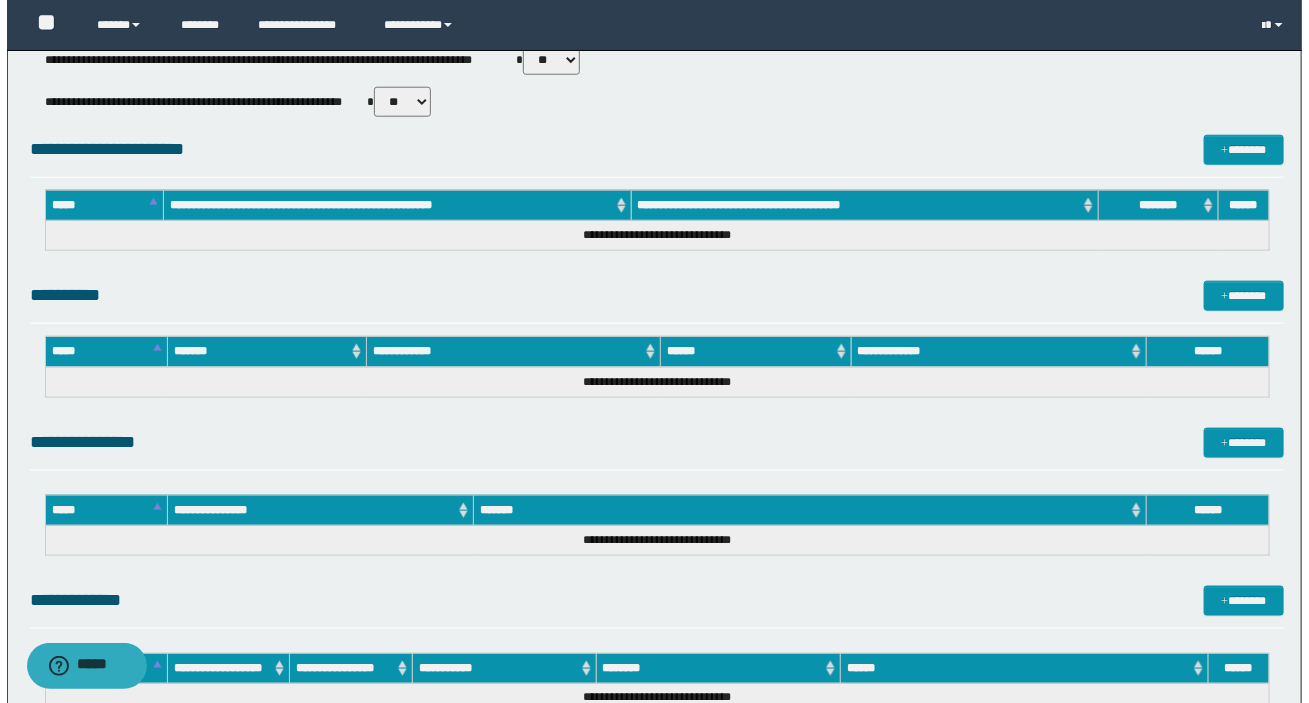 scroll, scrollTop: 1006, scrollLeft: 0, axis: vertical 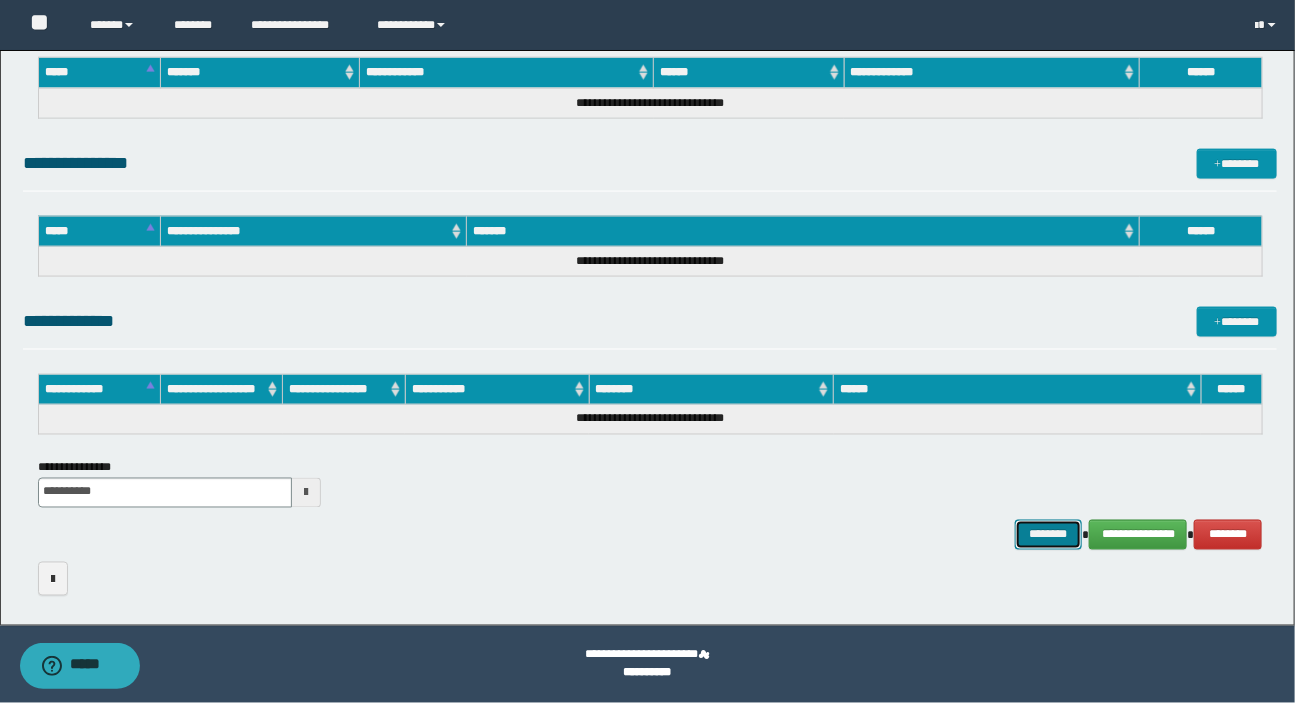 click on "********" at bounding box center (1049, 535) 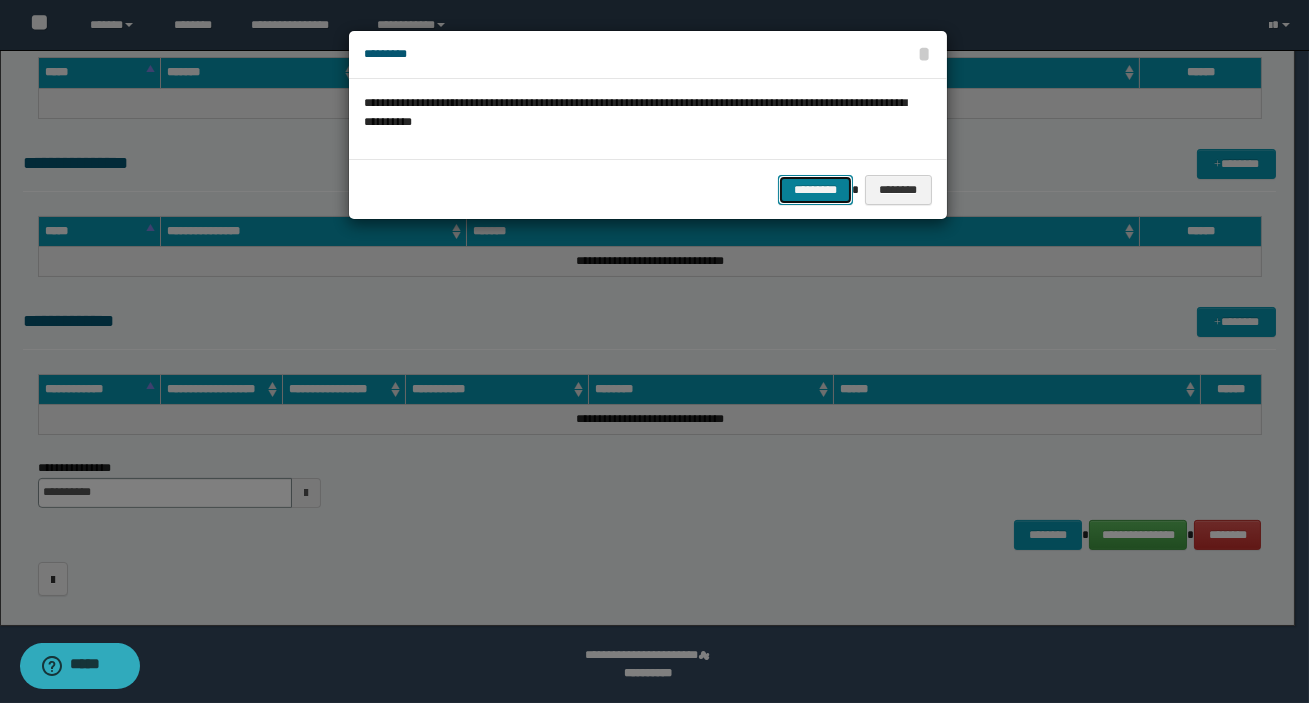 click on "*********" at bounding box center (815, 190) 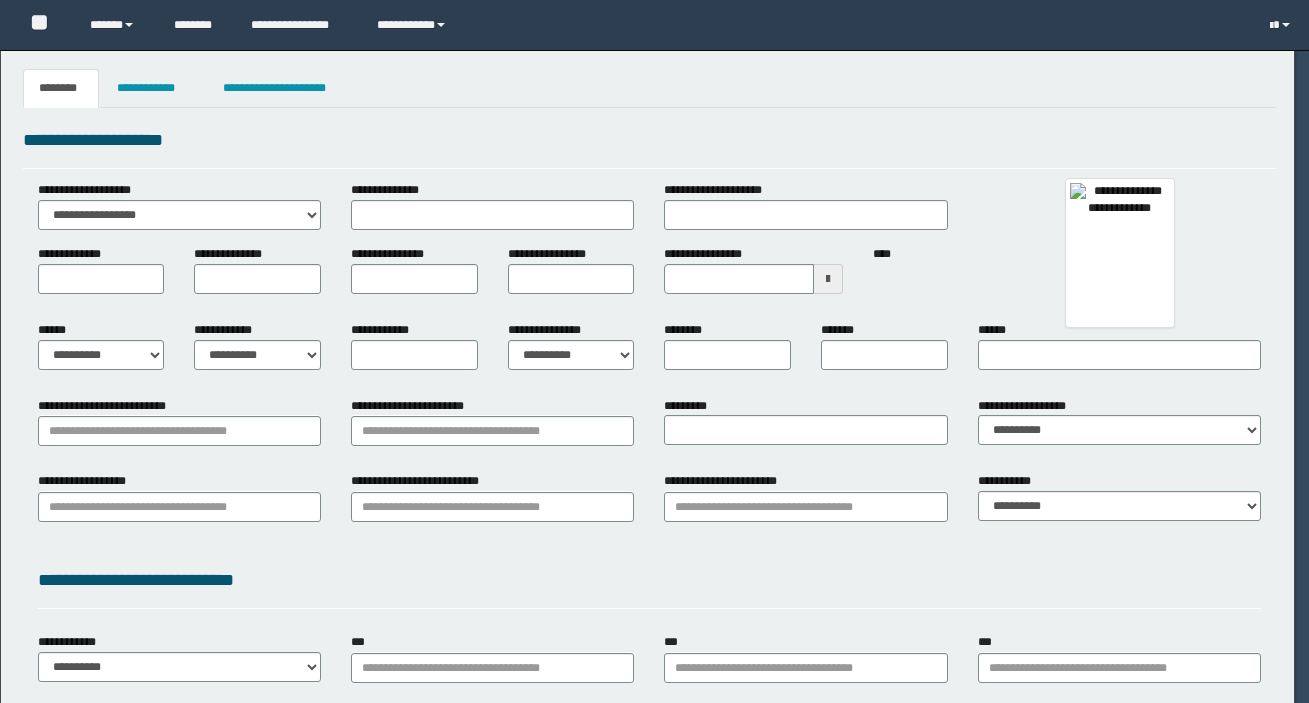 scroll, scrollTop: 0, scrollLeft: 0, axis: both 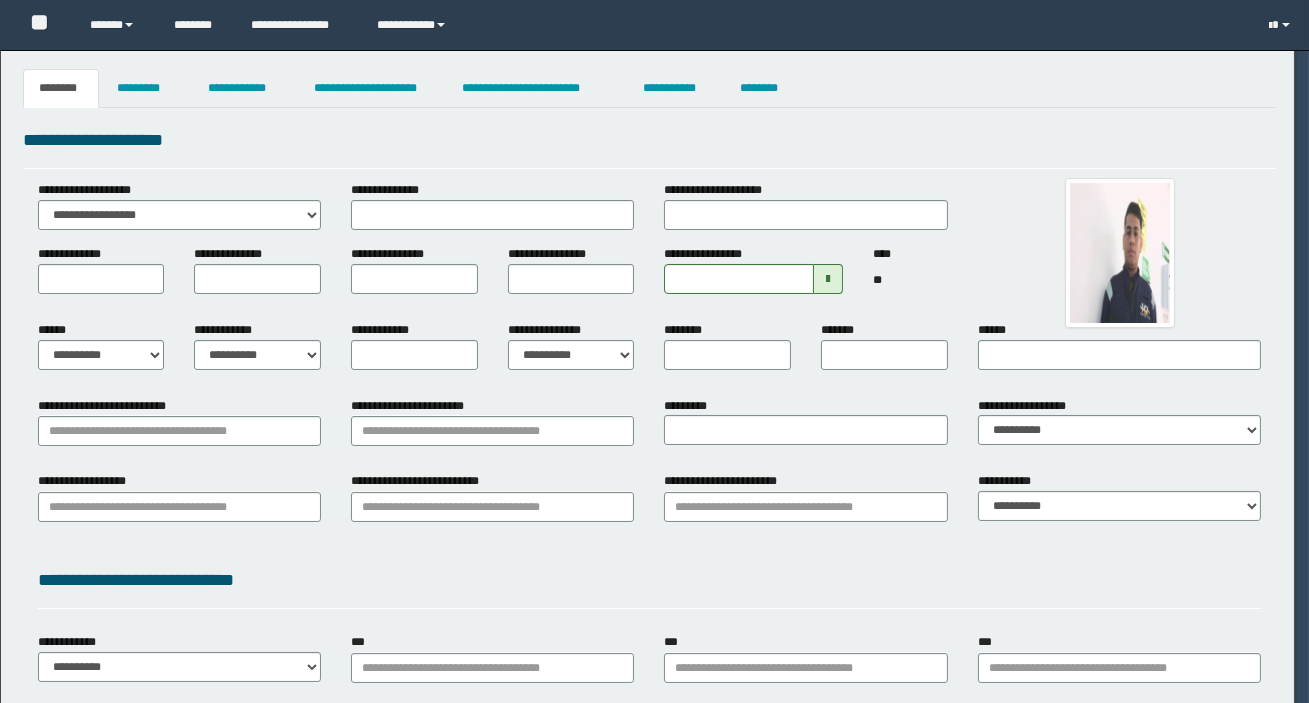 type on "**********" 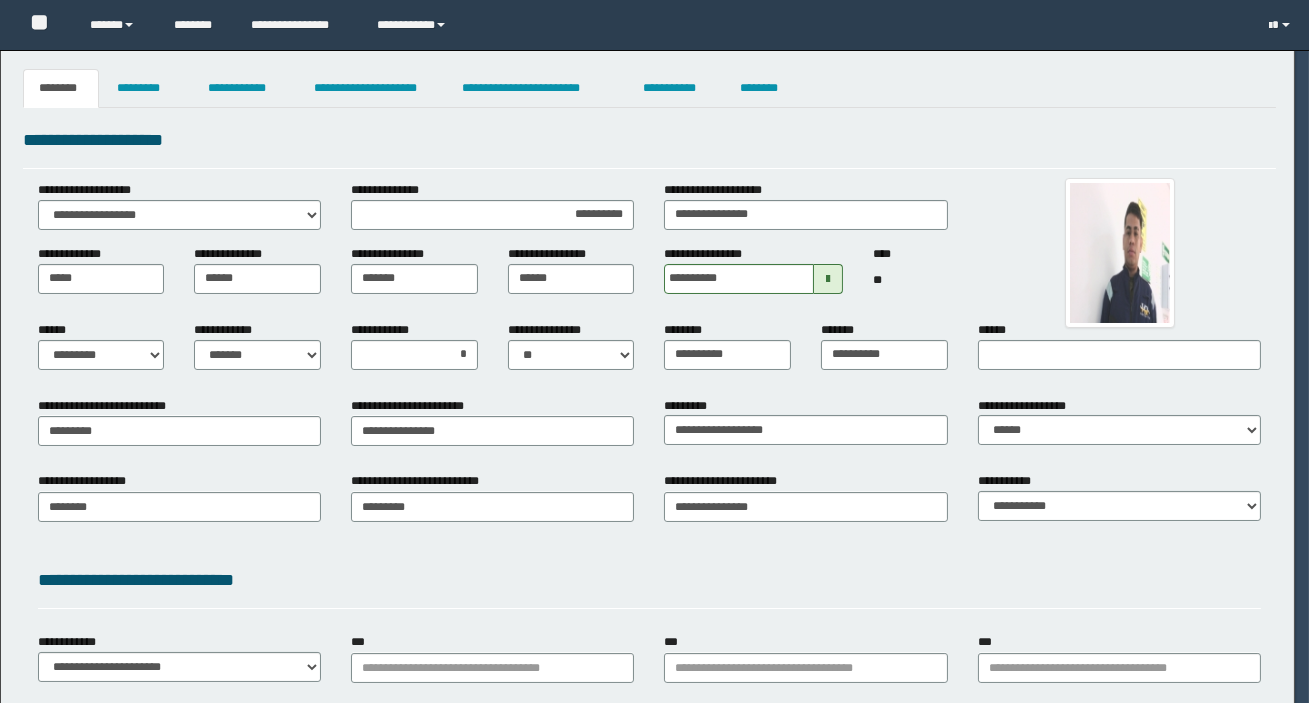 type on "**********" 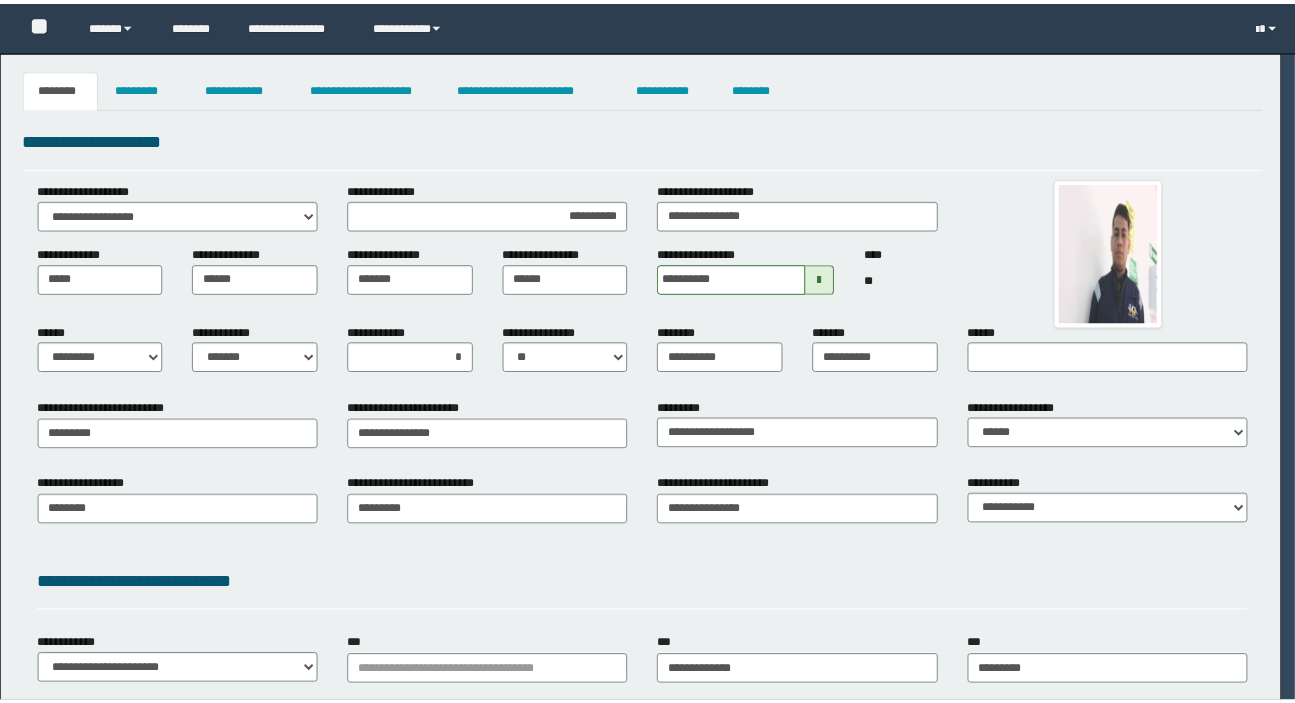 scroll, scrollTop: 0, scrollLeft: 0, axis: both 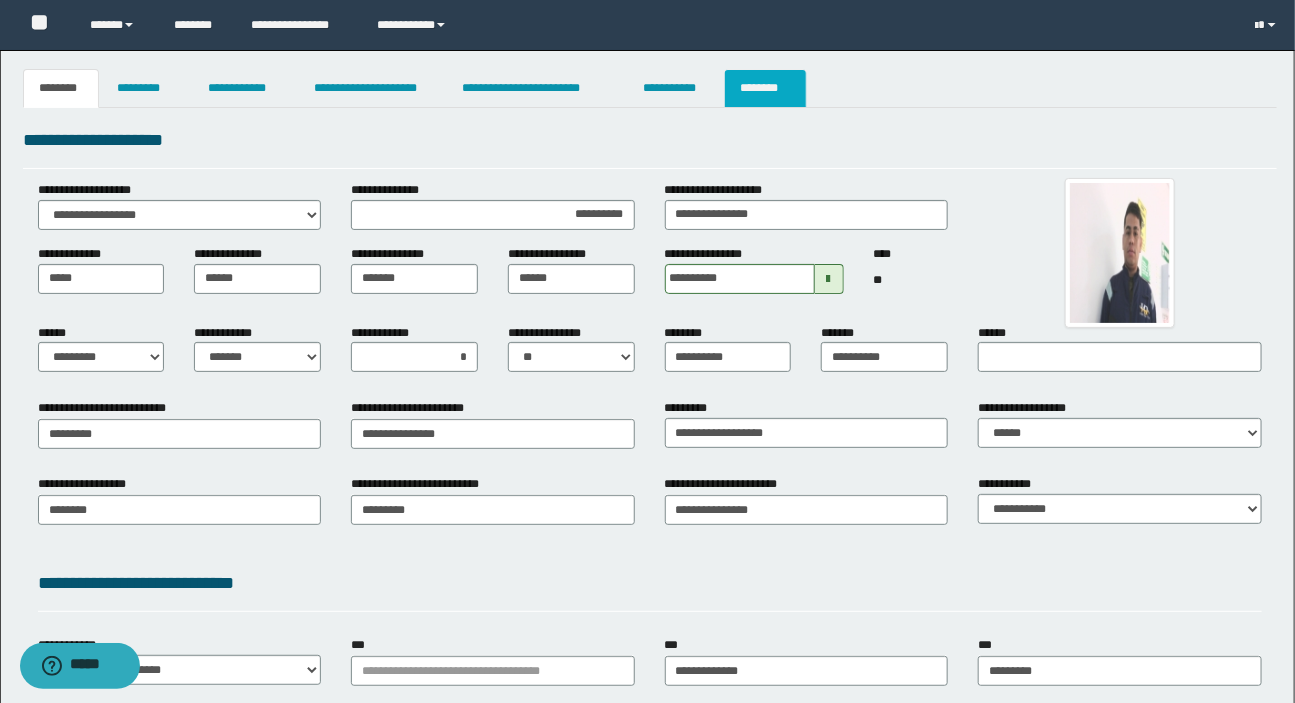 click on "********" at bounding box center (765, 88) 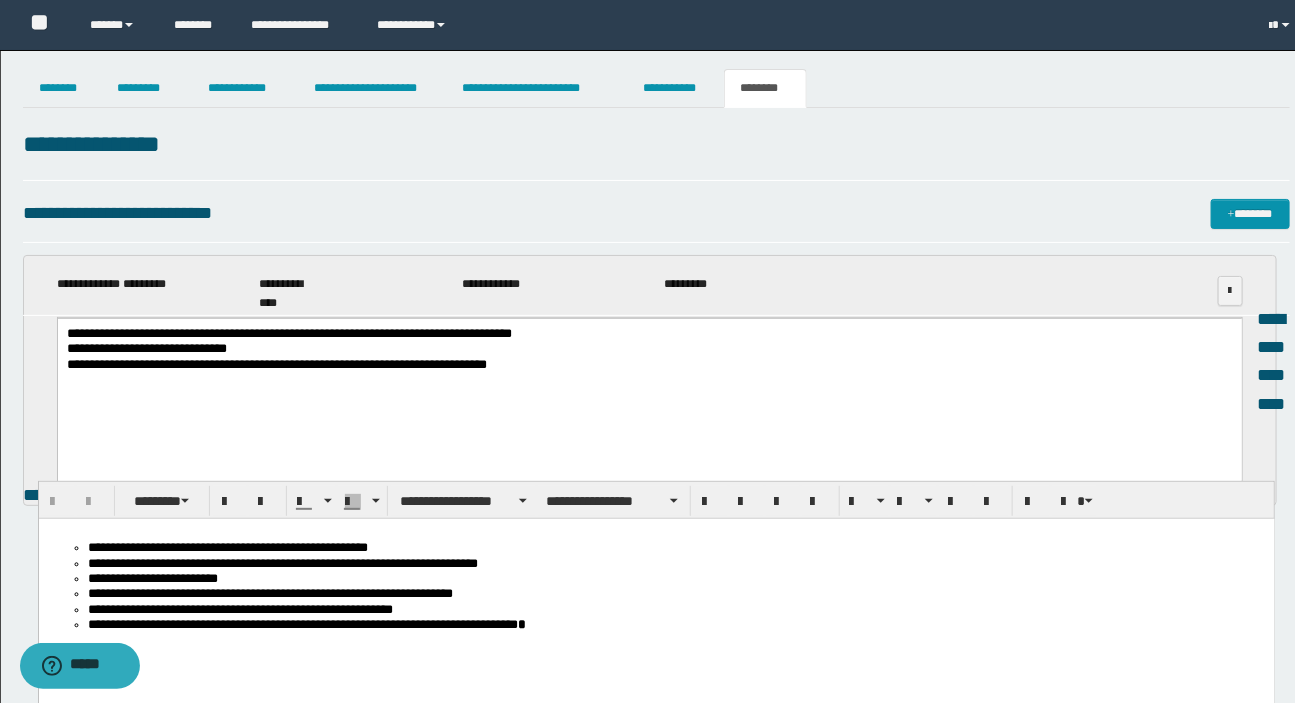 scroll, scrollTop: 0, scrollLeft: 0, axis: both 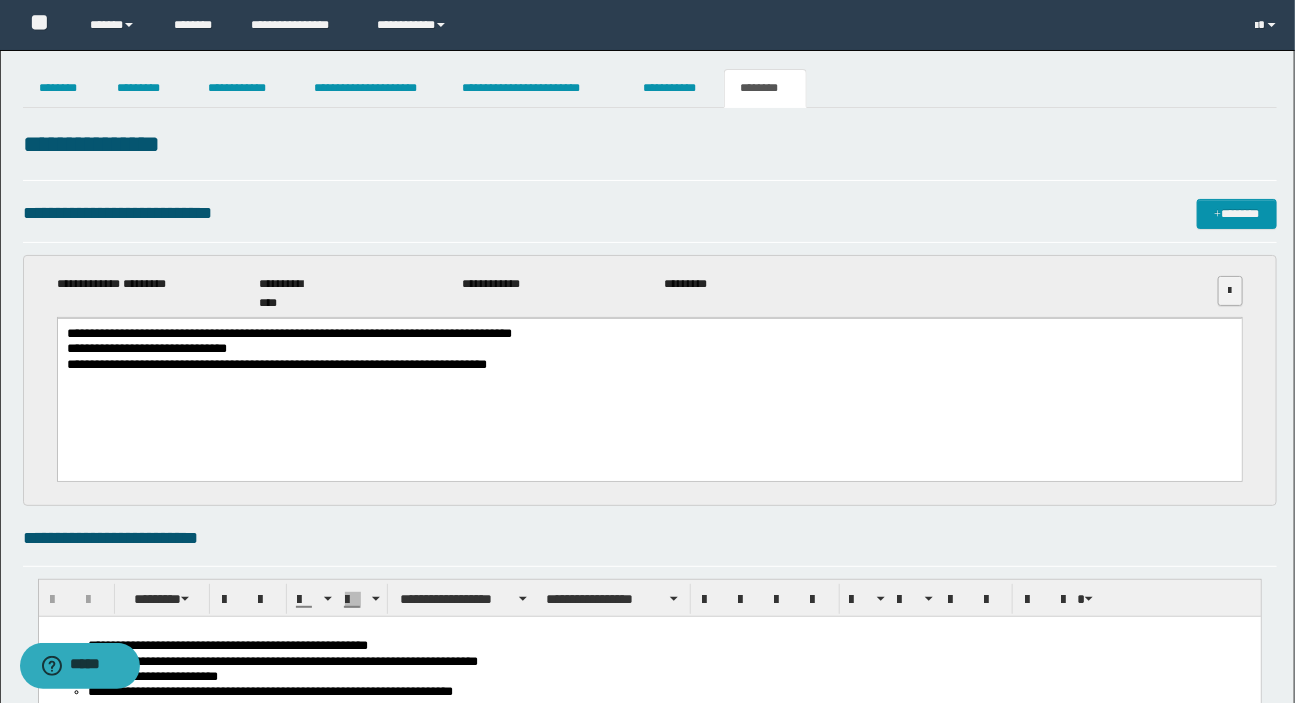 click at bounding box center (1230, 291) 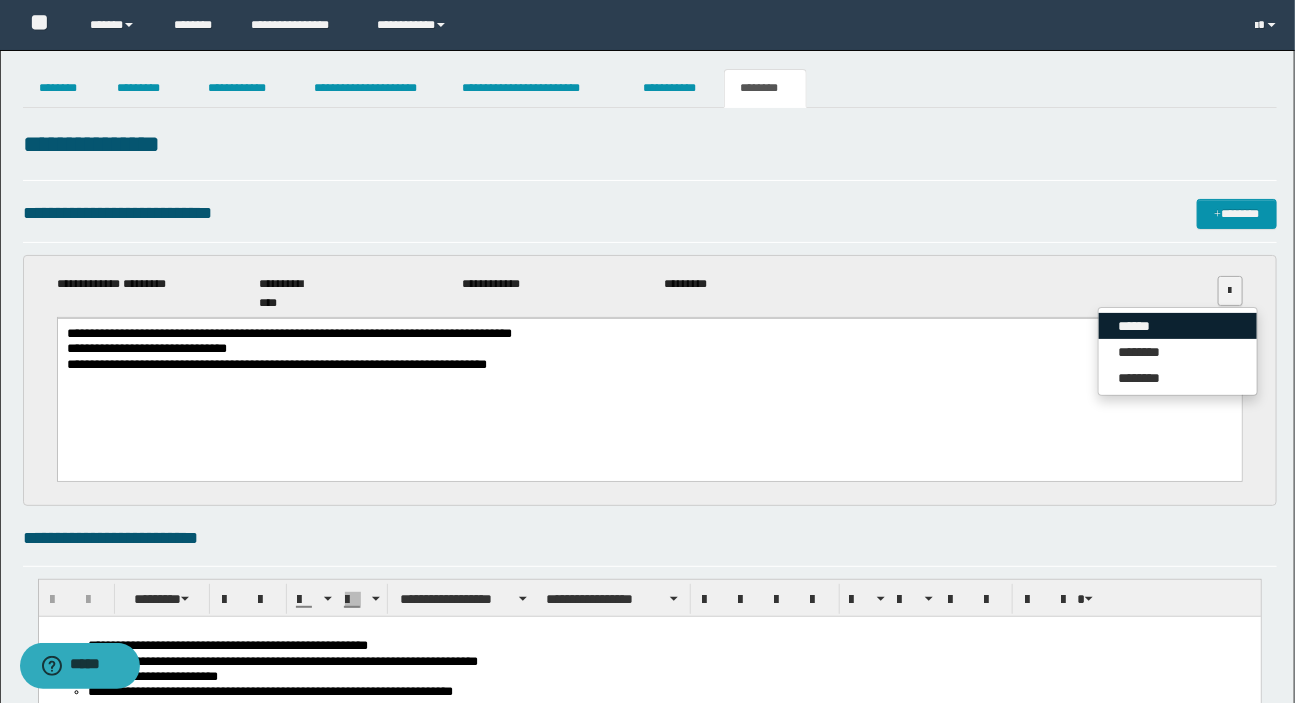 drag, startPoint x: 1193, startPoint y: 328, endPoint x: 909, endPoint y: 3, distance: 431.6028 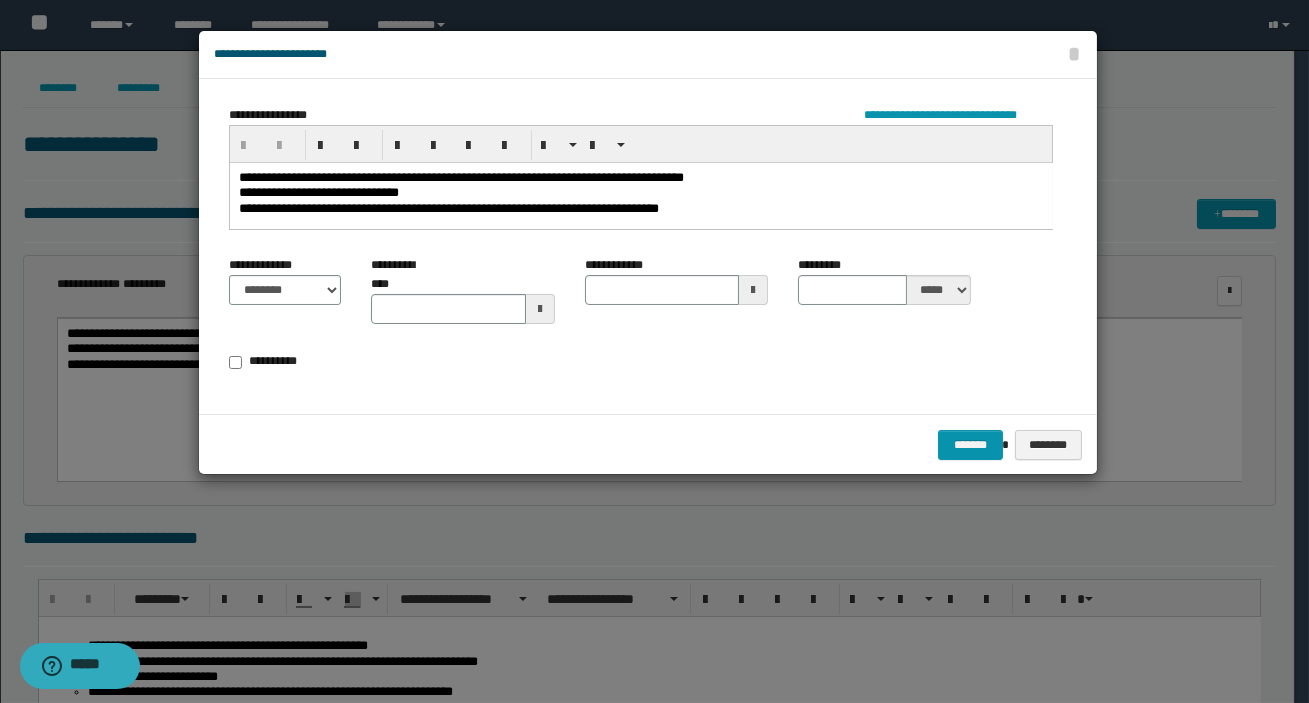 type 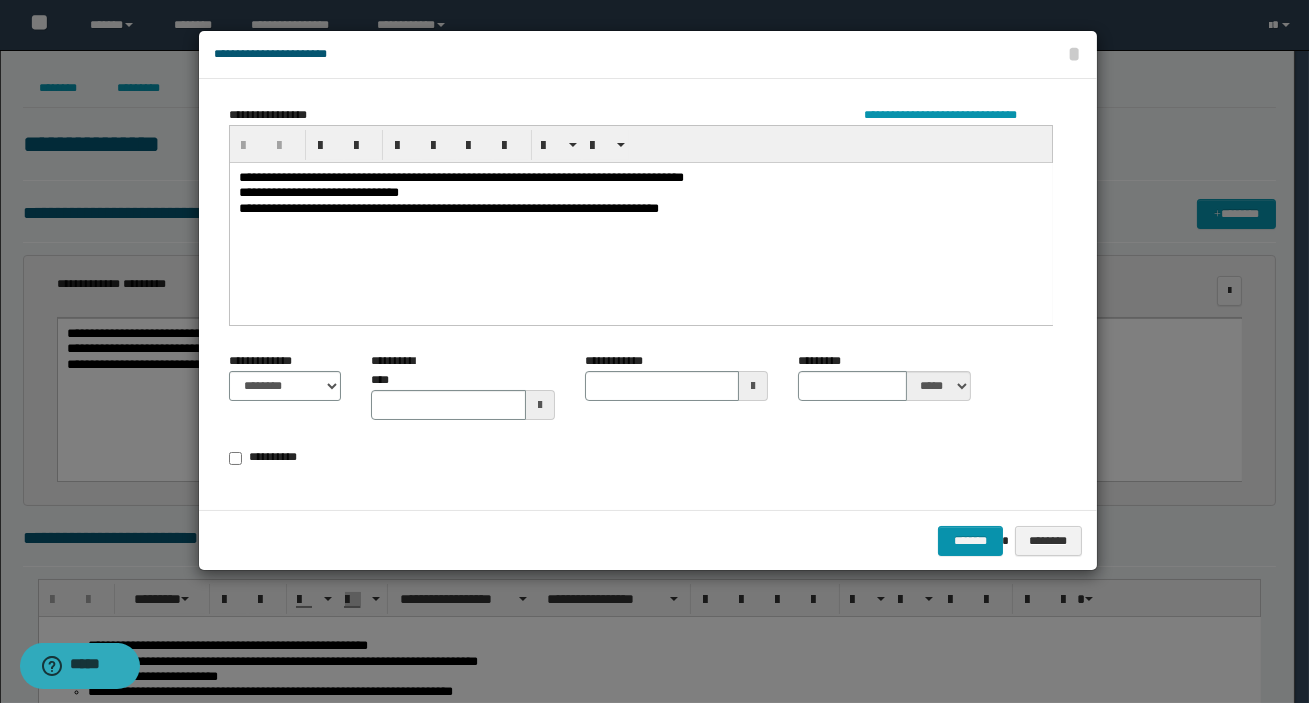 click on "**********" at bounding box center [640, 208] 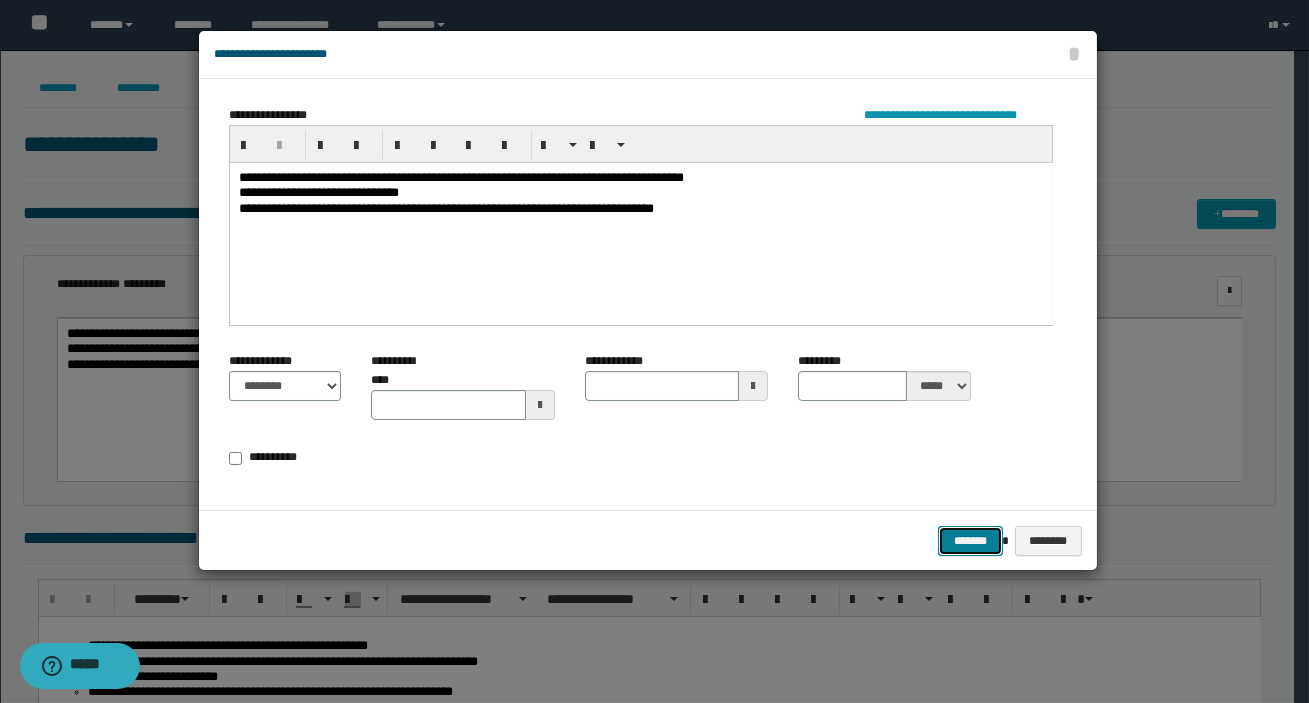 click on "*******" at bounding box center [970, 541] 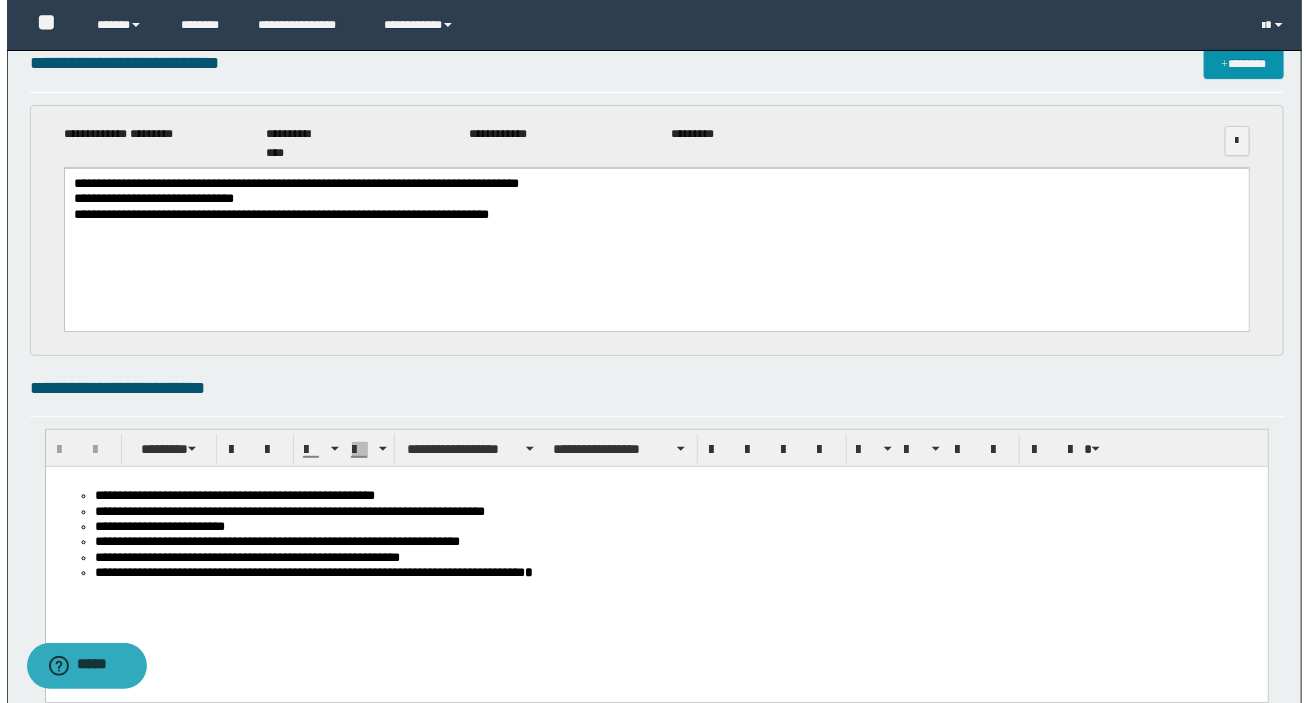 scroll, scrollTop: 0, scrollLeft: 0, axis: both 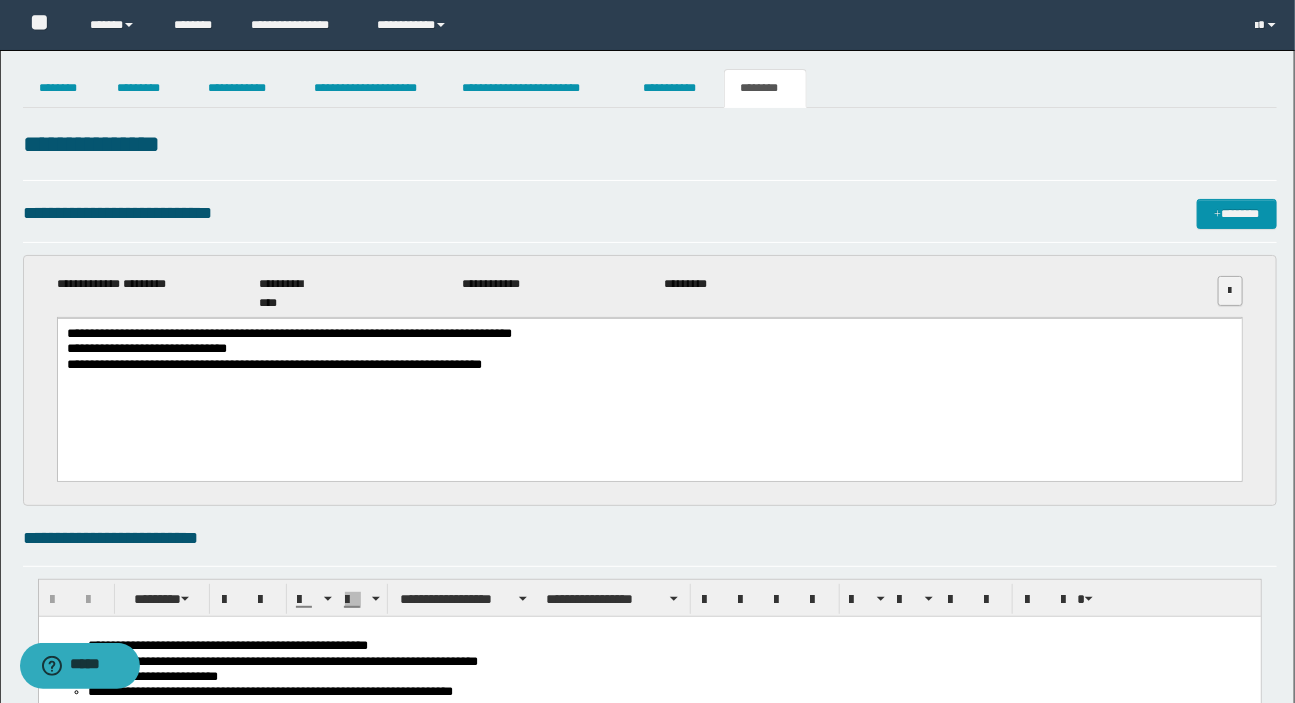 click at bounding box center [1230, 291] 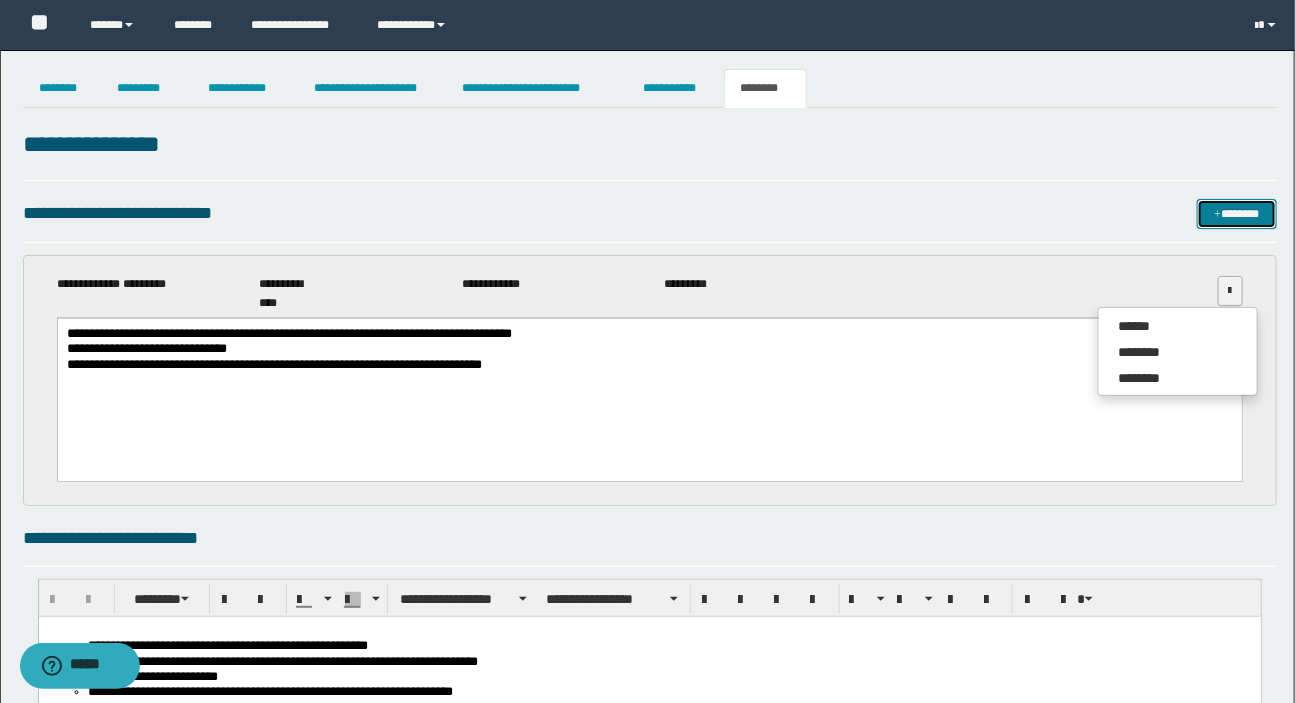 click on "*******" at bounding box center [1237, 214] 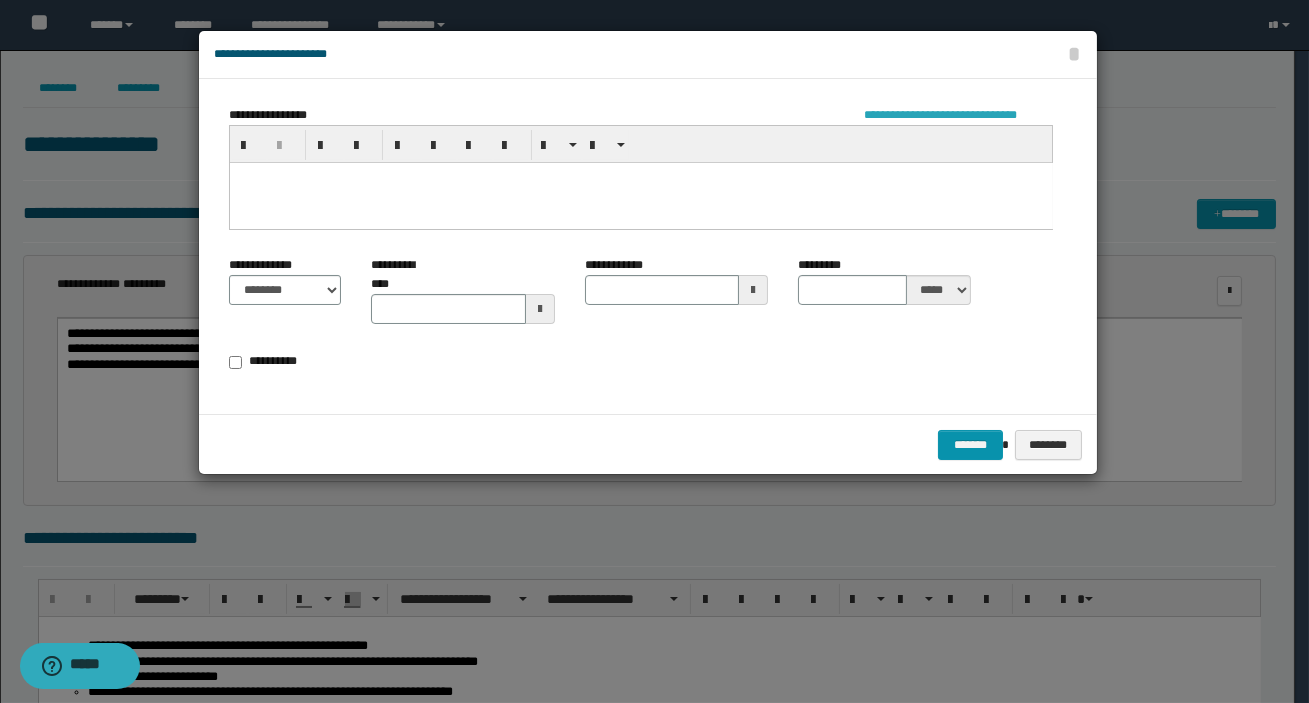 click on "**********" at bounding box center (958, 115) 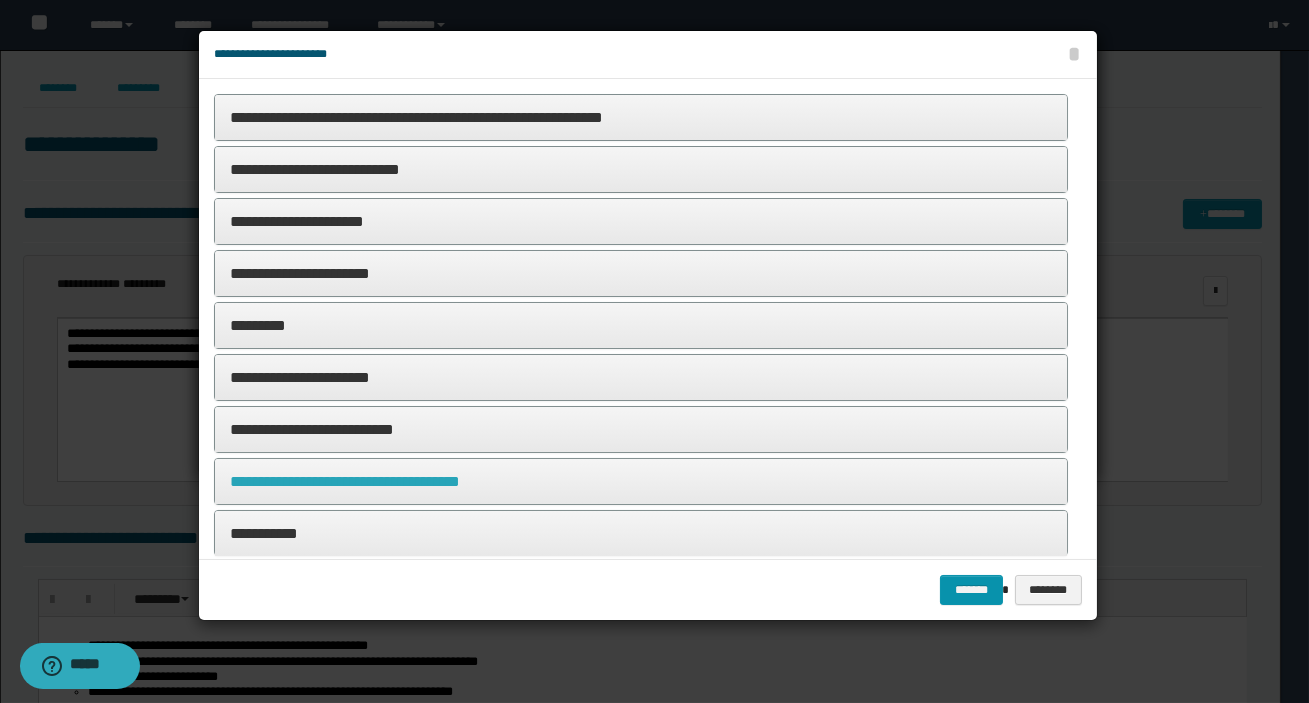 click on "**********" at bounding box center (345, 481) 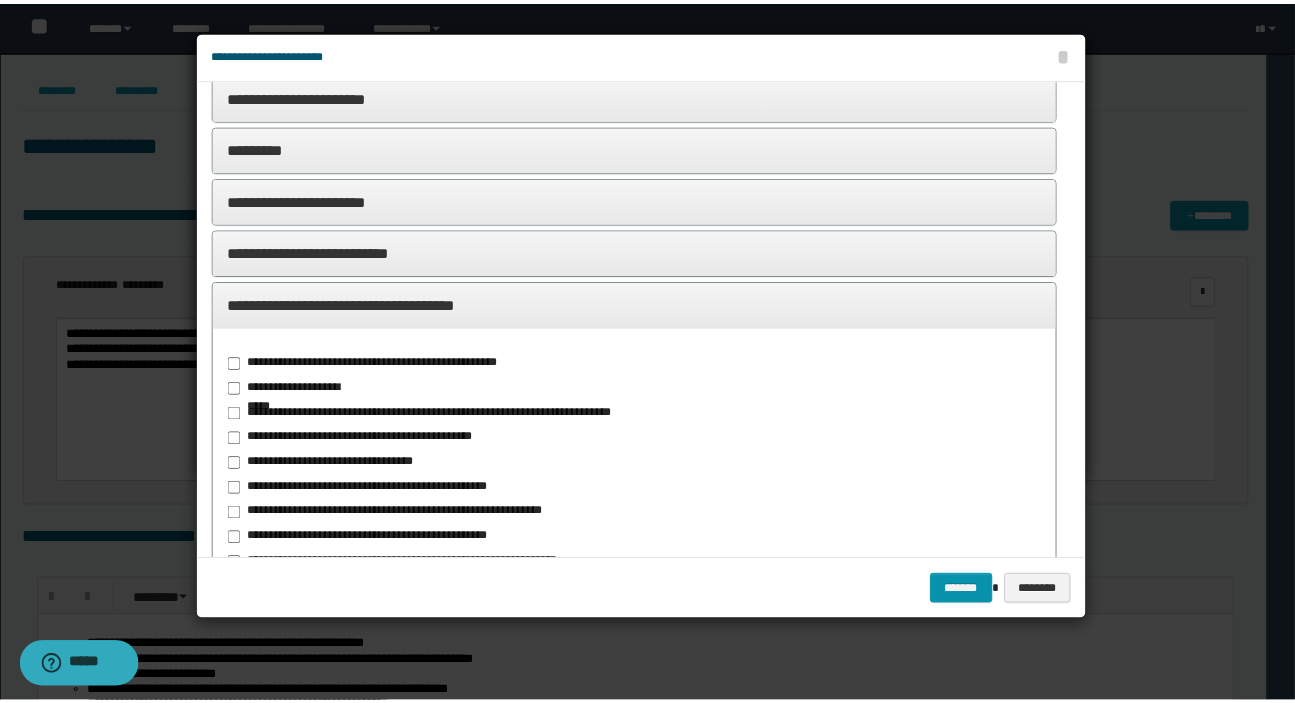 scroll, scrollTop: 272, scrollLeft: 0, axis: vertical 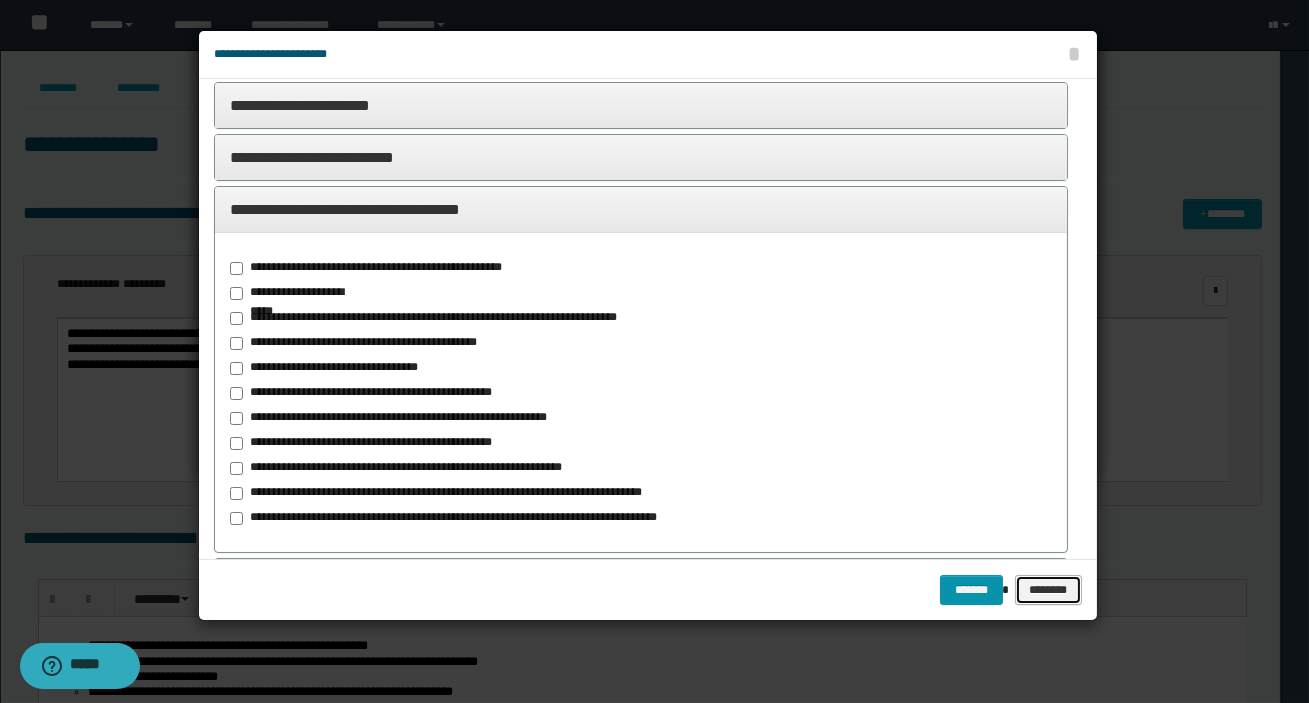 click on "********" at bounding box center [1048, 590] 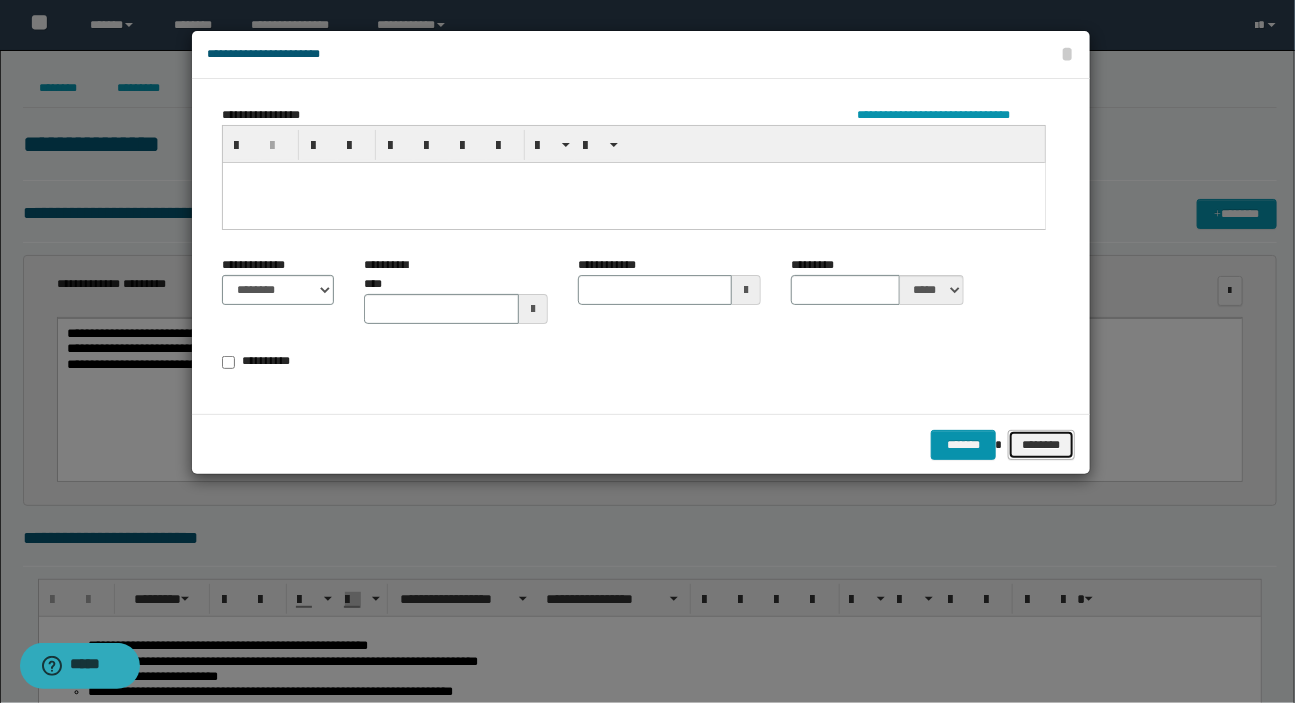 click on "********" at bounding box center (1041, 445) 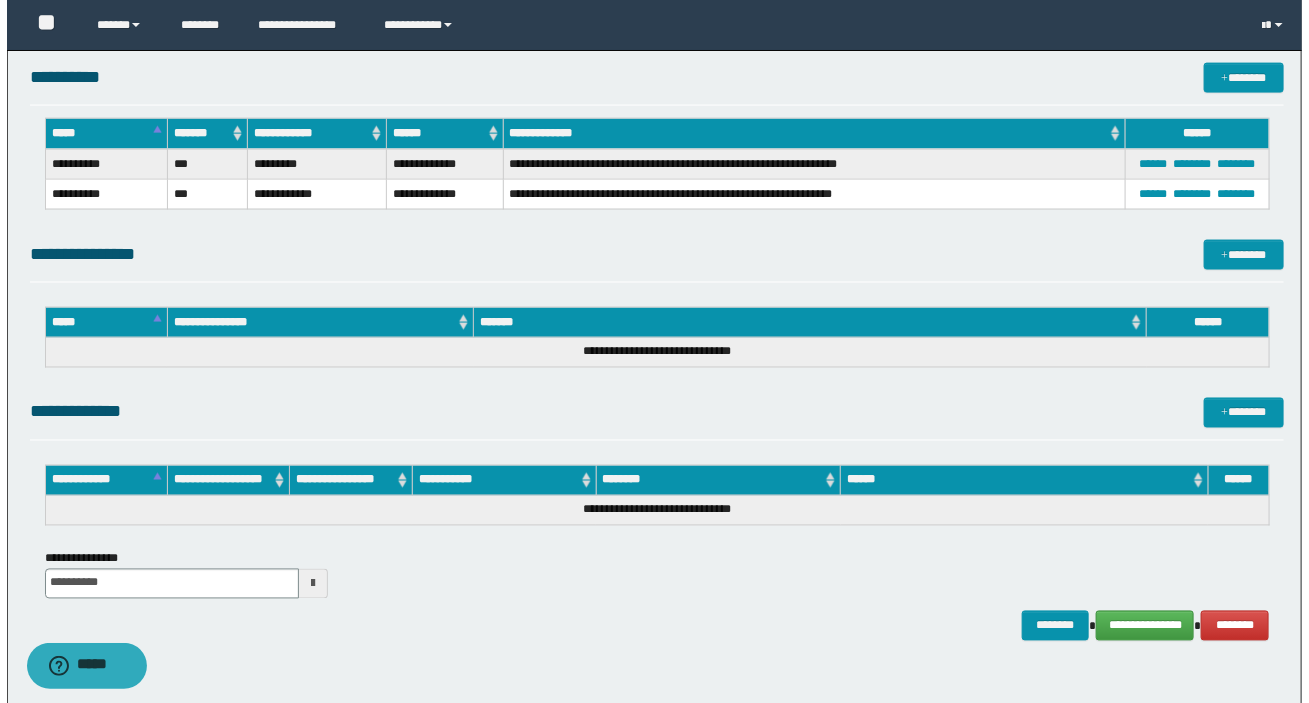 scroll, scrollTop: 1171, scrollLeft: 0, axis: vertical 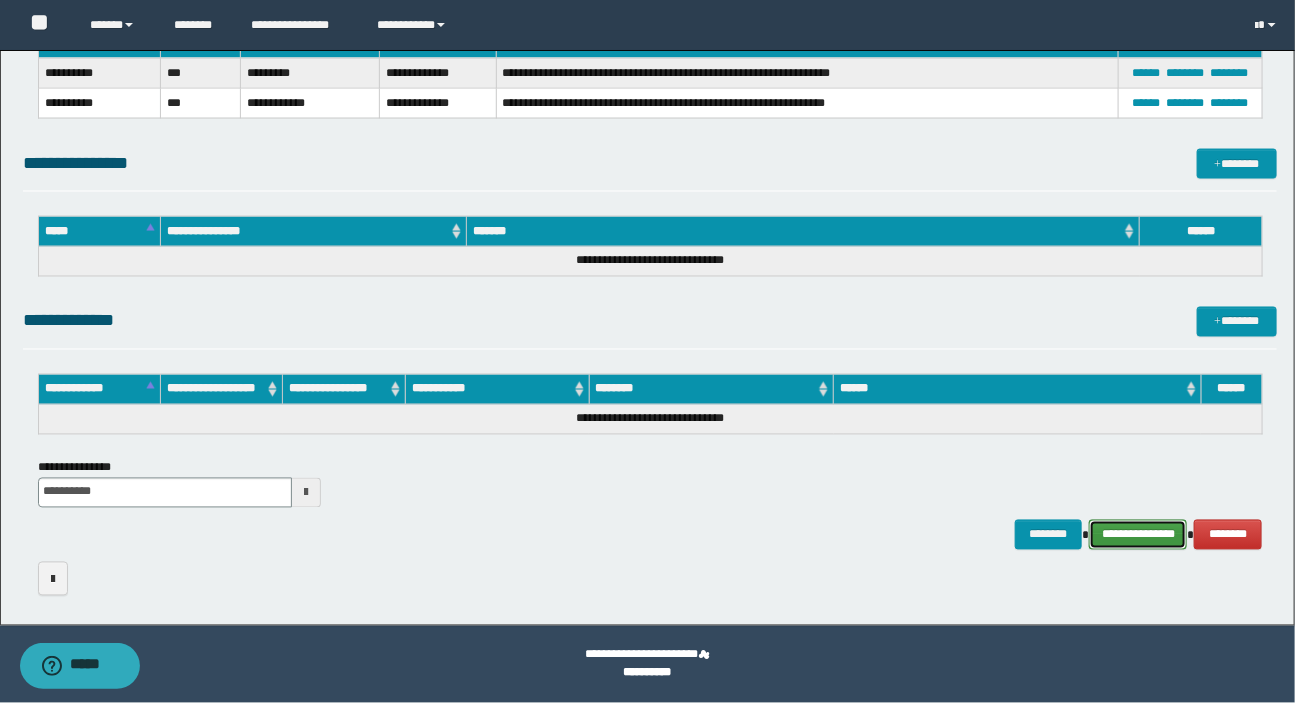 click on "**********" at bounding box center (1138, 535) 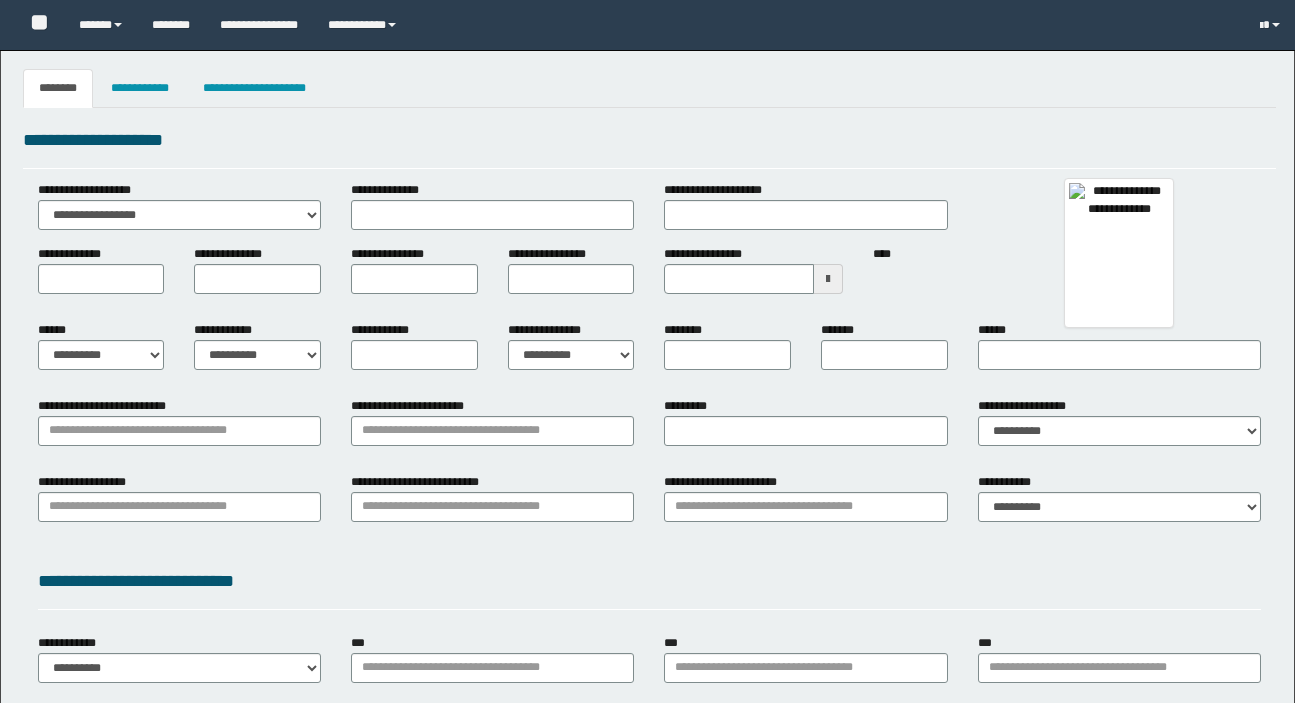 type 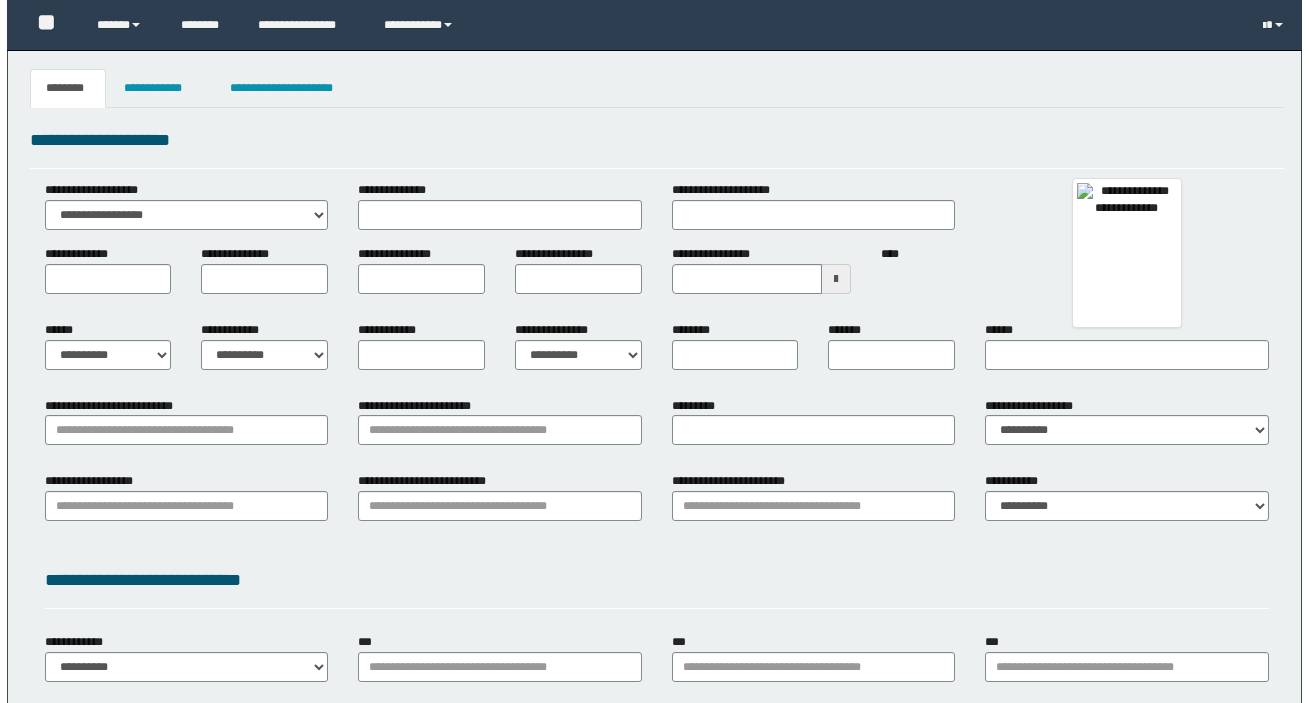 scroll, scrollTop: 0, scrollLeft: 0, axis: both 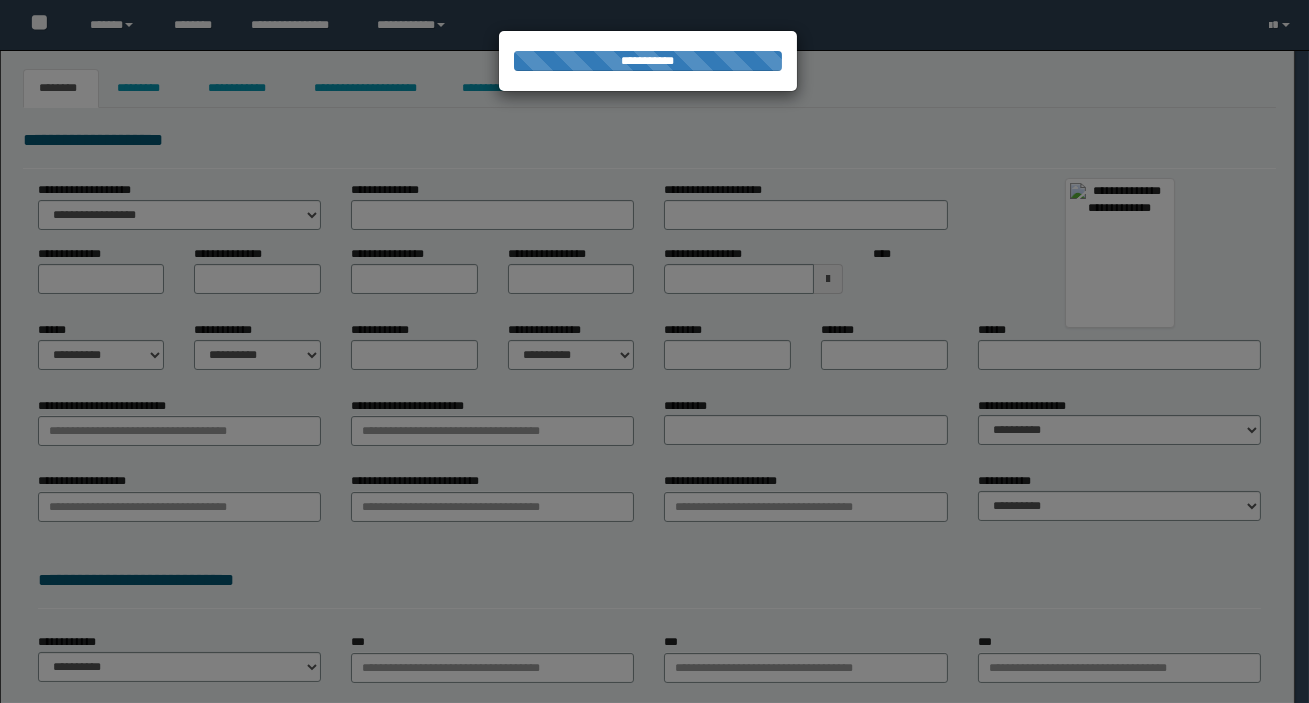 type on "**********" 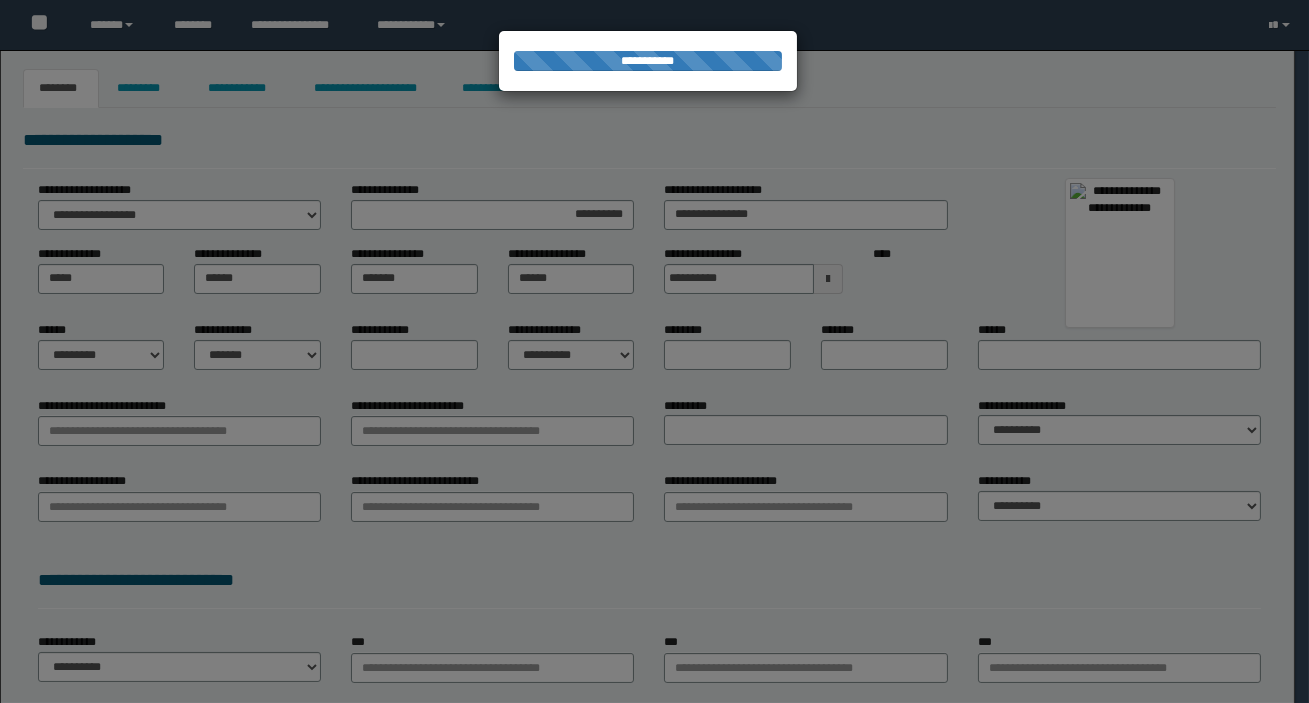 type on "*" 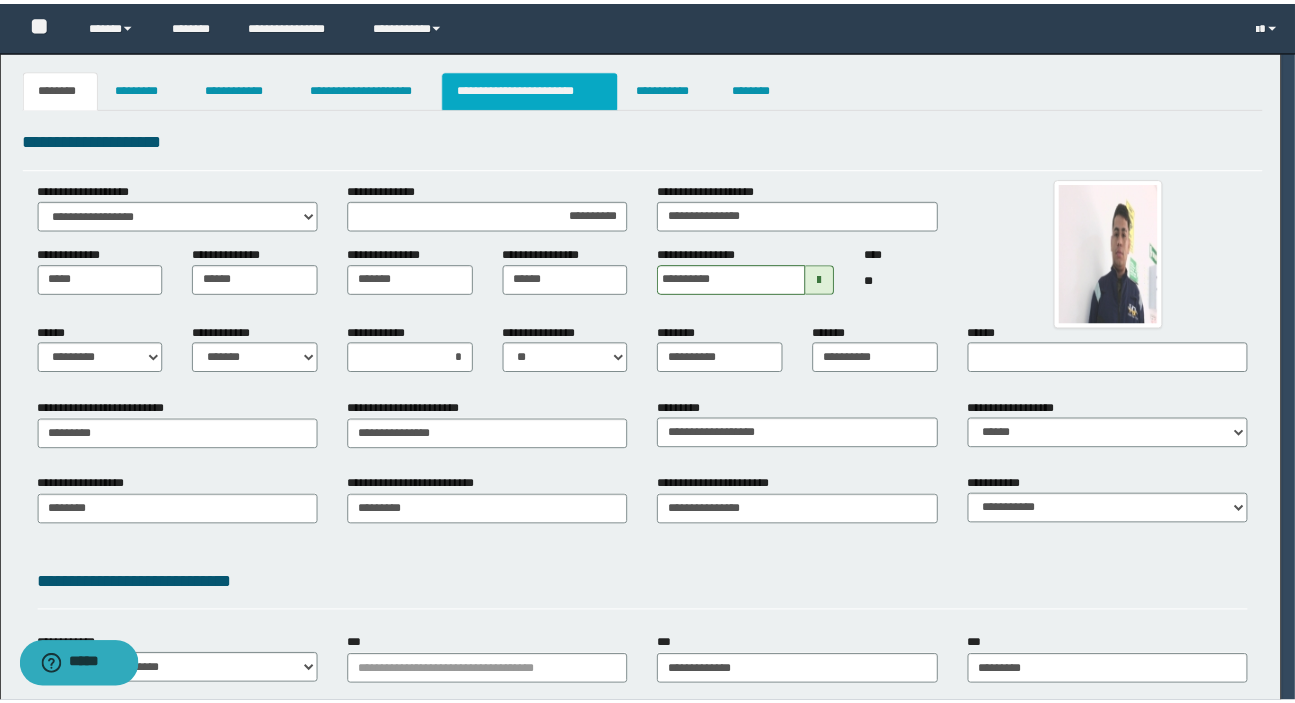 scroll, scrollTop: 0, scrollLeft: 0, axis: both 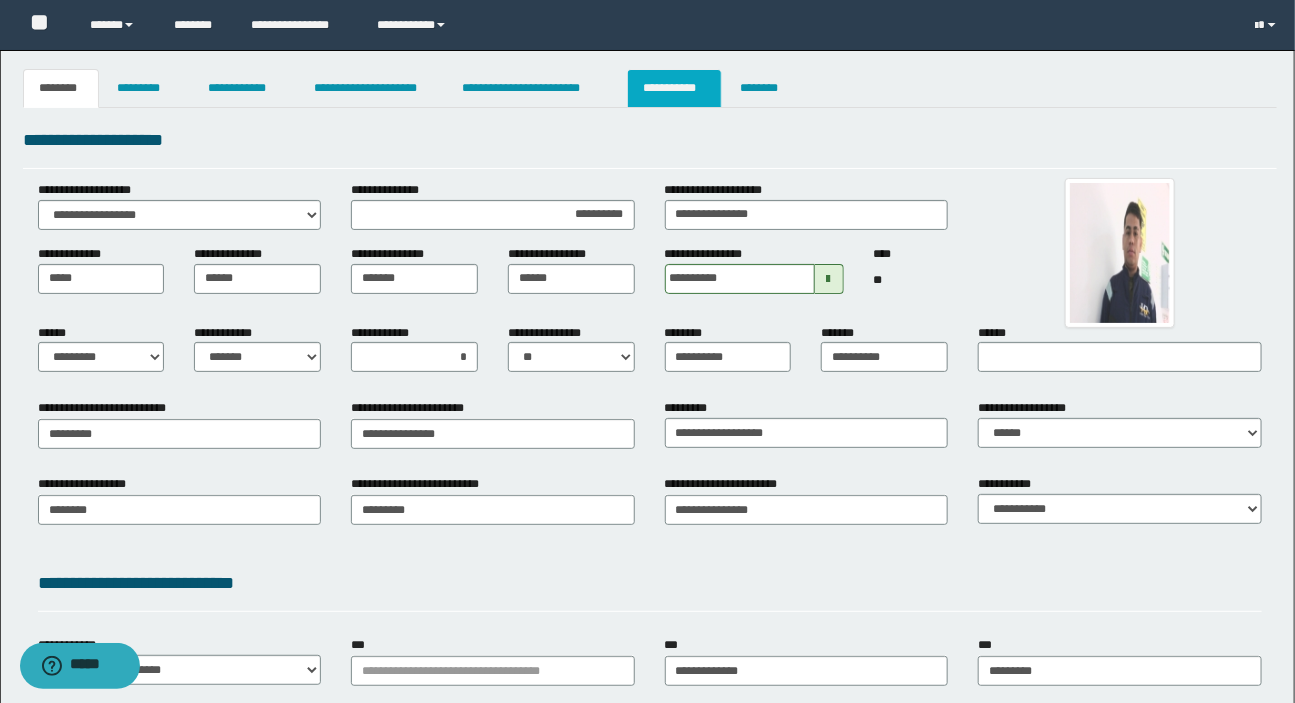 click on "**********" at bounding box center (674, 88) 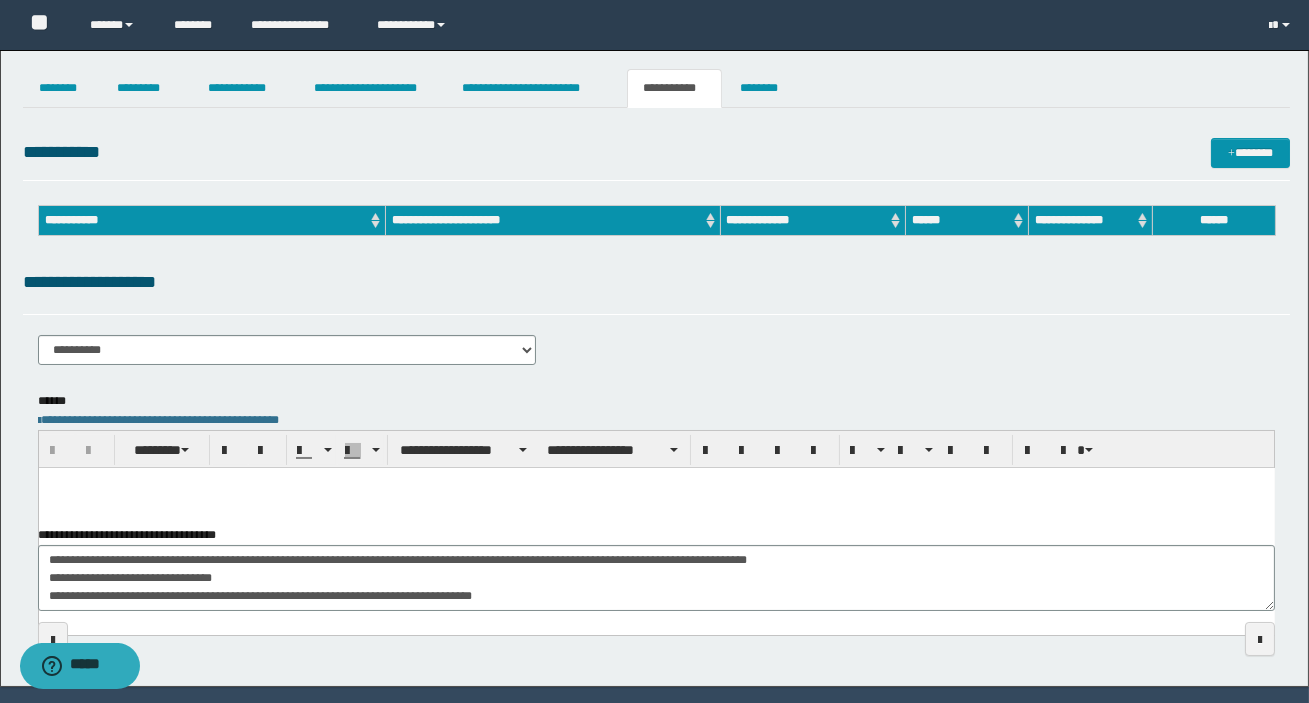 scroll, scrollTop: 0, scrollLeft: 0, axis: both 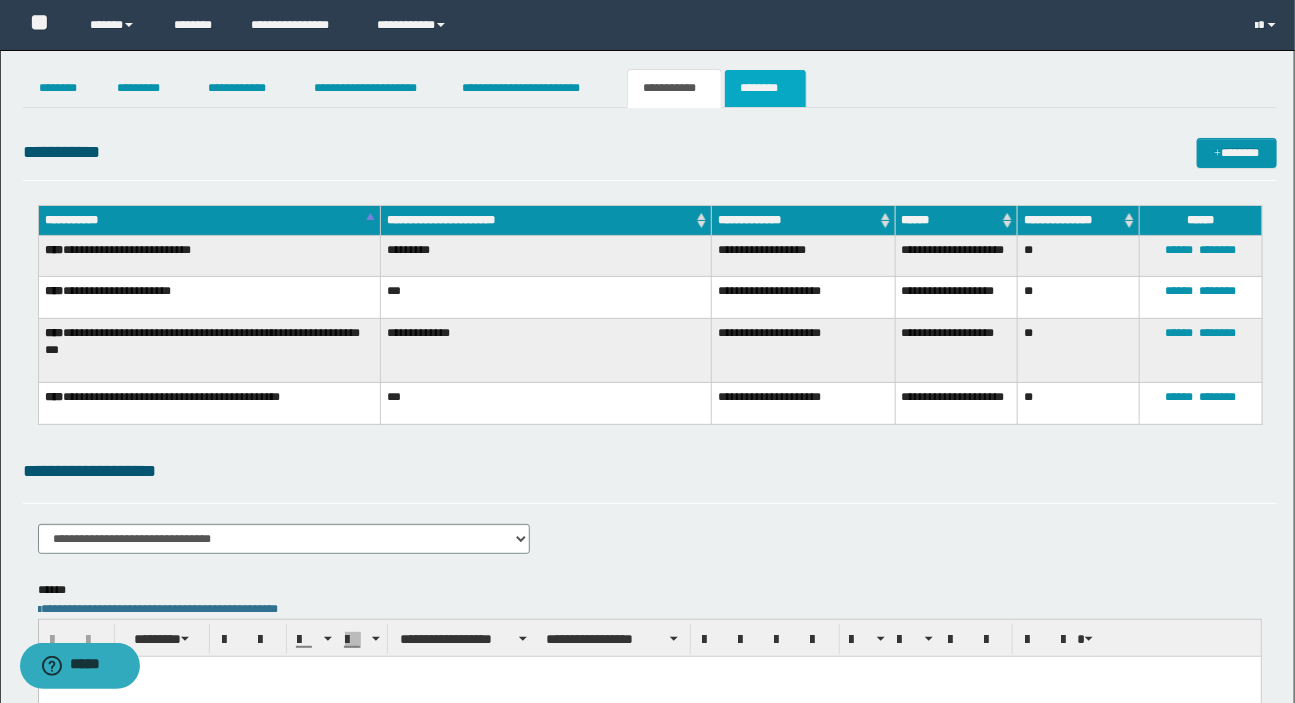 click on "********" at bounding box center [765, 88] 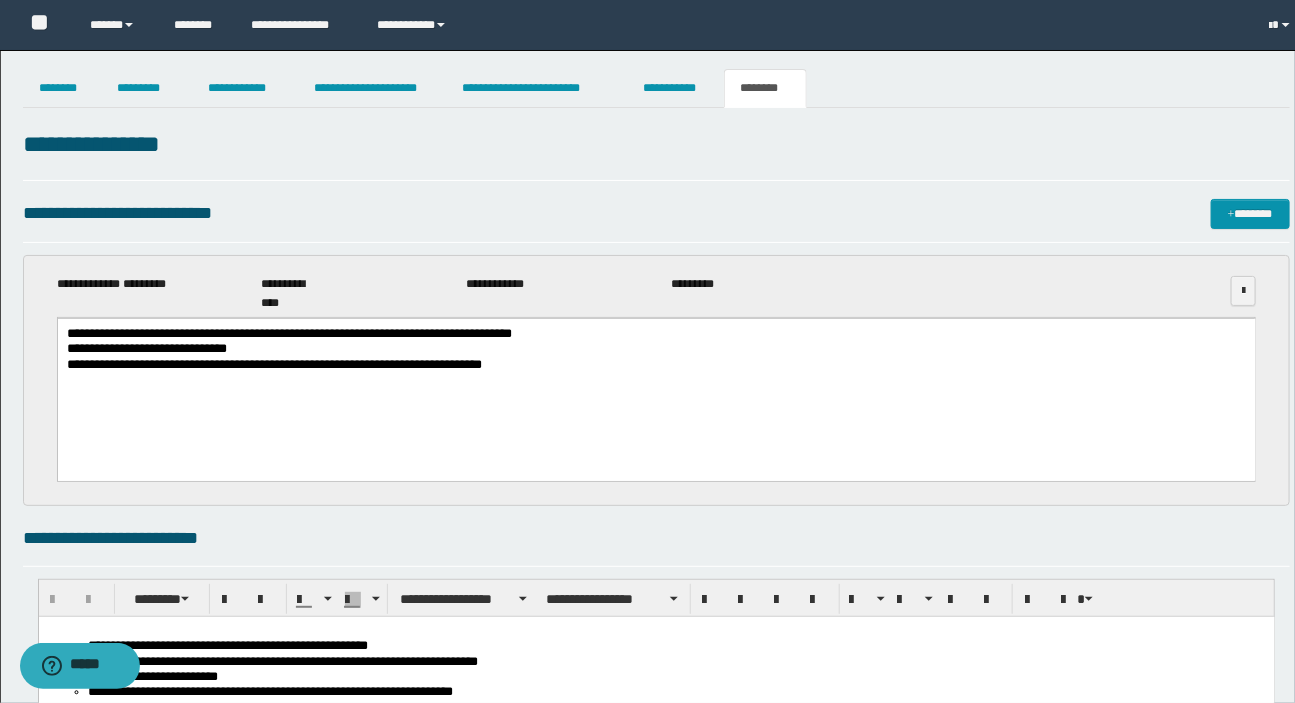 scroll, scrollTop: 0, scrollLeft: 0, axis: both 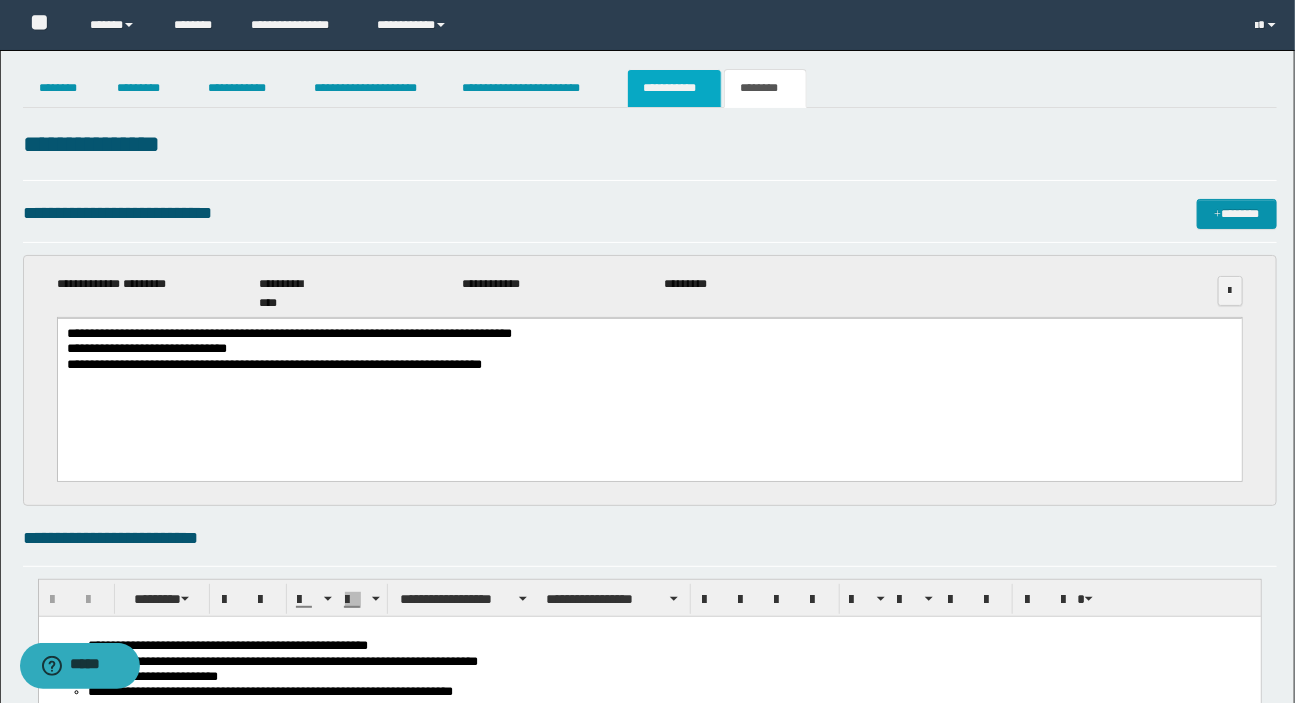 click on "**********" at bounding box center (674, 88) 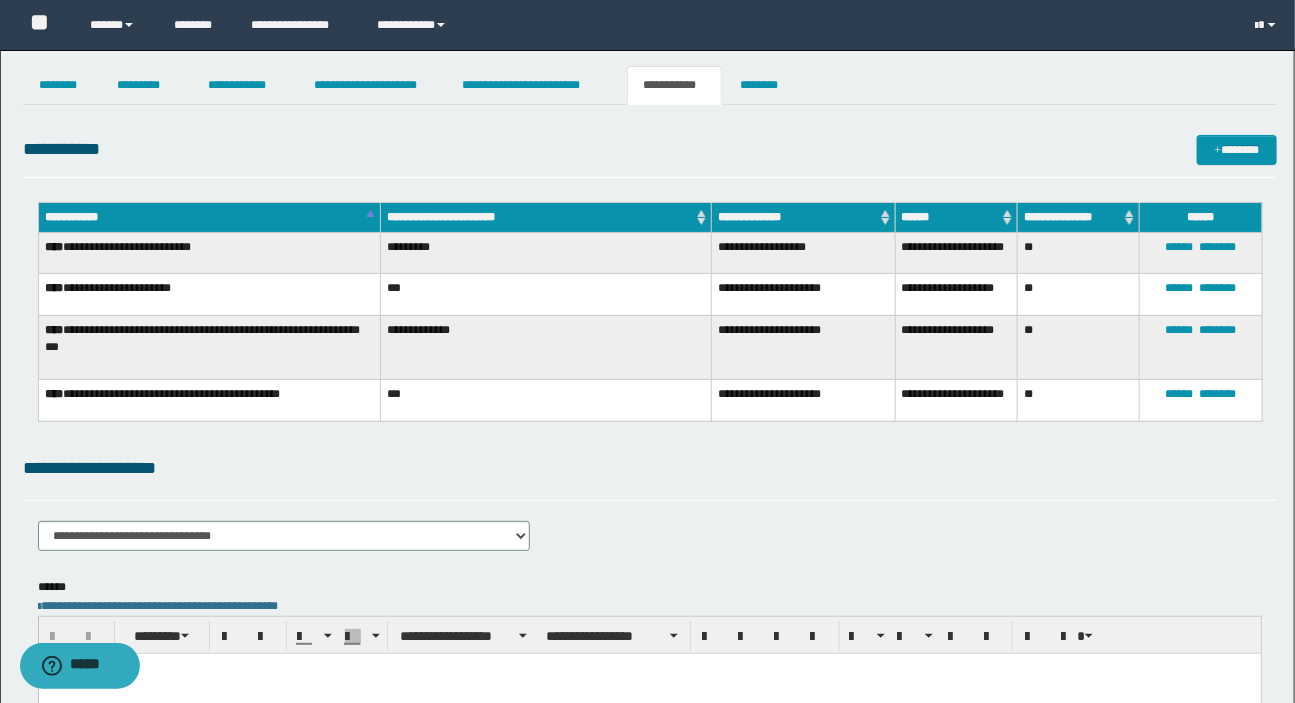 scroll, scrollTop: 0, scrollLeft: 0, axis: both 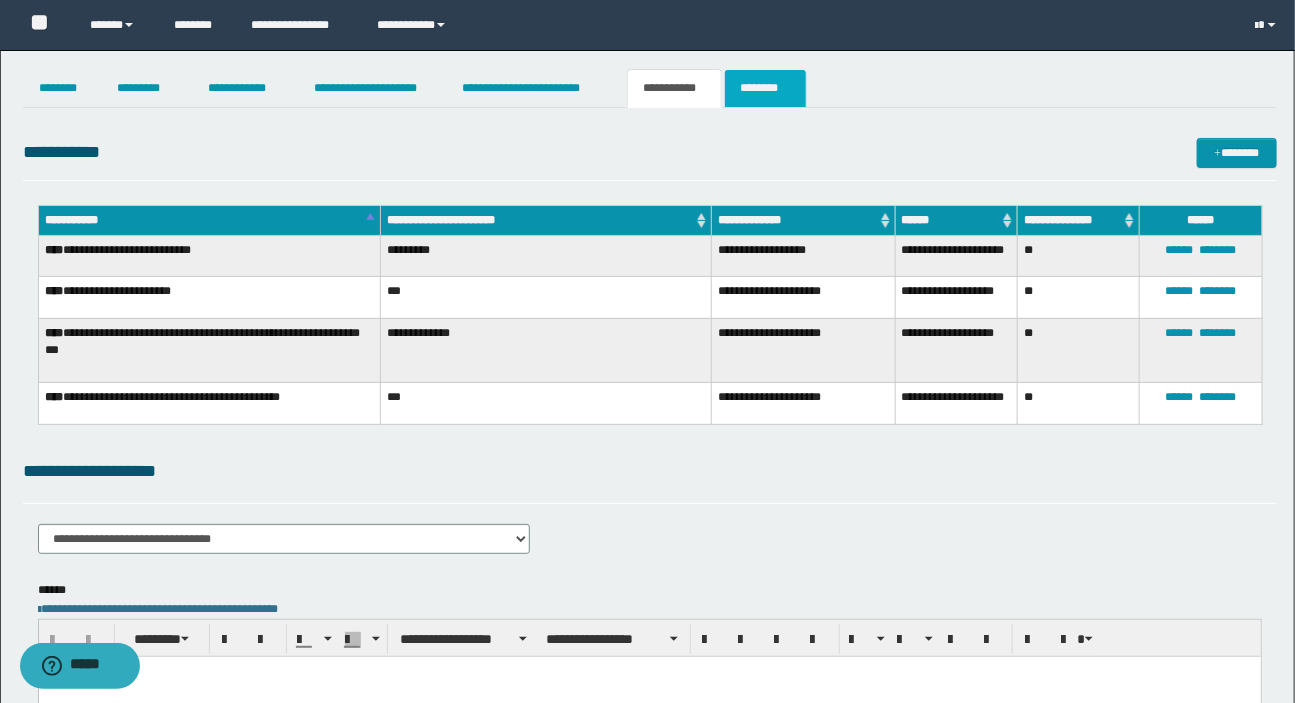click on "********" at bounding box center [765, 88] 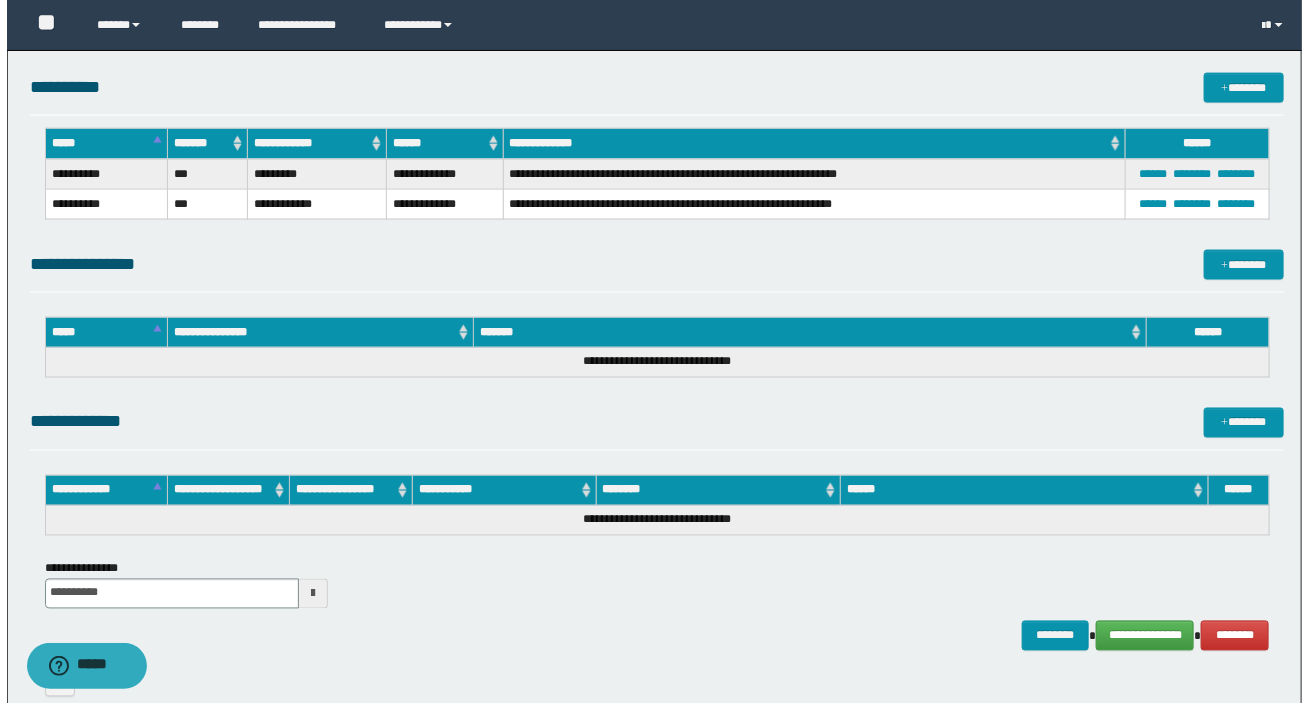 scroll, scrollTop: 1171, scrollLeft: 0, axis: vertical 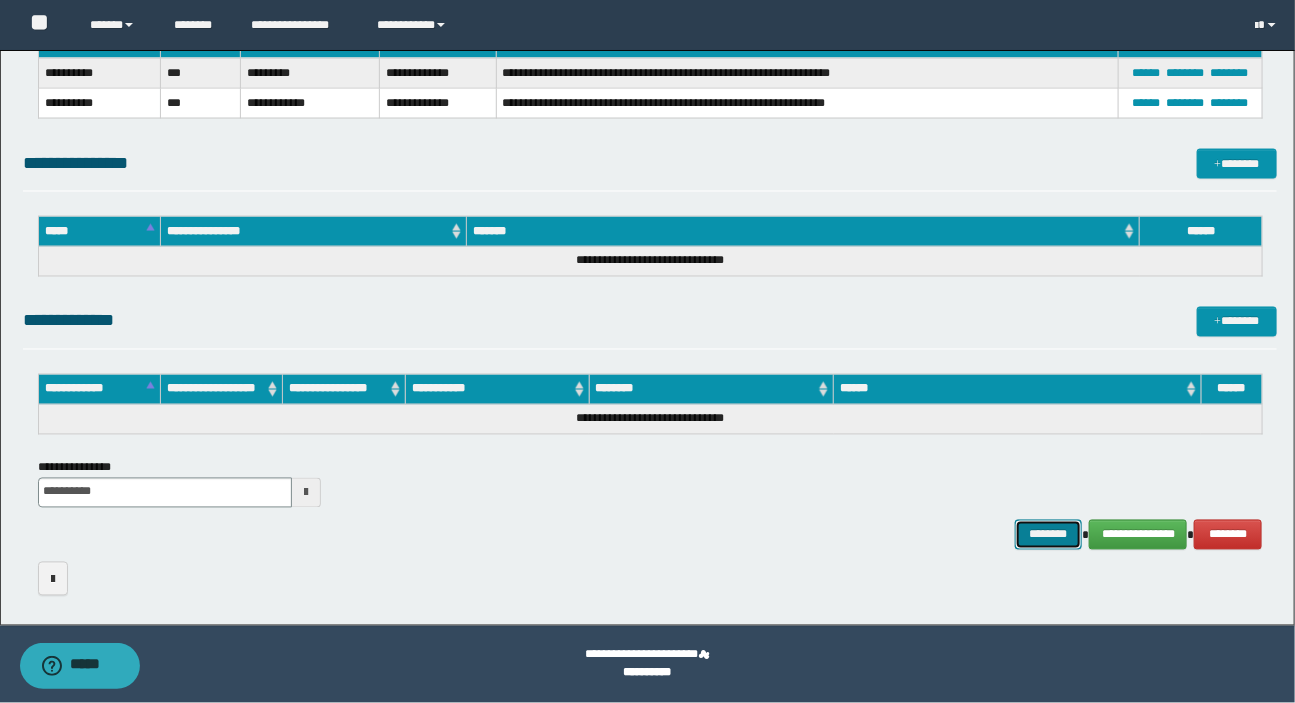 click on "********" at bounding box center (1049, 535) 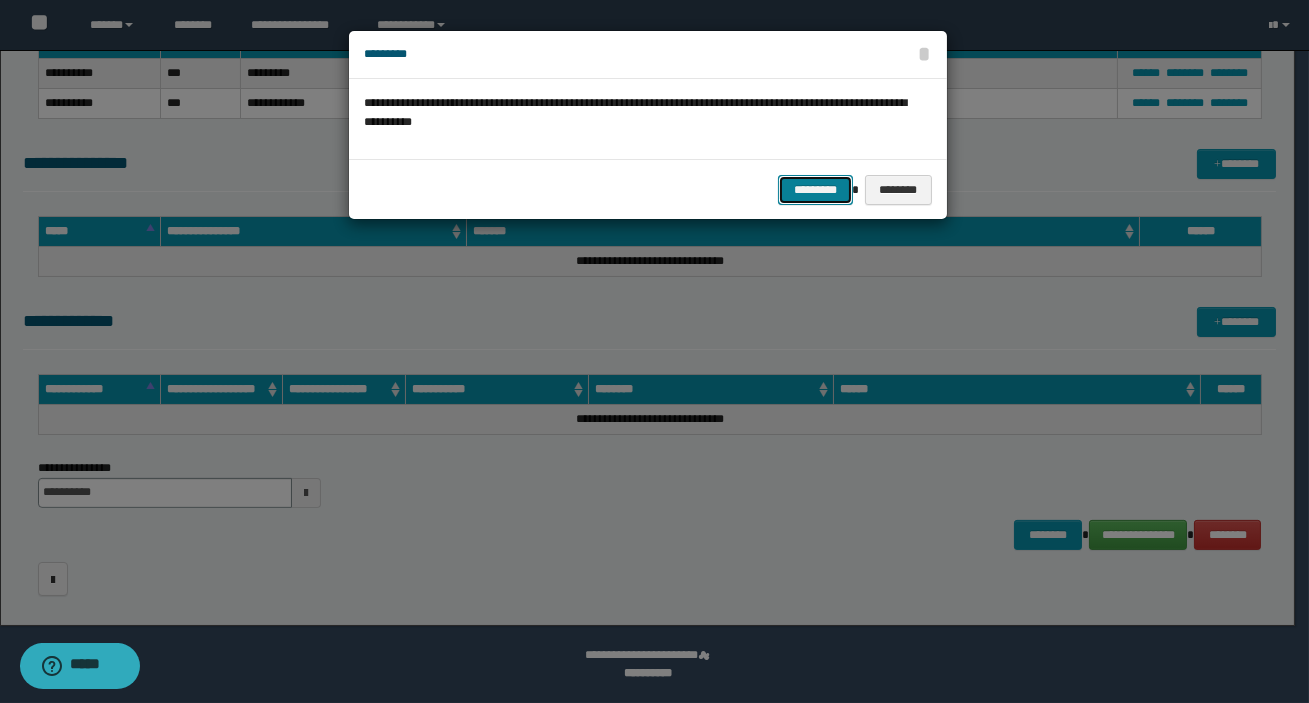 click on "*********" at bounding box center [815, 190] 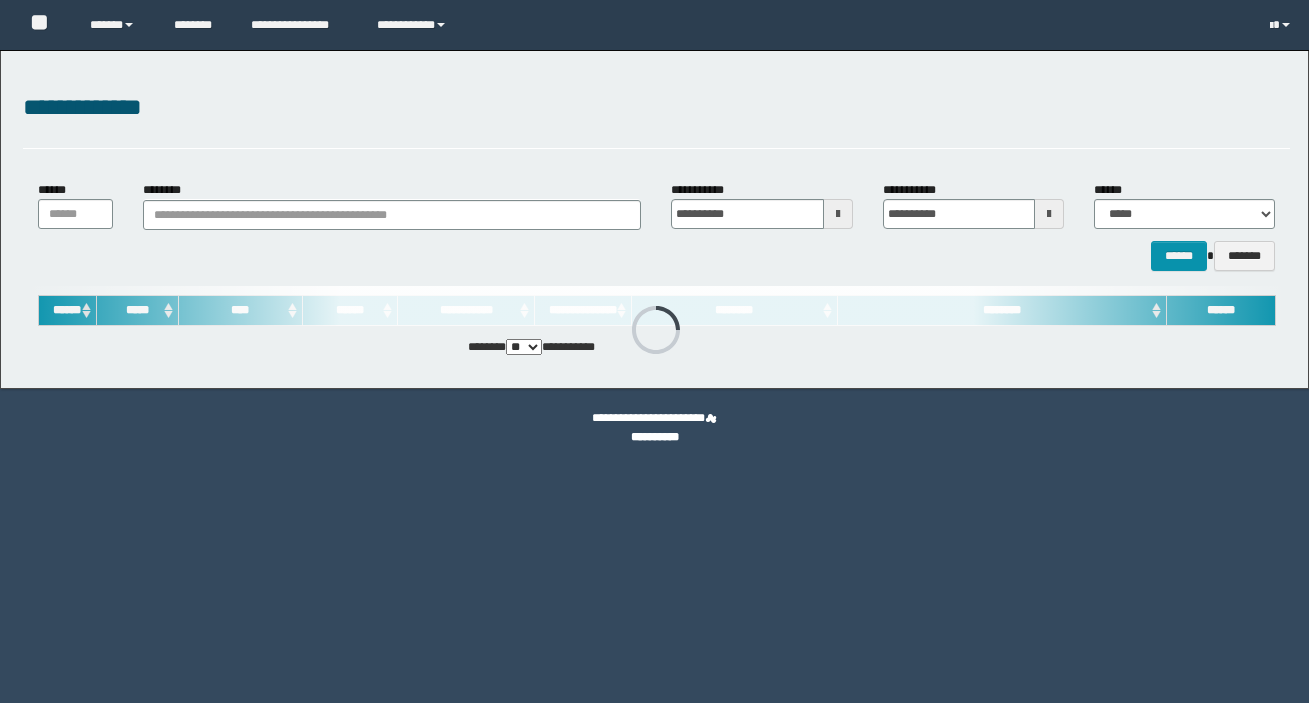 scroll, scrollTop: 0, scrollLeft: 0, axis: both 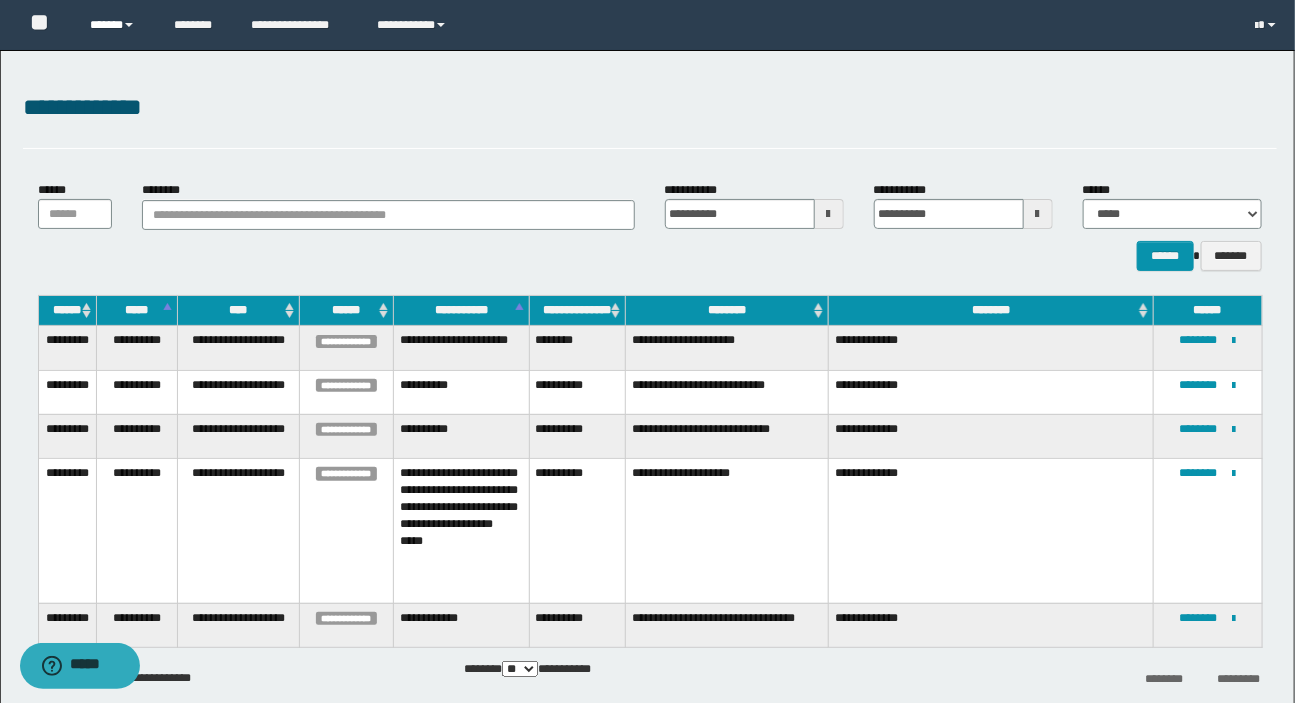click on "******" at bounding box center [117, 25] 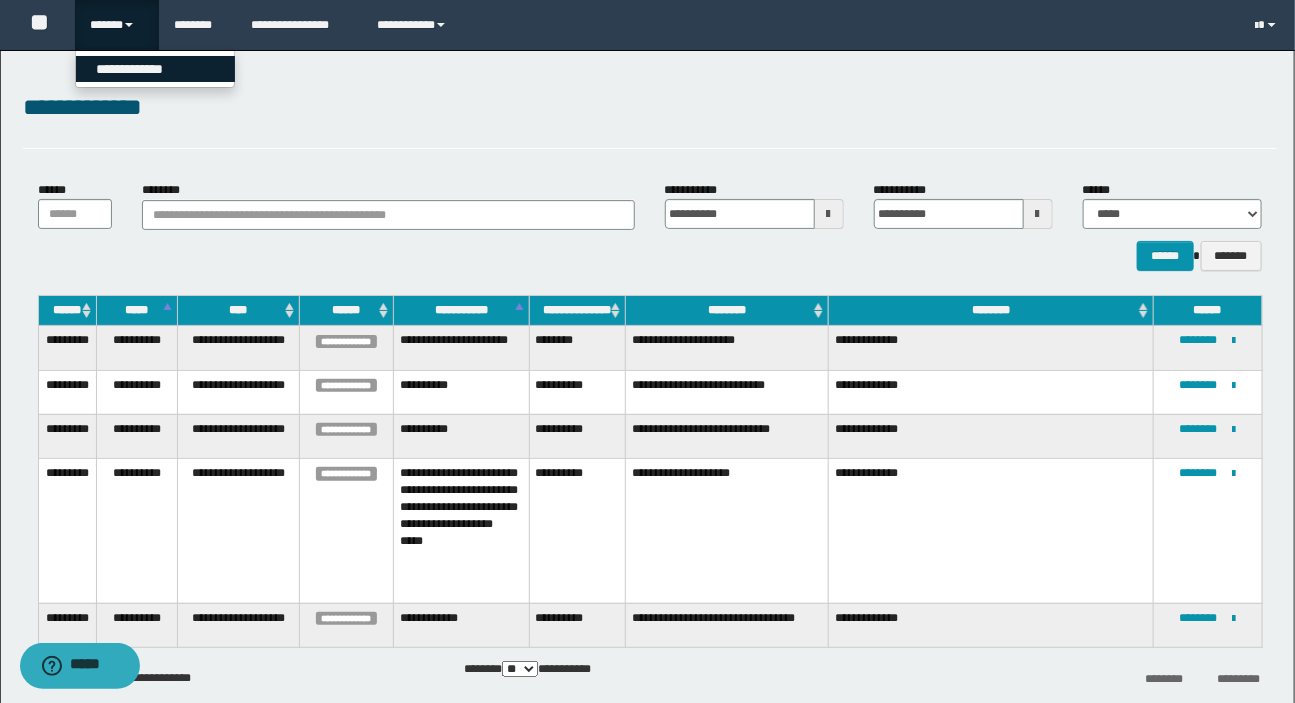 click on "**********" at bounding box center [155, 69] 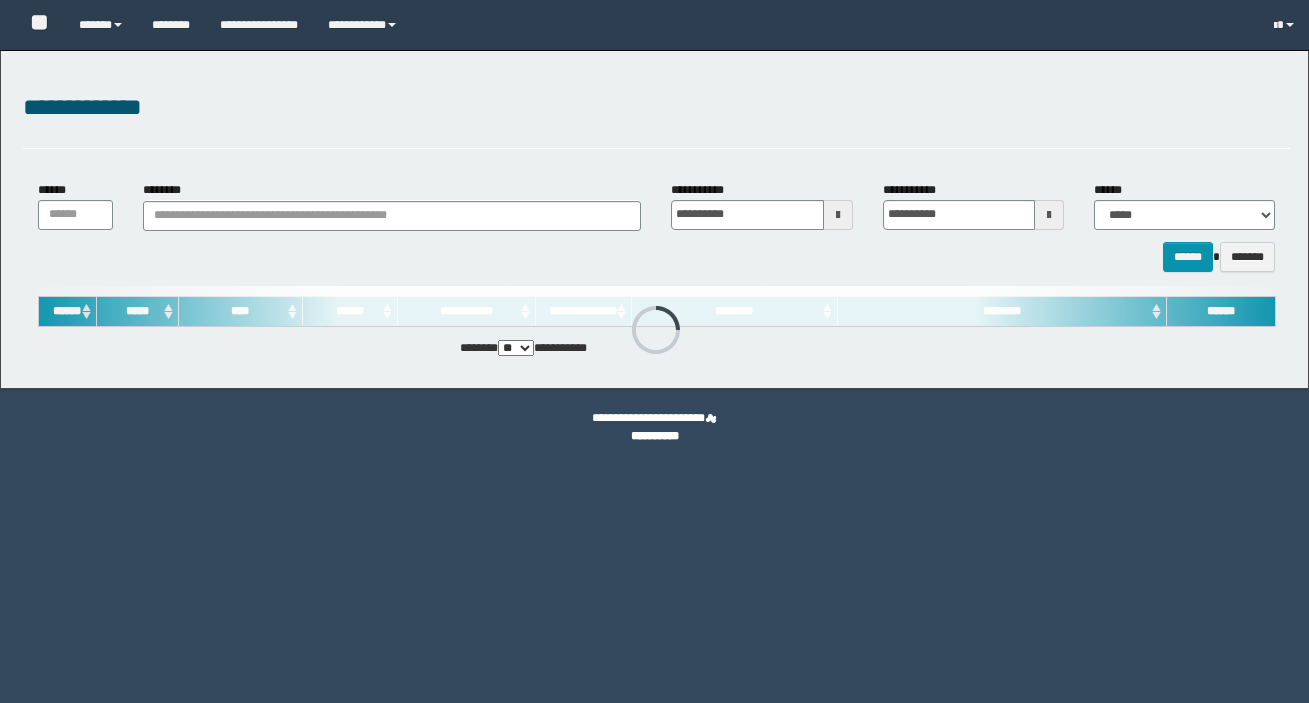 scroll, scrollTop: 0, scrollLeft: 0, axis: both 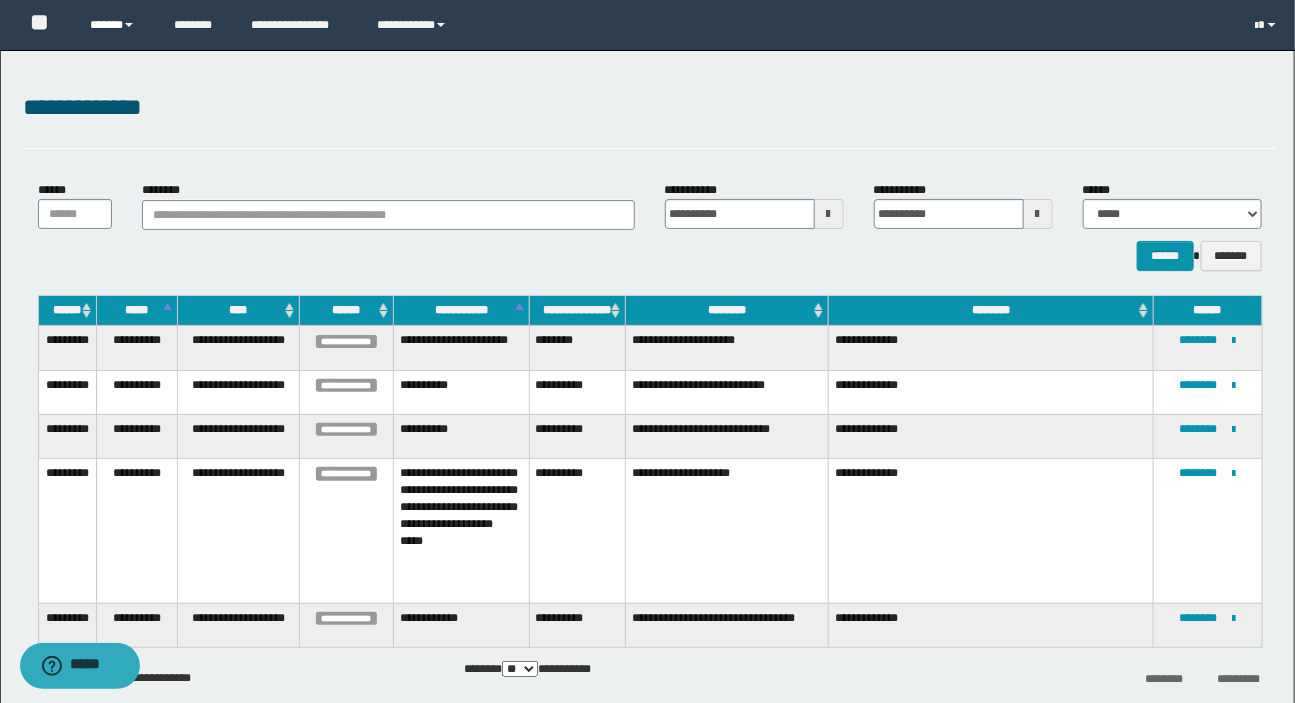 click on "******" at bounding box center (117, 25) 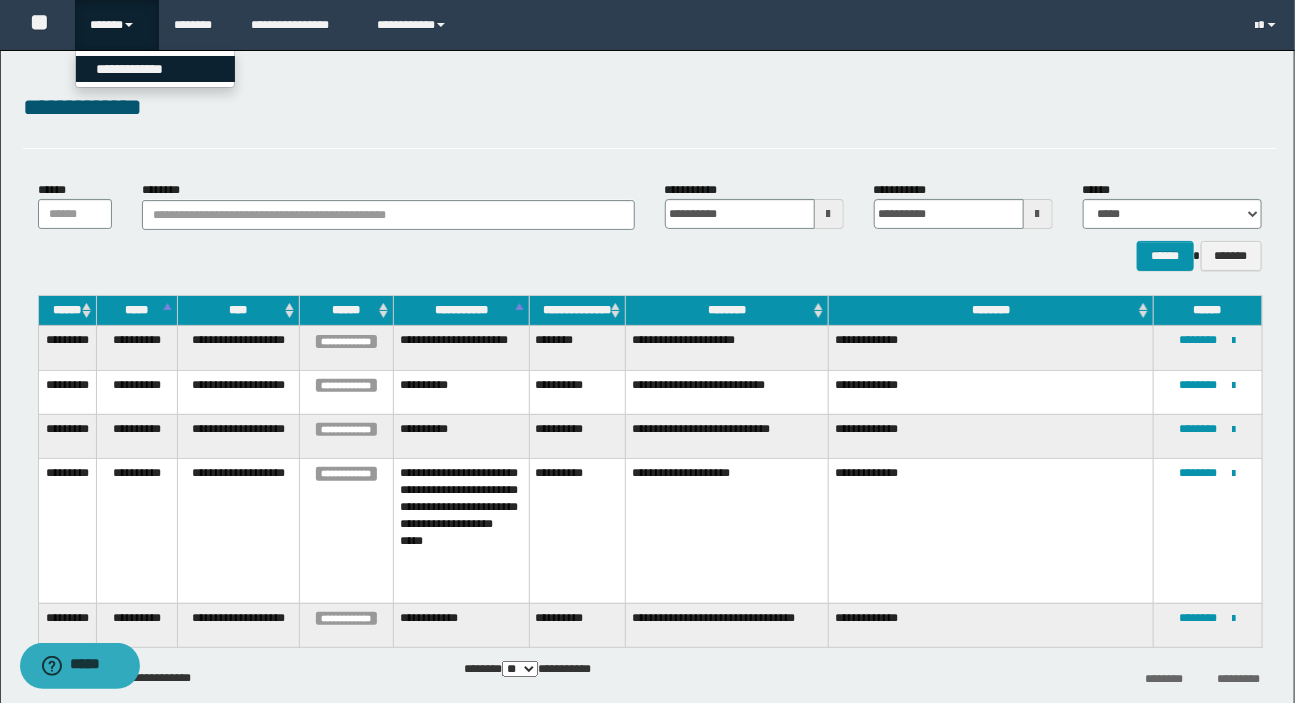 click on "**********" at bounding box center [155, 69] 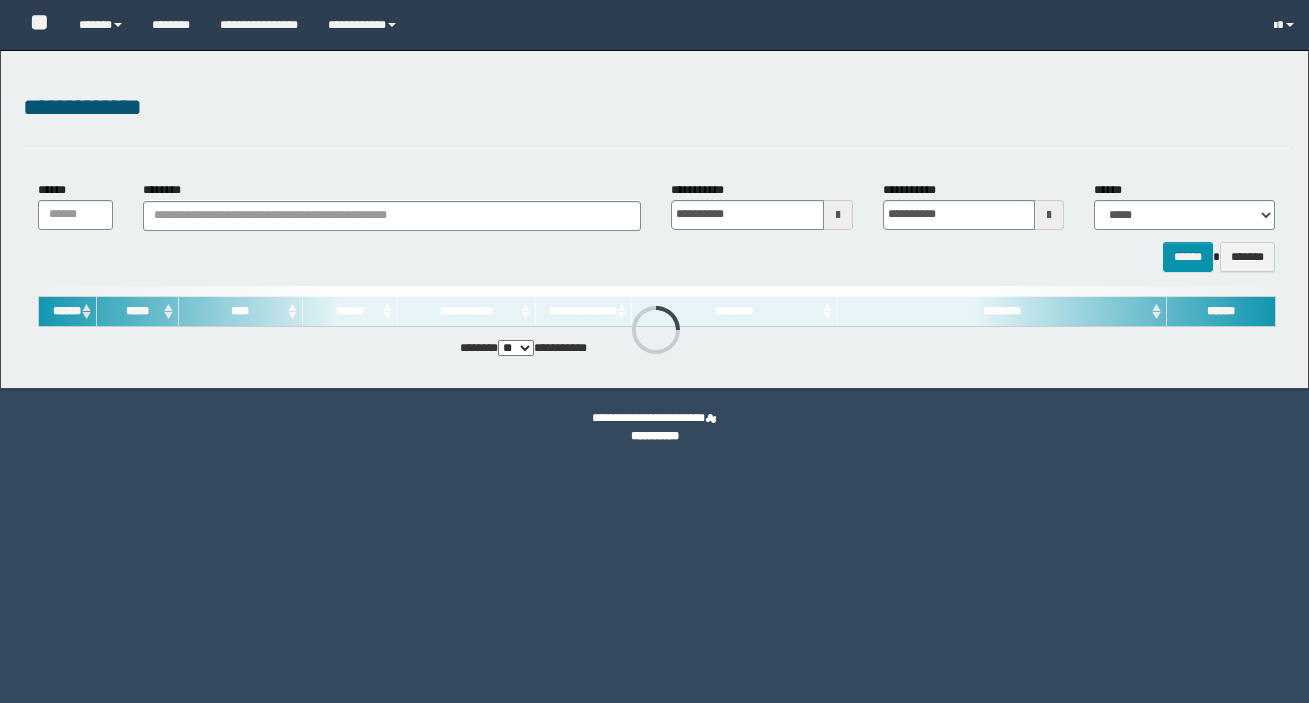 scroll, scrollTop: 0, scrollLeft: 0, axis: both 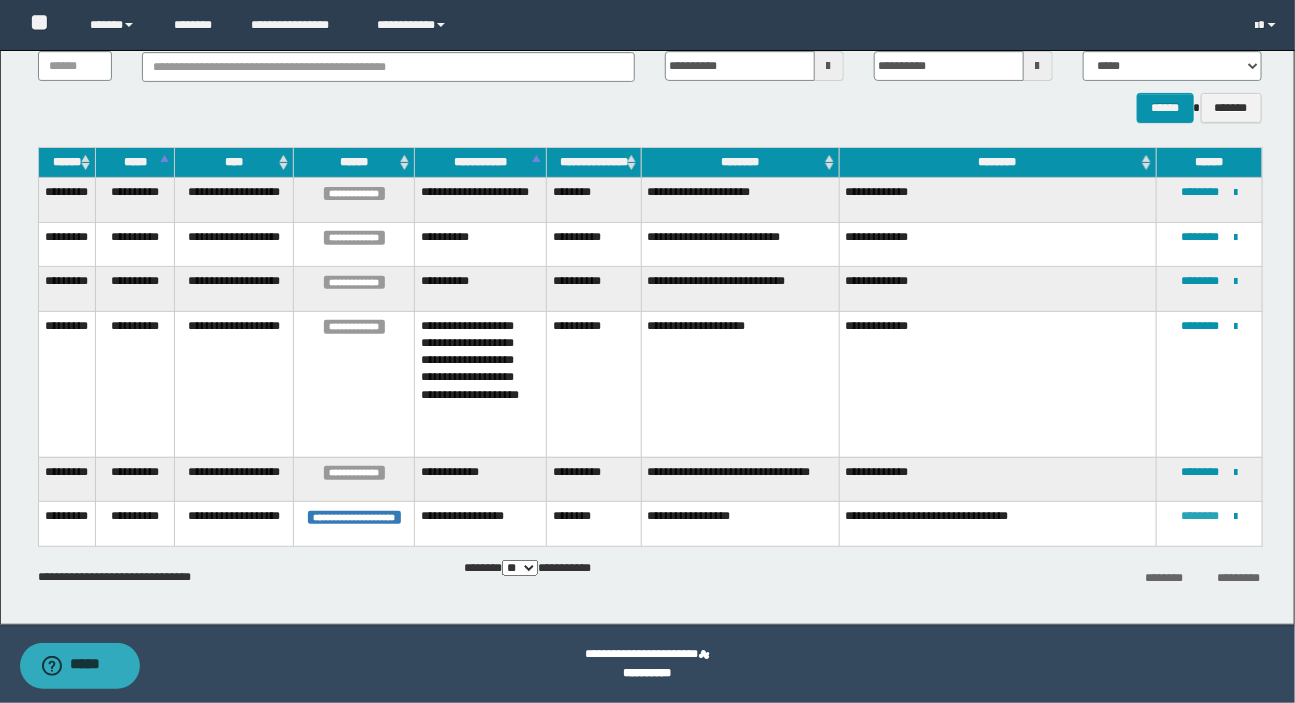 click on "********" at bounding box center (1200, 516) 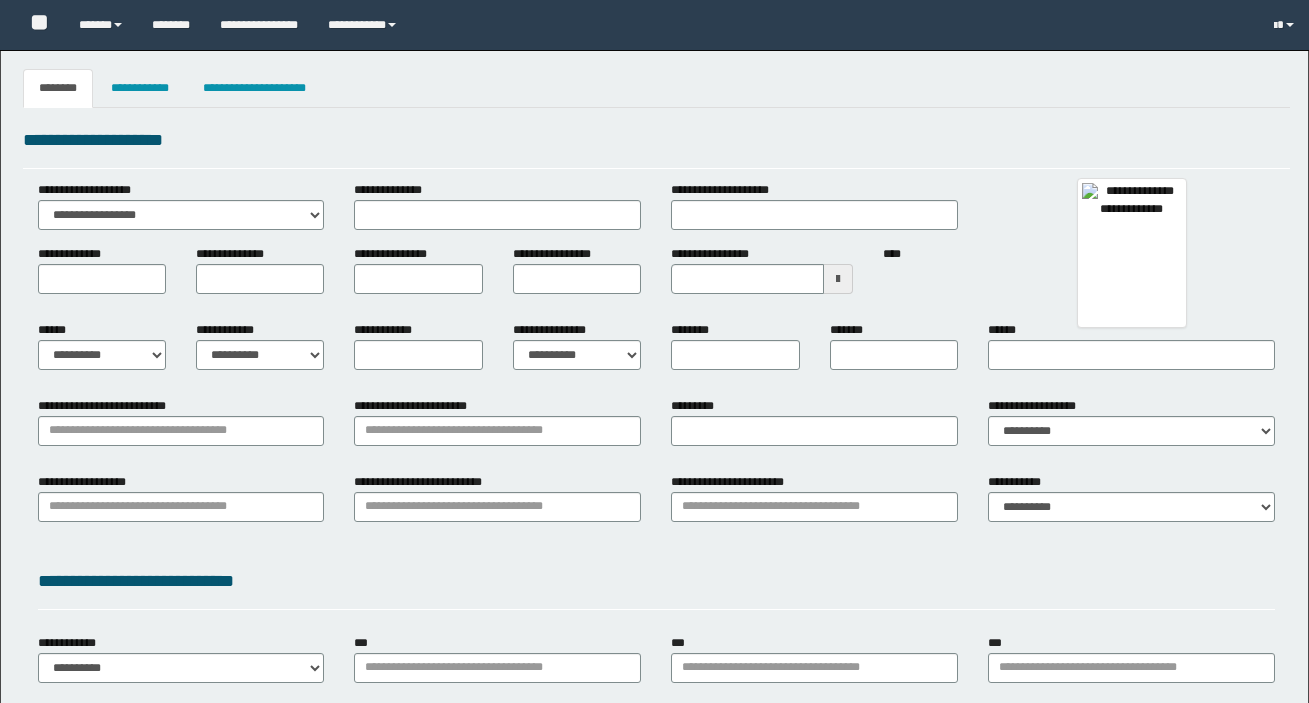 type 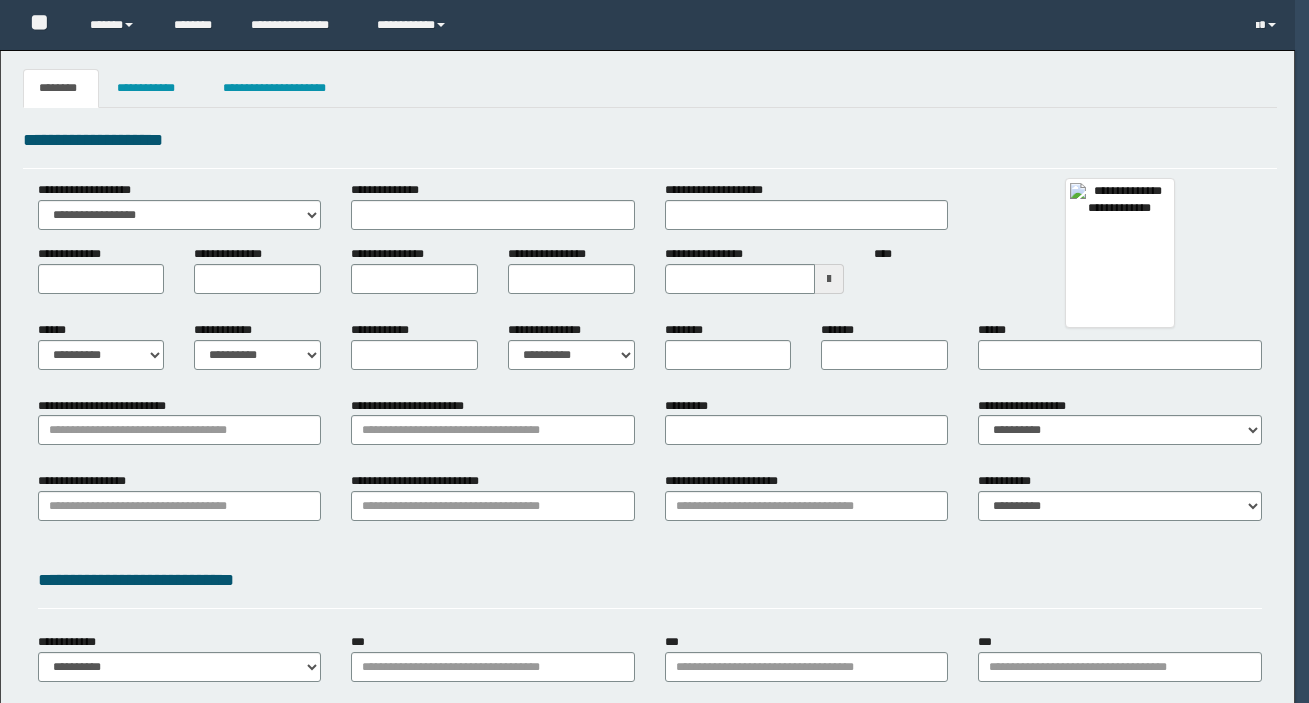 scroll, scrollTop: 0, scrollLeft: 0, axis: both 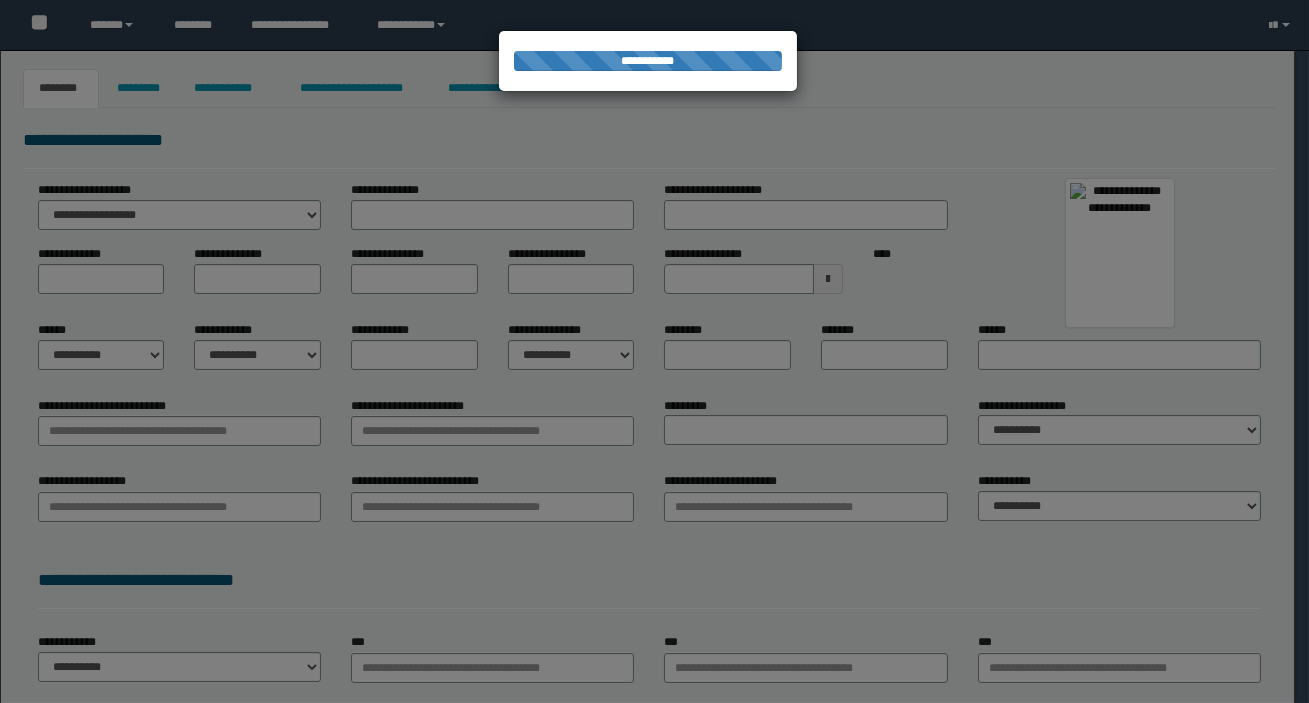 type on "**********" 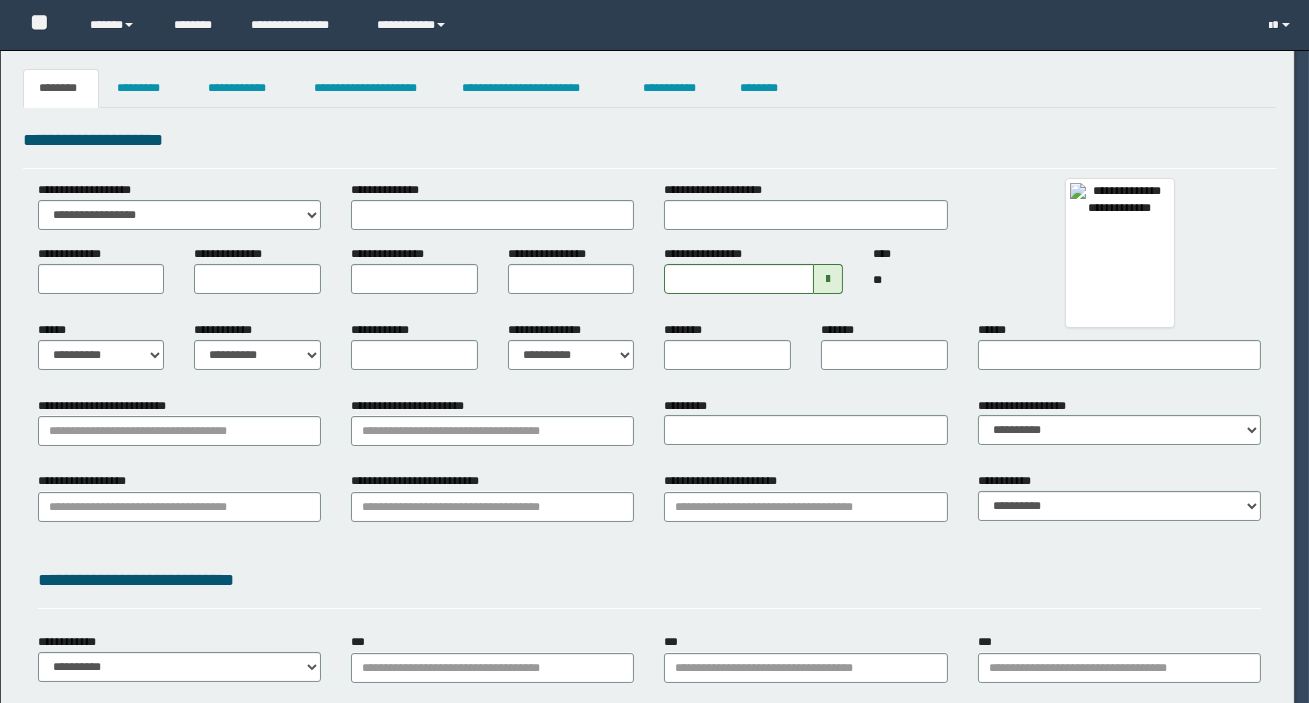 type on "********" 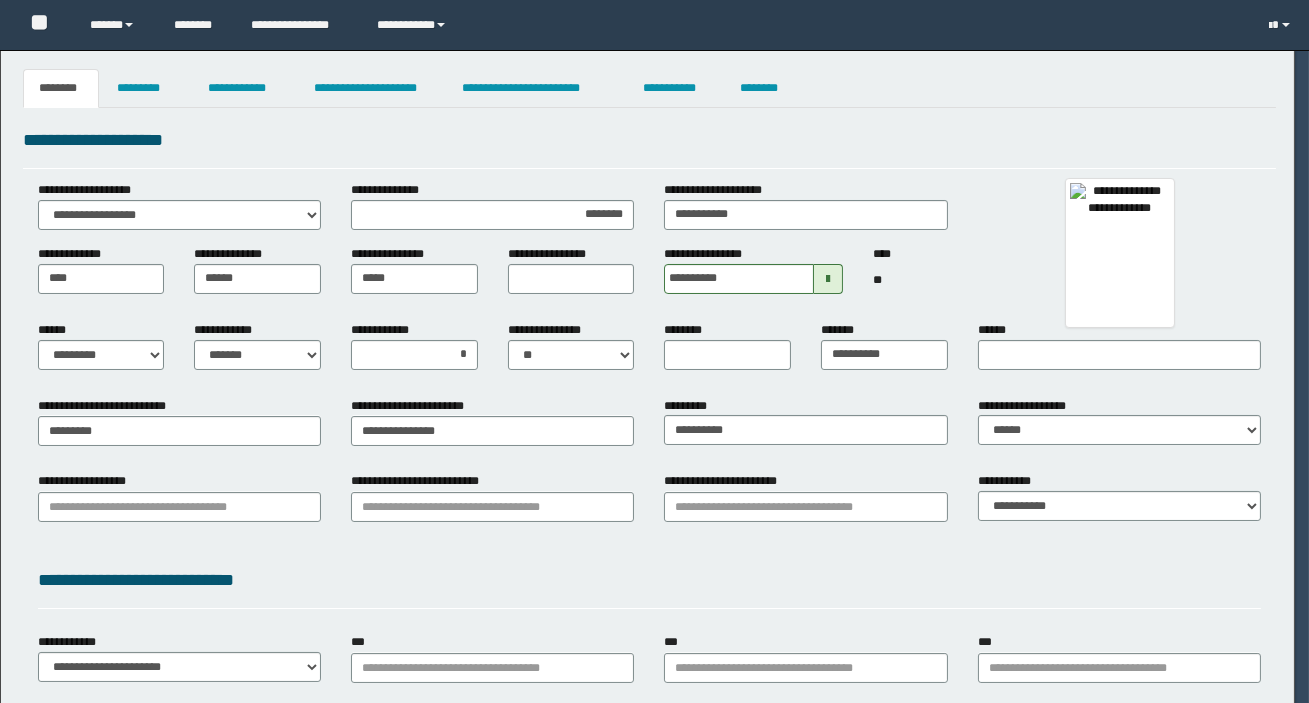 type on "********" 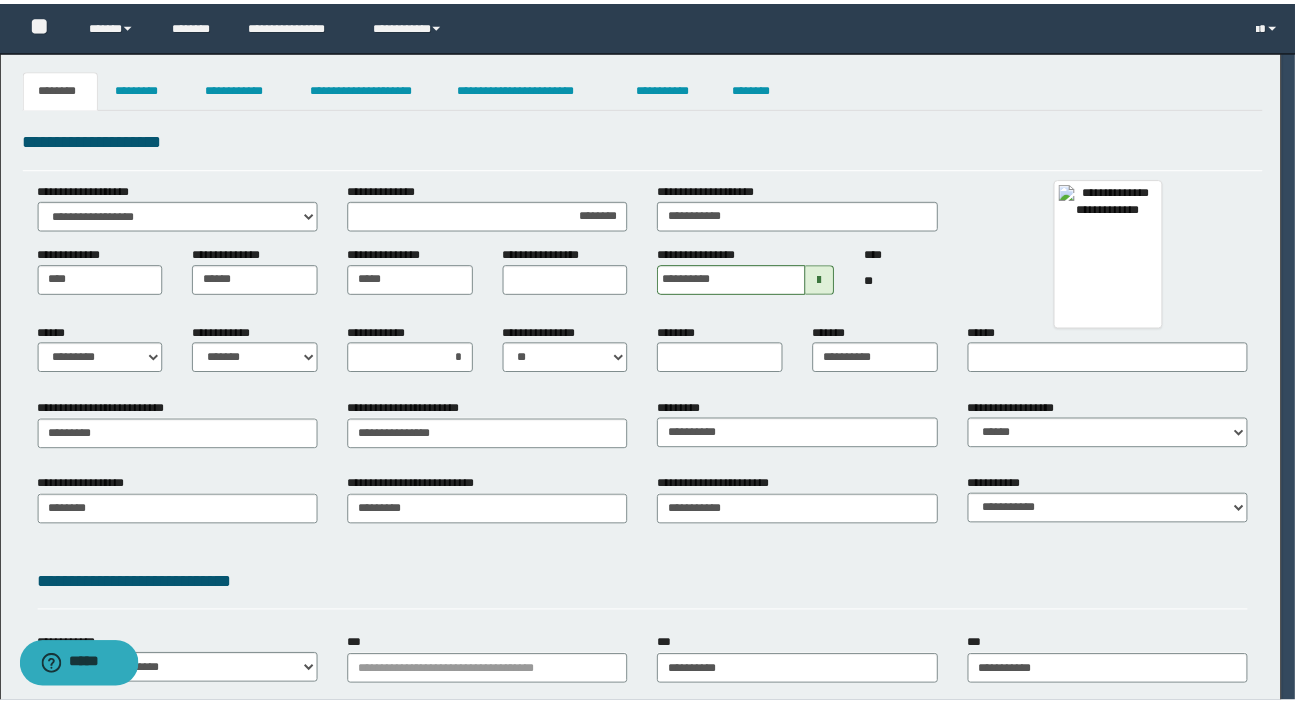 scroll, scrollTop: 0, scrollLeft: 0, axis: both 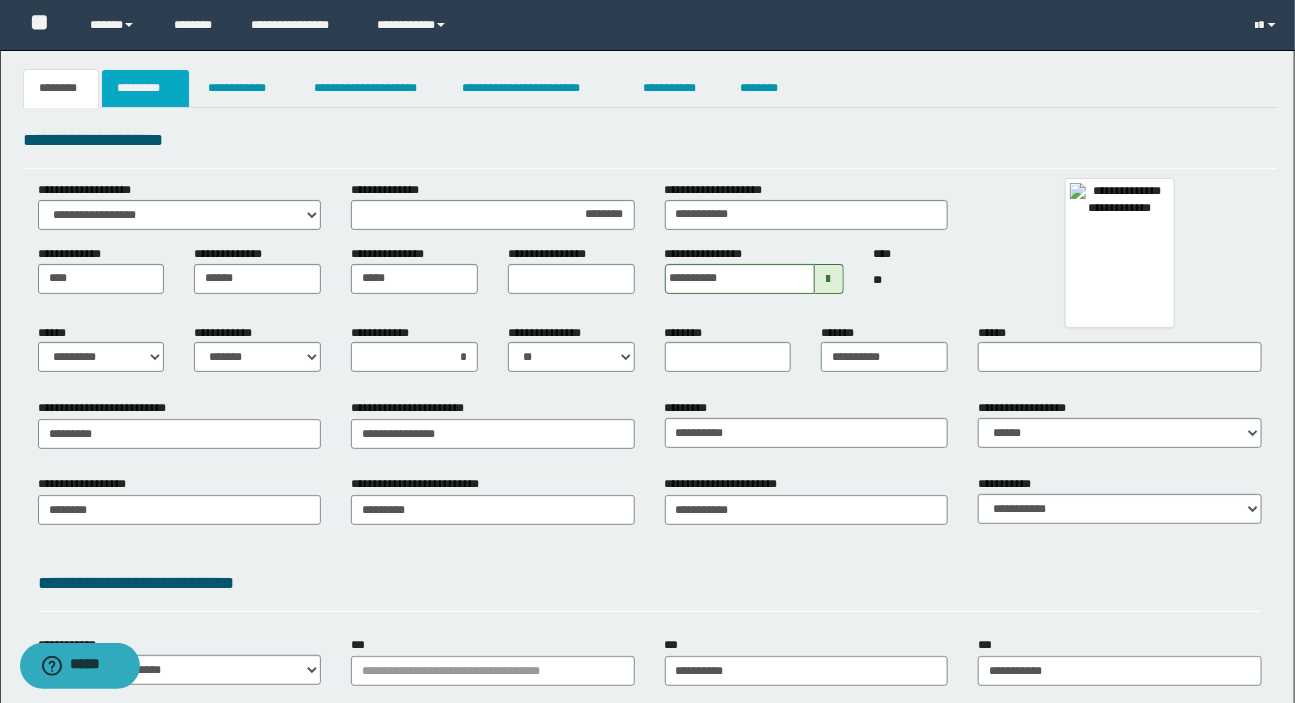 click on "*********" at bounding box center (145, 88) 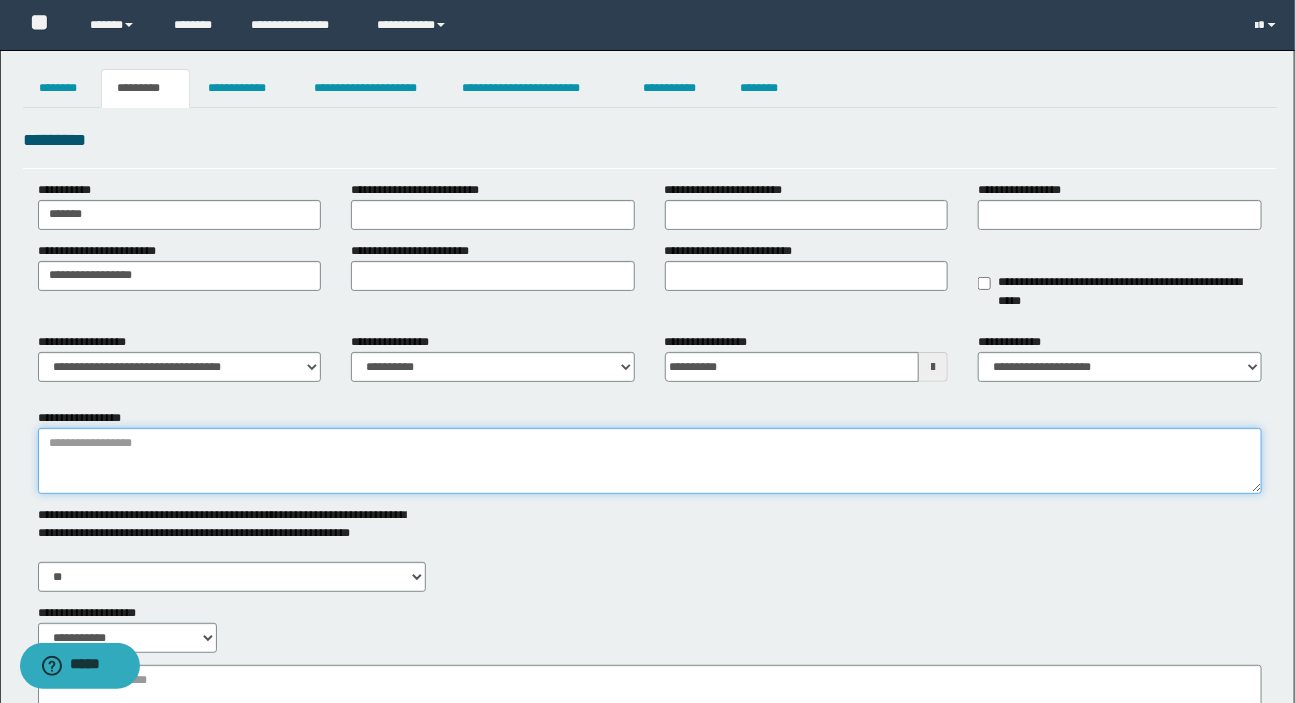 click on "**********" at bounding box center [650, 461] 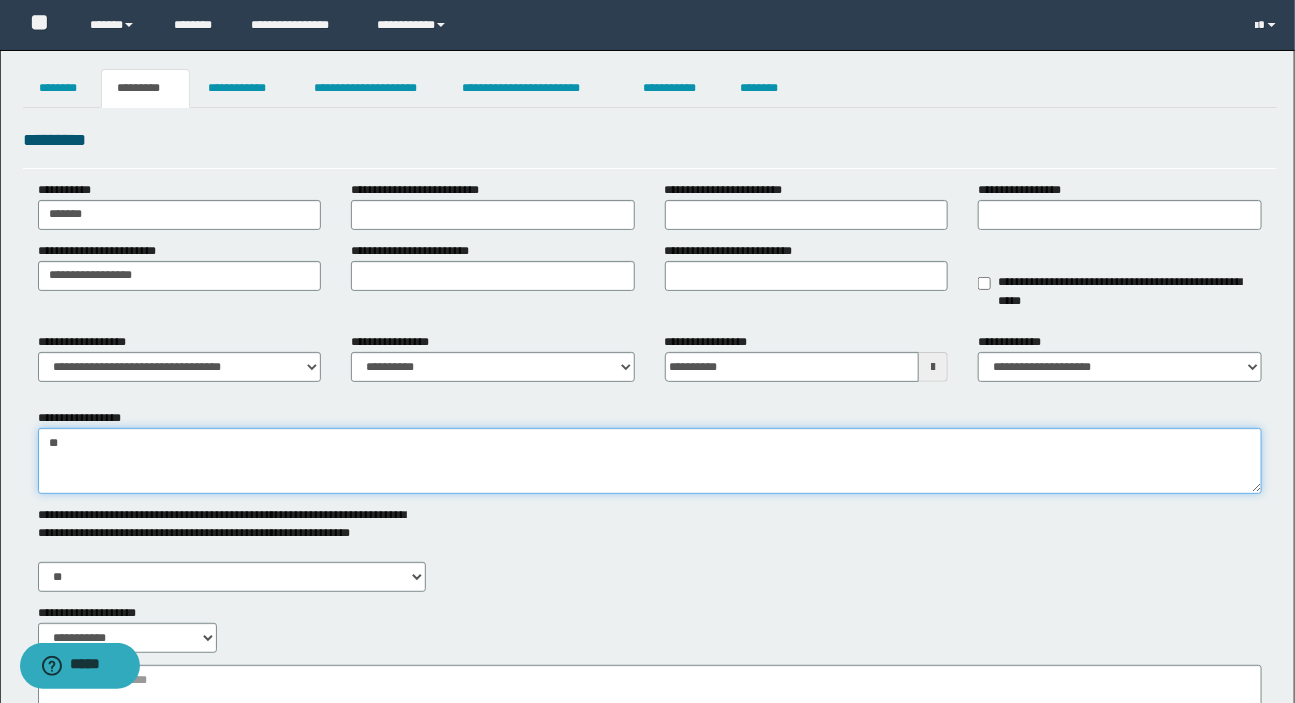 type on "*" 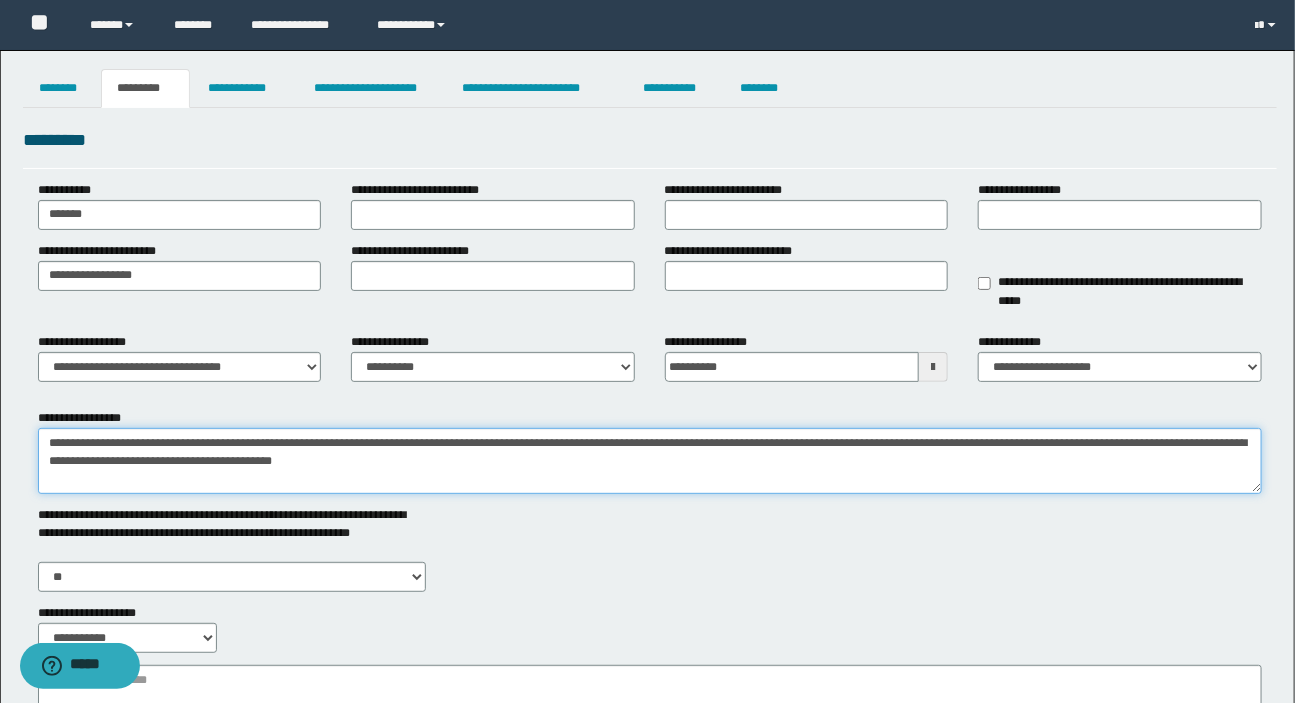 click on "**********" at bounding box center (650, 461) 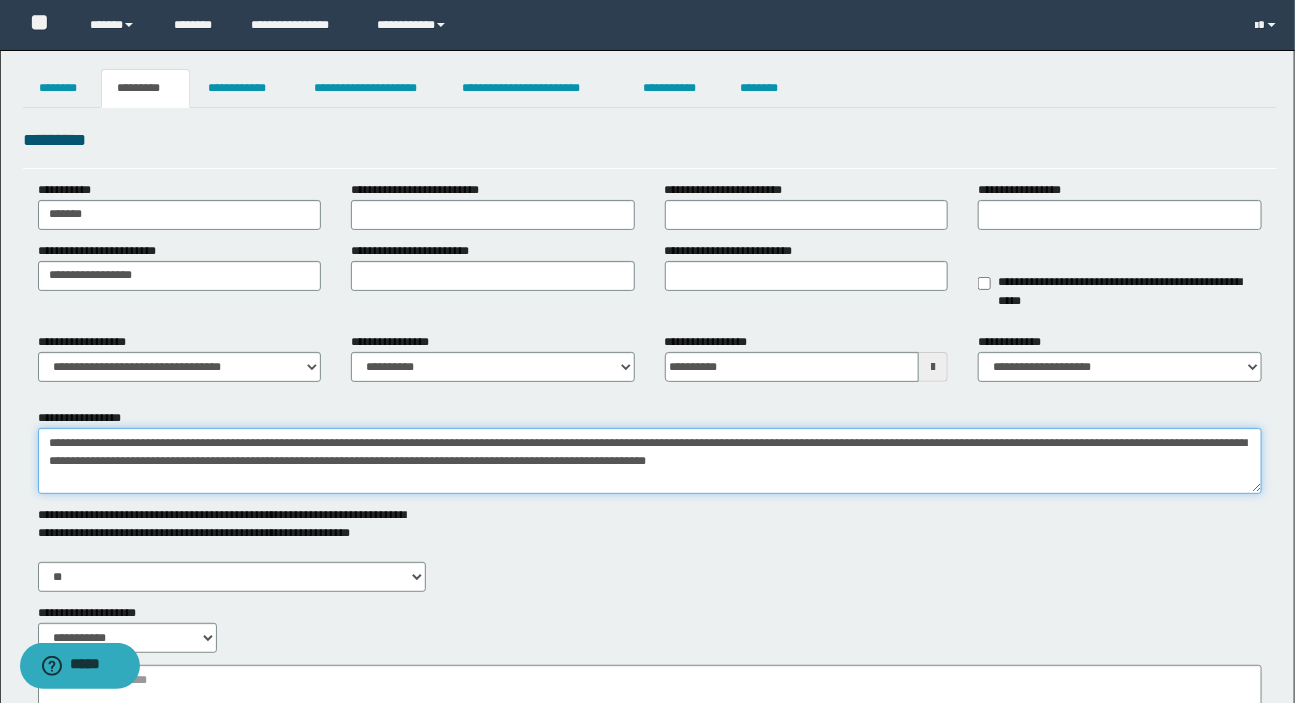 drag, startPoint x: 950, startPoint y: 461, endPoint x: 1232, endPoint y: 467, distance: 282.0638 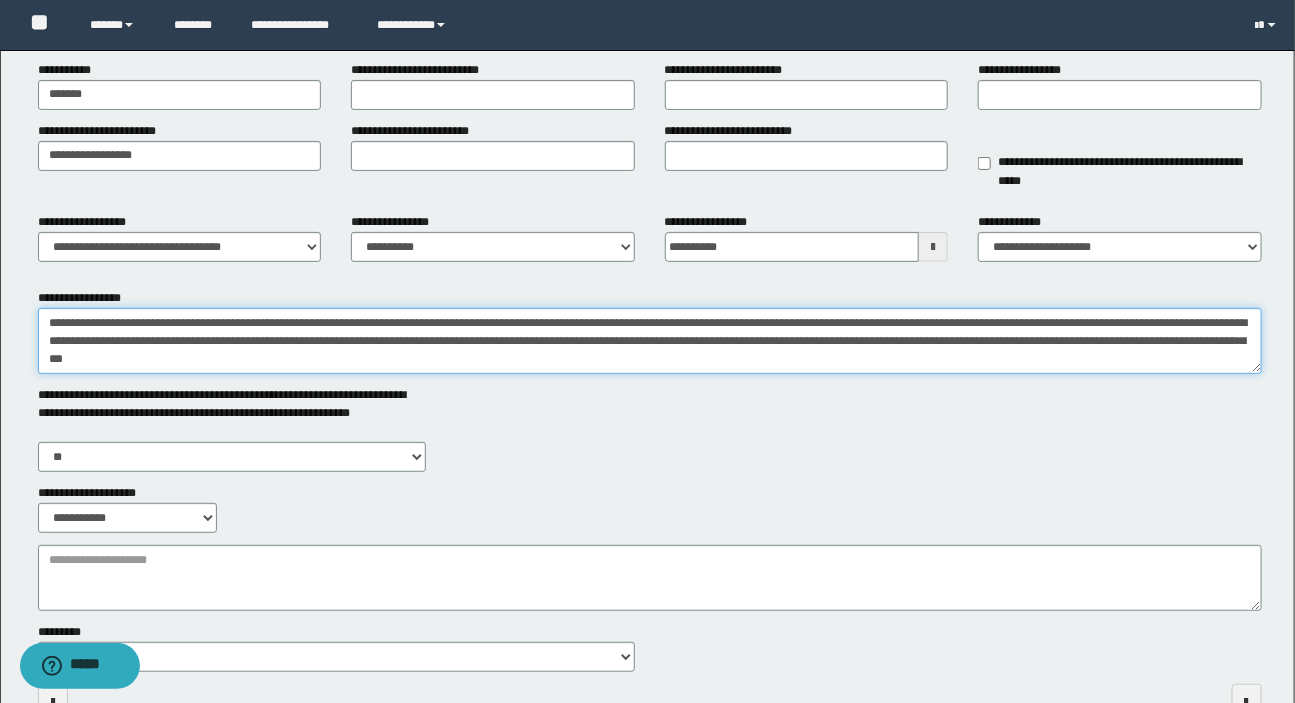 scroll, scrollTop: 242, scrollLeft: 0, axis: vertical 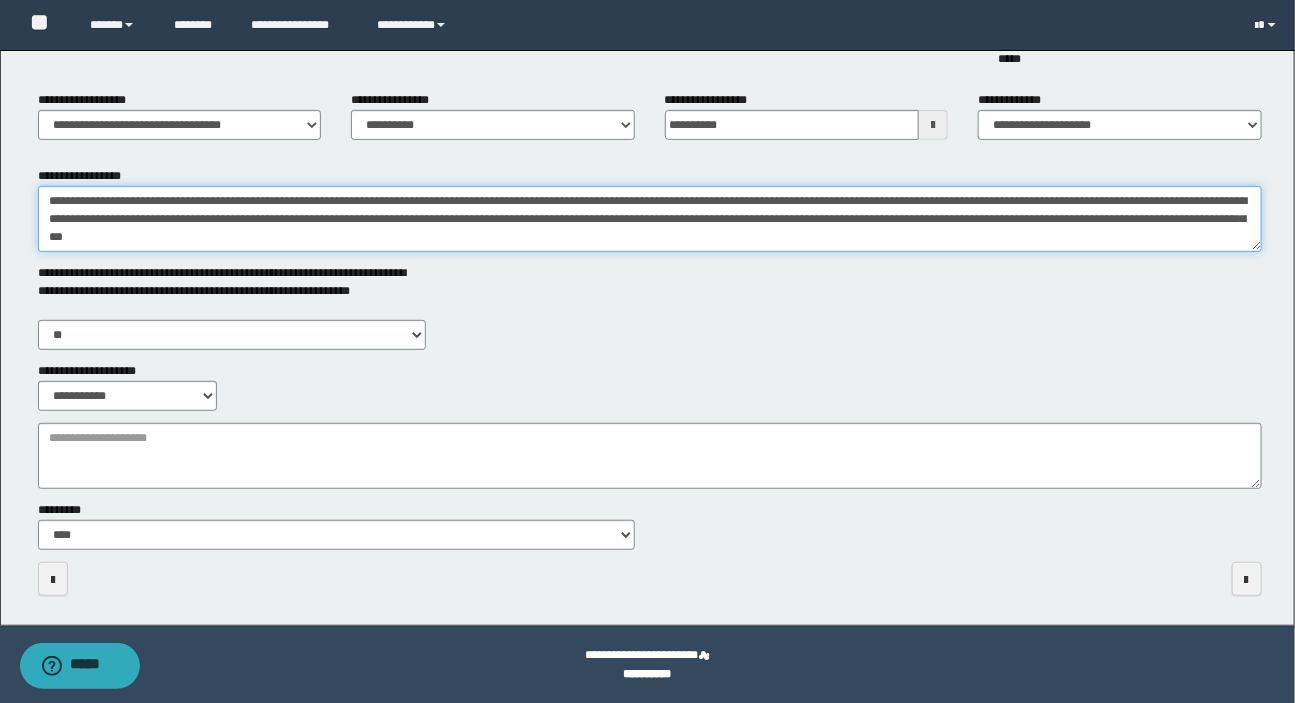 type on "**********" 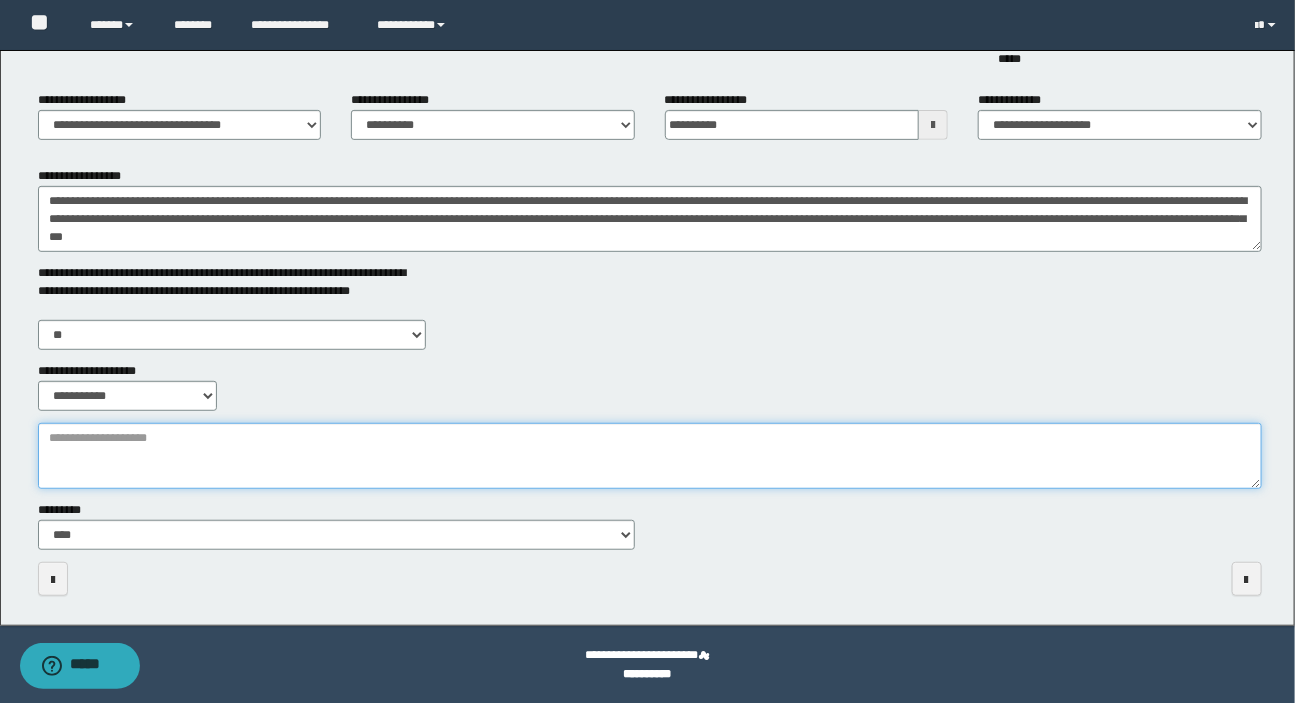 click on "**********" at bounding box center (650, 456) 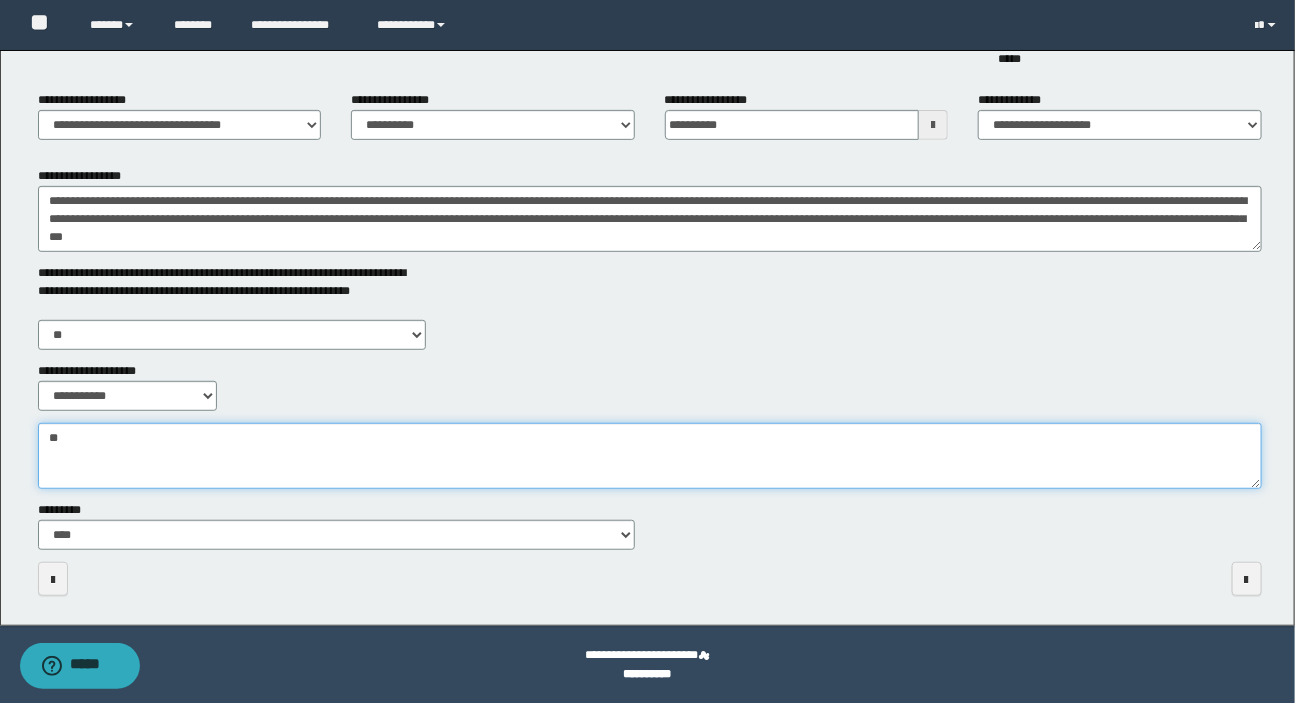 type on "*" 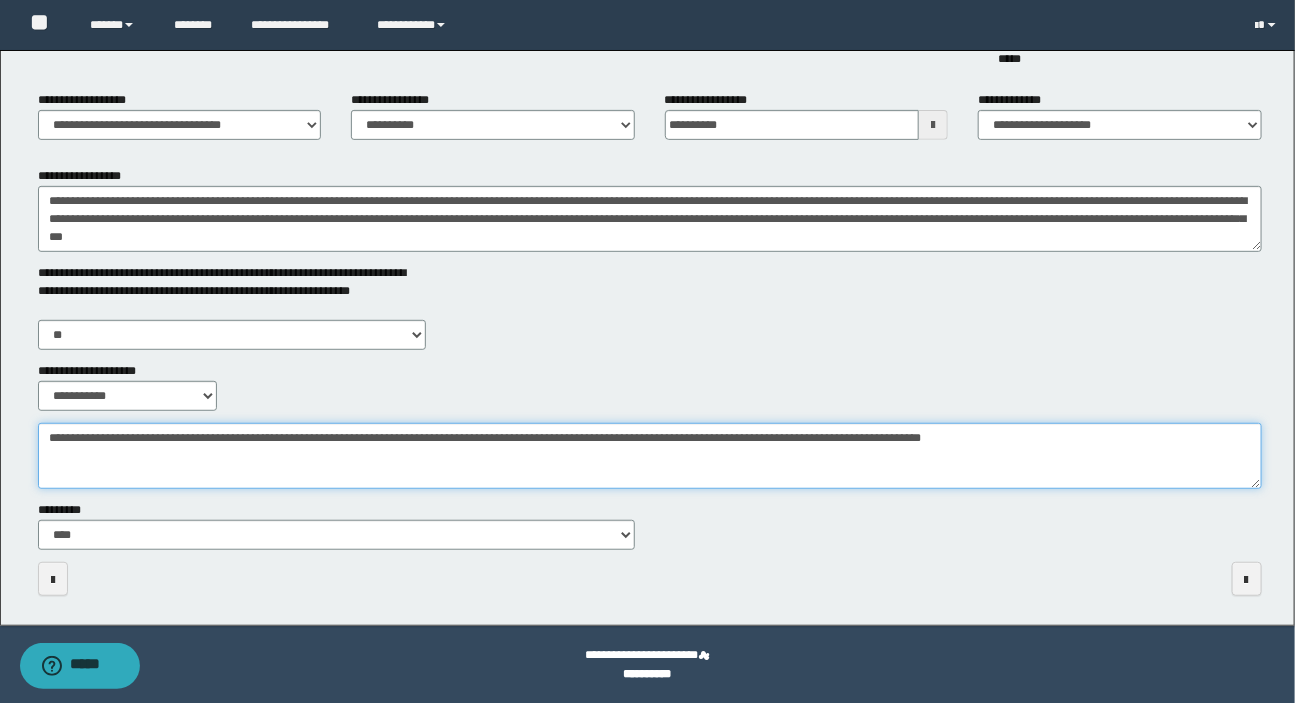 click on "**********" at bounding box center (650, 456) 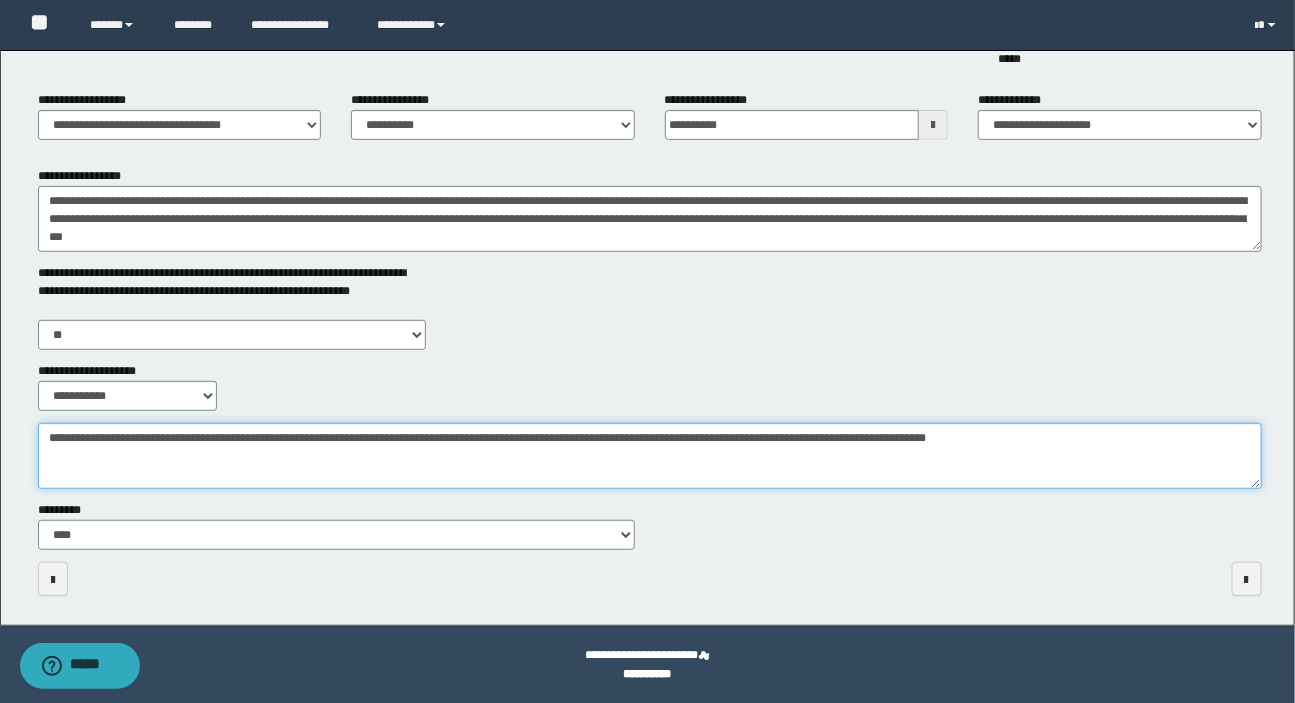 click on "**********" at bounding box center [650, 456] 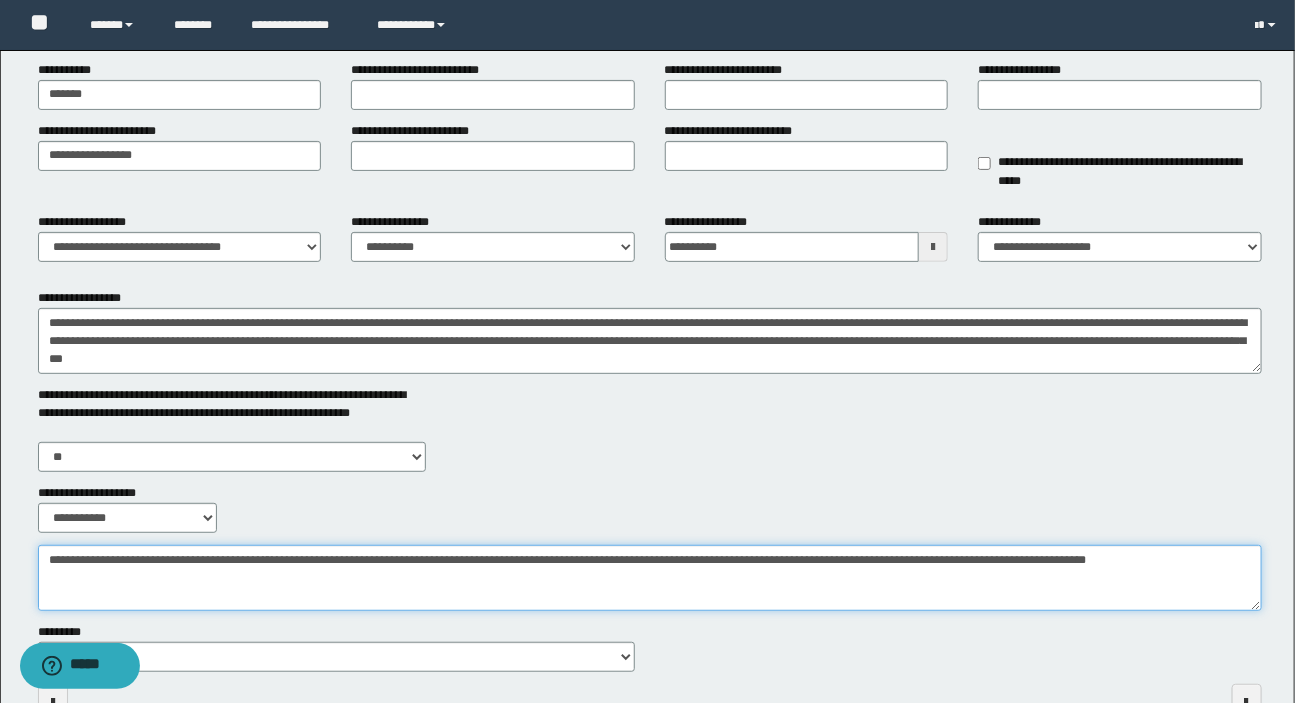 scroll, scrollTop: 0, scrollLeft: 0, axis: both 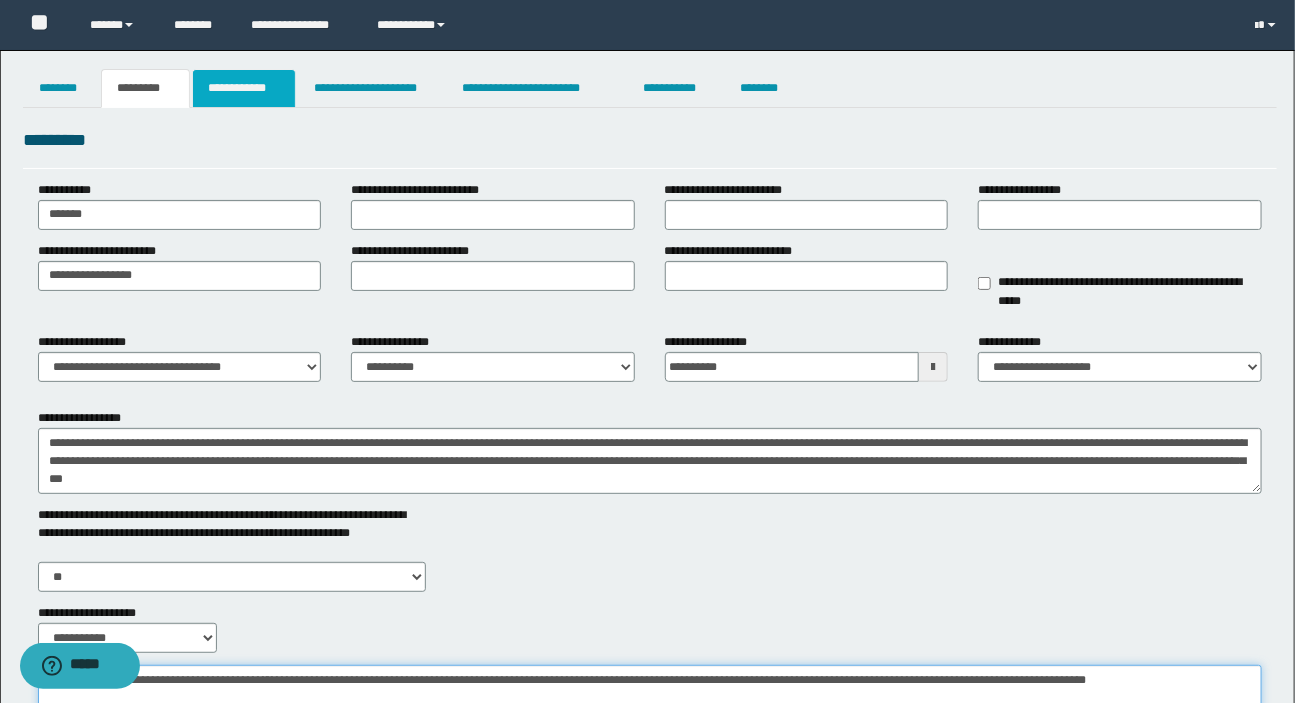 type on "**********" 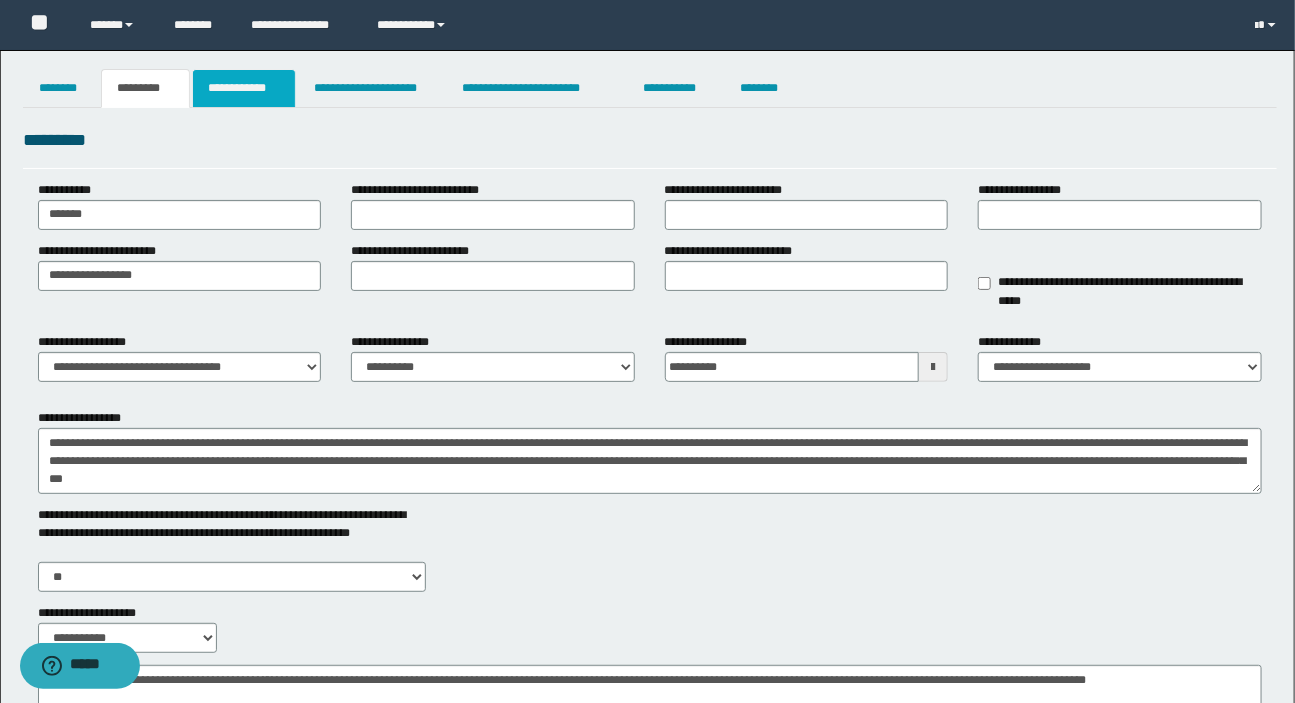 click on "**********" at bounding box center (244, 88) 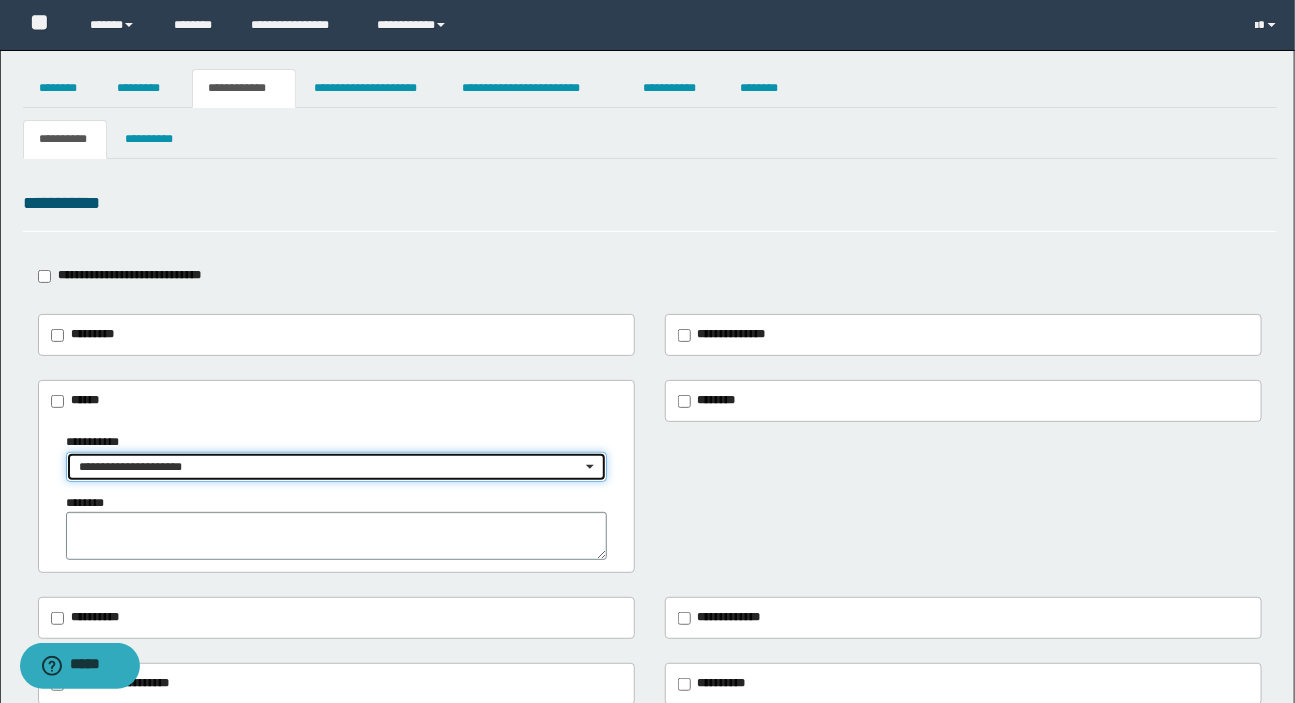 click on "**********" at bounding box center [330, 467] 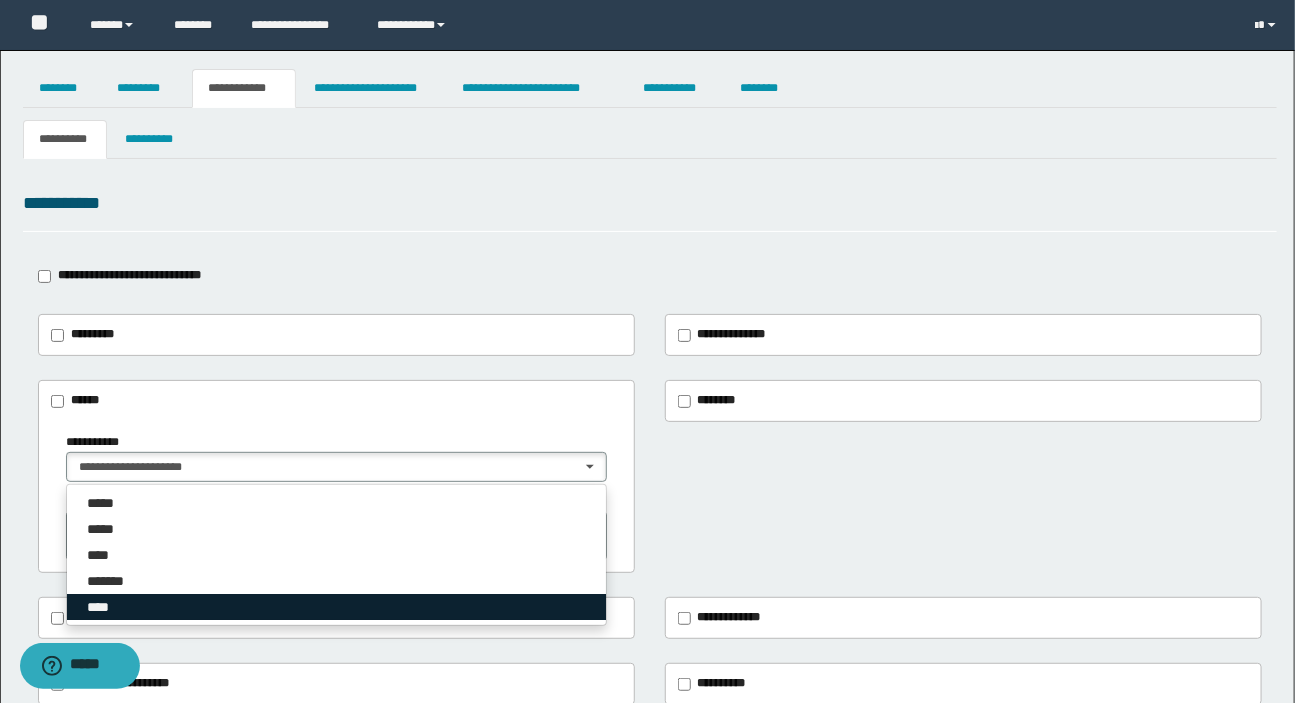 click on "****" at bounding box center (336, 607) 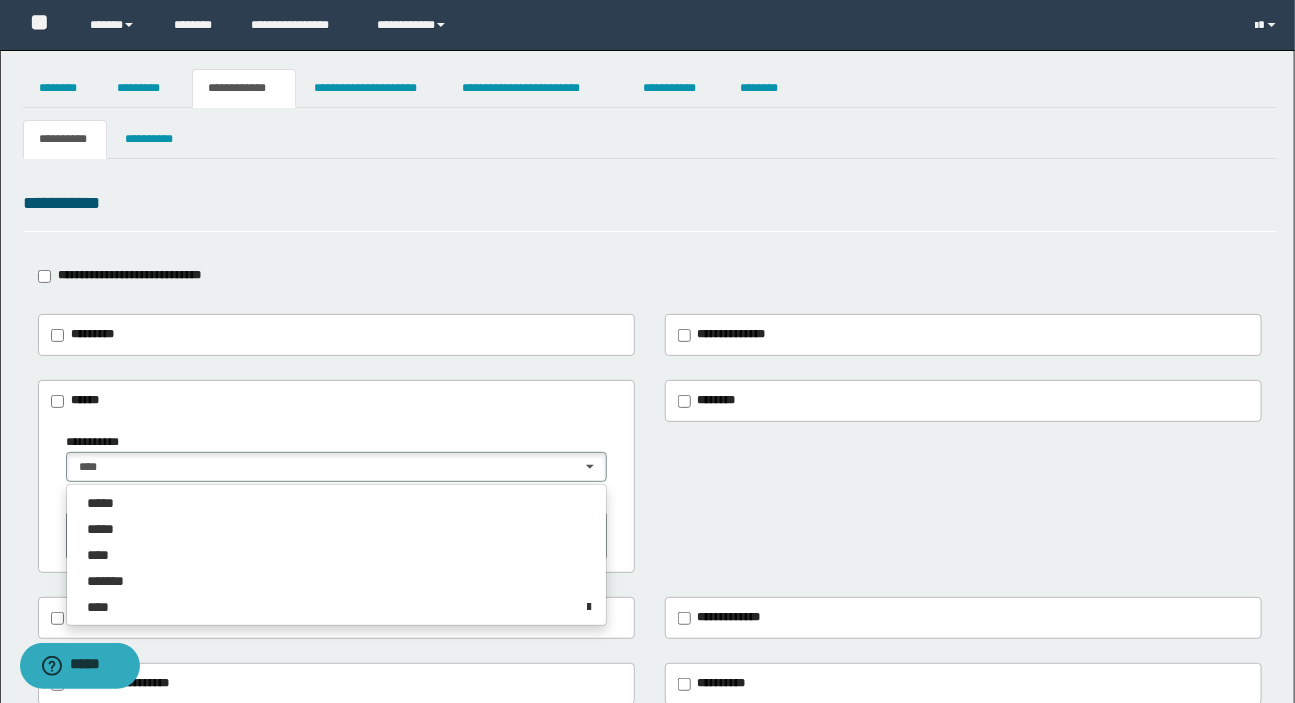 click on "**********" at bounding box center [647, 556] 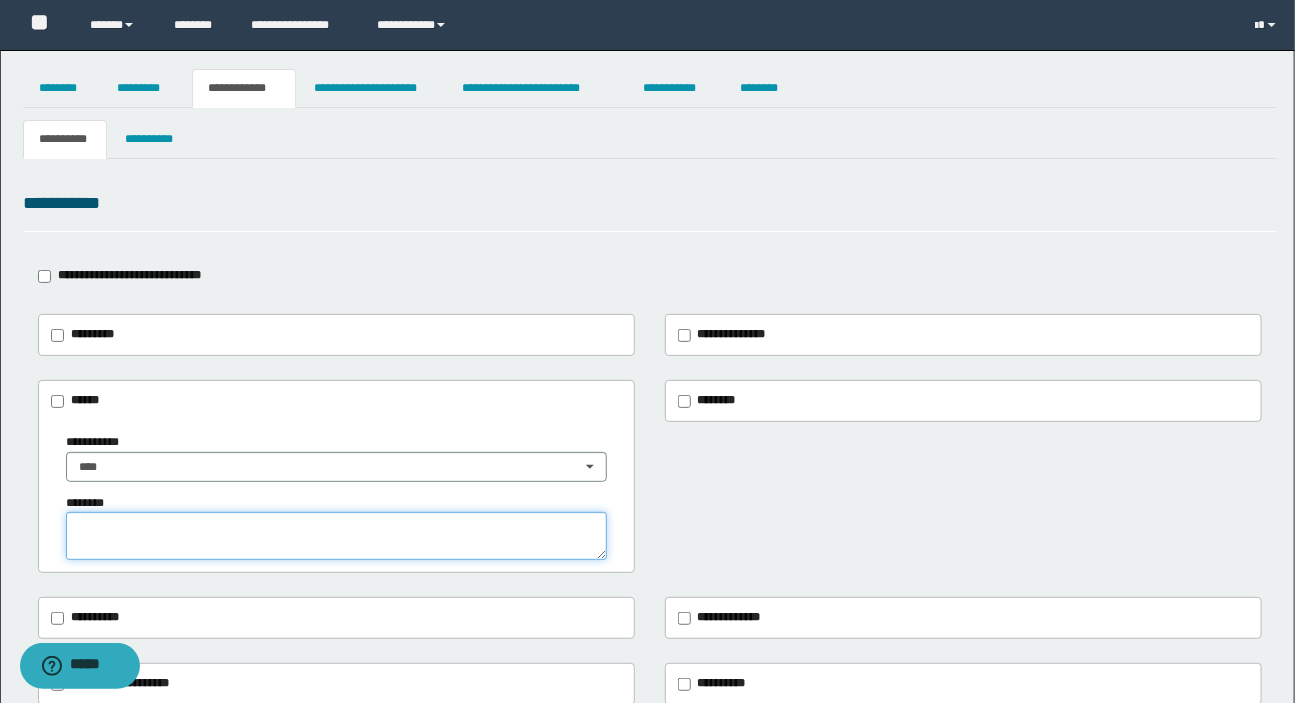 click at bounding box center (336, 536) 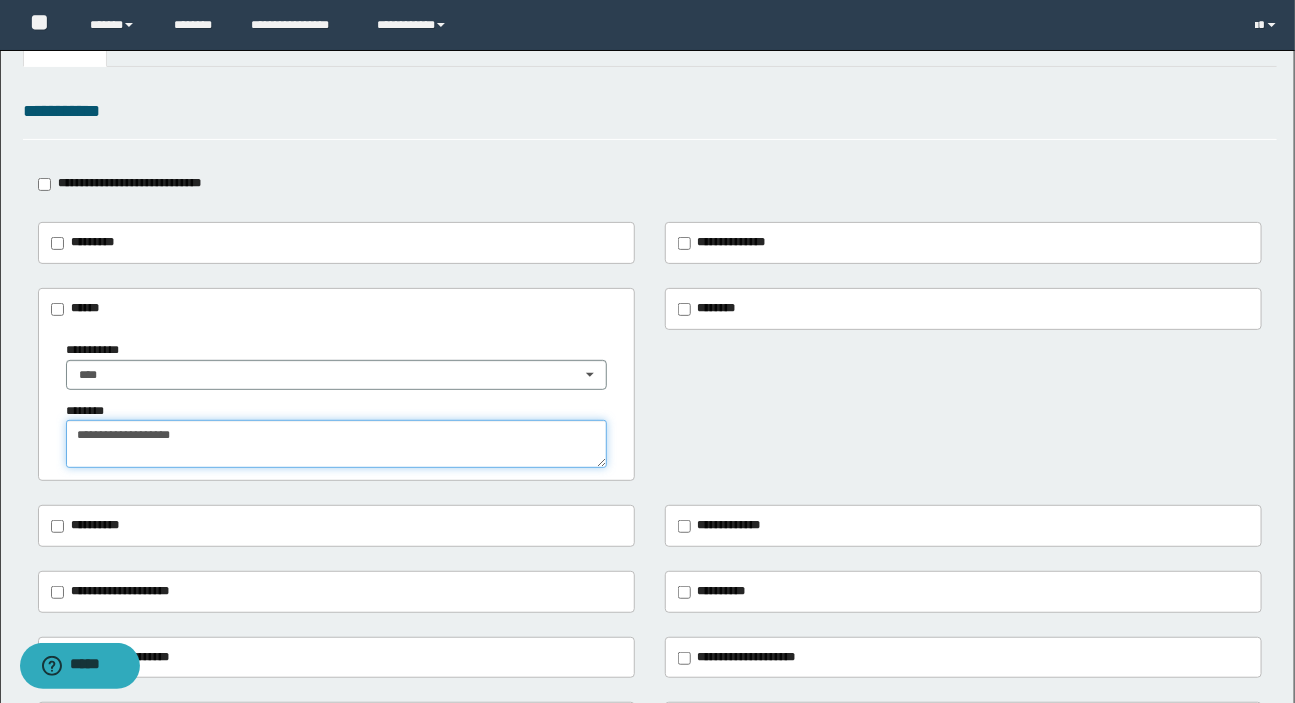 scroll, scrollTop: 272, scrollLeft: 0, axis: vertical 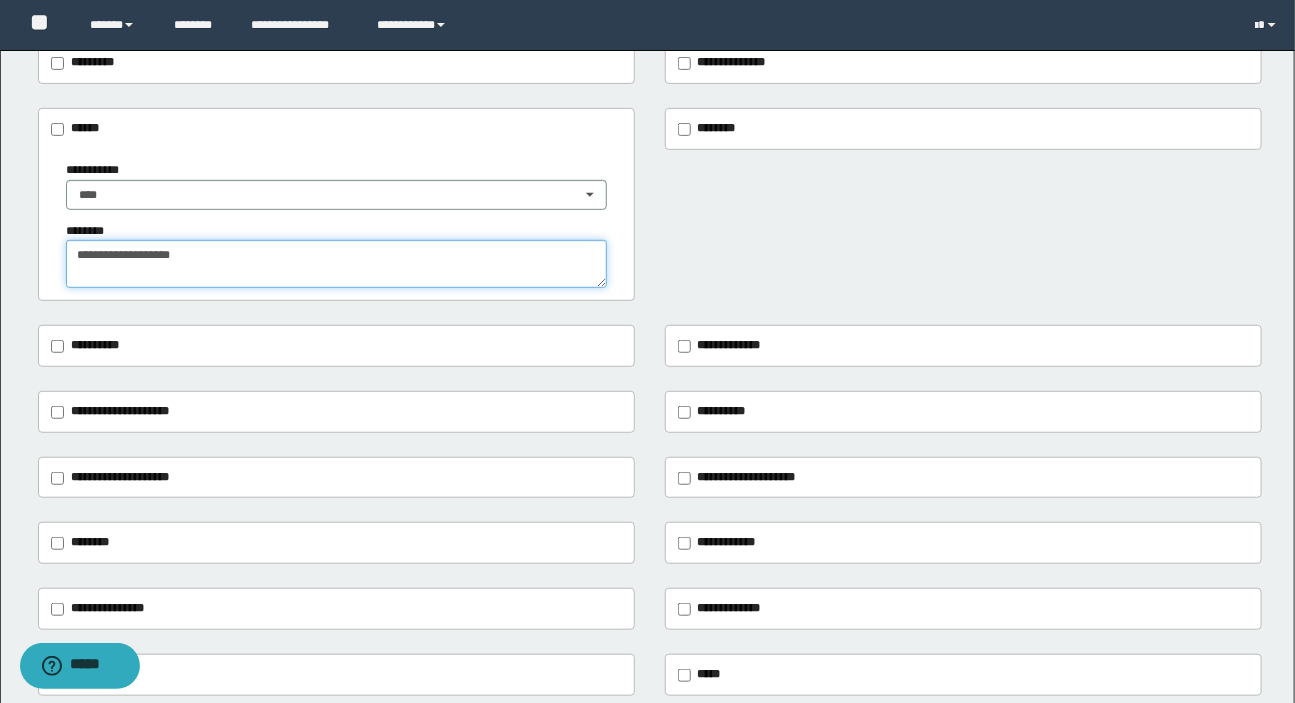 type on "**********" 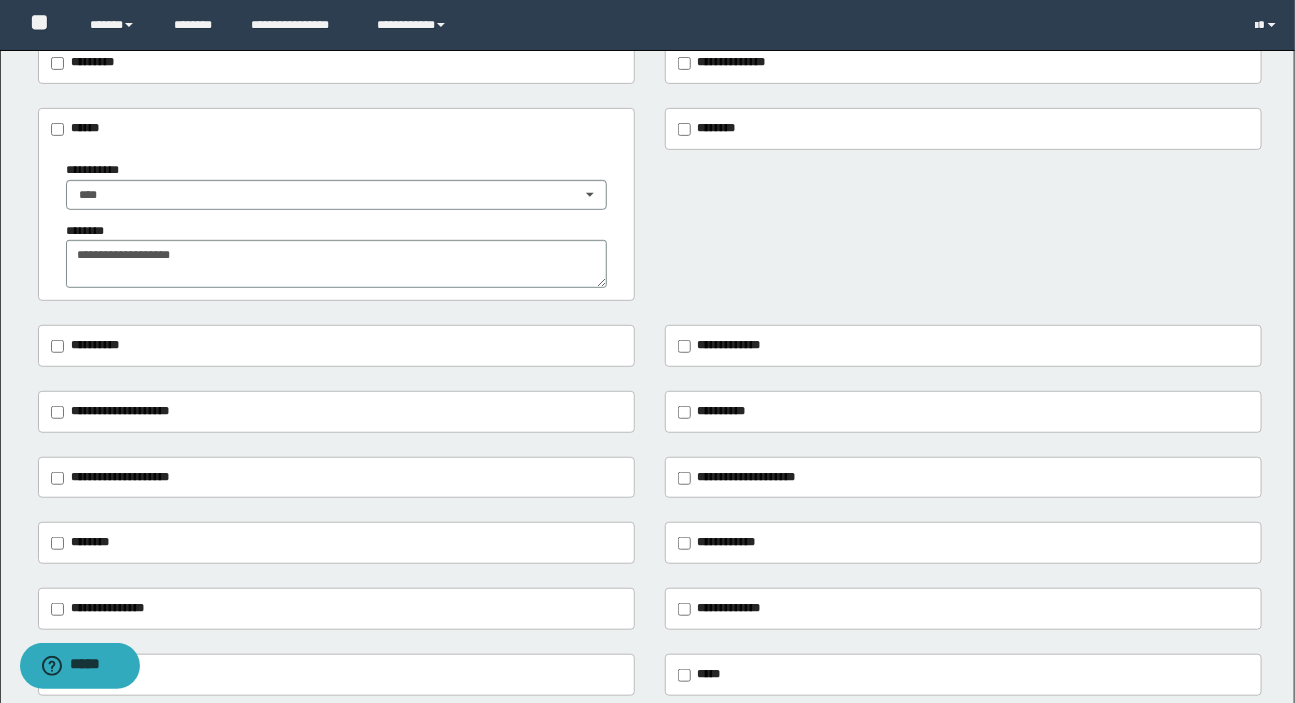 click on "**********" at bounding box center (120, 411) 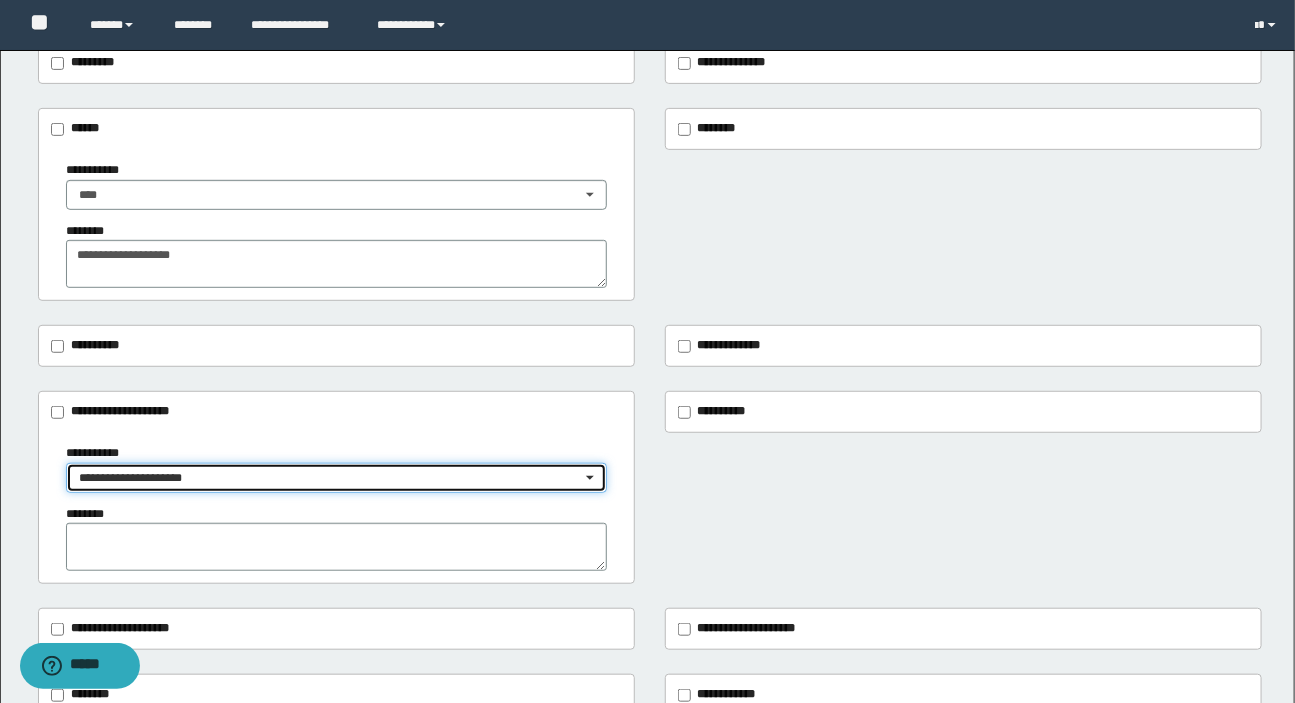 drag, startPoint x: 89, startPoint y: 482, endPoint x: 106, endPoint y: 486, distance: 17.464249 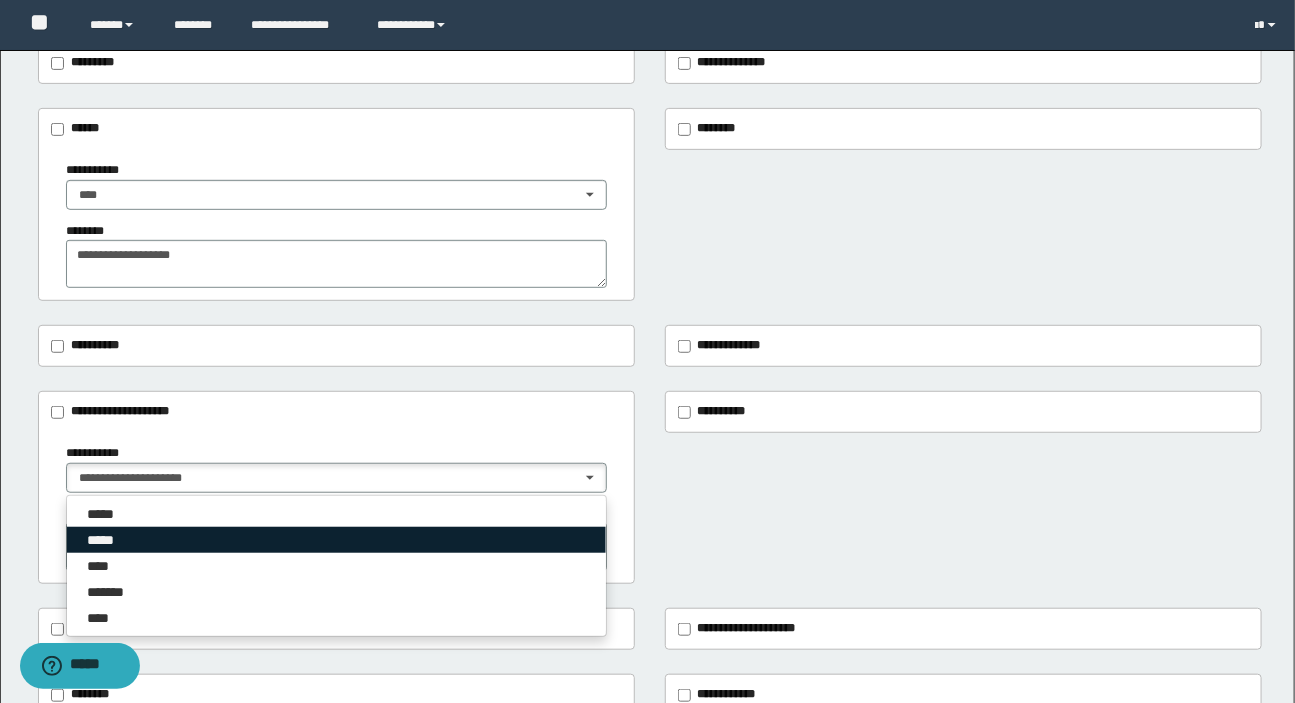 click on "*****" at bounding box center [336, 540] 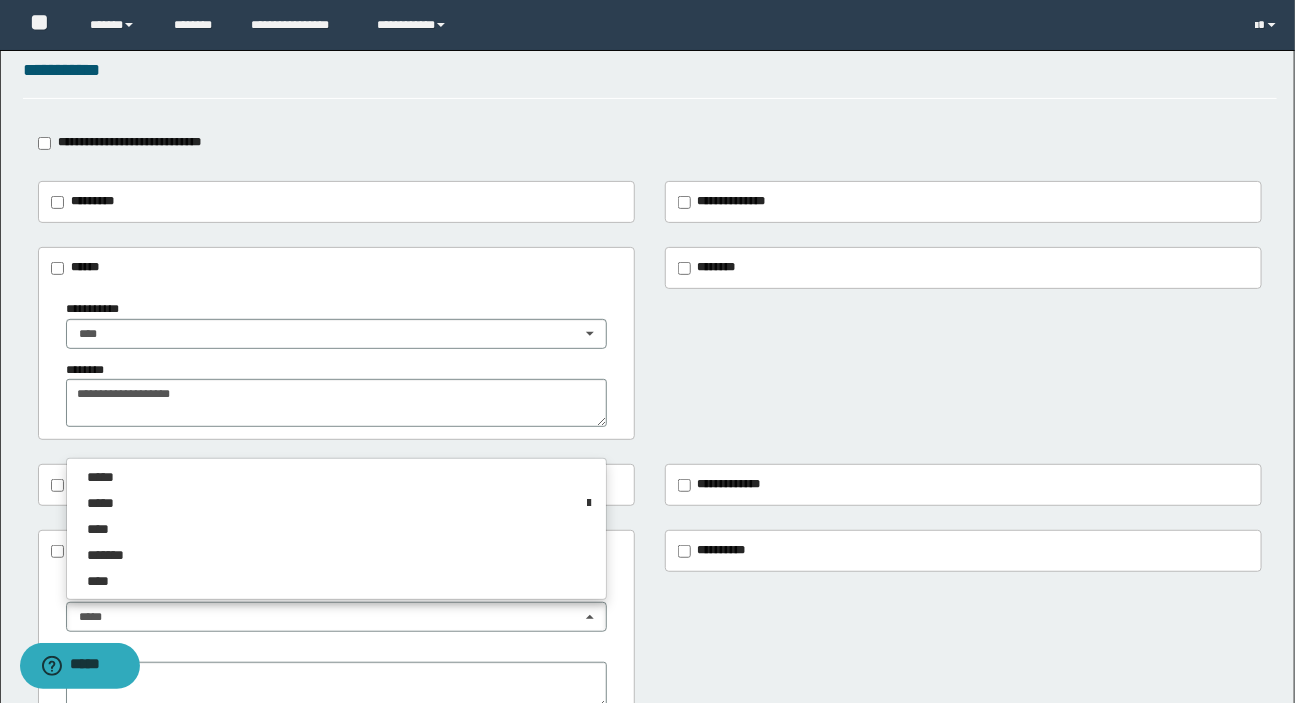 scroll, scrollTop: 0, scrollLeft: 0, axis: both 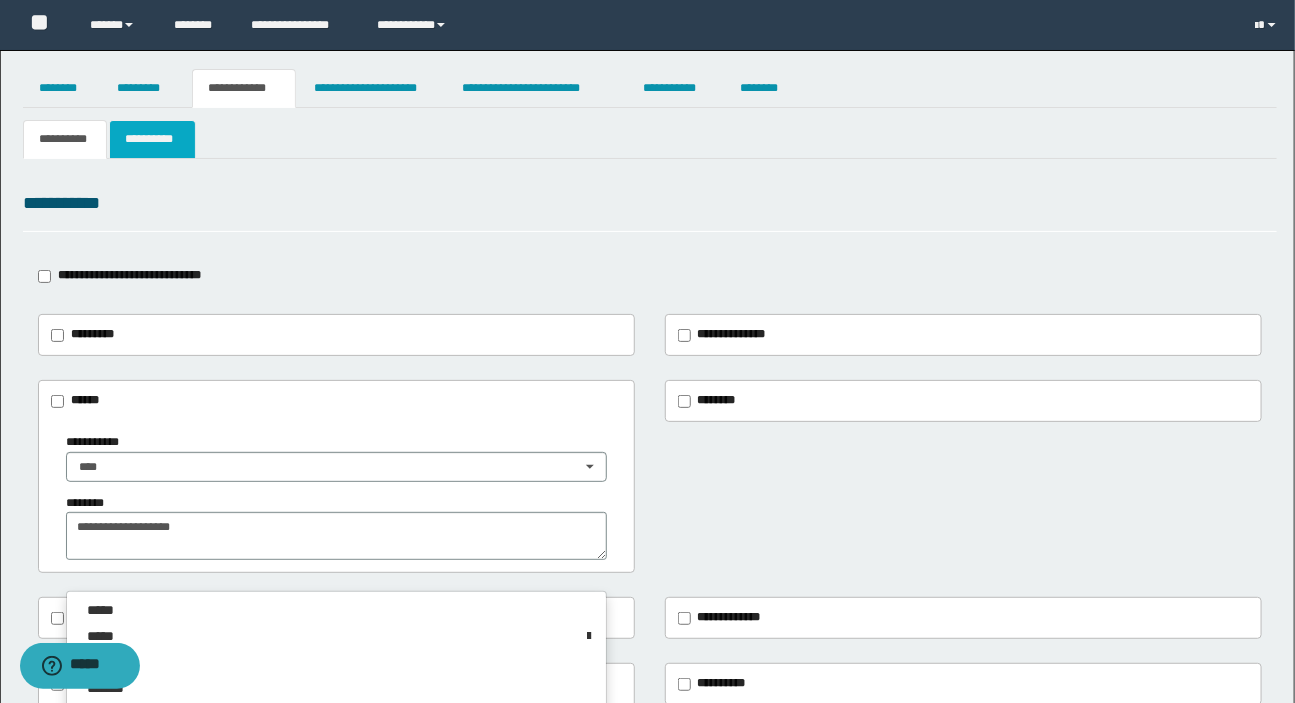 click on "**********" at bounding box center (153, 139) 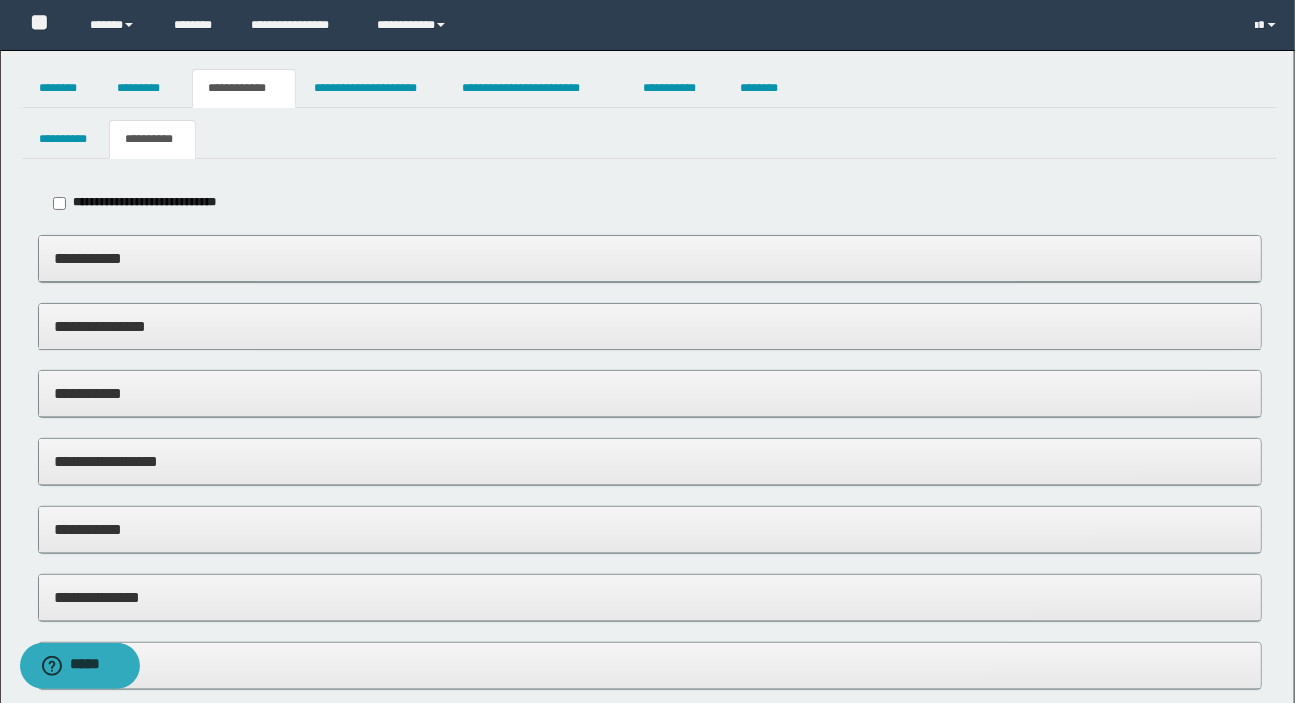 click on "**********" at bounding box center (650, 258) 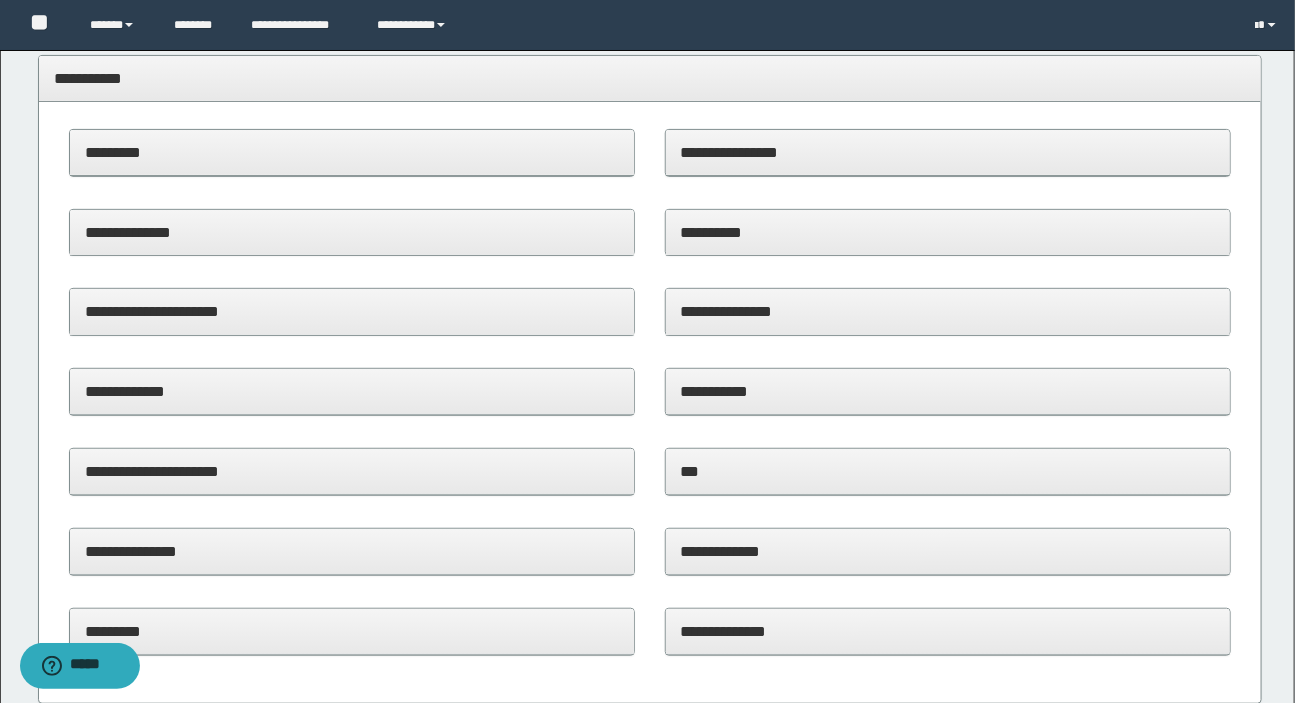 scroll, scrollTop: 181, scrollLeft: 0, axis: vertical 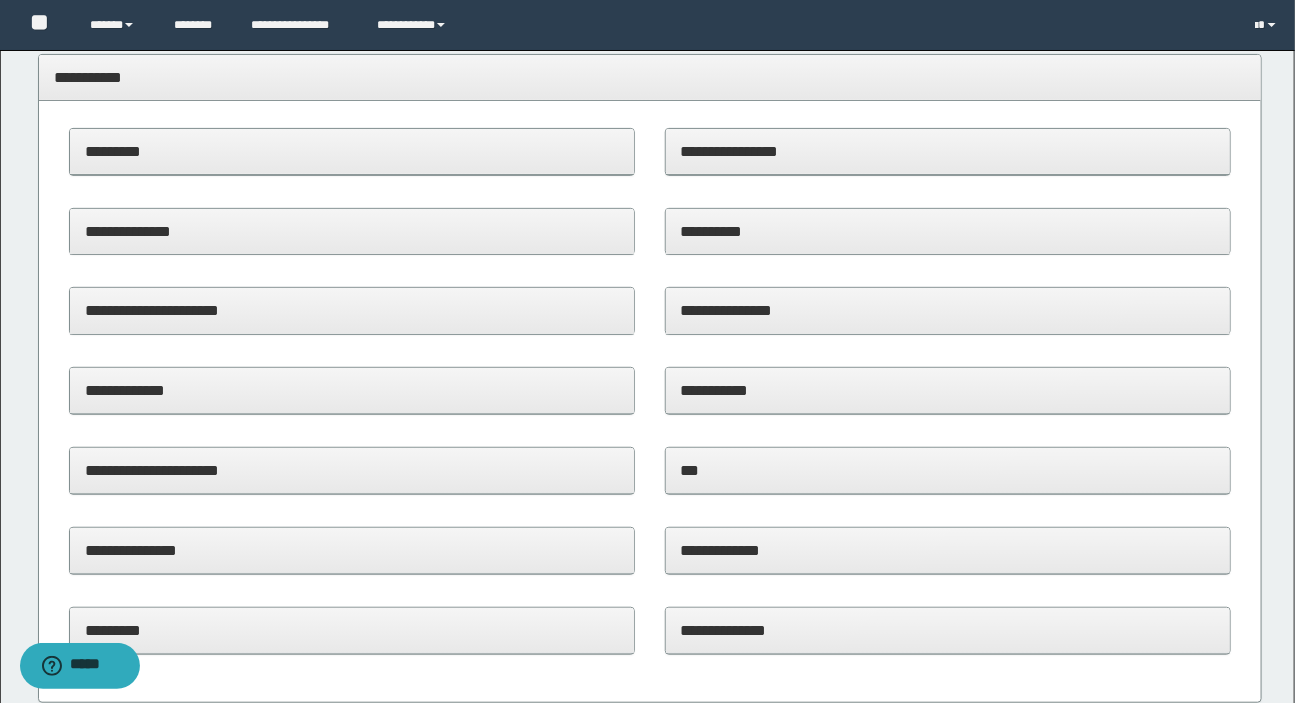 click on "**********" at bounding box center [352, 470] 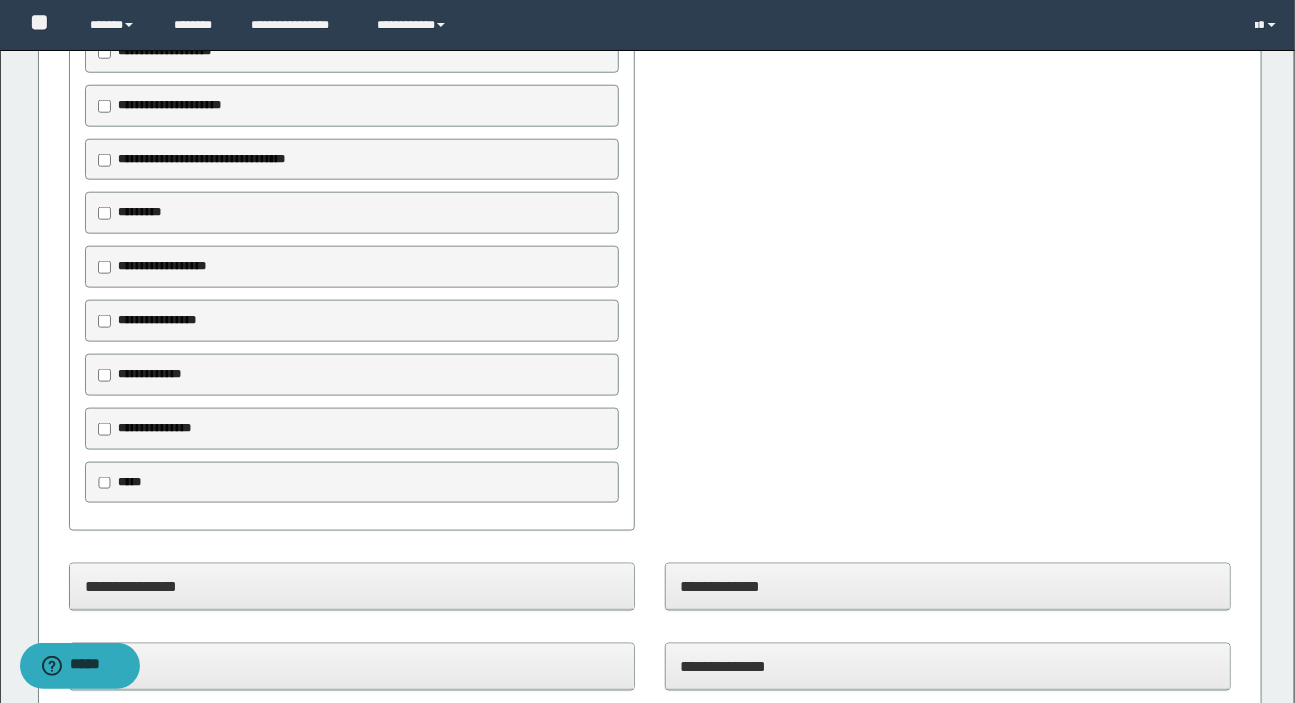 scroll, scrollTop: 727, scrollLeft: 0, axis: vertical 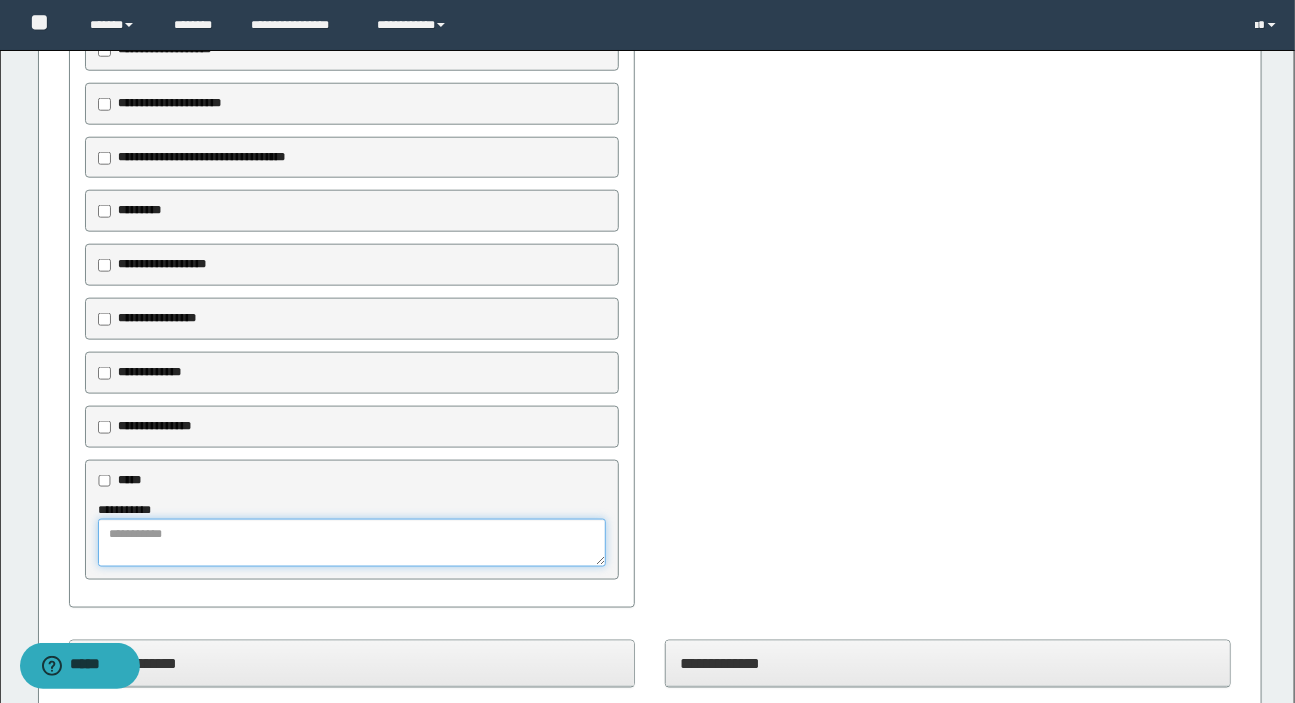 click at bounding box center [352, 543] 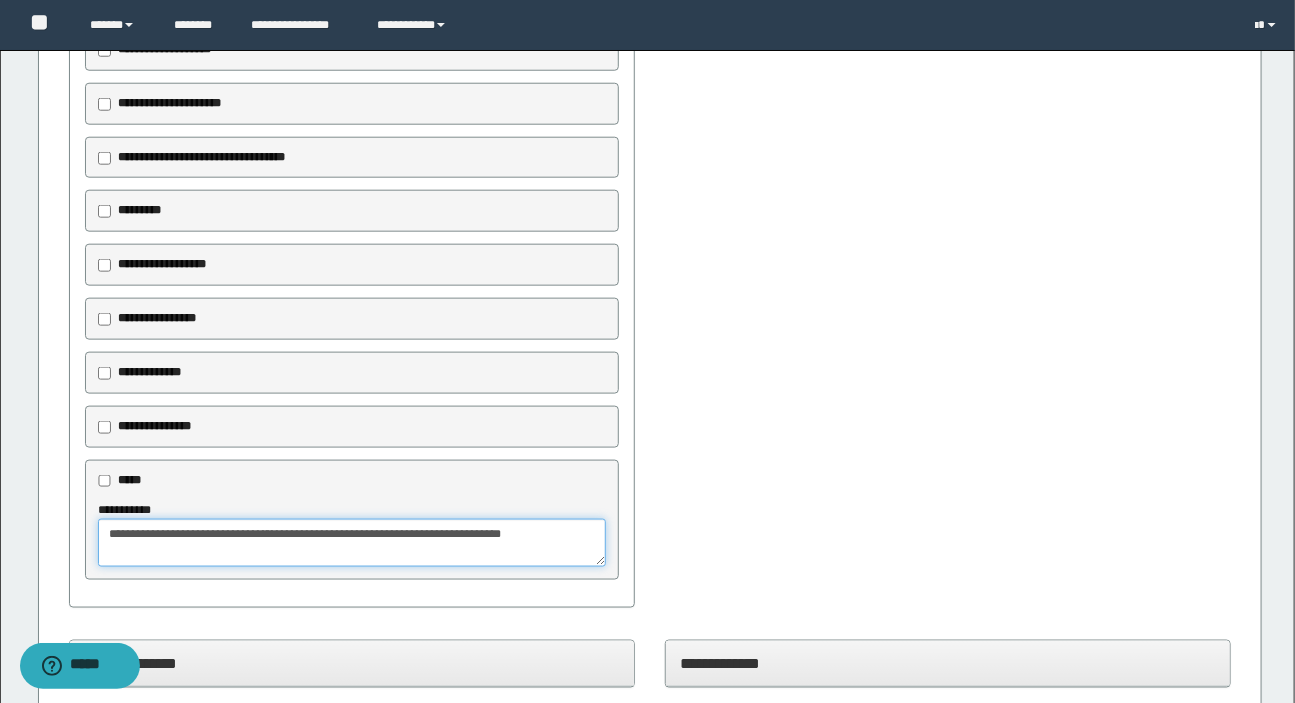click on "**********" at bounding box center [352, 543] 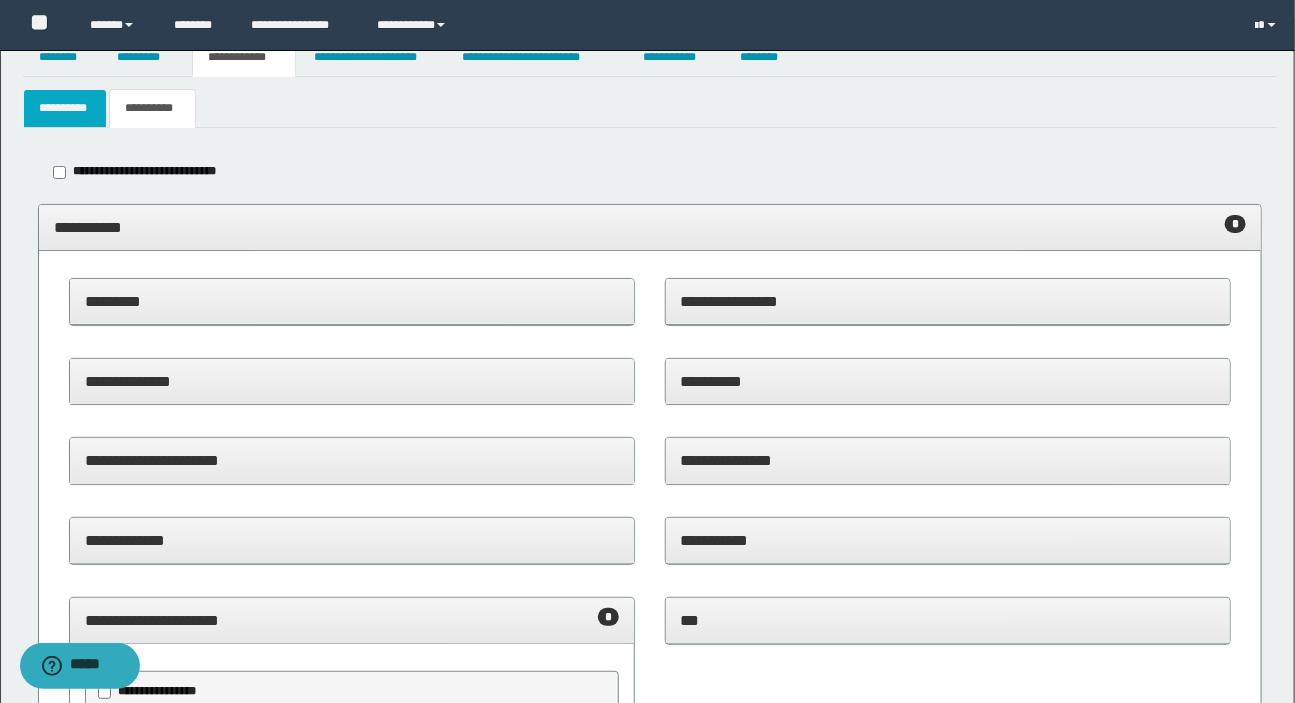 scroll, scrollTop: 0, scrollLeft: 0, axis: both 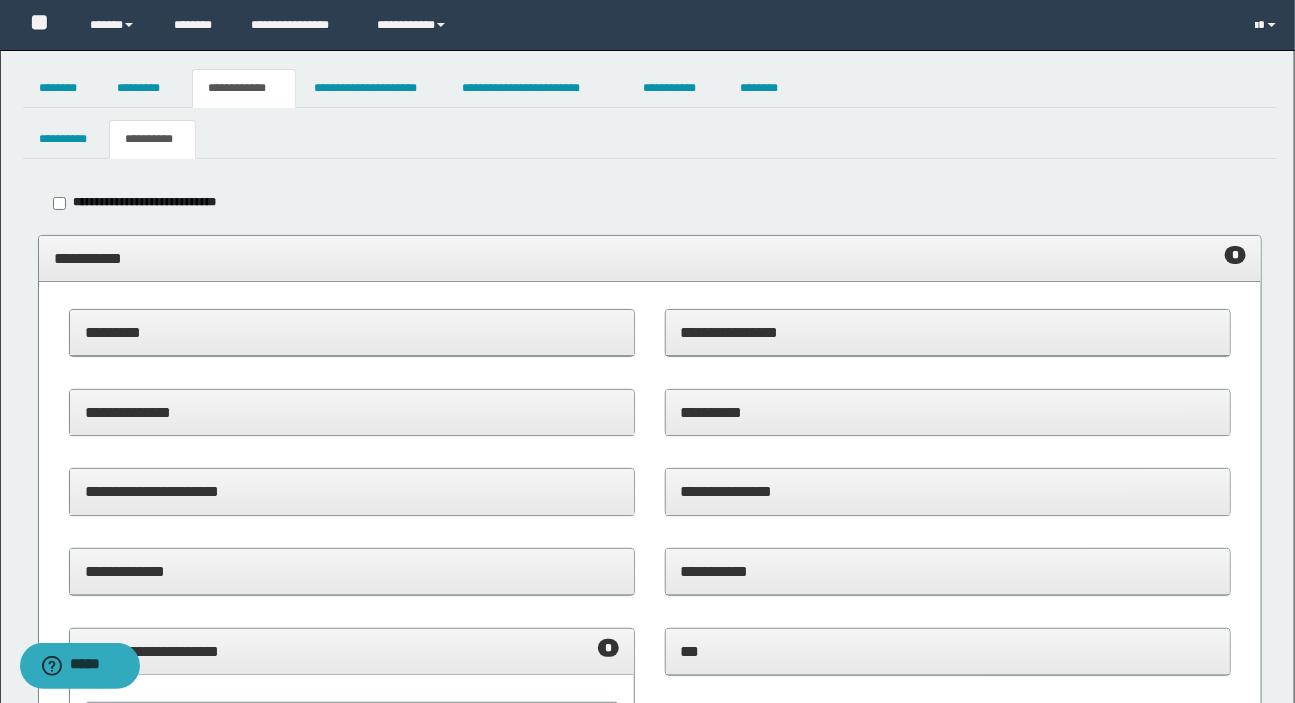type on "**********" 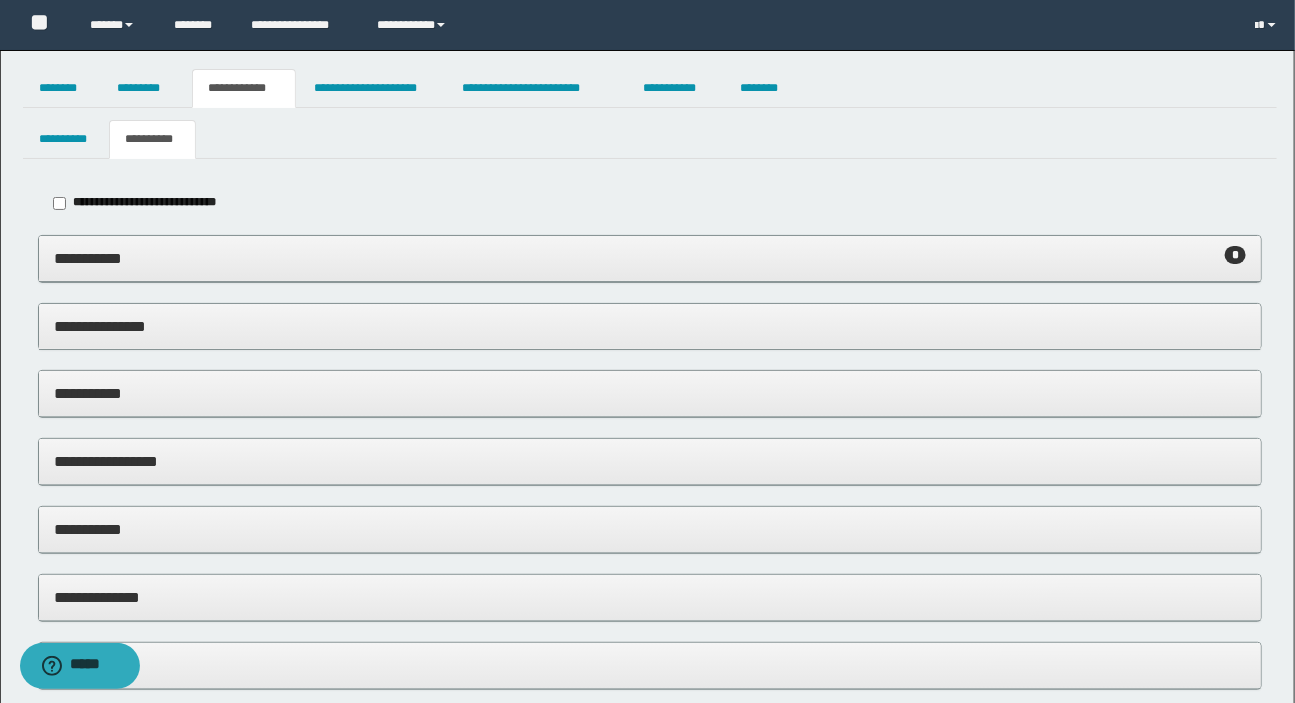 click on "**********" at bounding box center (650, 258) 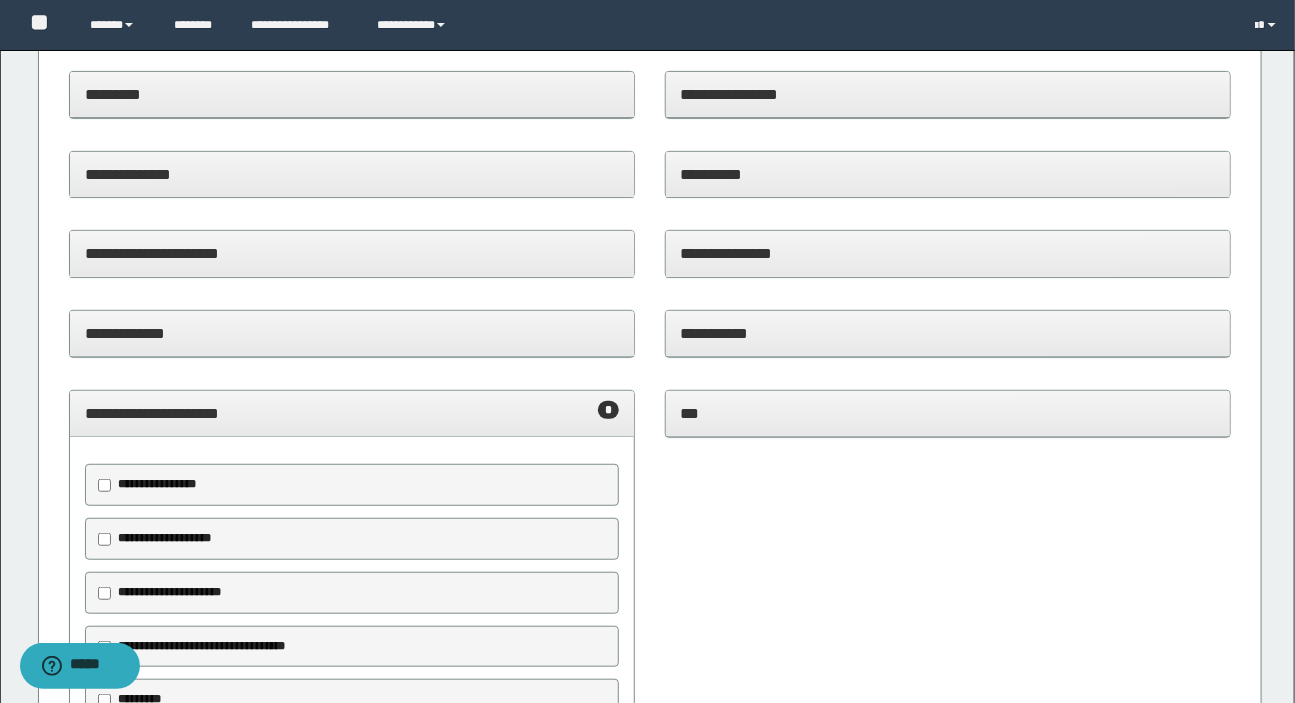 scroll, scrollTop: 0, scrollLeft: 0, axis: both 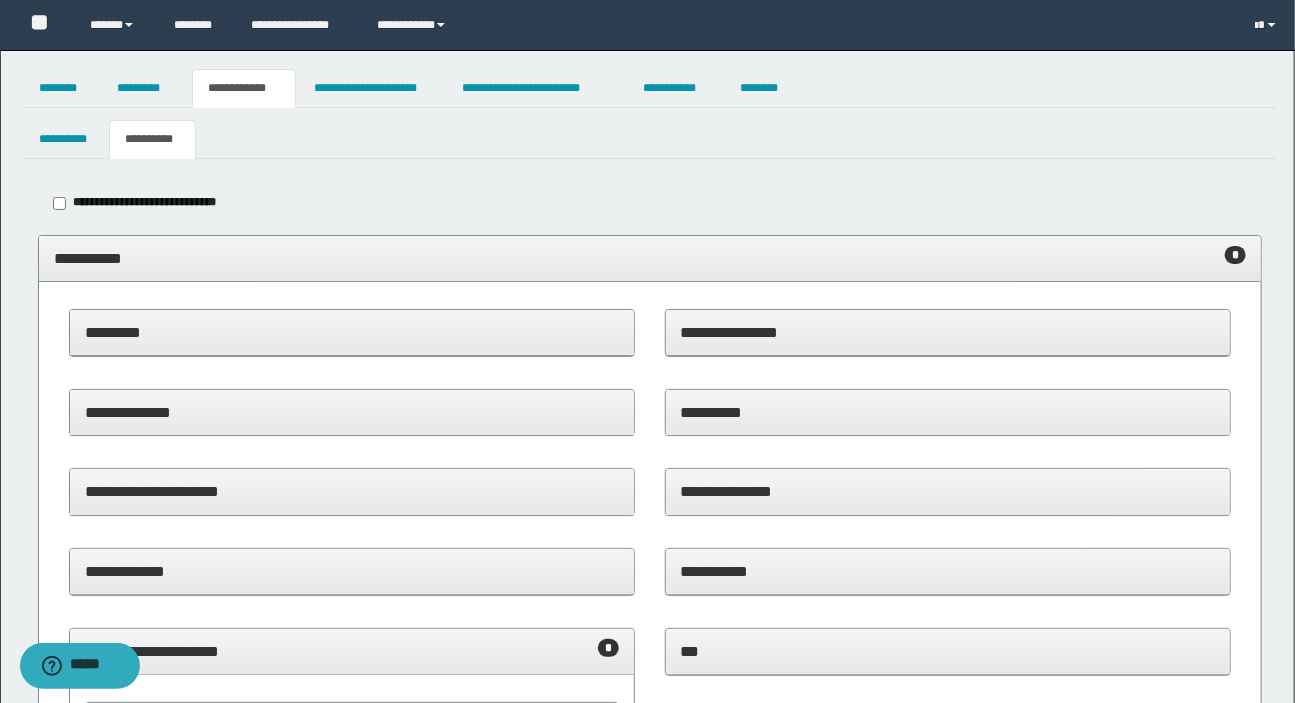 click on "**********" at bounding box center (650, 259) 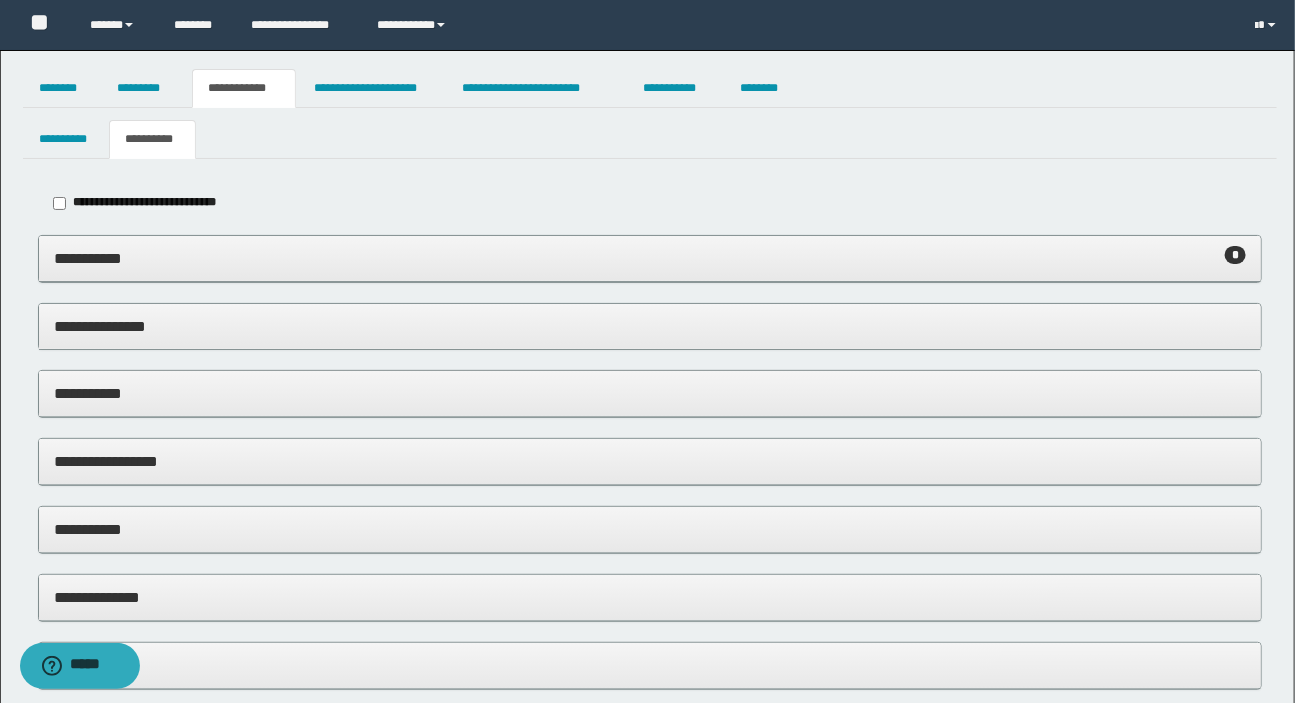 drag, startPoint x: 147, startPoint y: 251, endPoint x: 160, endPoint y: 261, distance: 16.40122 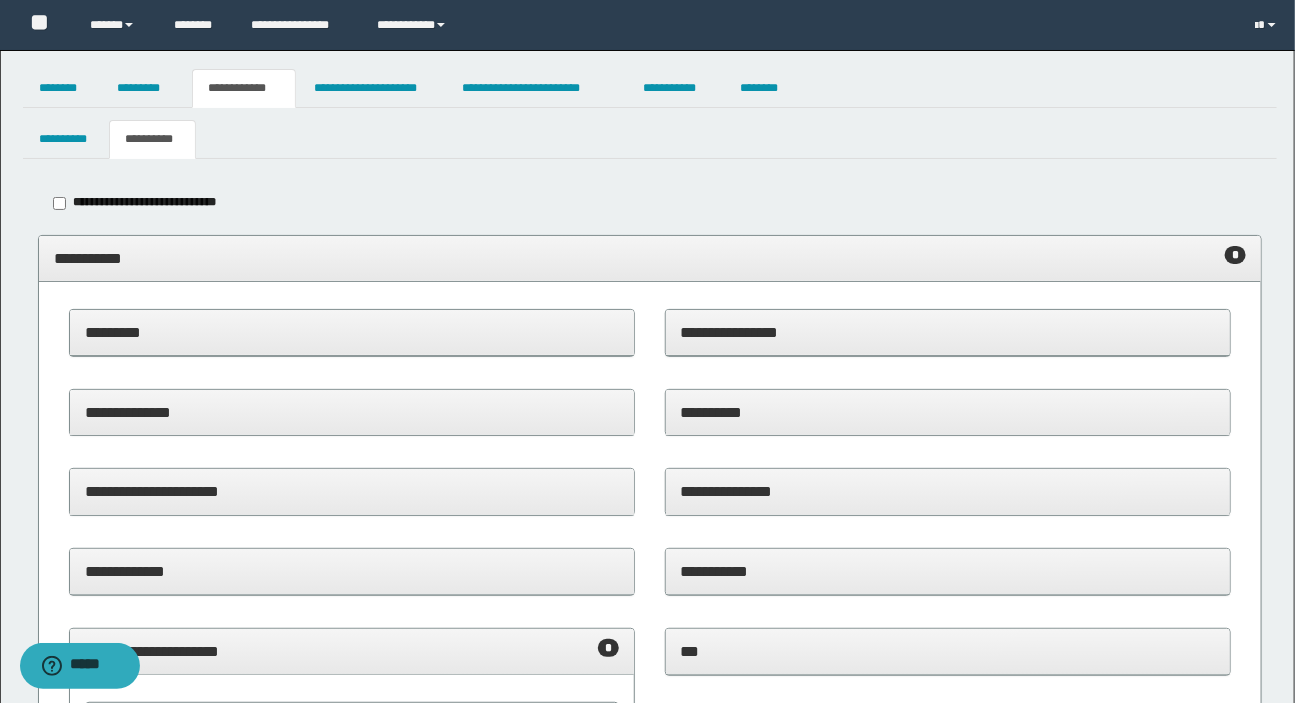 click on "**********" at bounding box center [650, 258] 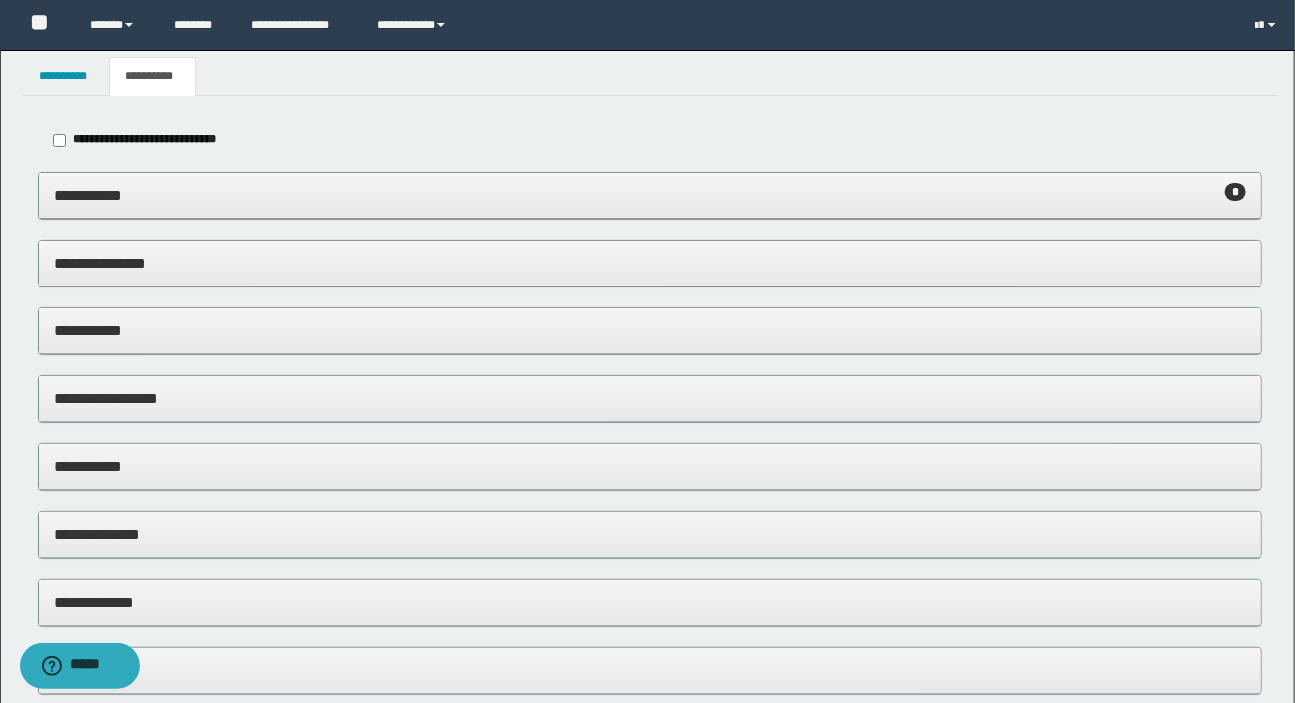 scroll, scrollTop: 90, scrollLeft: 0, axis: vertical 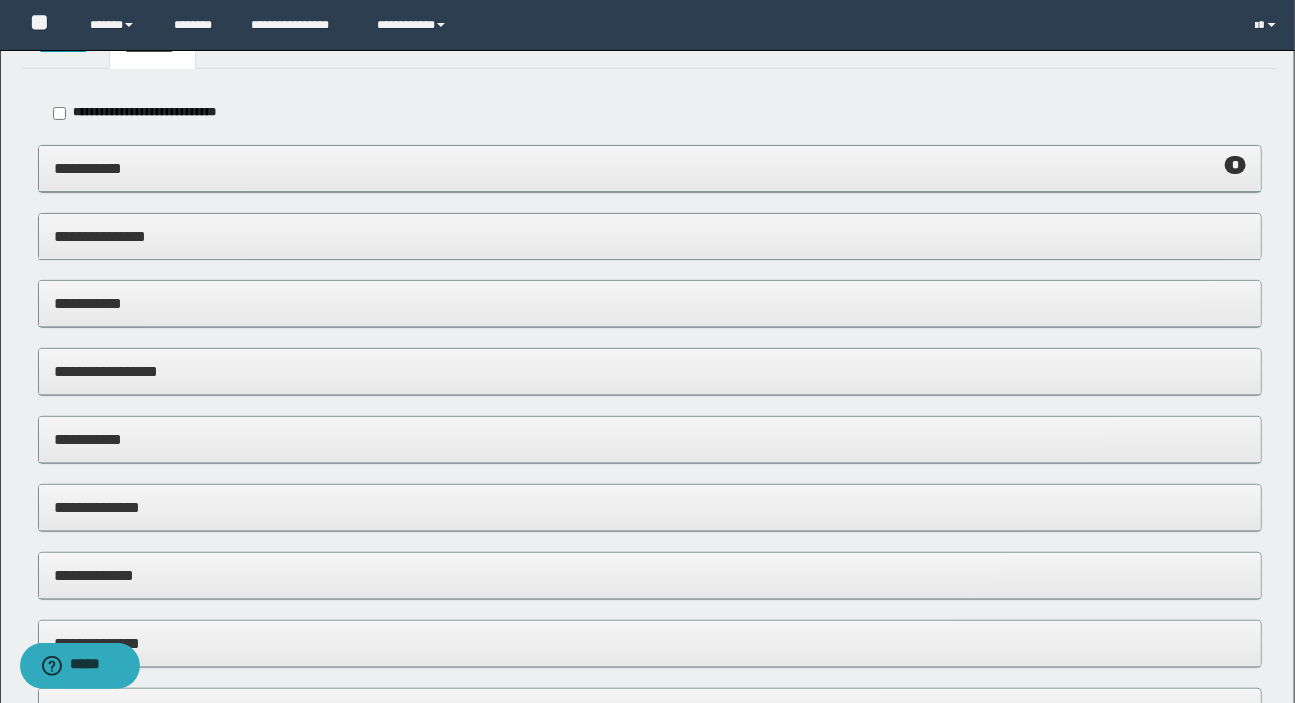 click on "**********" at bounding box center [650, 303] 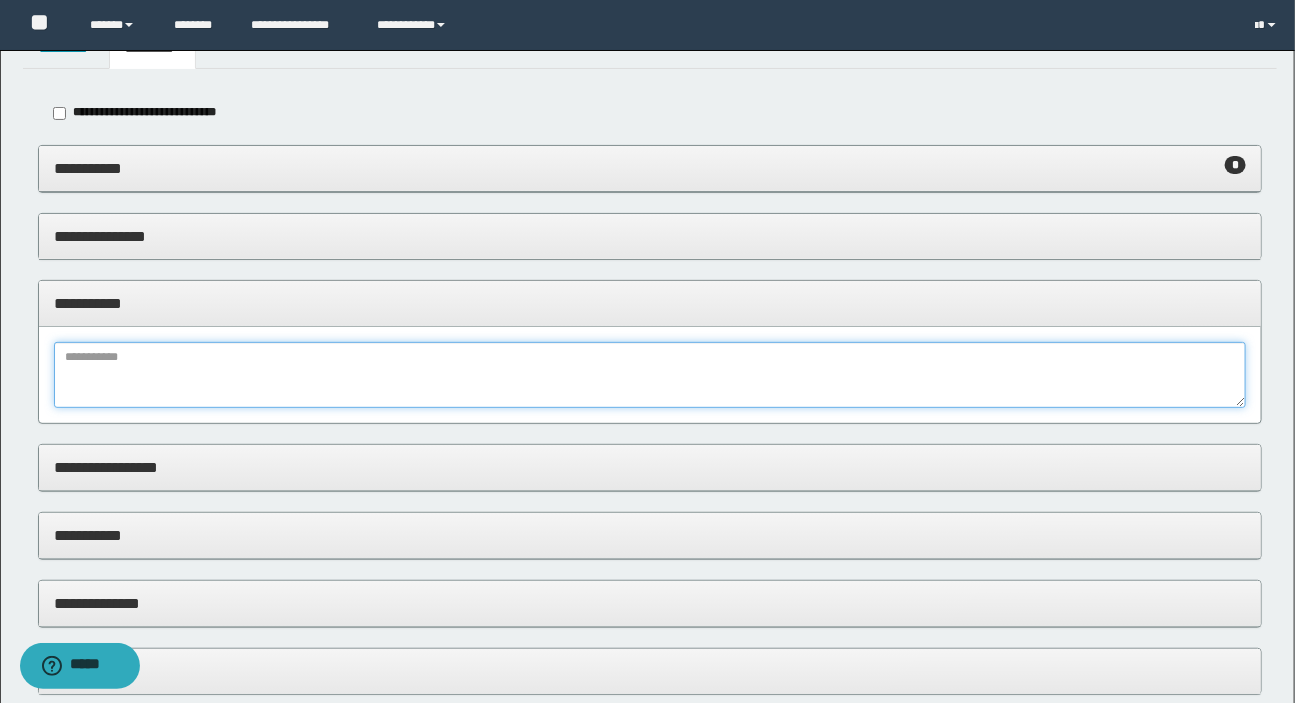 click at bounding box center (650, 375) 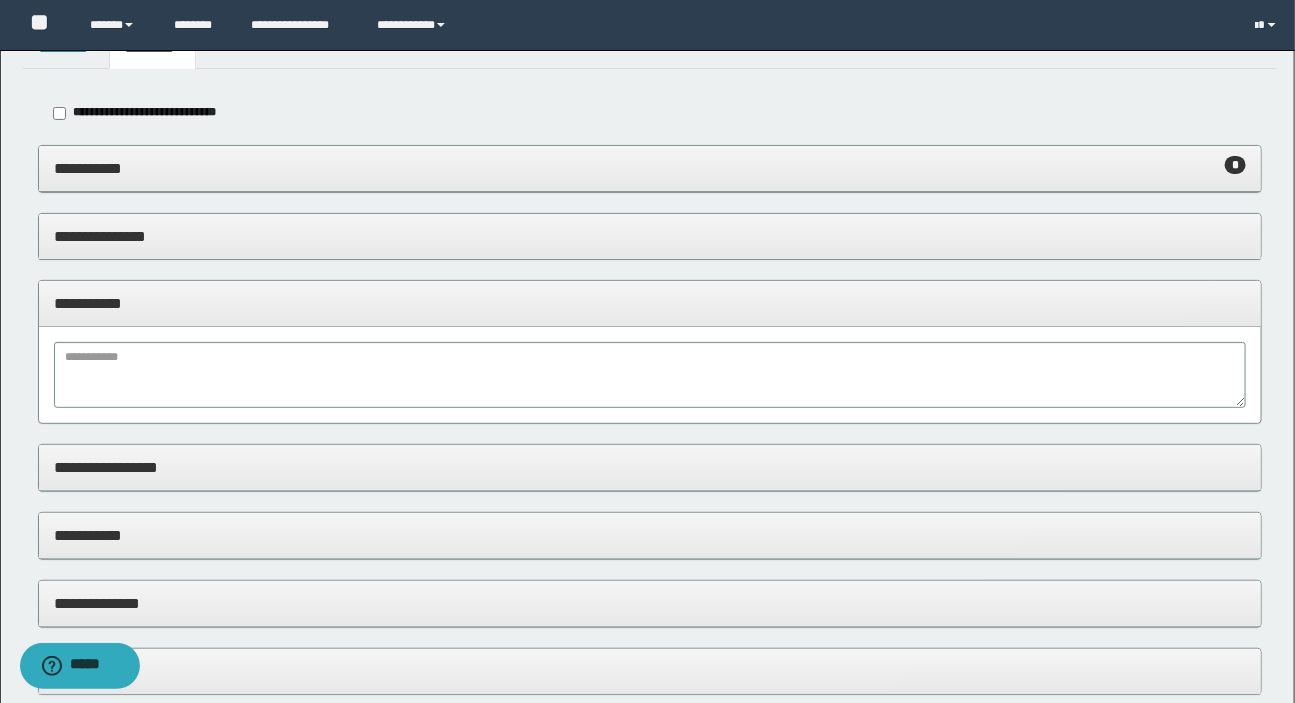 click on "**********" at bounding box center (650, 168) 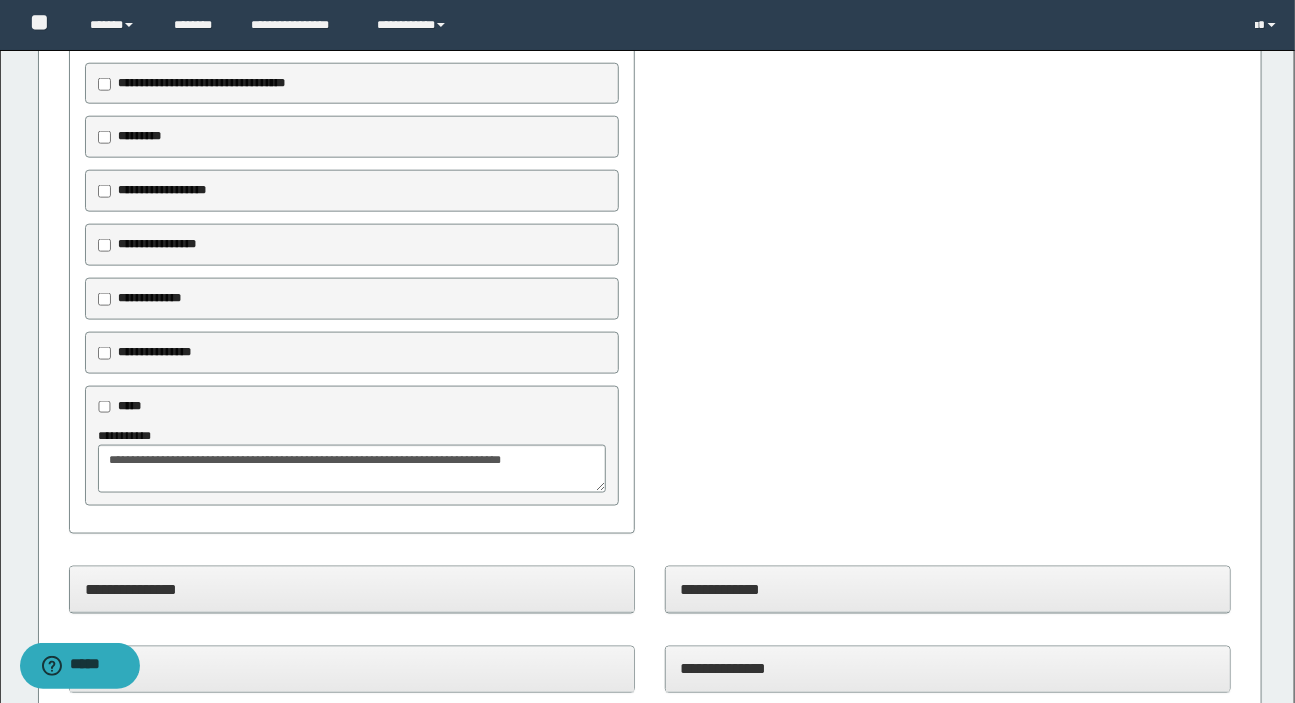 scroll, scrollTop: 1090, scrollLeft: 0, axis: vertical 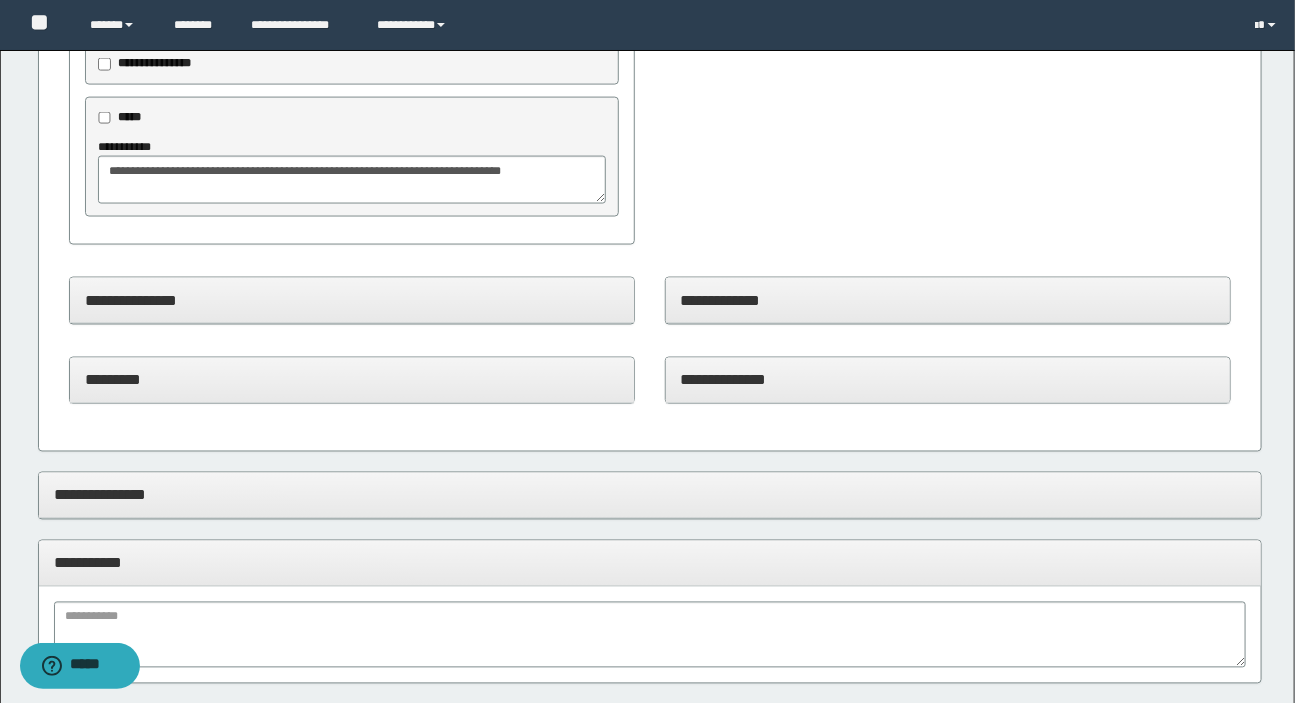 click on "**********" at bounding box center (948, 380) 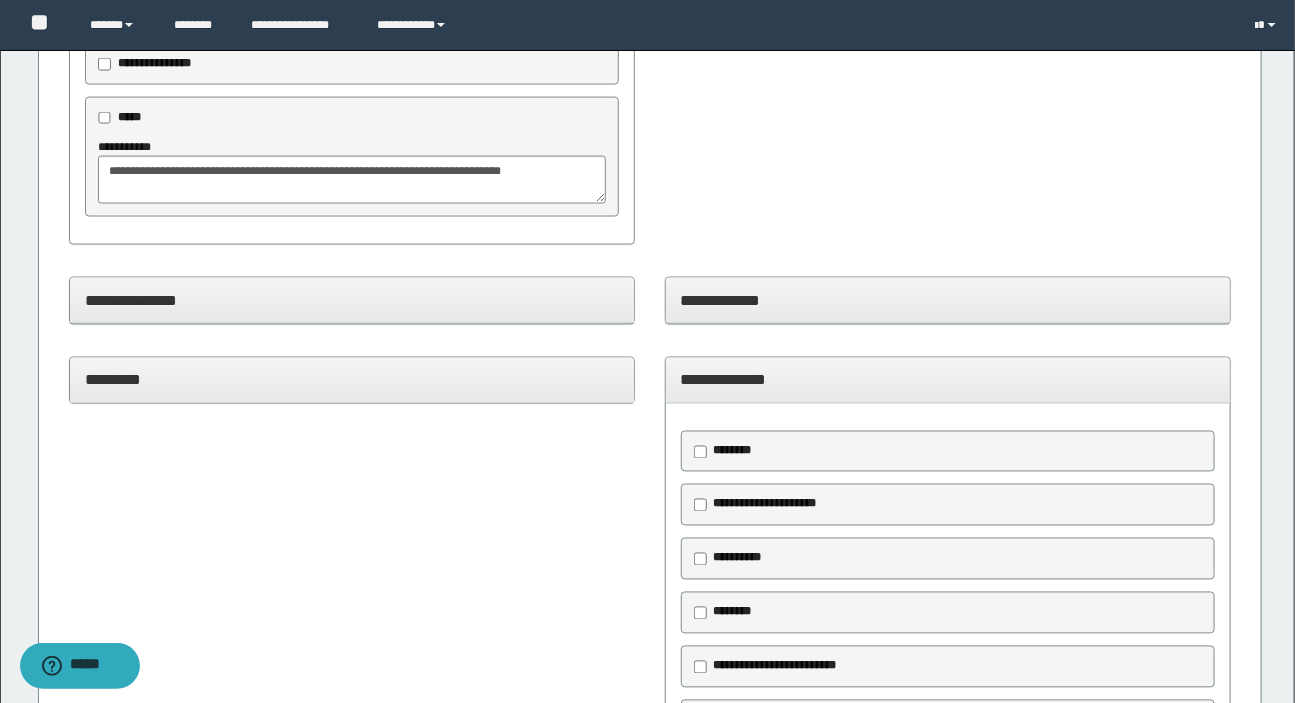 click on "**********" at bounding box center [764, 505] 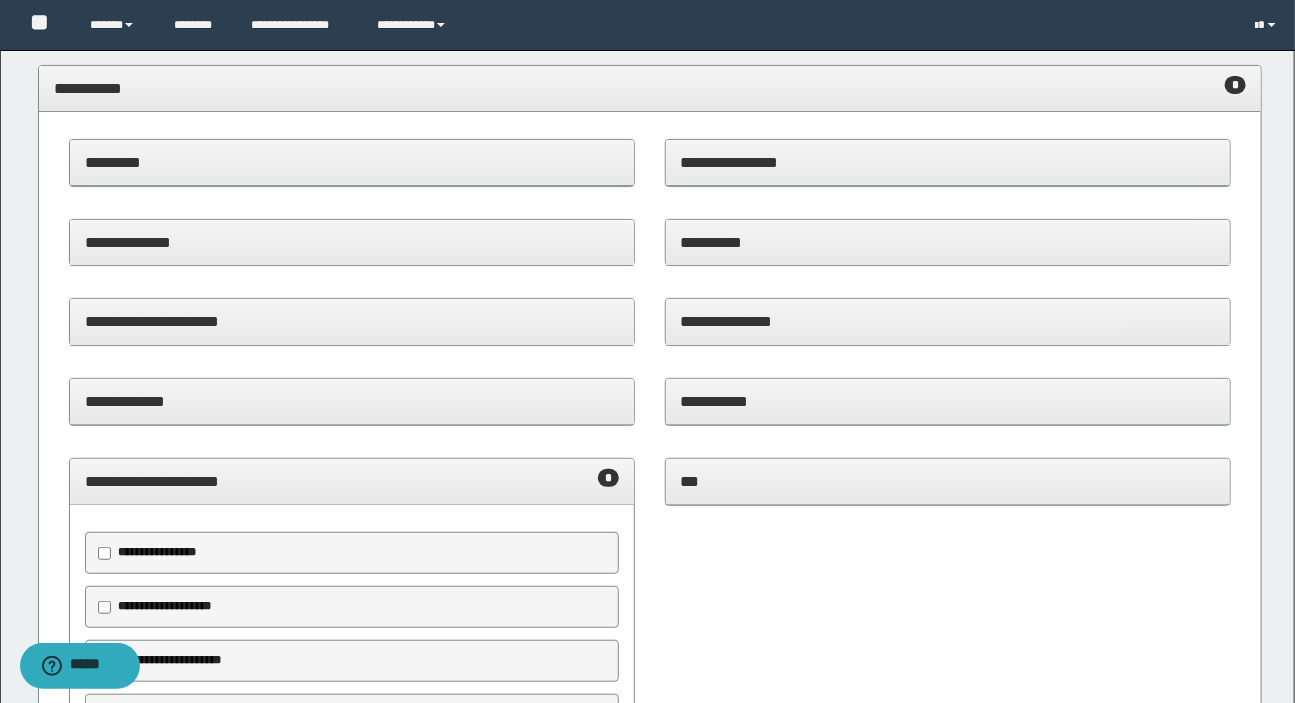 scroll, scrollTop: 0, scrollLeft: 0, axis: both 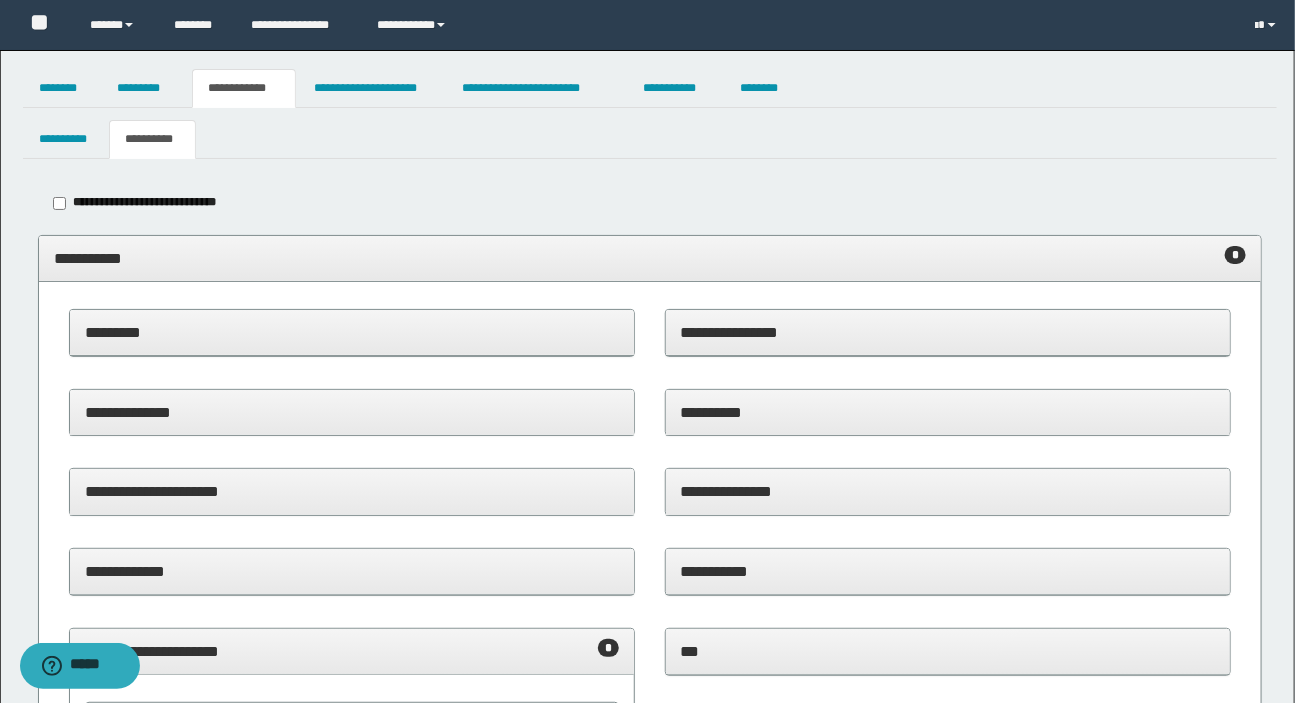 click on "**********" at bounding box center (650, 258) 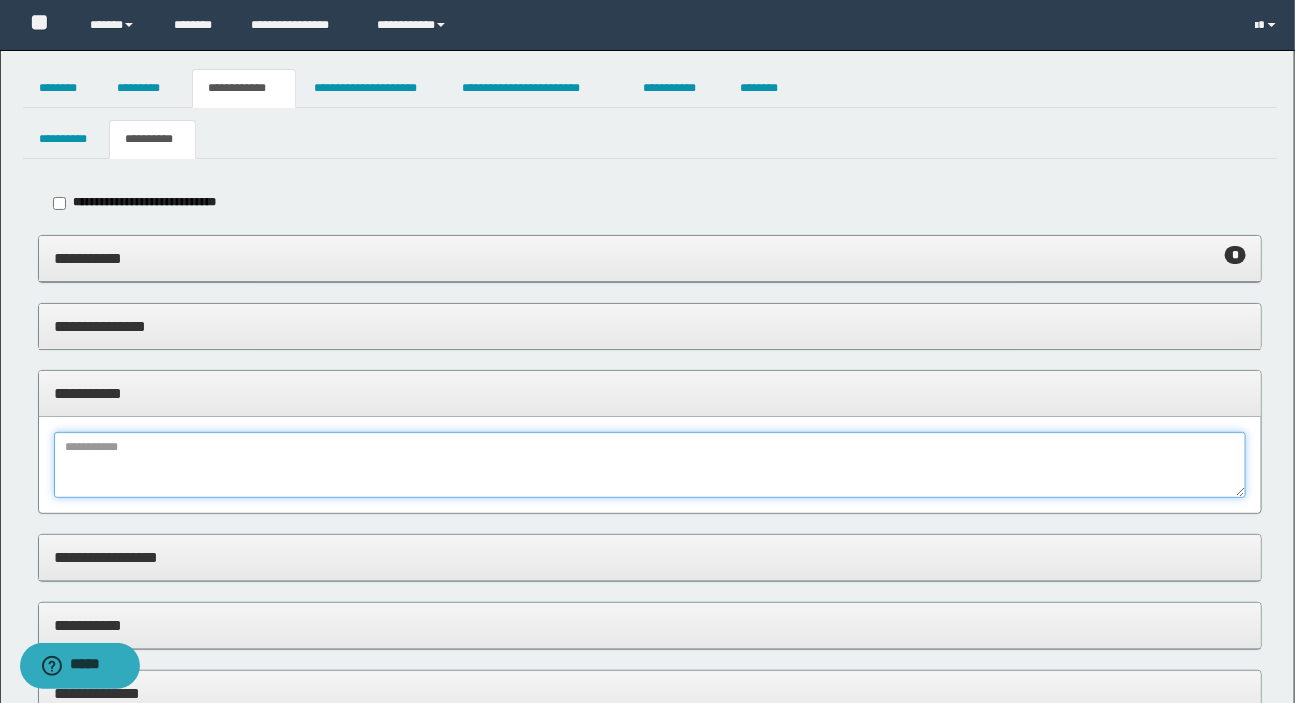 click at bounding box center [650, 465] 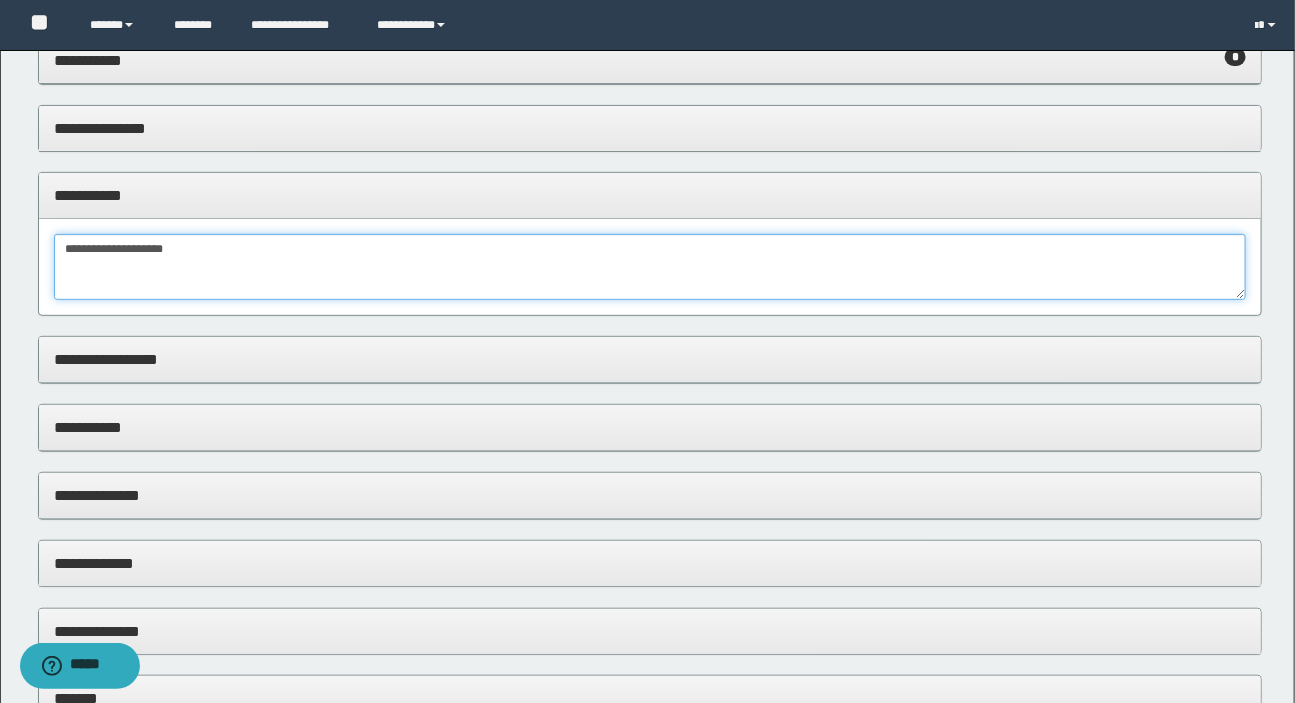 scroll, scrollTop: 363, scrollLeft: 0, axis: vertical 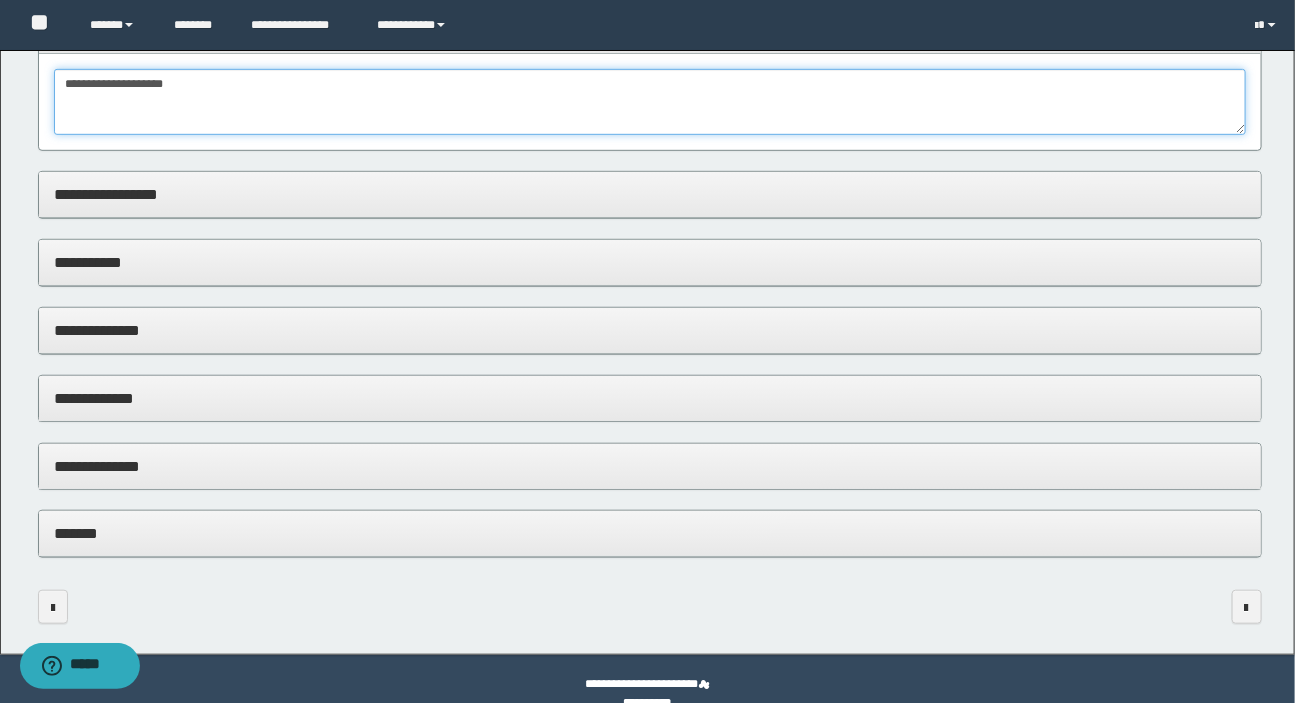 type on "**********" 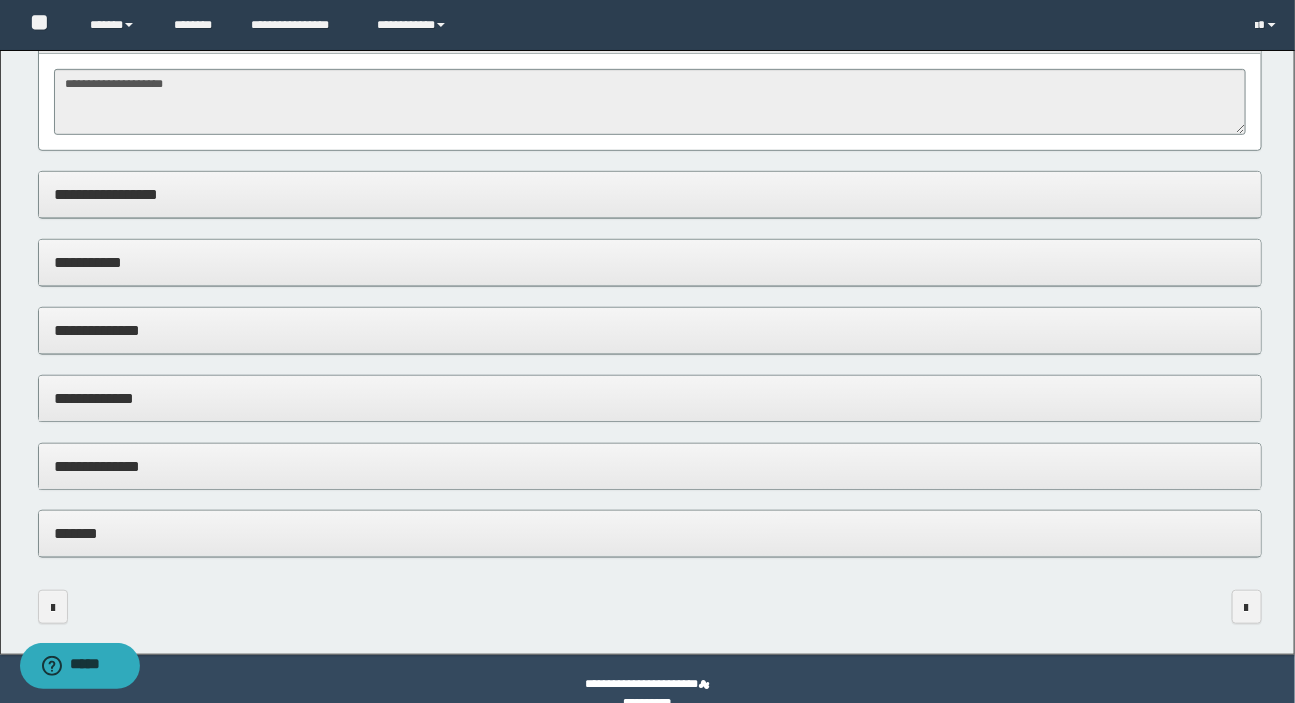 click on "**********" at bounding box center (650, 466) 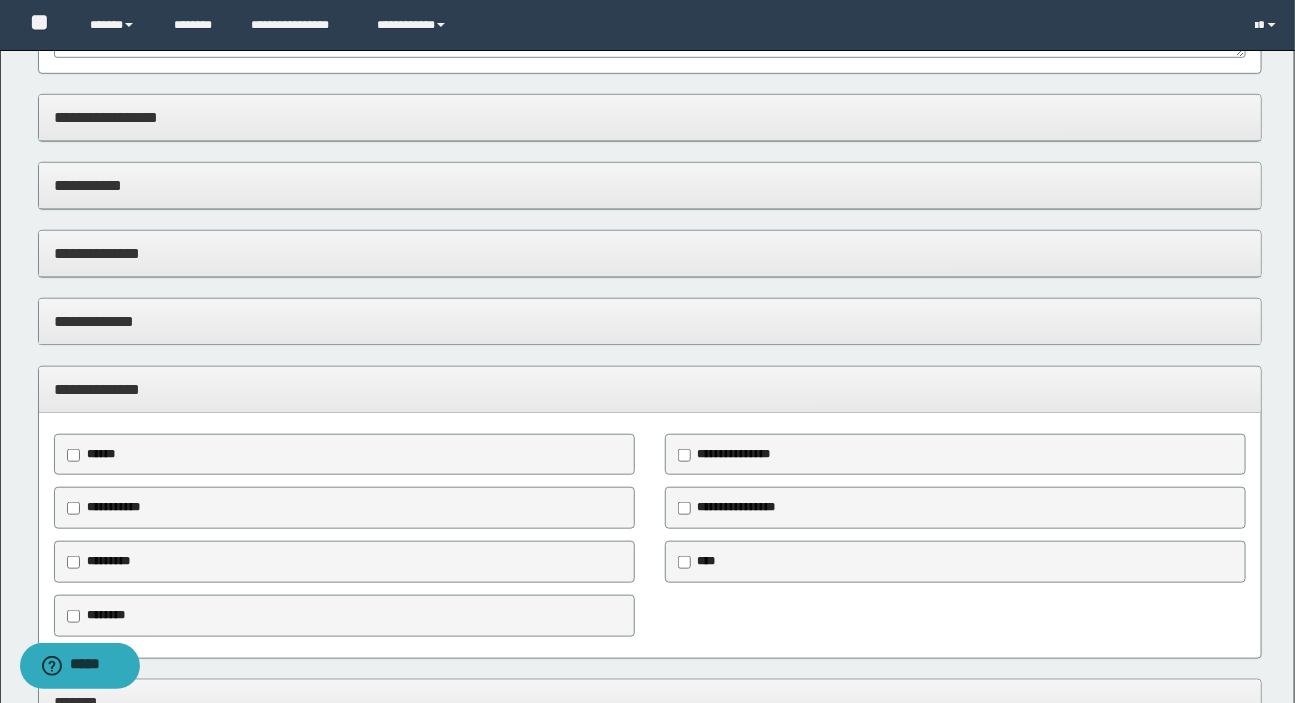 scroll, scrollTop: 545, scrollLeft: 0, axis: vertical 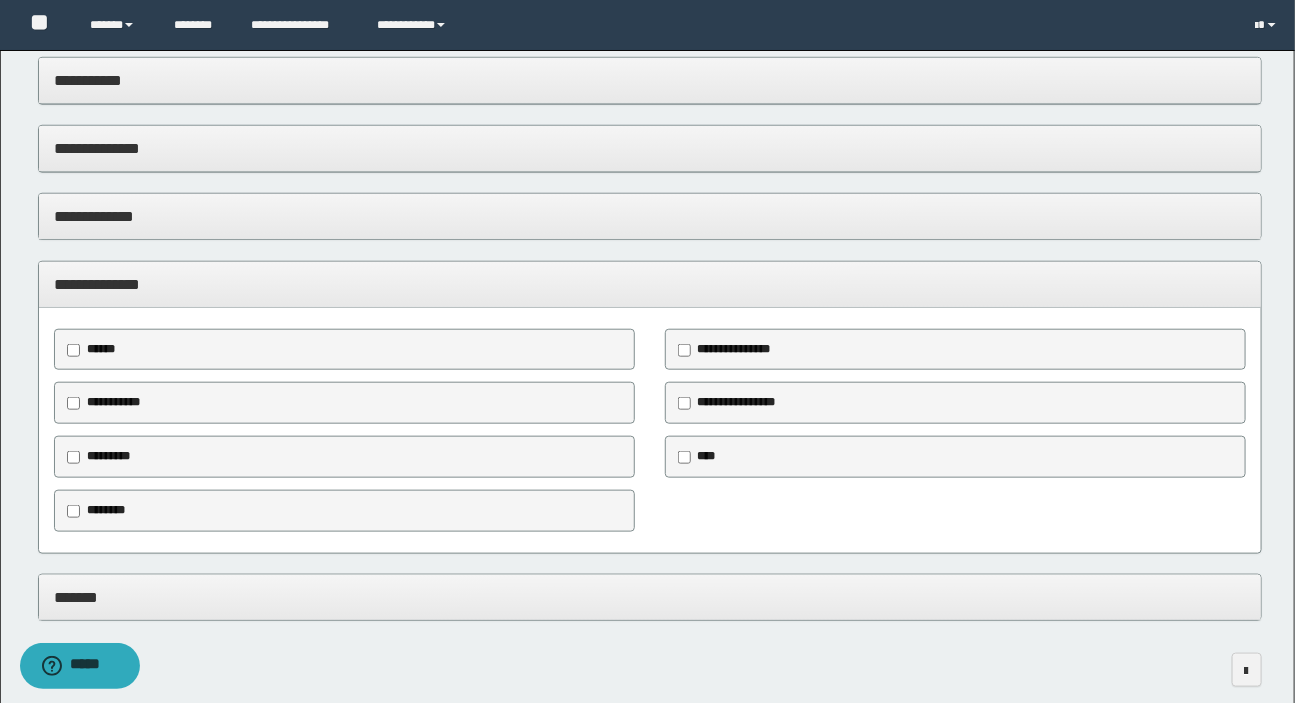 click on "********" at bounding box center (105, 511) 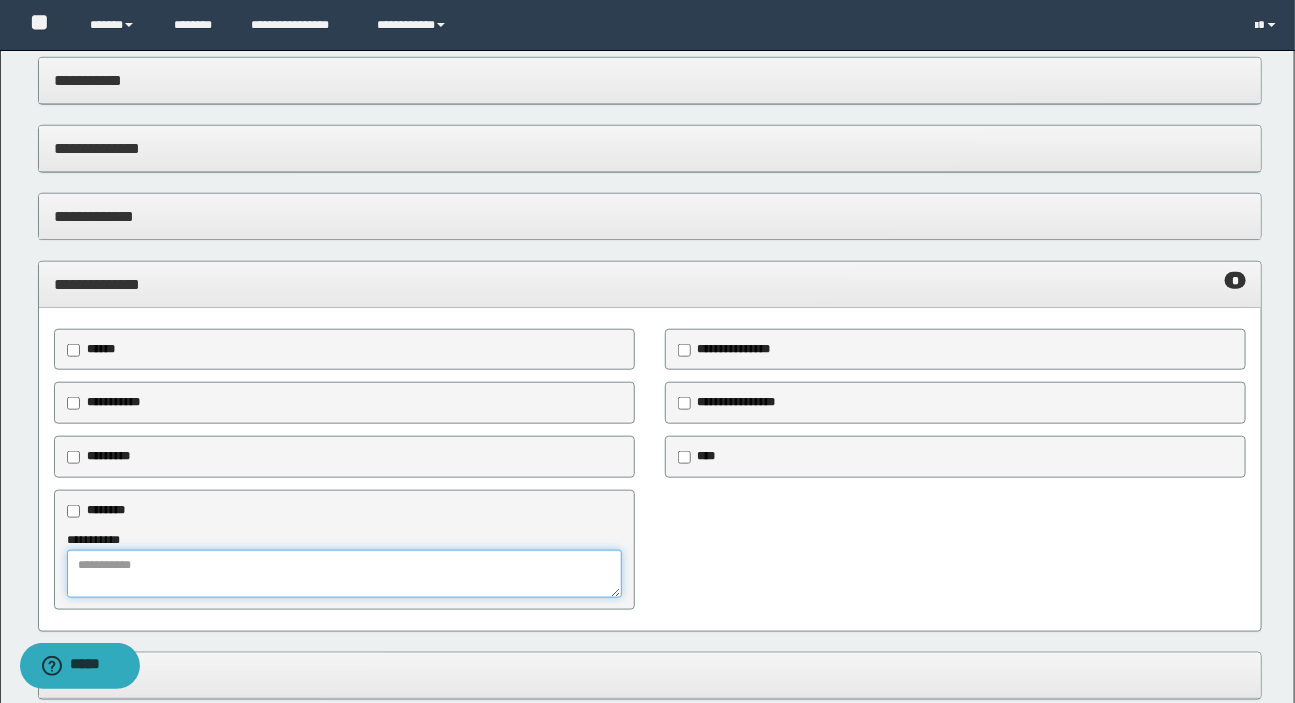 click at bounding box center (344, 574) 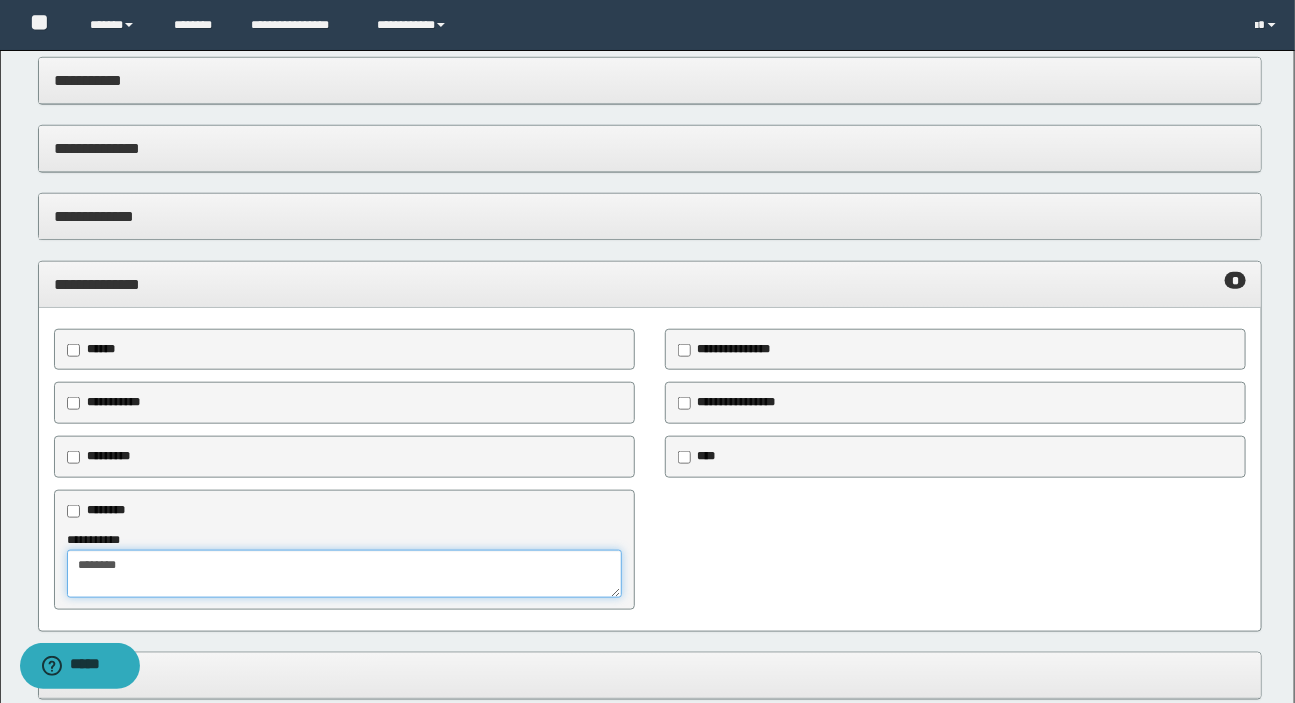 type on "*******" 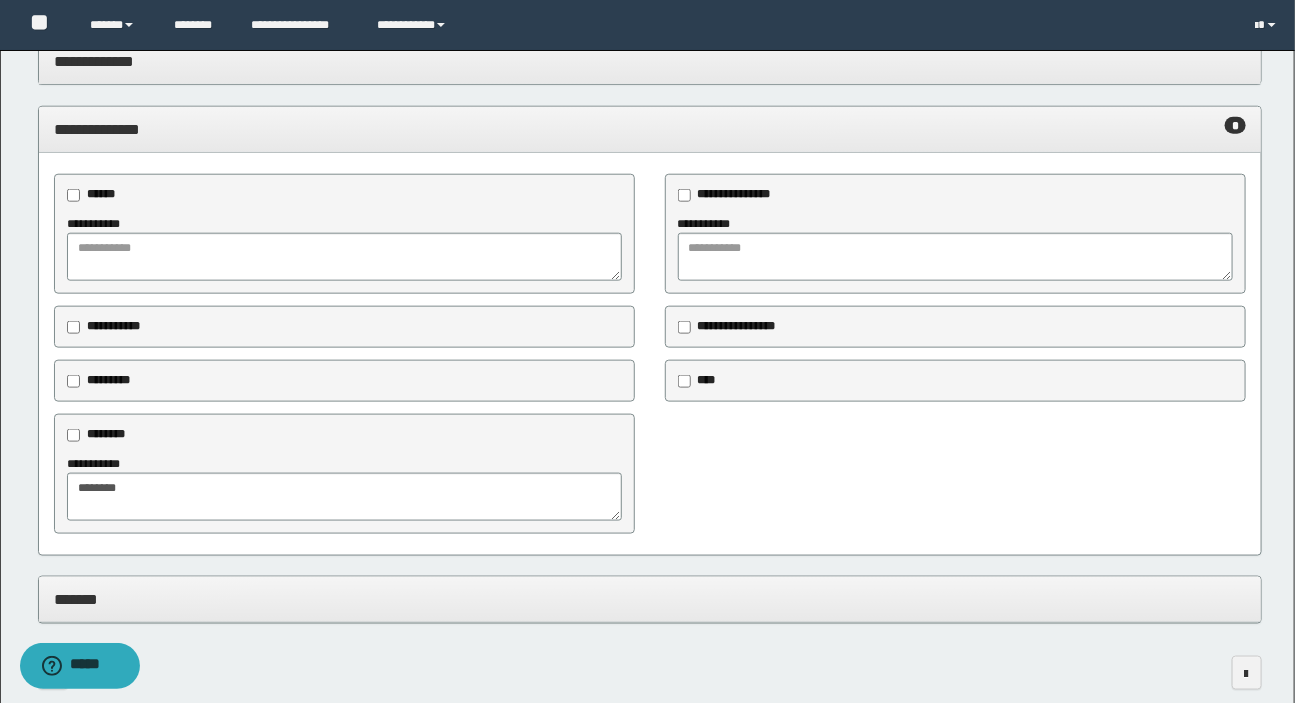 scroll, scrollTop: 795, scrollLeft: 0, axis: vertical 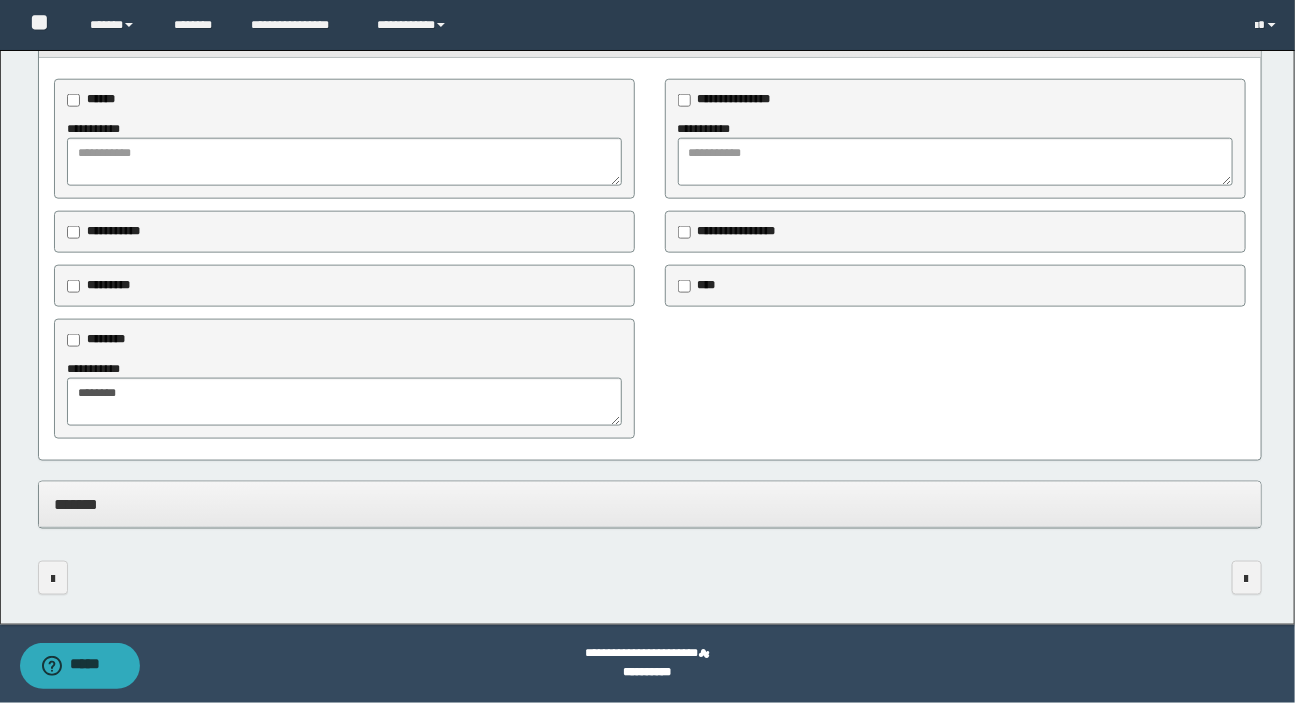 click on "*******" at bounding box center [650, 504] 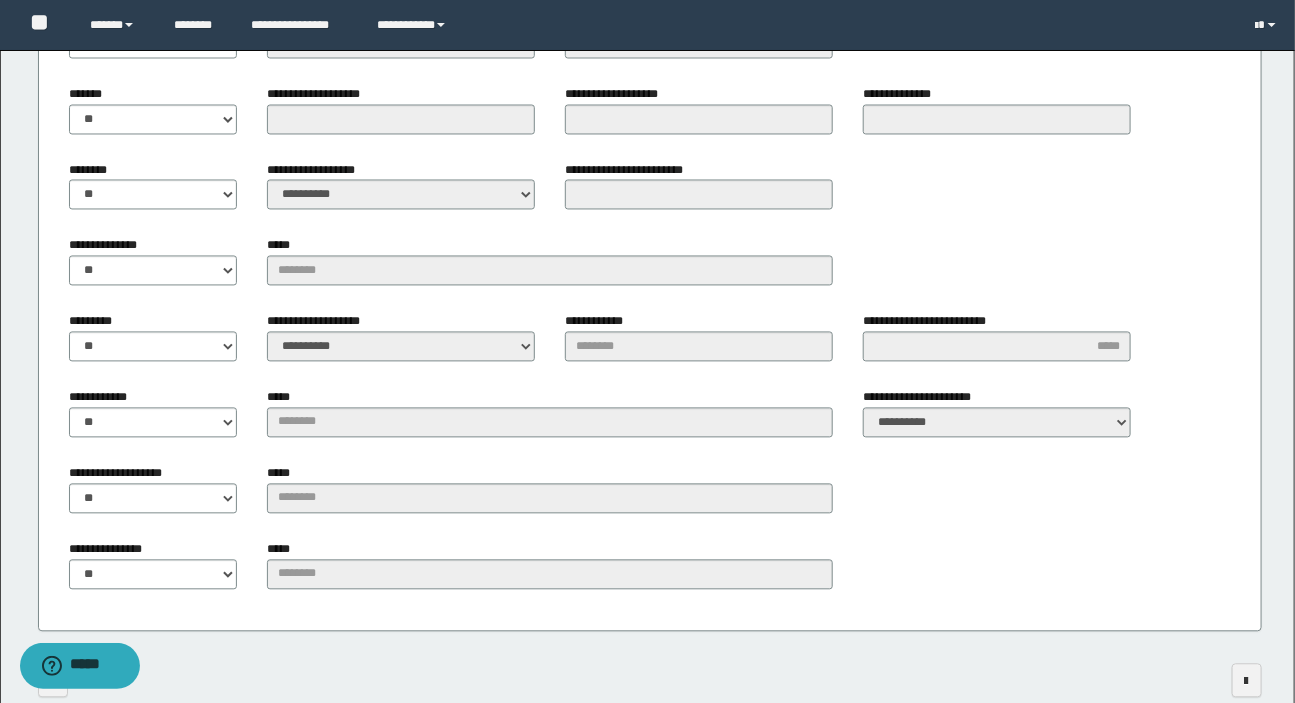 scroll, scrollTop: 1250, scrollLeft: 0, axis: vertical 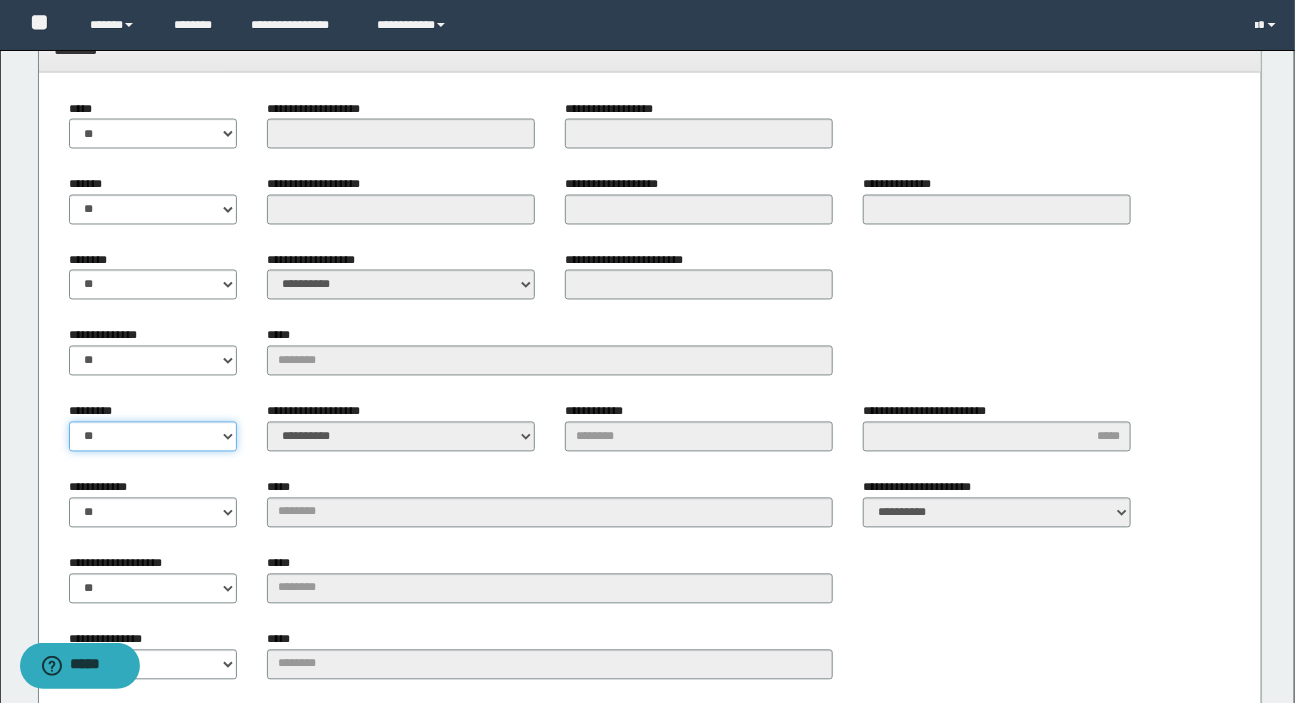 click on "**
**" at bounding box center (153, 437) 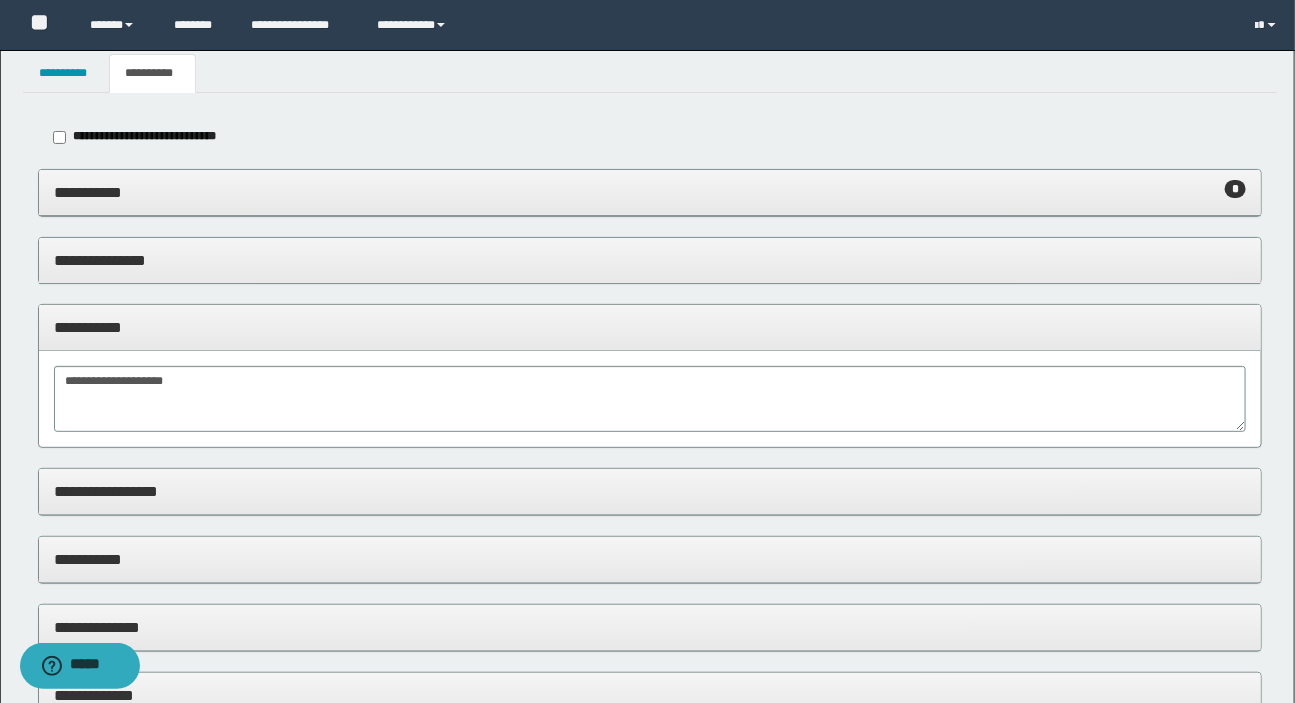 scroll, scrollTop: 0, scrollLeft: 0, axis: both 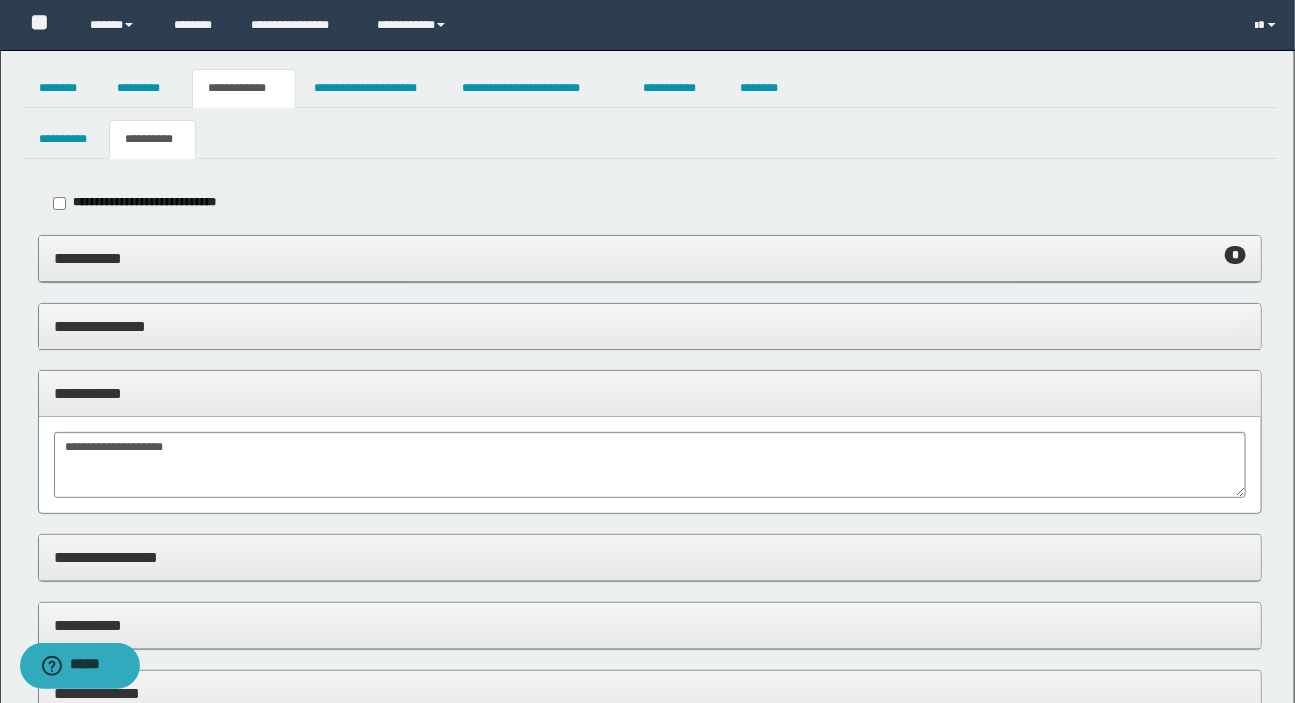 click on "**********" at bounding box center (153, 139) 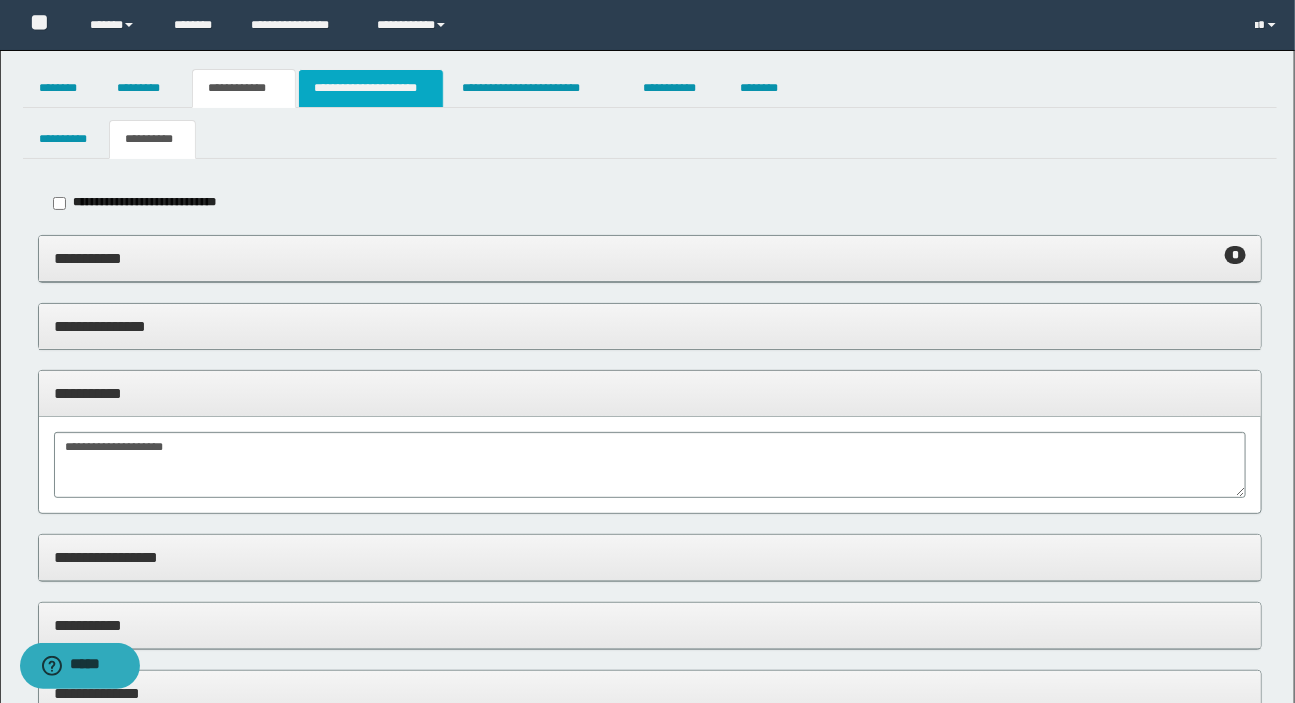 click on "**********" at bounding box center [371, 88] 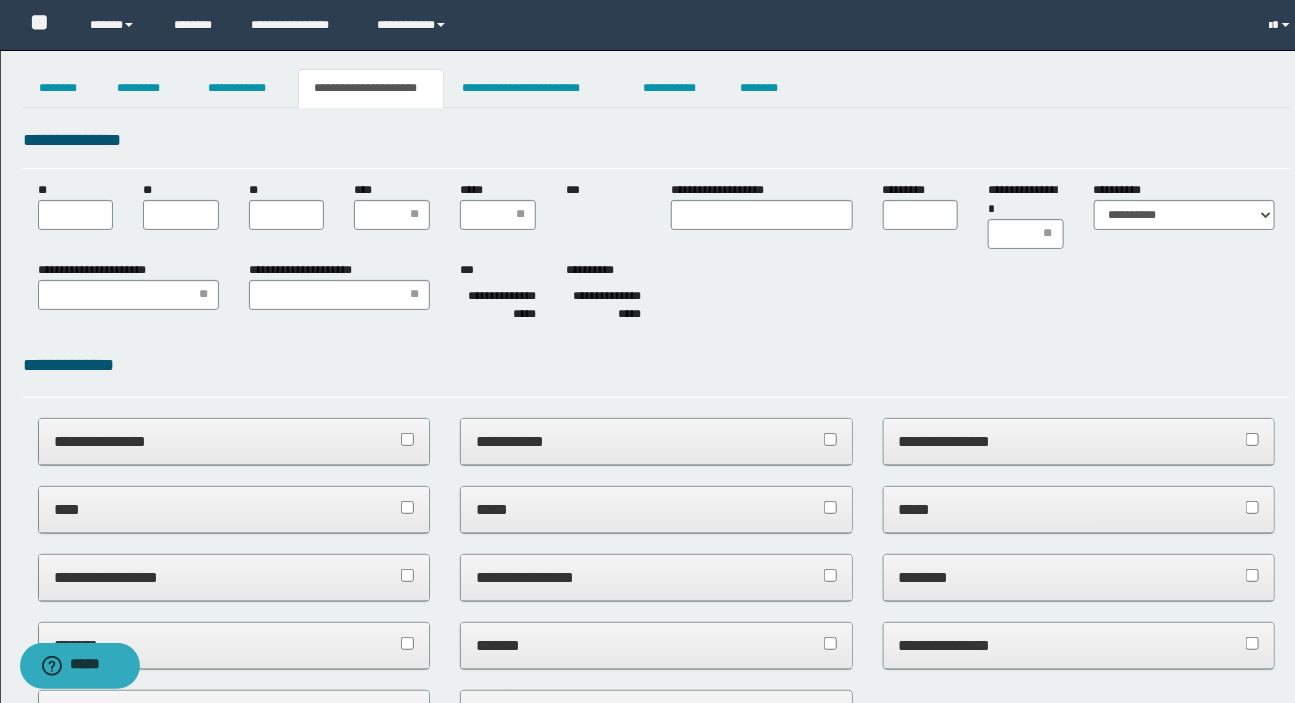scroll, scrollTop: 0, scrollLeft: 0, axis: both 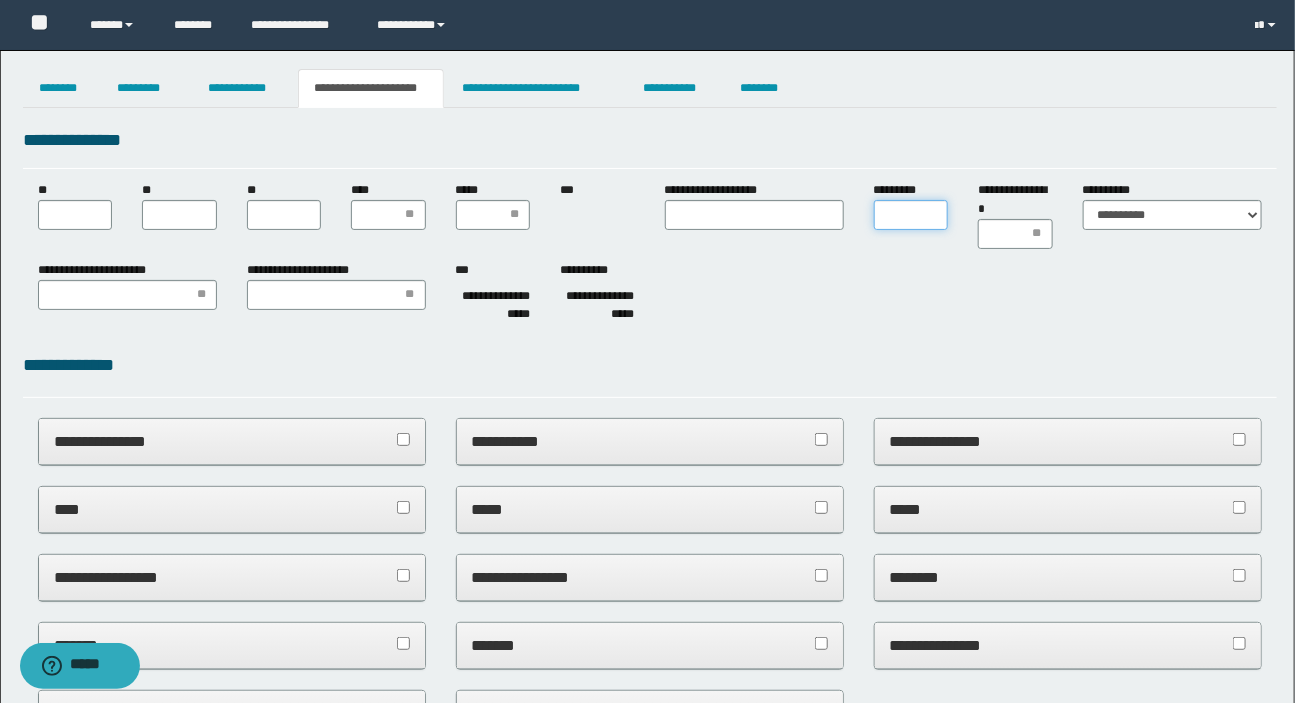 click on "*********" at bounding box center (911, 215) 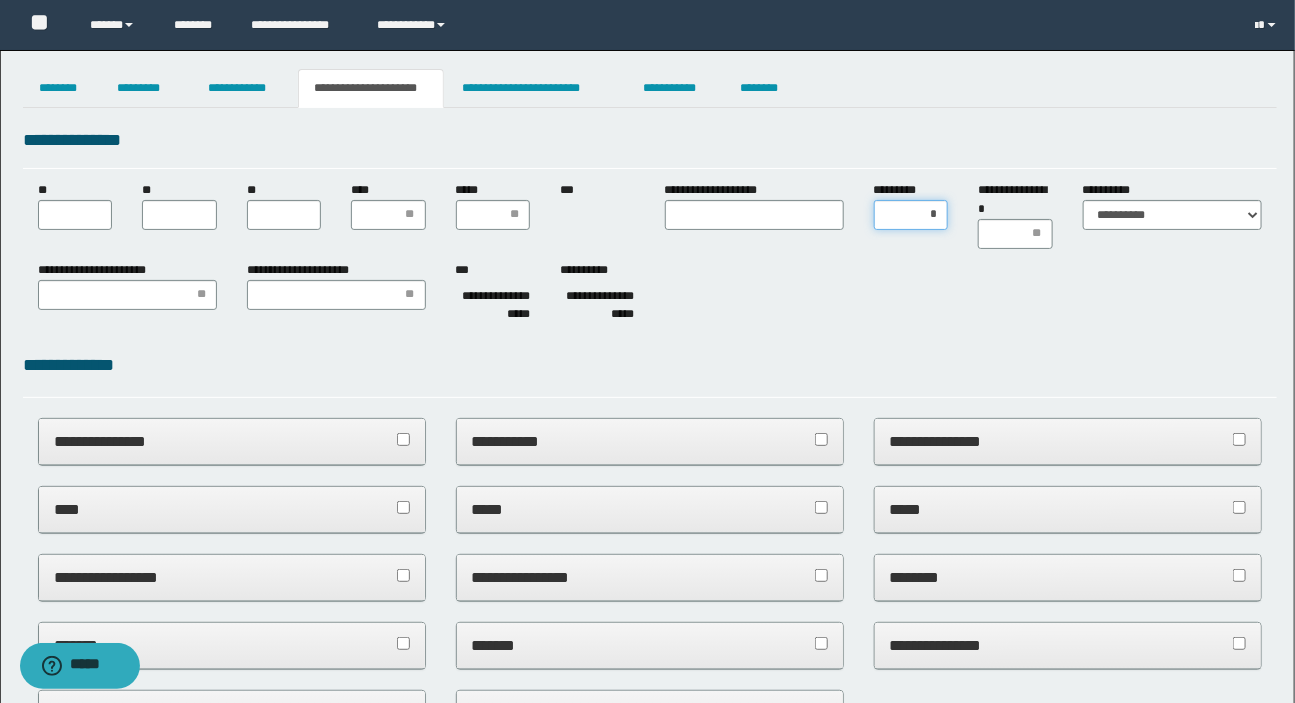 type on "**" 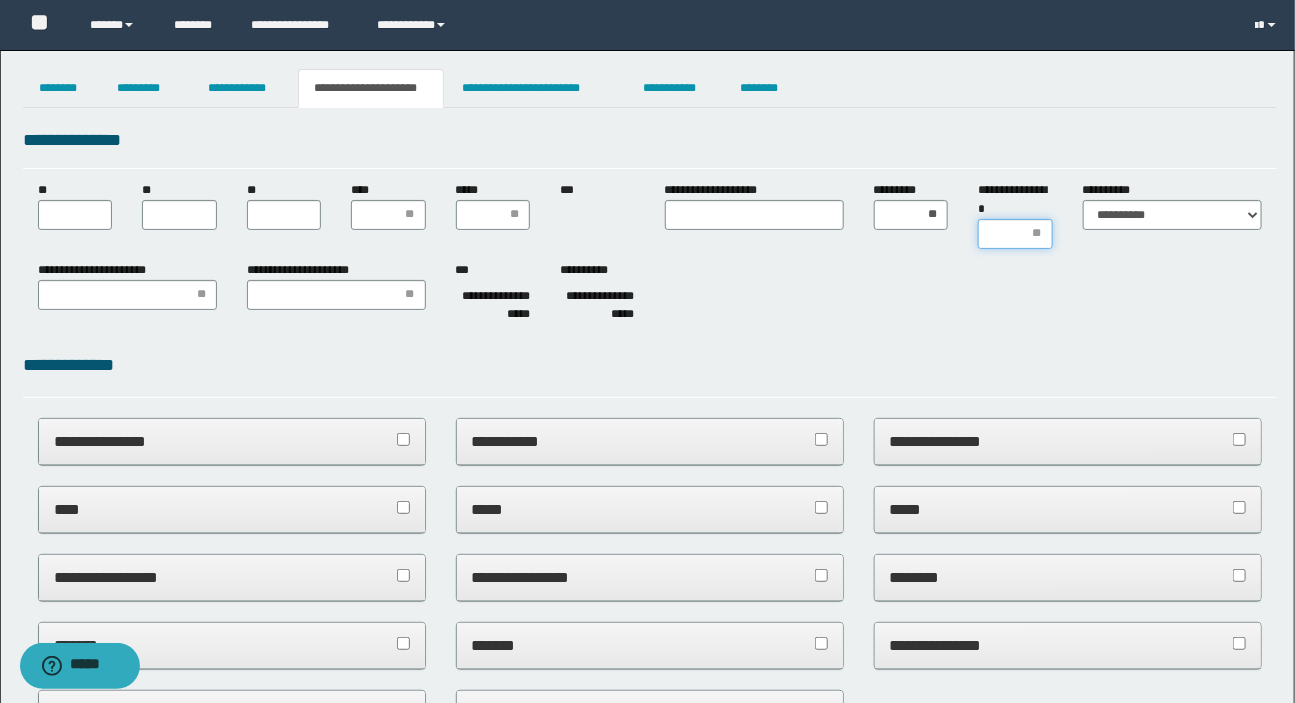 click on "**********" at bounding box center (1015, 234) 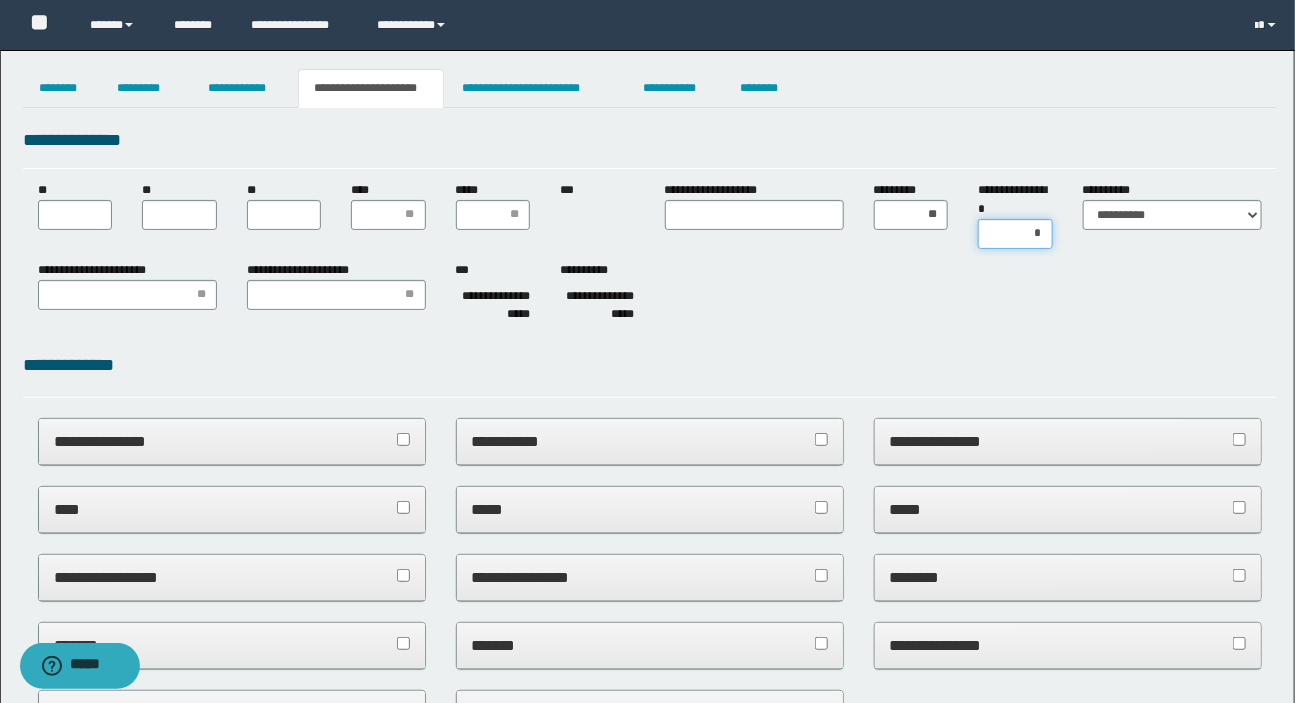 type on "**" 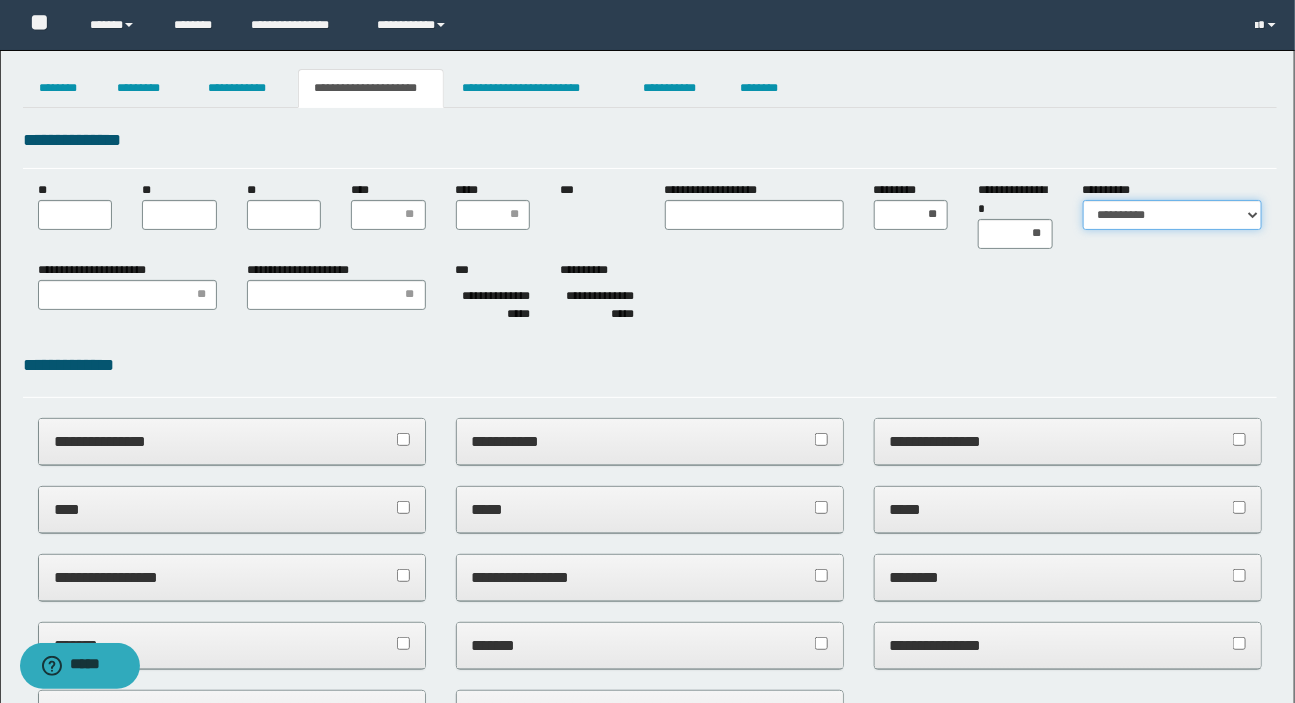 click on "**********" at bounding box center (1172, 215) 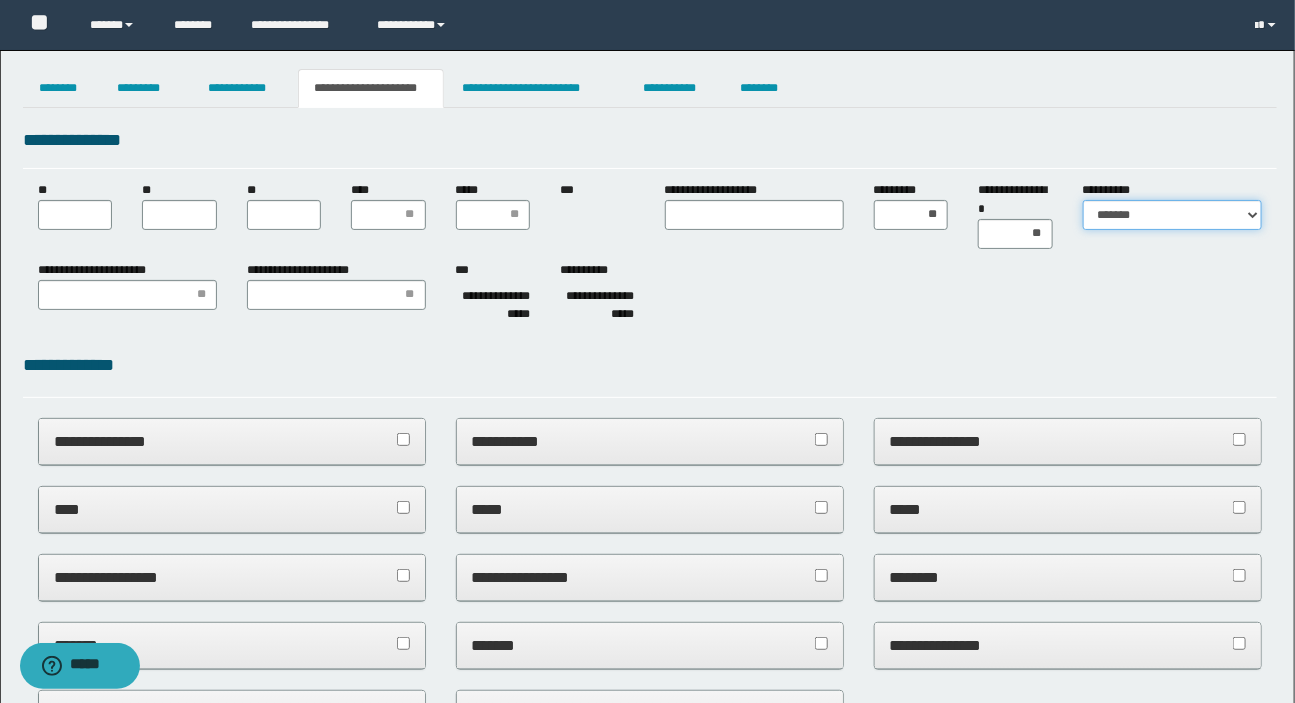 click on "**********" at bounding box center [1172, 215] 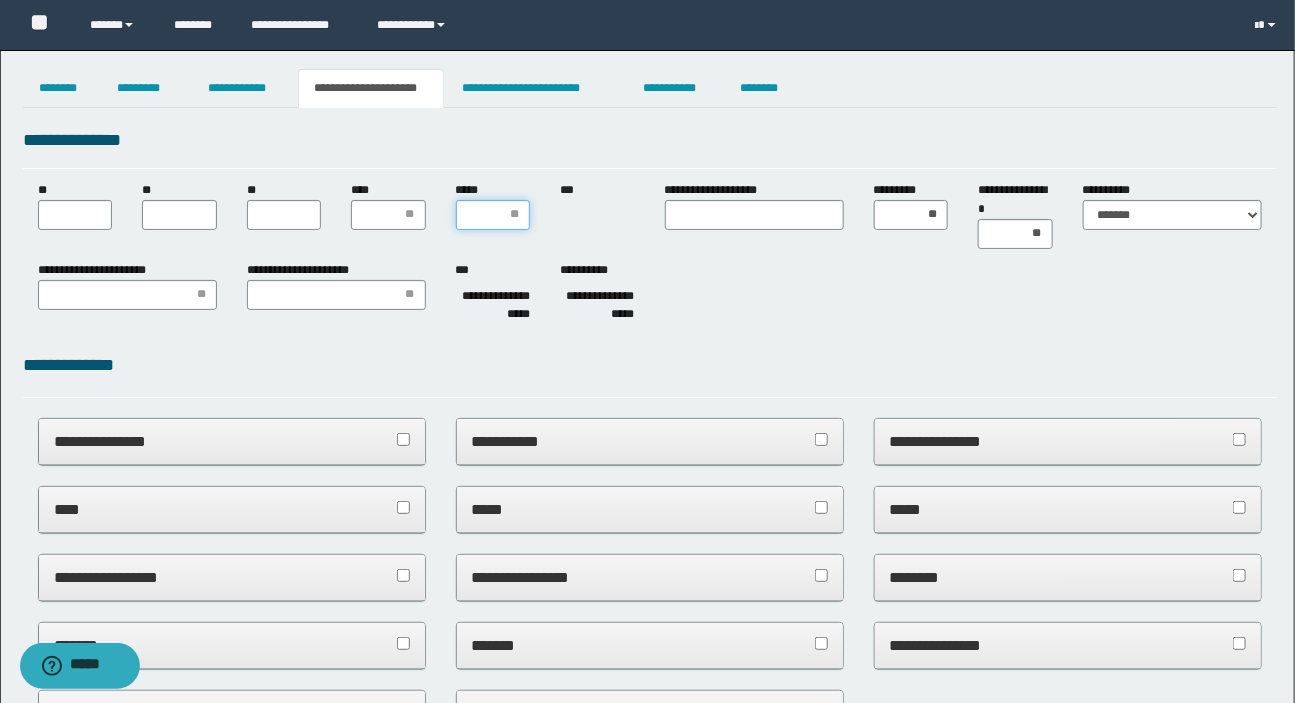 click on "*****" at bounding box center [493, 215] 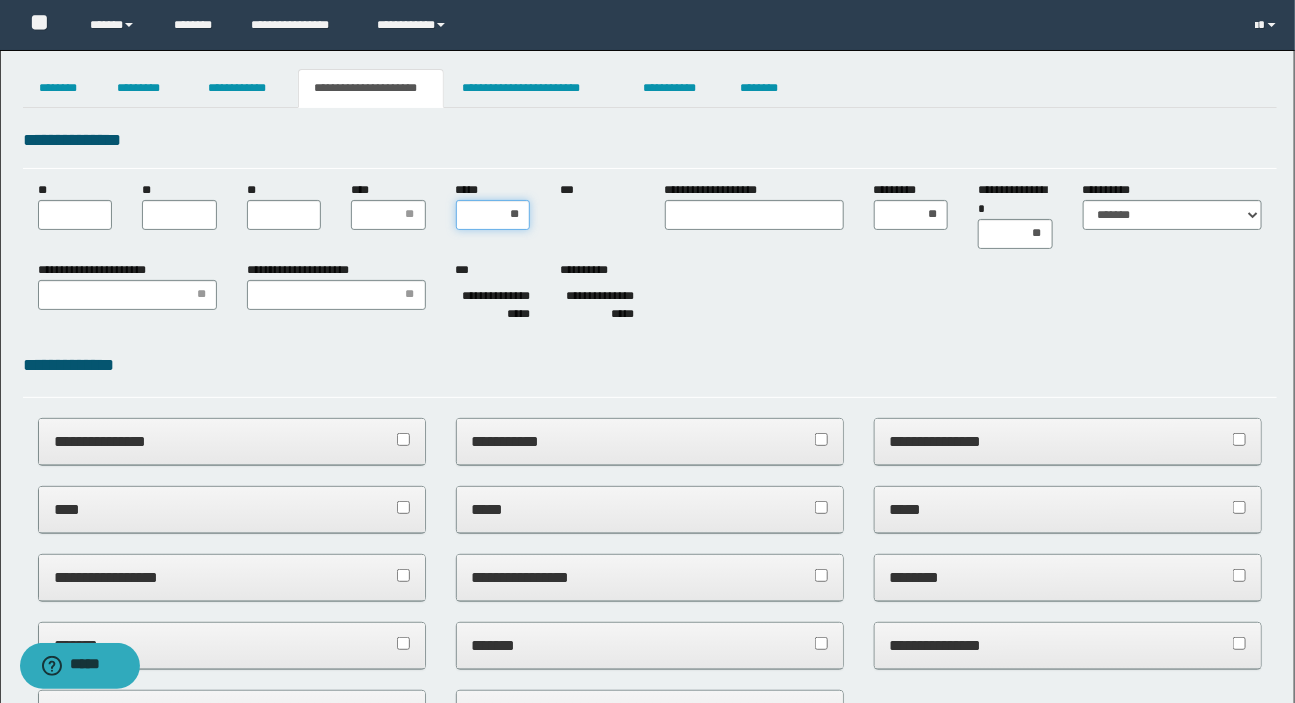 type on "***" 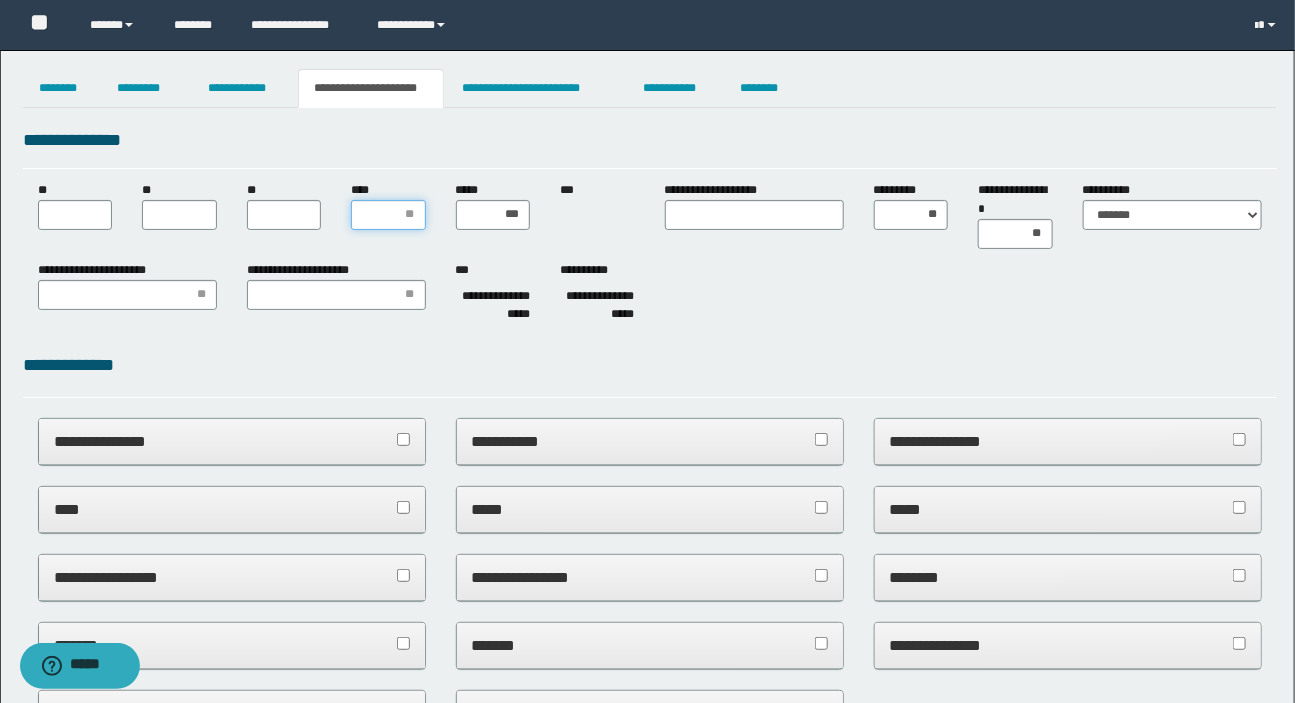 click on "****" at bounding box center [388, 215] 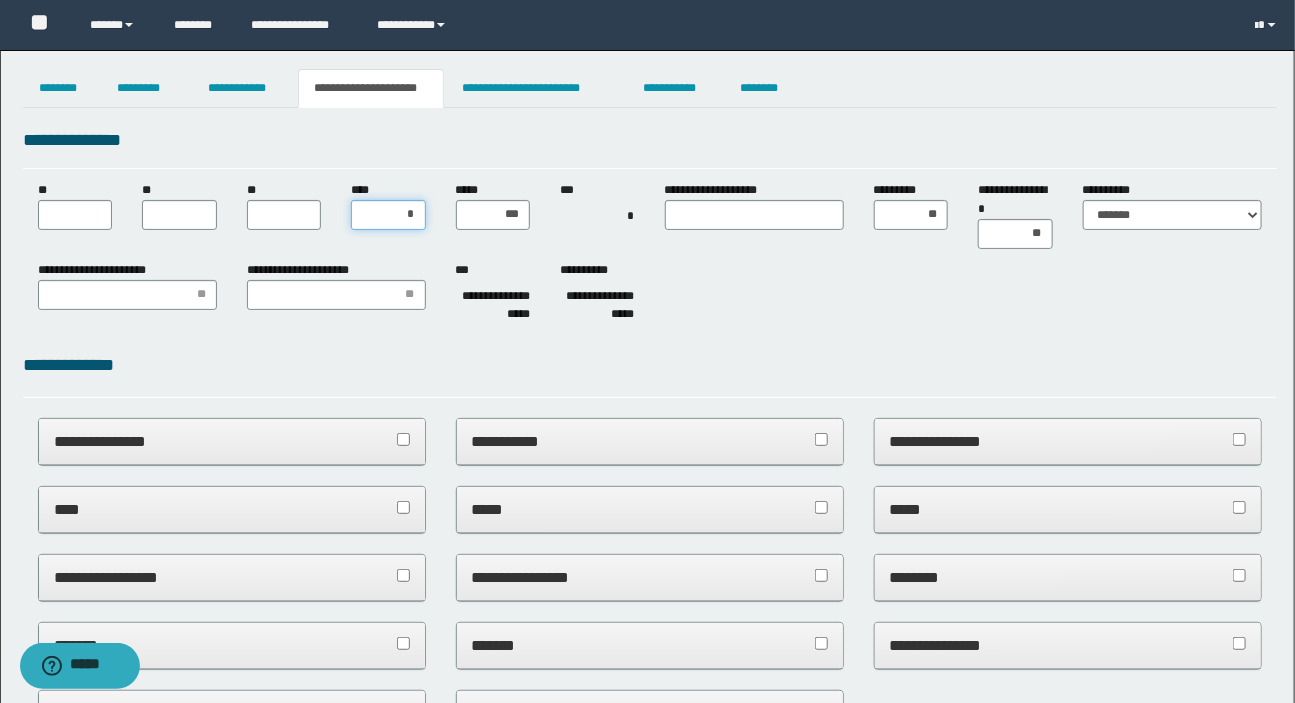 type on "**" 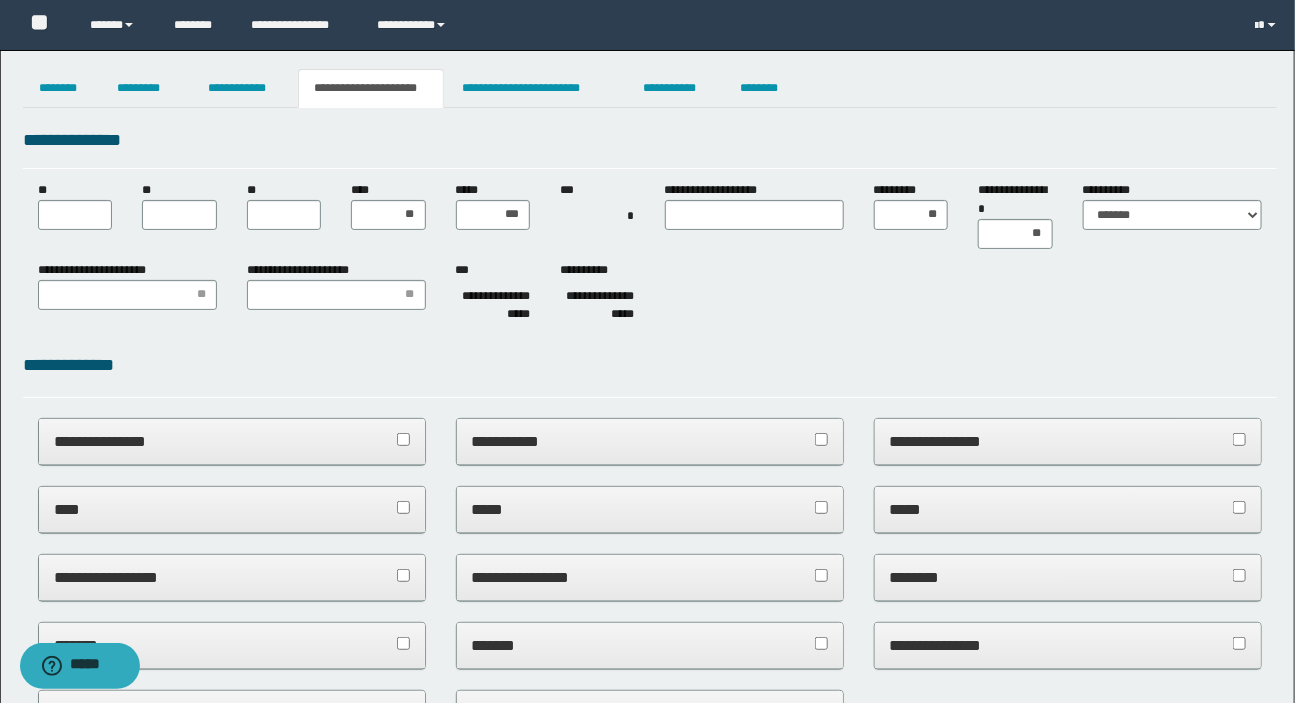 click on "**********" at bounding box center [650, 296] 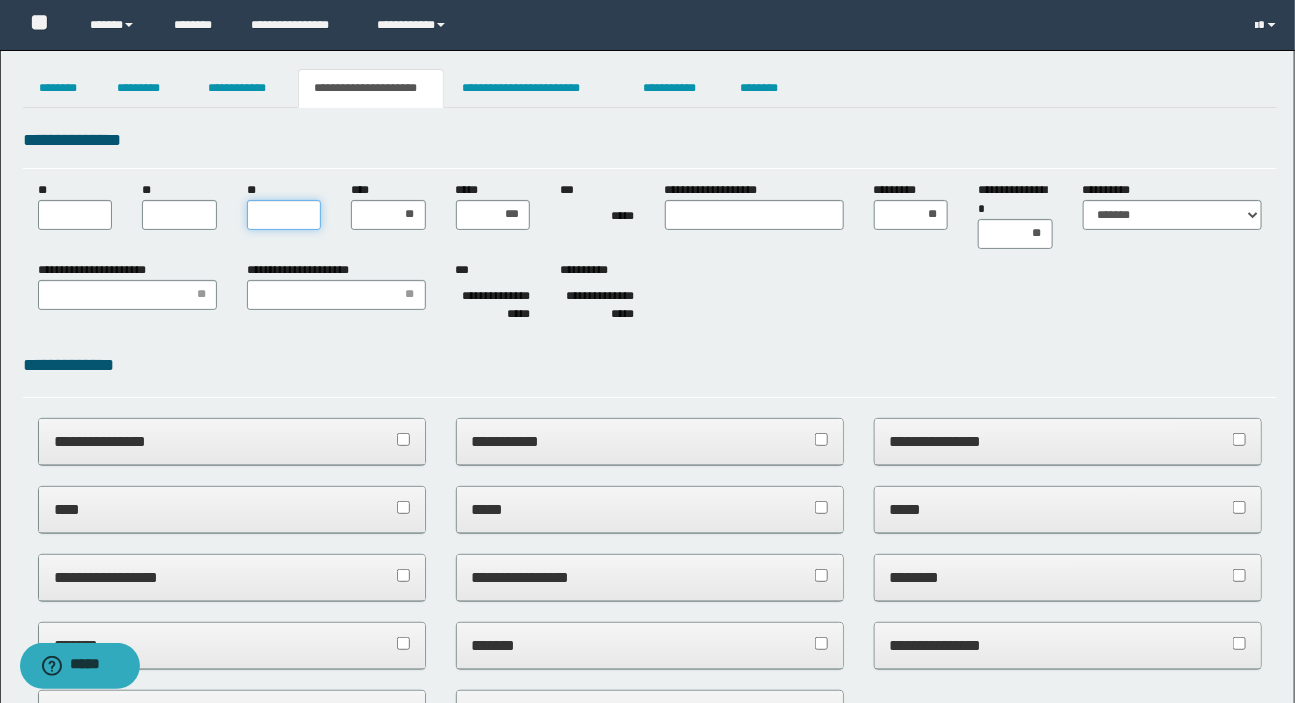 click on "**" at bounding box center (284, 215) 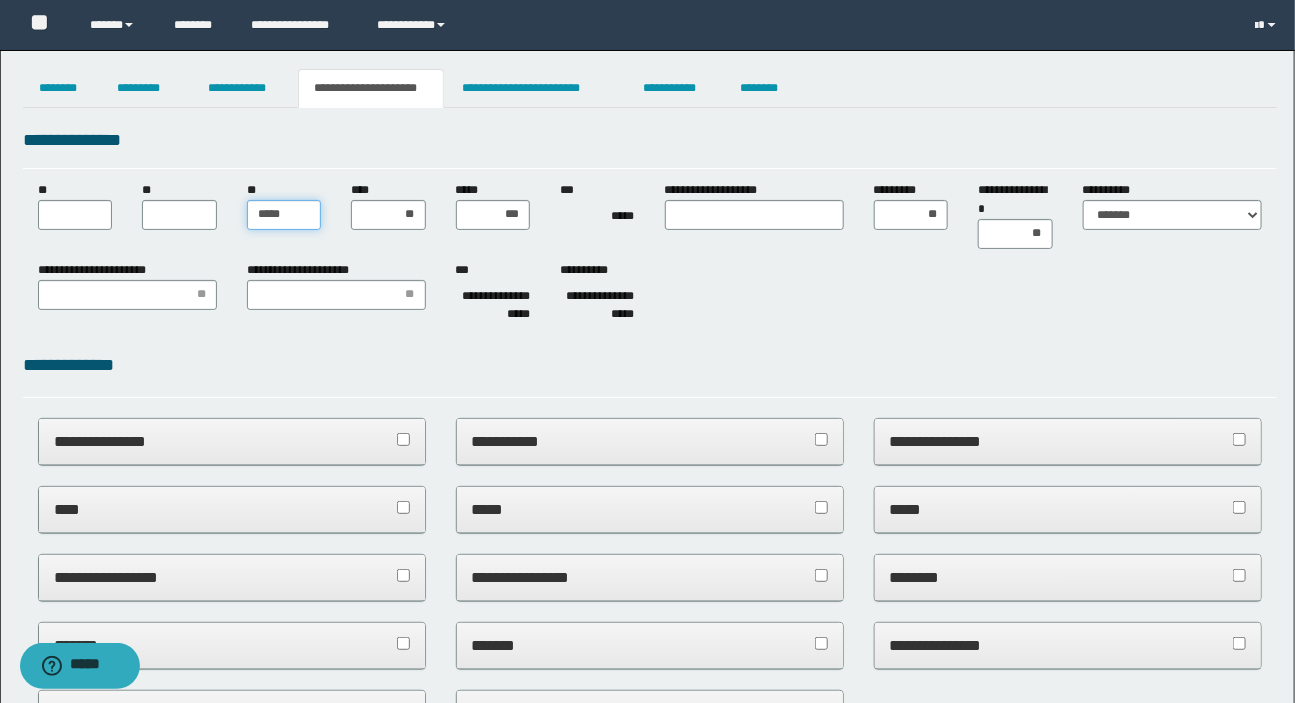 type on "******" 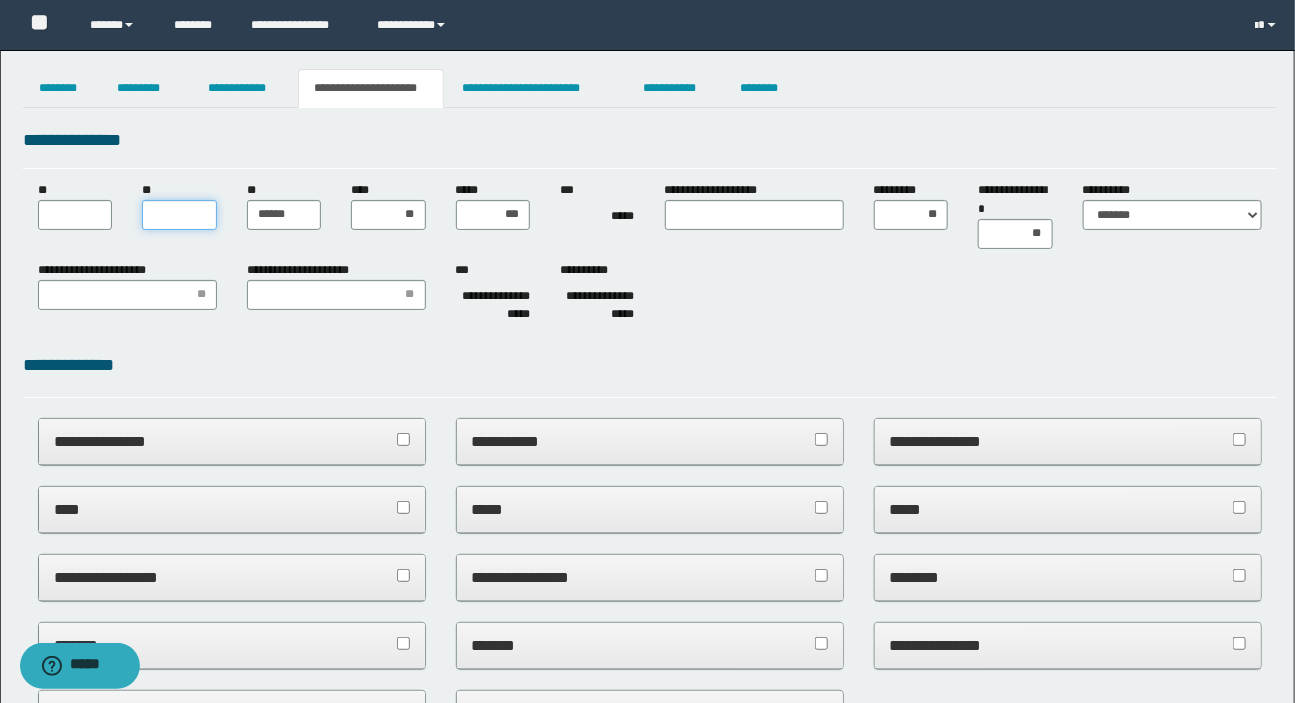 click on "**" at bounding box center (179, 215) 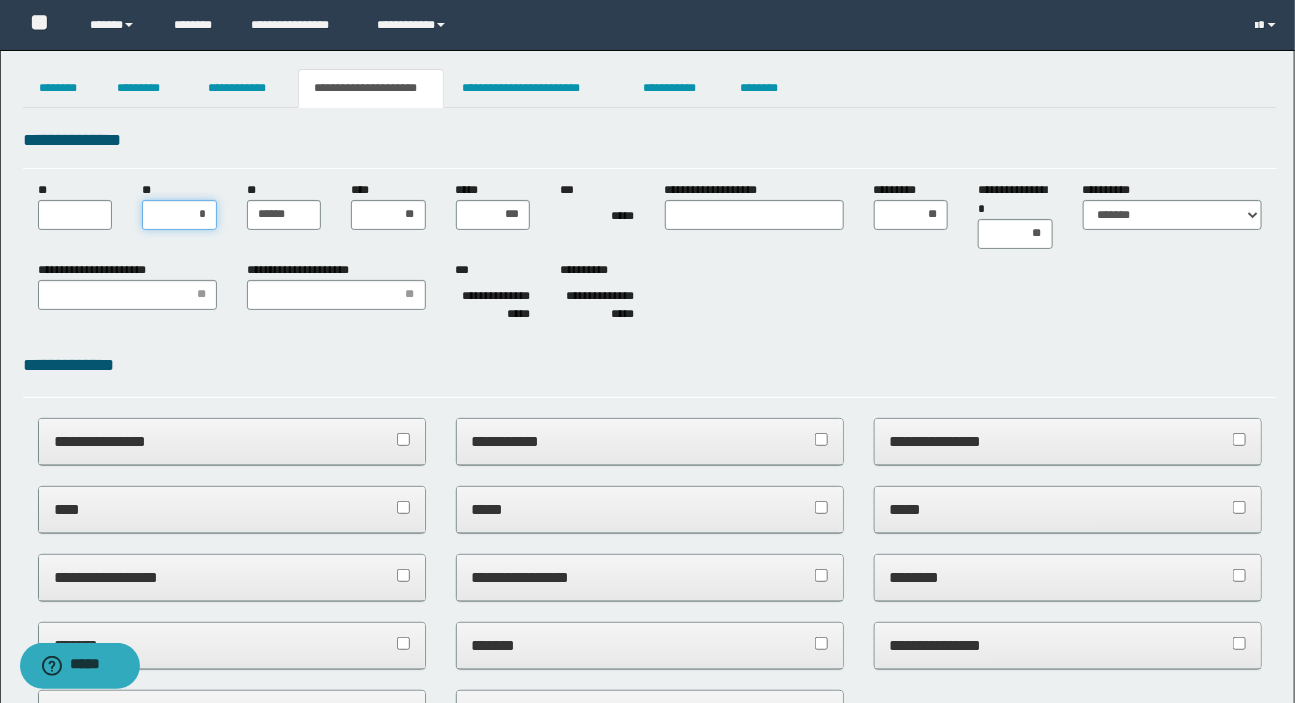 type on "**" 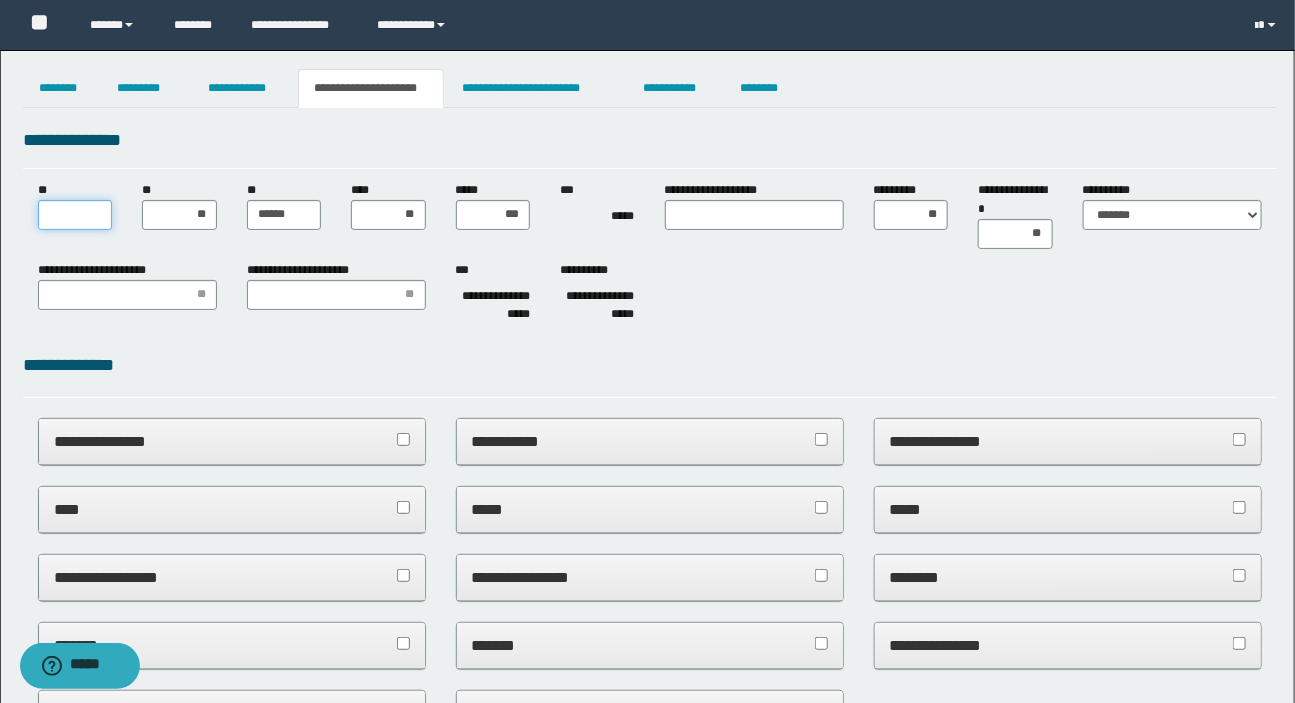click on "**" at bounding box center (75, 215) 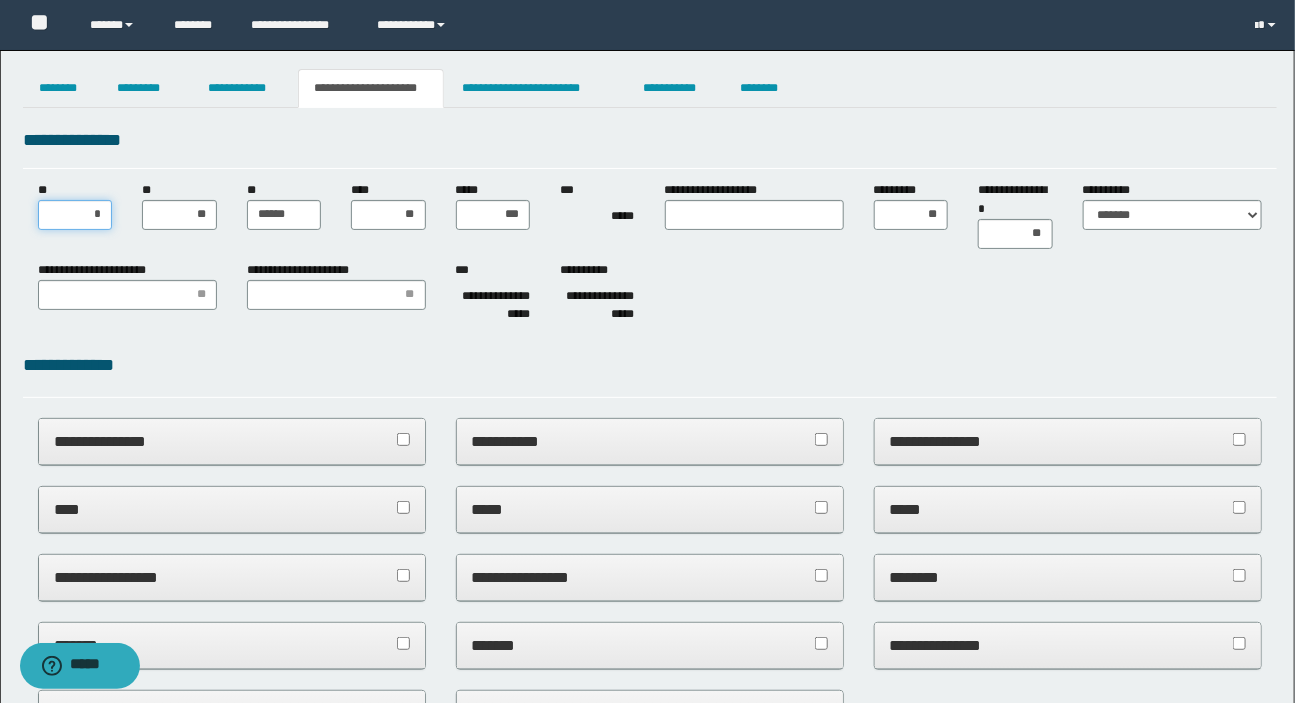 type on "**" 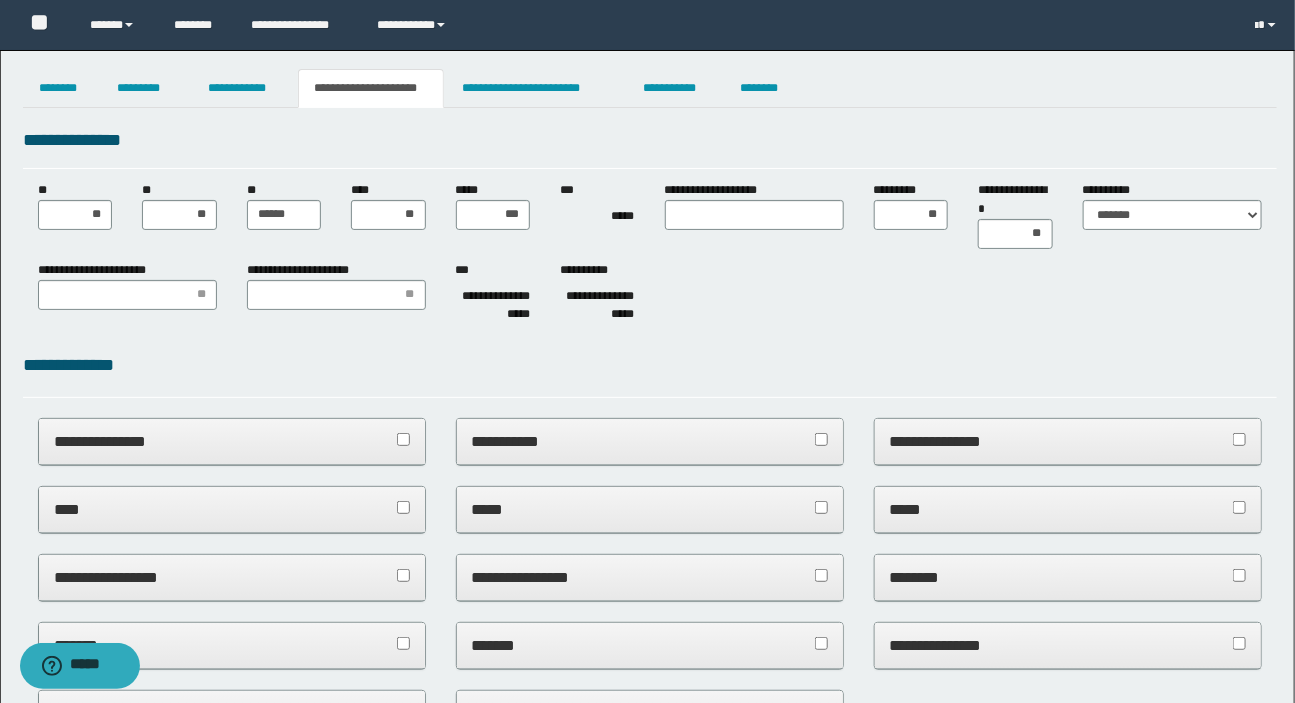 click on "**********" at bounding box center (650, 296) 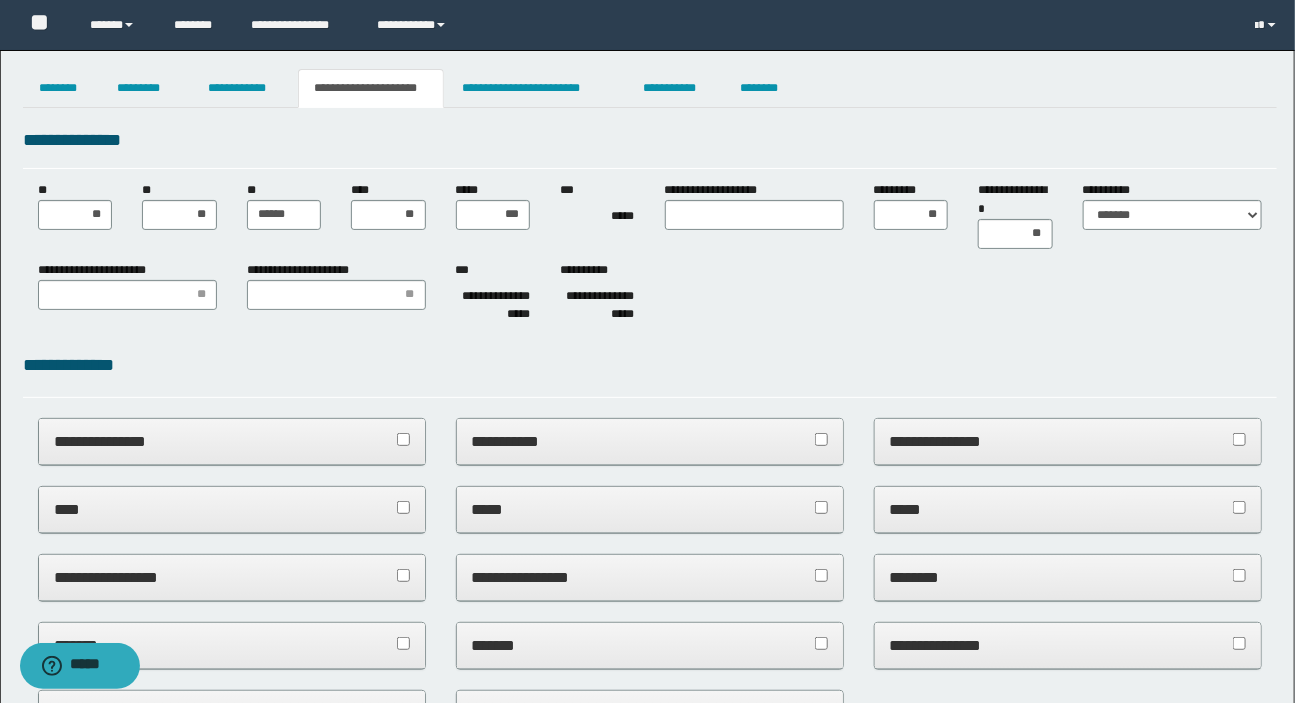 click on "**********" at bounding box center [720, 190] 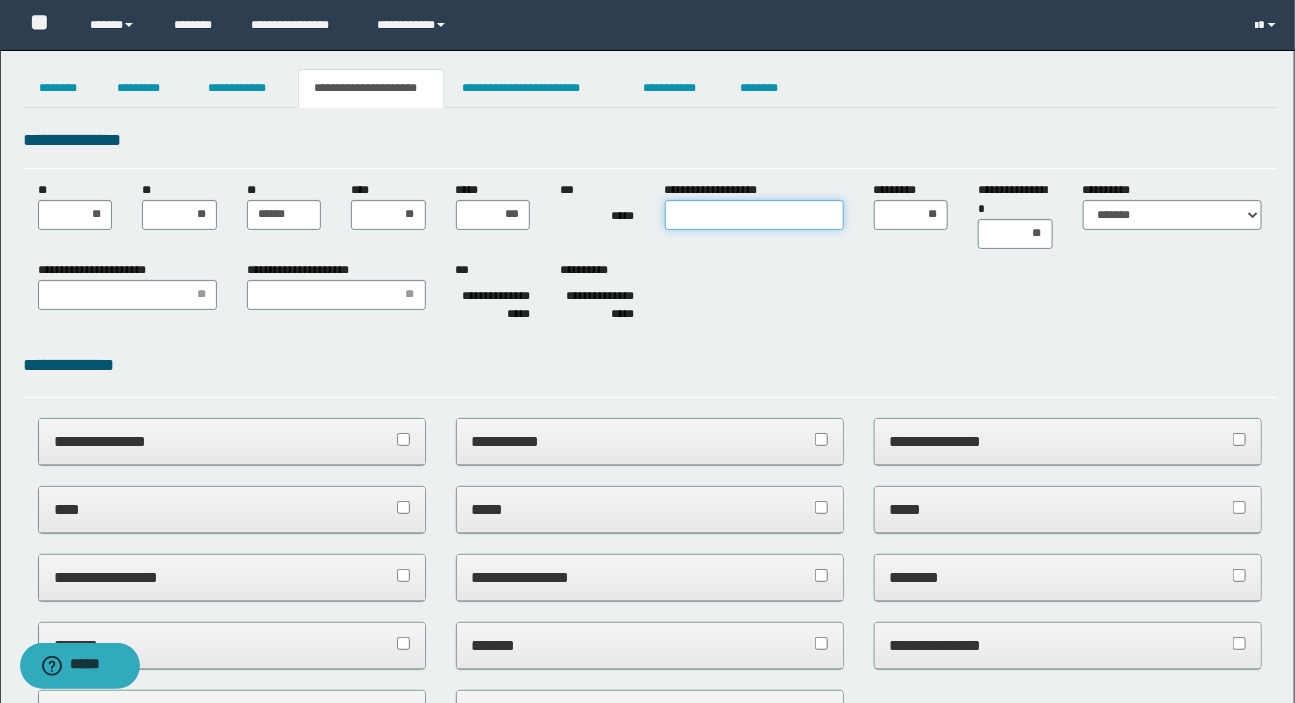 click on "**********" at bounding box center [754, 215] 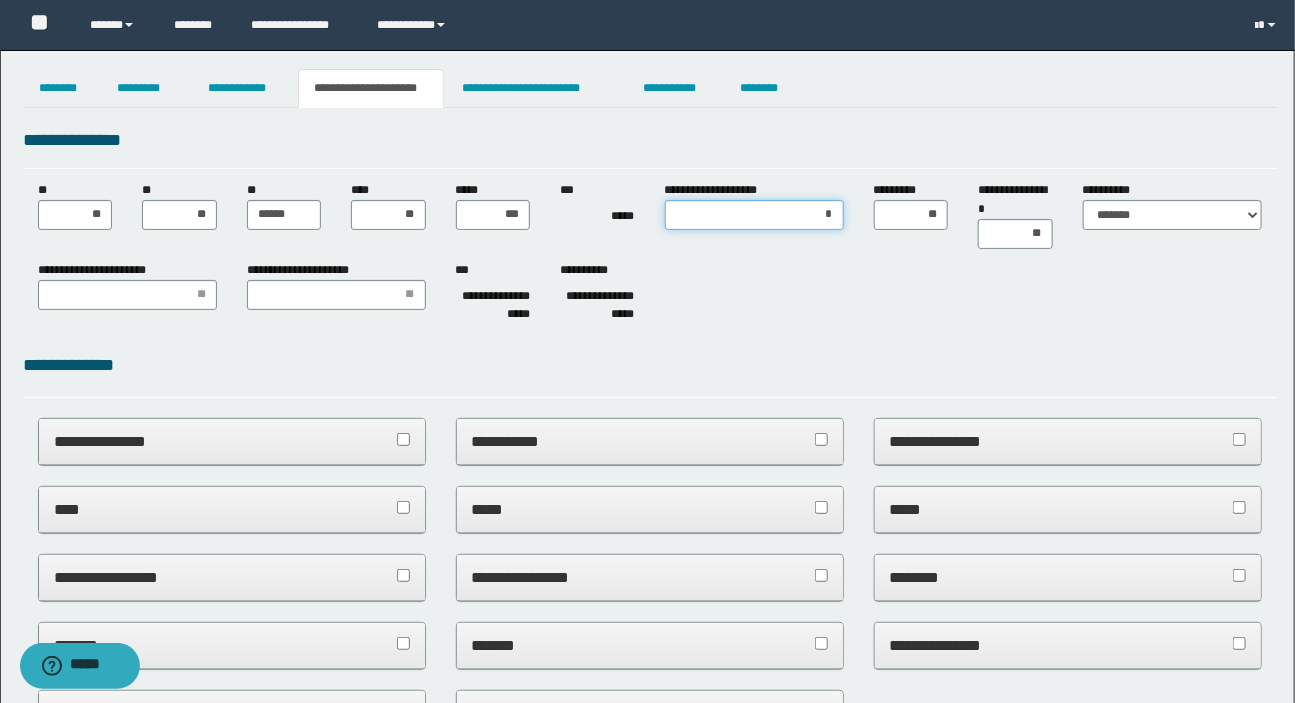 type on "**" 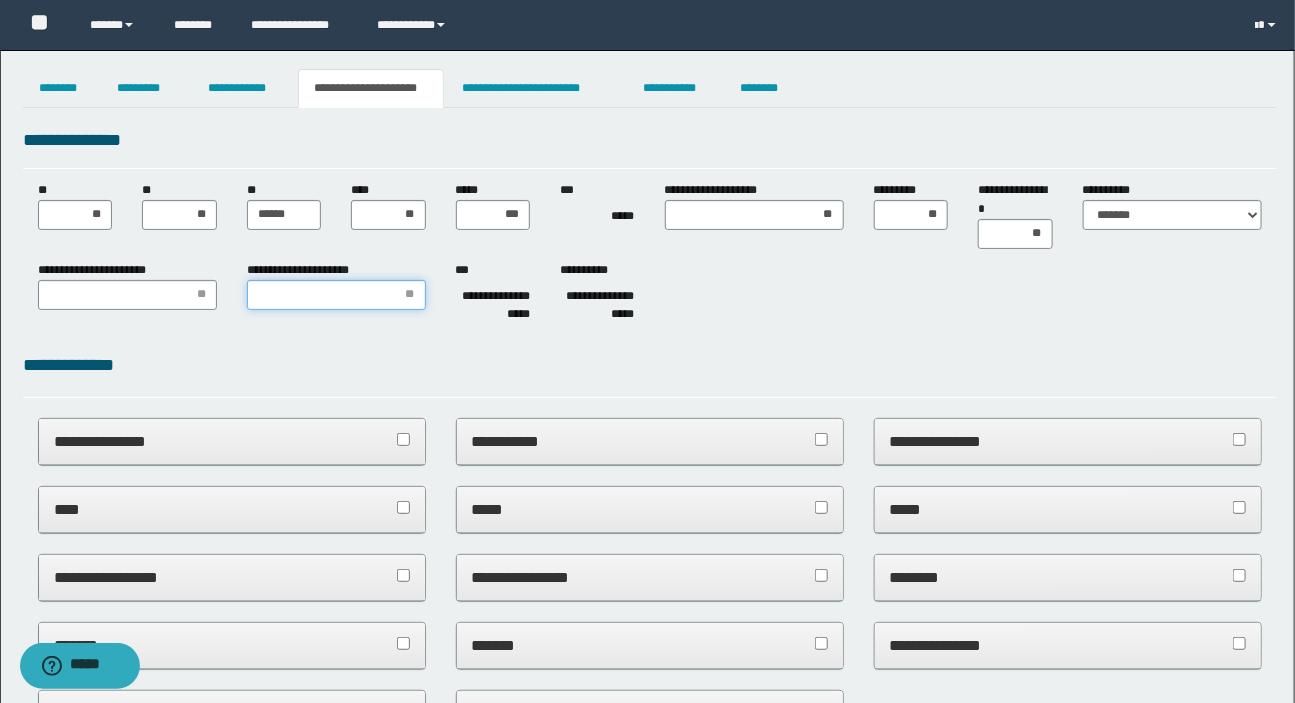 click on "**********" at bounding box center (336, 295) 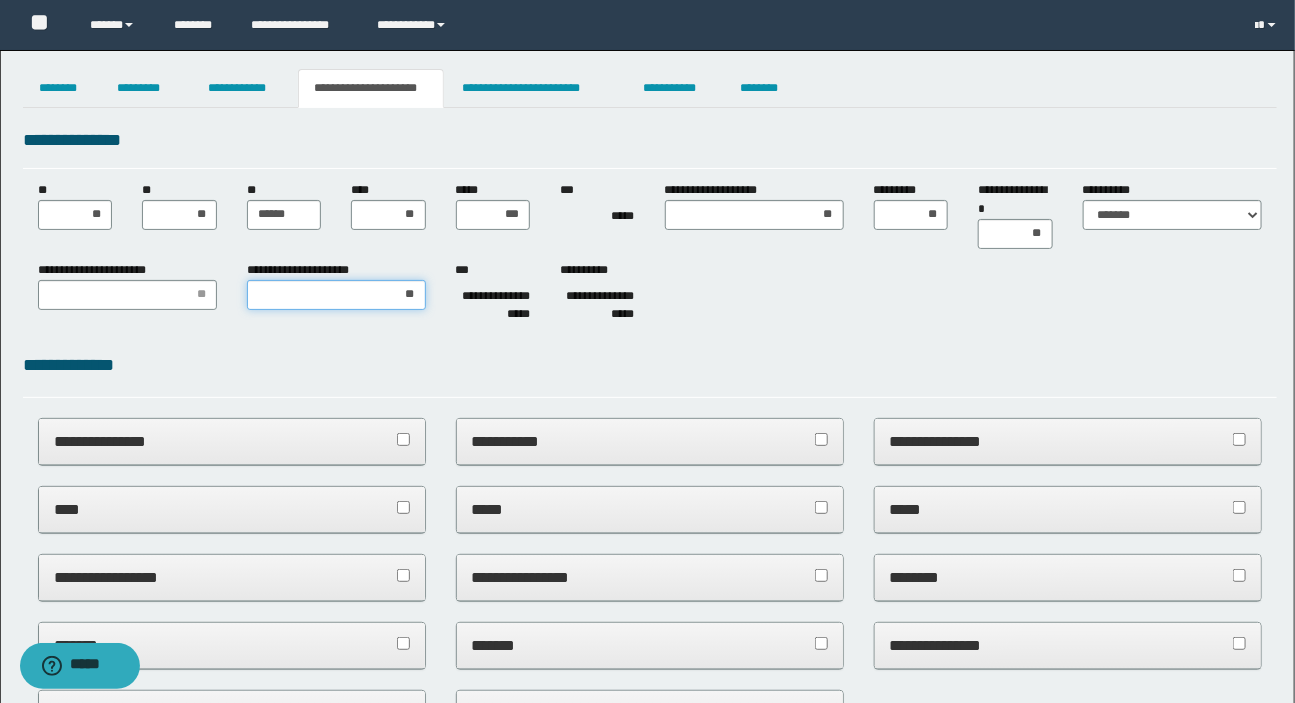 type on "***" 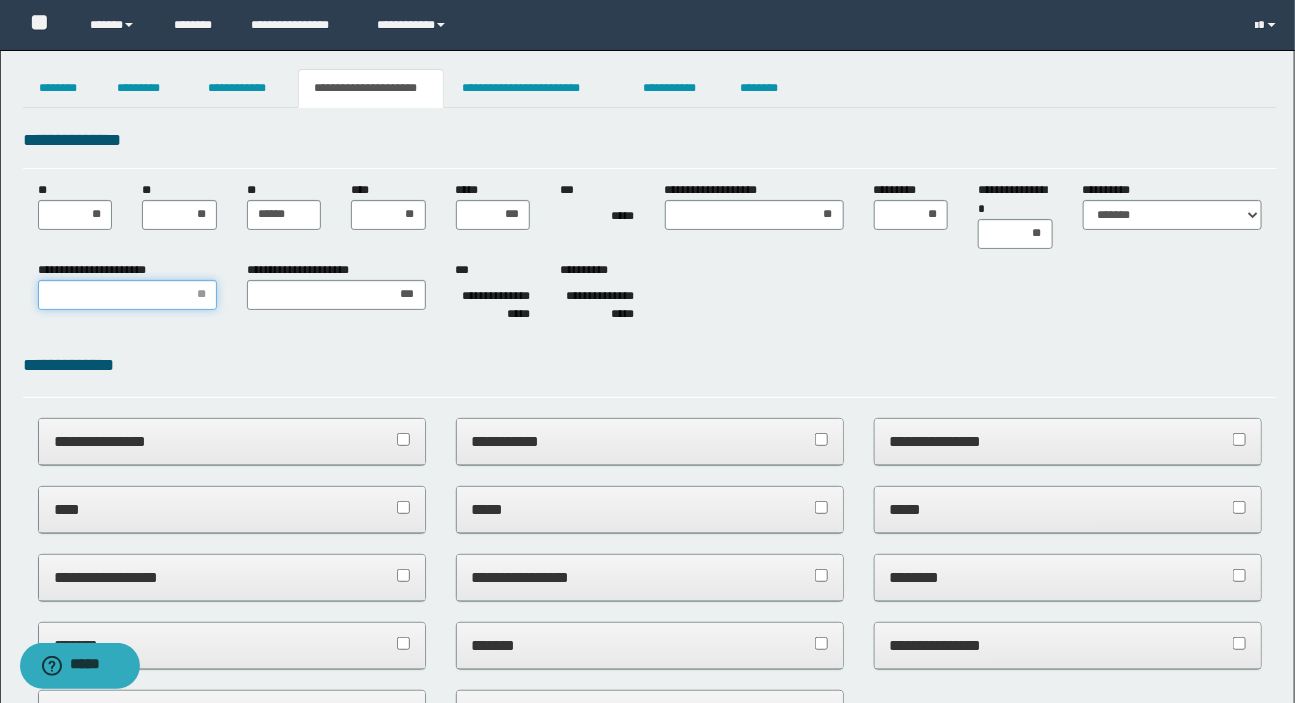 click on "**********" at bounding box center [127, 295] 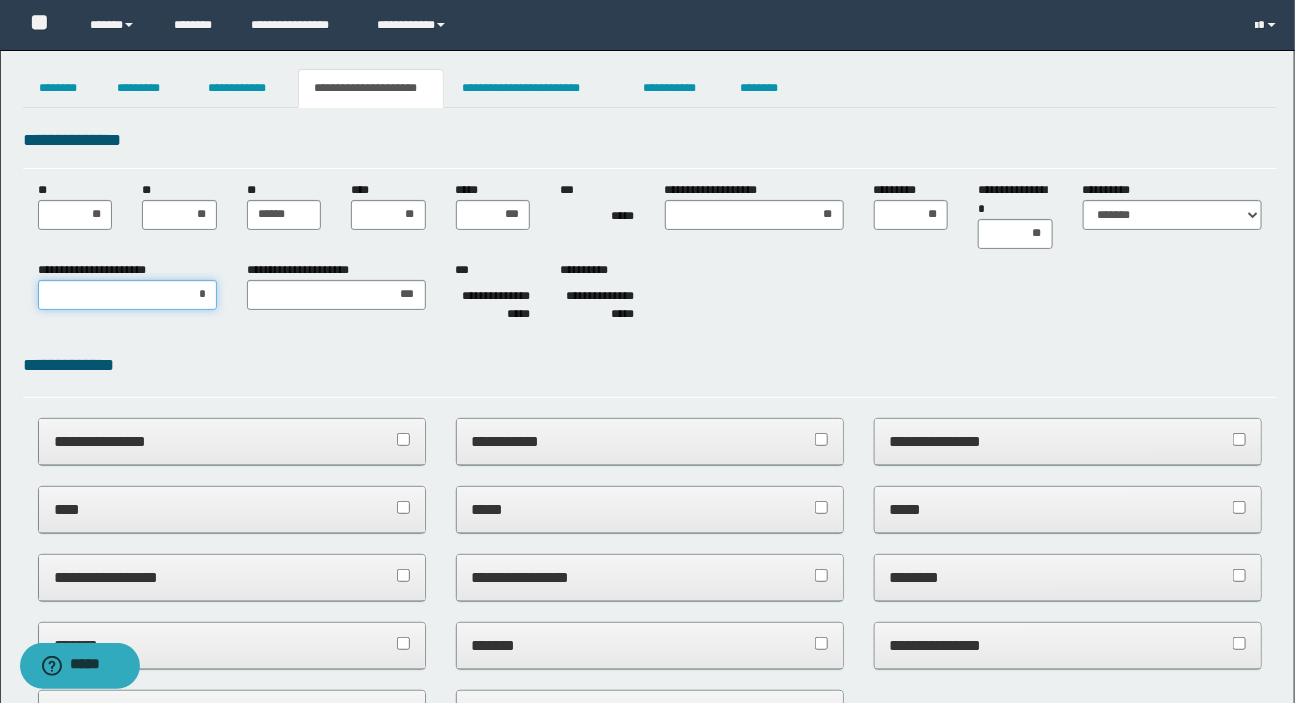 type on "**" 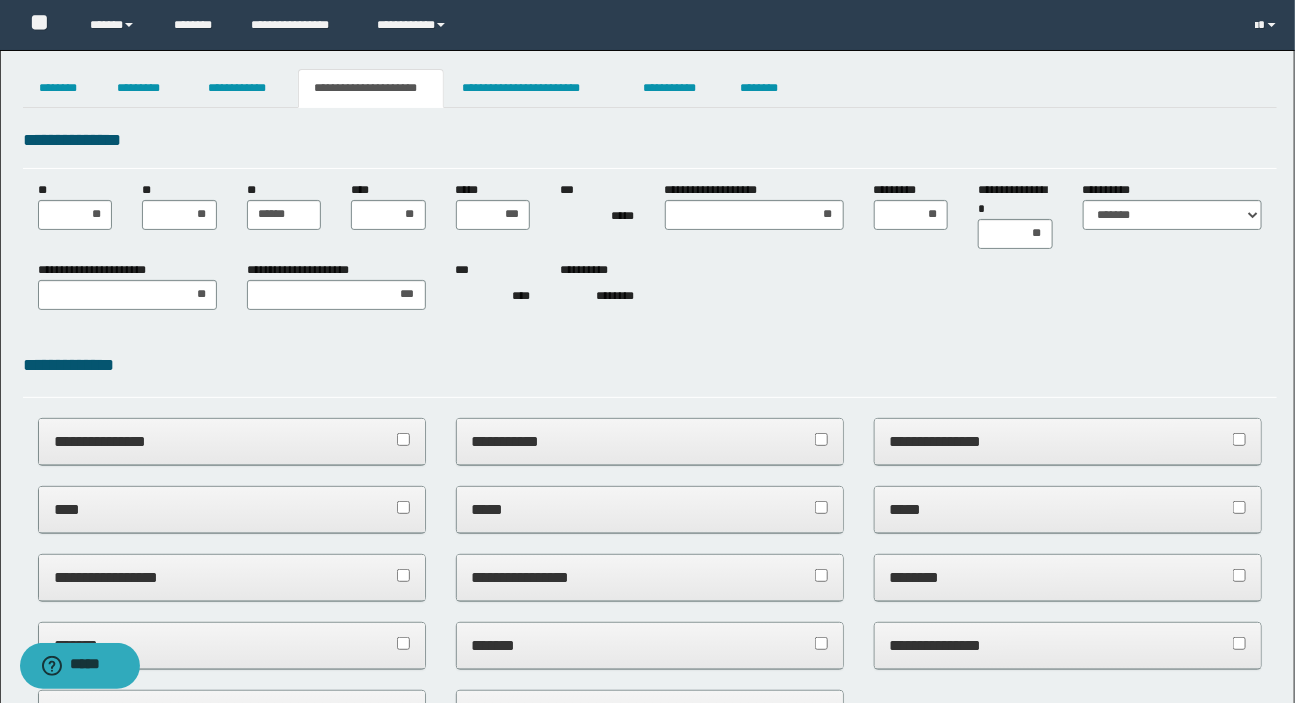 click on "**********" at bounding box center [650, 296] 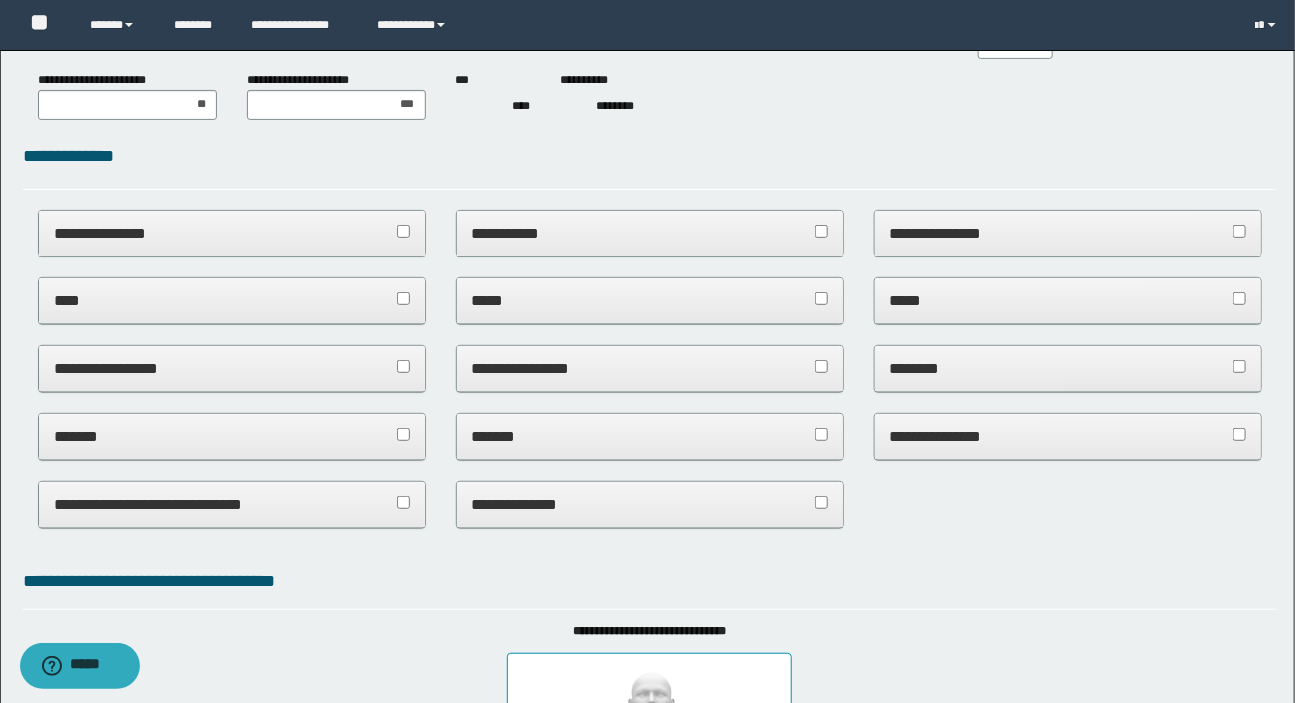 scroll, scrollTop: 363, scrollLeft: 0, axis: vertical 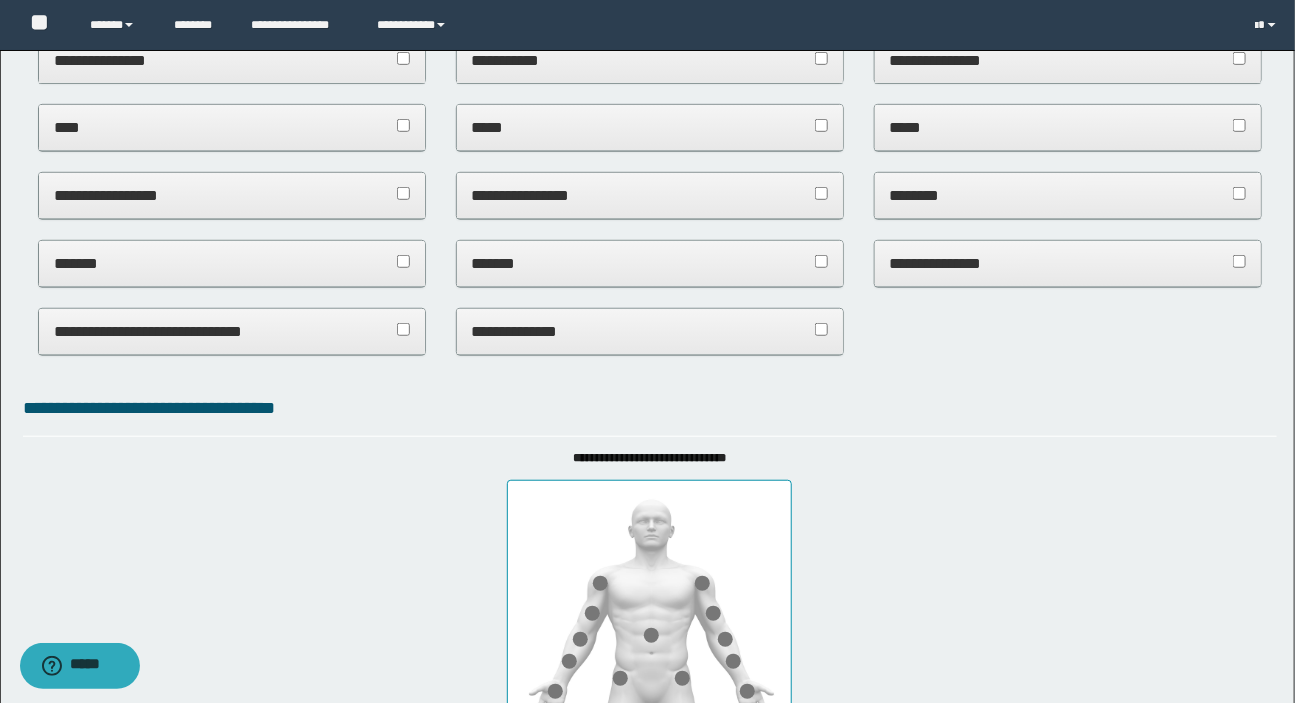 click on "**********" at bounding box center [650, 195] 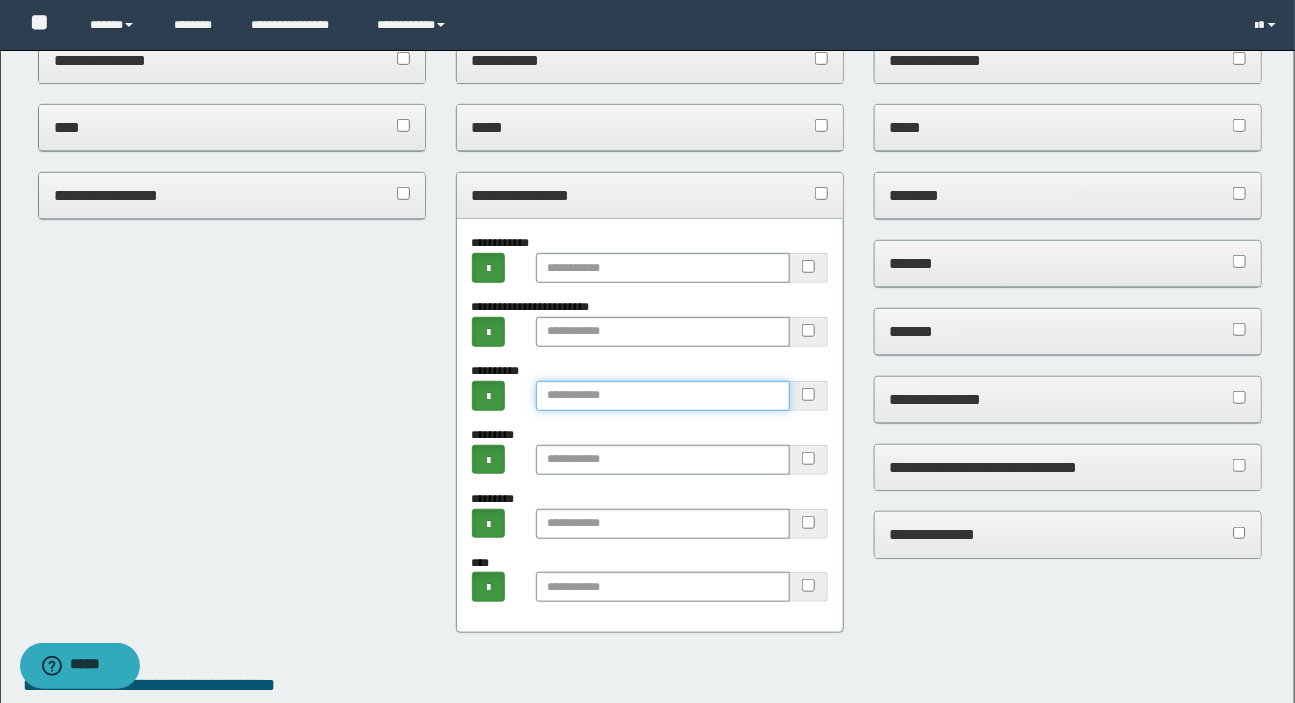 click at bounding box center (663, 396) 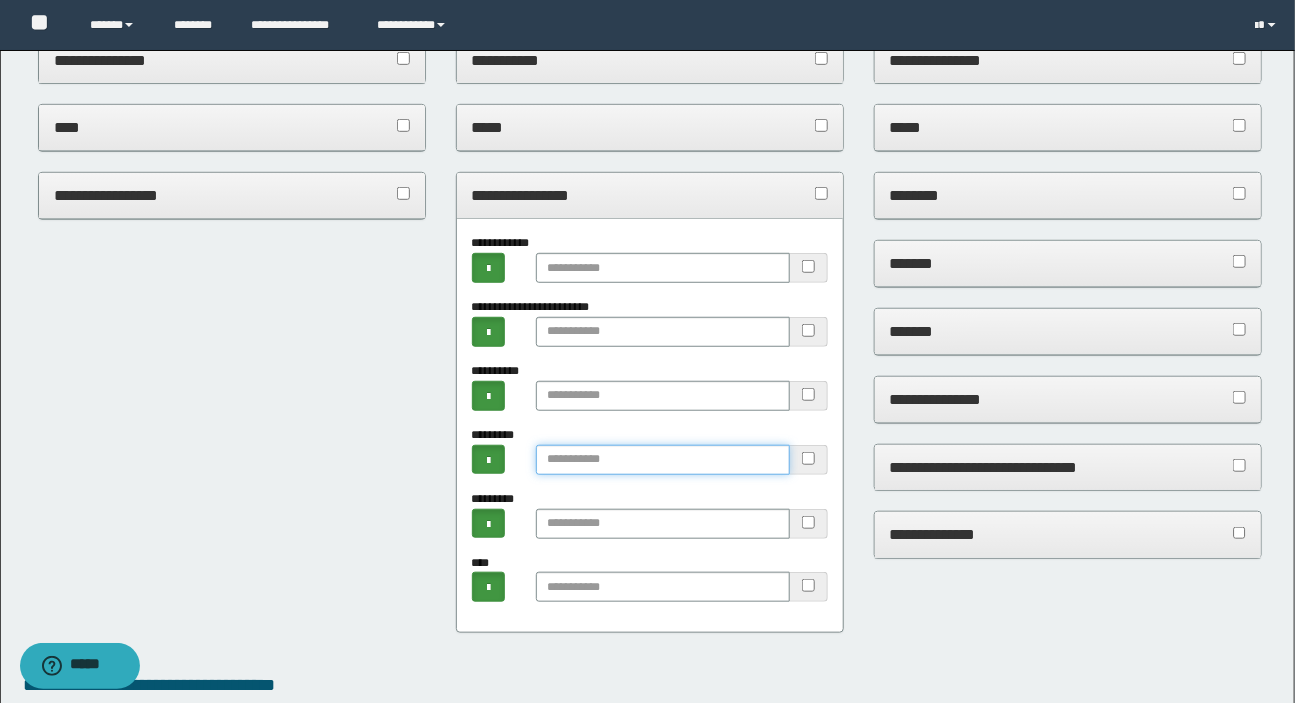 click at bounding box center (663, 460) 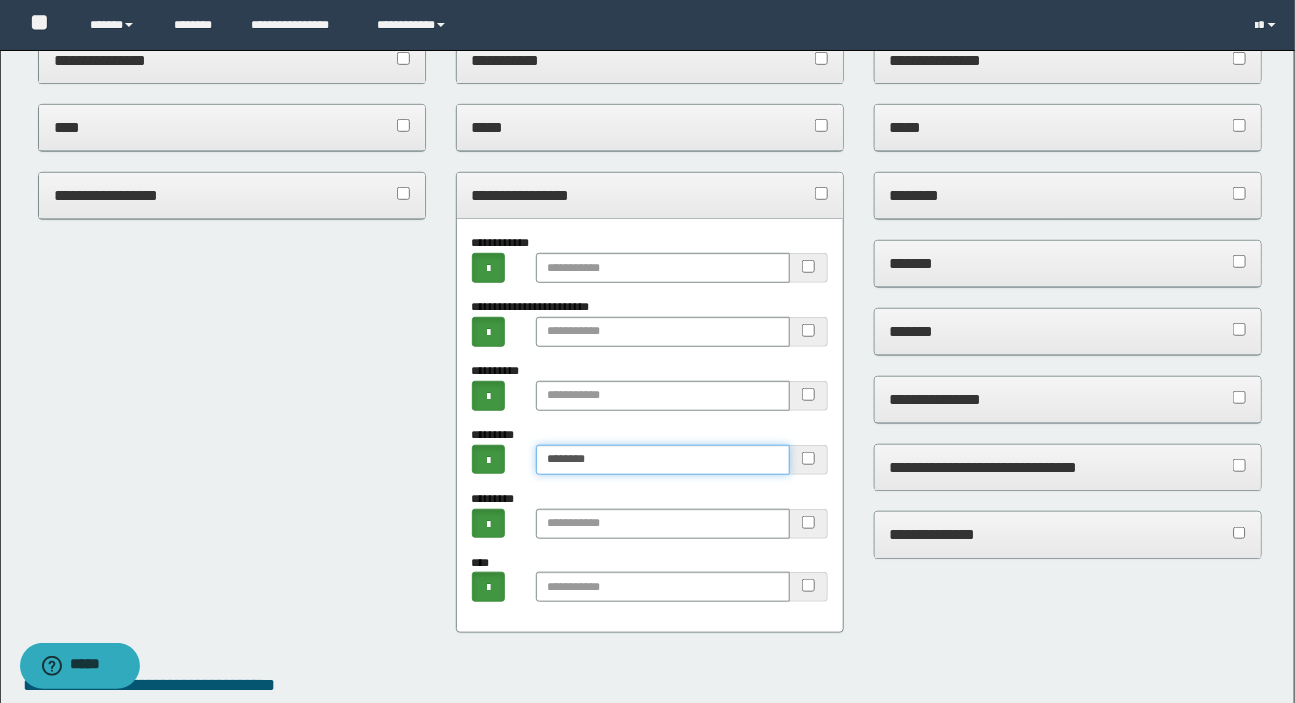 click on "********" at bounding box center [663, 460] 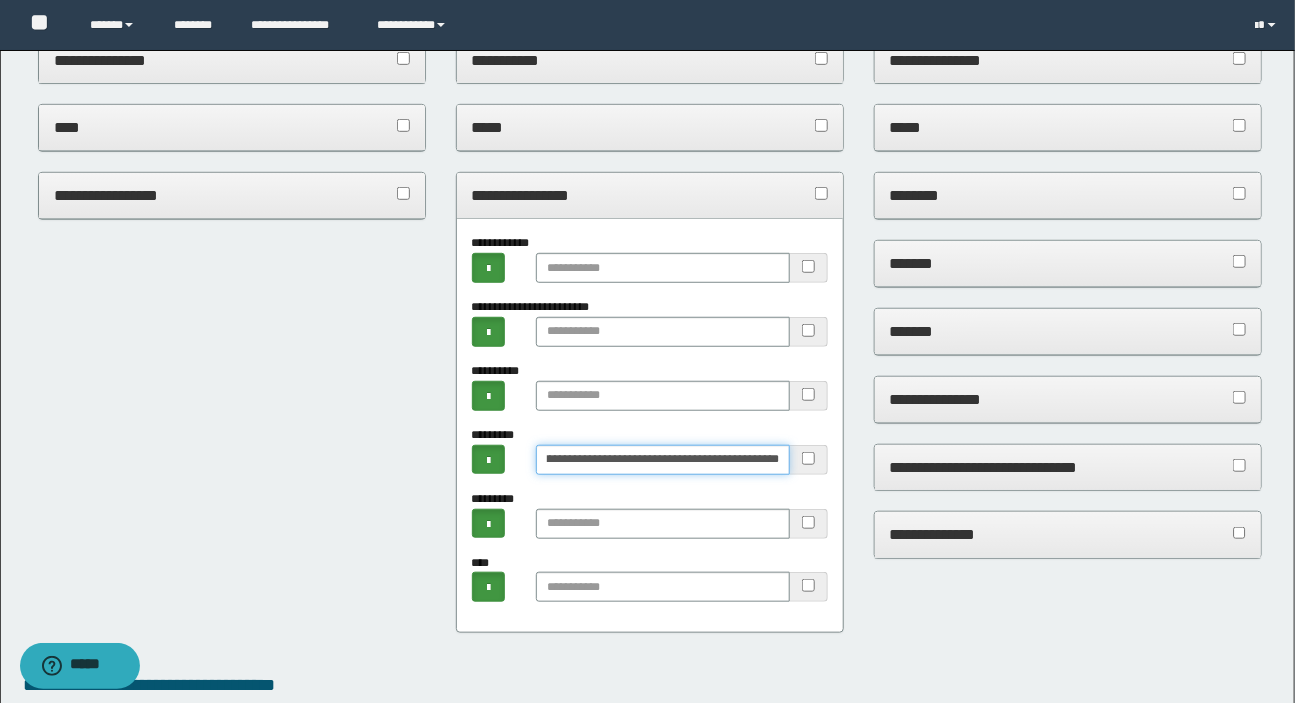 scroll, scrollTop: 0, scrollLeft: 517, axis: horizontal 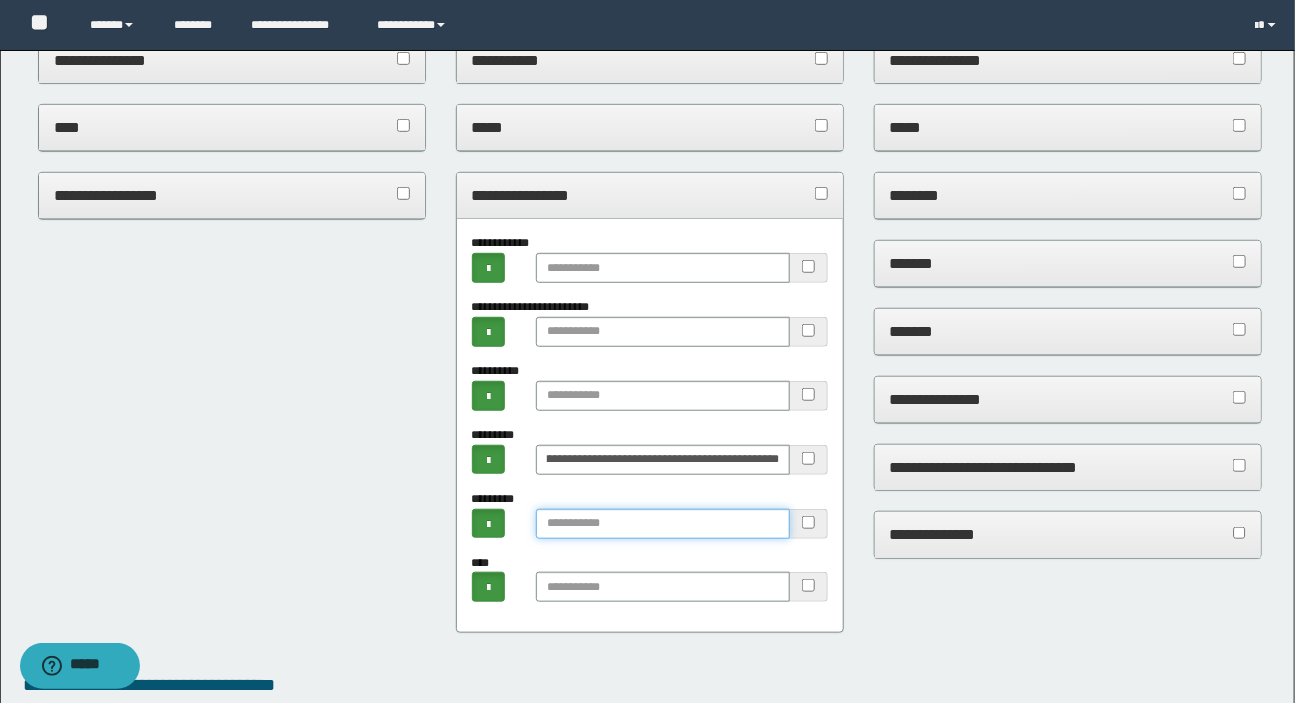 click at bounding box center [663, 524] 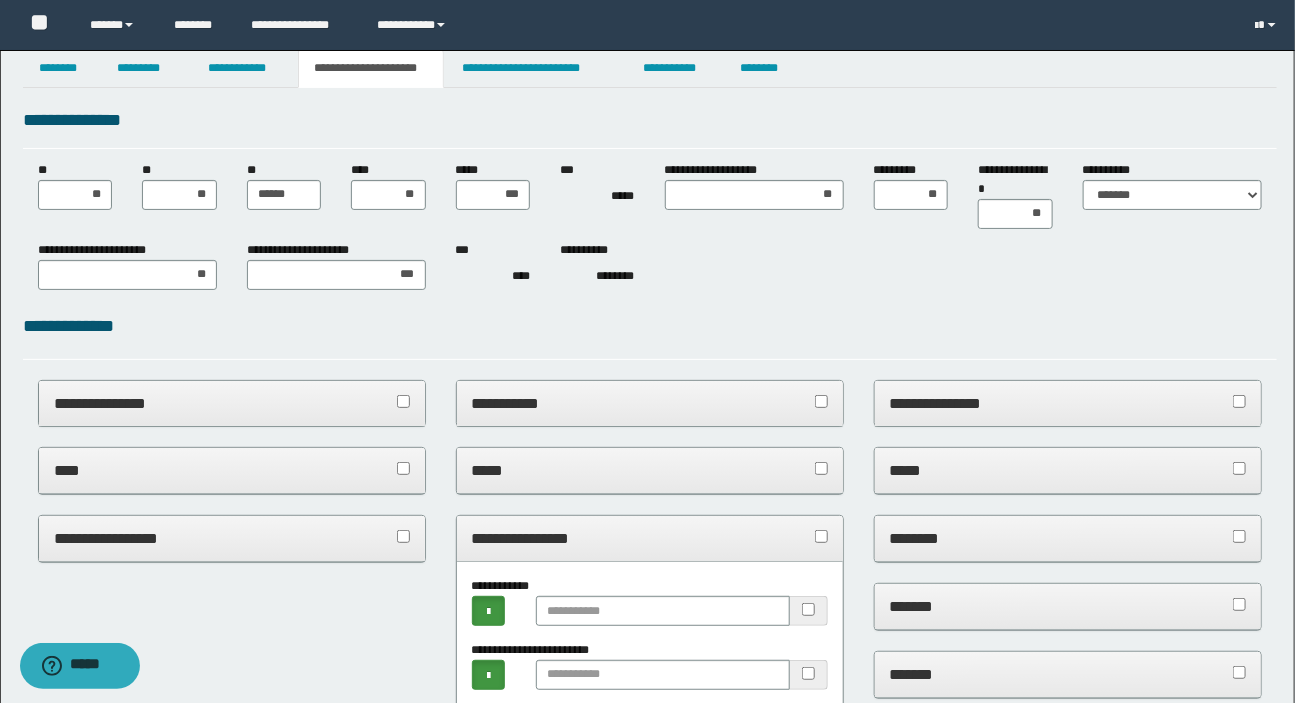 scroll, scrollTop: 0, scrollLeft: 0, axis: both 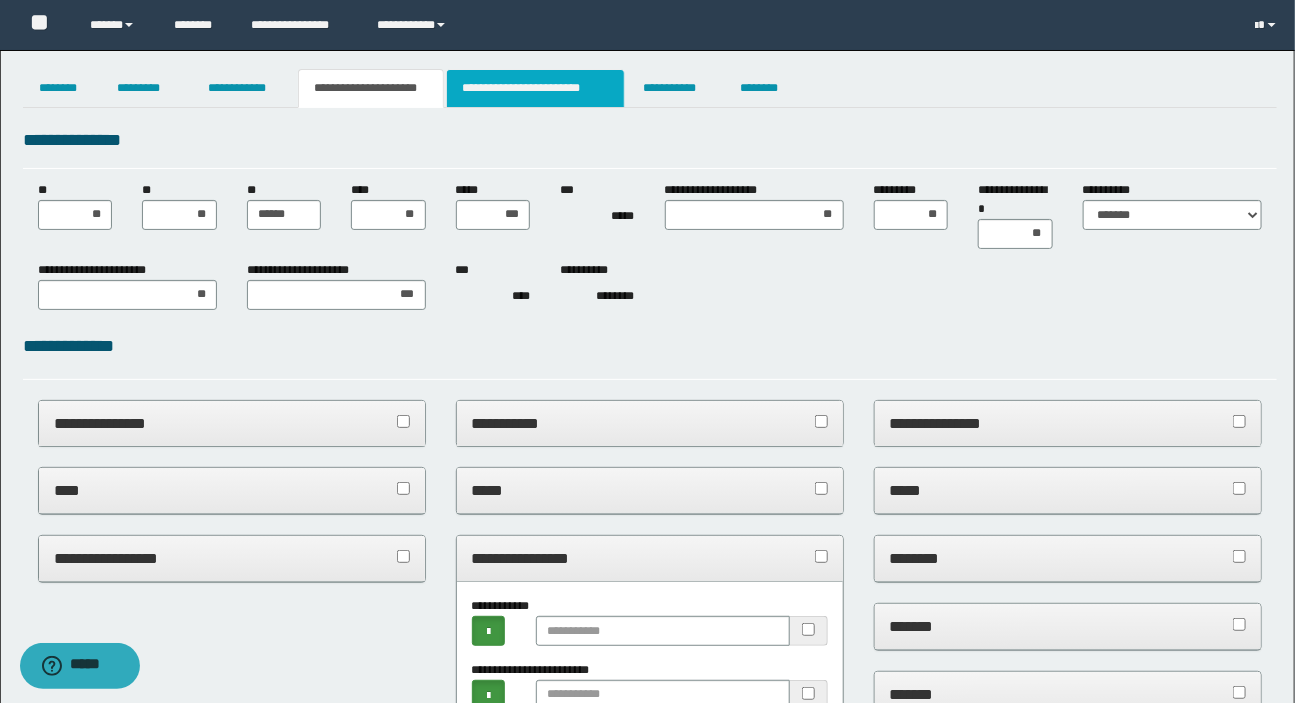 type on "**********" 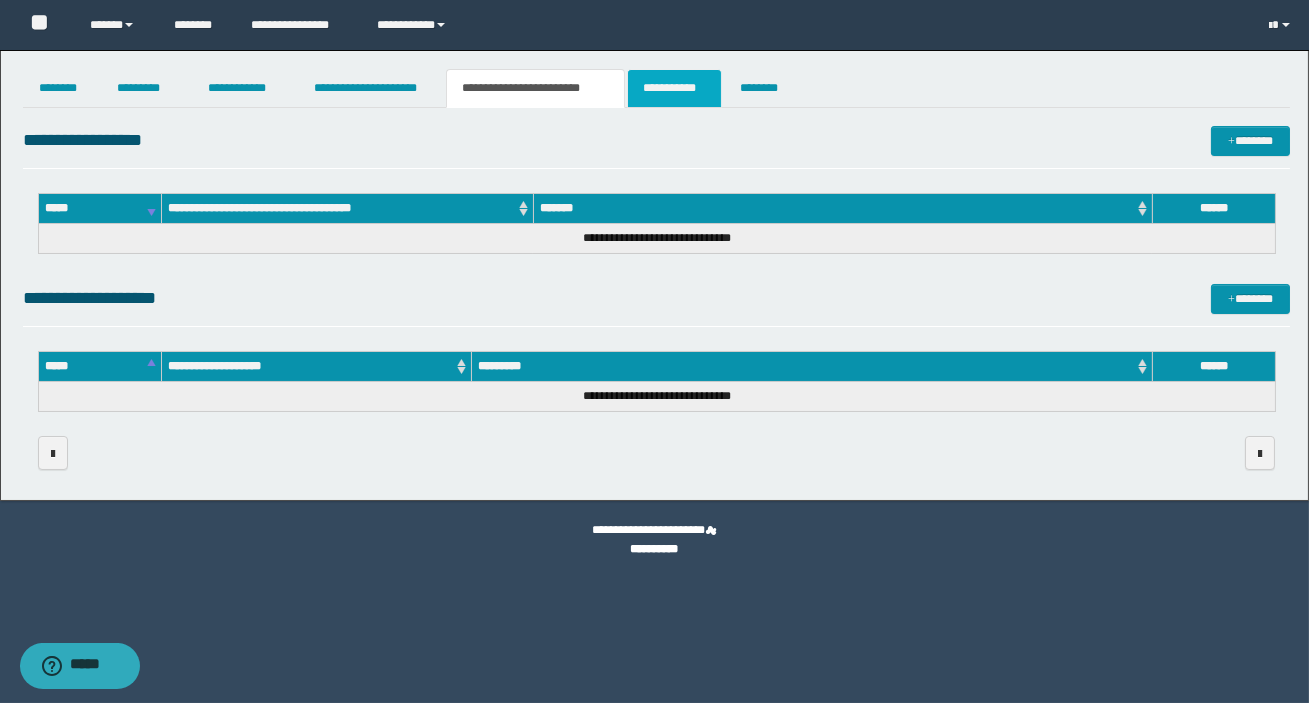 click on "**********" at bounding box center (674, 88) 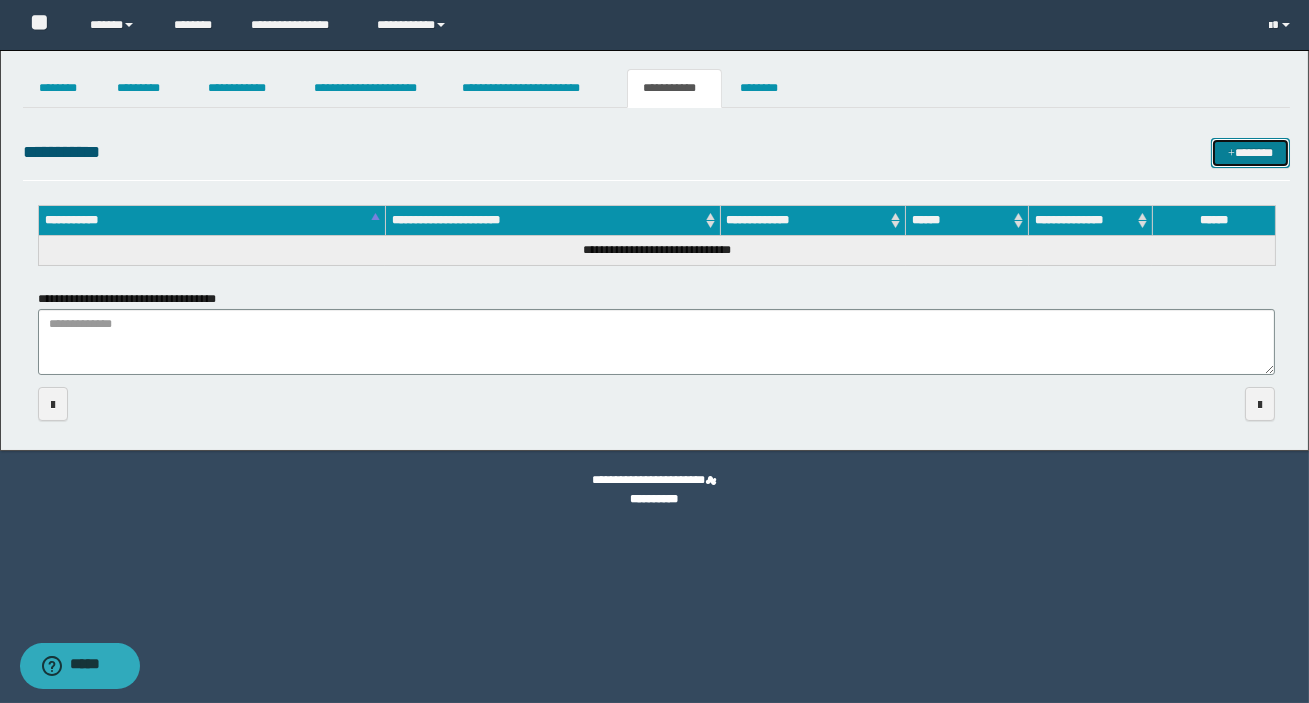 click on "*******" at bounding box center (1251, 153) 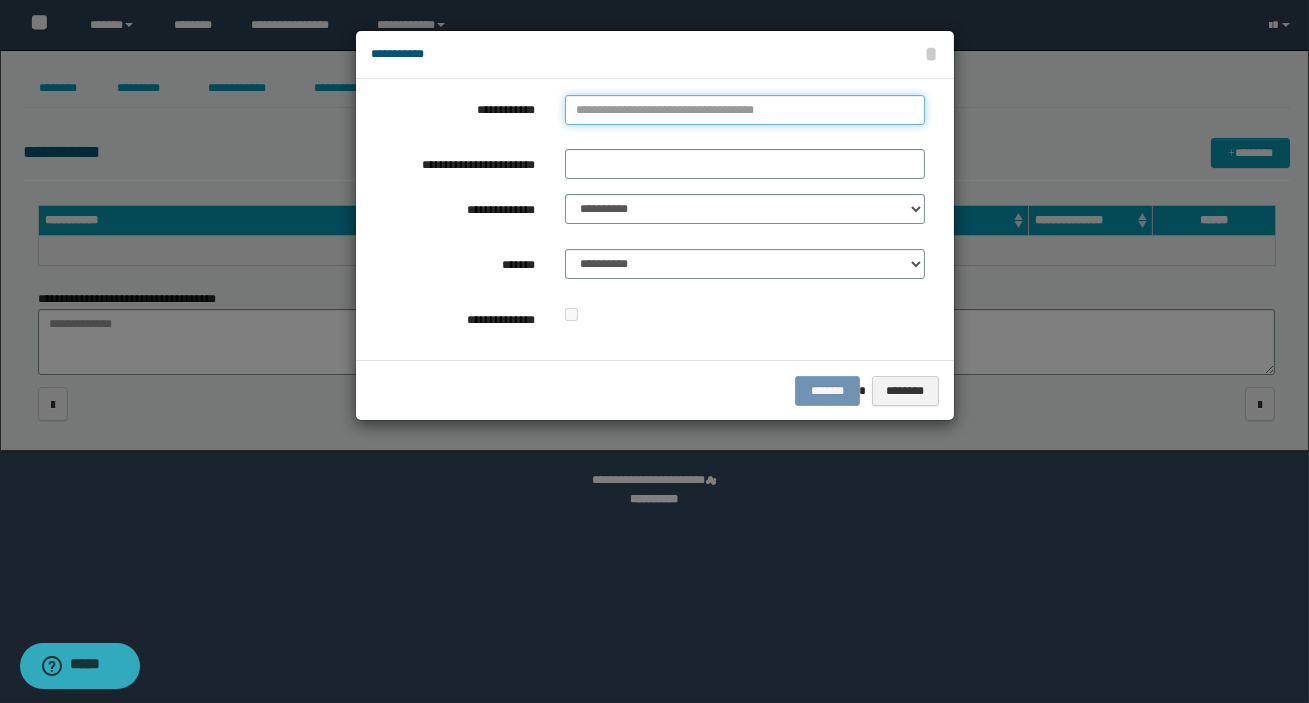 click on "**********" at bounding box center (745, 110) 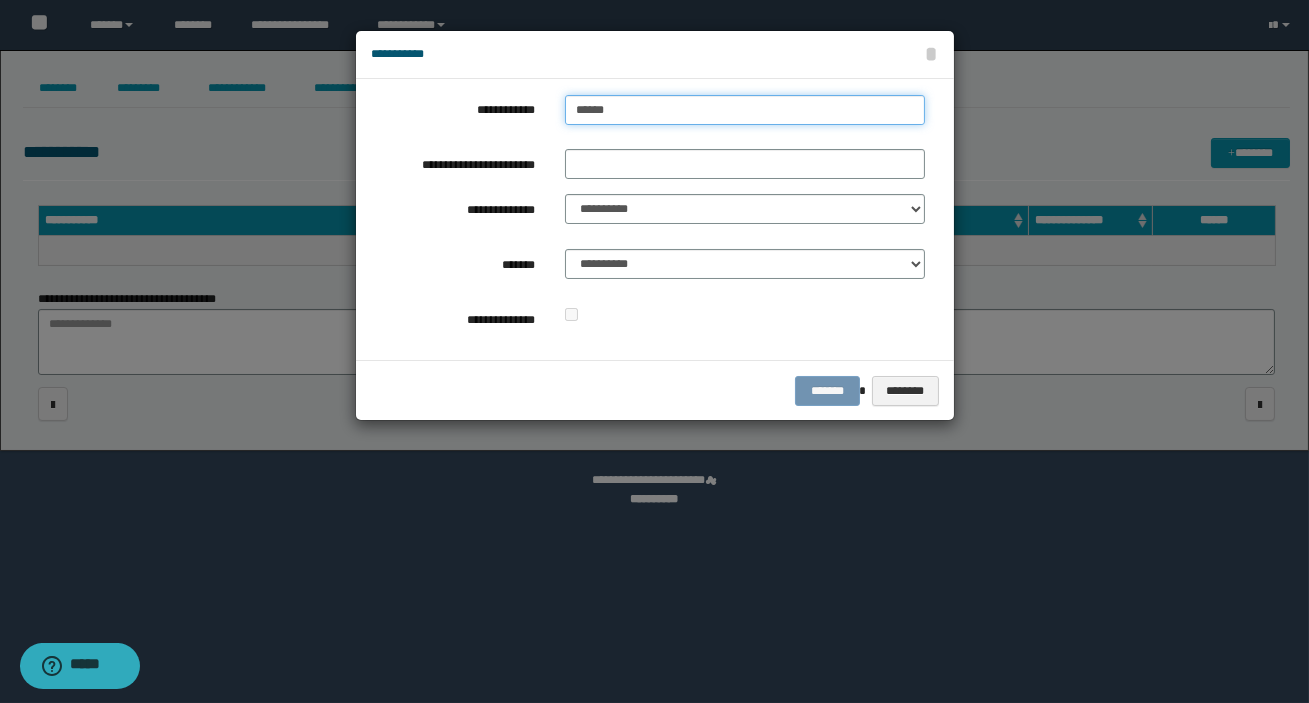 type on "*******" 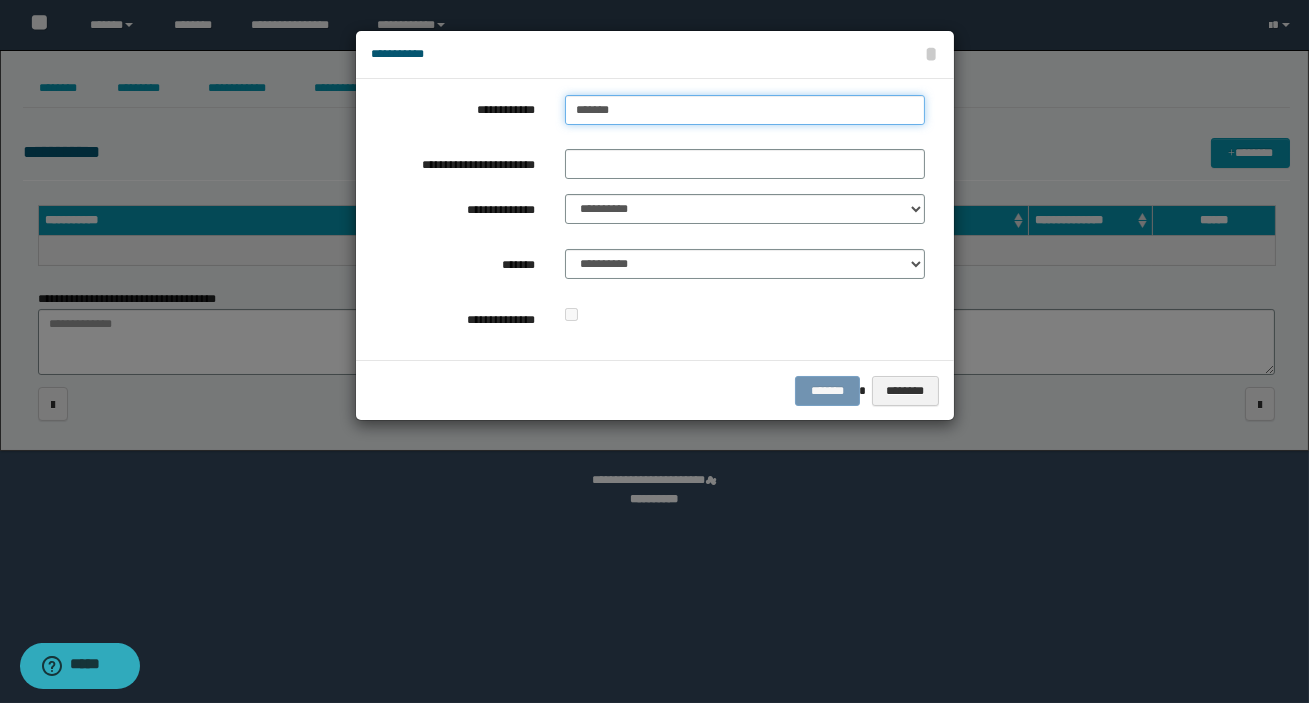 type on "**********" 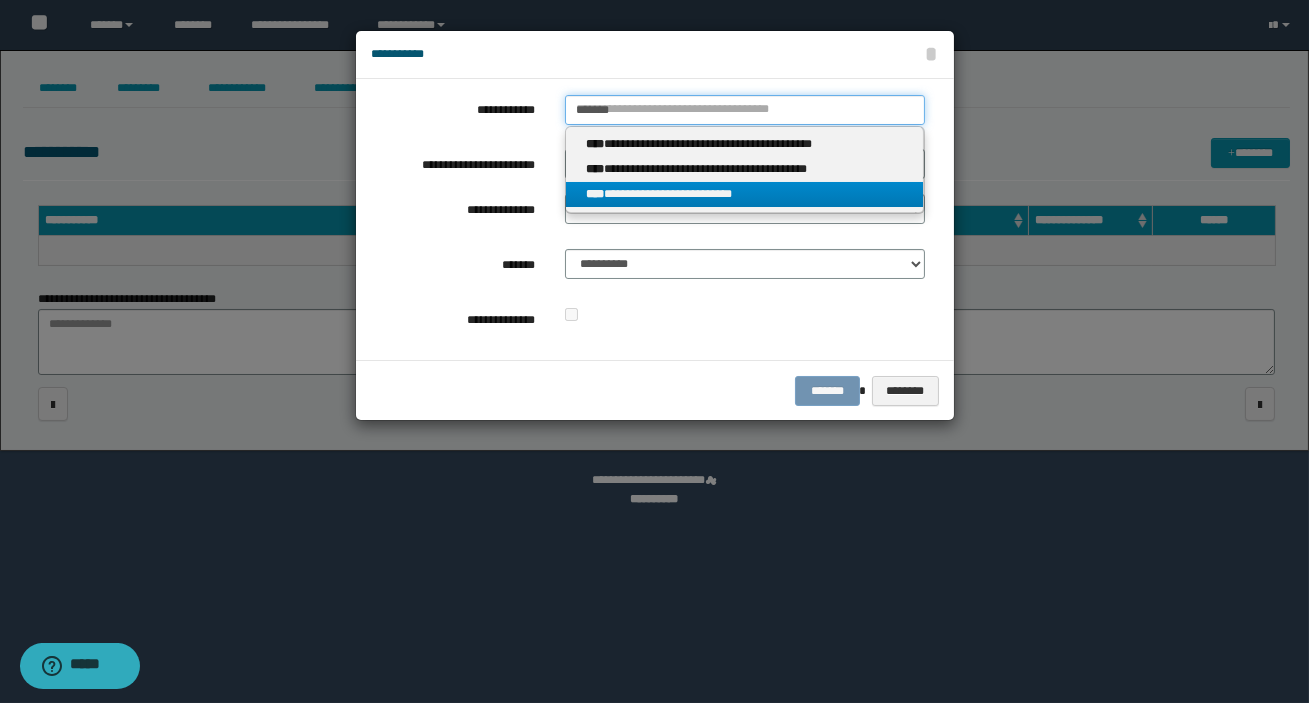 type on "*******" 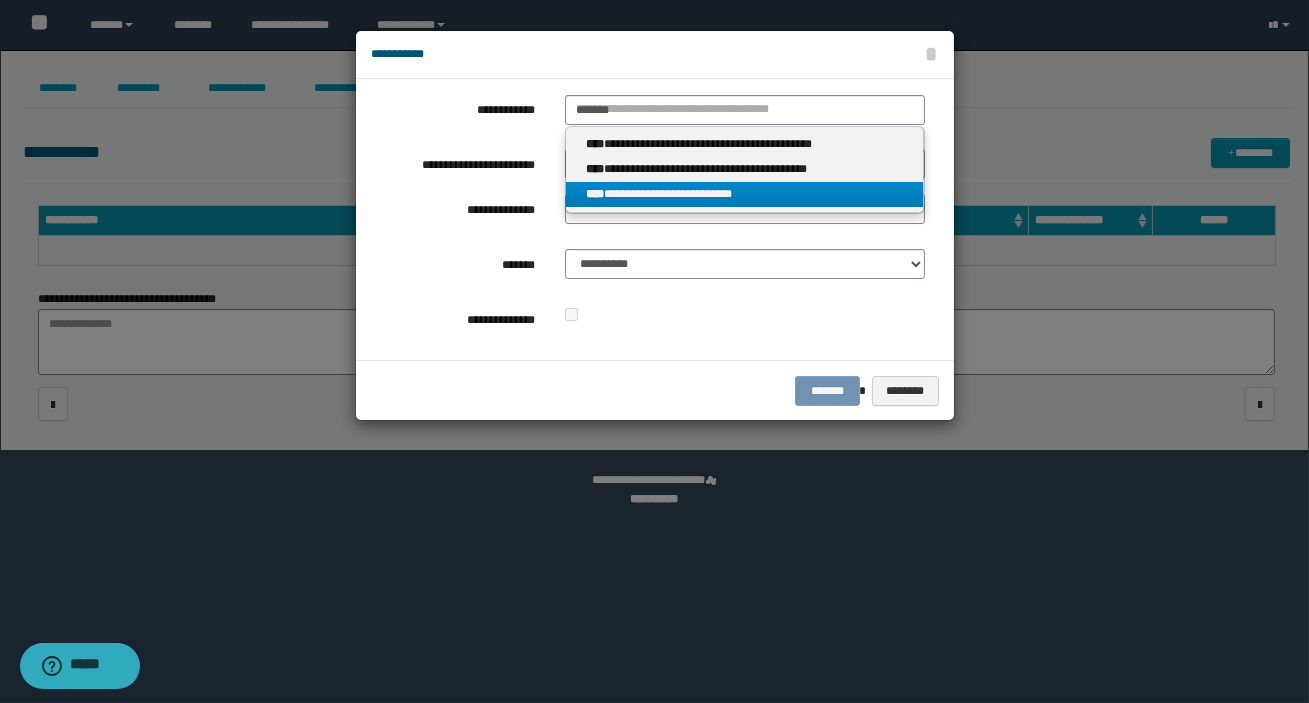 click on "**********" at bounding box center [744, 194] 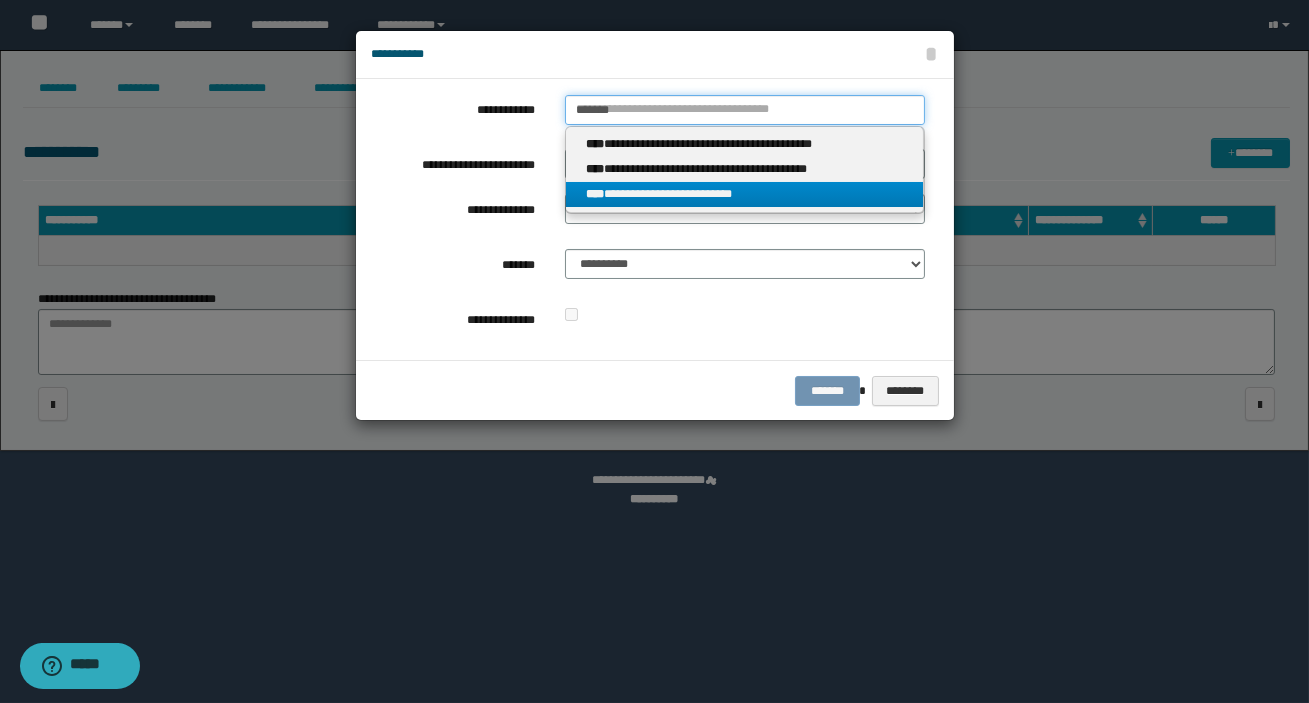 type 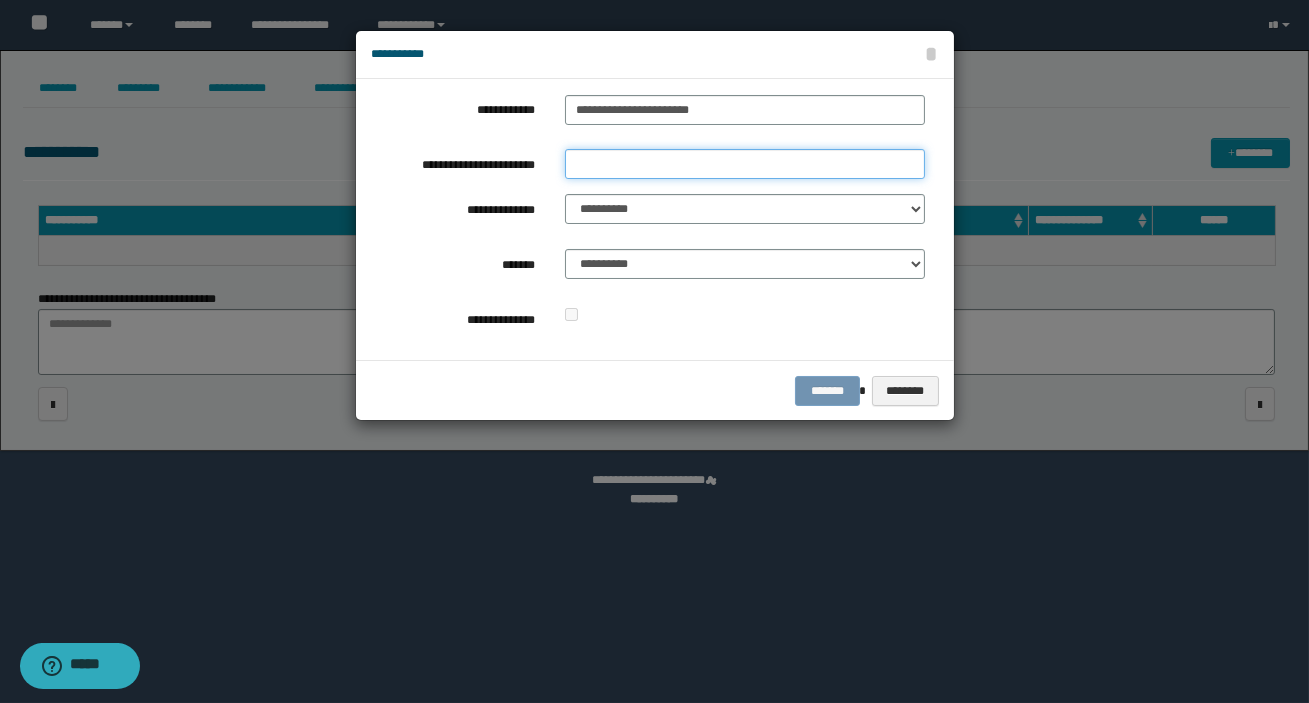 click on "**********" at bounding box center [745, 164] 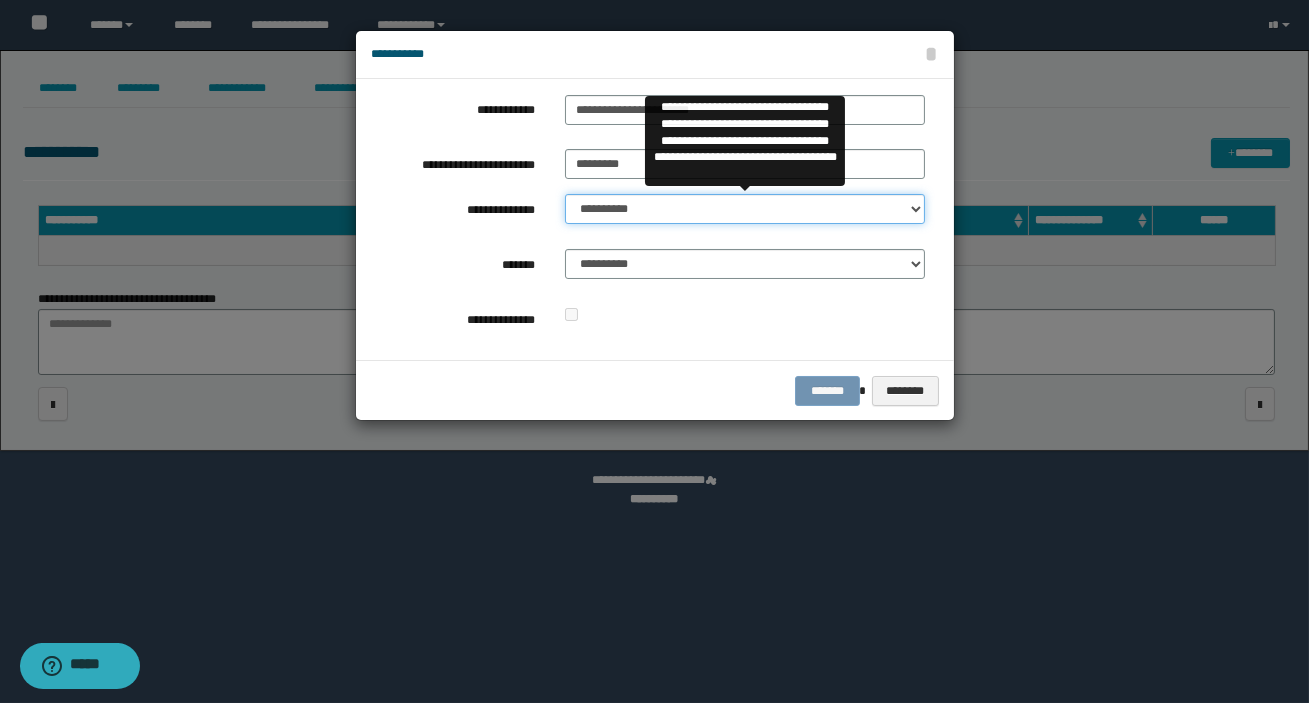 click on "**********" at bounding box center [745, 209] 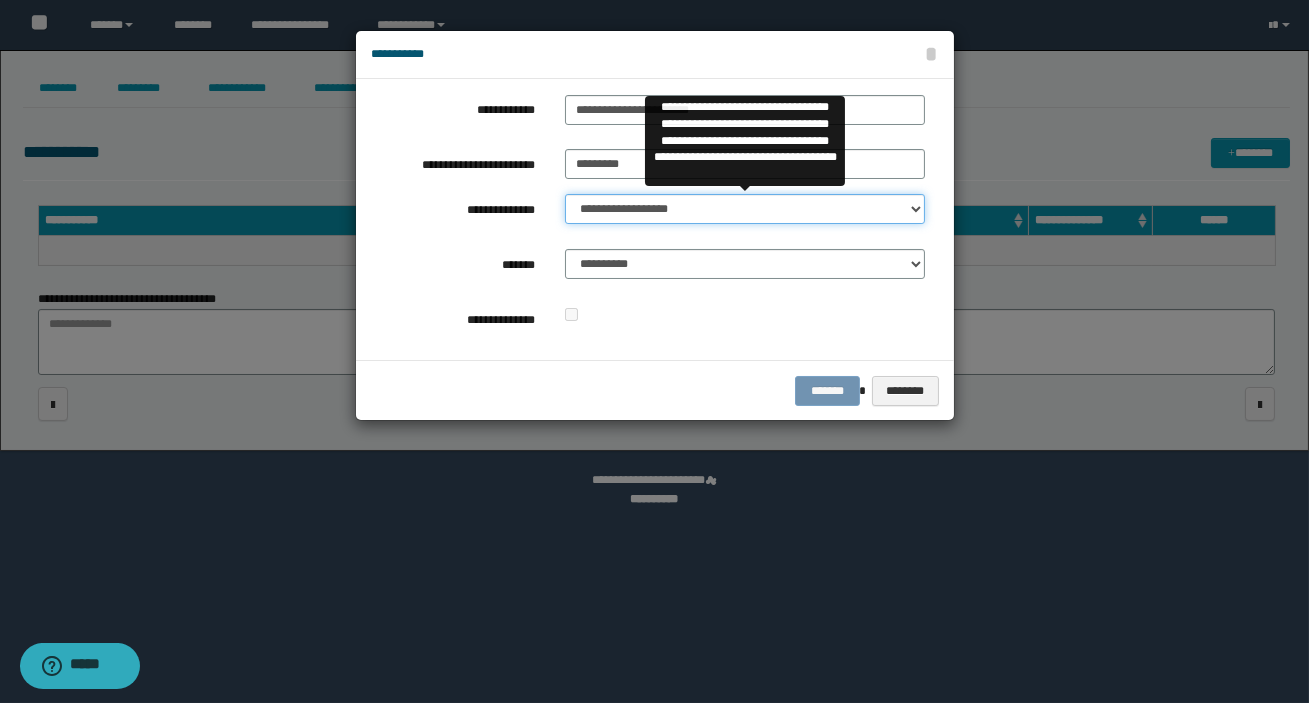 click on "**********" at bounding box center [745, 209] 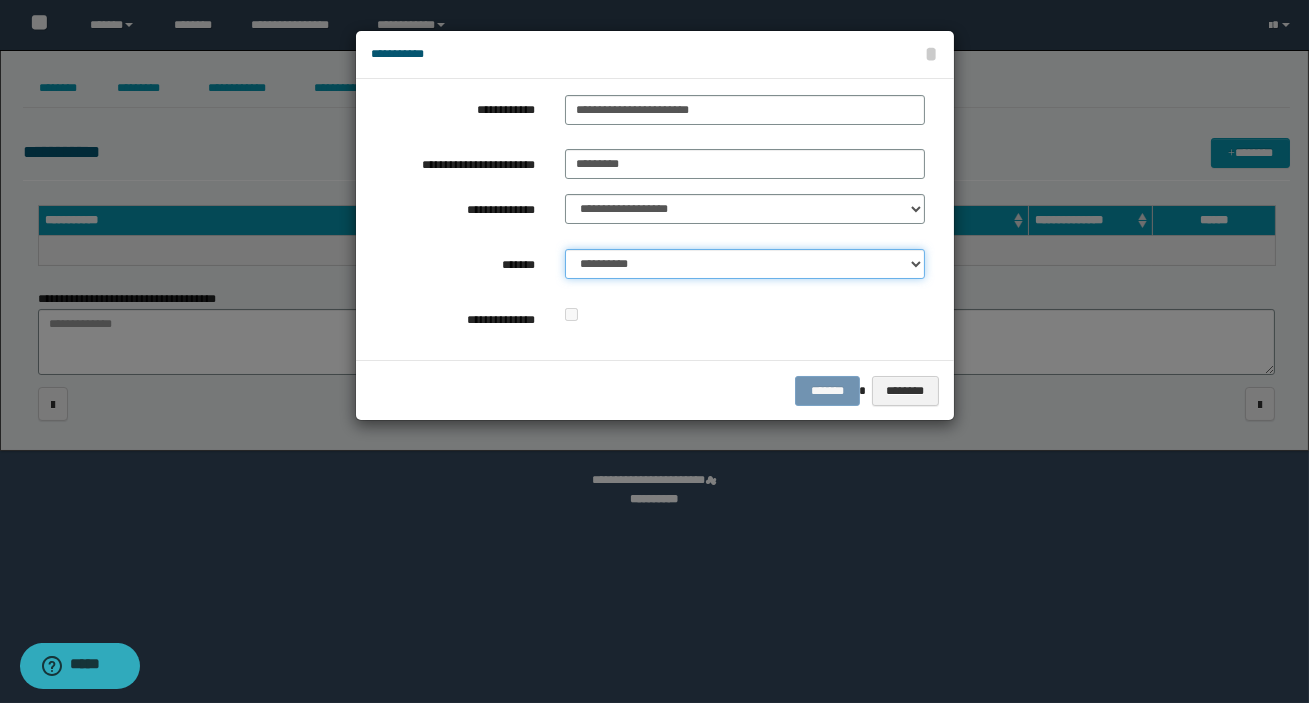 click on "**********" at bounding box center [745, 264] 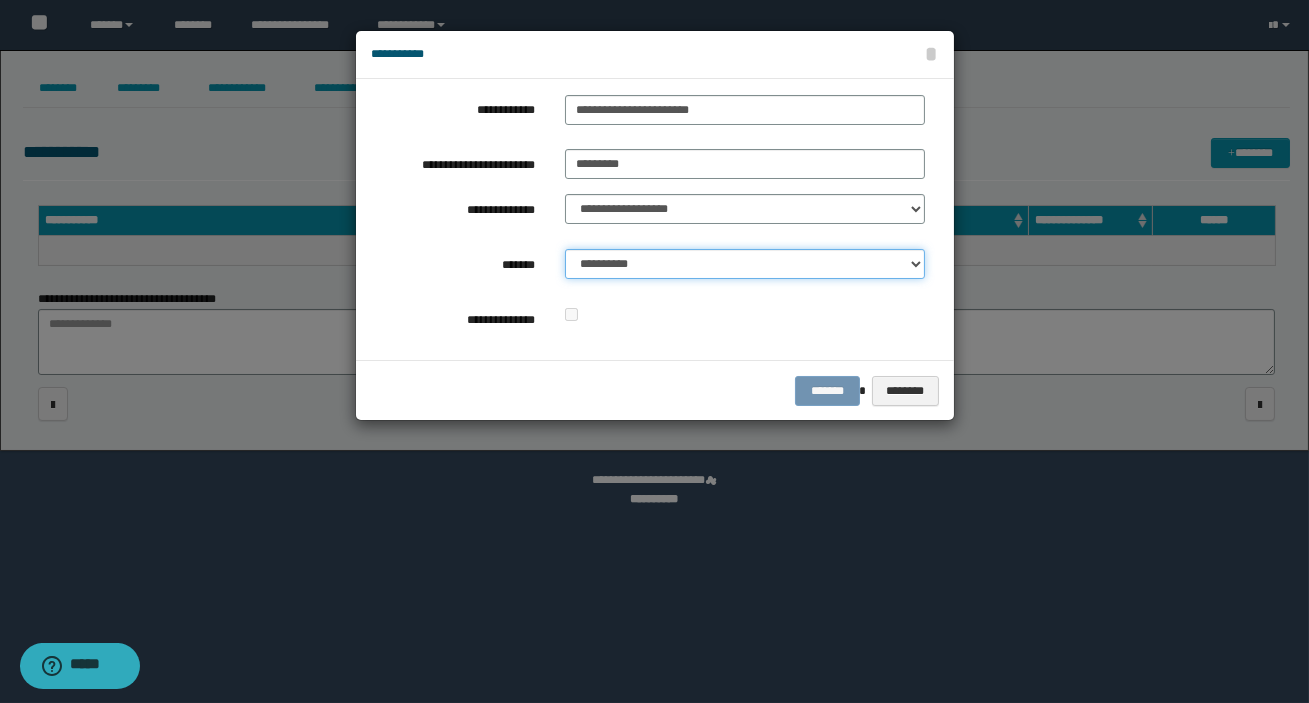 select on "*" 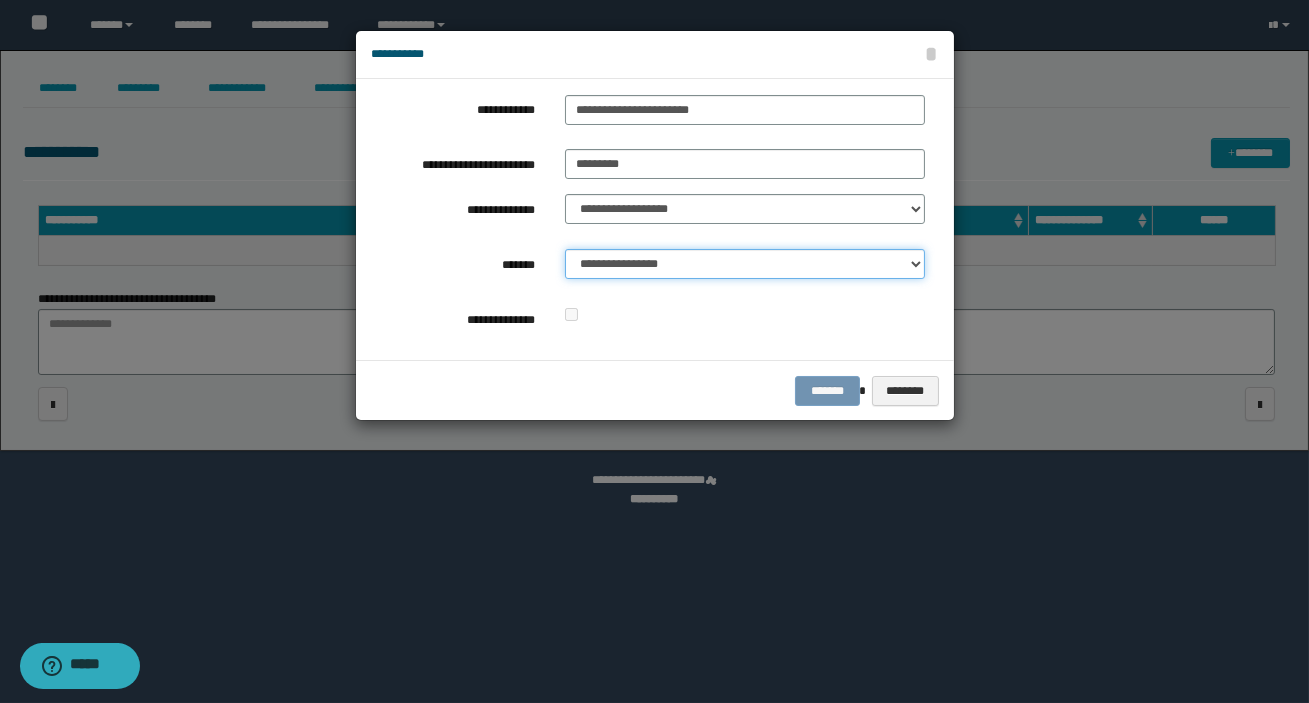 click on "**********" at bounding box center (745, 264) 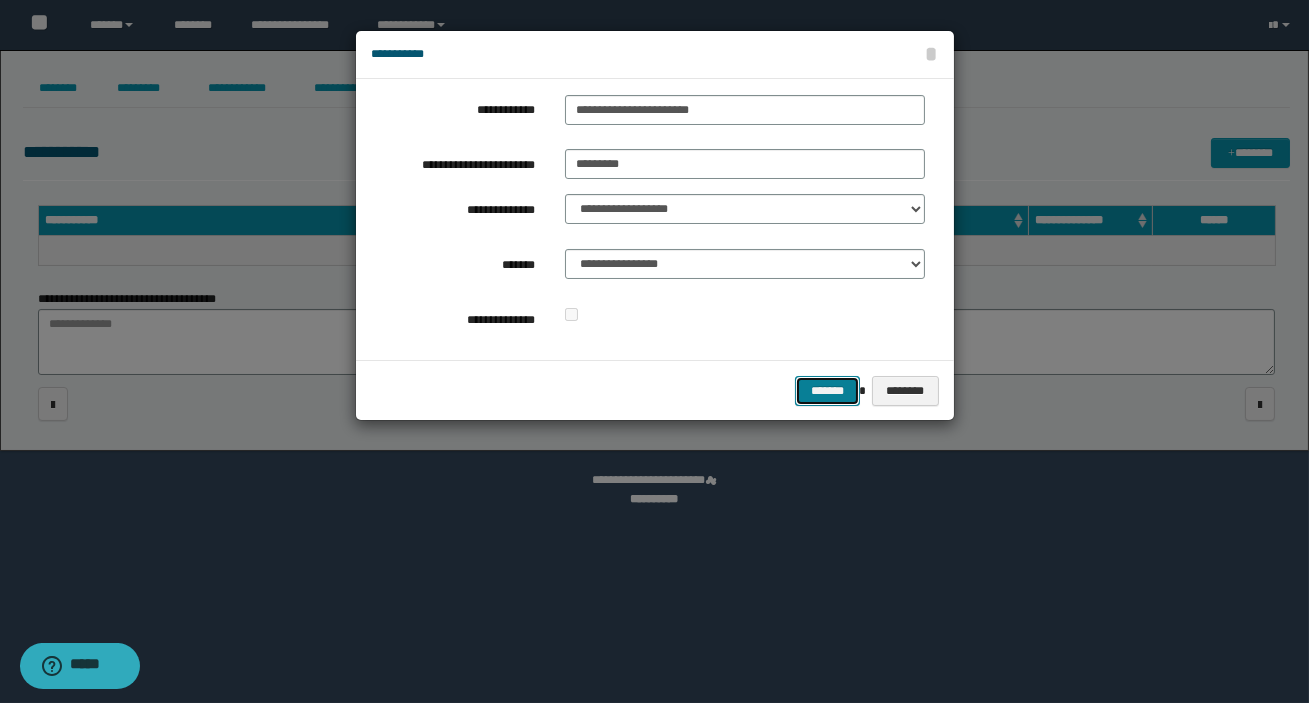 click on "*******" at bounding box center (827, 391) 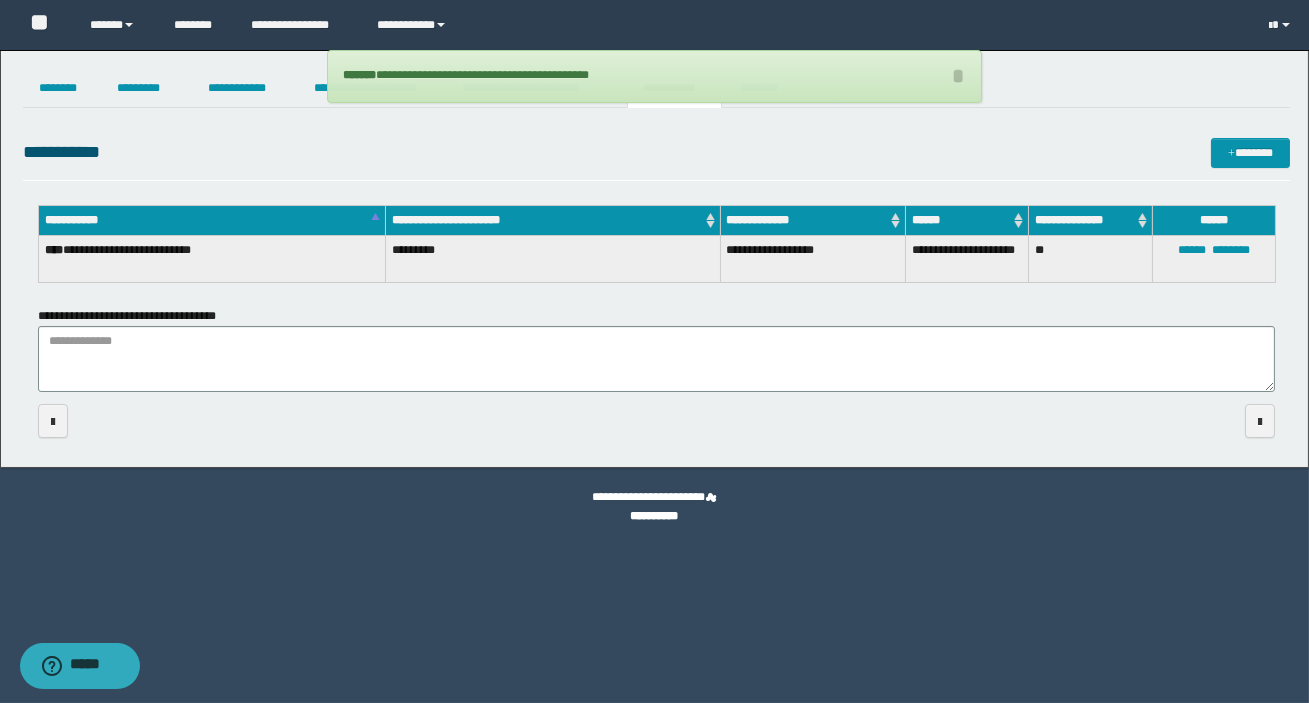 drag, startPoint x: 604, startPoint y: 171, endPoint x: 720, endPoint y: 129, distance: 123.36936 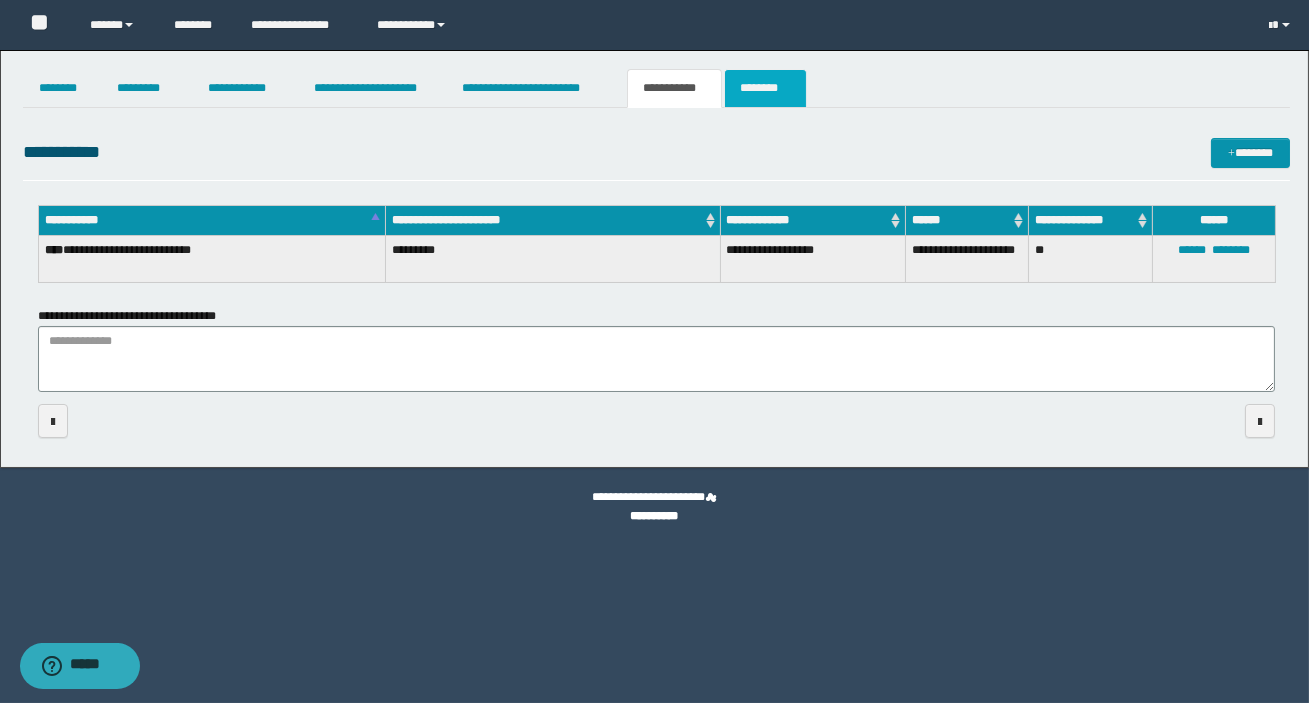 click on "********" at bounding box center [765, 88] 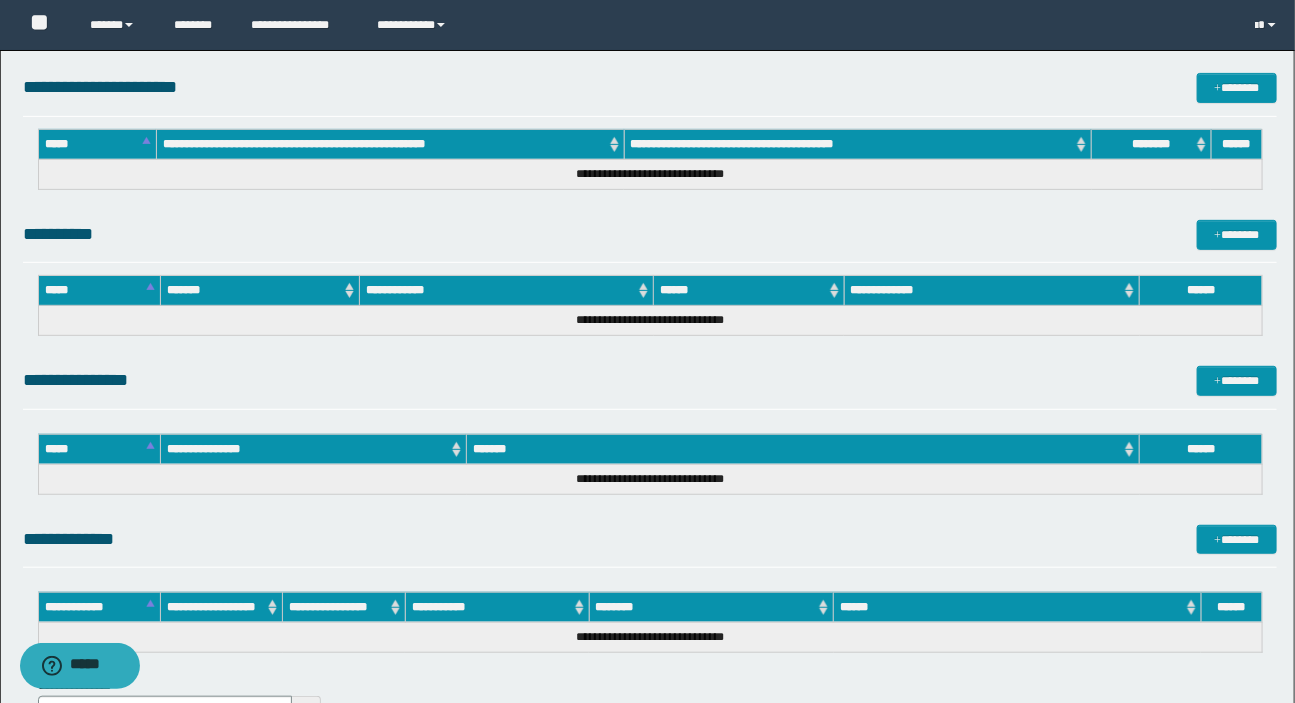scroll, scrollTop: 363, scrollLeft: 0, axis: vertical 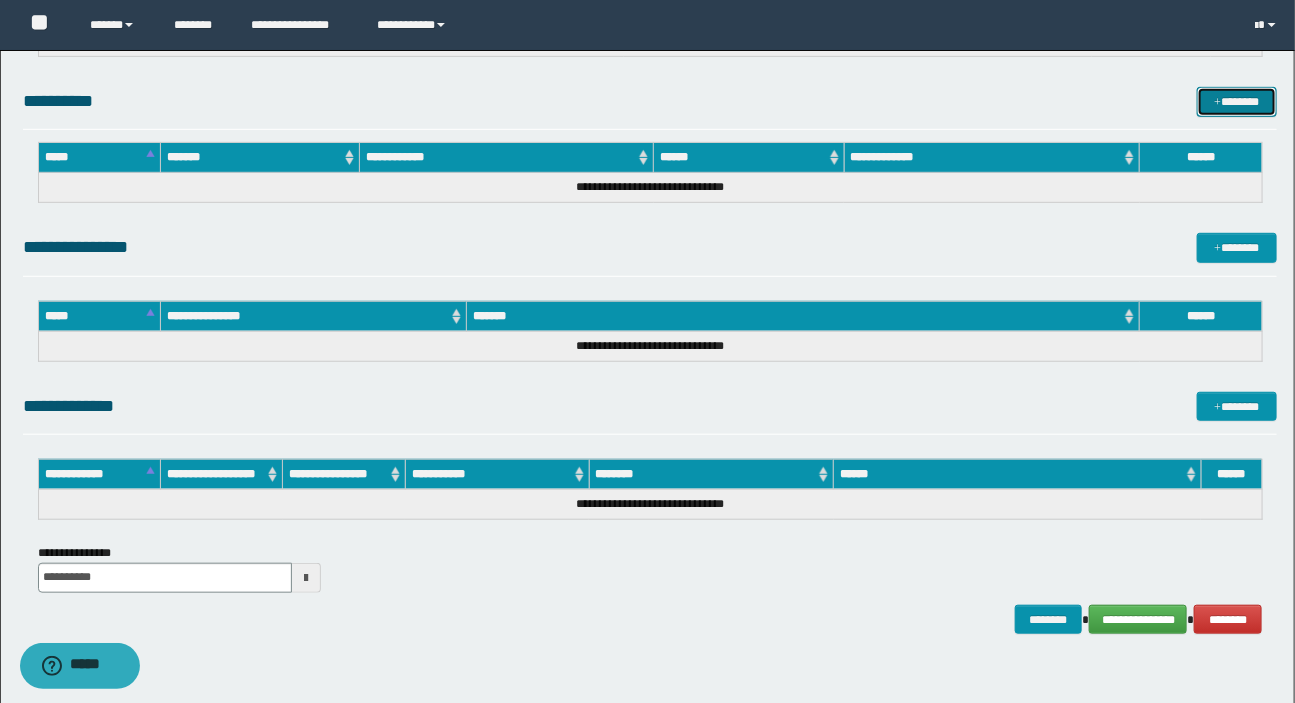 click on "*******" at bounding box center (1237, 102) 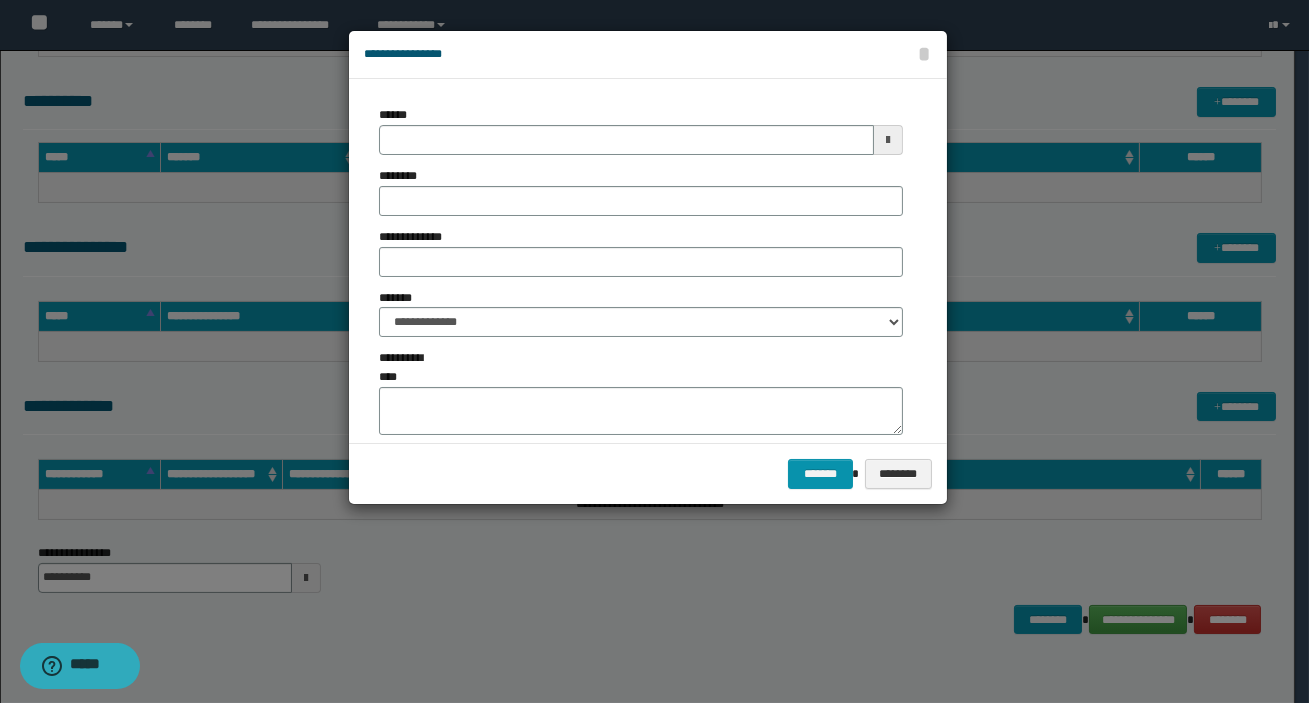 type on "**********" 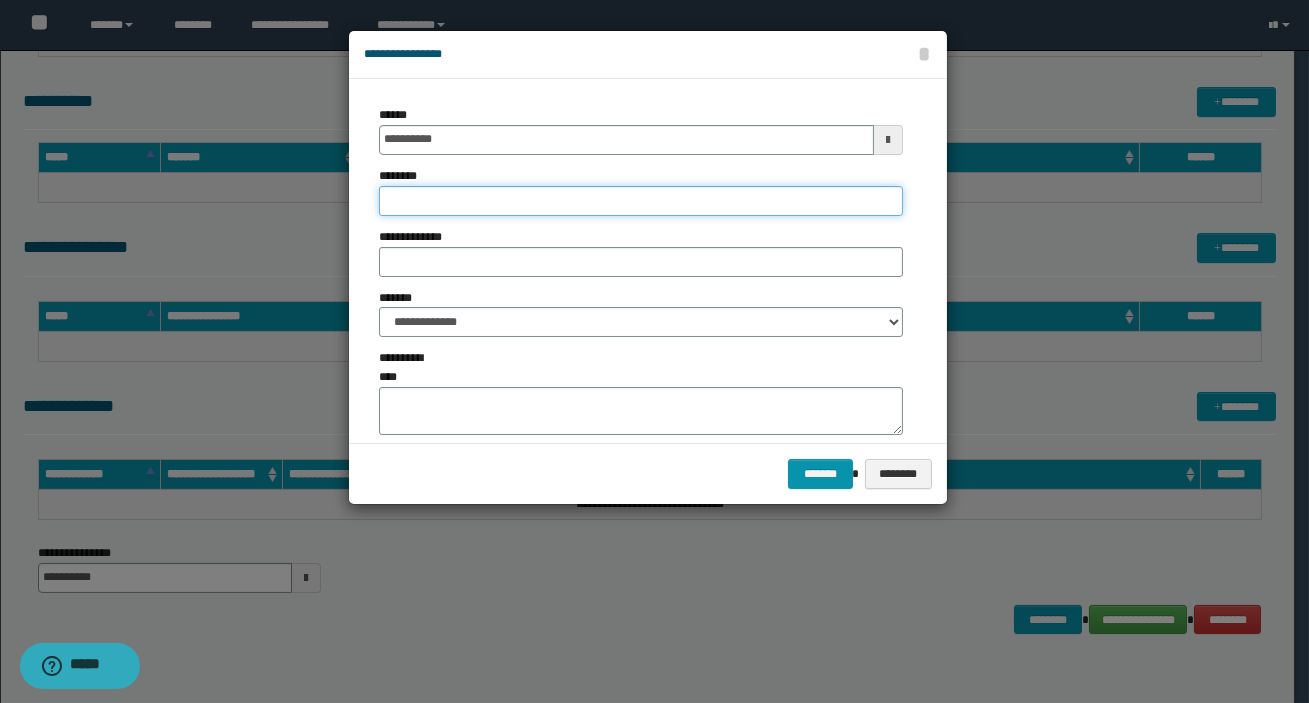click on "********" at bounding box center [641, 201] 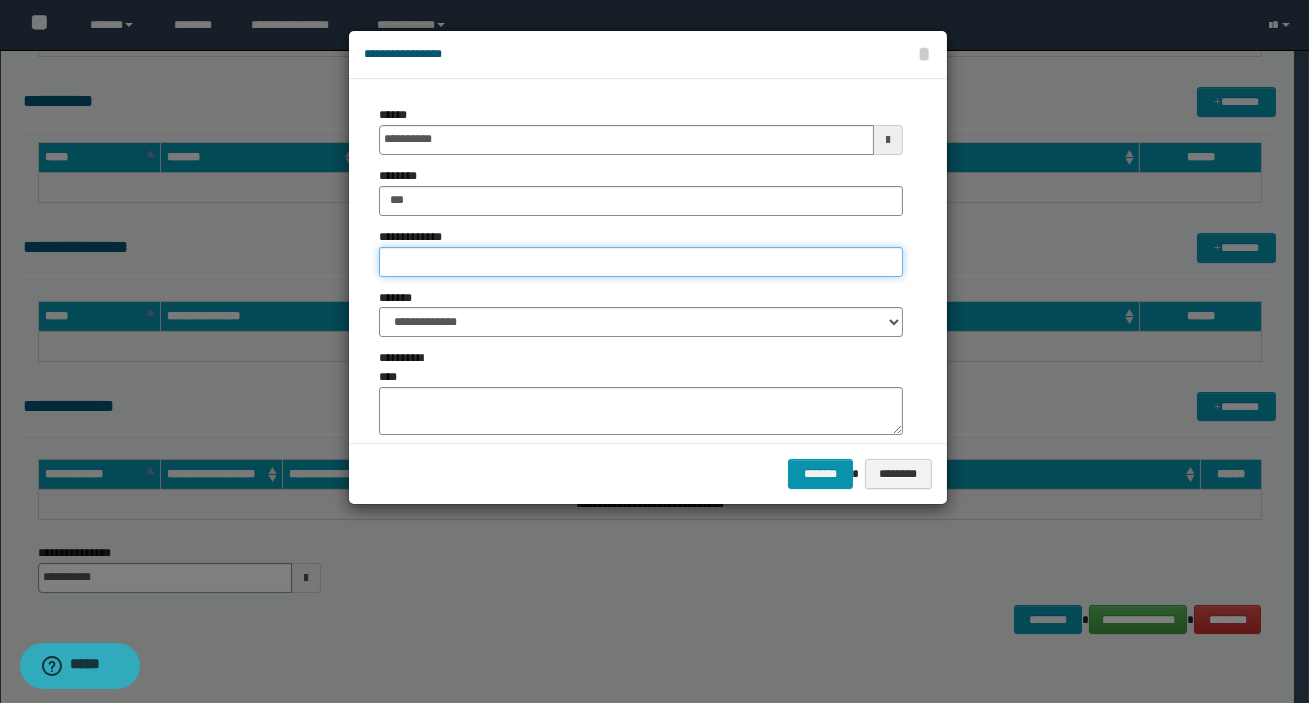 click on "**********" at bounding box center (641, 262) 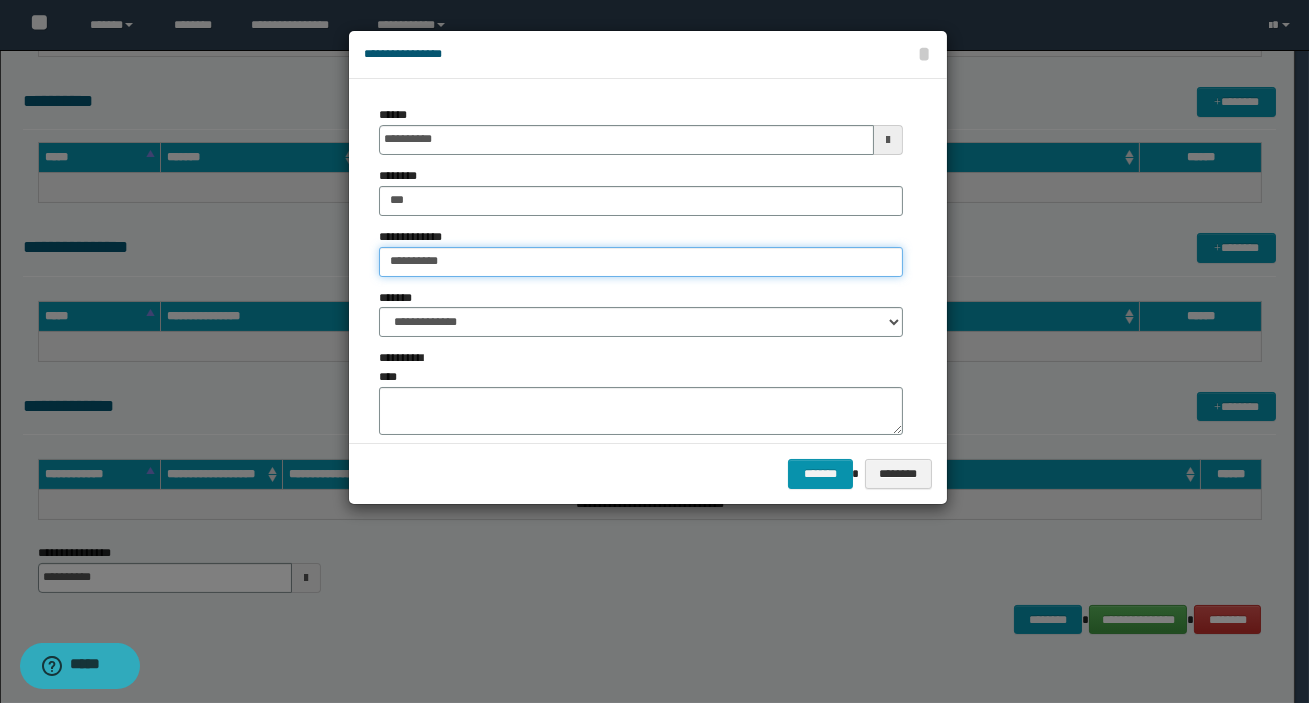 type on "**********" 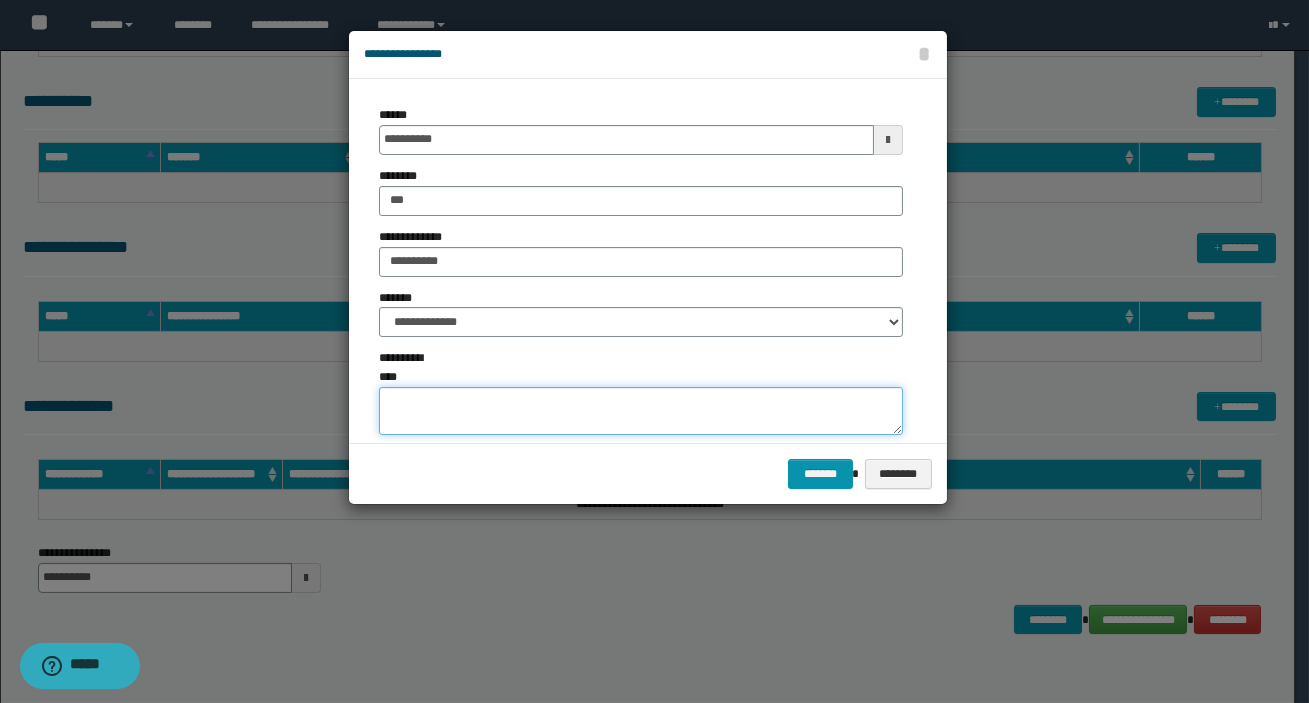 click on "**********" at bounding box center (641, 411) 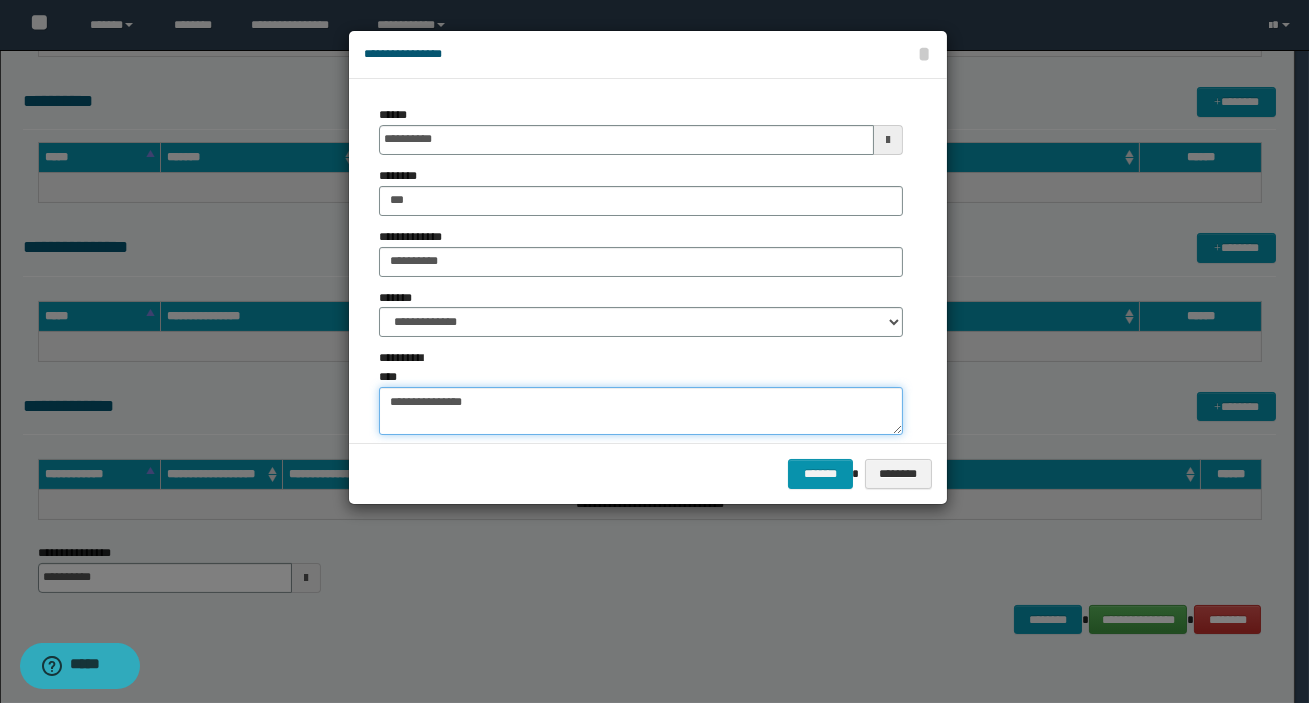 drag, startPoint x: 384, startPoint y: 390, endPoint x: 351, endPoint y: 385, distance: 33.37664 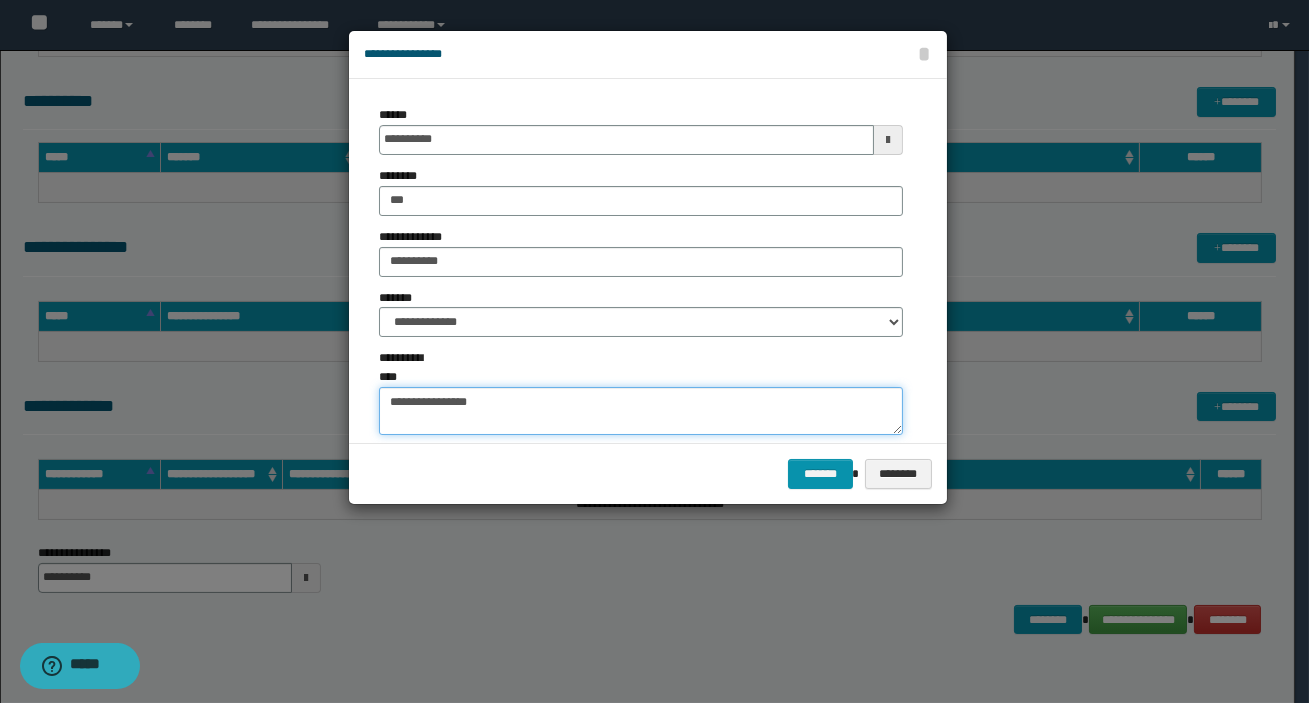 click on "**********" at bounding box center (641, 411) 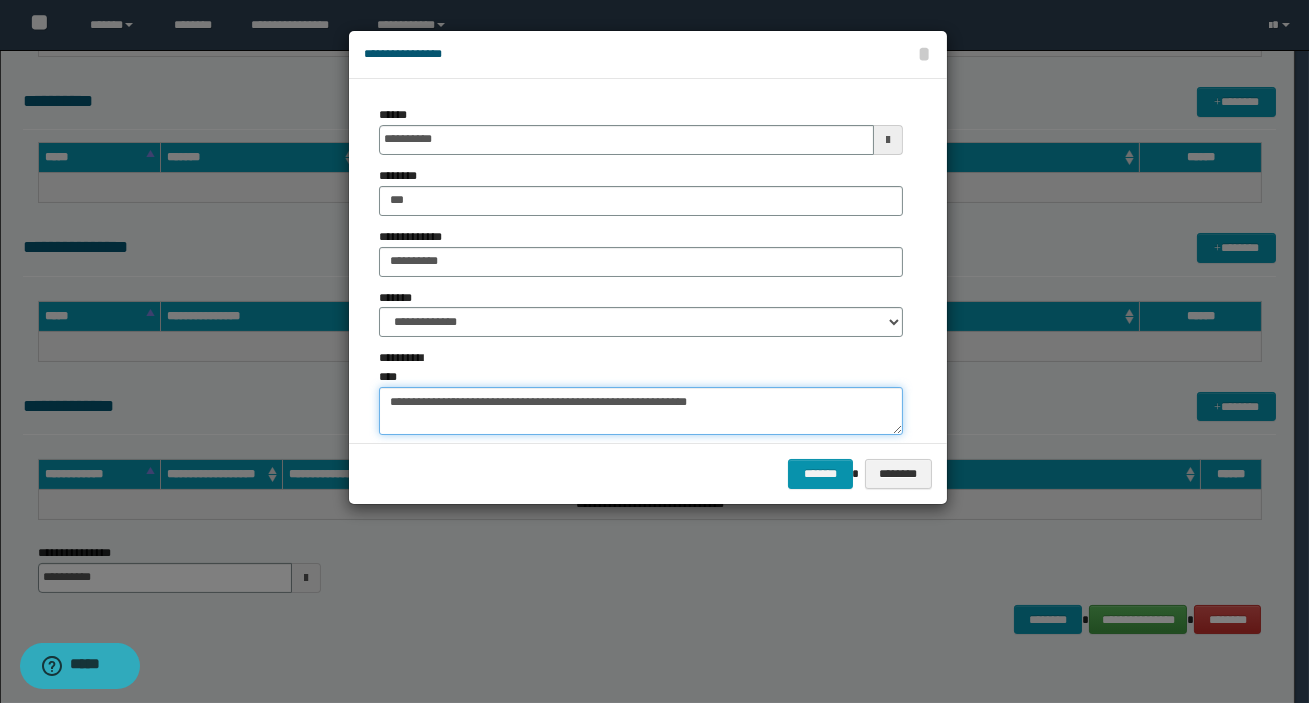 click on "**********" at bounding box center (641, 411) 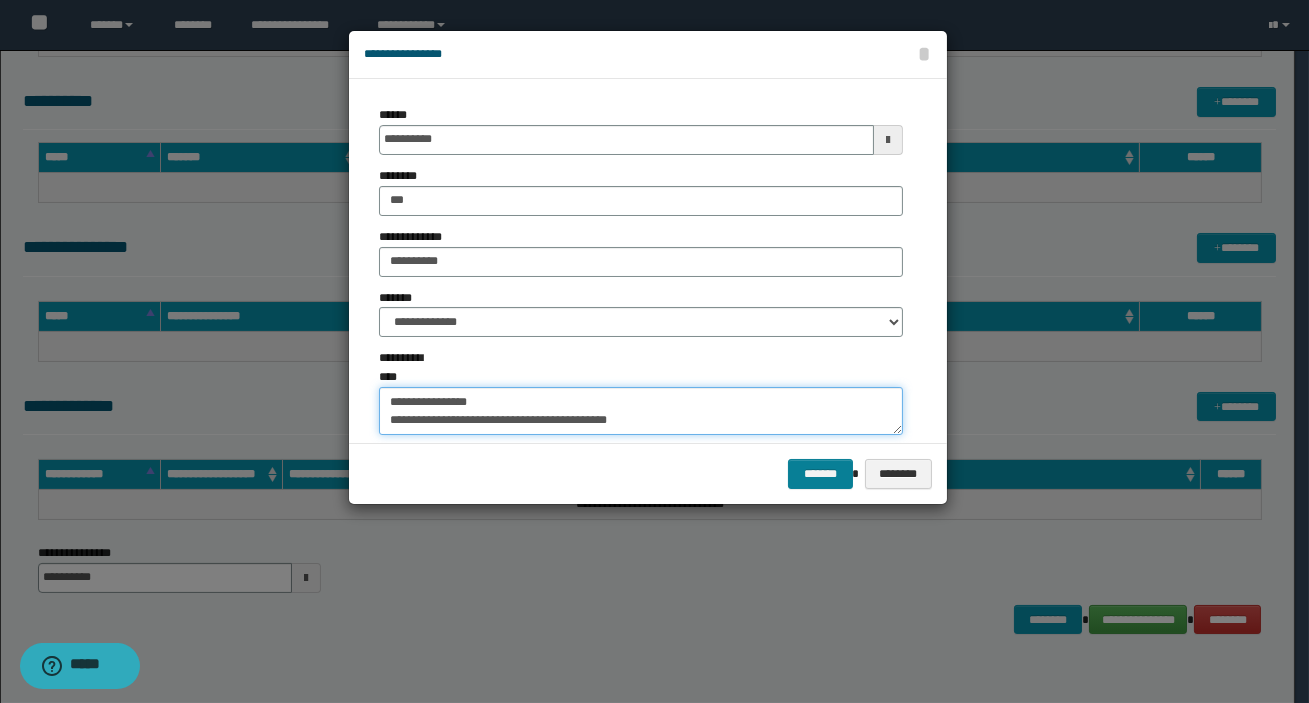 type on "**********" 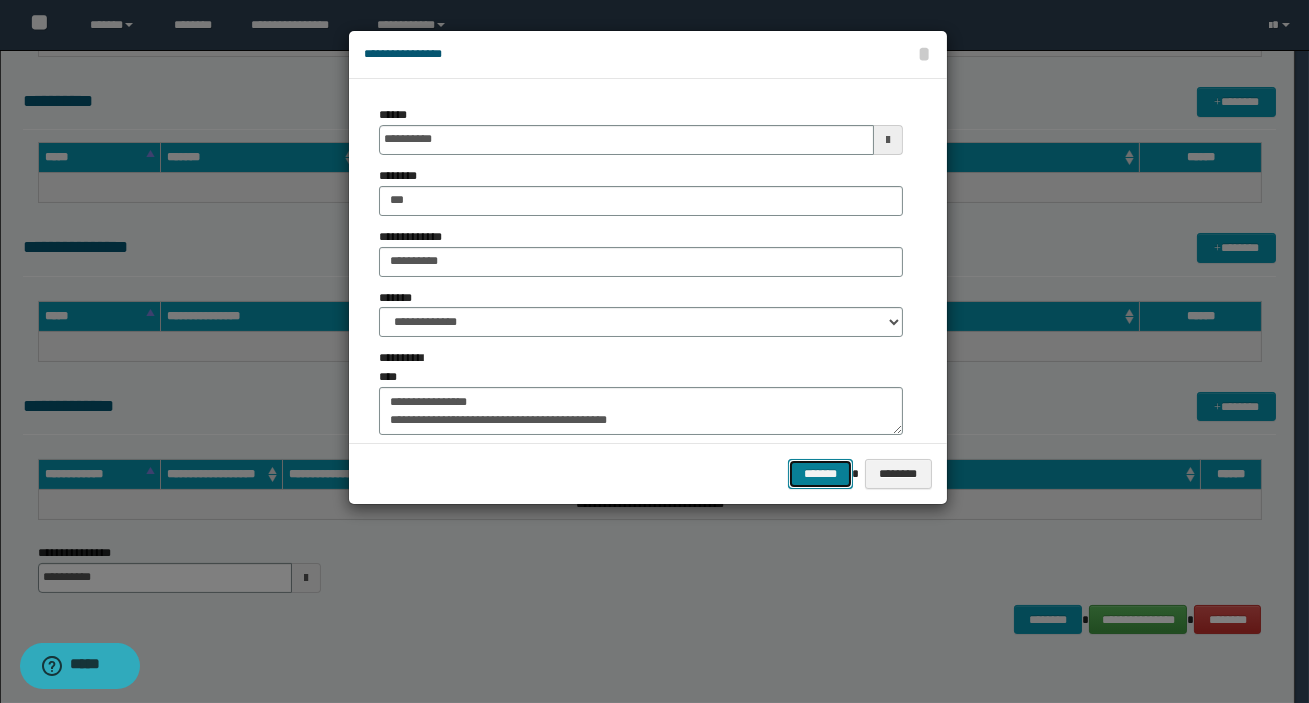 click on "*******" at bounding box center (820, 474) 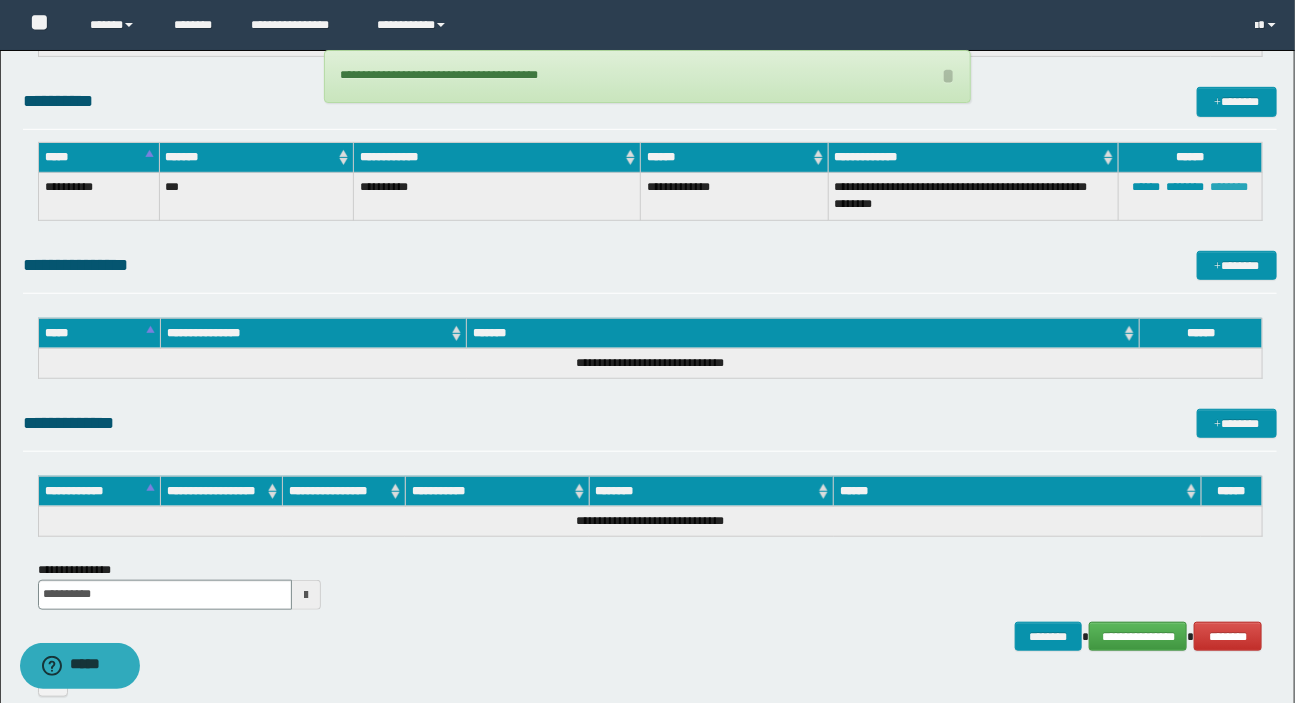 click on "********" at bounding box center (1229, 187) 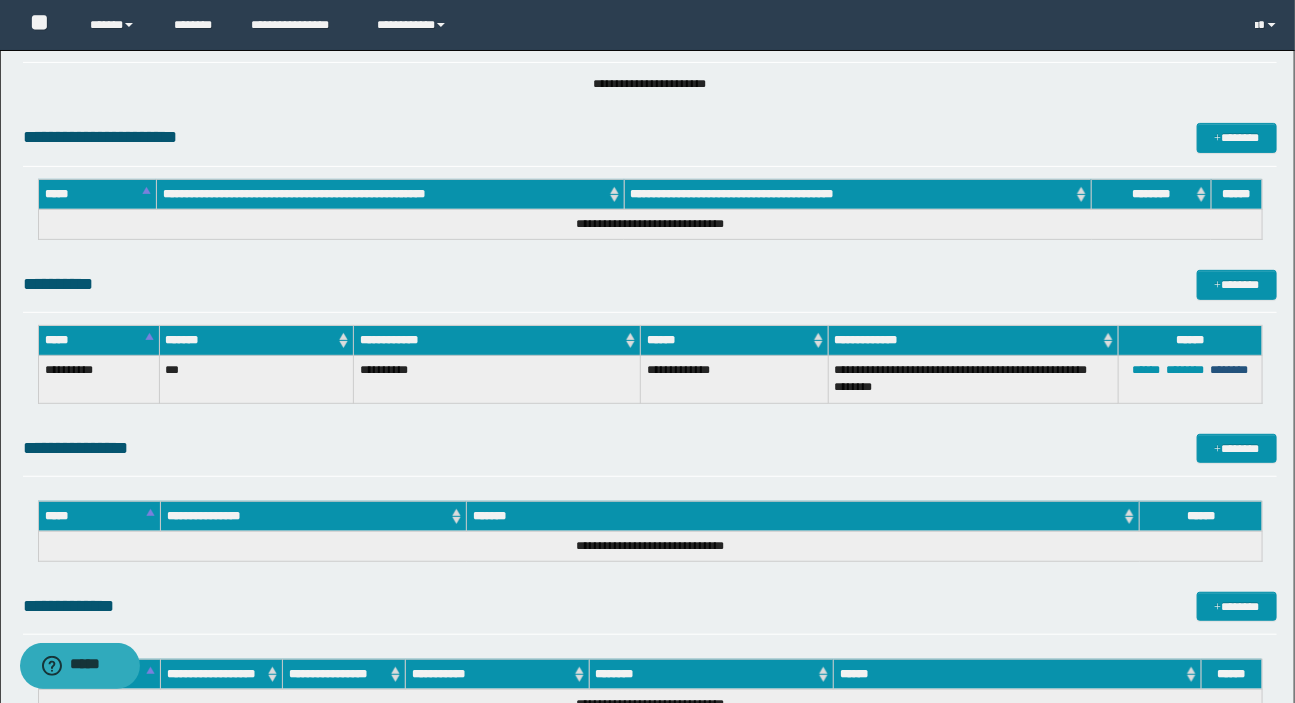 scroll, scrollTop: 181, scrollLeft: 0, axis: vertical 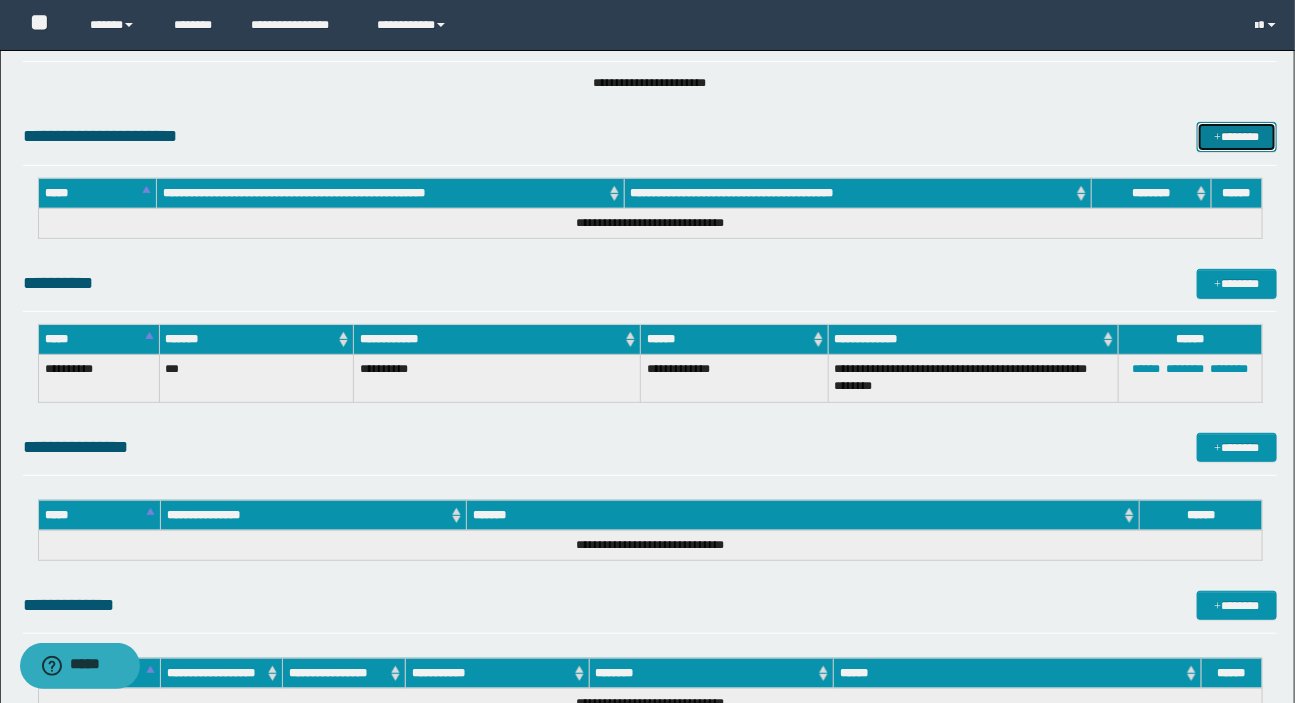 click on "*******" at bounding box center [1237, 137] 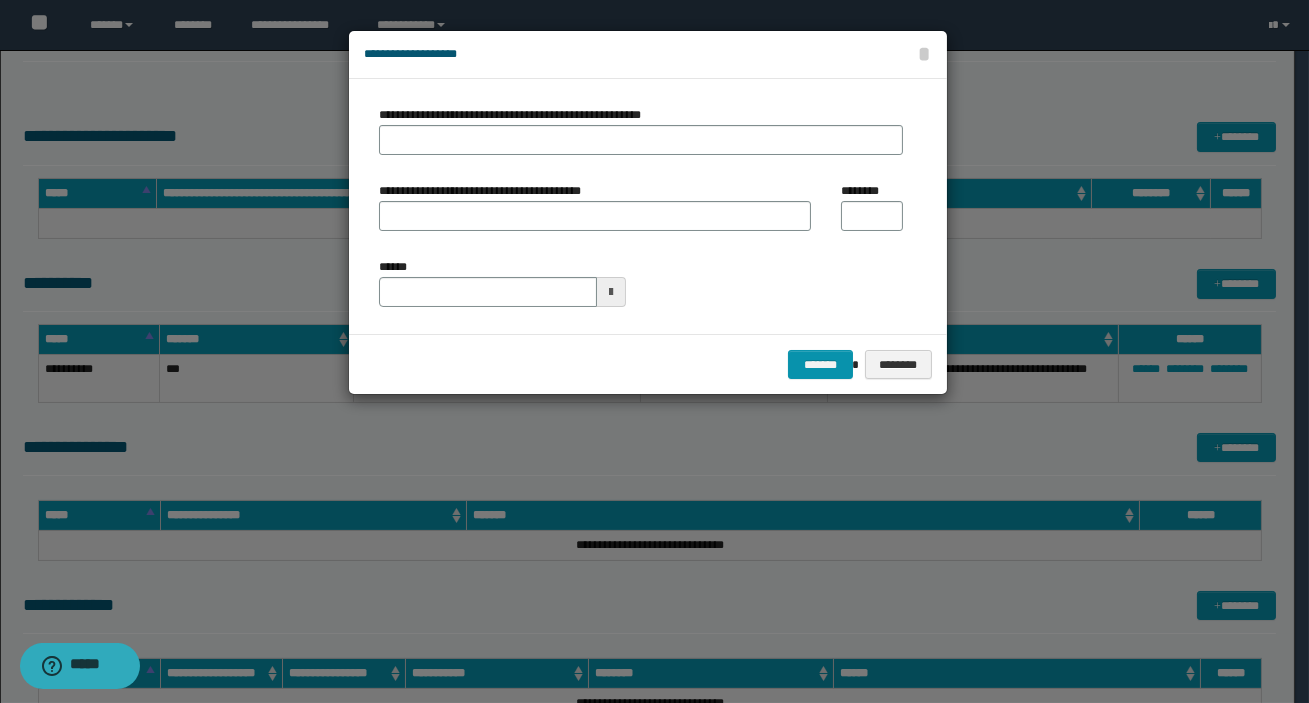 type on "**********" 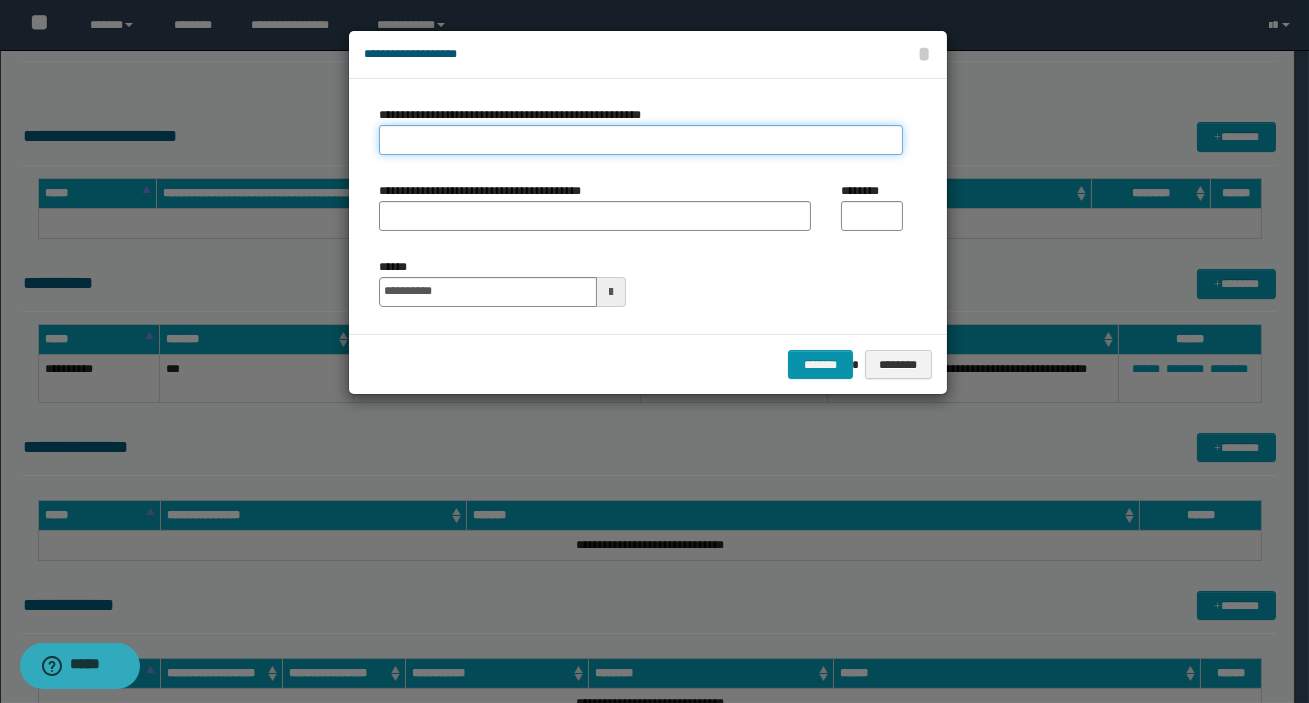 click on "**********" at bounding box center [641, 140] 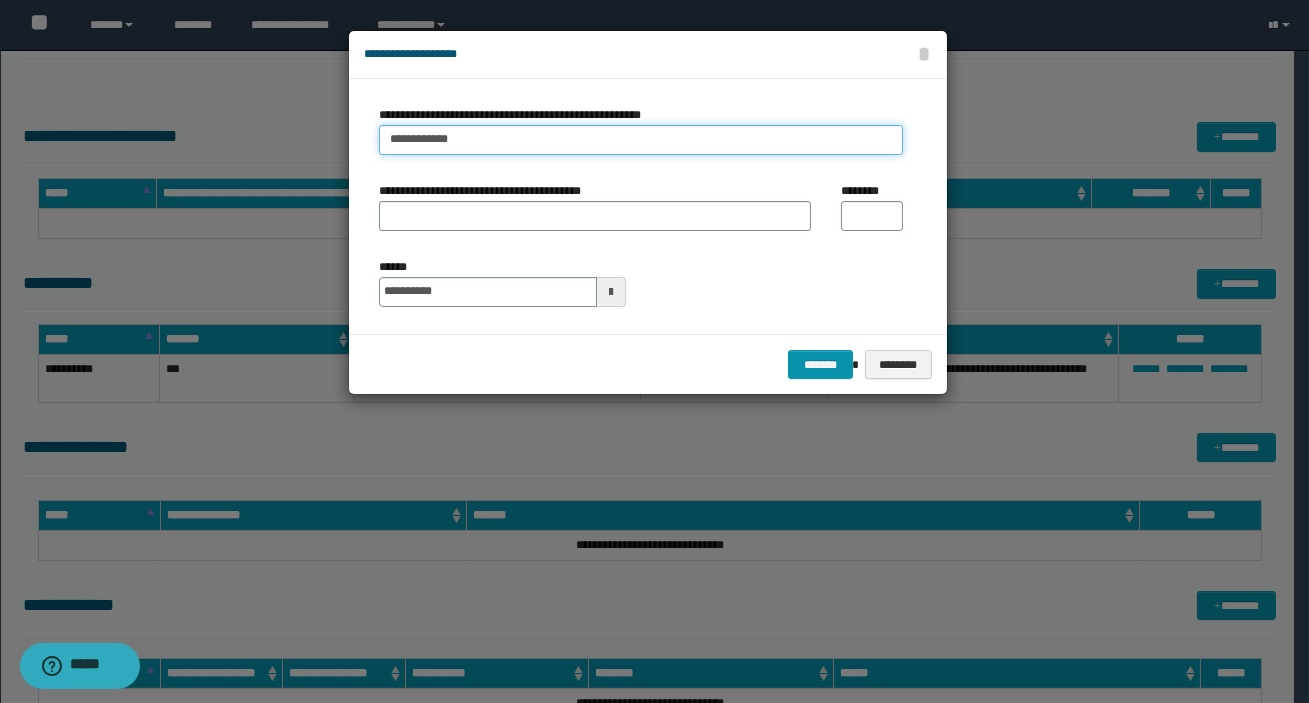 type on "**********" 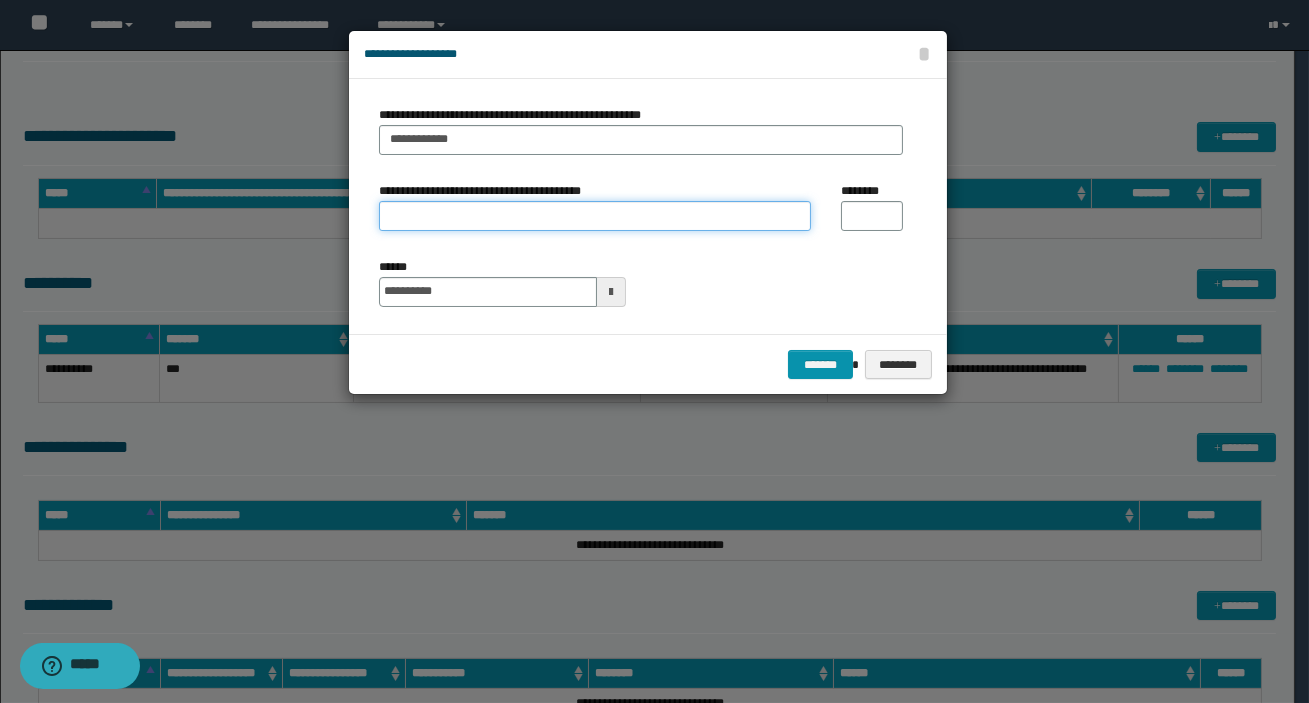 click on "**********" at bounding box center (595, 216) 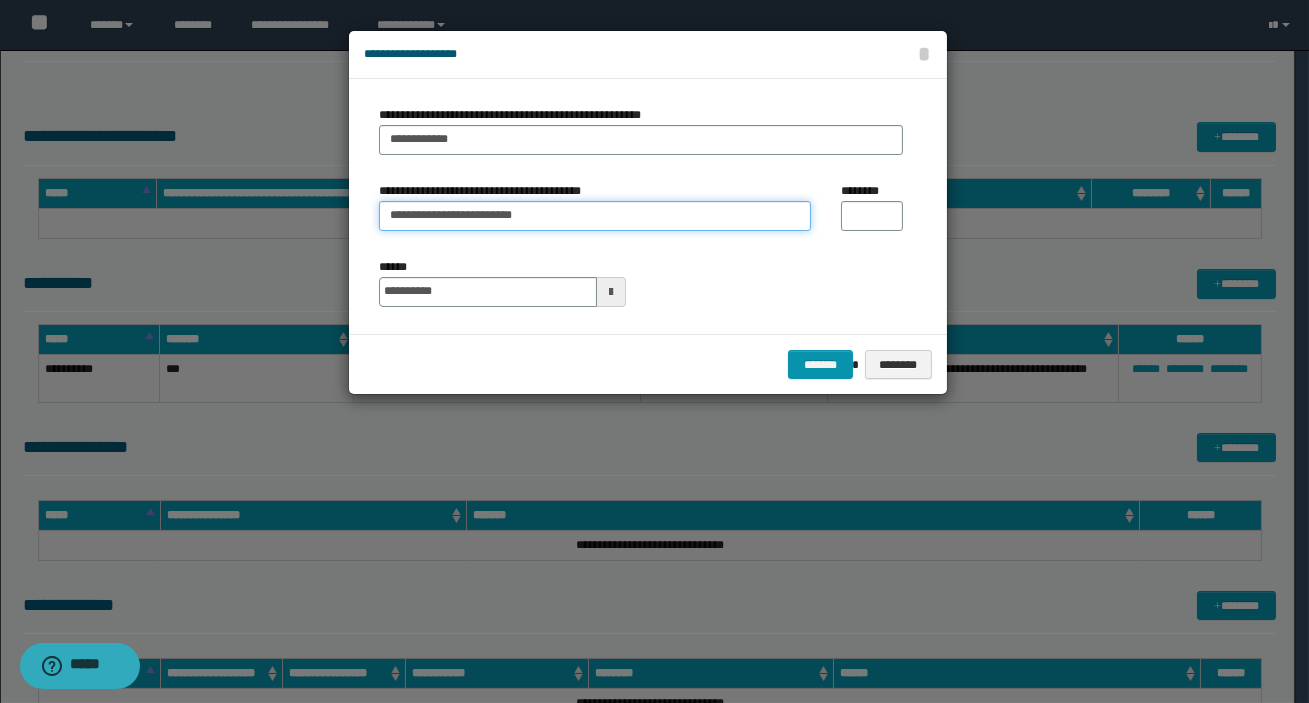 type on "**********" 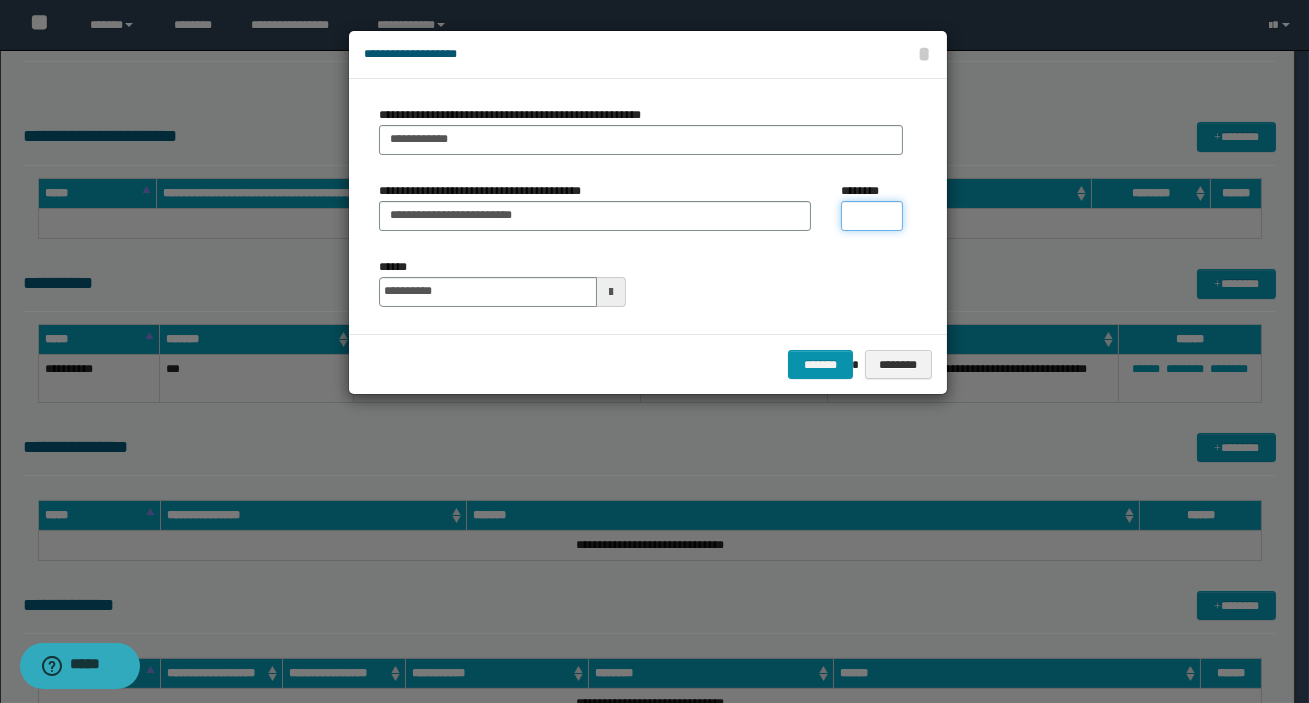 click on "********" at bounding box center (872, 216) 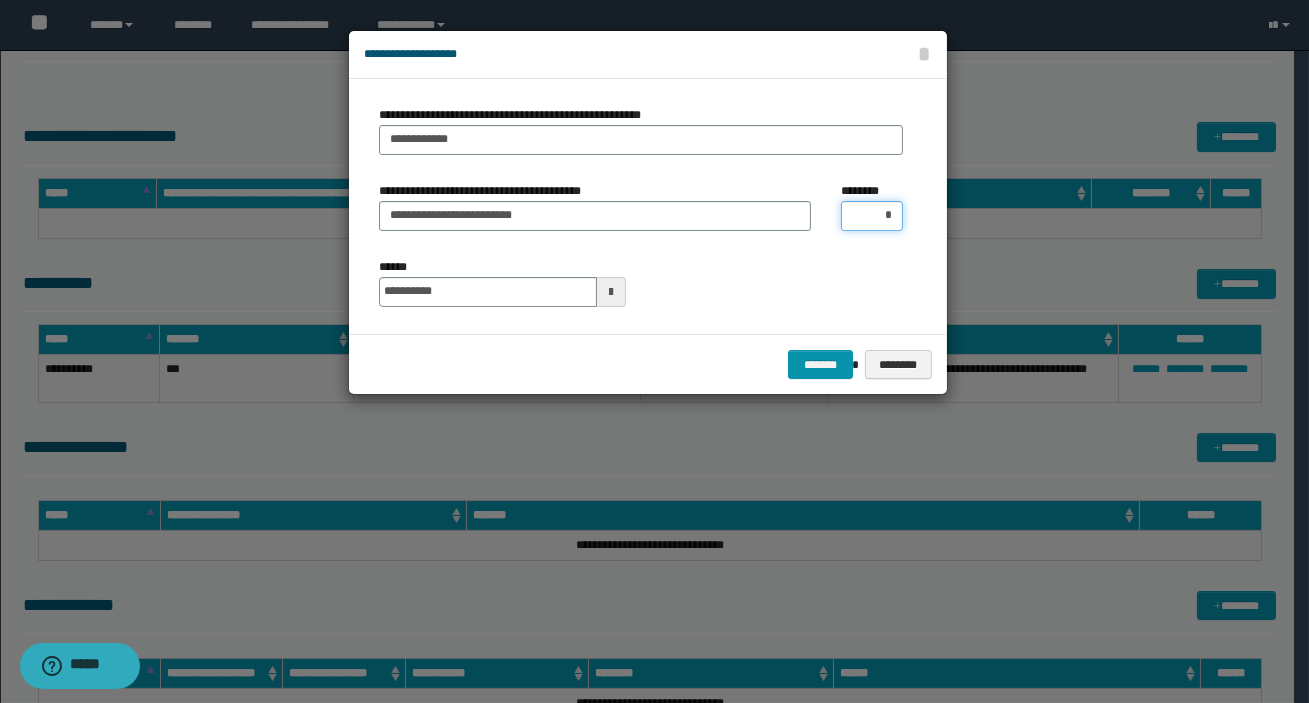 type on "**" 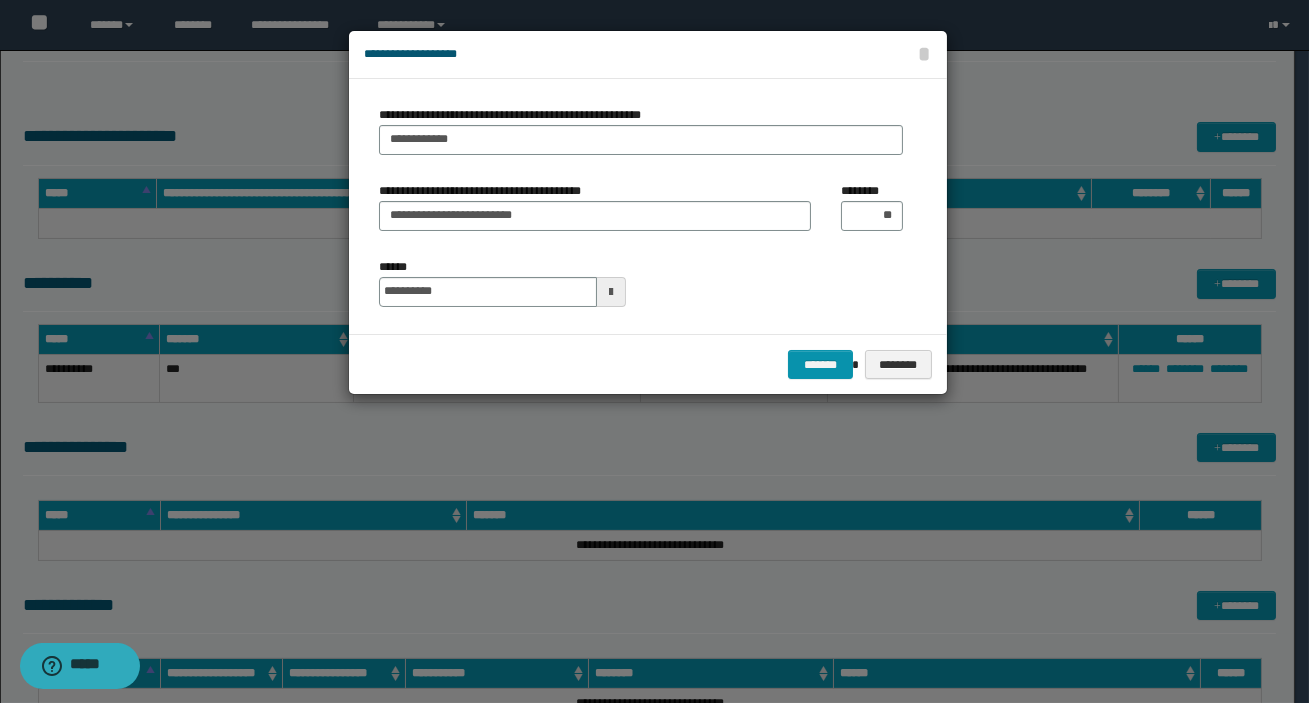click on "**********" at bounding box center (648, 206) 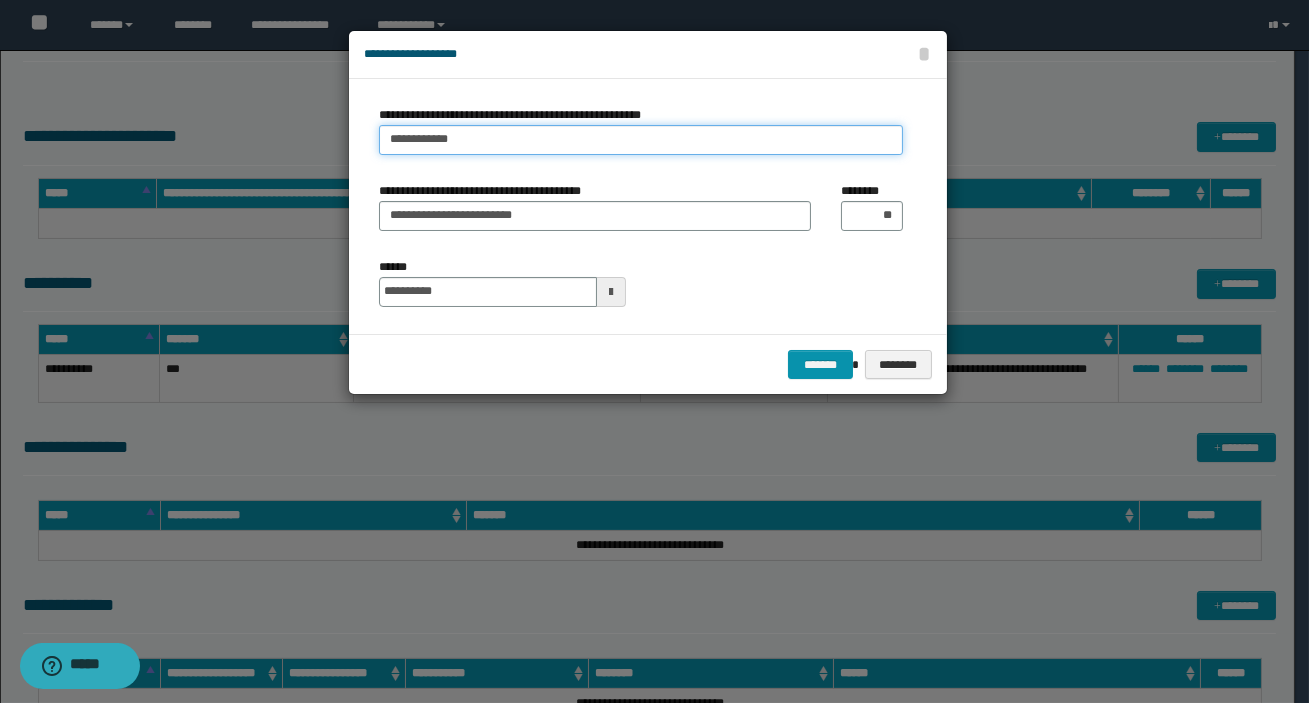 click on "**********" at bounding box center (641, 140) 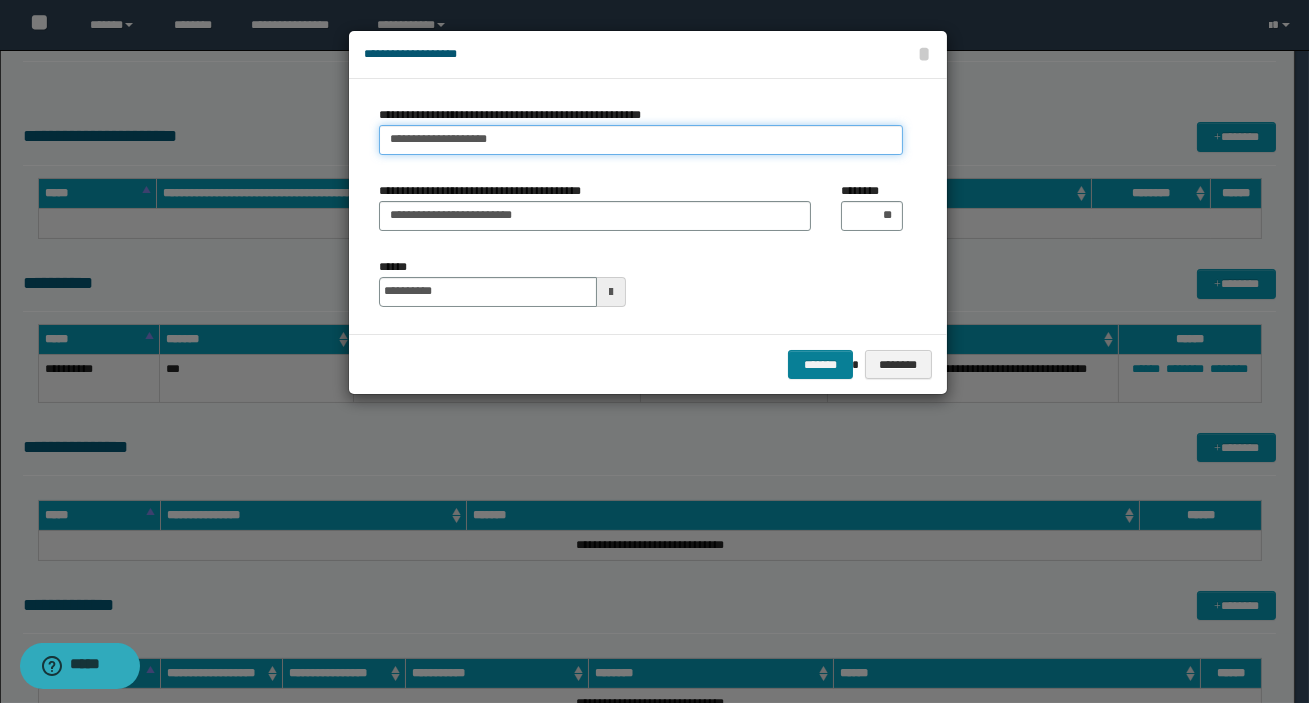 type on "**********" 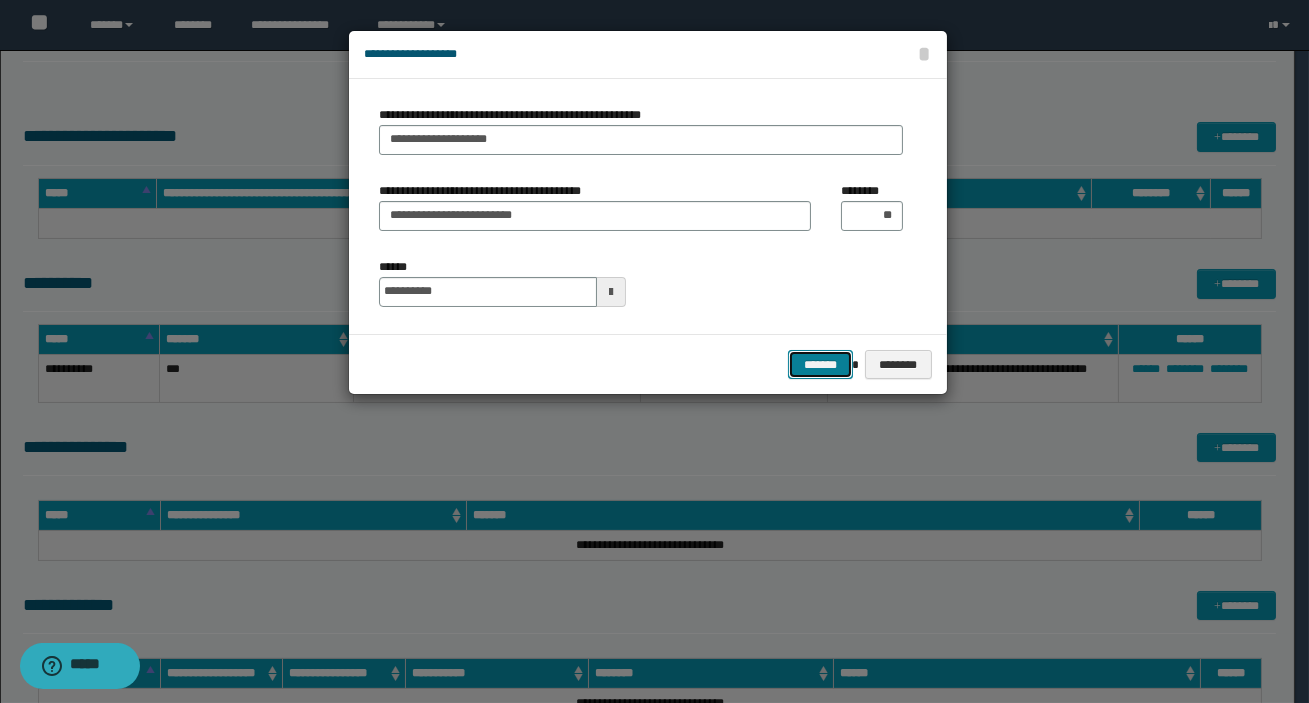click on "*******" at bounding box center (820, 365) 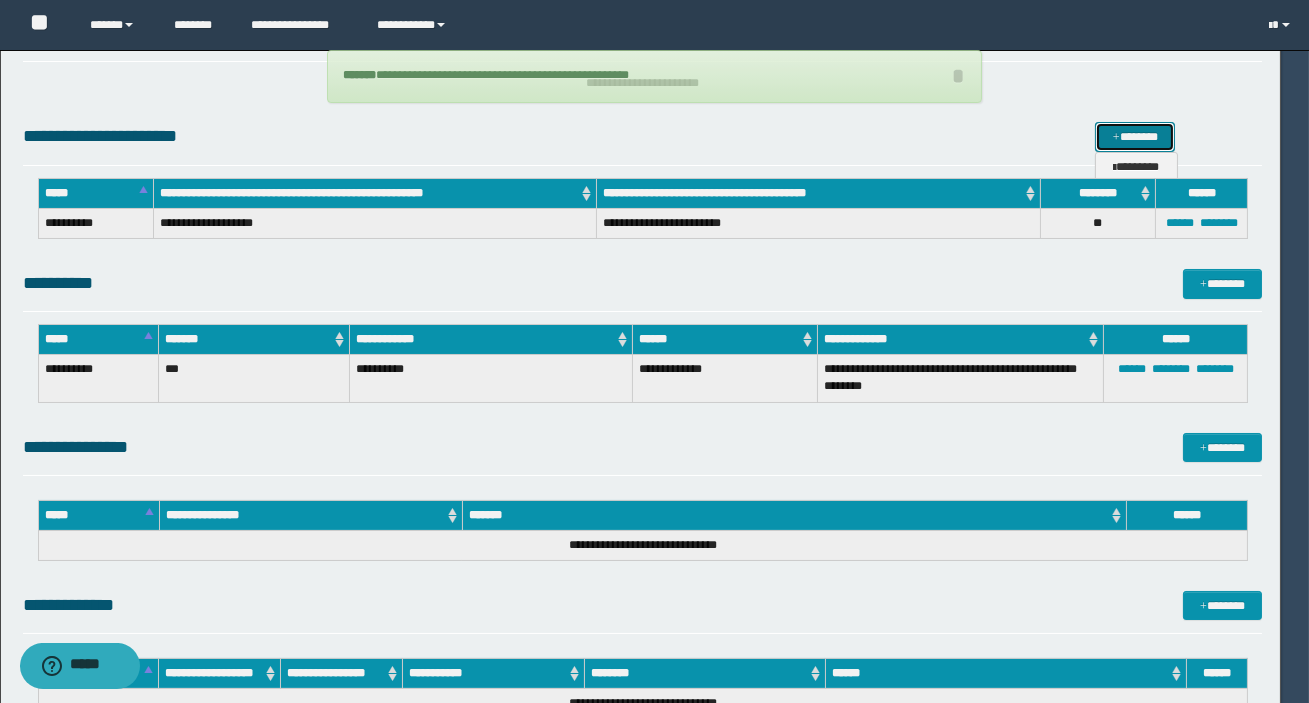 type 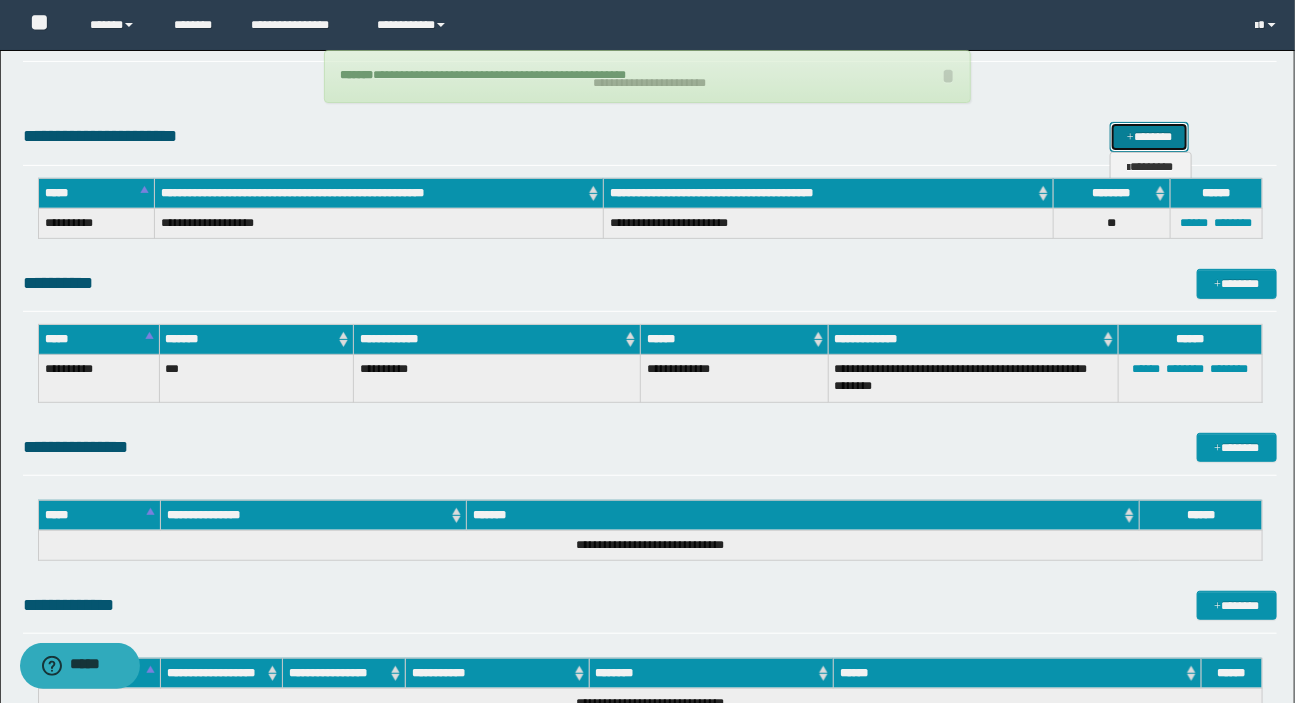 click on "*******" at bounding box center (1150, 137) 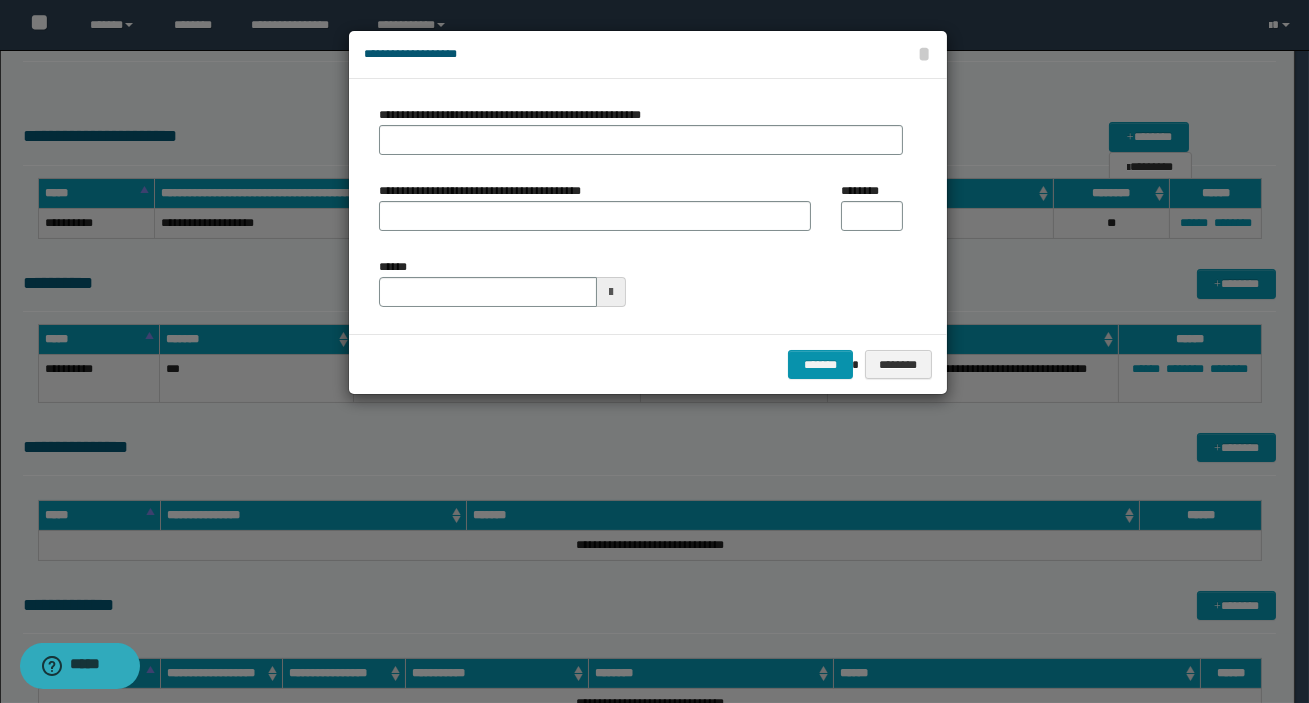 type on "**********" 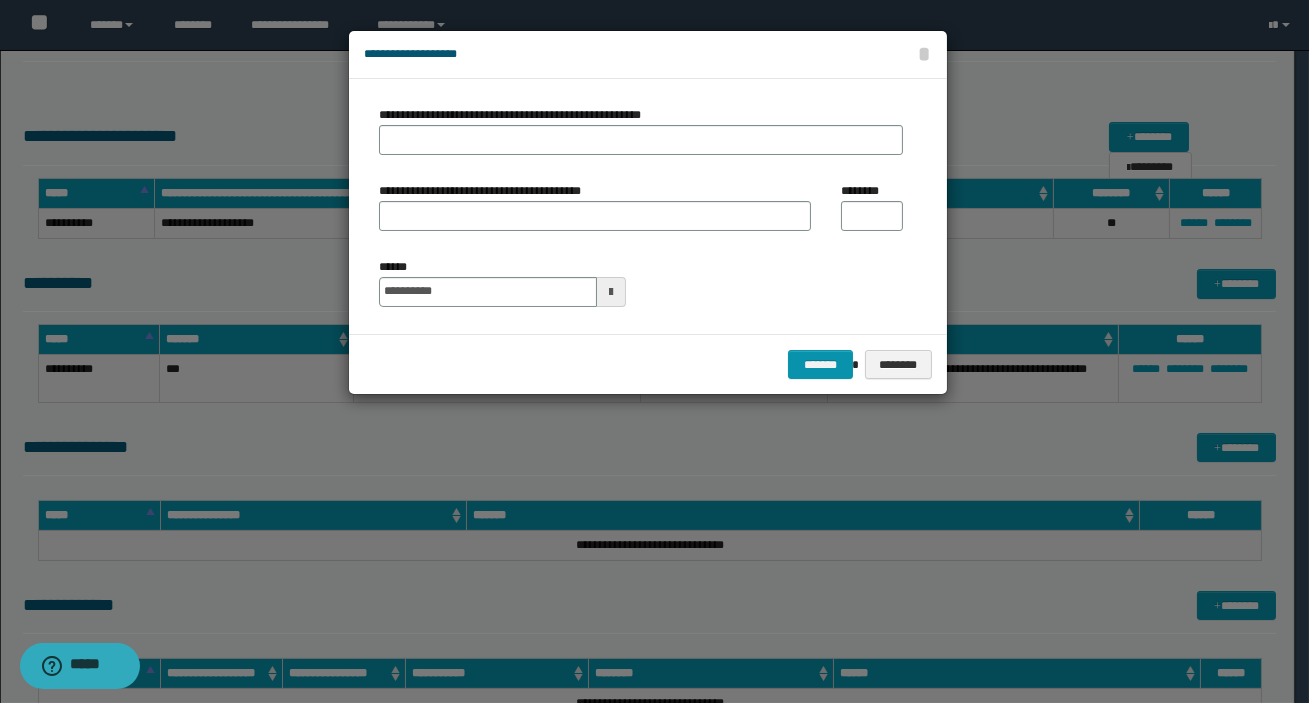drag, startPoint x: 578, startPoint y: 124, endPoint x: 566, endPoint y: 129, distance: 13 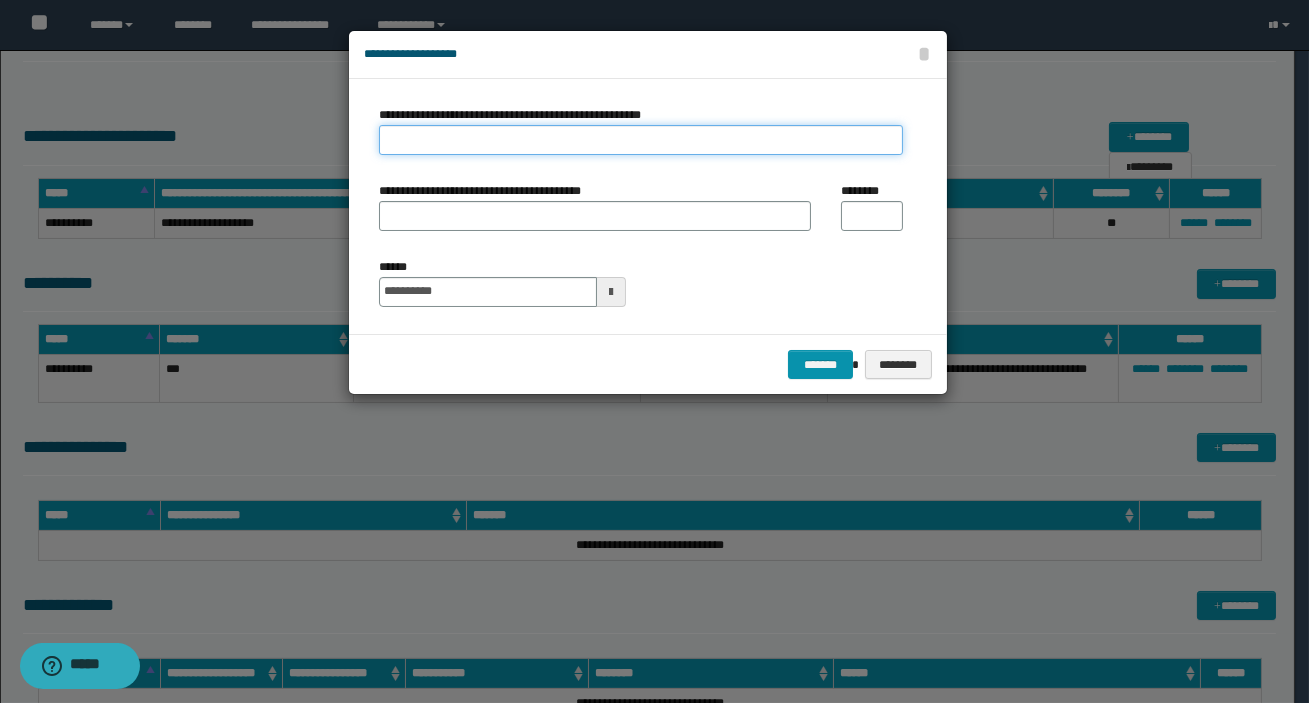 click on "**********" at bounding box center (641, 140) 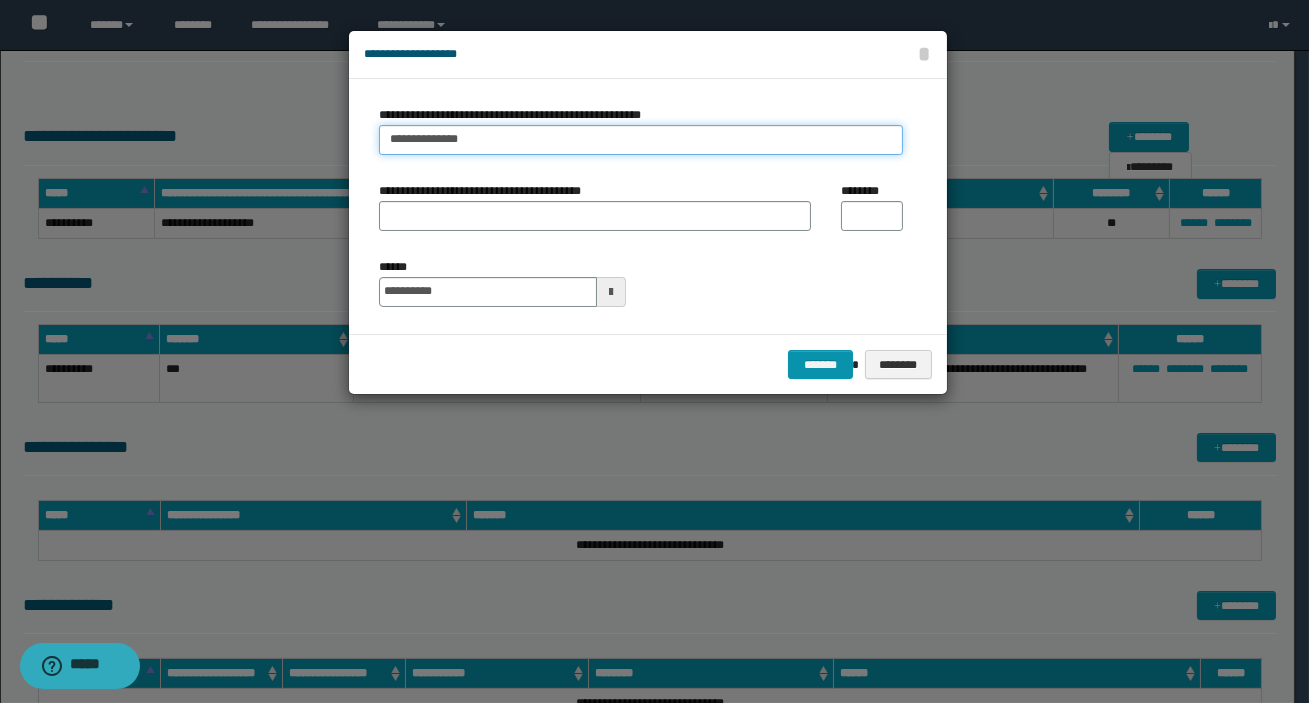 type on "**********" 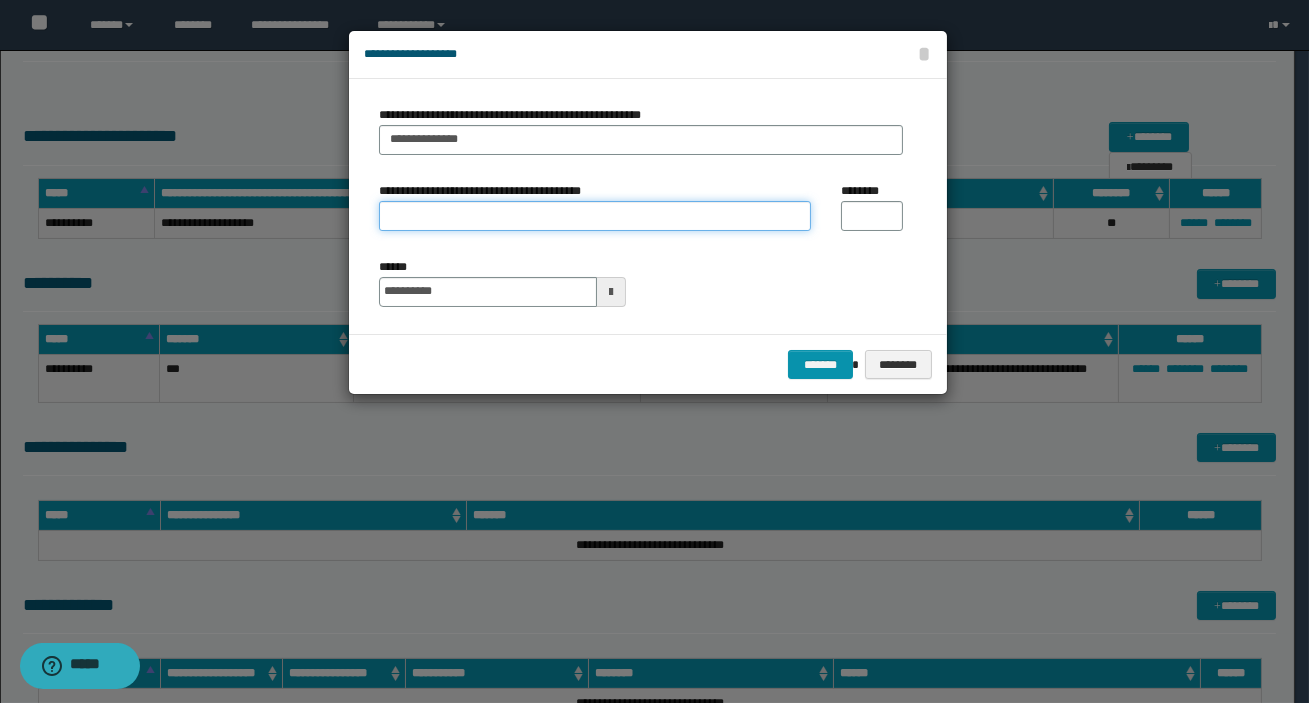 click on "**********" at bounding box center (595, 216) 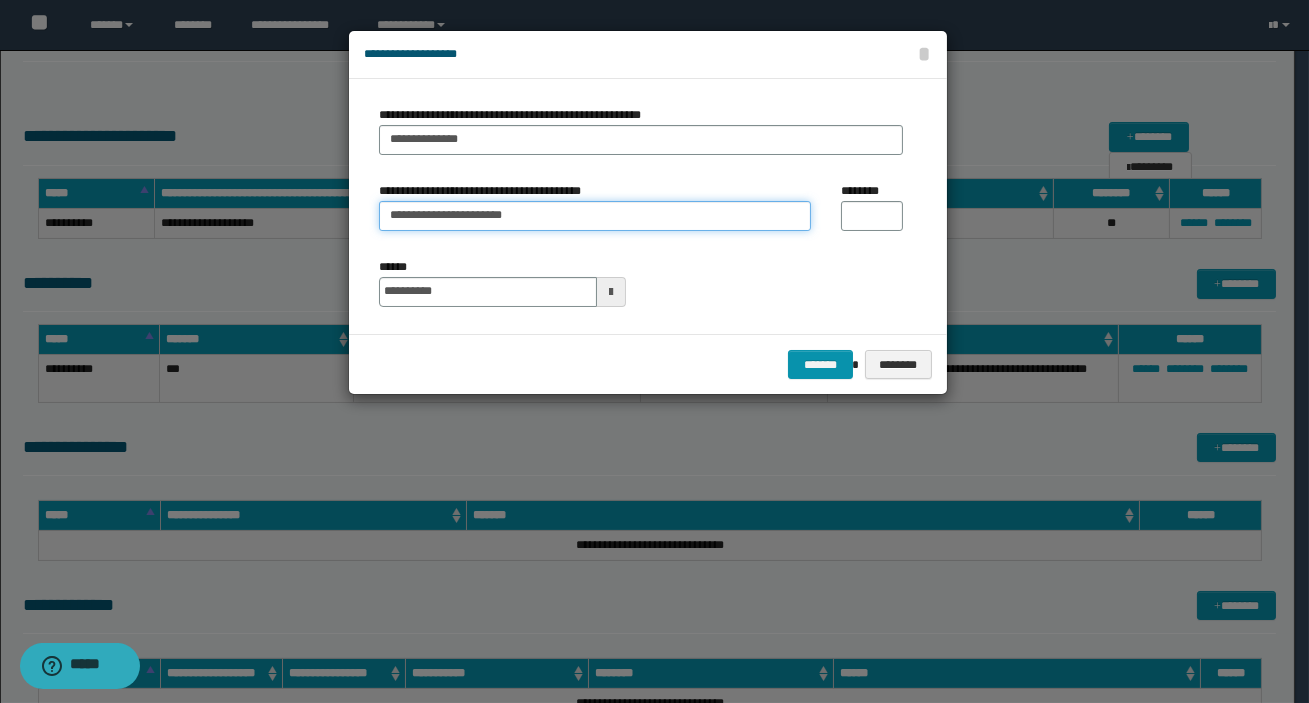 type on "**********" 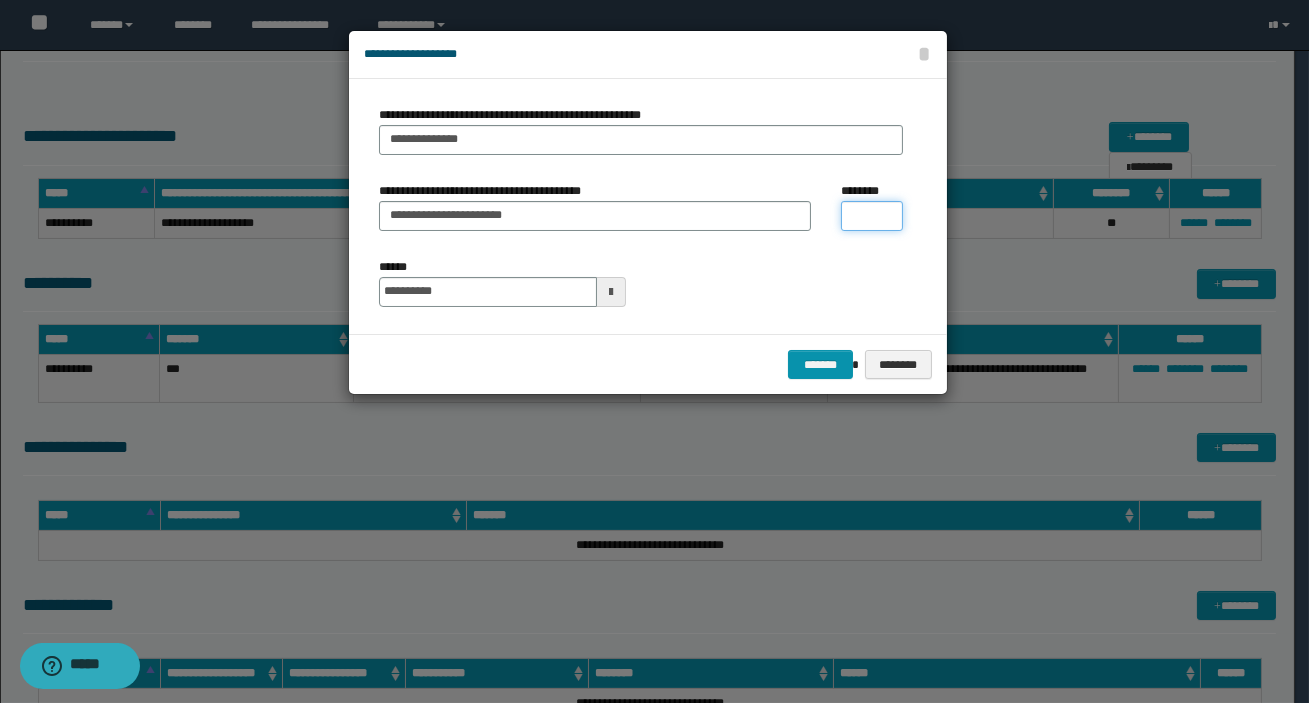 click on "********" at bounding box center [872, 216] 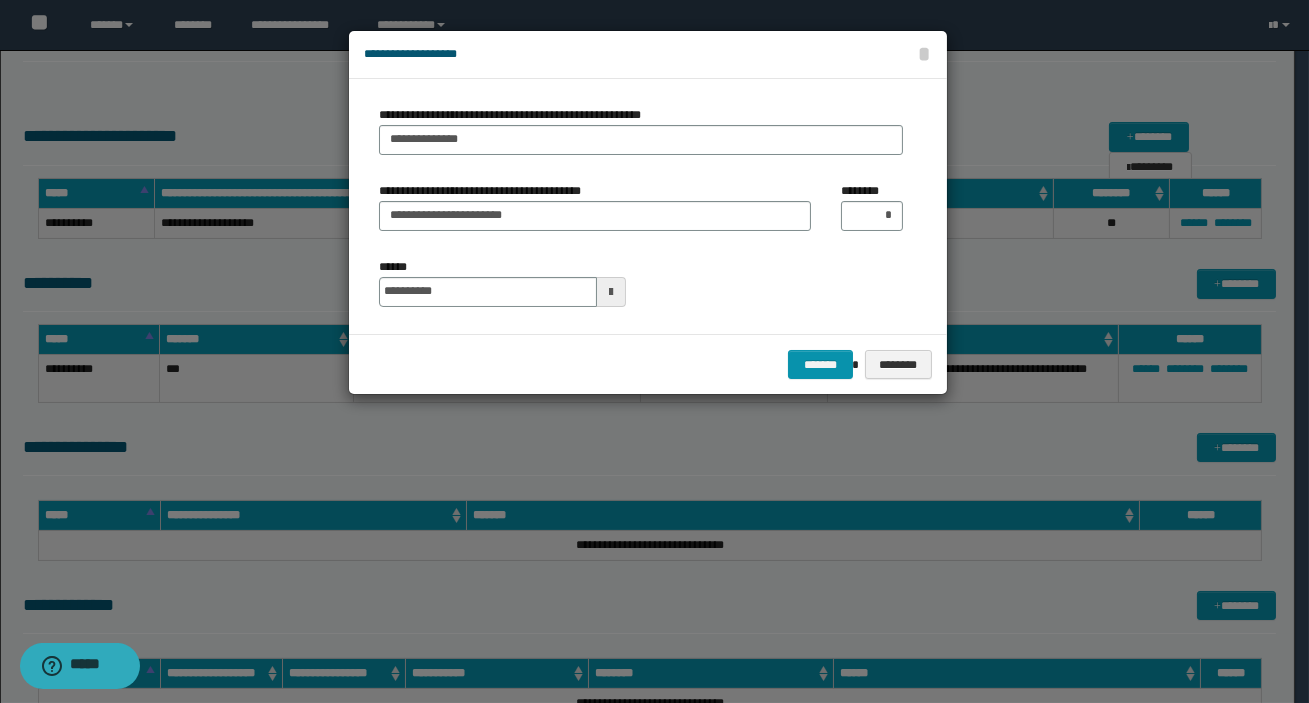 click on "**********" at bounding box center [641, 138] 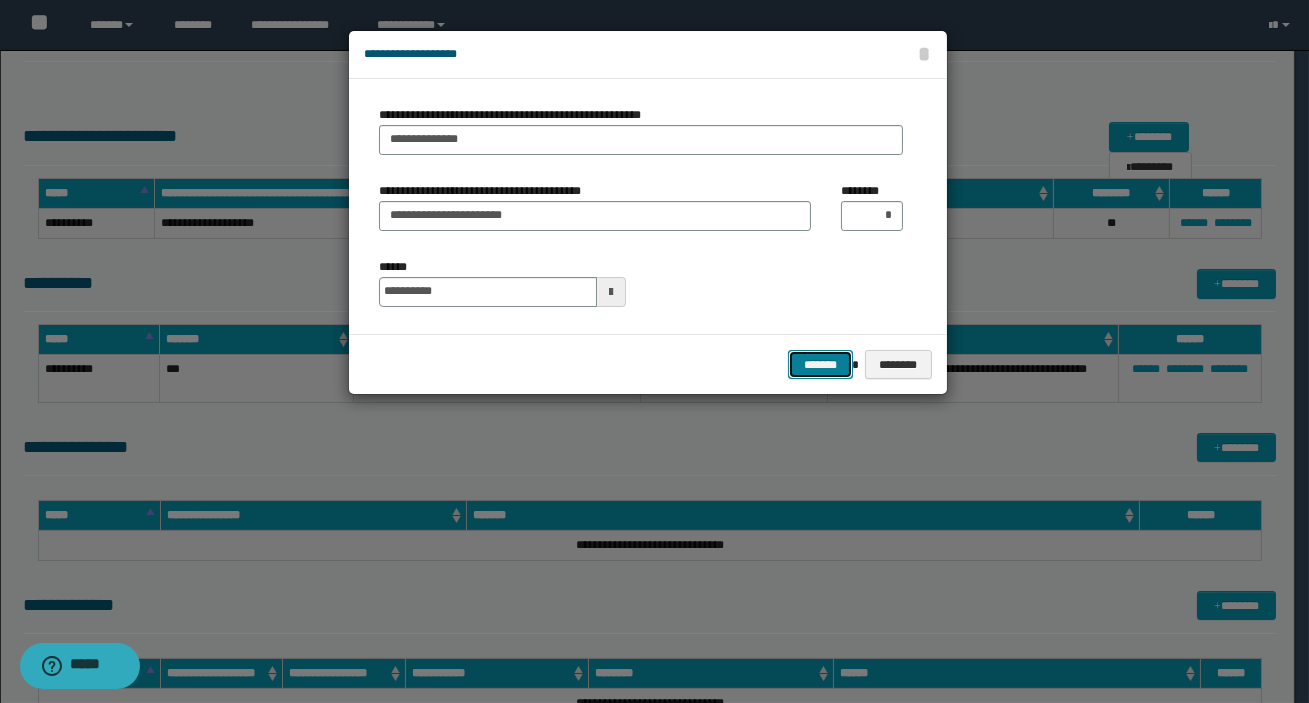 click on "*******" at bounding box center [820, 365] 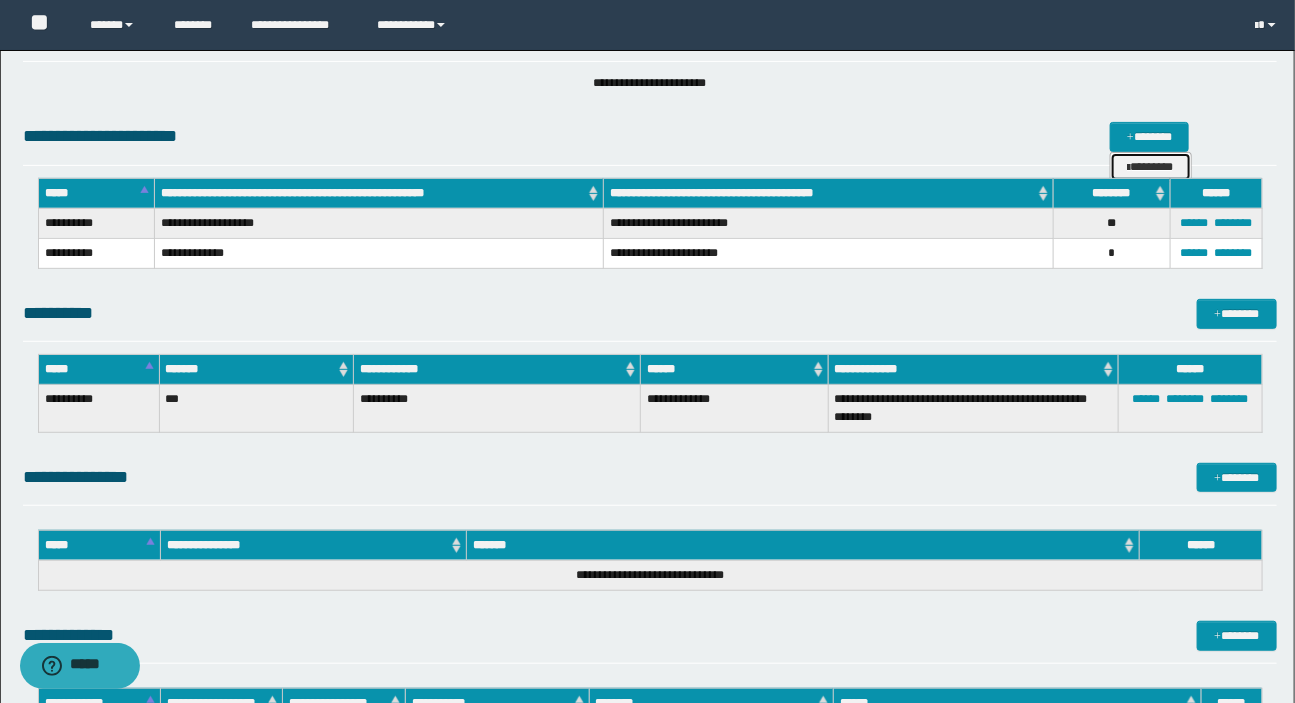 click on "********" at bounding box center (1151, 167) 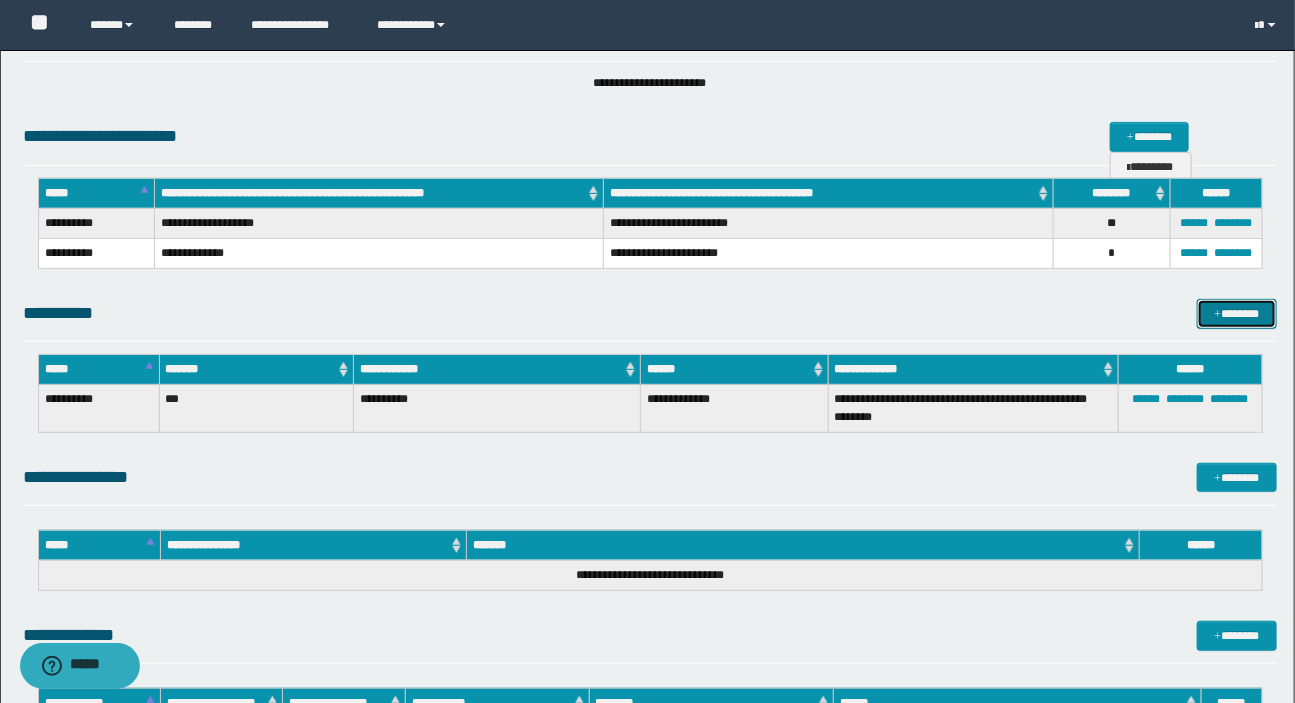 click on "*******" at bounding box center [1237, 314] 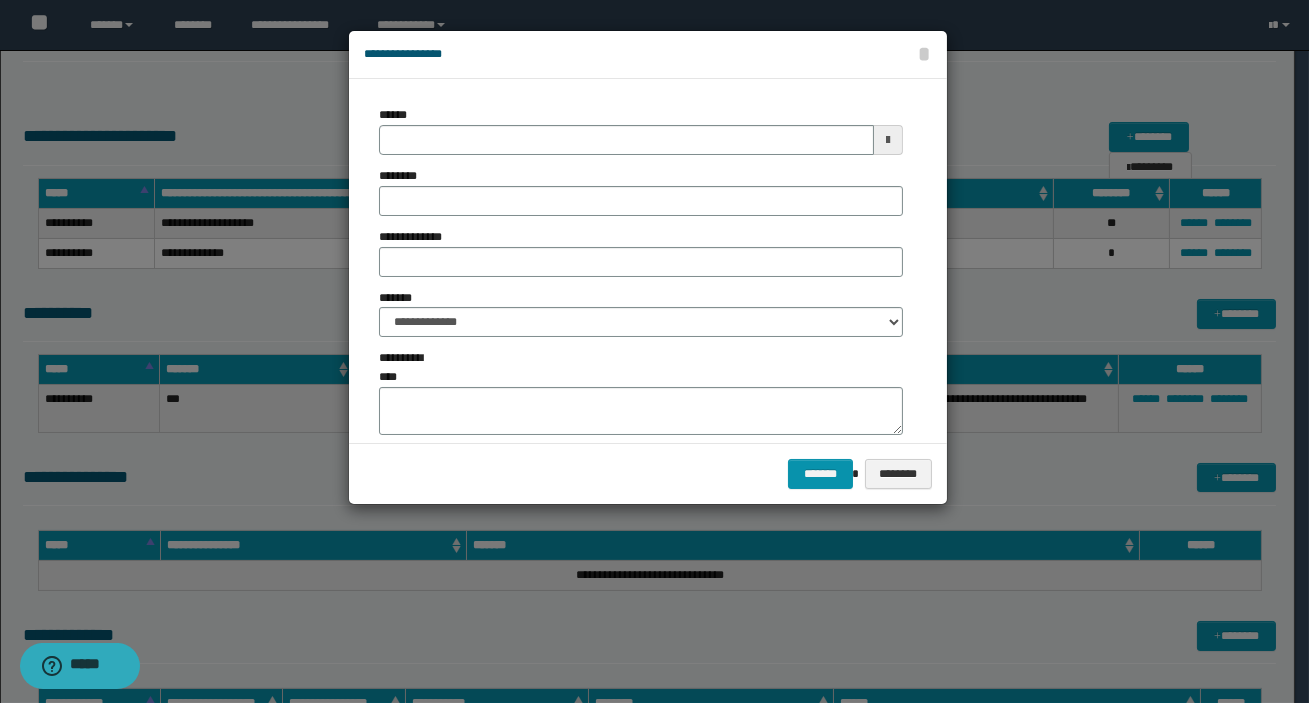 type on "**********" 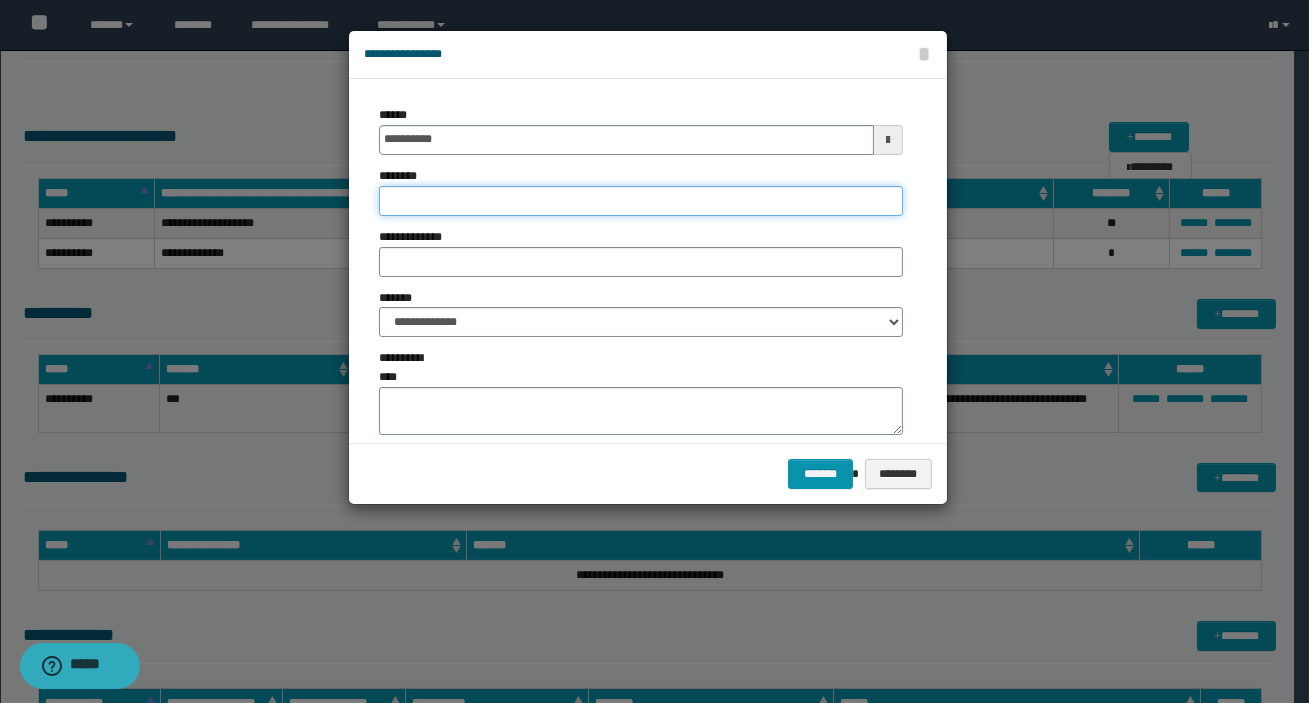 click on "********" at bounding box center (641, 201) 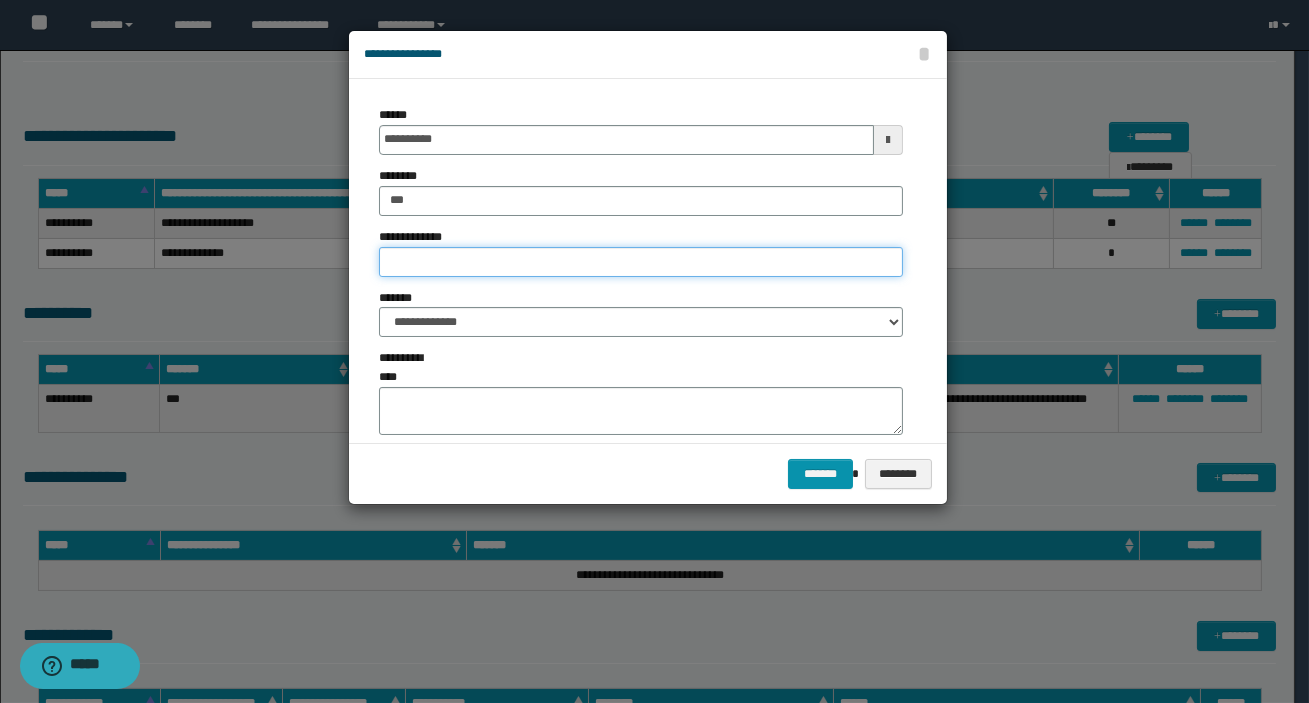 click on "**********" at bounding box center (641, 262) 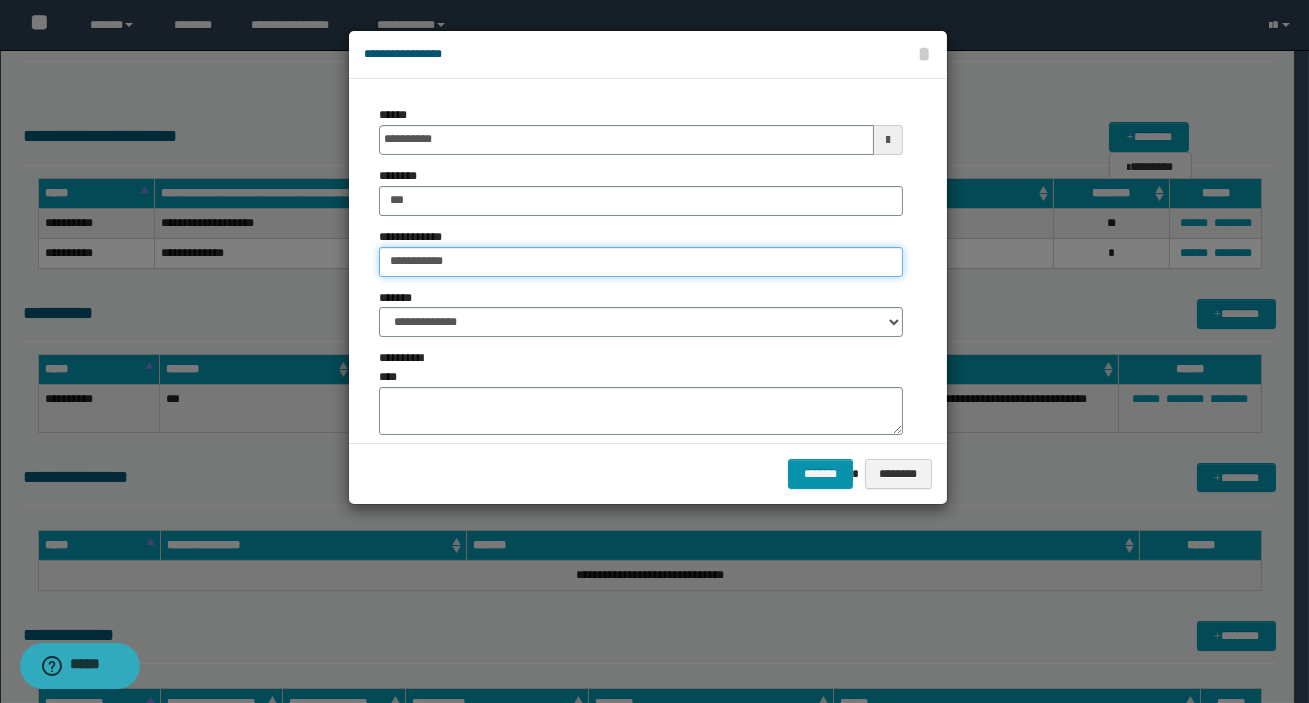 type on "**********" 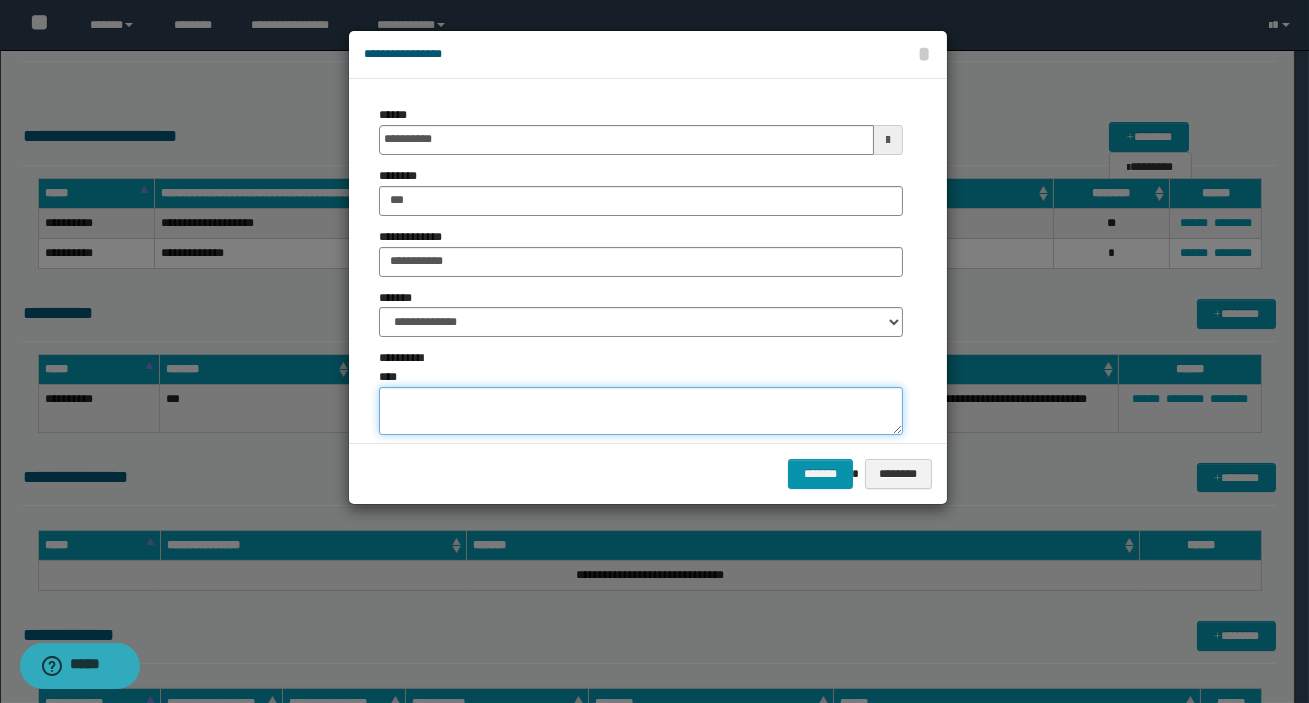 click on "**********" at bounding box center (641, 411) 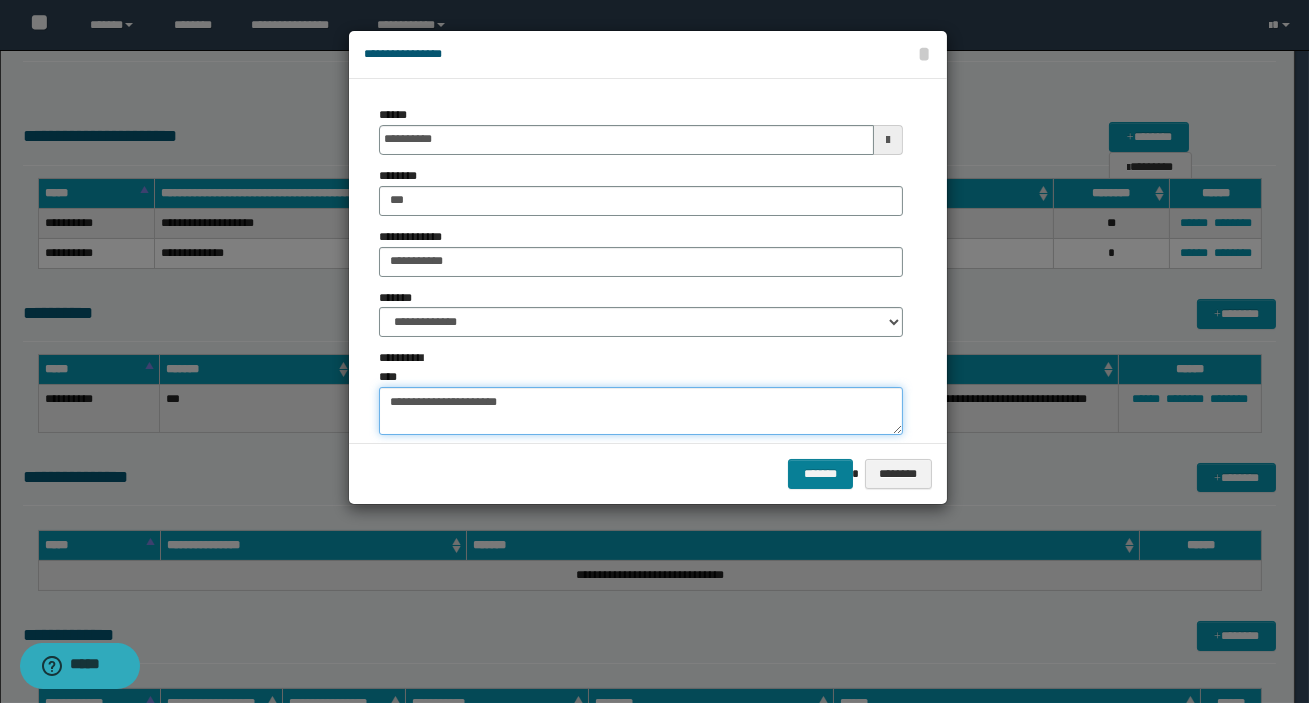 type on "**********" 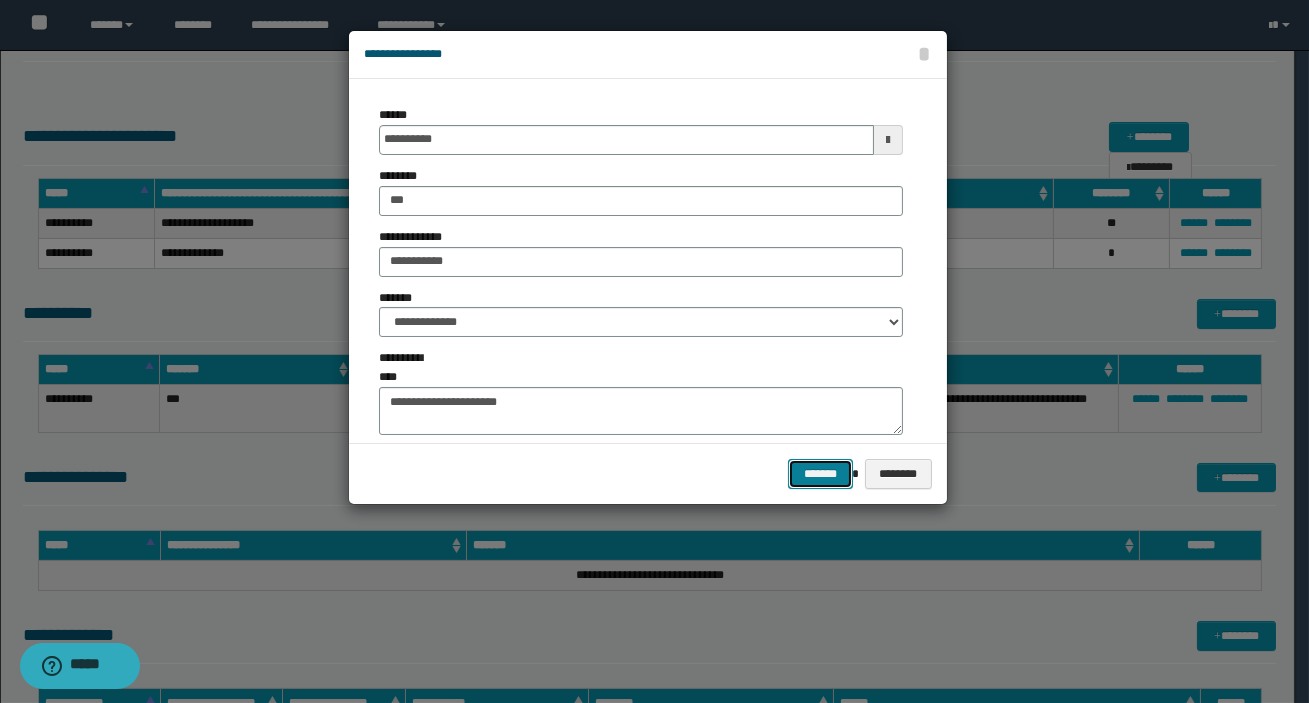 click on "*******" at bounding box center (820, 474) 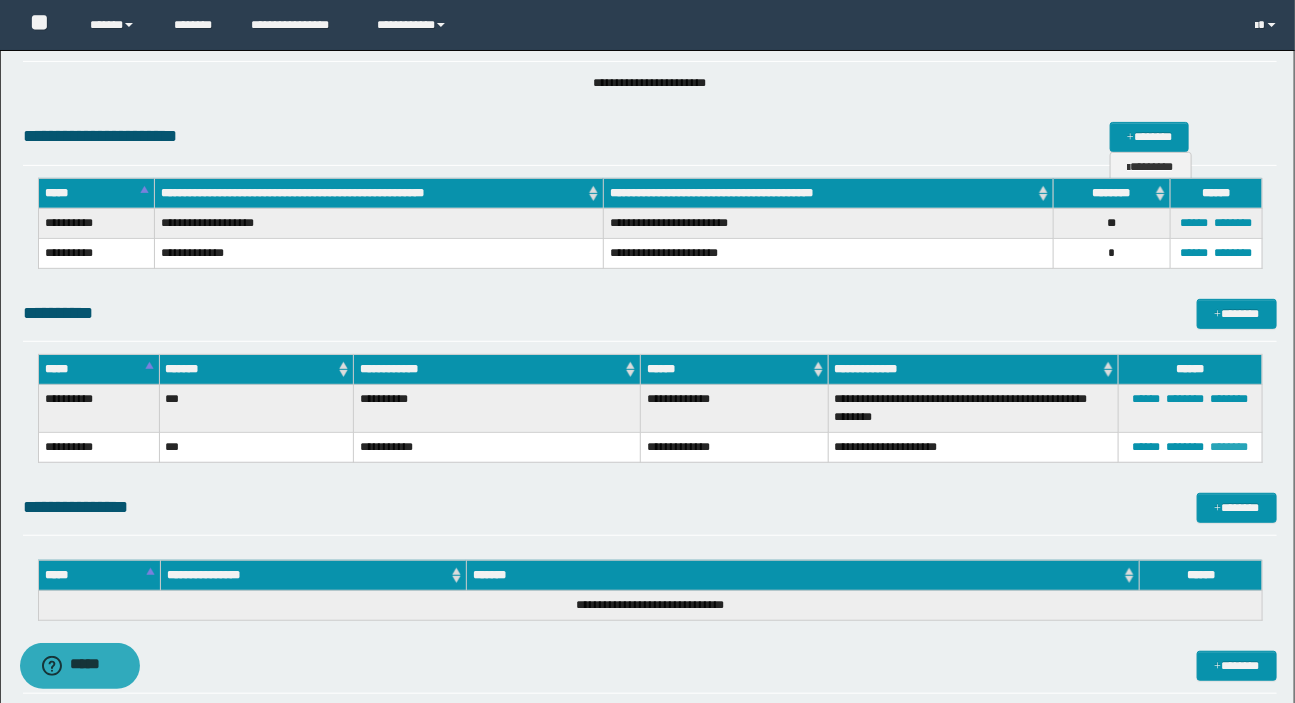 click on "********" at bounding box center [1229, 447] 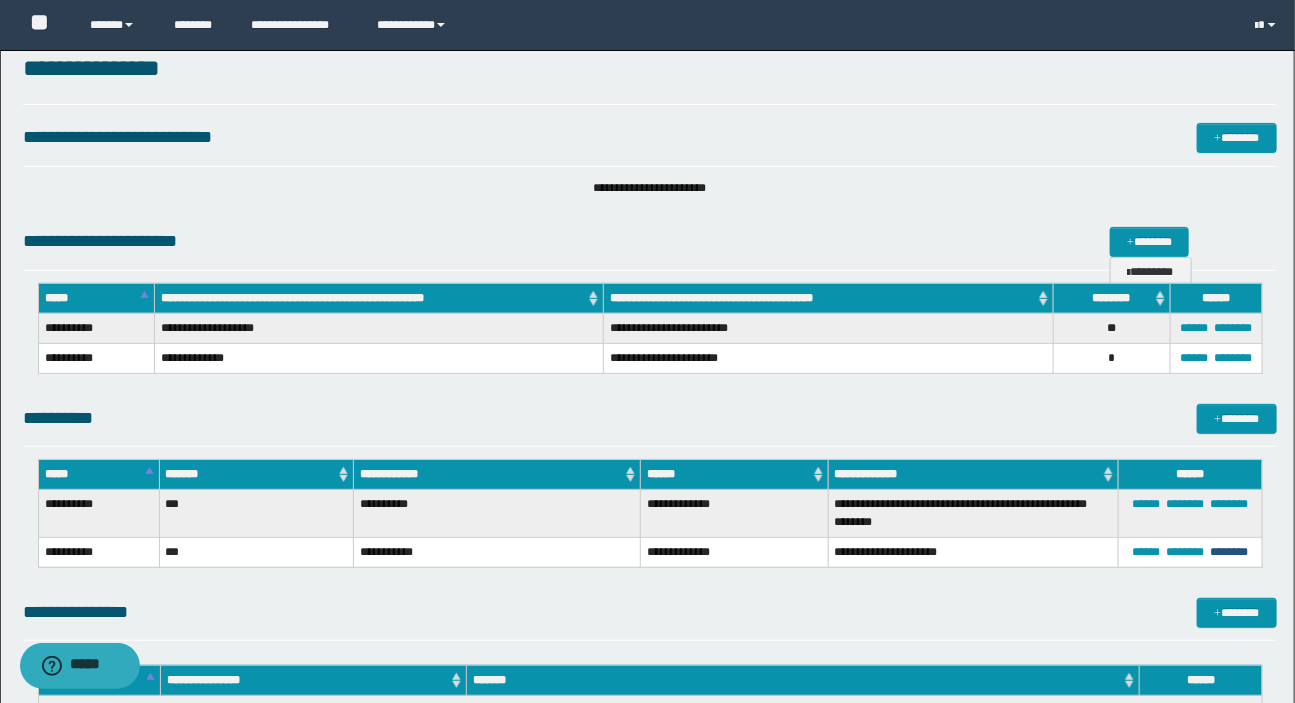 scroll, scrollTop: 0, scrollLeft: 0, axis: both 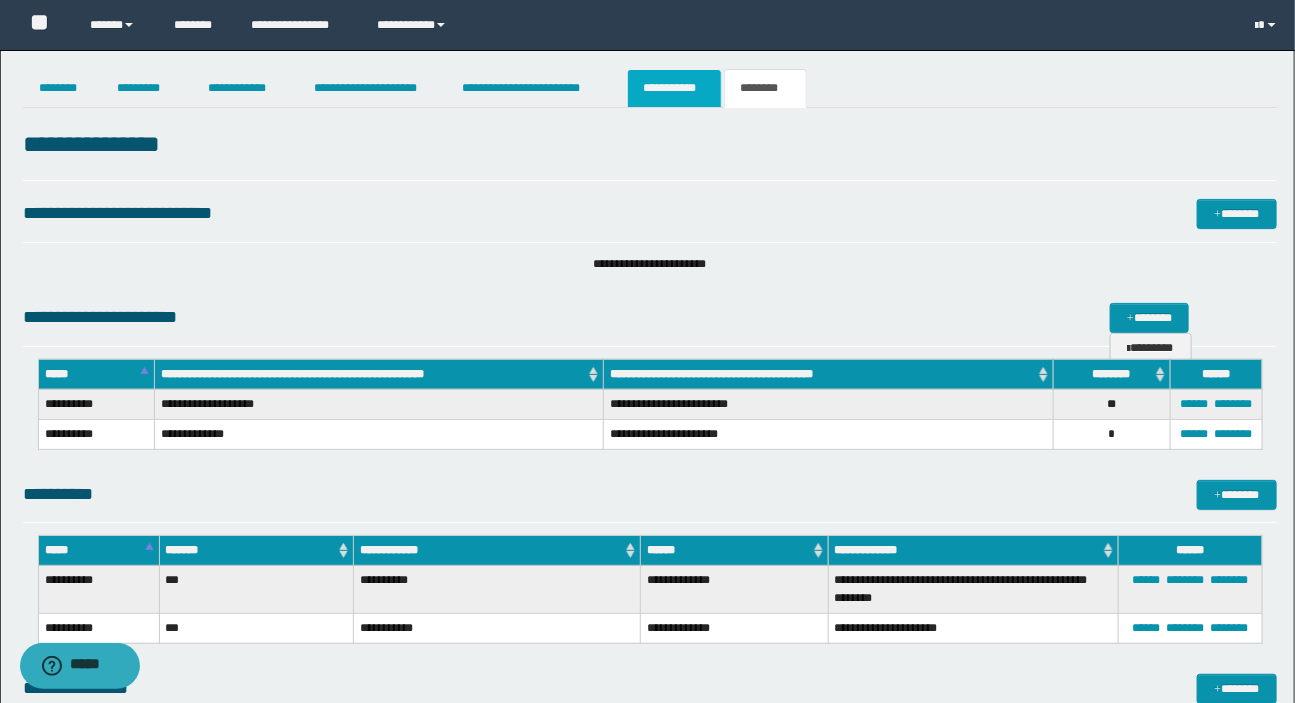 click on "**********" at bounding box center (674, 88) 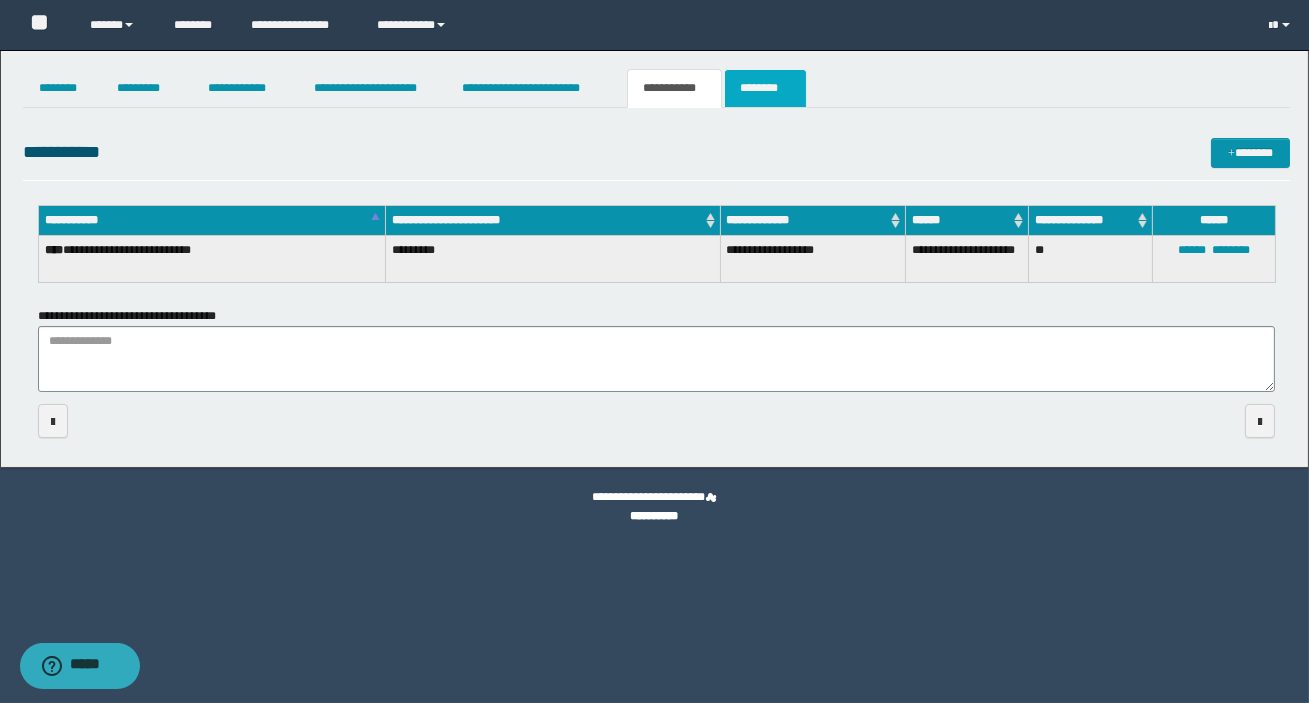 click on "********" at bounding box center [765, 88] 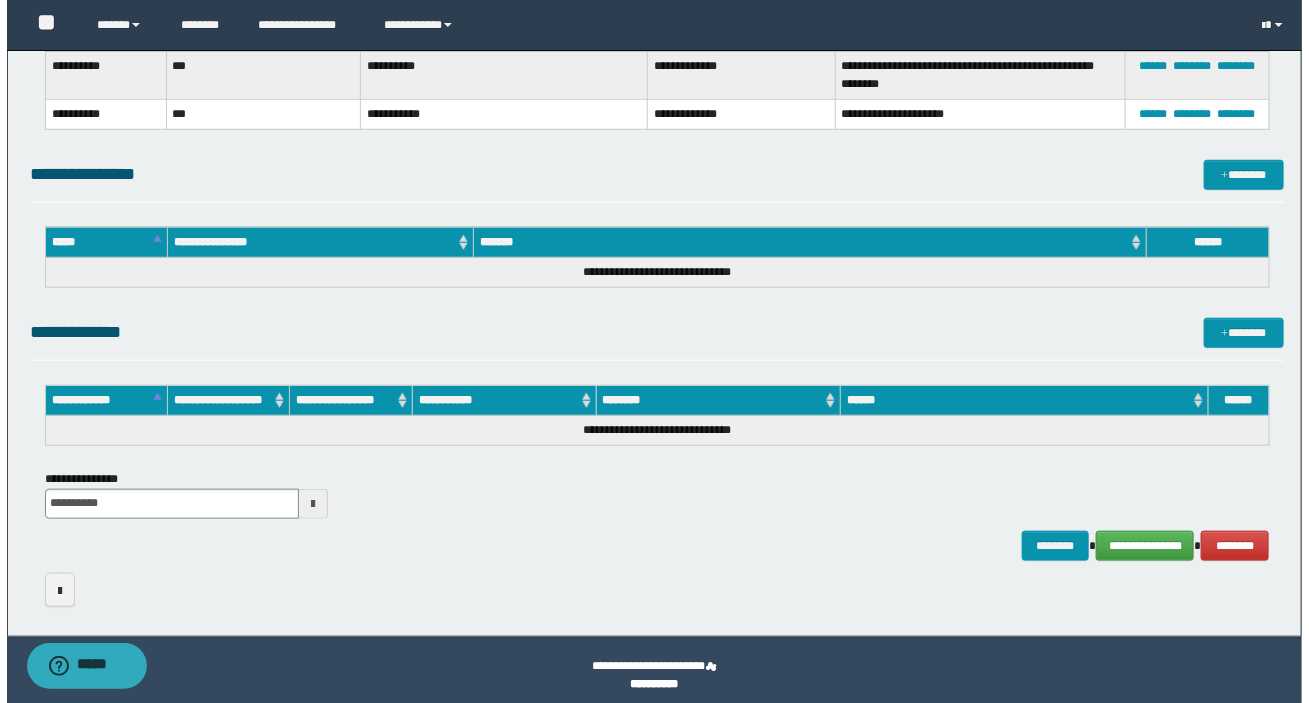 scroll, scrollTop: 525, scrollLeft: 0, axis: vertical 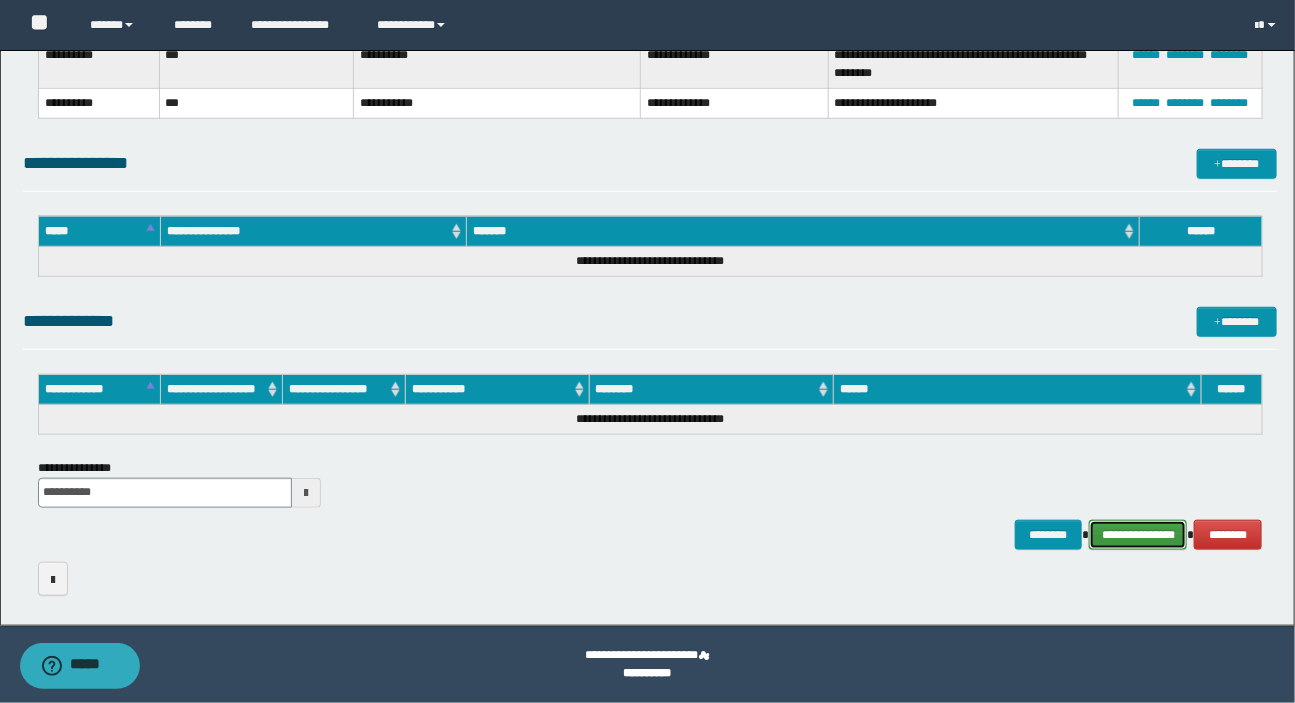 click on "**********" at bounding box center [1138, 535] 